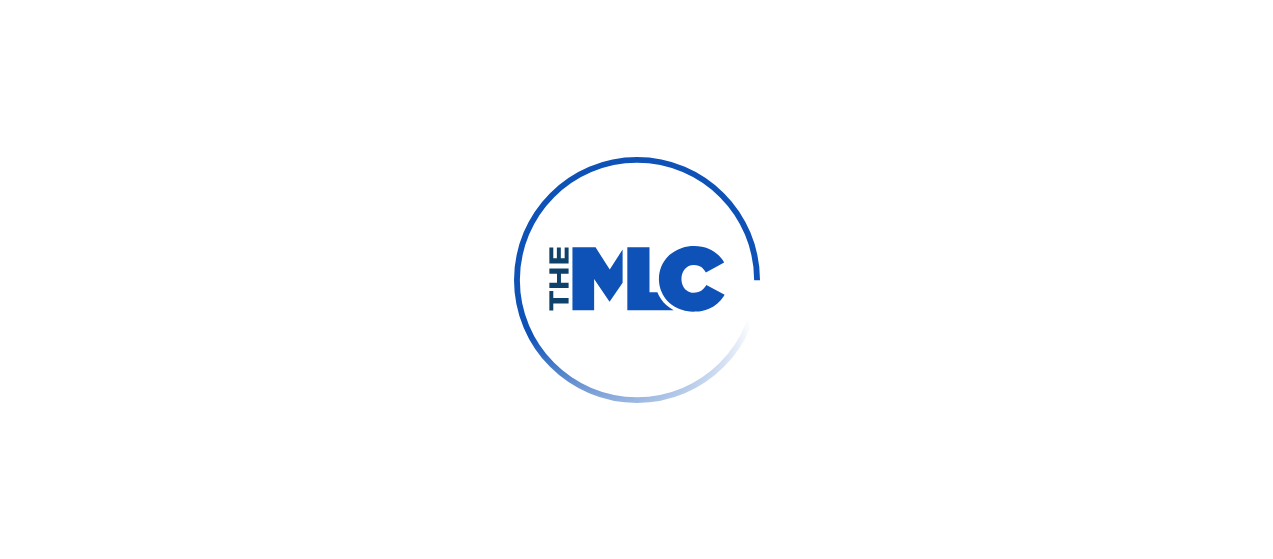 scroll, scrollTop: 0, scrollLeft: 0, axis: both 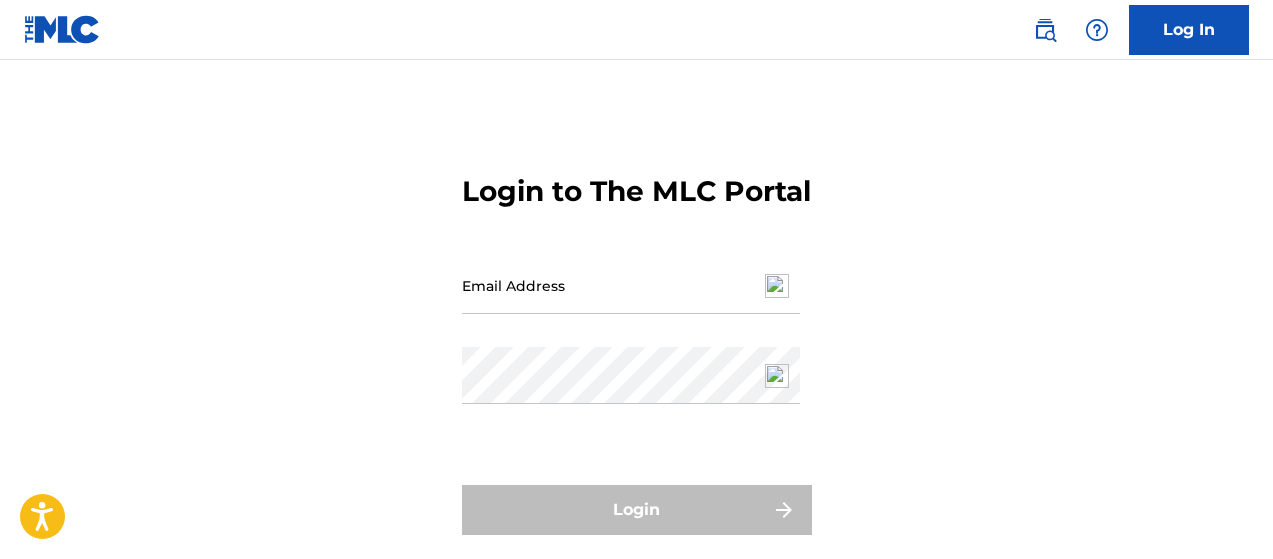 click on "Email Address" at bounding box center [631, 285] 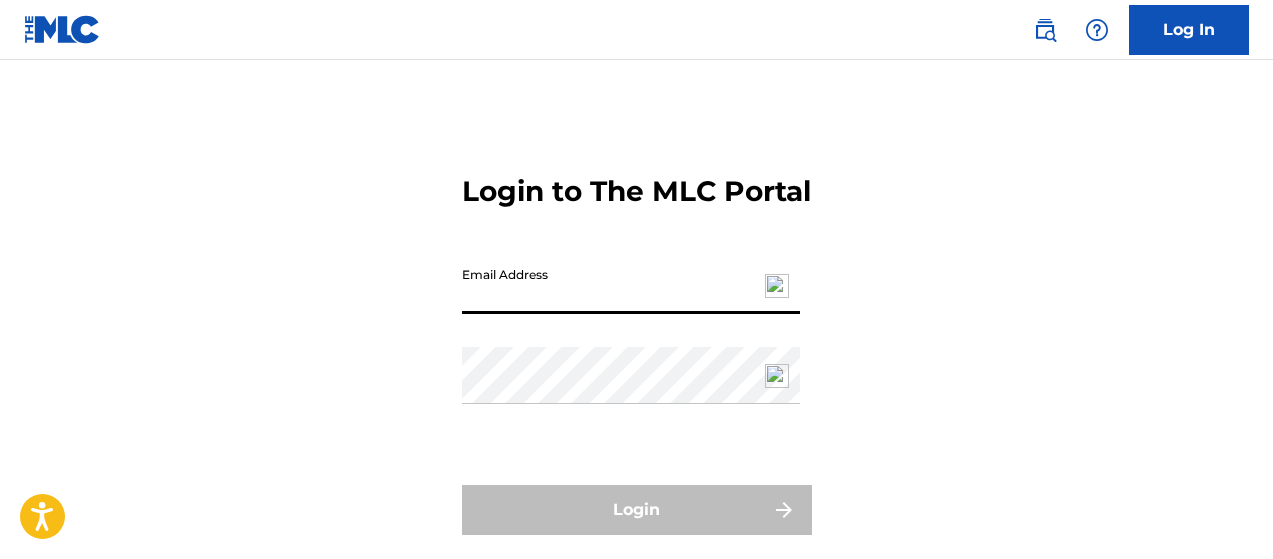 click on "Email Address" at bounding box center [631, 285] 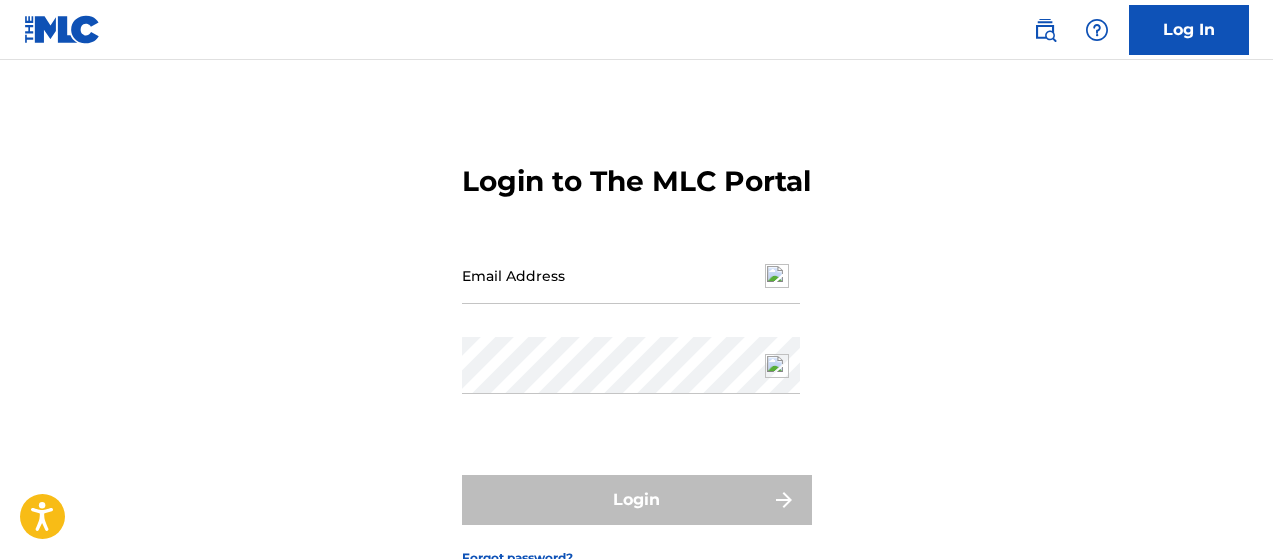 scroll, scrollTop: 0, scrollLeft: 0, axis: both 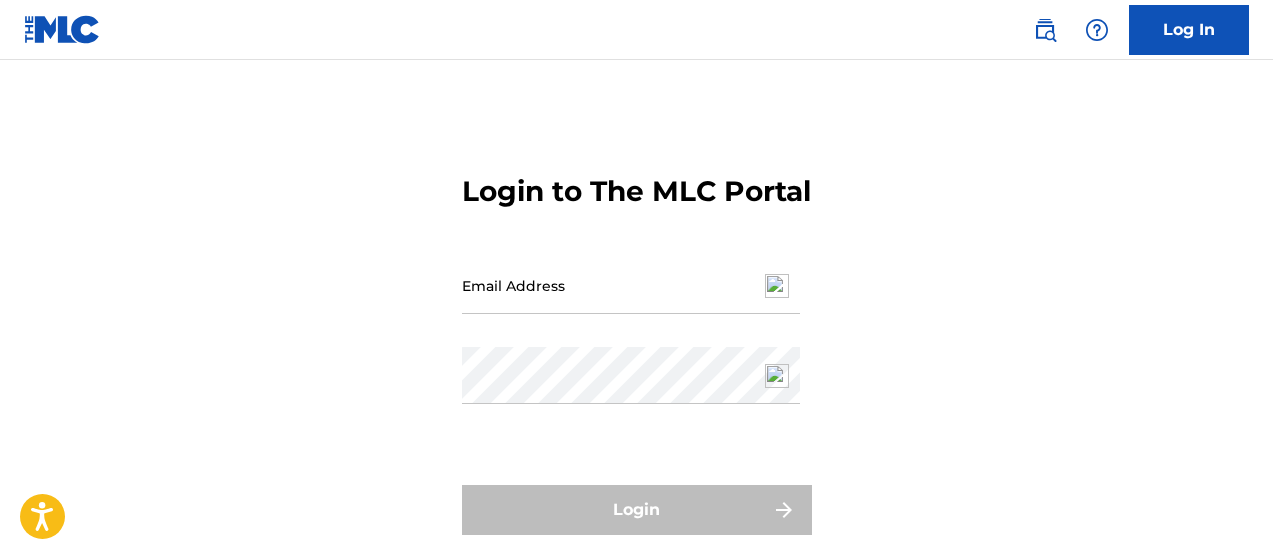 click at bounding box center [62, 29] 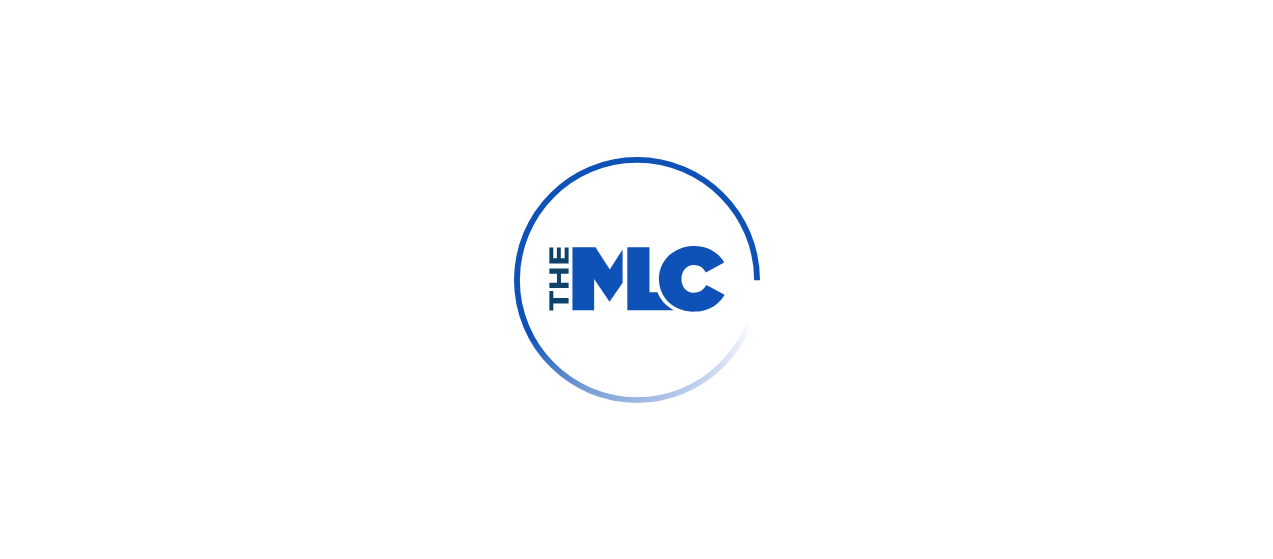 scroll, scrollTop: 0, scrollLeft: 0, axis: both 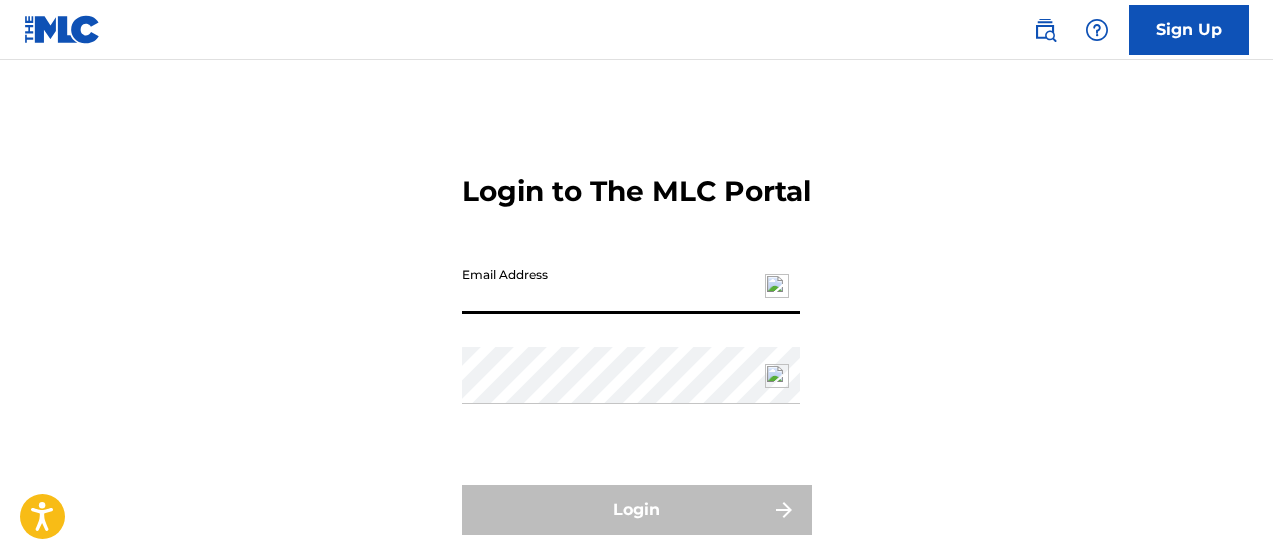 click on "Email Address" at bounding box center [631, 285] 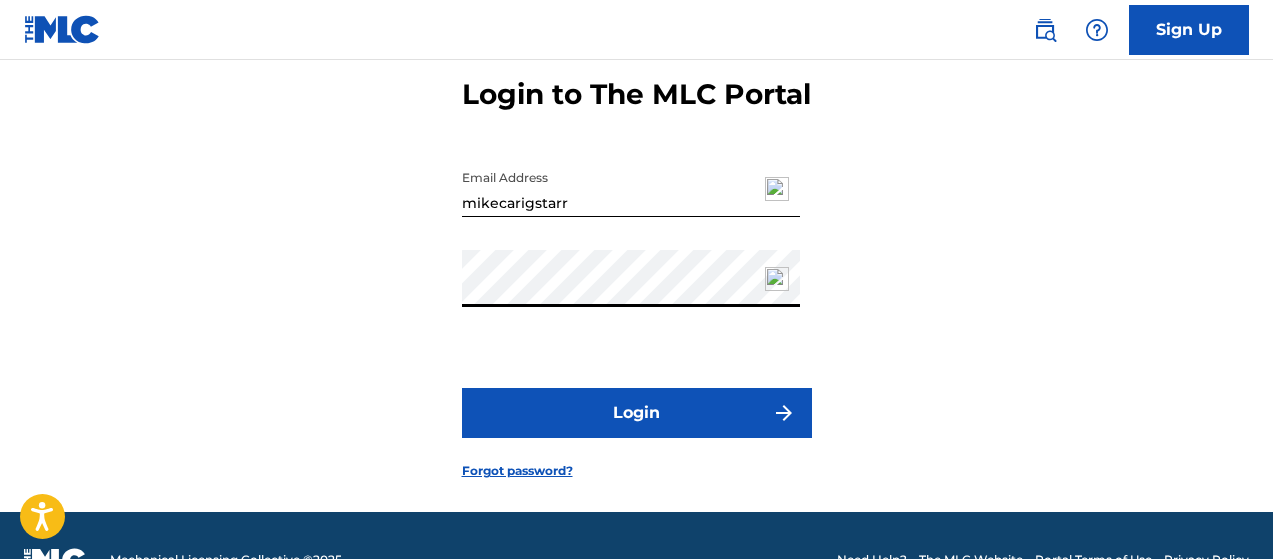 scroll, scrollTop: 98, scrollLeft: 0, axis: vertical 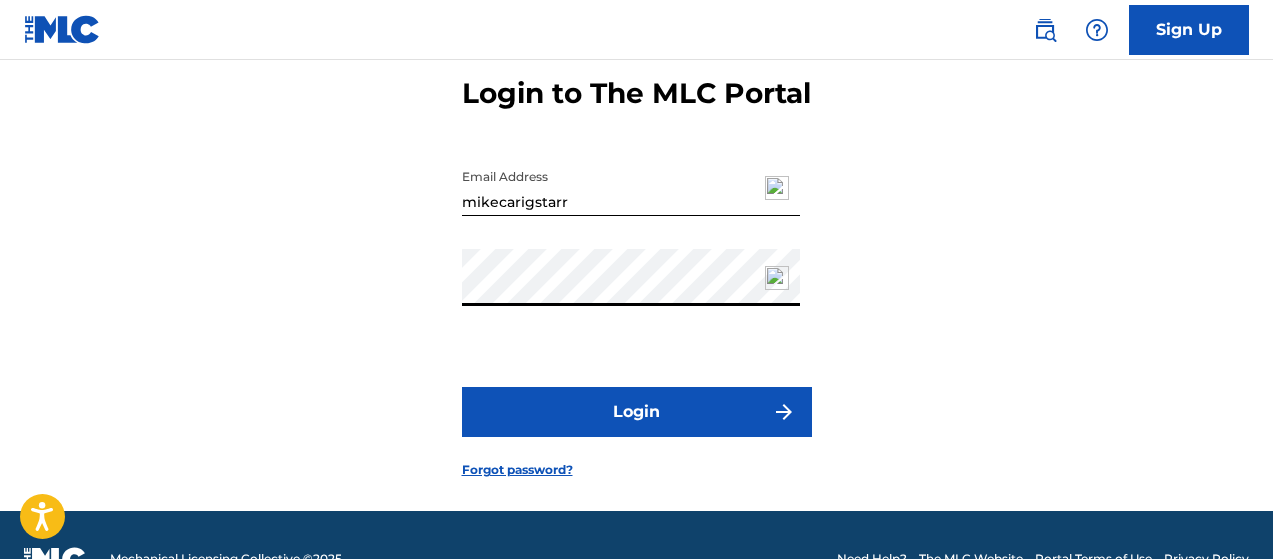 click on "Login" at bounding box center [637, 412] 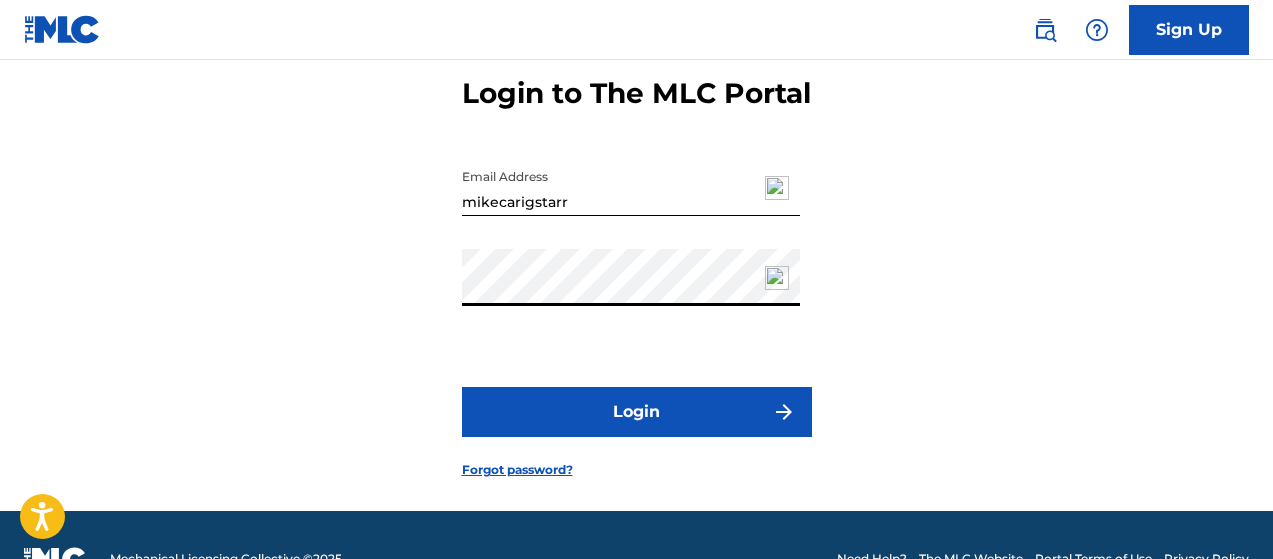 click on "Login" at bounding box center [637, 412] 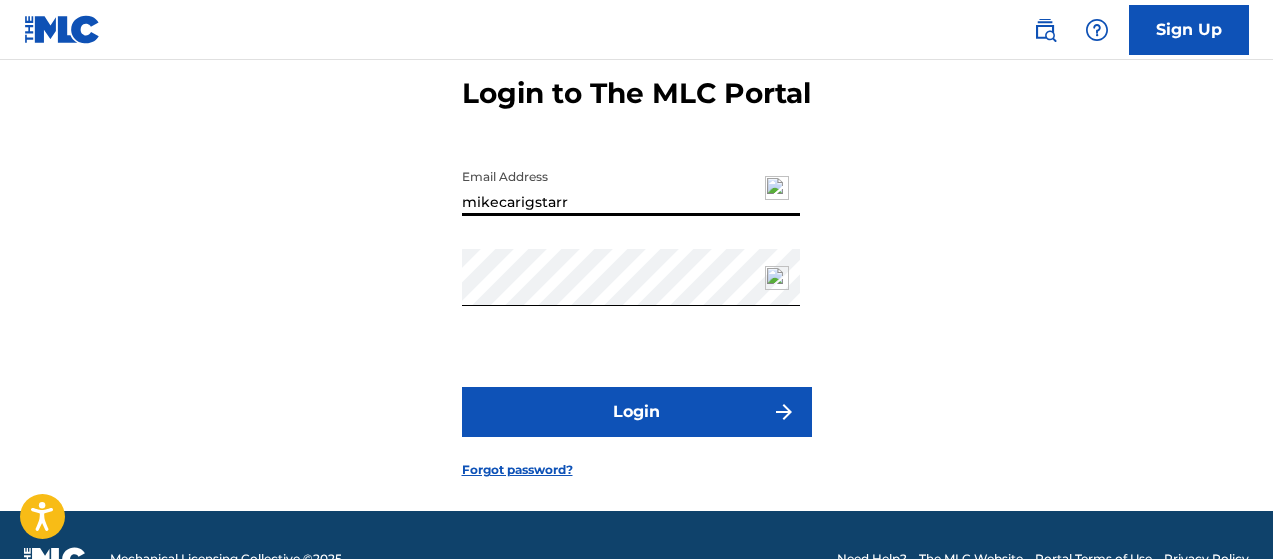 drag, startPoint x: 576, startPoint y: 237, endPoint x: 394, endPoint y: 240, distance: 182.02472 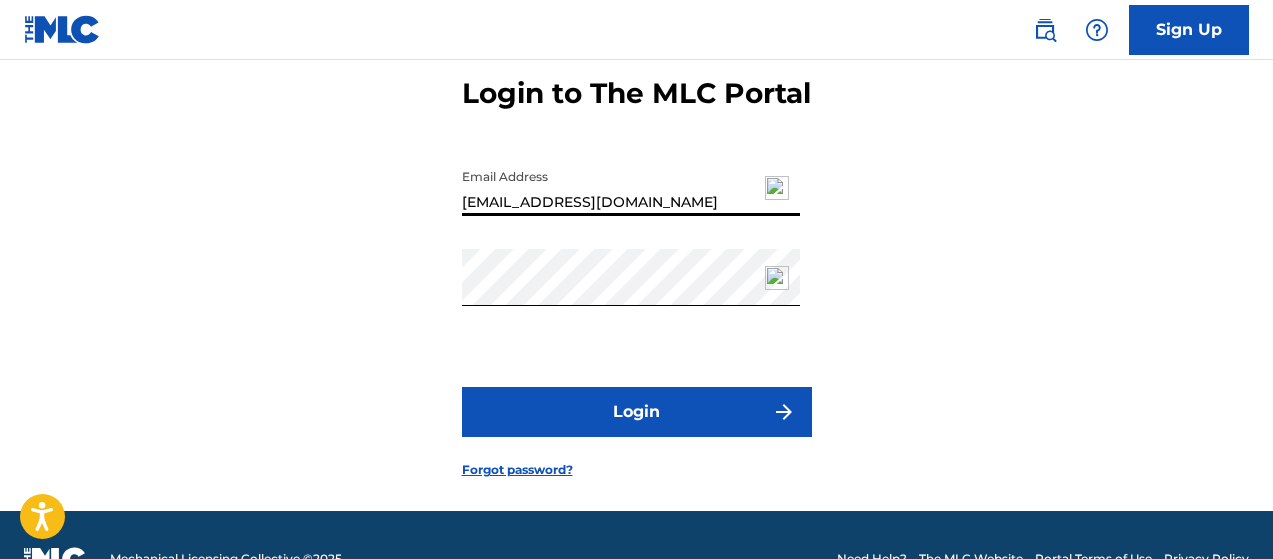 type on "[EMAIL_ADDRESS][DOMAIN_NAME]" 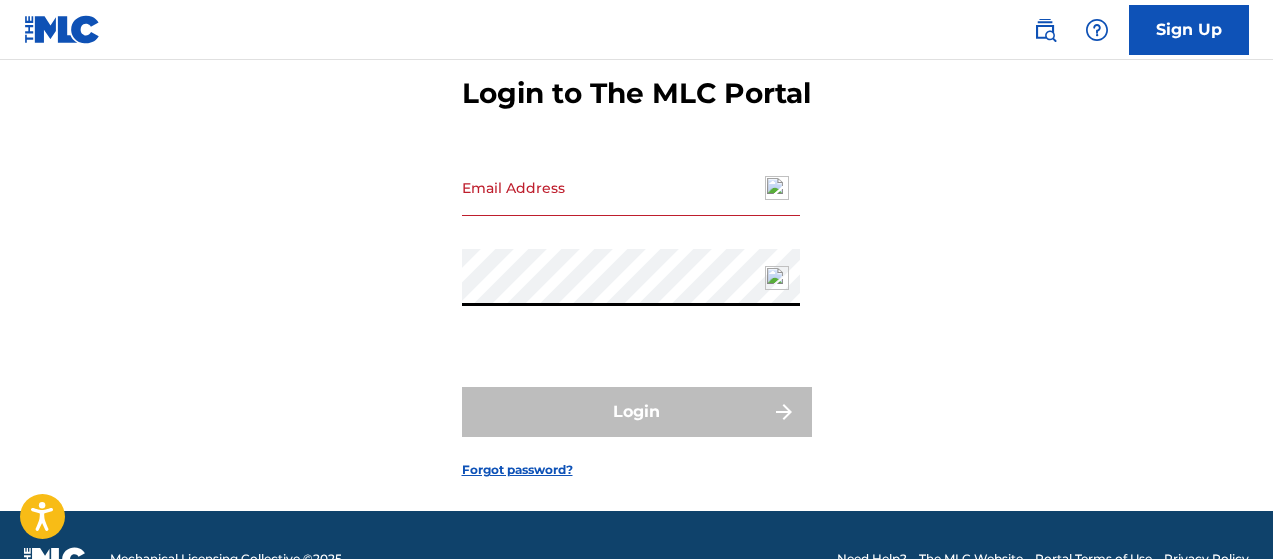 click on "Login to The MLC Portal Email Address Password Login Forgot password?" at bounding box center [636, 261] 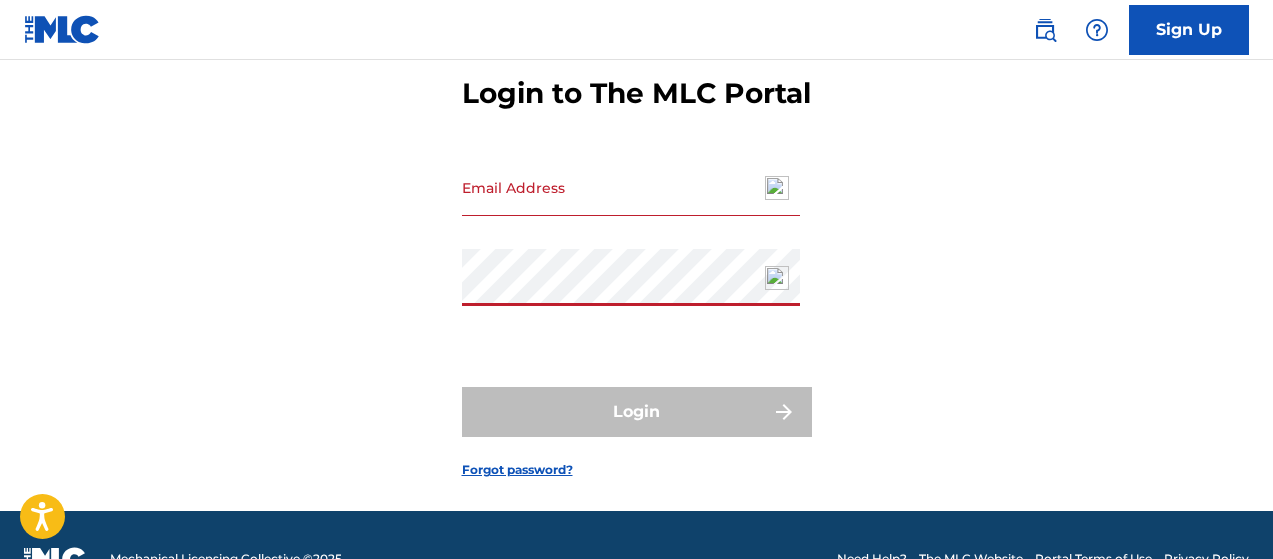 type on "[EMAIL_ADDRESS][DOMAIN_NAME]" 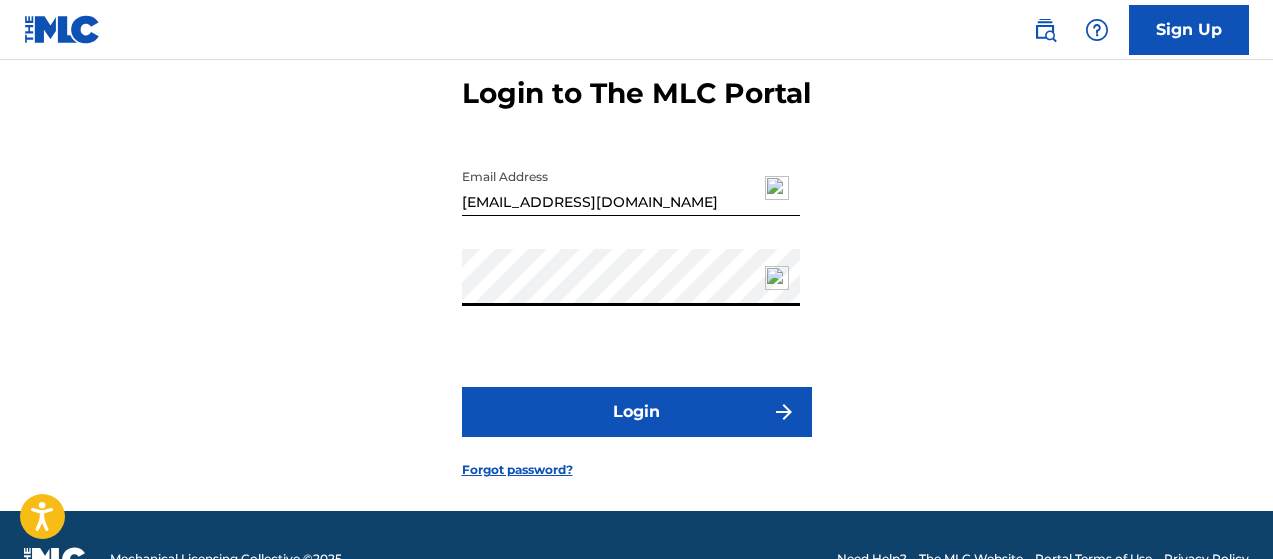 click on "Login" at bounding box center [637, 412] 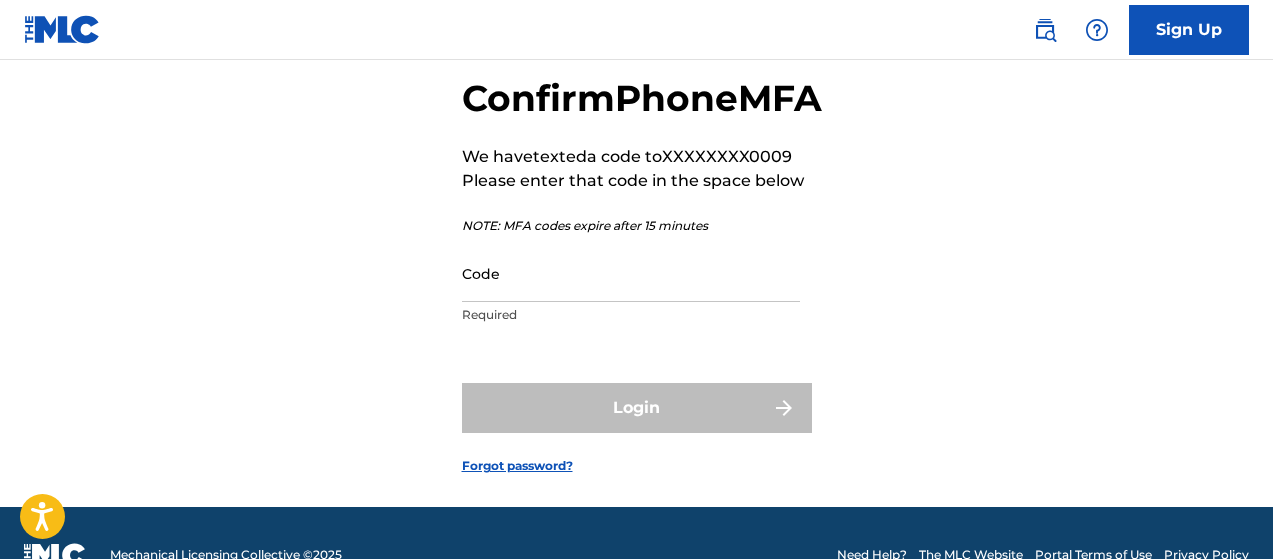 click on "Code" at bounding box center [631, 273] 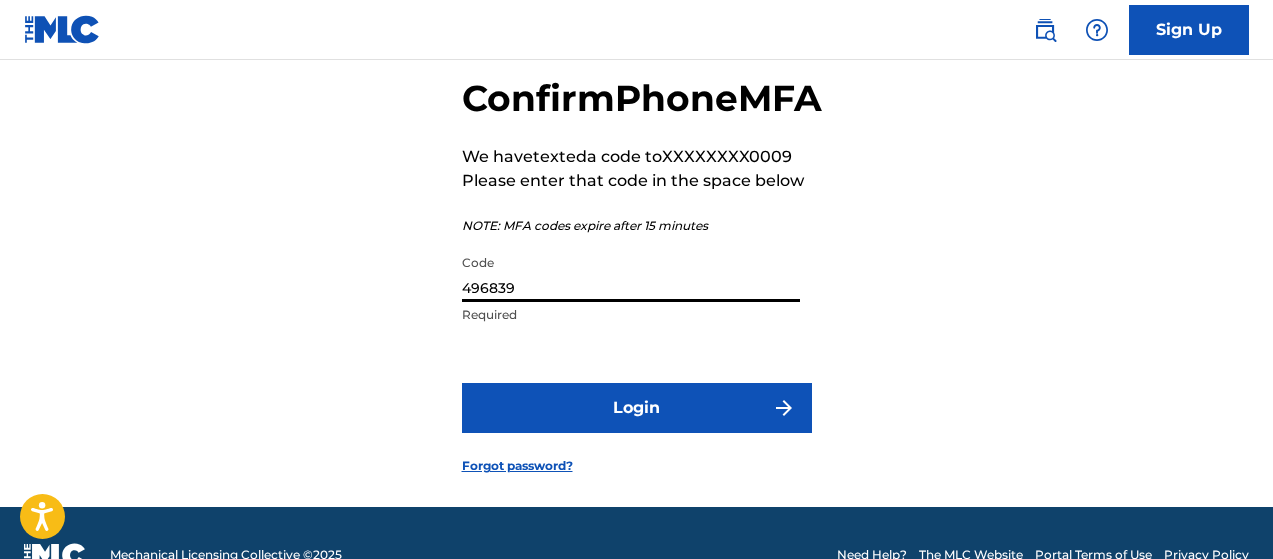 type on "496839" 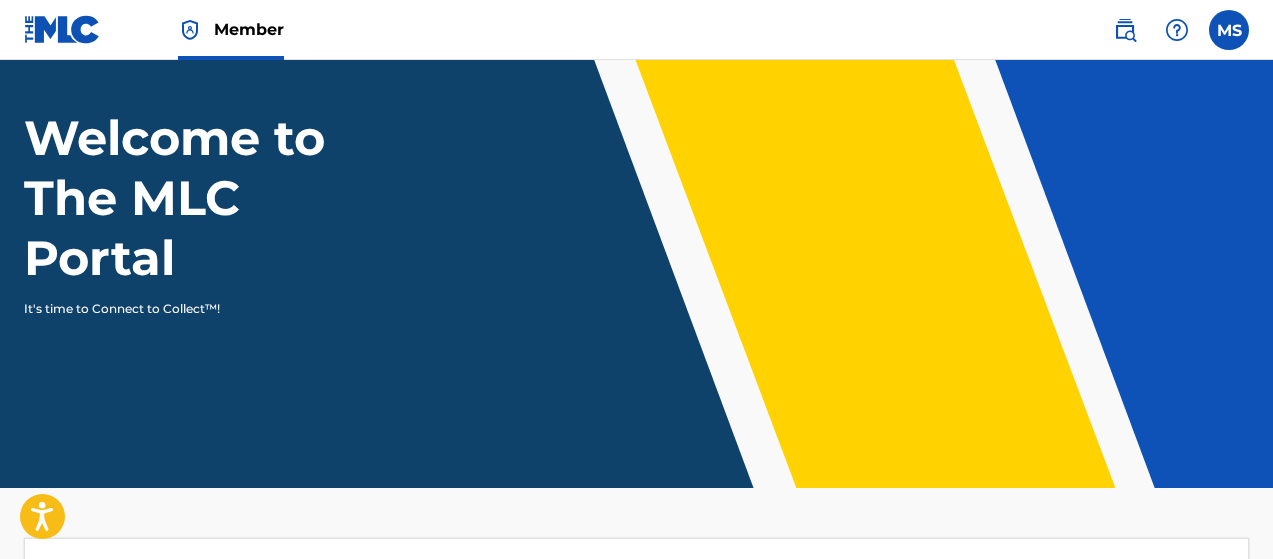 scroll, scrollTop: 0, scrollLeft: 0, axis: both 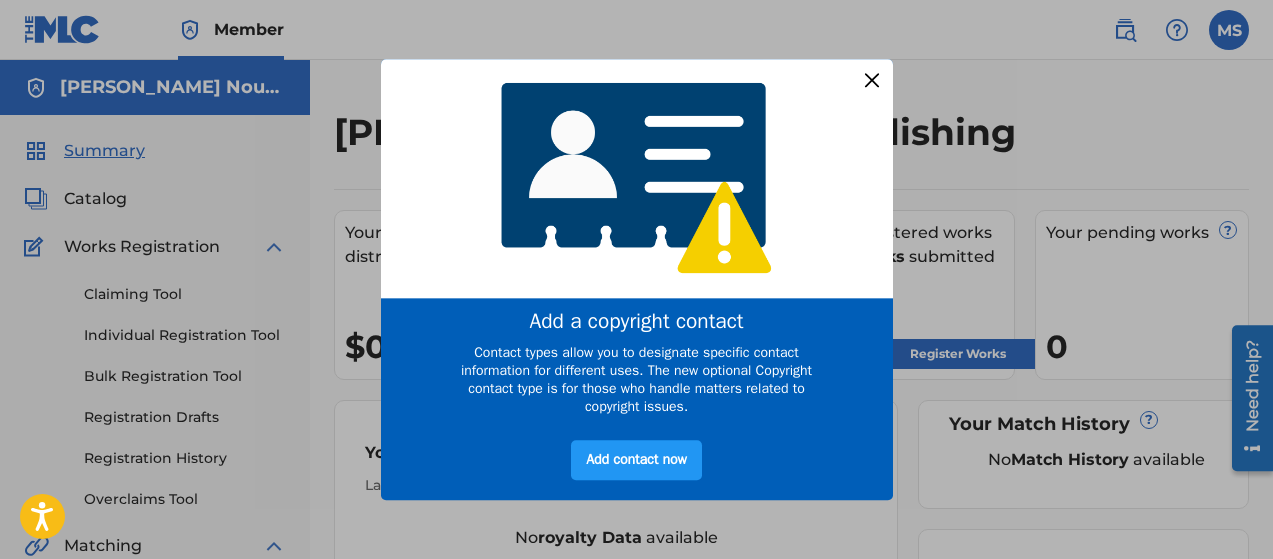 click at bounding box center (871, 80) 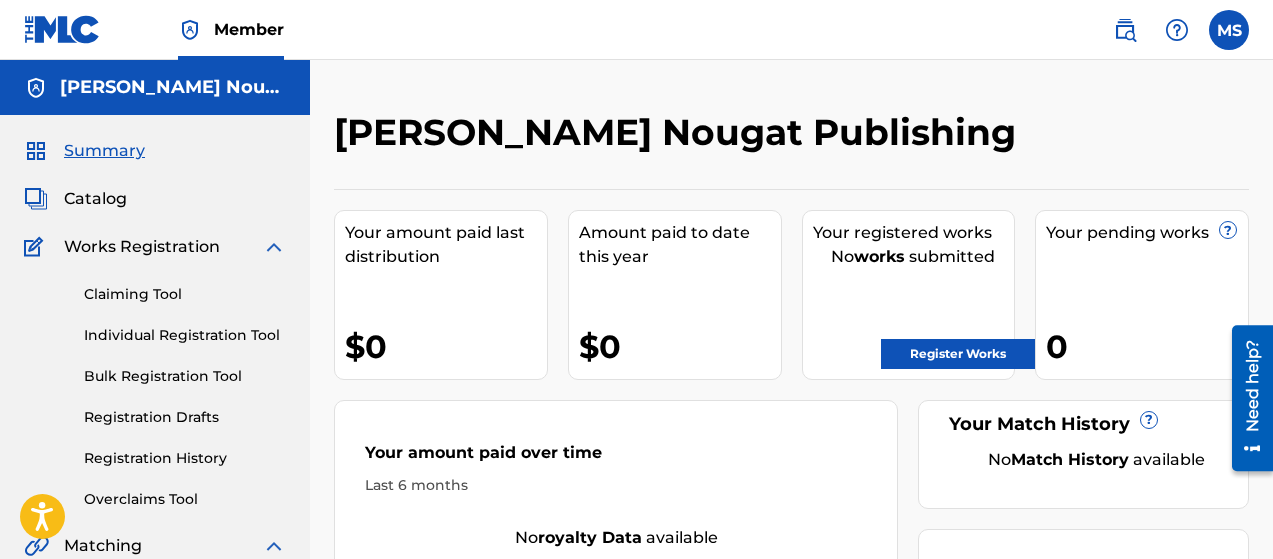 click on "Claiming Tool" at bounding box center (185, 294) 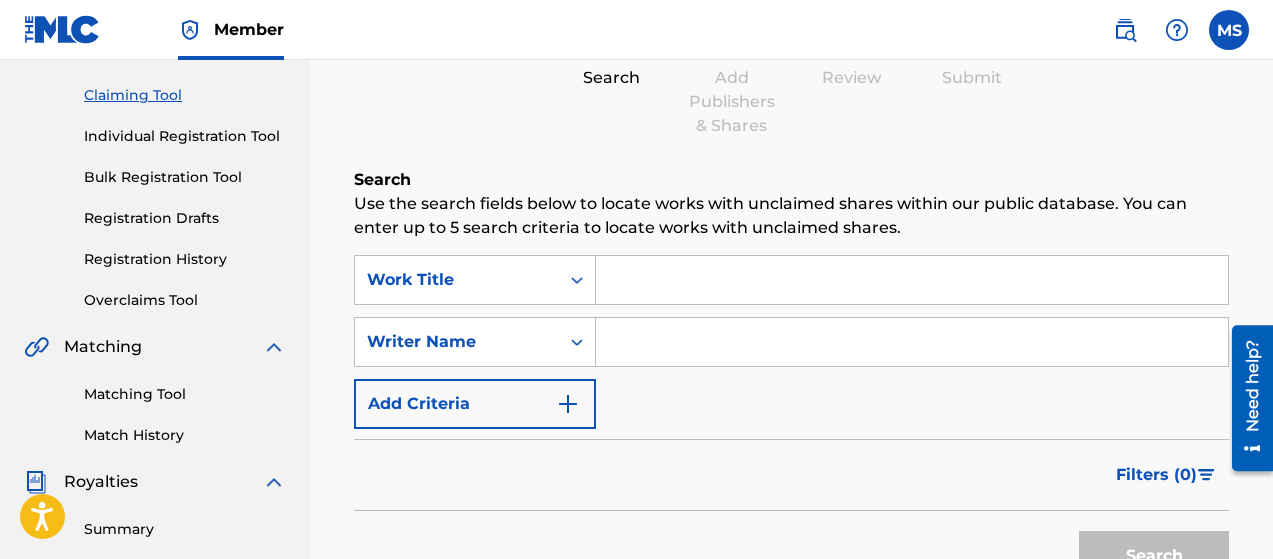 scroll, scrollTop: 200, scrollLeft: 0, axis: vertical 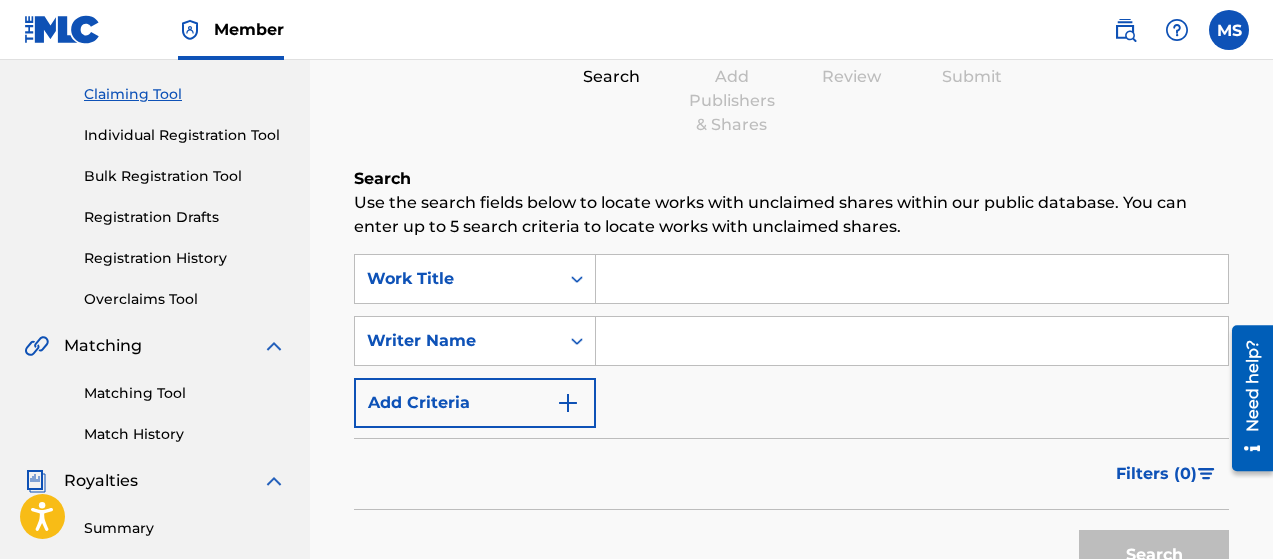 click at bounding box center (912, 341) 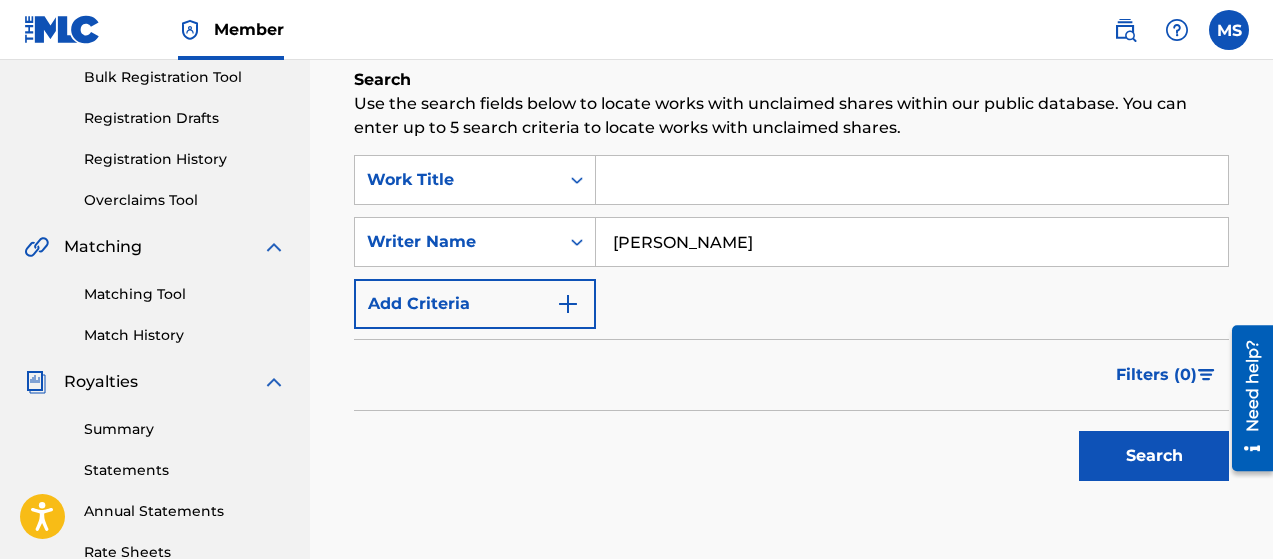 scroll, scrollTop: 299, scrollLeft: 0, axis: vertical 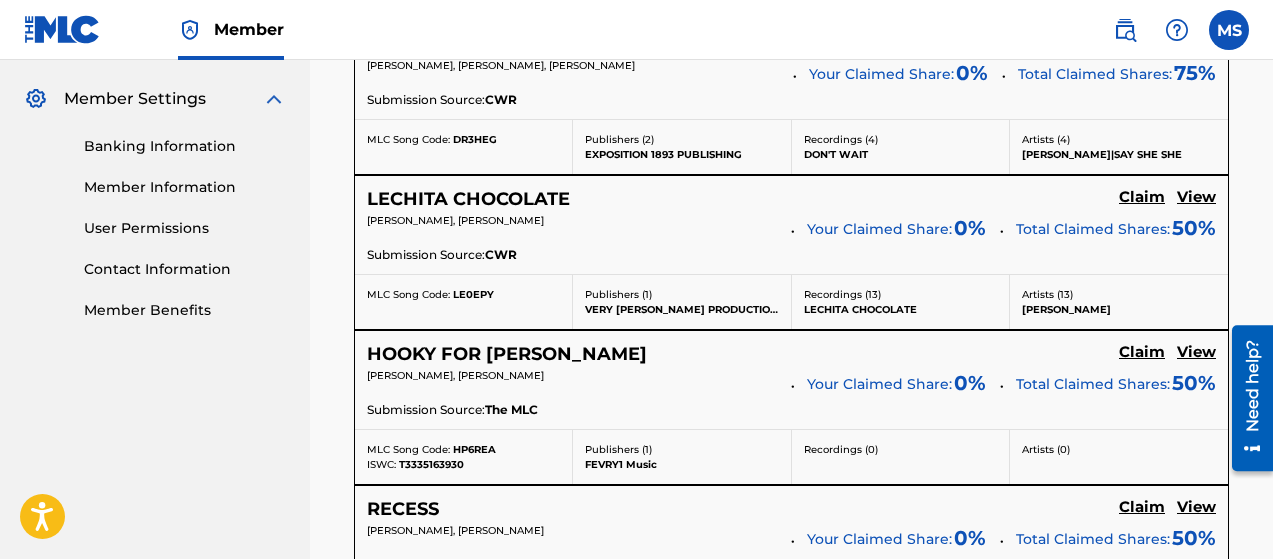 click on "Claim" at bounding box center [1142, 42] 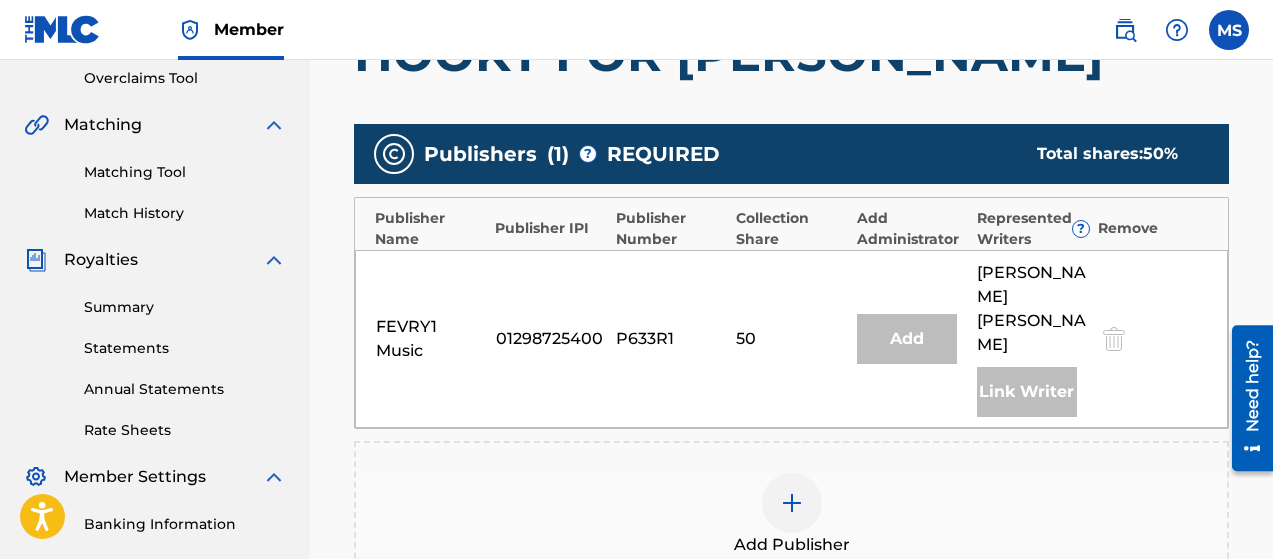 scroll, scrollTop: 422, scrollLeft: 0, axis: vertical 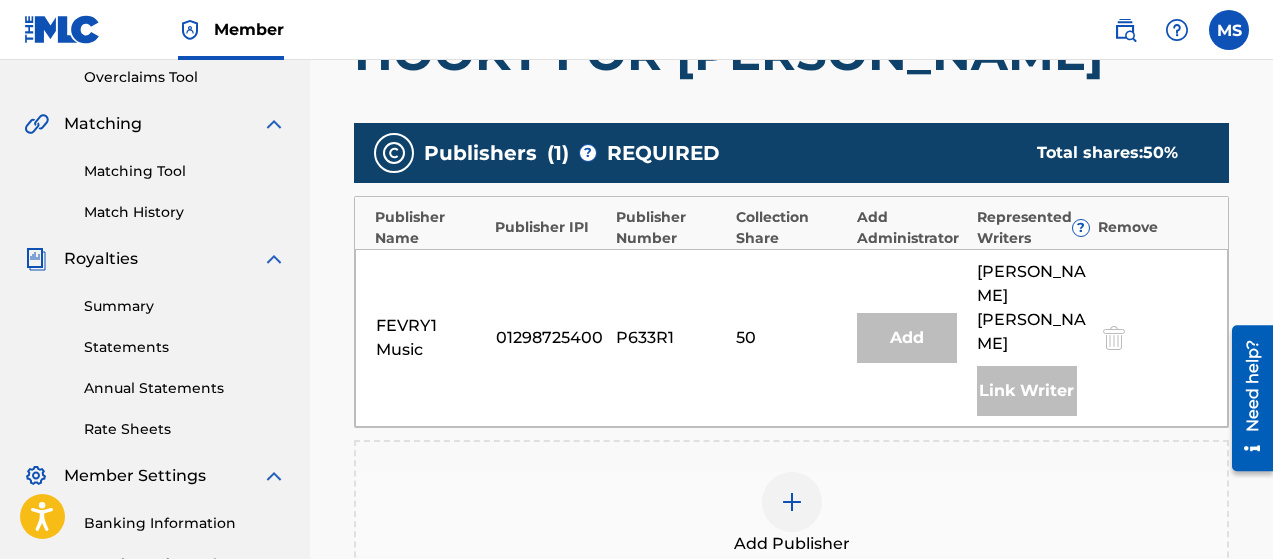 click at bounding box center [792, 502] 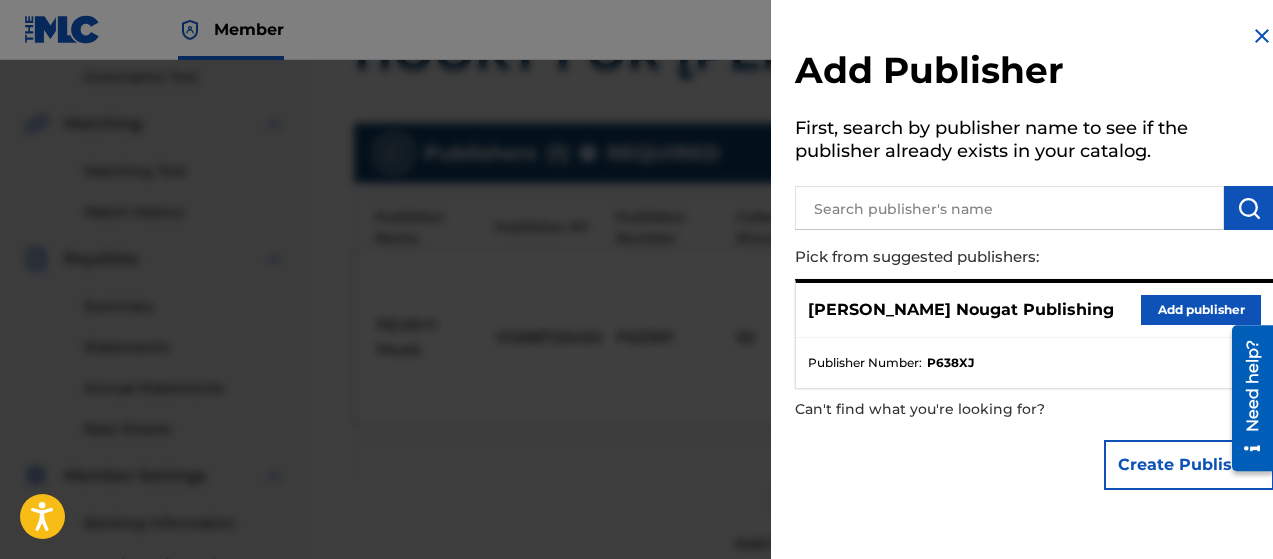 click on "Add publisher" at bounding box center (1201, 310) 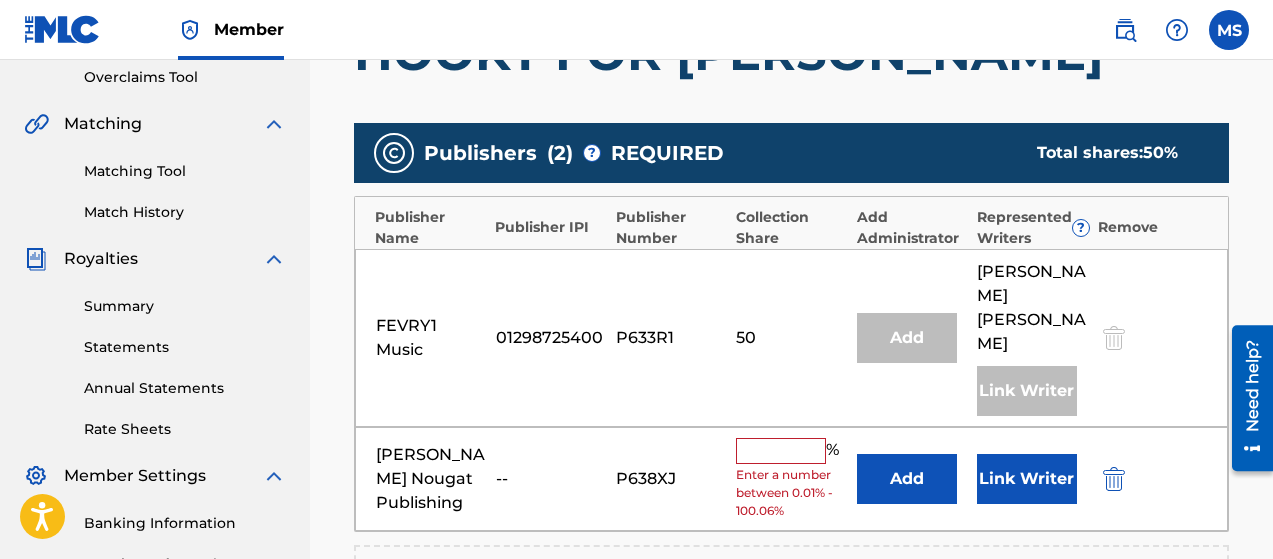 click at bounding box center (781, 451) 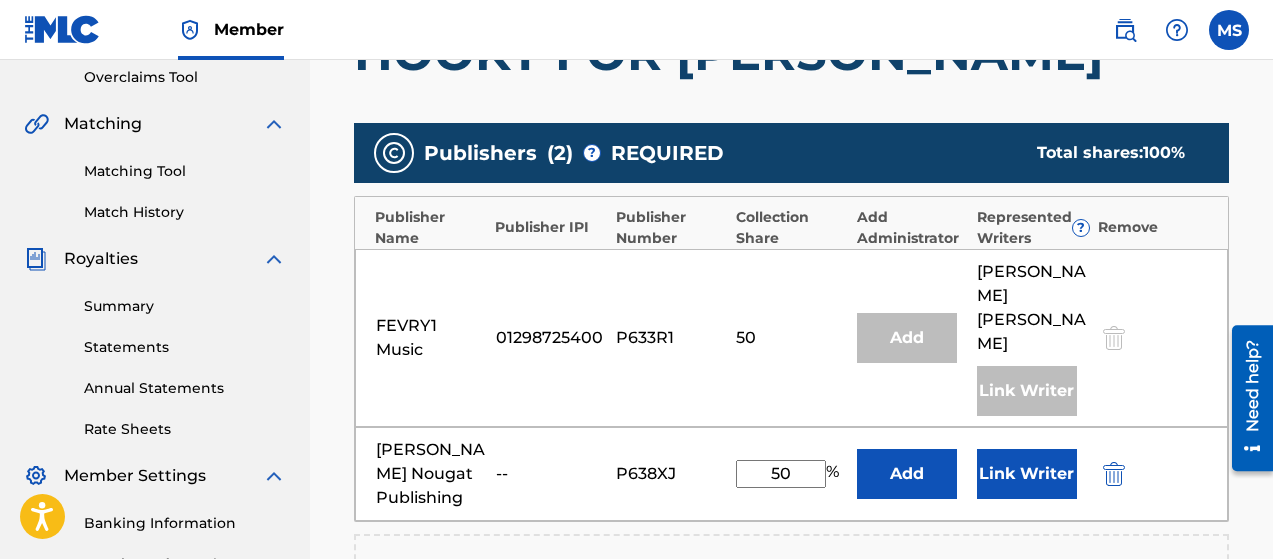 type on "50" 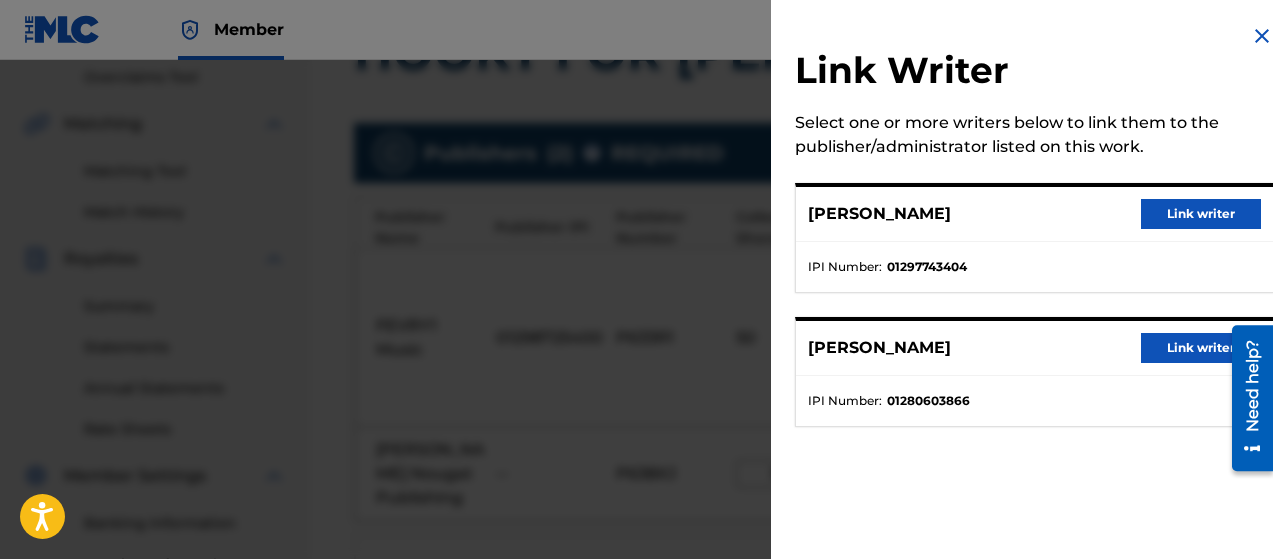 click on "Link writer" at bounding box center (1201, 214) 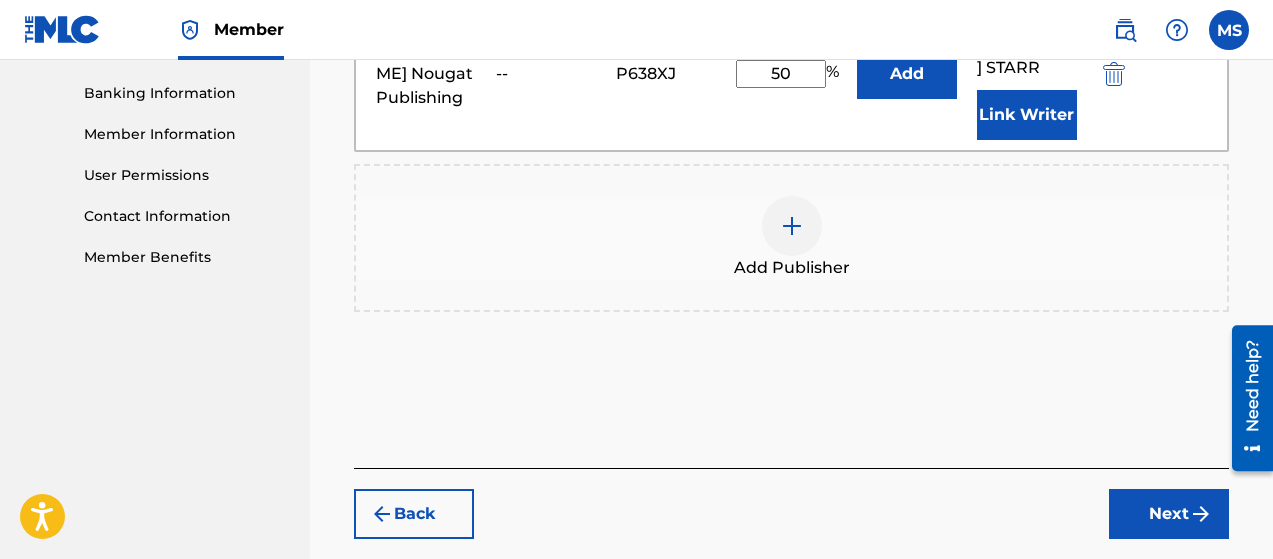click at bounding box center [1201, 514] 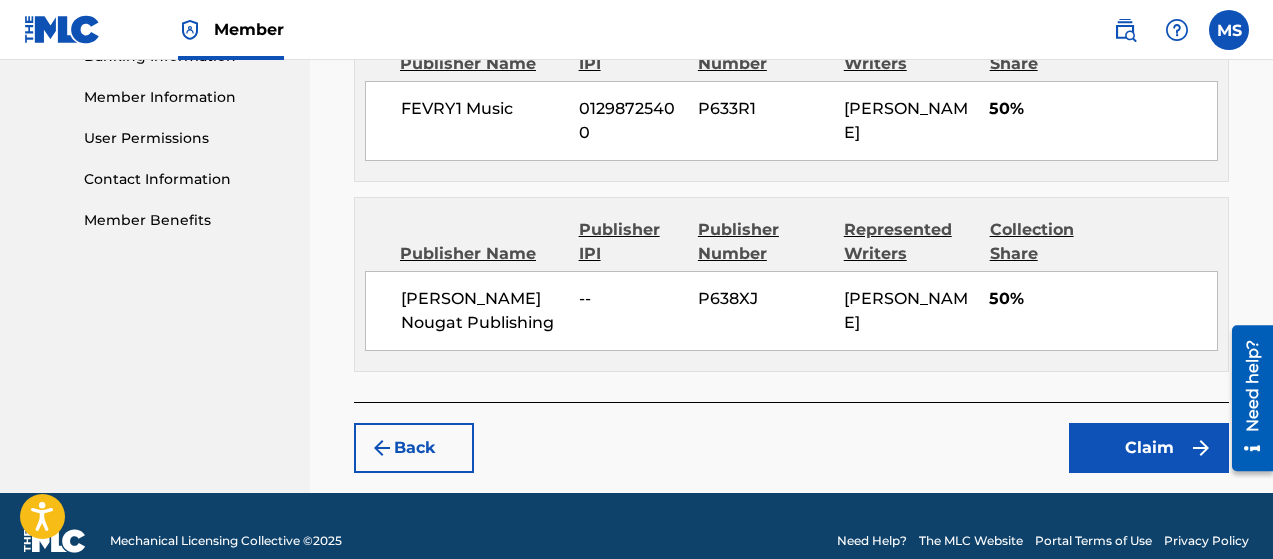 click on "Claim" at bounding box center (1149, 448) 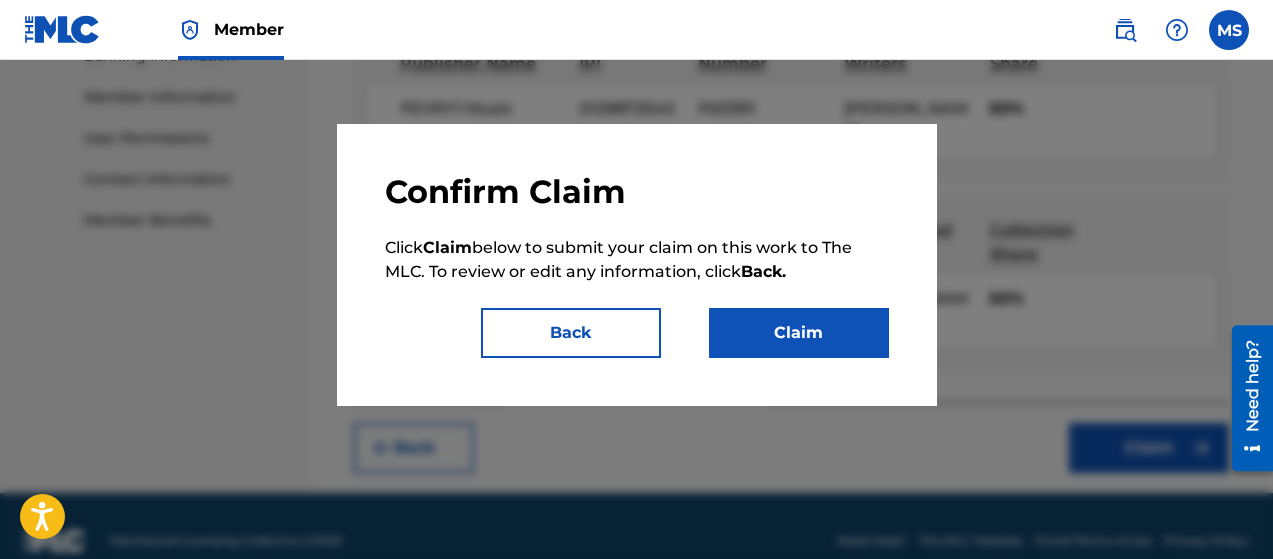 click on "Claim" at bounding box center [799, 333] 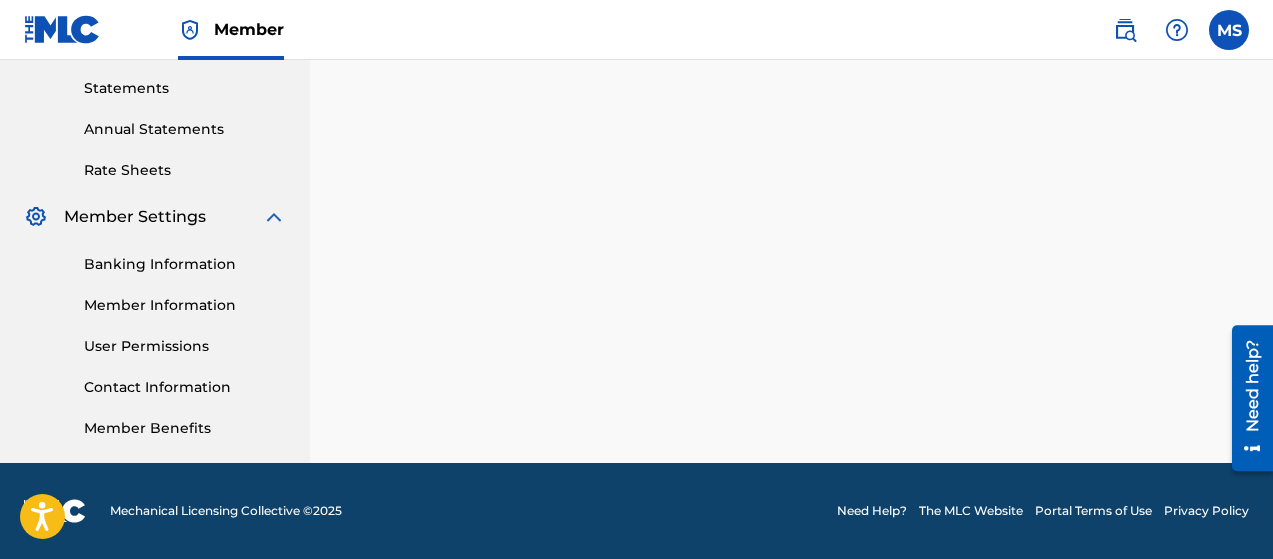 scroll, scrollTop: 0, scrollLeft: 0, axis: both 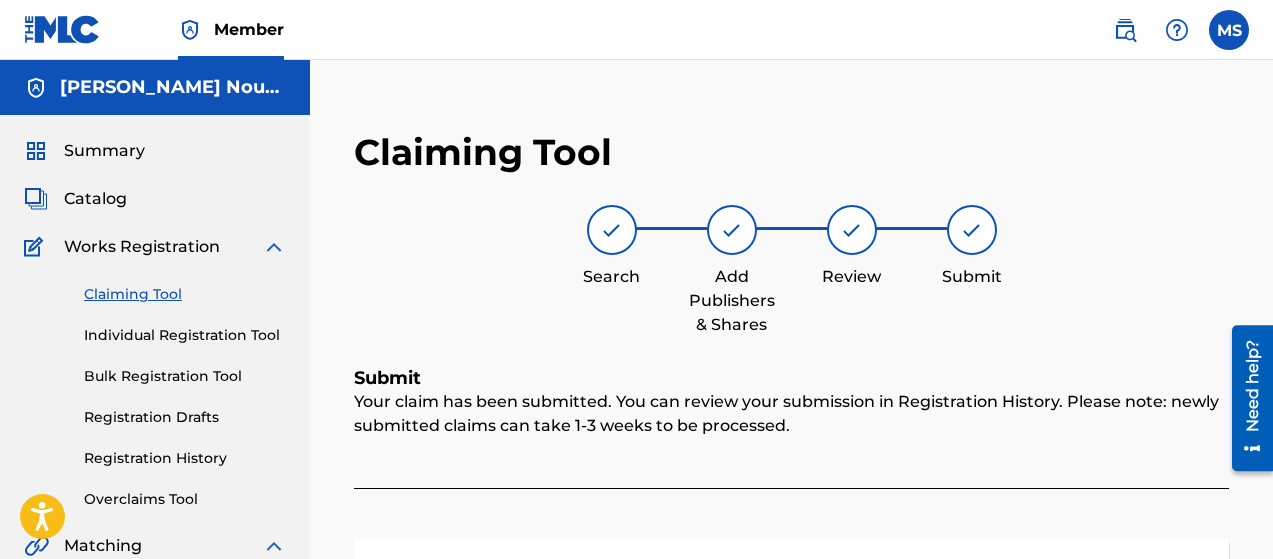 click on "Claiming Tool" at bounding box center (185, 294) 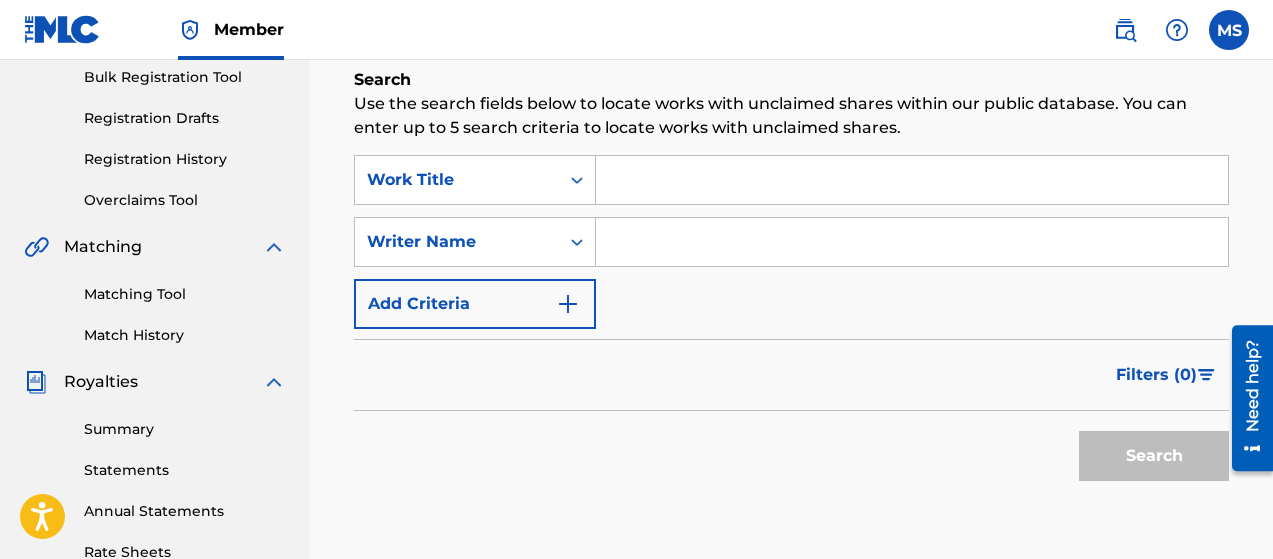 scroll, scrollTop: 299, scrollLeft: 0, axis: vertical 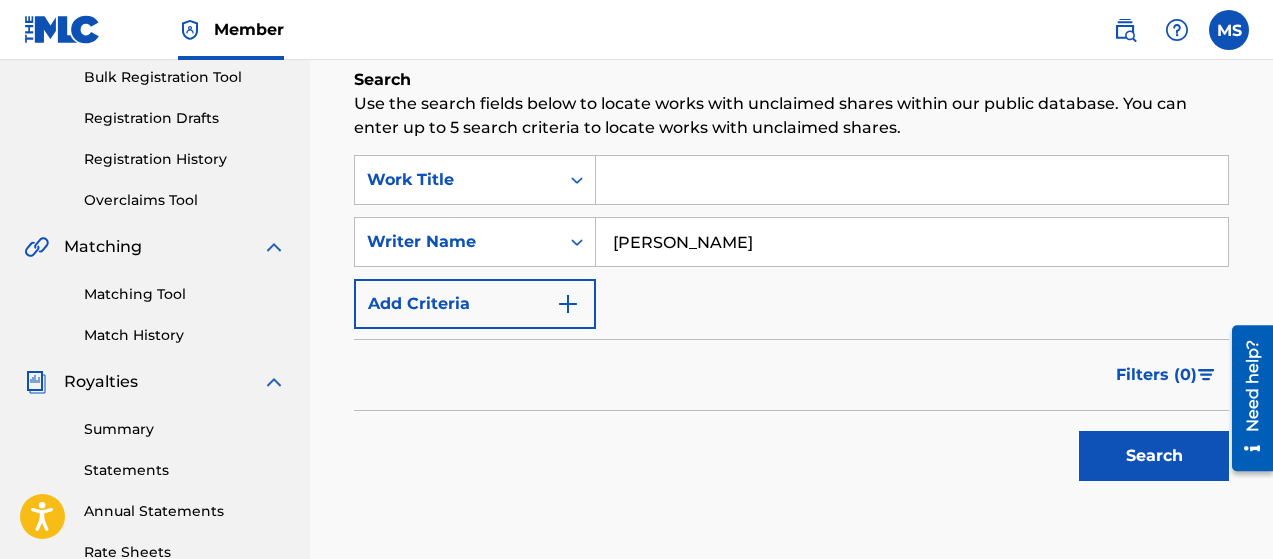 type on "[PERSON_NAME]" 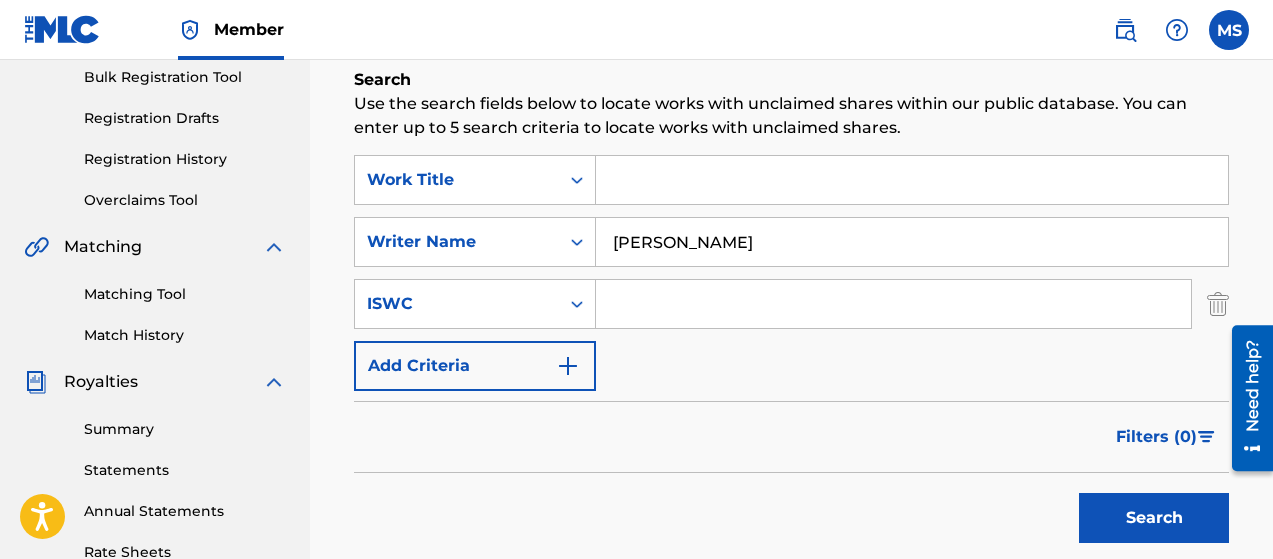 click at bounding box center [568, 366] 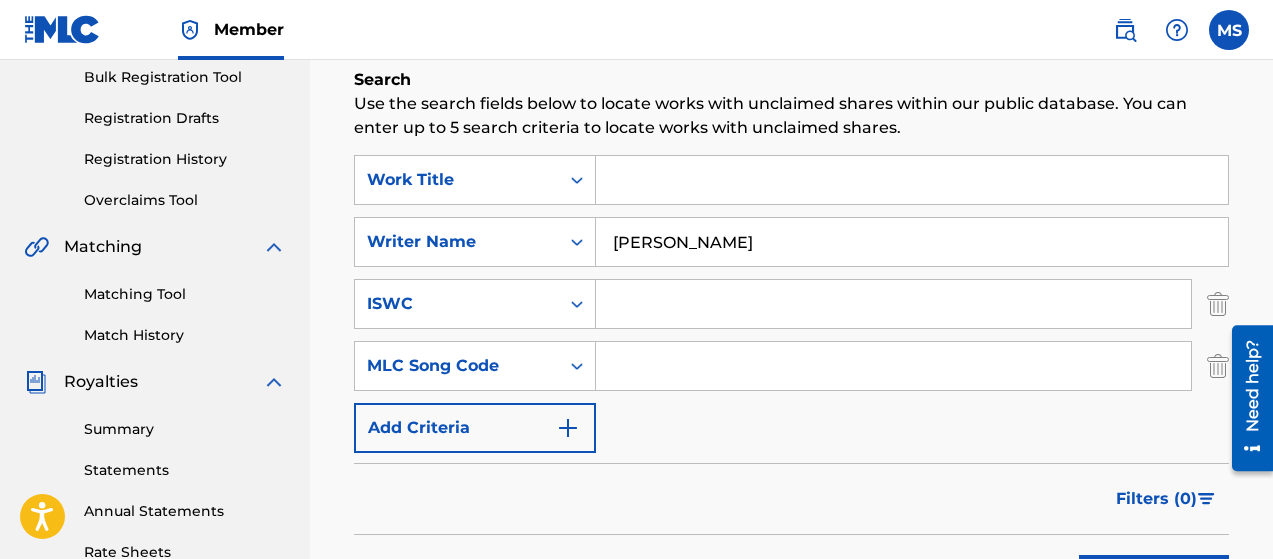 click at bounding box center [568, 428] 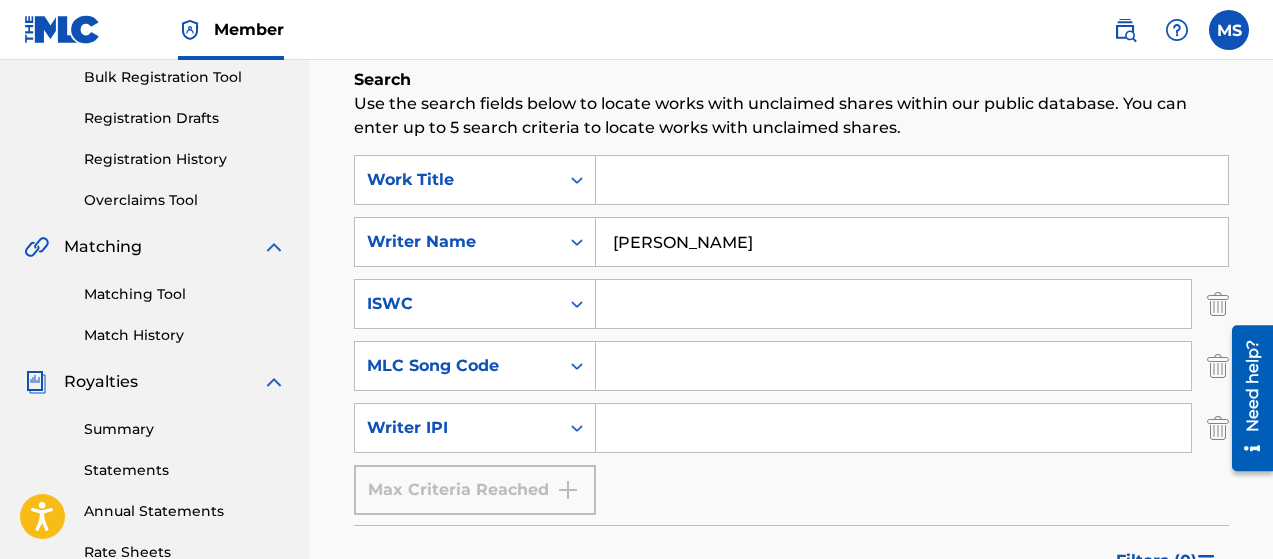 paste on "01297743404" 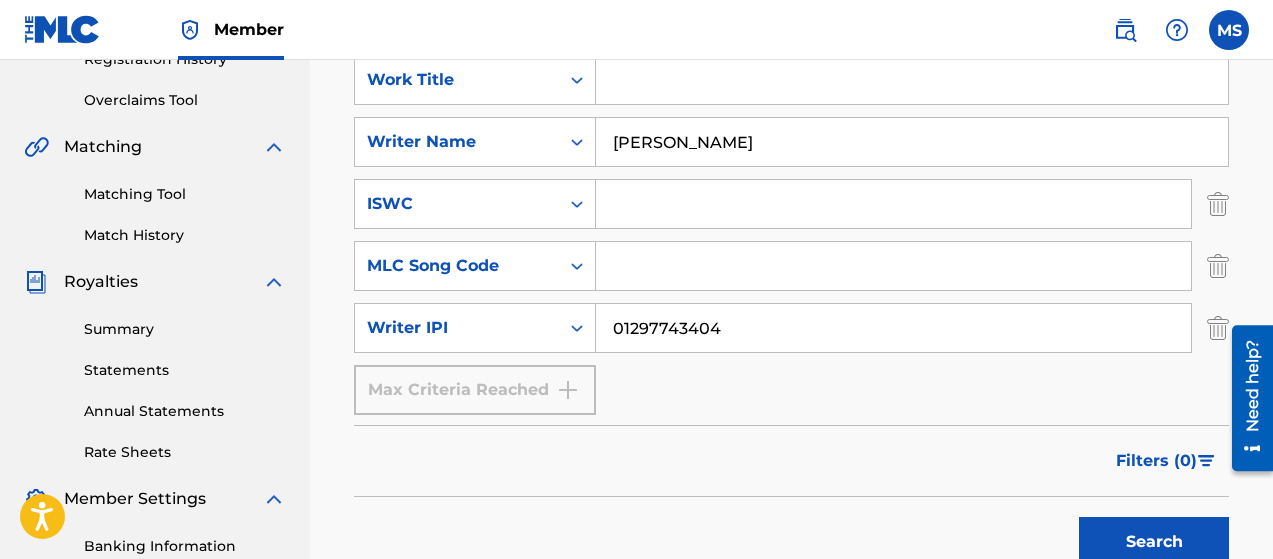 scroll, scrollTop: 399, scrollLeft: 0, axis: vertical 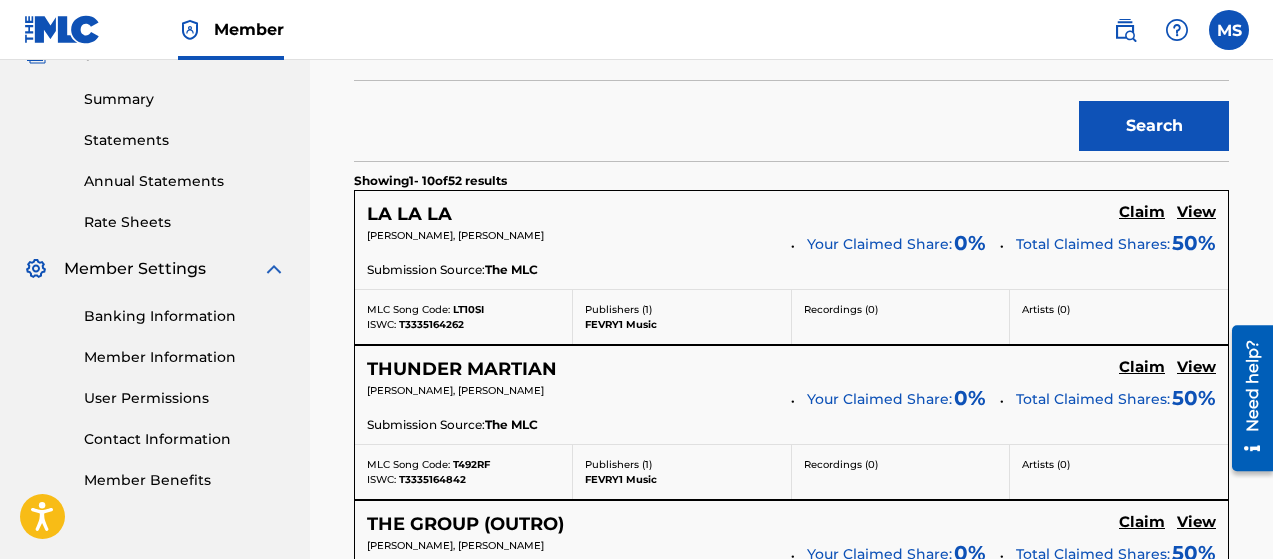 click on "Claim" at bounding box center (1142, 212) 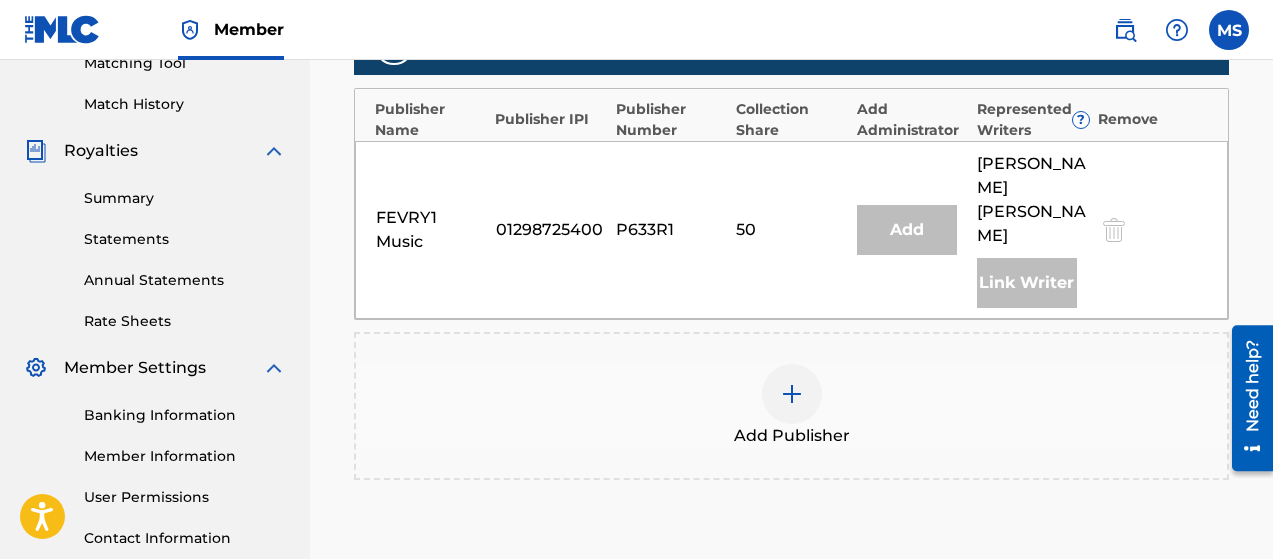 scroll, scrollTop: 530, scrollLeft: 0, axis: vertical 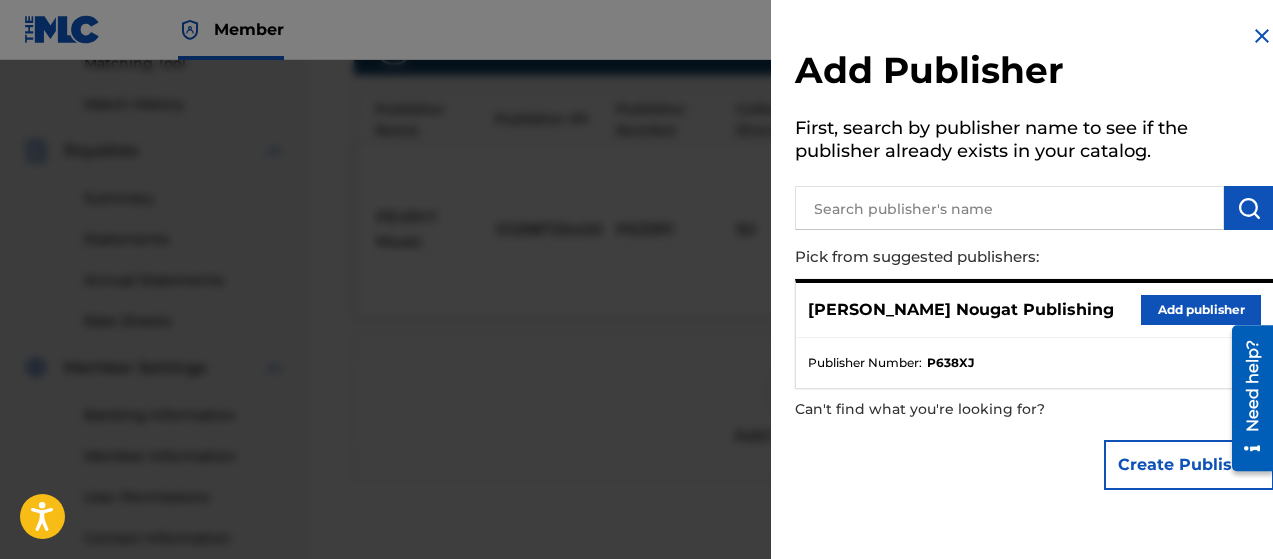 click on "Add publisher" at bounding box center [1201, 310] 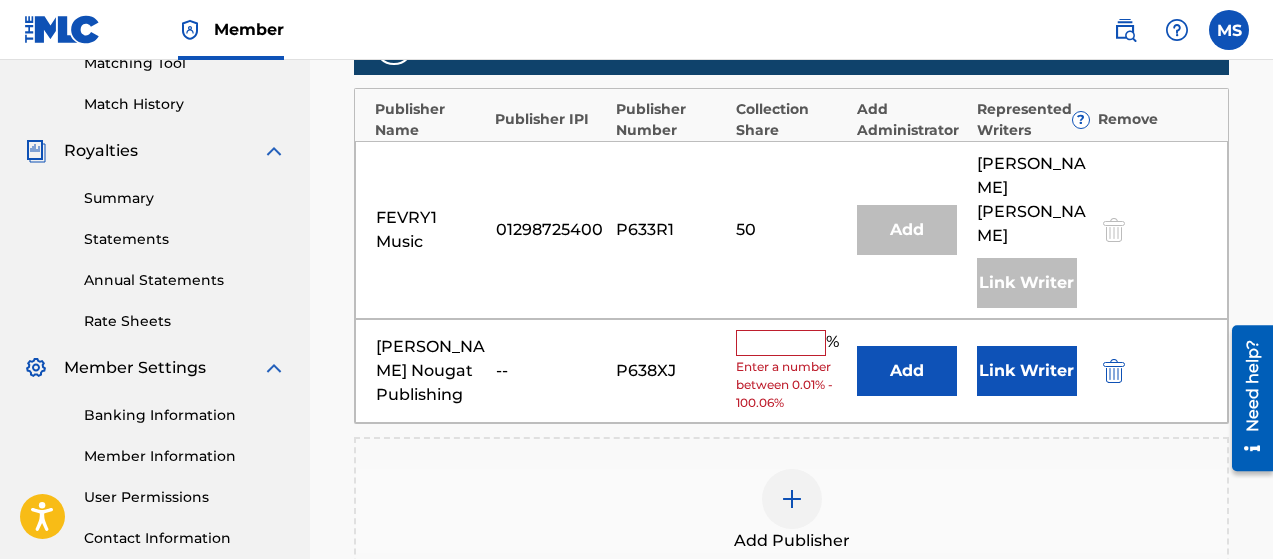 click at bounding box center [781, 343] 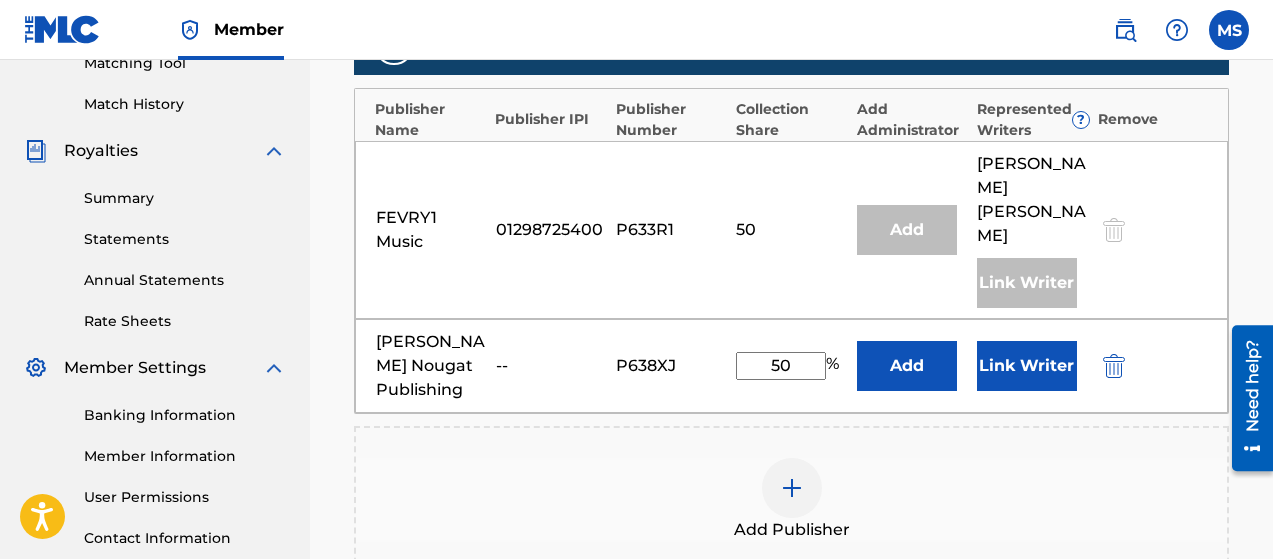 click on "Link Writer" at bounding box center (1027, 366) 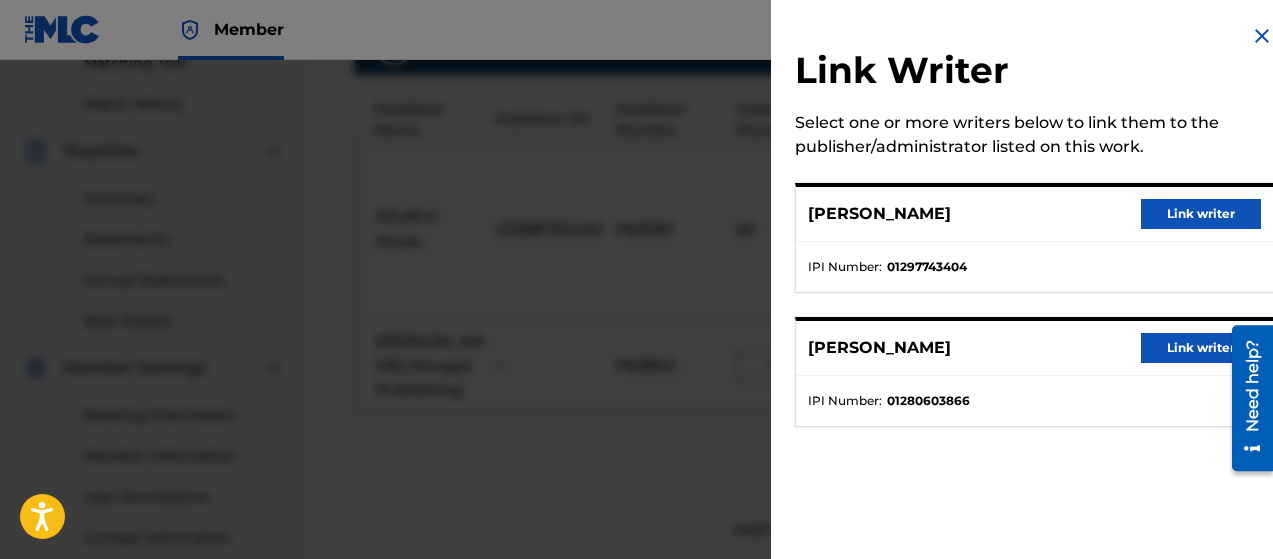 click on "Link writer" at bounding box center [1201, 214] 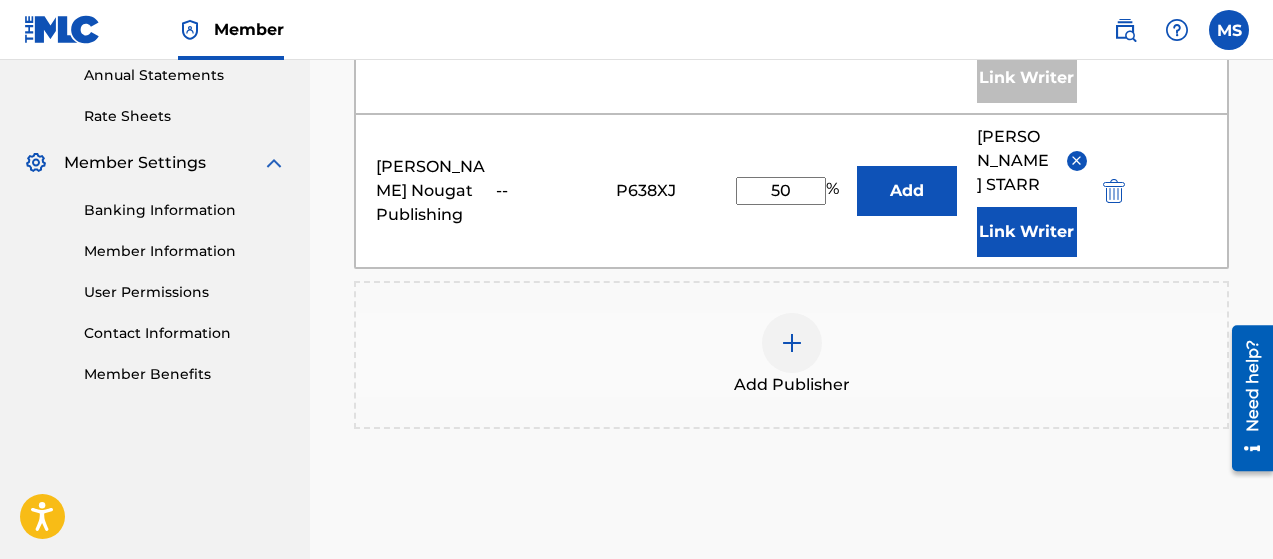 scroll, scrollTop: 852, scrollLeft: 0, axis: vertical 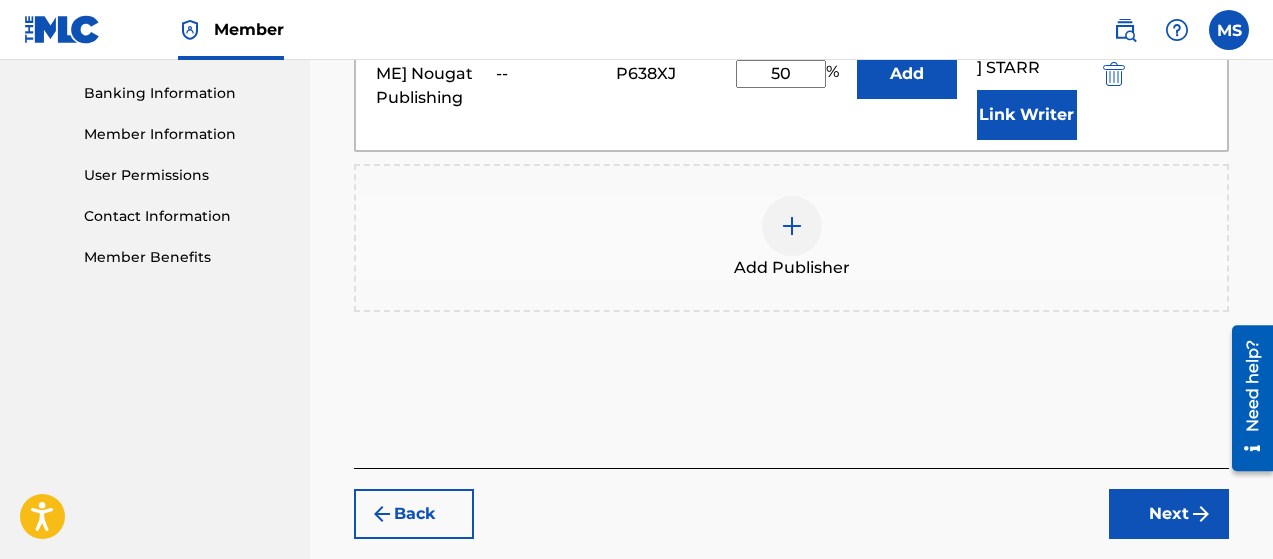 click on "Next" at bounding box center [1169, 514] 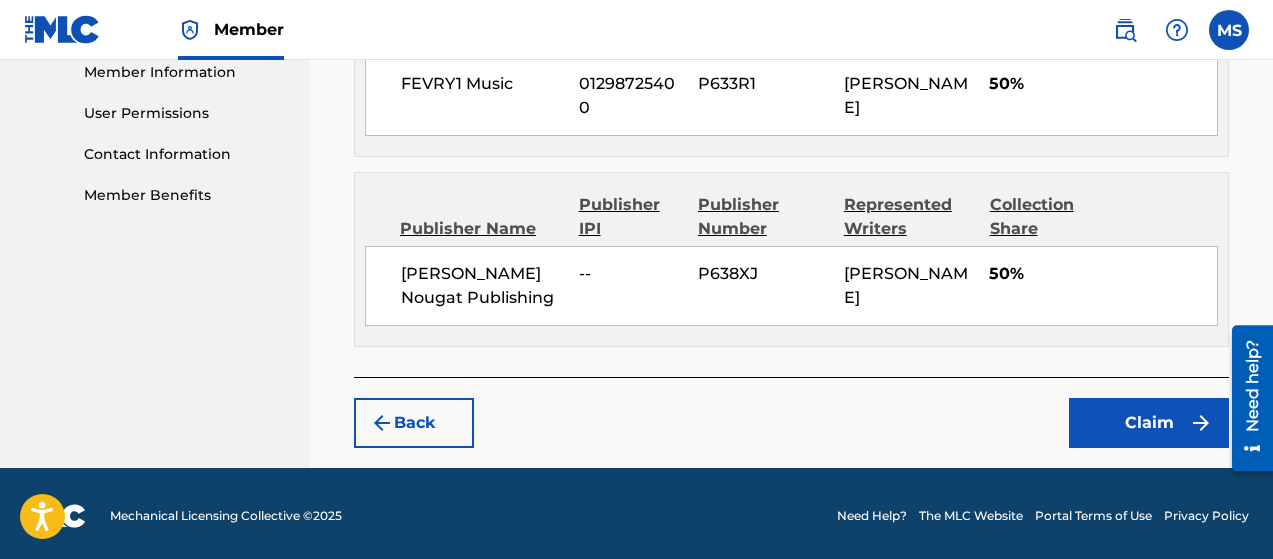 scroll, scrollTop: 915, scrollLeft: 0, axis: vertical 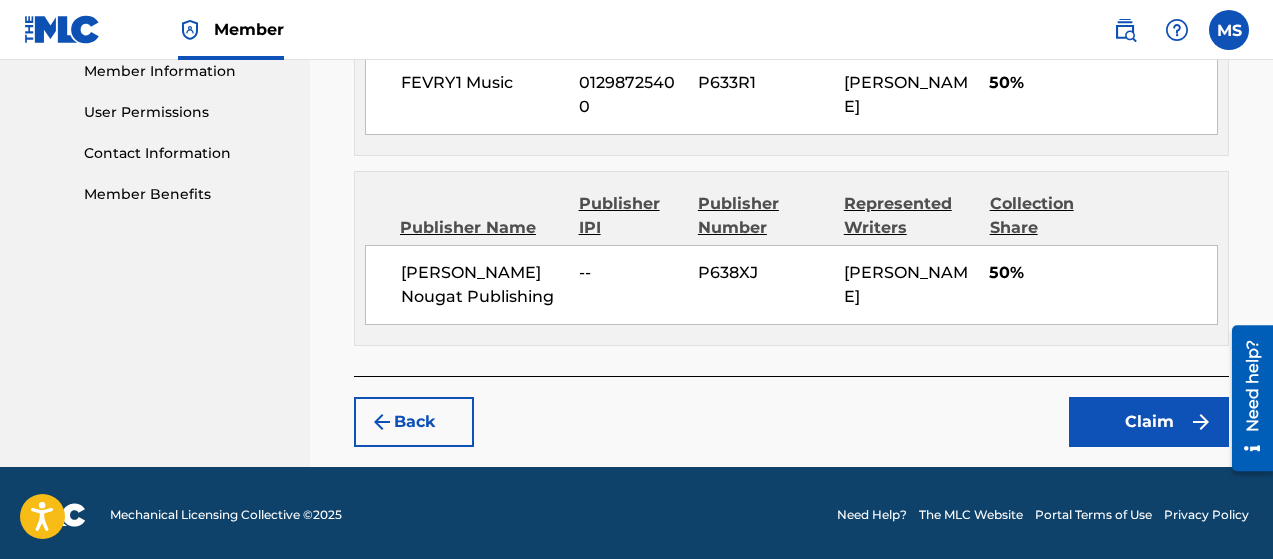 click on "Claim" at bounding box center (1149, 422) 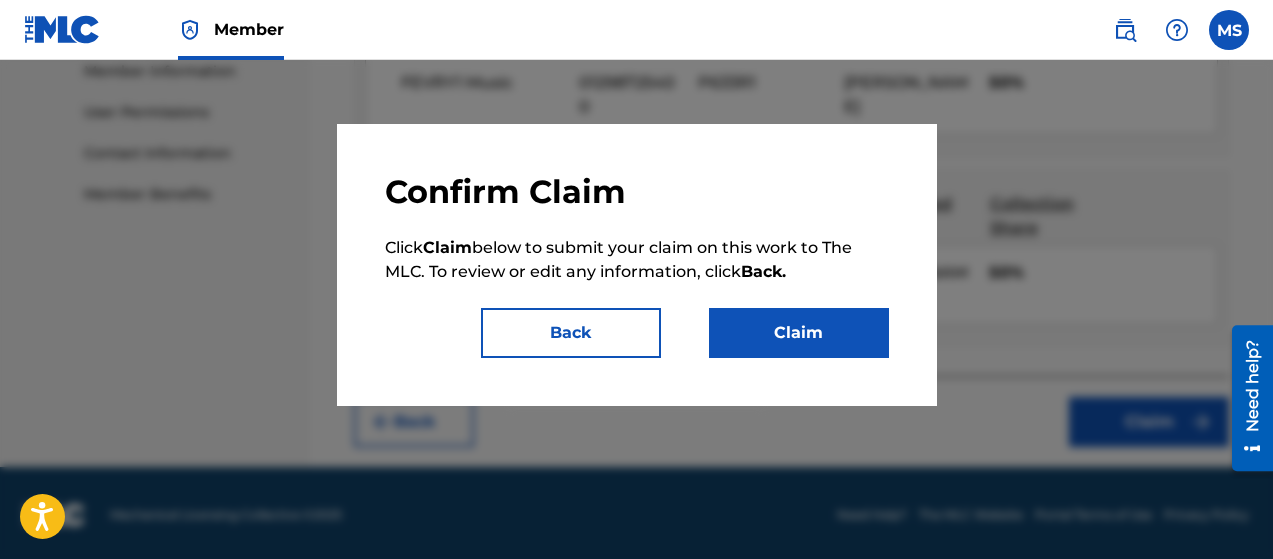 click on "Claim" at bounding box center [799, 333] 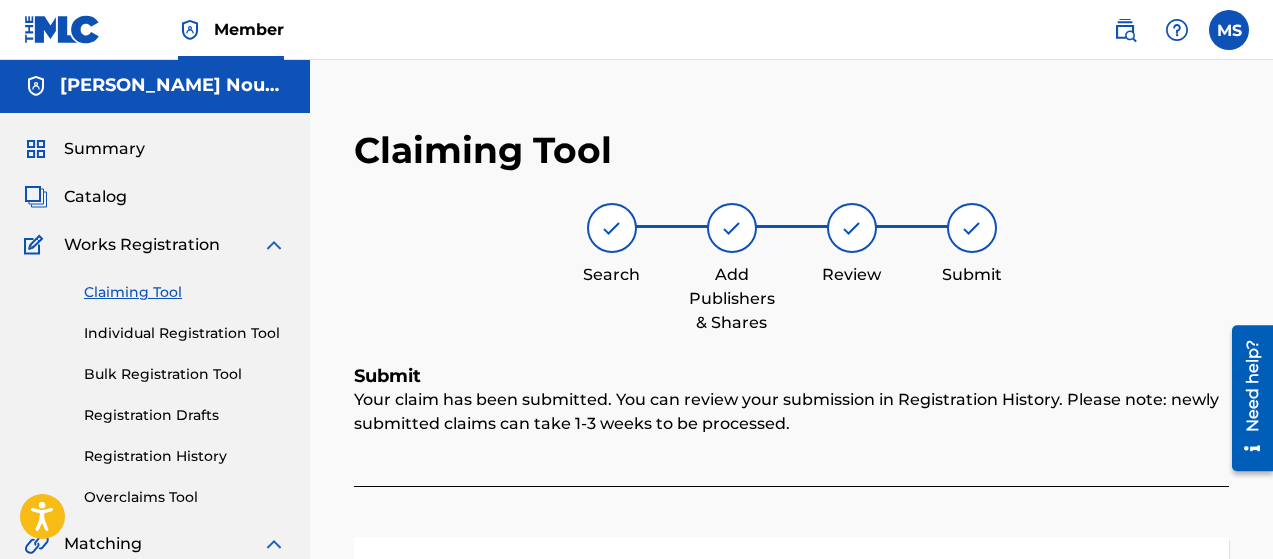 scroll, scrollTop: 0, scrollLeft: 0, axis: both 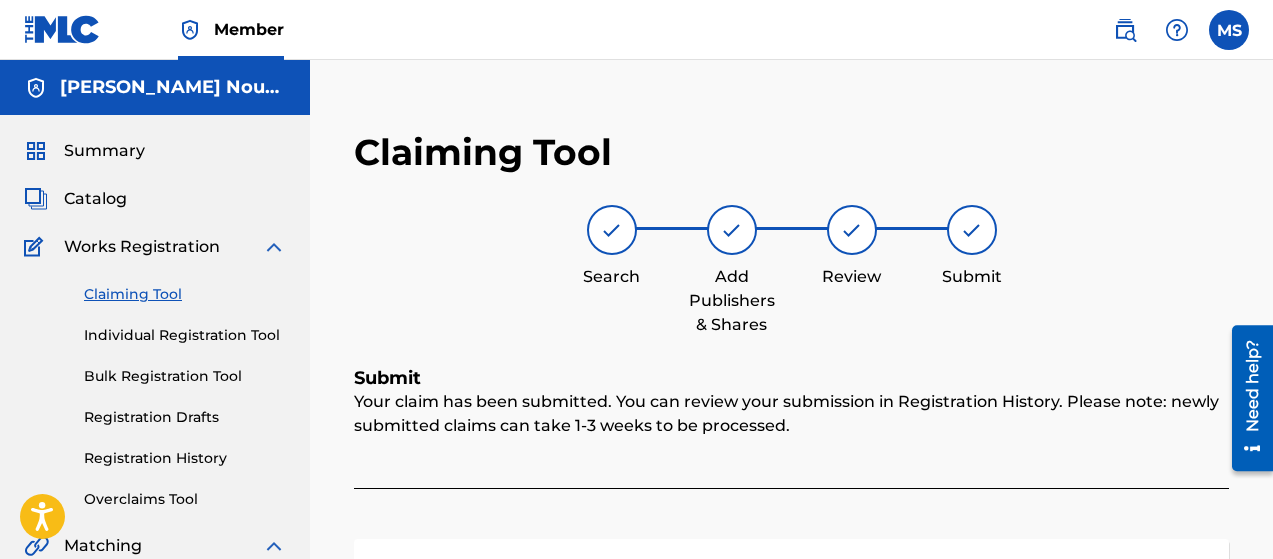 click on "Claiming Tool" at bounding box center [185, 294] 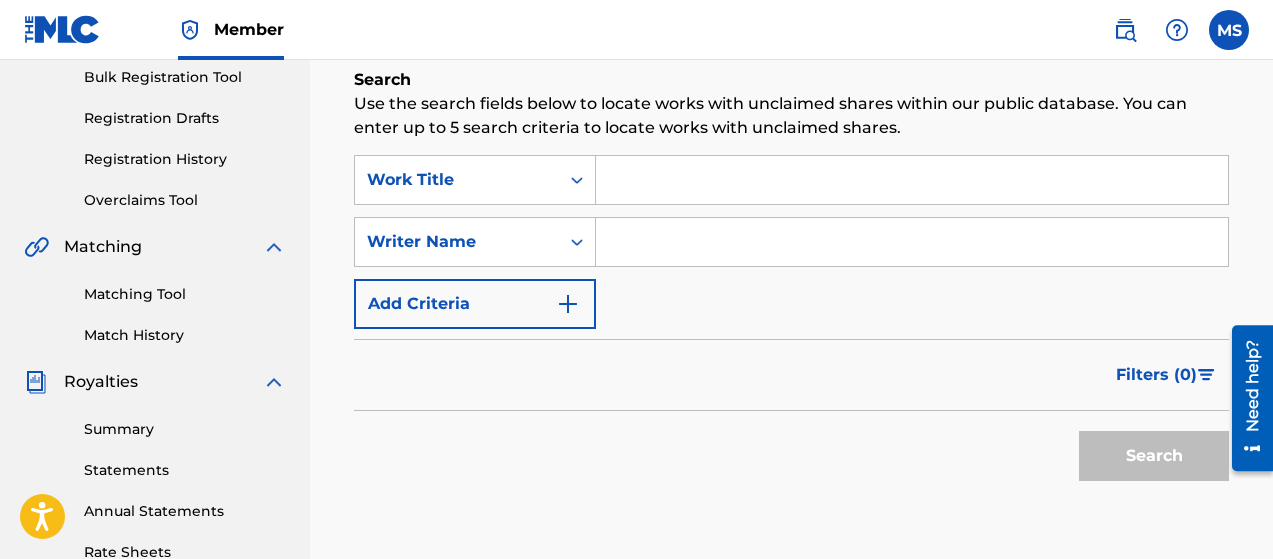 scroll, scrollTop: 299, scrollLeft: 0, axis: vertical 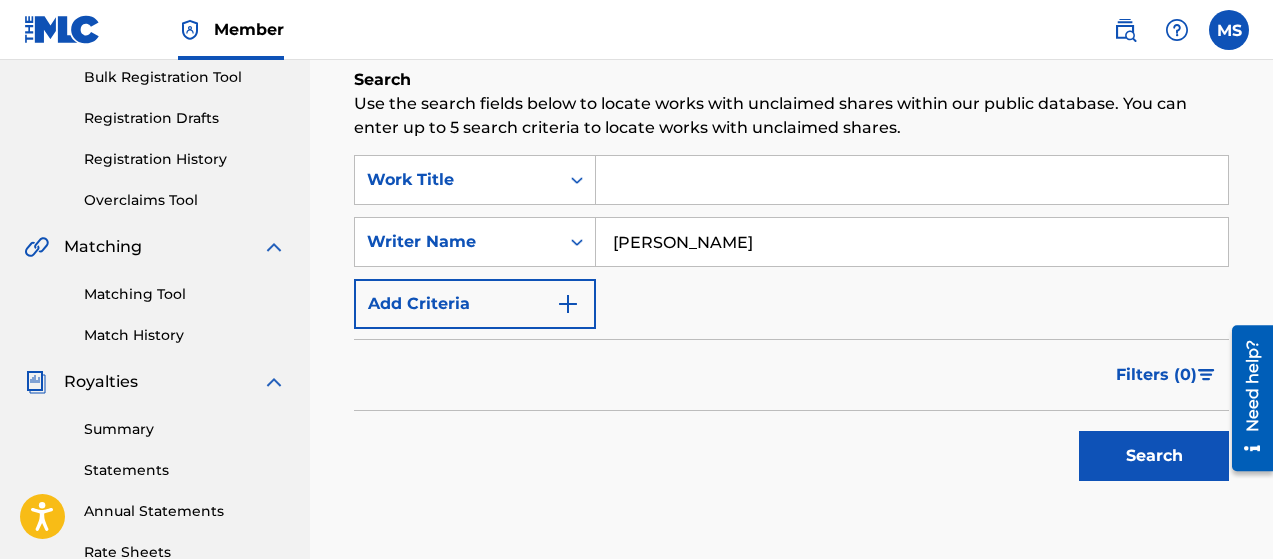 click at bounding box center [568, 304] 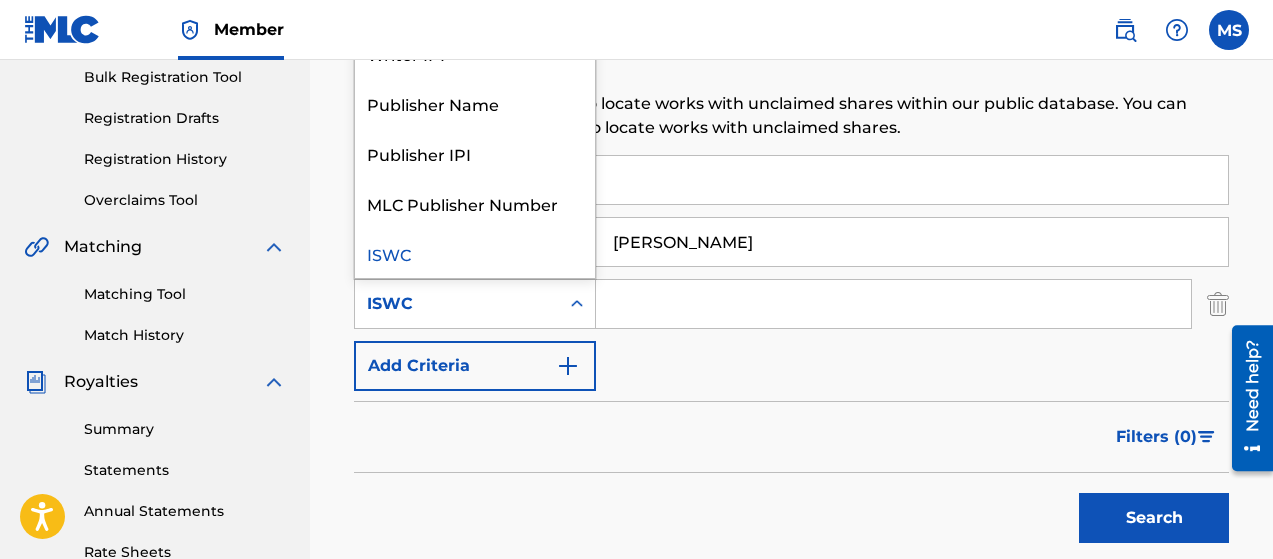 click 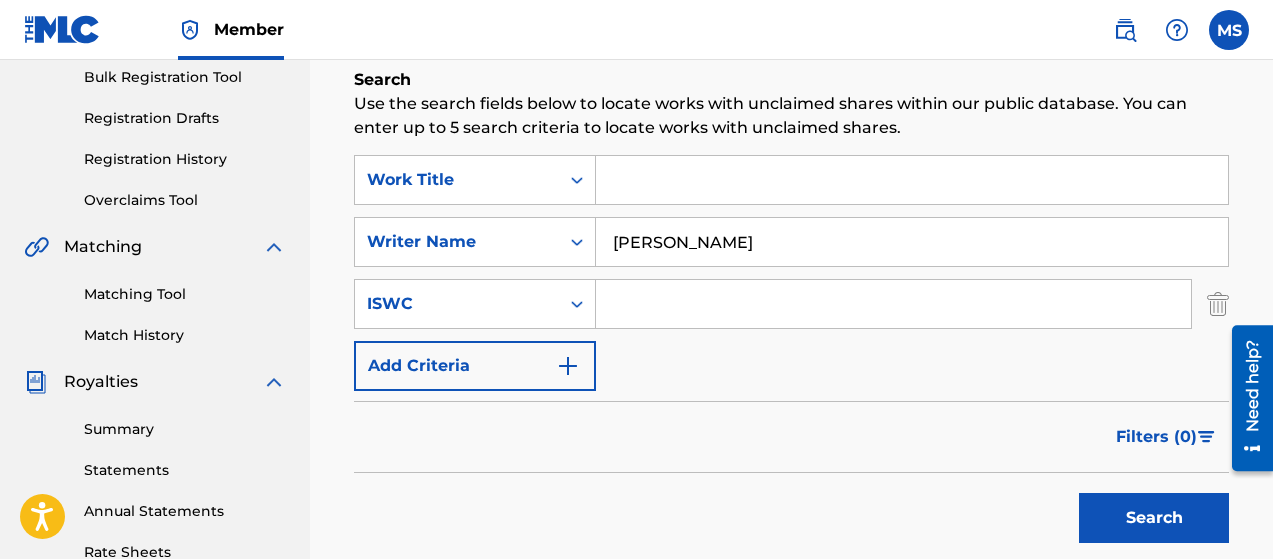click on "Add Criteria" at bounding box center (475, 366) 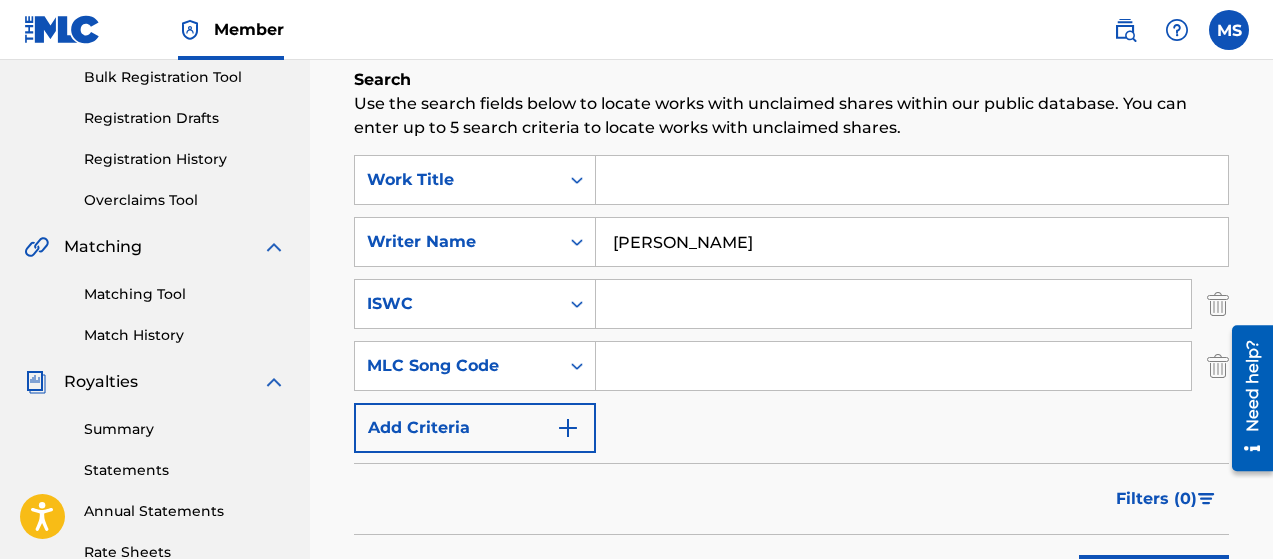 click on "Add Criteria" at bounding box center (475, 428) 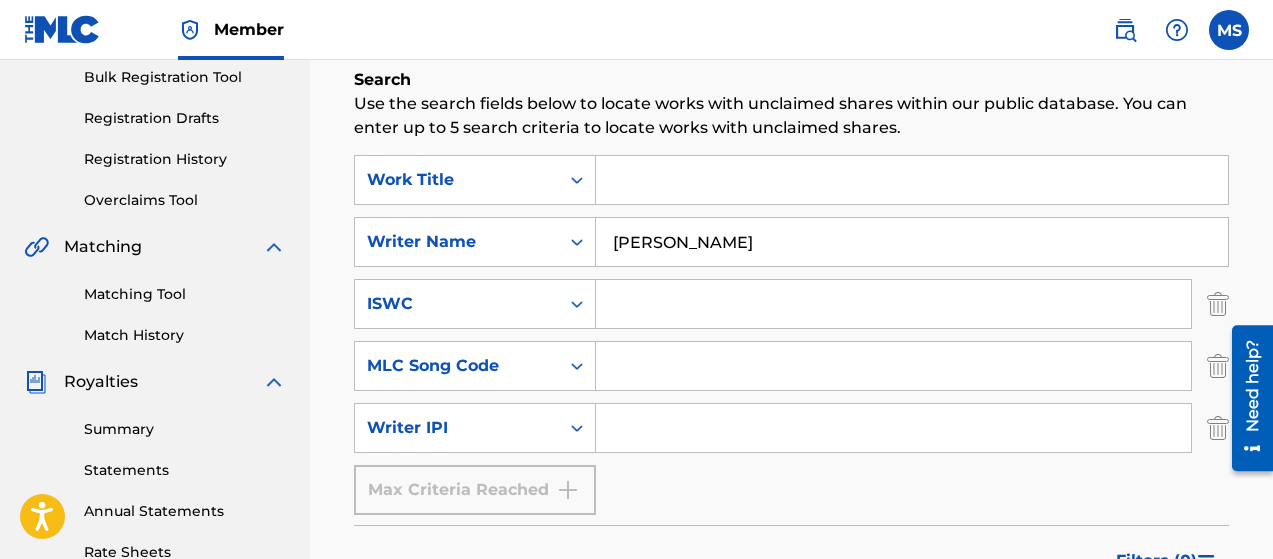 drag, startPoint x: 635, startPoint y: 419, endPoint x: 625, endPoint y: 426, distance: 12.206555 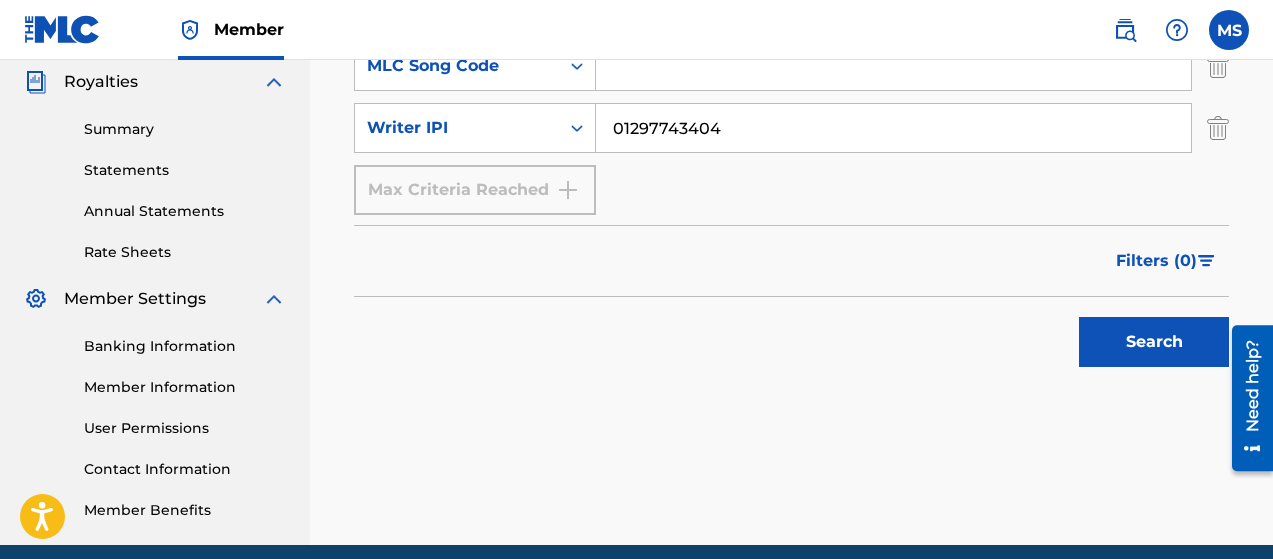 click on "Search" at bounding box center (1154, 342) 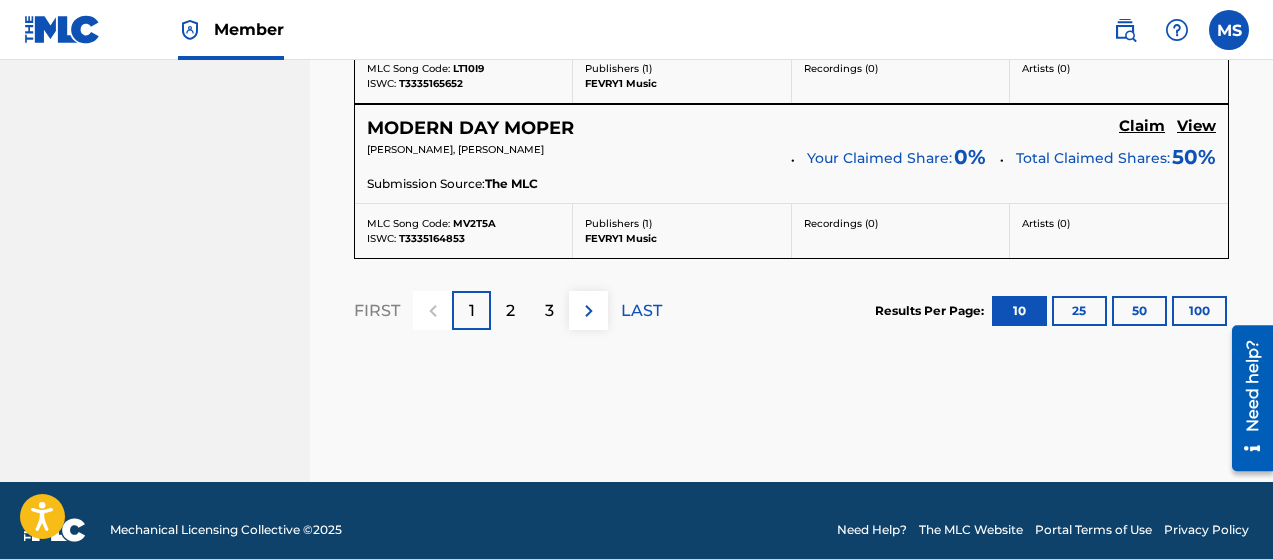 scroll, scrollTop: 2129, scrollLeft: 0, axis: vertical 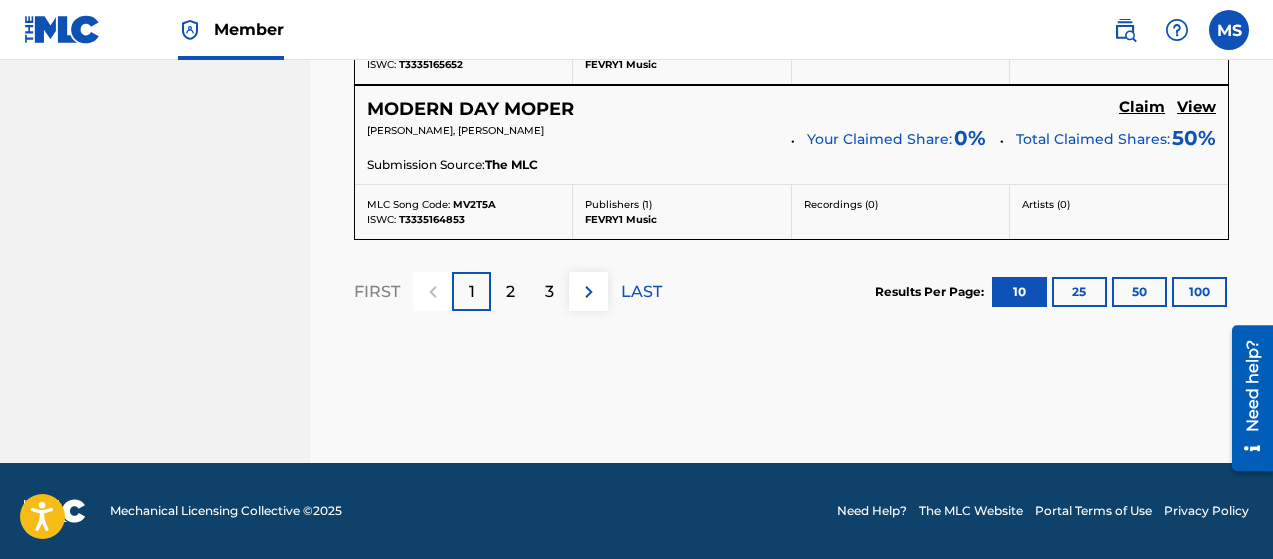 click on "100" at bounding box center [1199, 292] 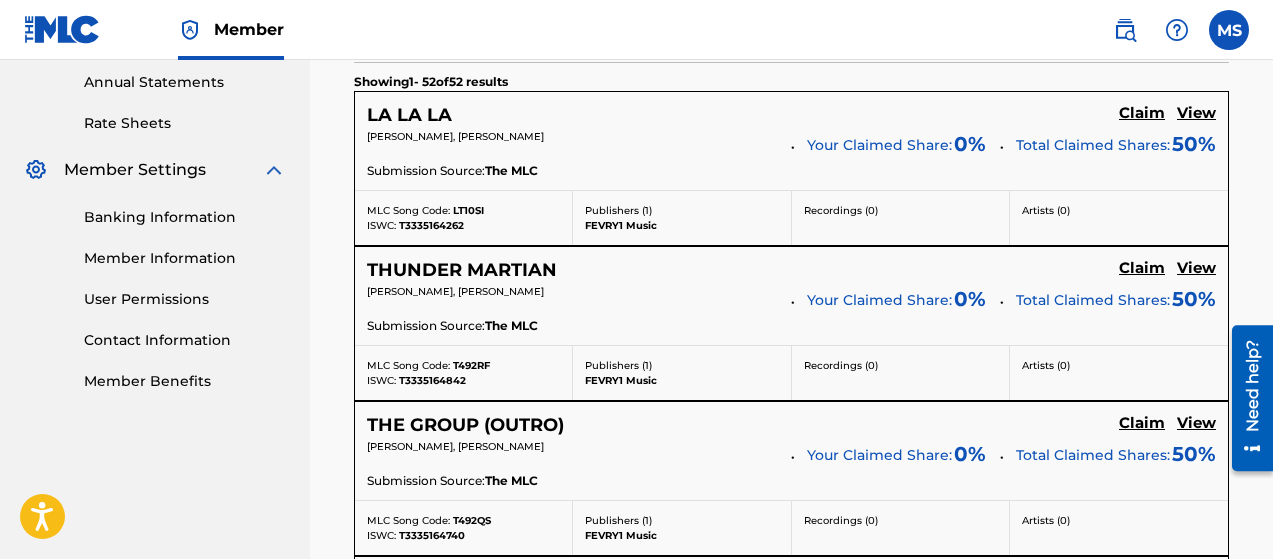scroll, scrollTop: 728, scrollLeft: 0, axis: vertical 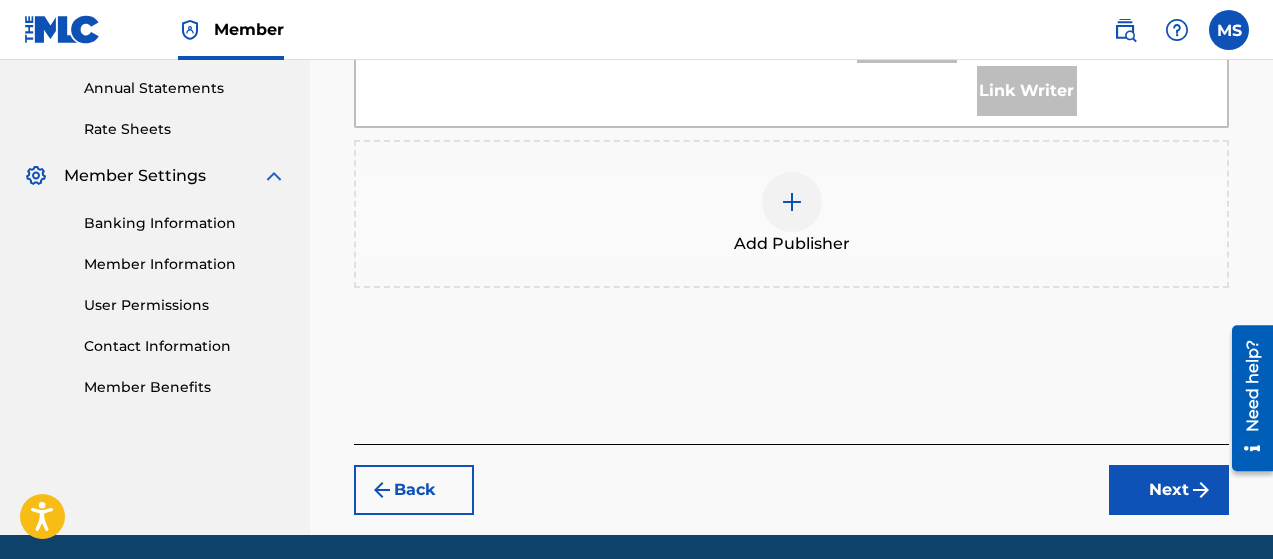 click at bounding box center (792, 202) 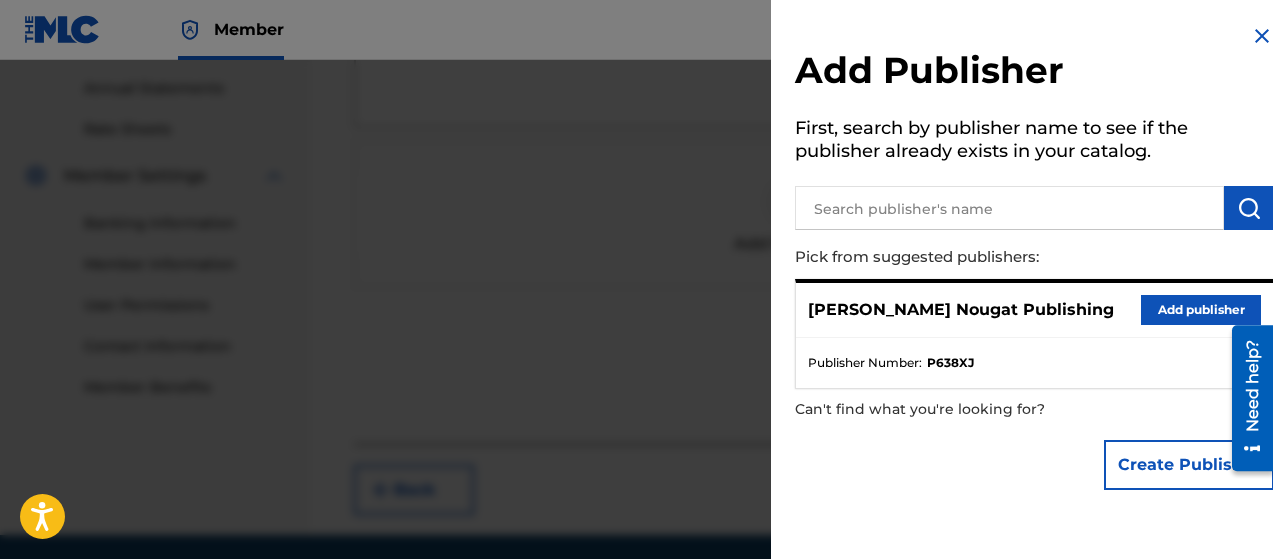 click on "Add publisher" at bounding box center [1201, 310] 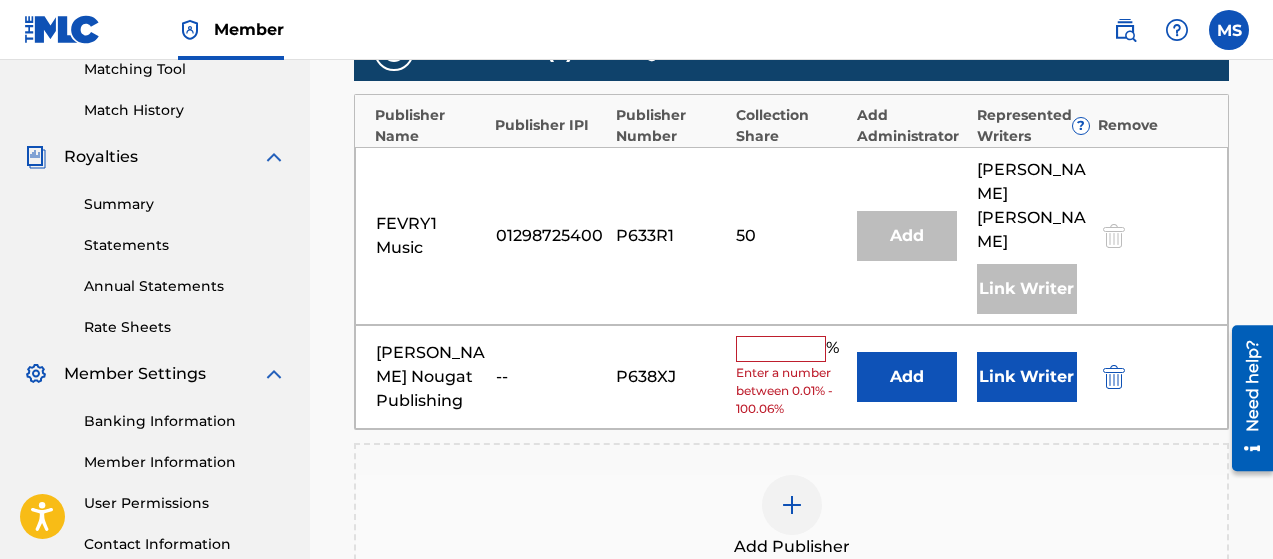 scroll, scrollTop: 523, scrollLeft: 0, axis: vertical 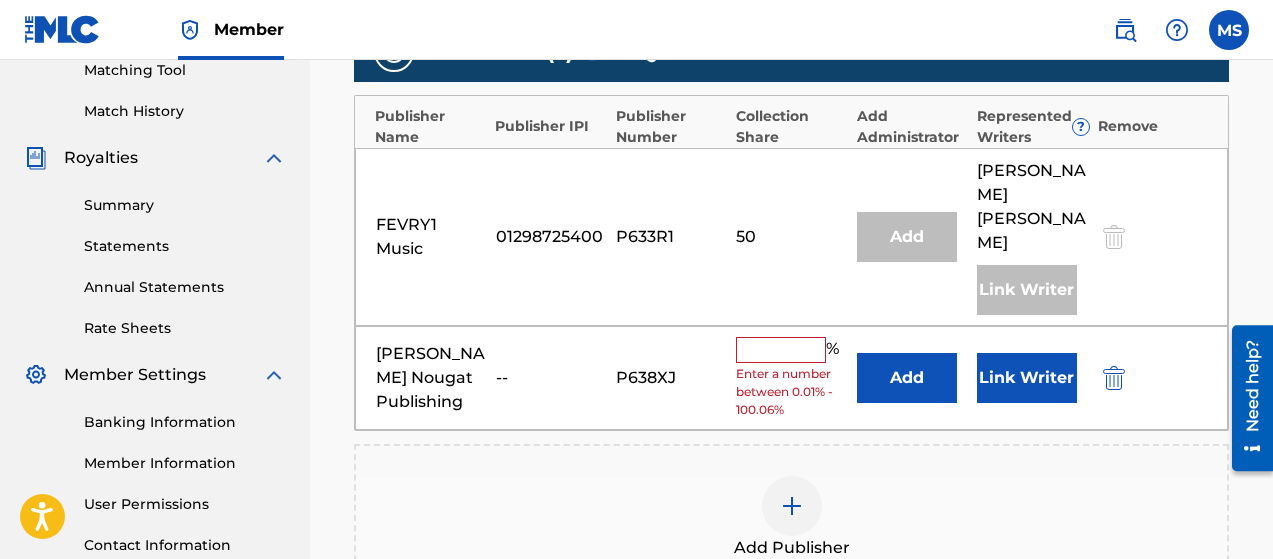 click at bounding box center [781, 350] 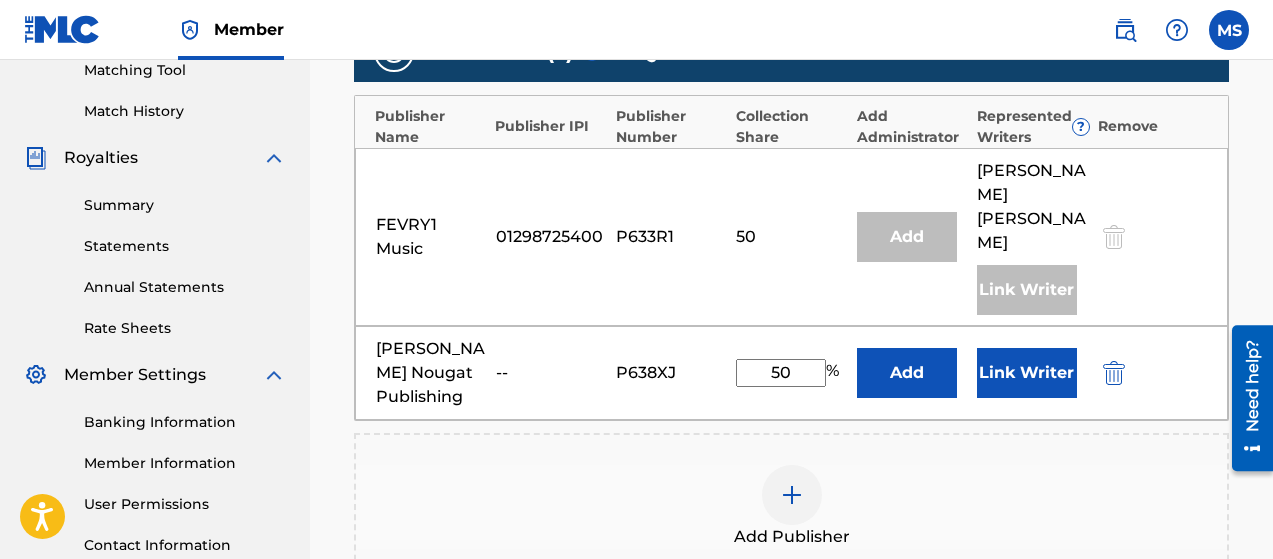 click on "Link Writer" at bounding box center (1027, 373) 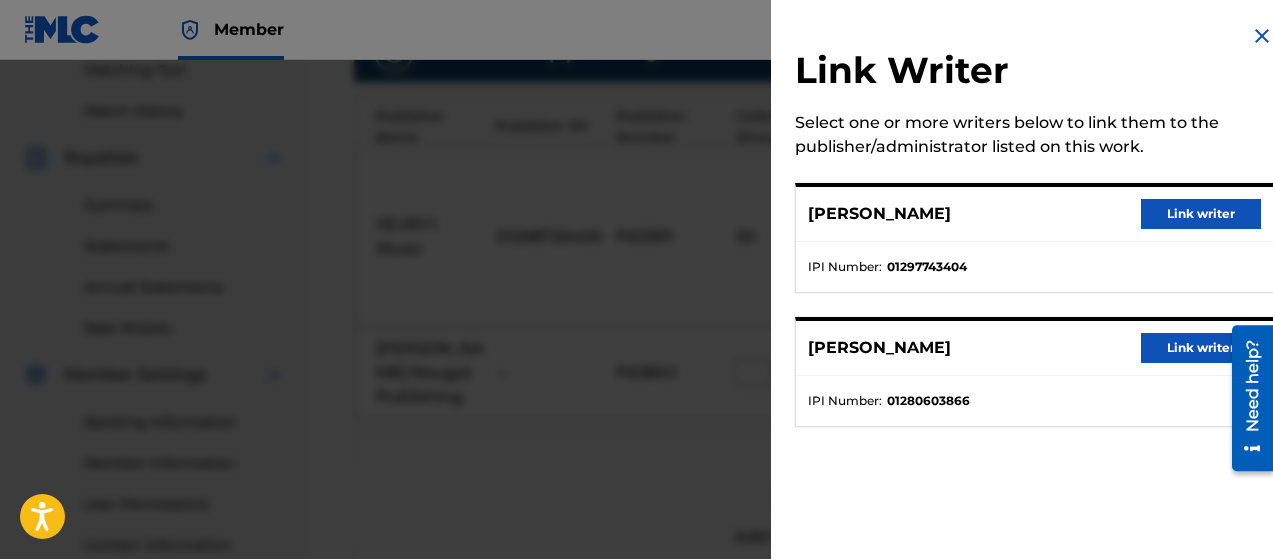 click on "Link writer" at bounding box center (1201, 214) 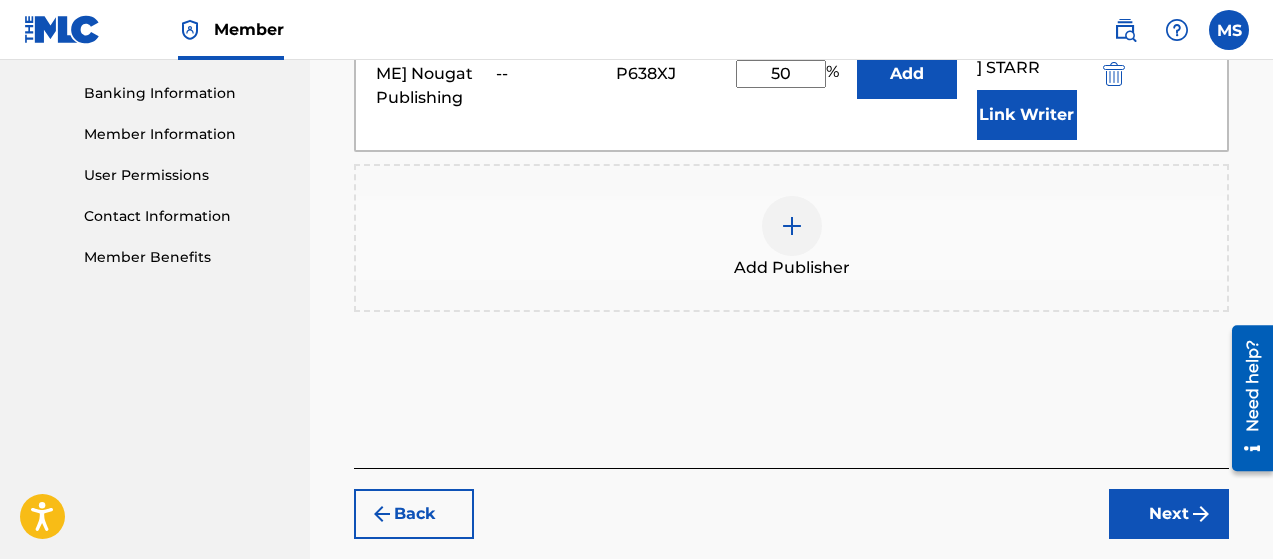 click on "Next" at bounding box center (1169, 514) 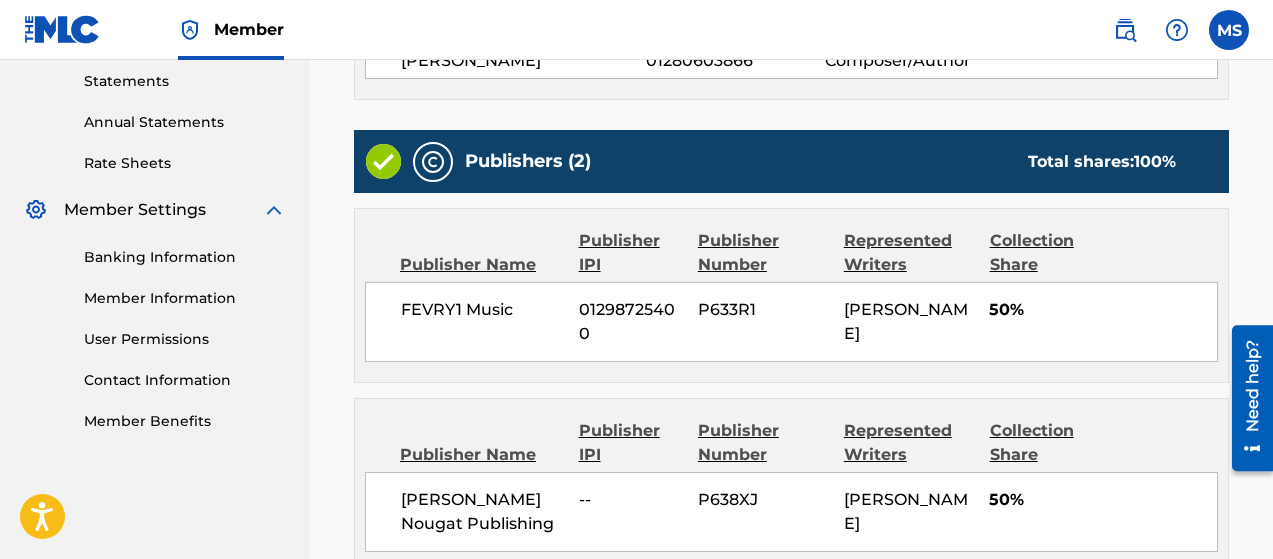 scroll, scrollTop: 915, scrollLeft: 0, axis: vertical 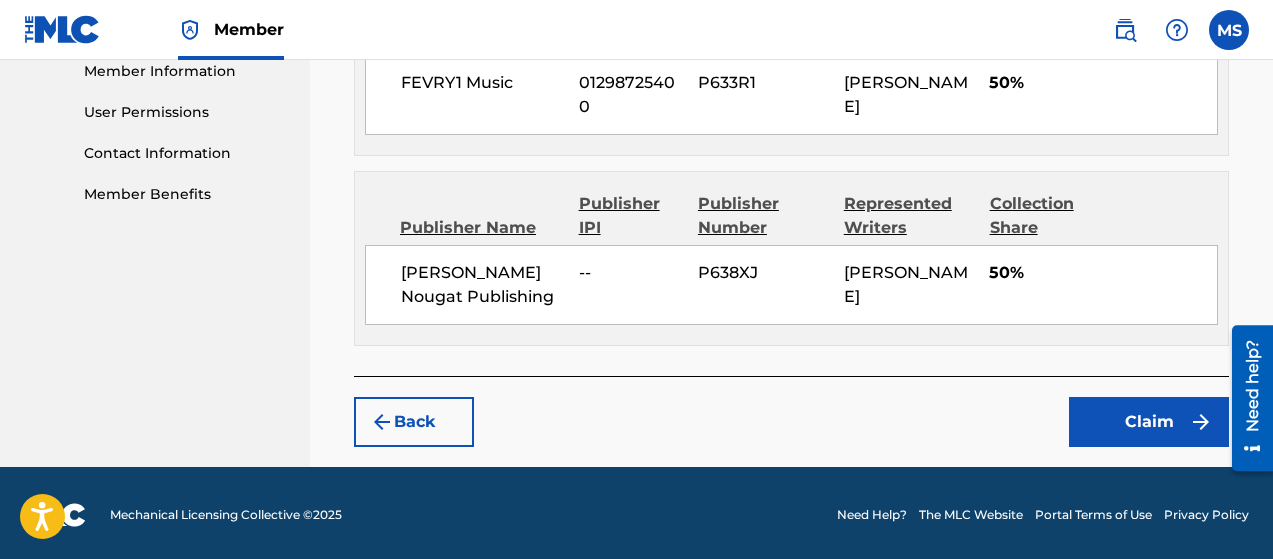 click on "Claim" at bounding box center (1149, 422) 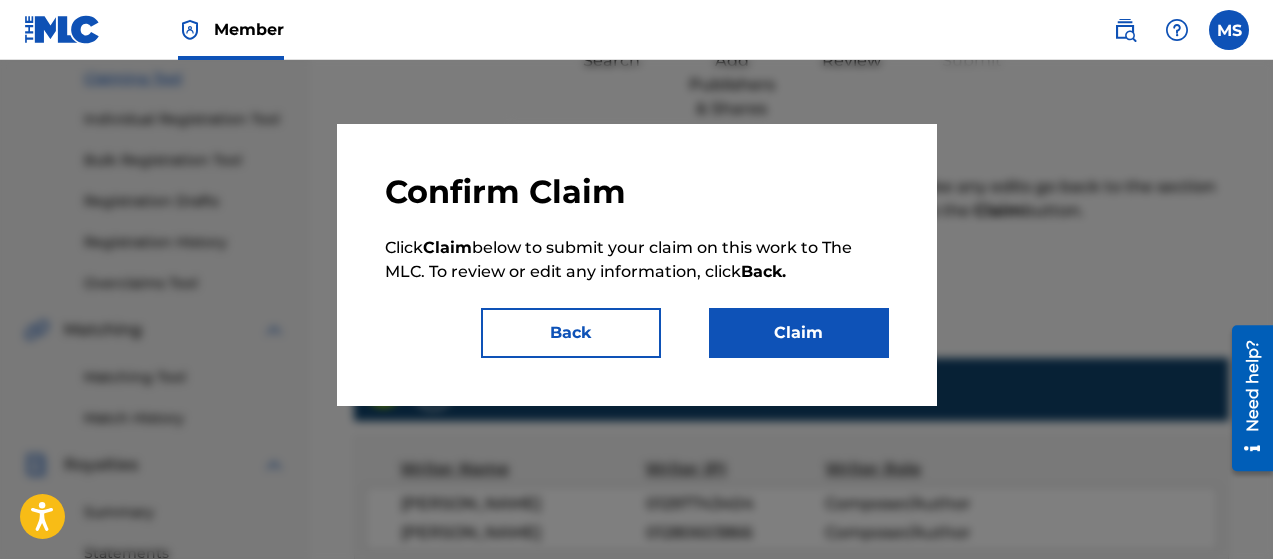 scroll, scrollTop: 216, scrollLeft: 0, axis: vertical 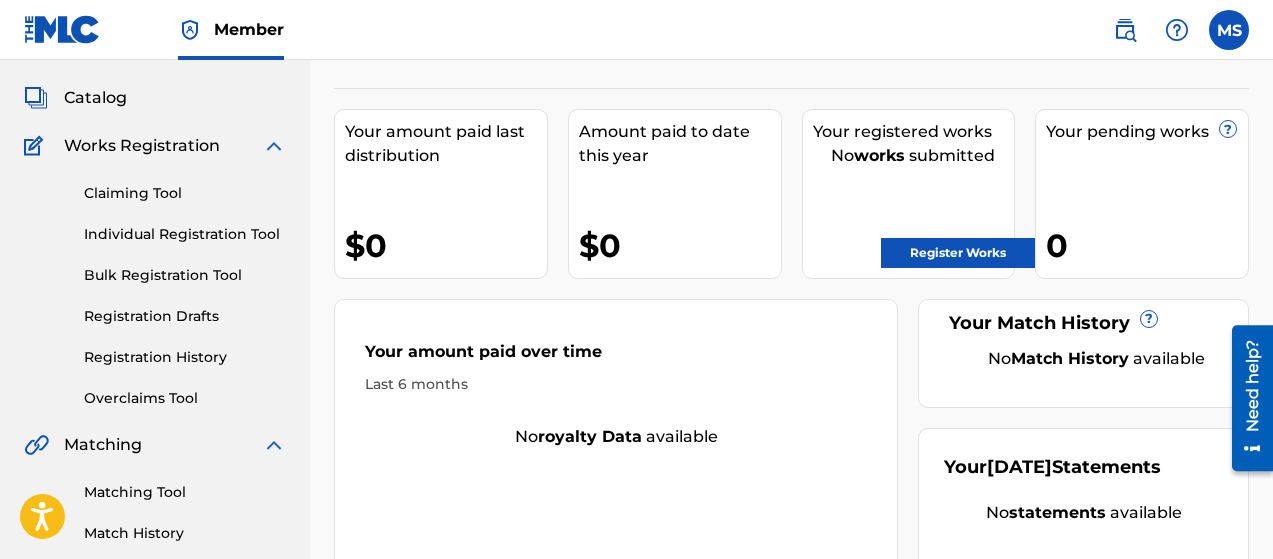 click on "Claiming Tool" at bounding box center [185, 193] 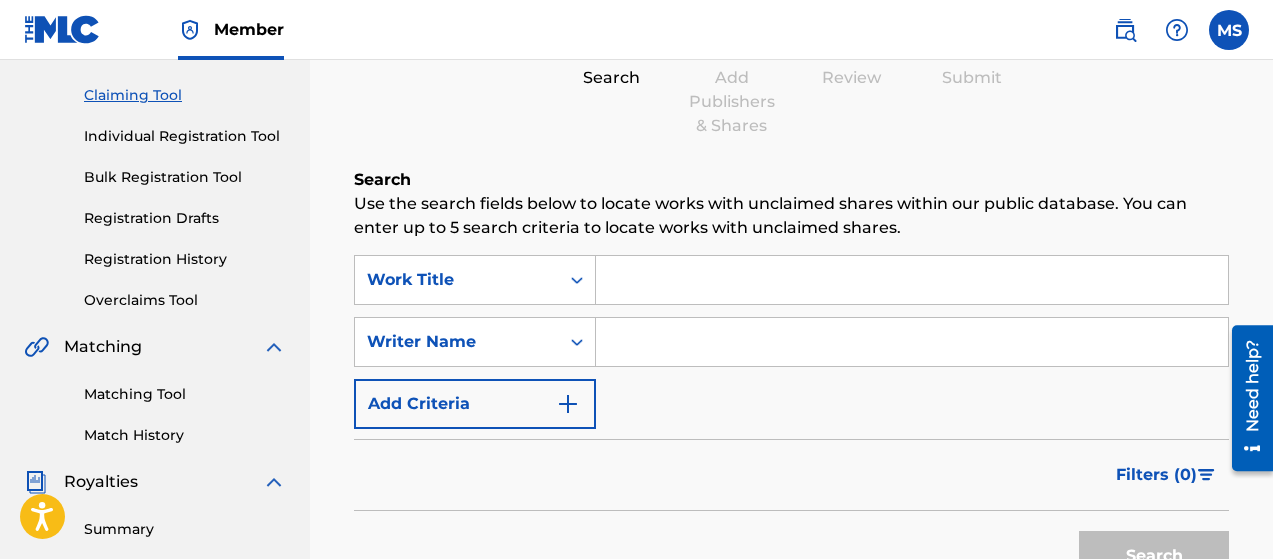 scroll, scrollTop: 199, scrollLeft: 0, axis: vertical 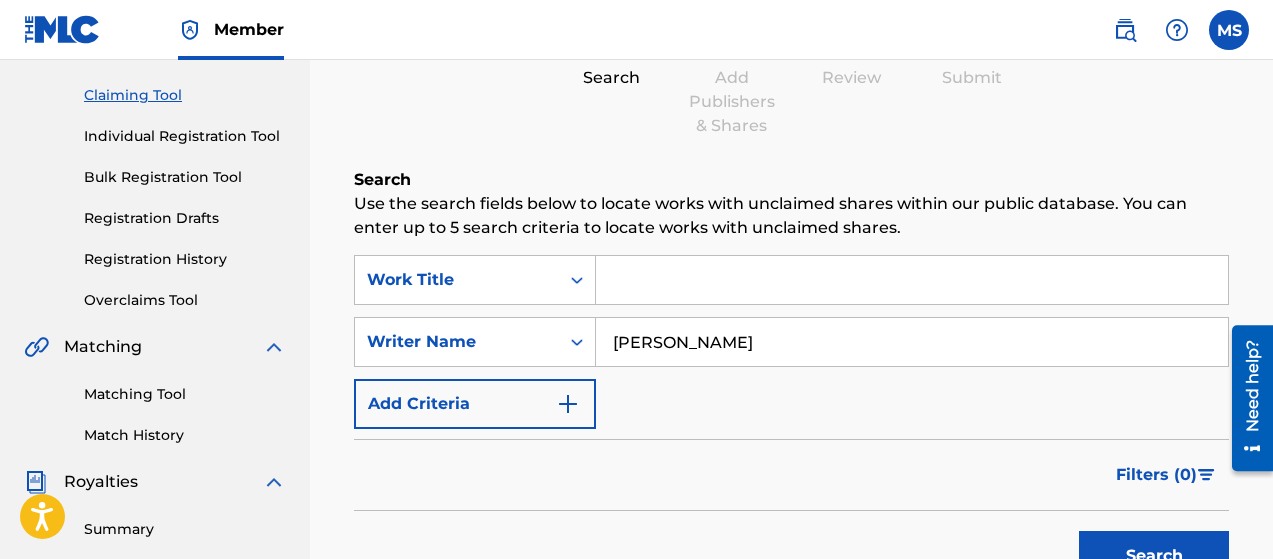 click at bounding box center [568, 404] 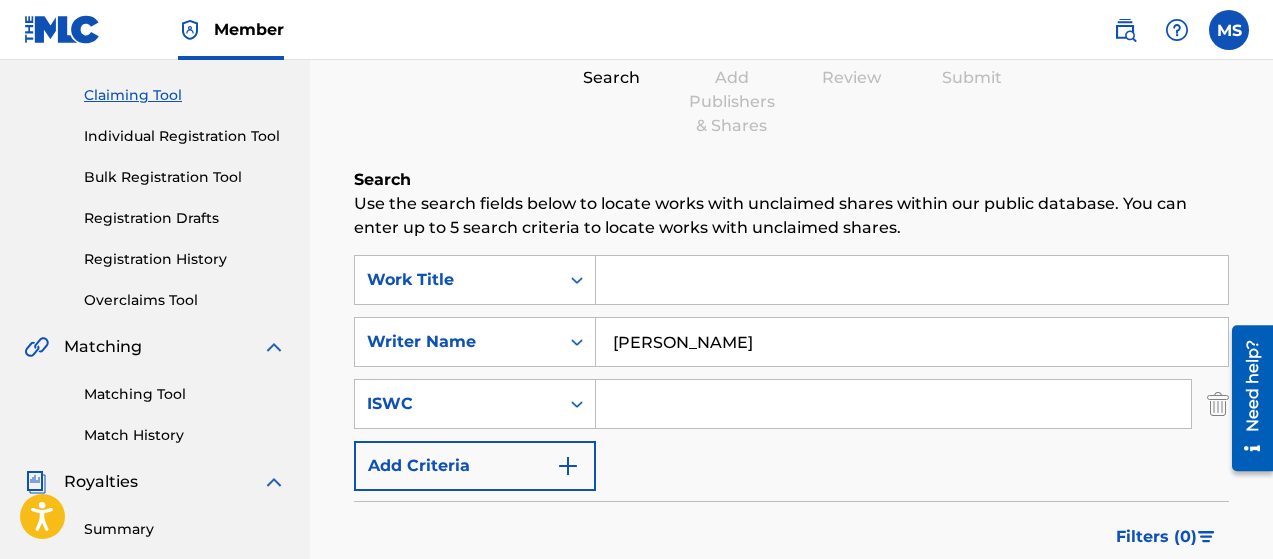 click at bounding box center (568, 466) 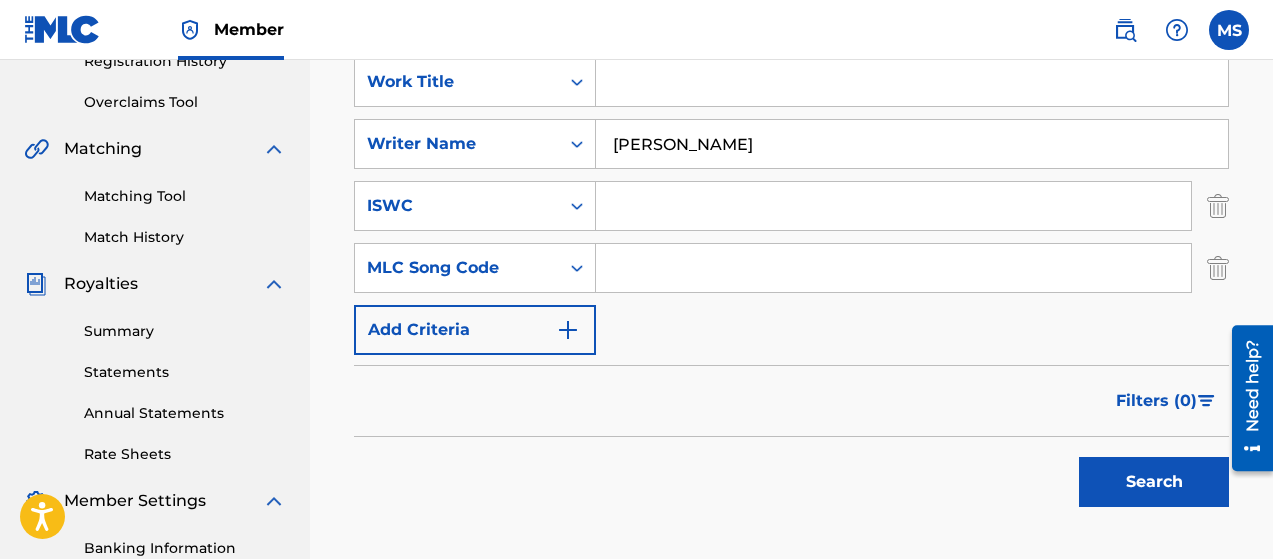 scroll, scrollTop: 398, scrollLeft: 0, axis: vertical 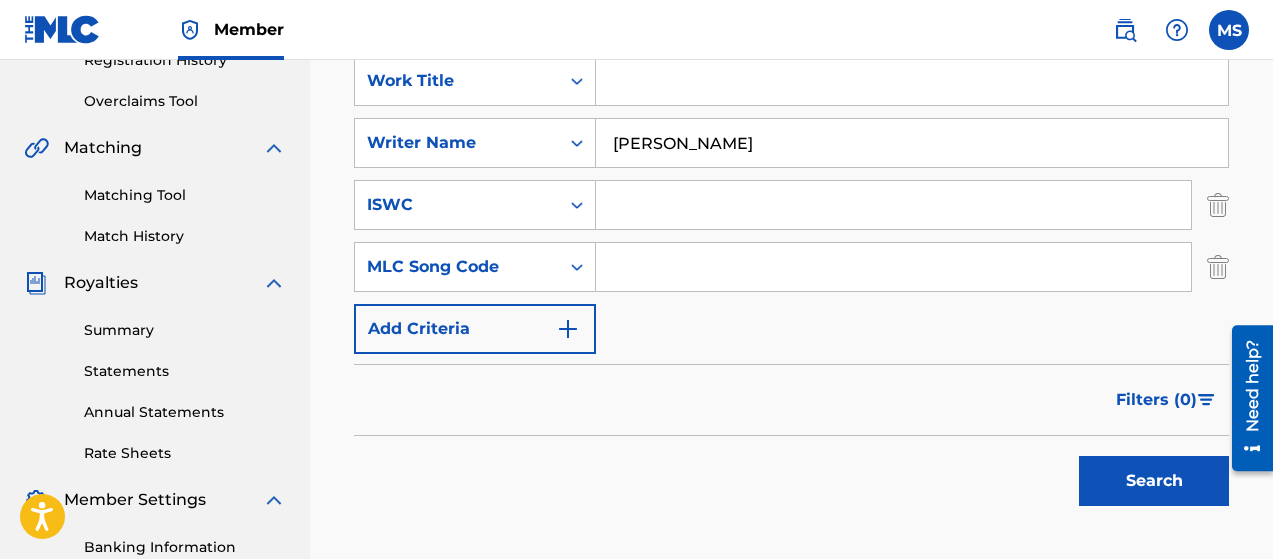 click at bounding box center (568, 329) 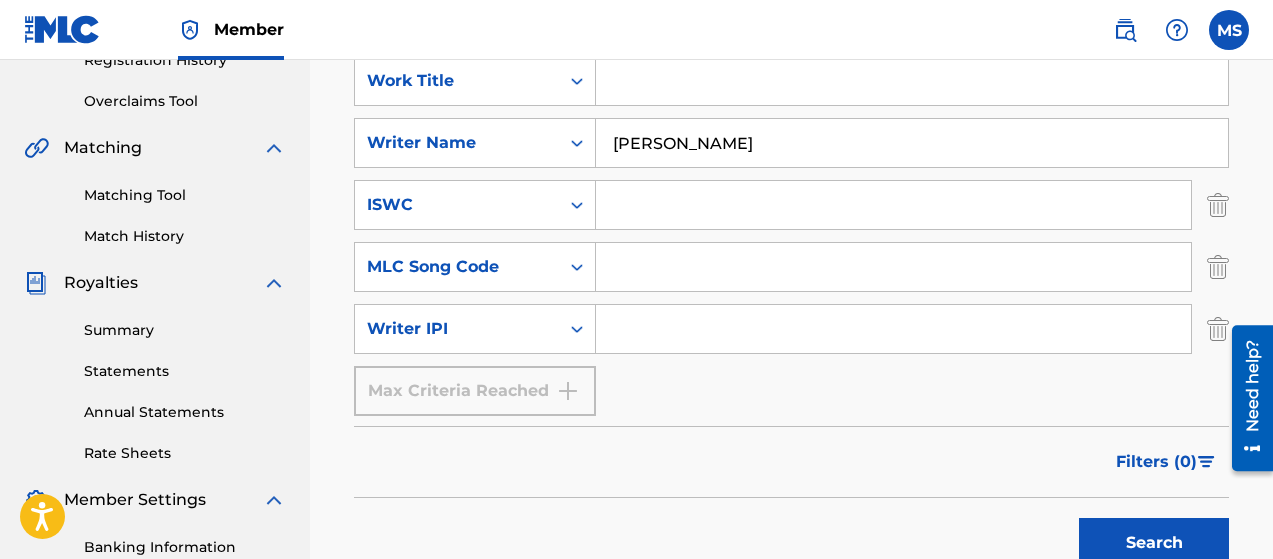 click at bounding box center [893, 329] 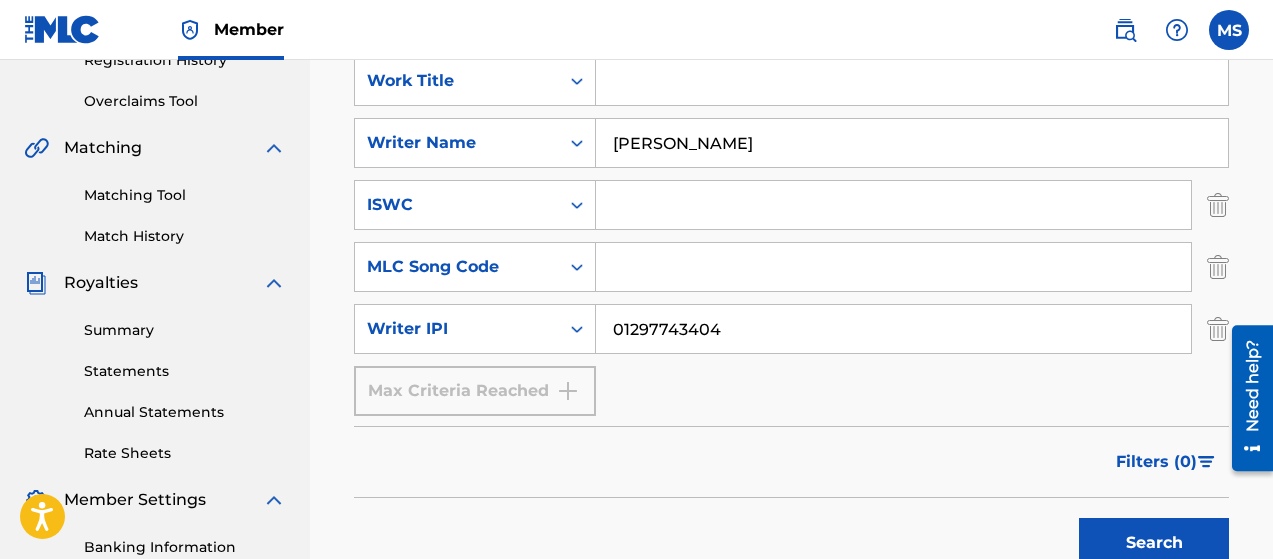 click on "Search" at bounding box center (1154, 543) 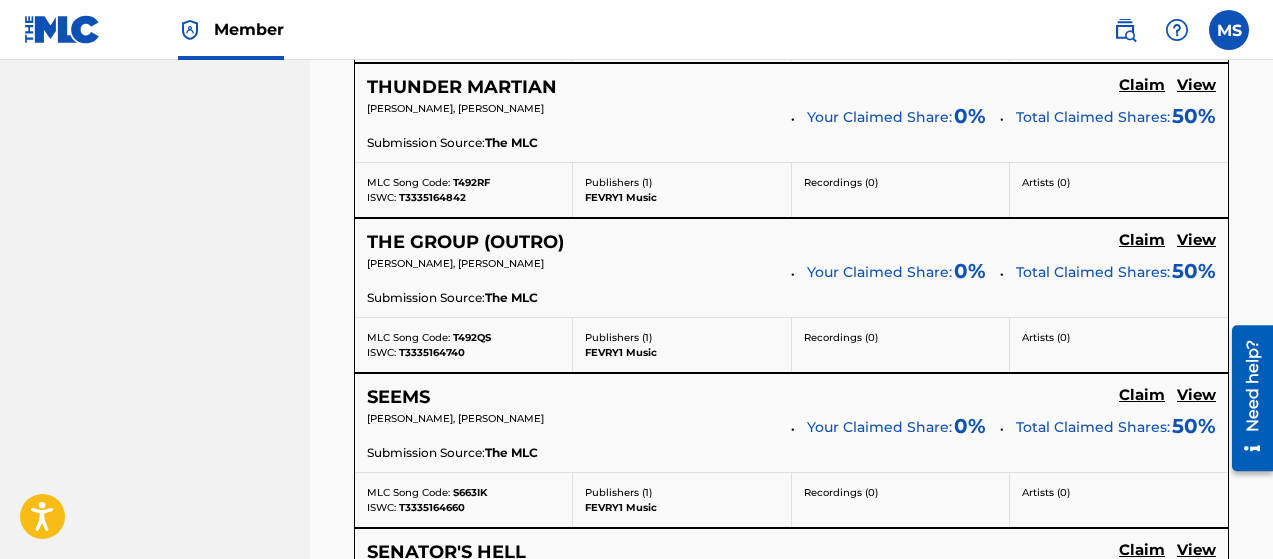 click on "Claim" at bounding box center (1142, -70) 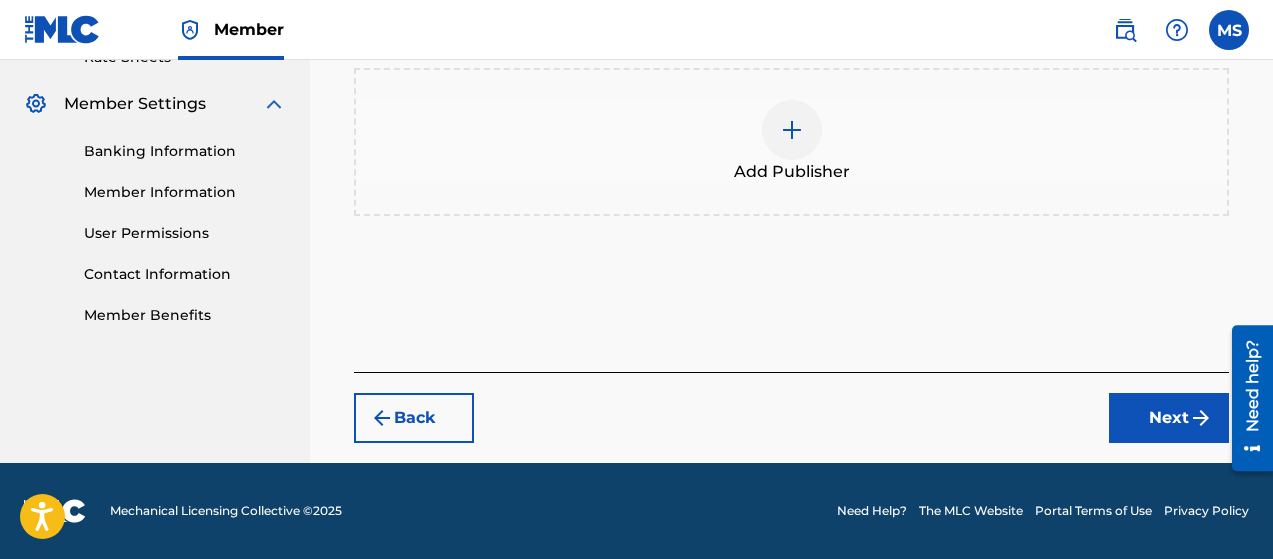 scroll, scrollTop: 722, scrollLeft: 0, axis: vertical 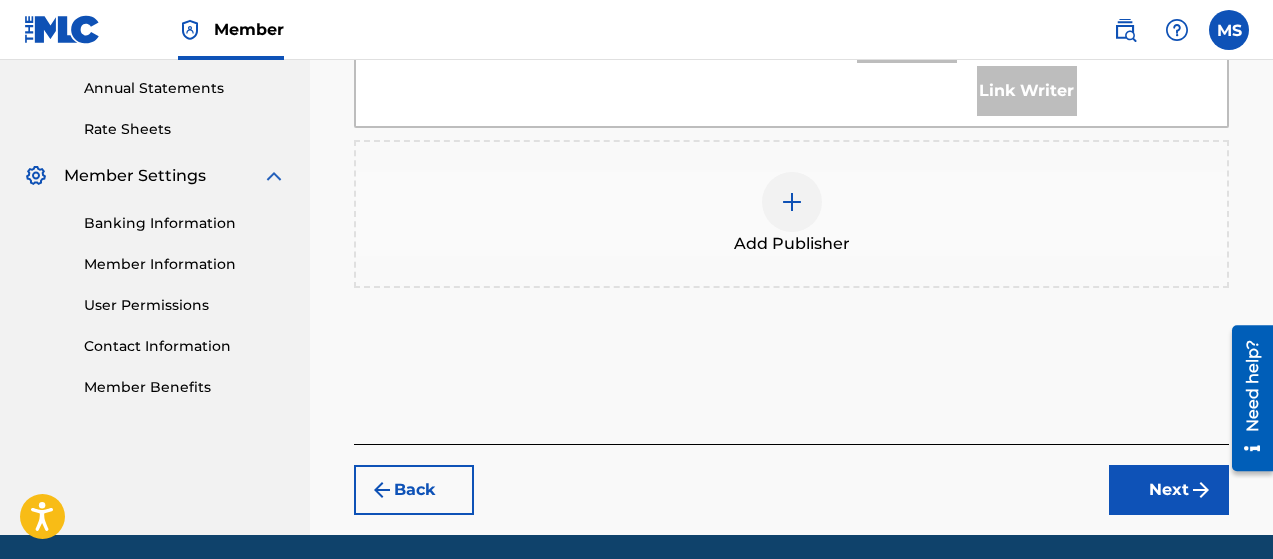 click at bounding box center [792, 202] 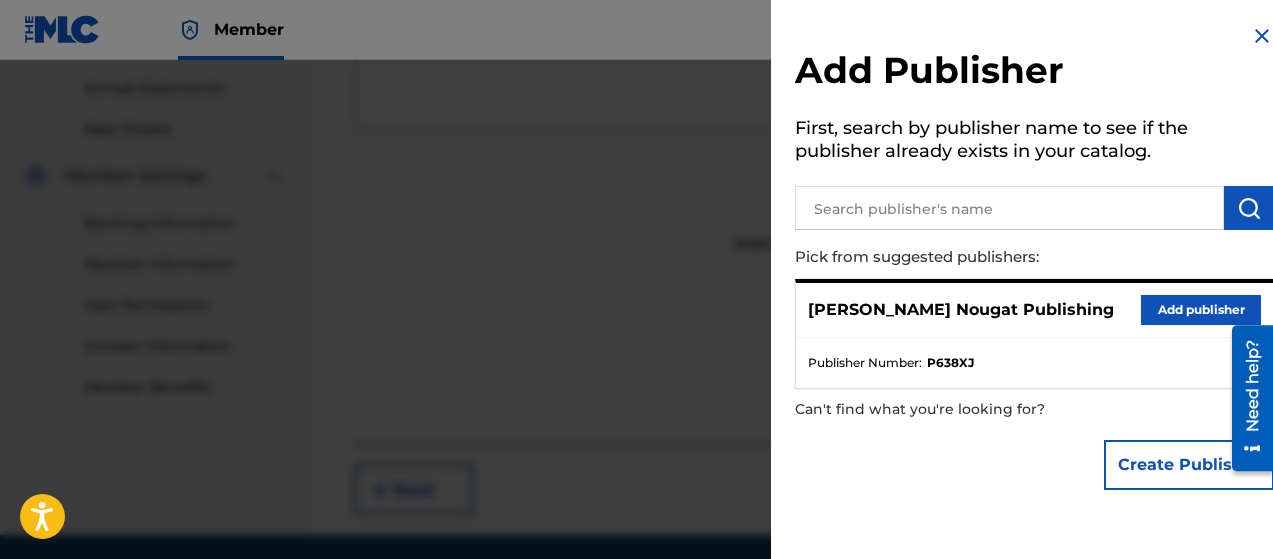 click on "Add publisher" at bounding box center [1201, 310] 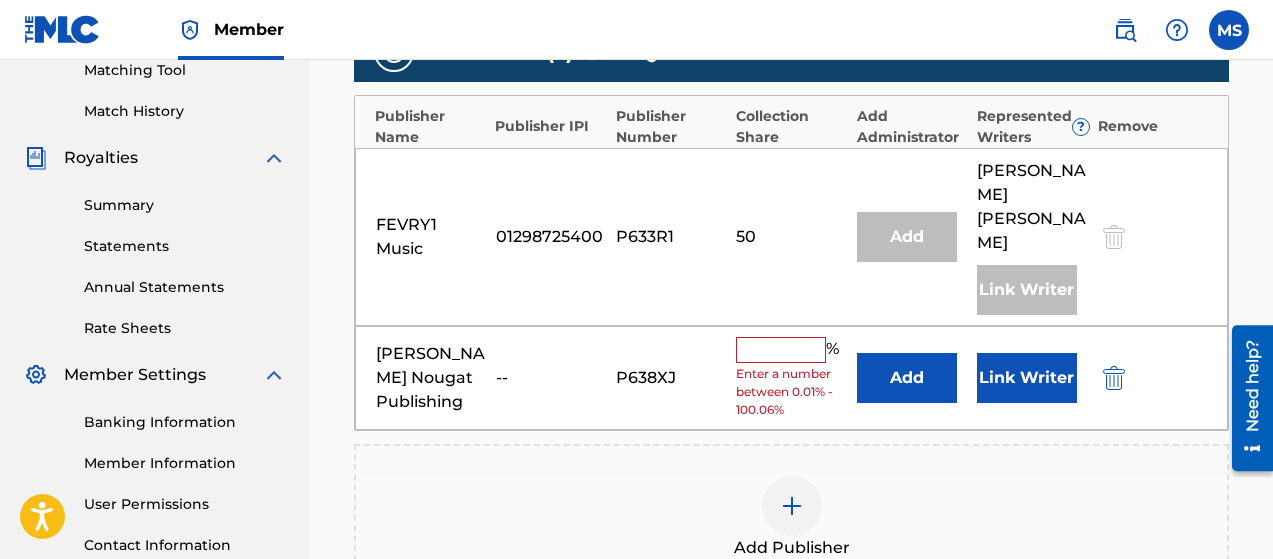 scroll, scrollTop: 522, scrollLeft: 0, axis: vertical 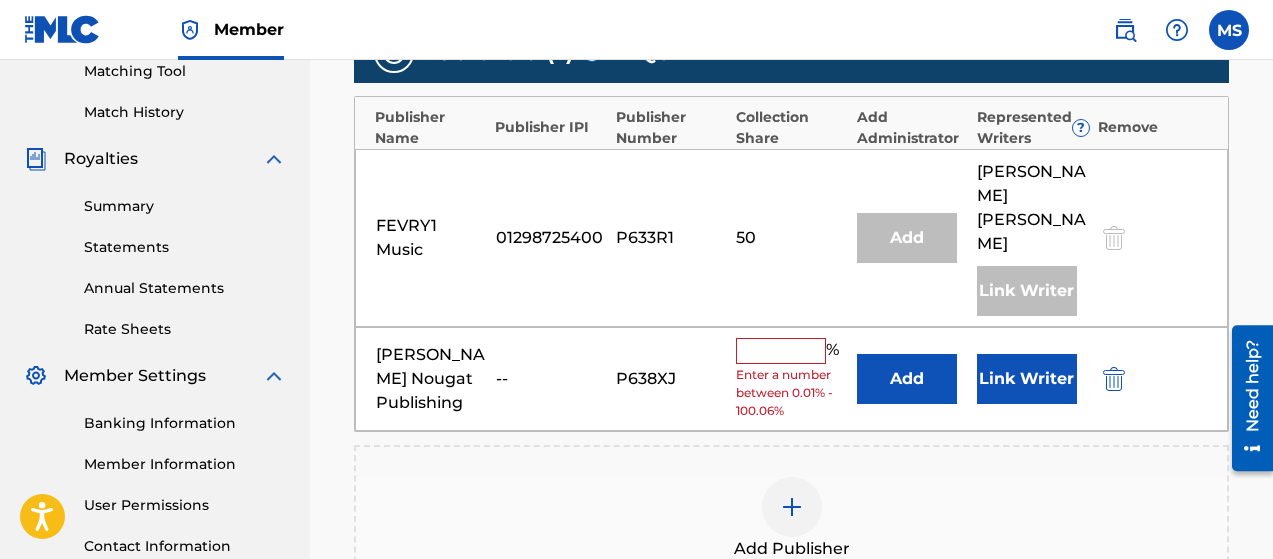 click at bounding box center [781, 351] 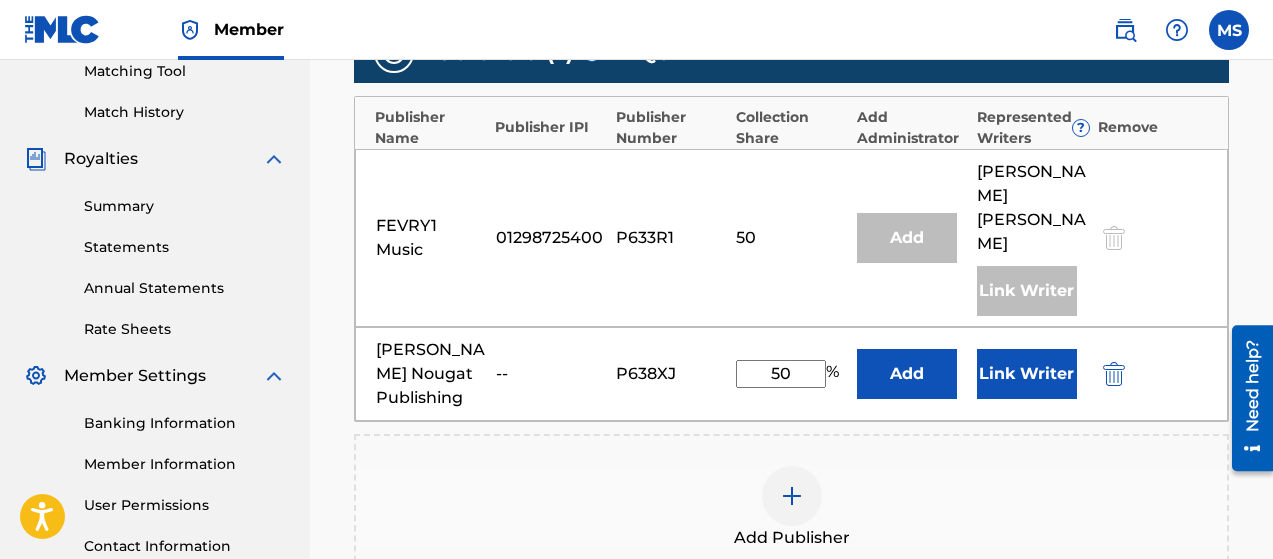 click on "Link Writer" at bounding box center (1027, 374) 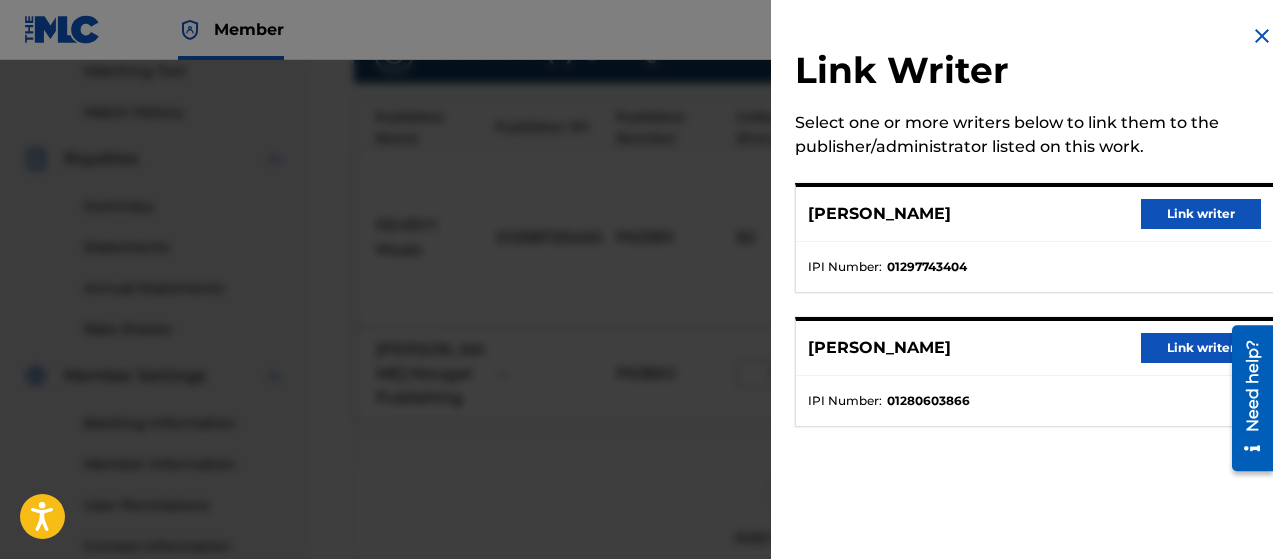 click on "Link writer" at bounding box center [1201, 214] 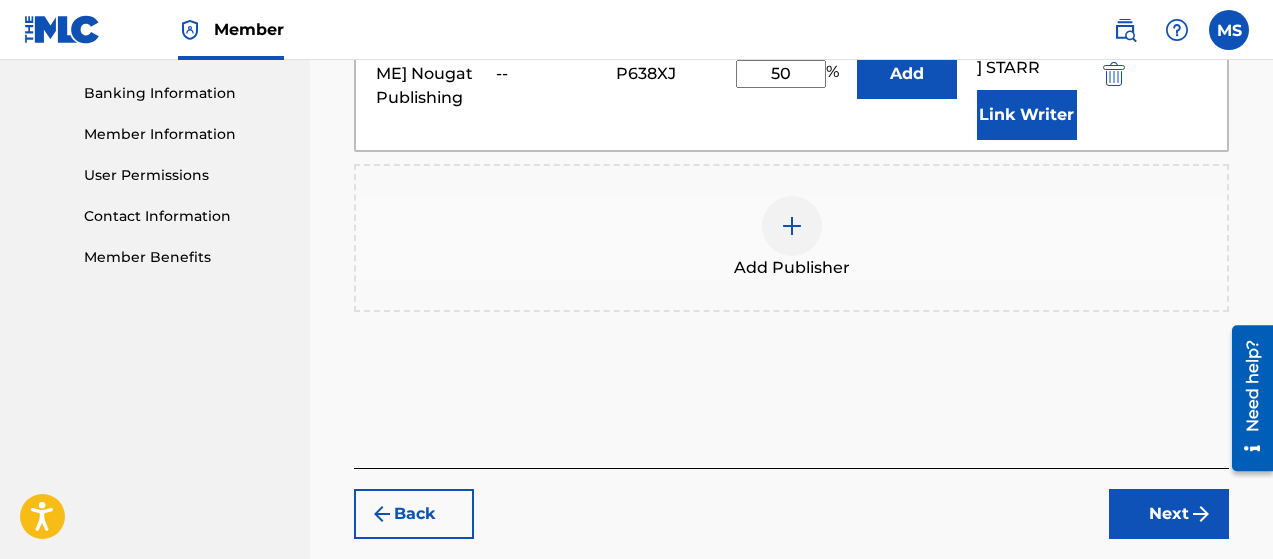 click on "Next" at bounding box center (1169, 514) 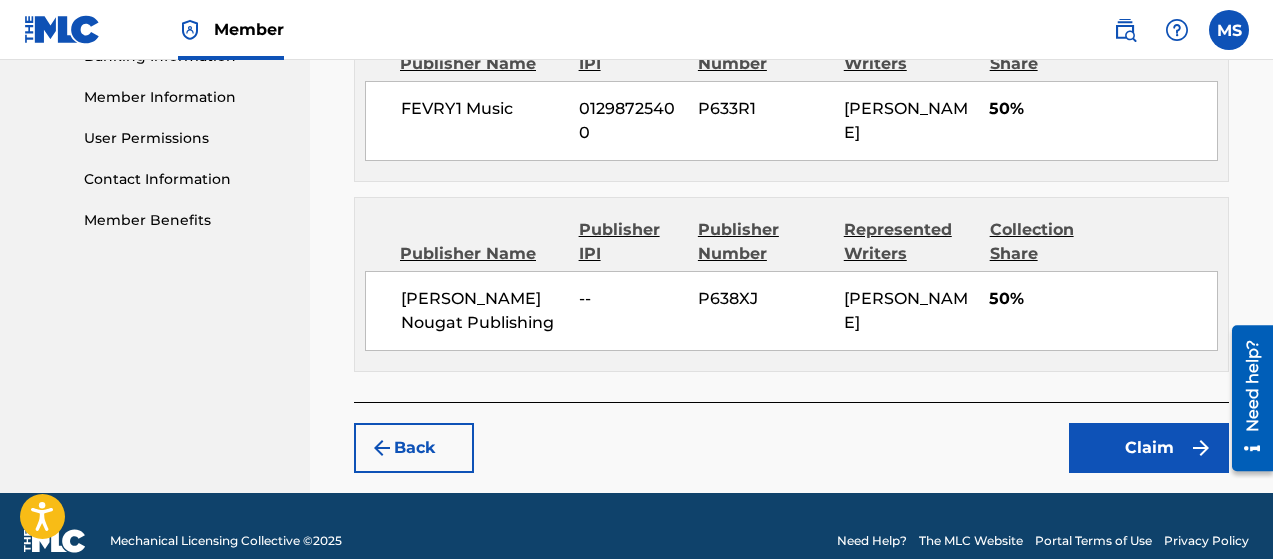 scroll, scrollTop: 890, scrollLeft: 0, axis: vertical 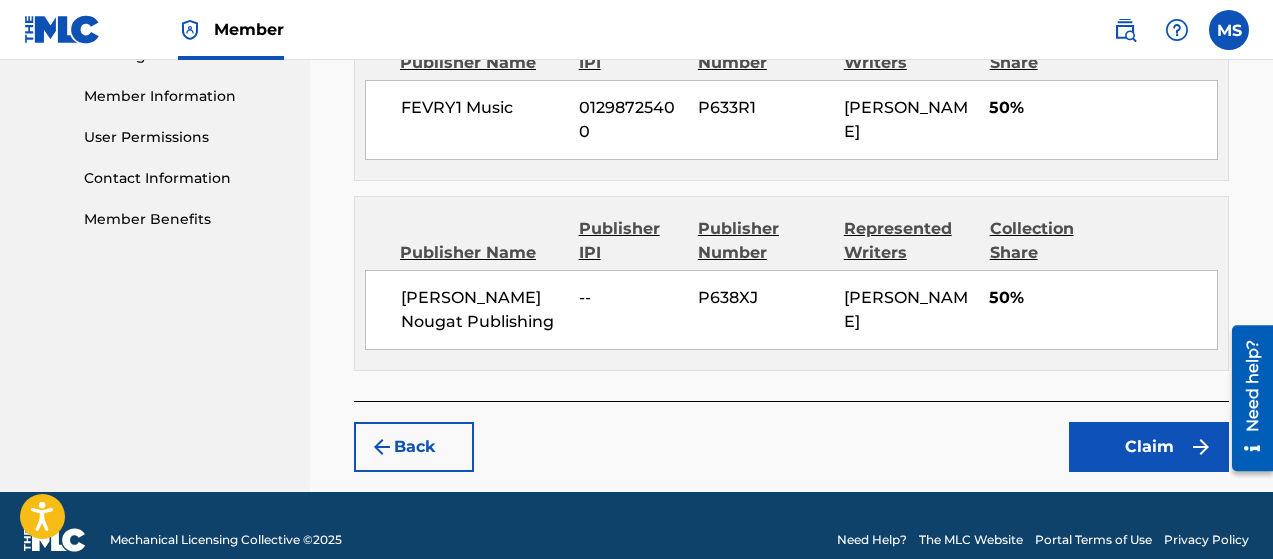 click on "Claim" at bounding box center [1149, 447] 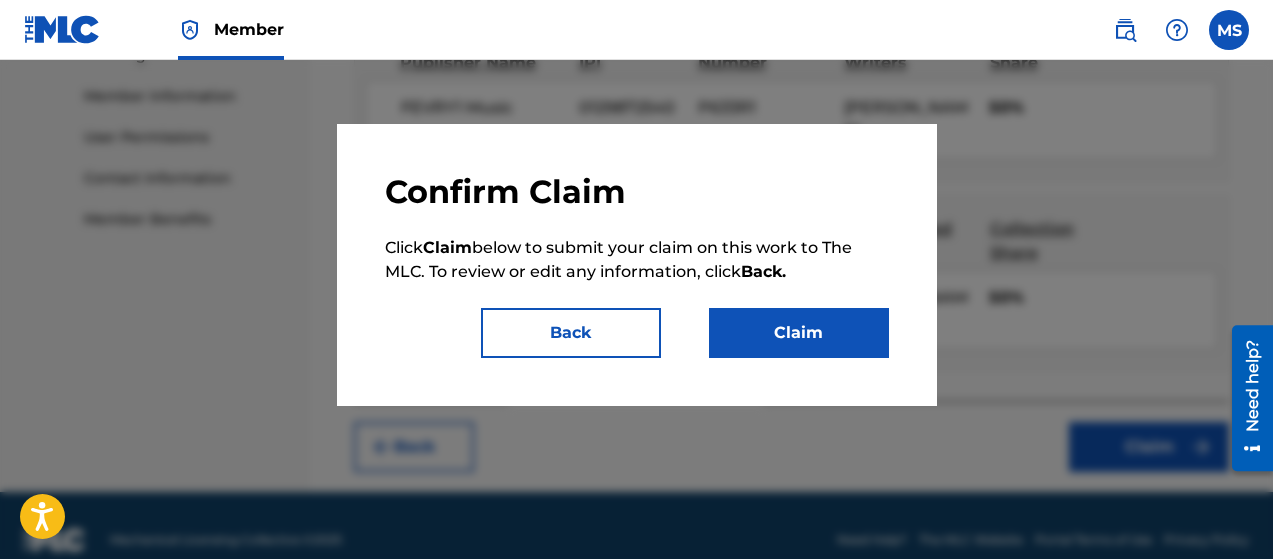 click on "Claim" at bounding box center [799, 333] 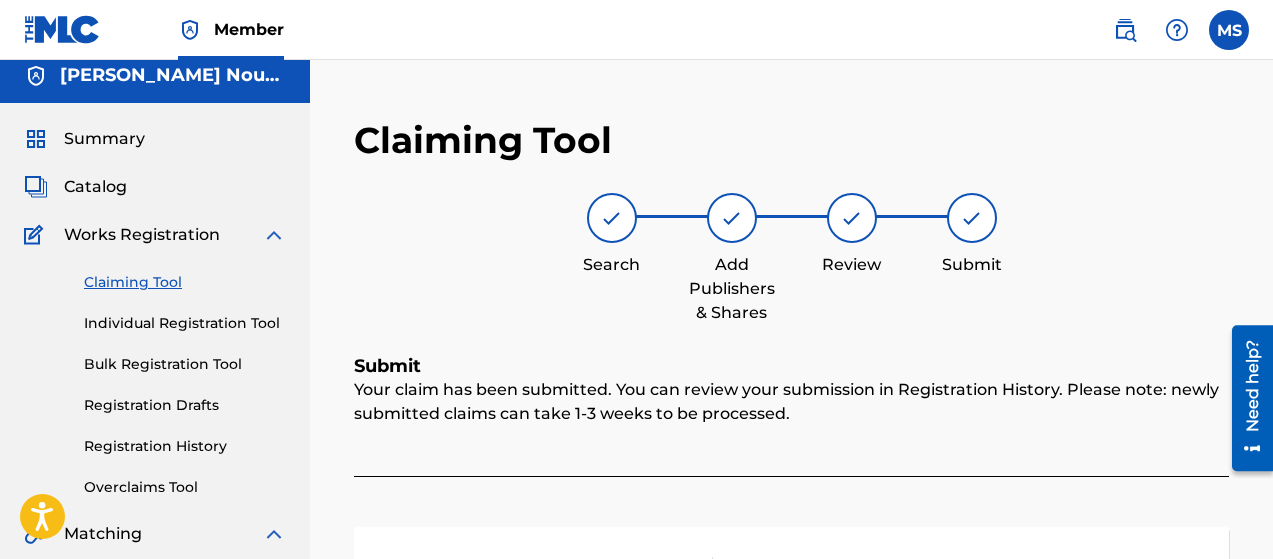 scroll, scrollTop: 0, scrollLeft: 0, axis: both 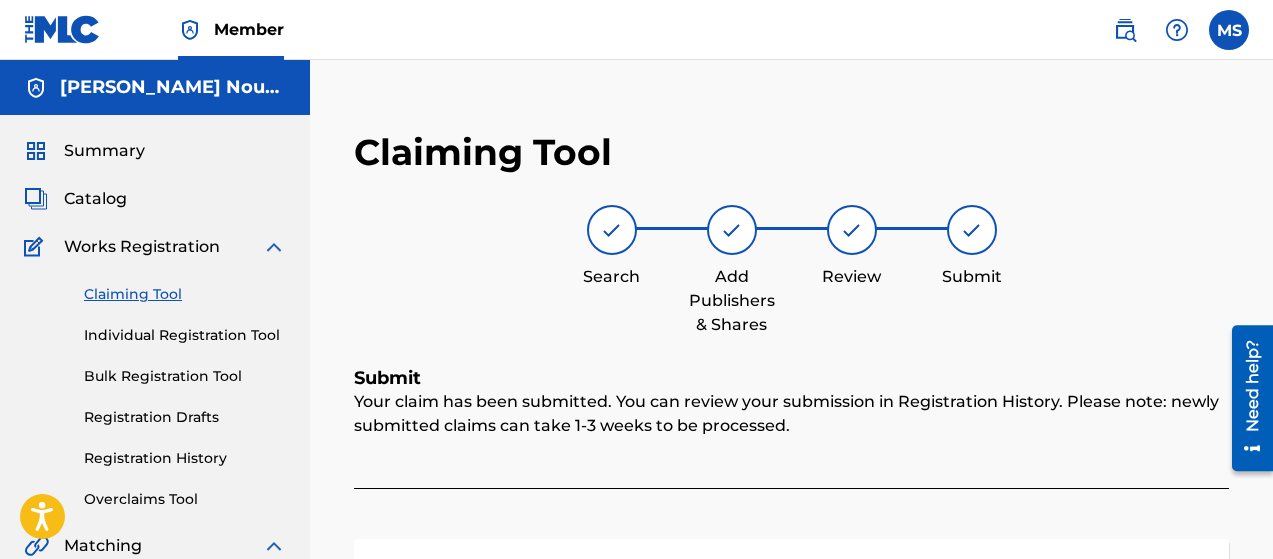 click on "Claiming Tool" at bounding box center [185, 294] 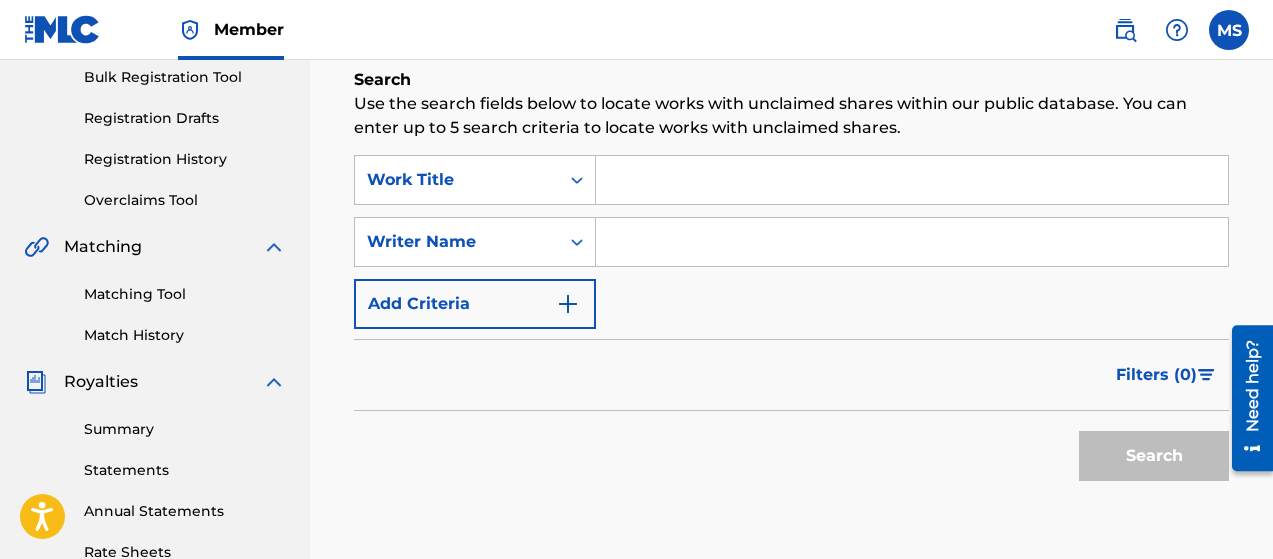 click at bounding box center (912, 242) 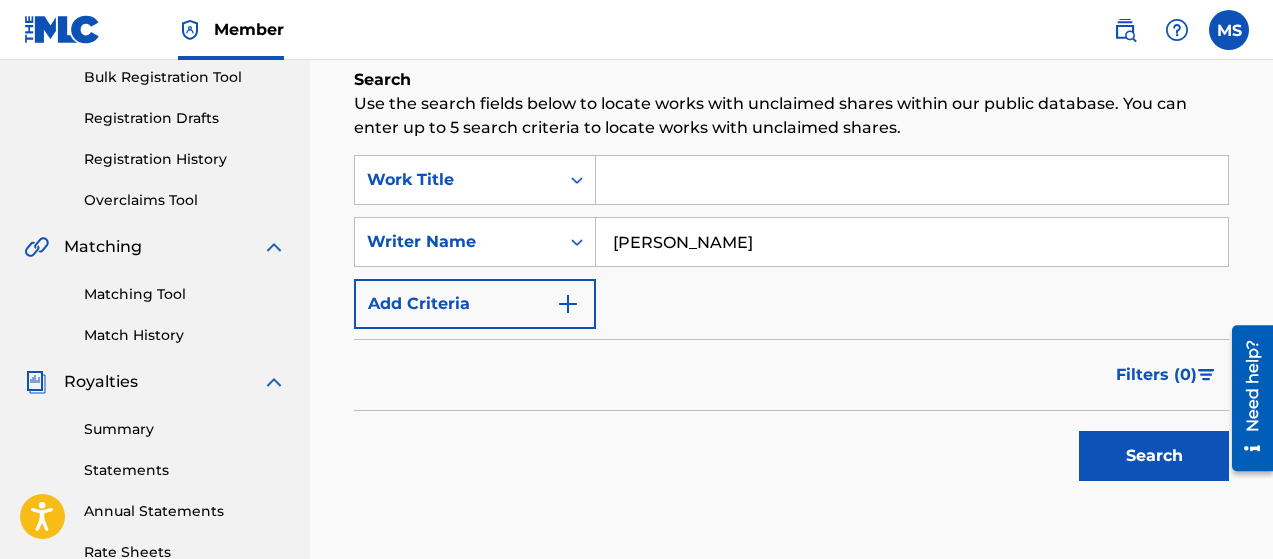click at bounding box center (568, 304) 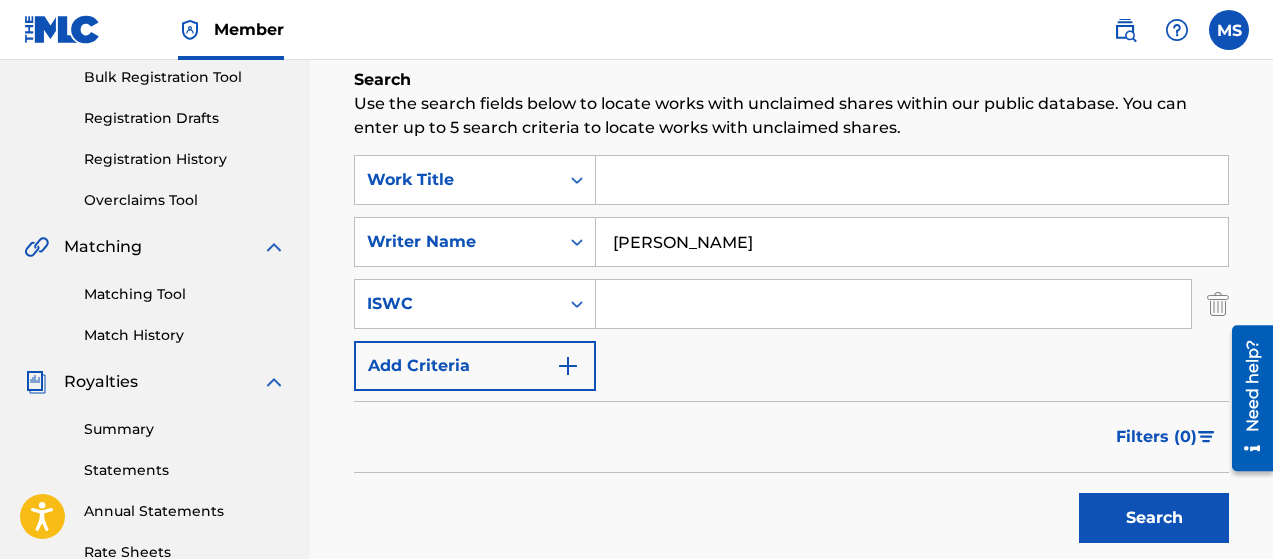 click at bounding box center (568, 366) 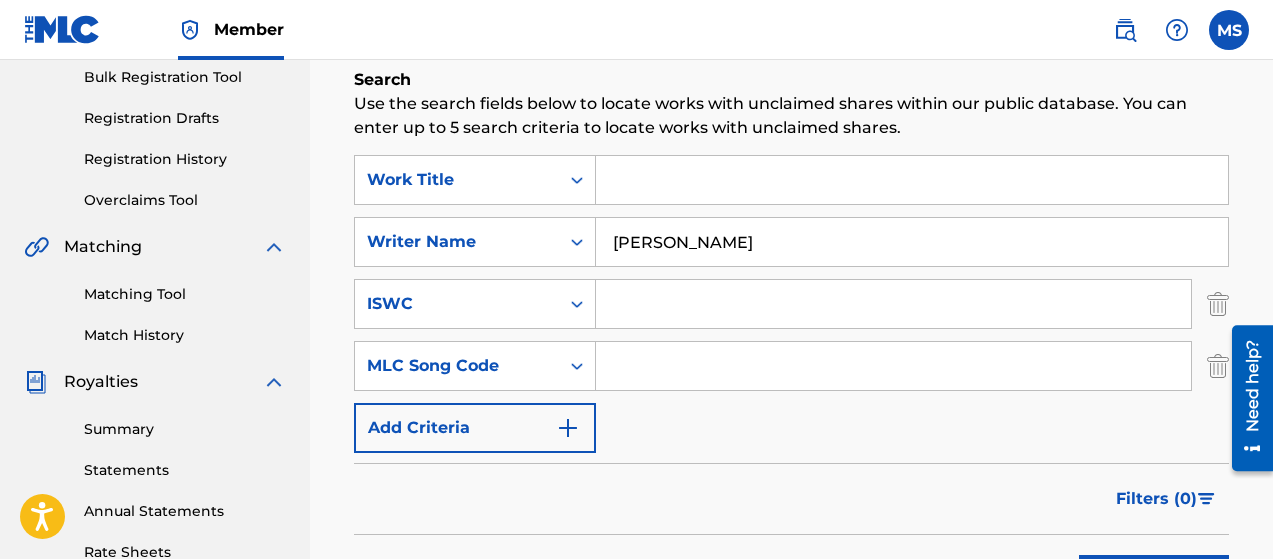 click at bounding box center (568, 428) 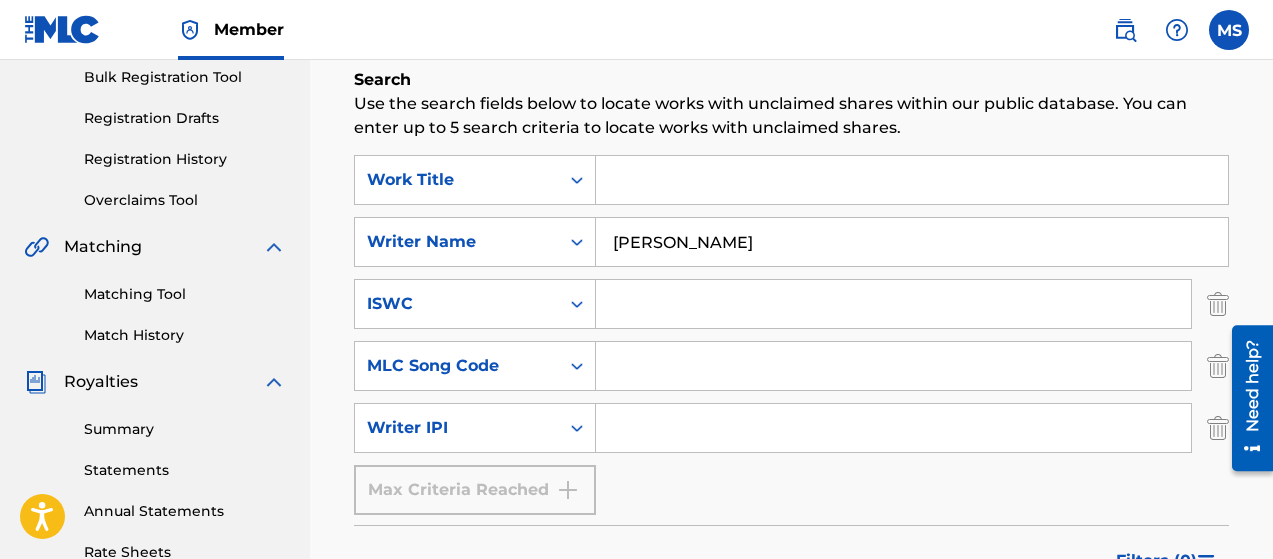click at bounding box center [893, 428] 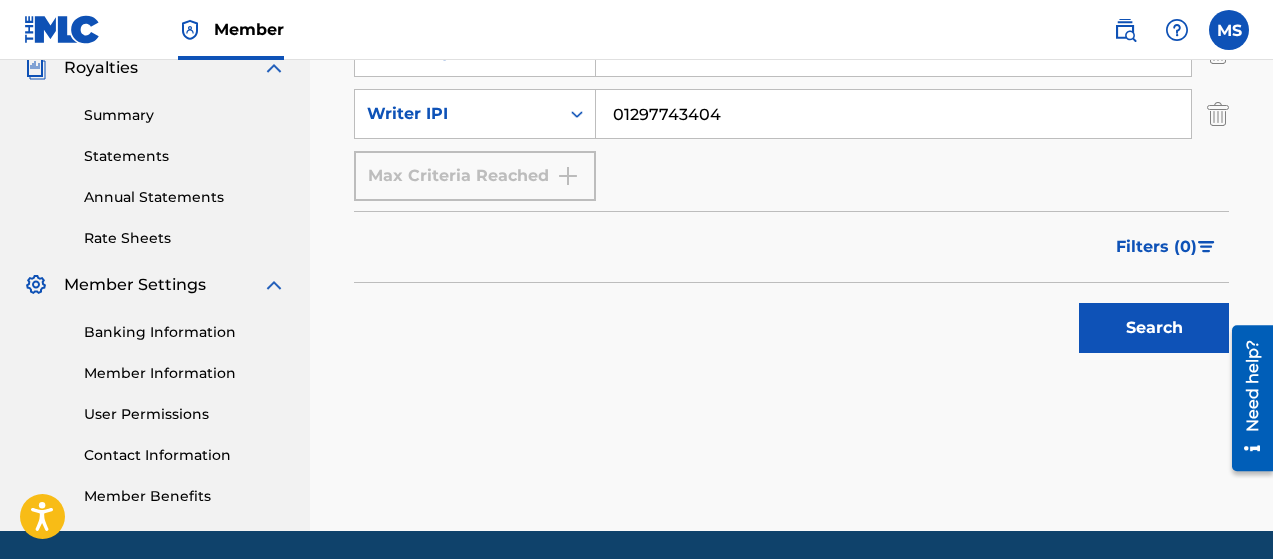 scroll, scrollTop: 681, scrollLeft: 0, axis: vertical 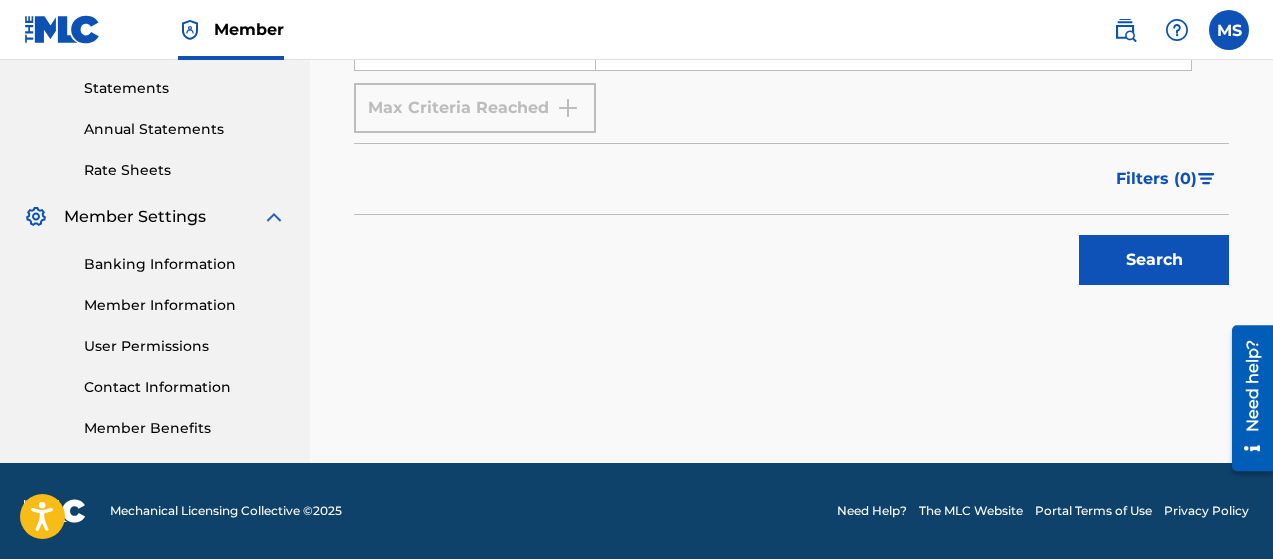 click on "Search" at bounding box center (1154, 260) 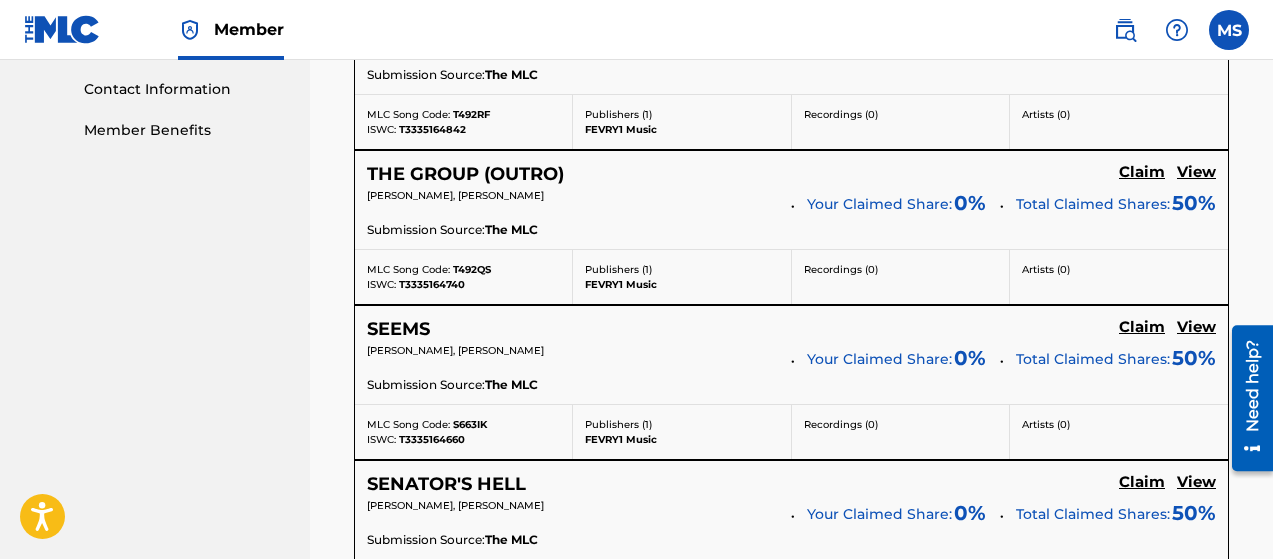 scroll, scrollTop: 981, scrollLeft: 0, axis: vertical 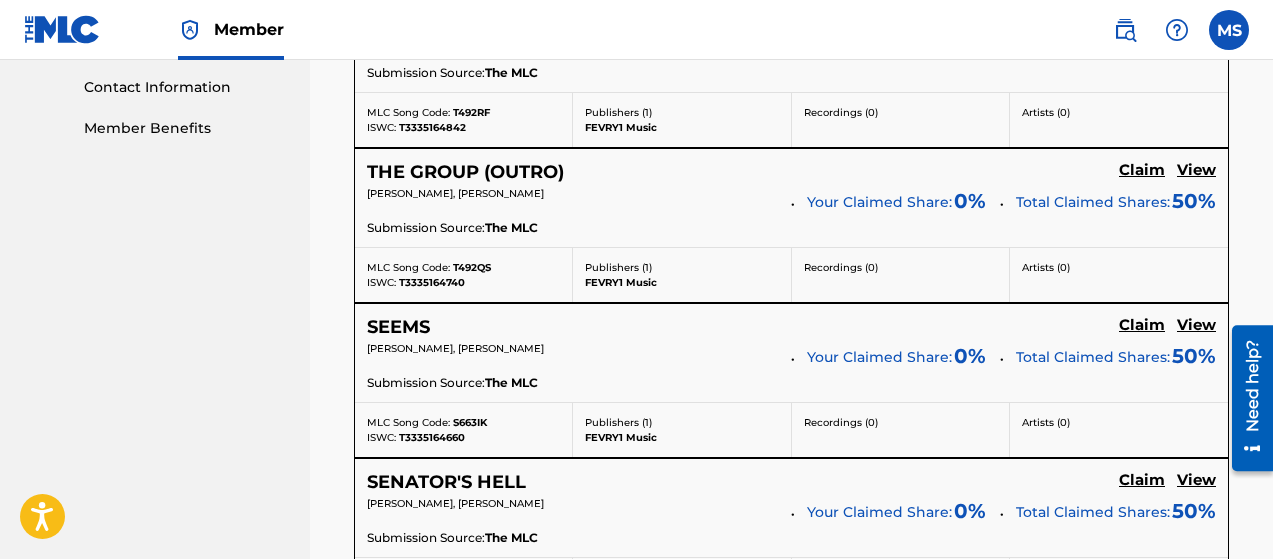 click on "Claim" at bounding box center [1142, -140] 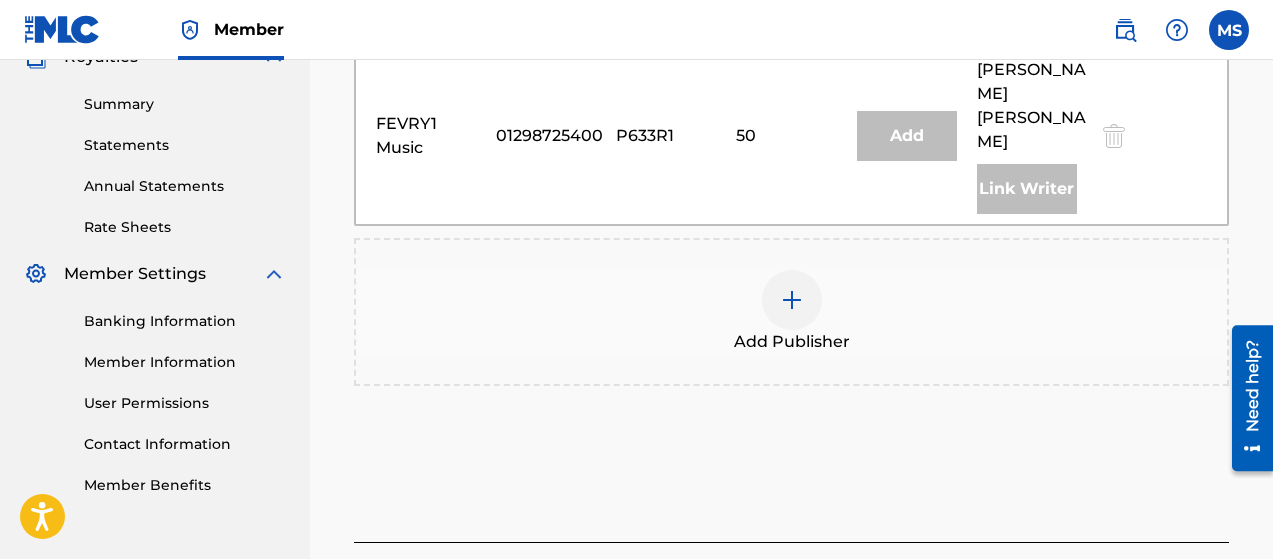 scroll, scrollTop: 623, scrollLeft: 0, axis: vertical 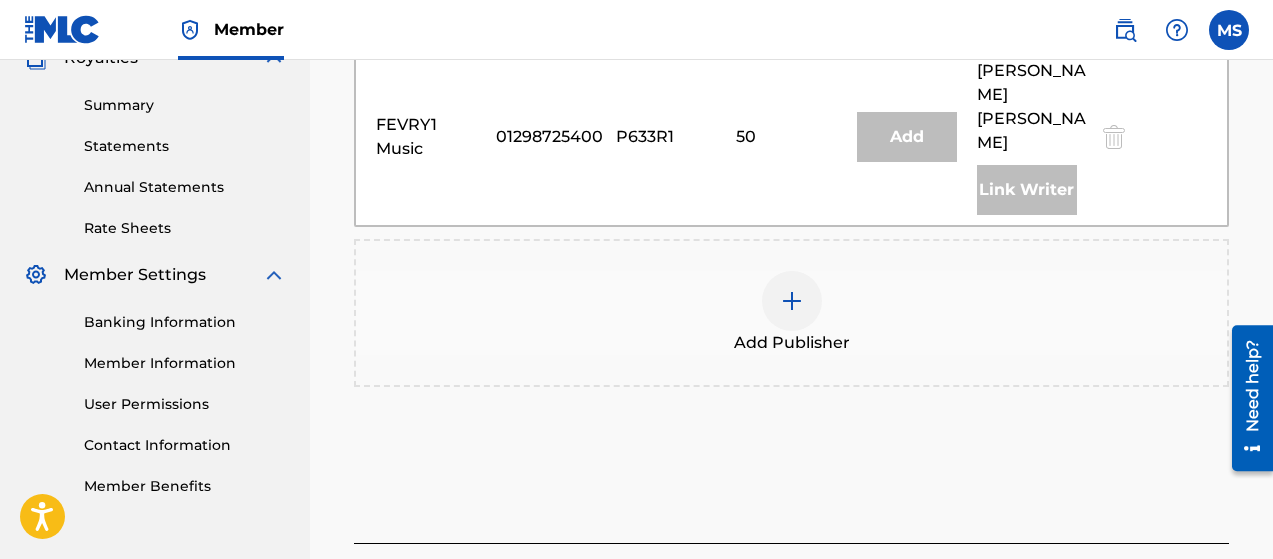 click at bounding box center (792, 301) 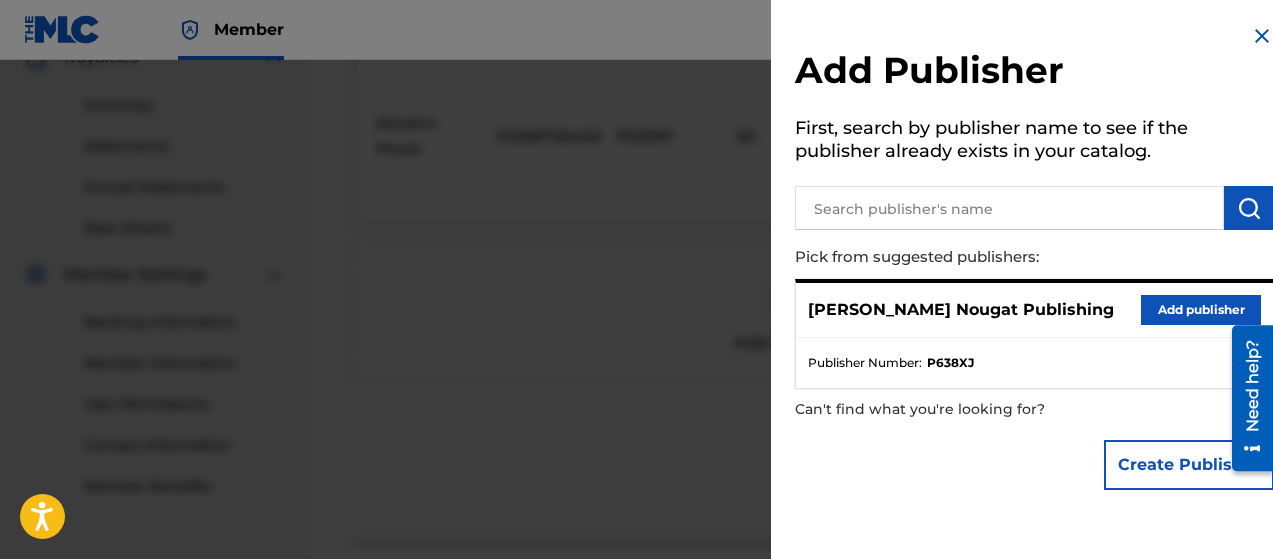 click on "Add publisher" at bounding box center [1201, 310] 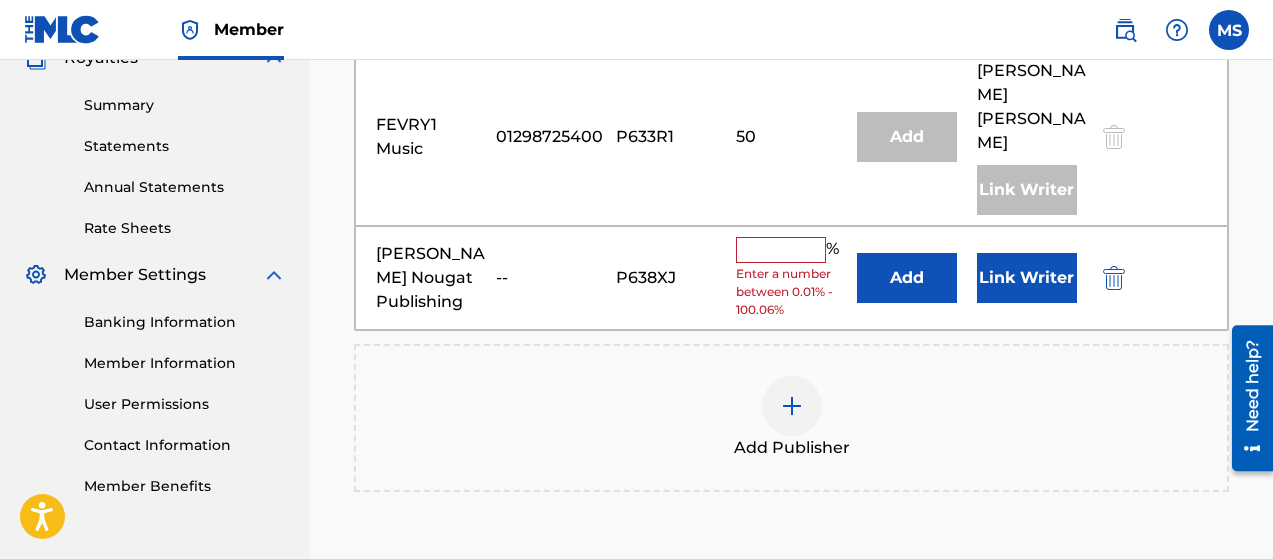 click at bounding box center (781, 250) 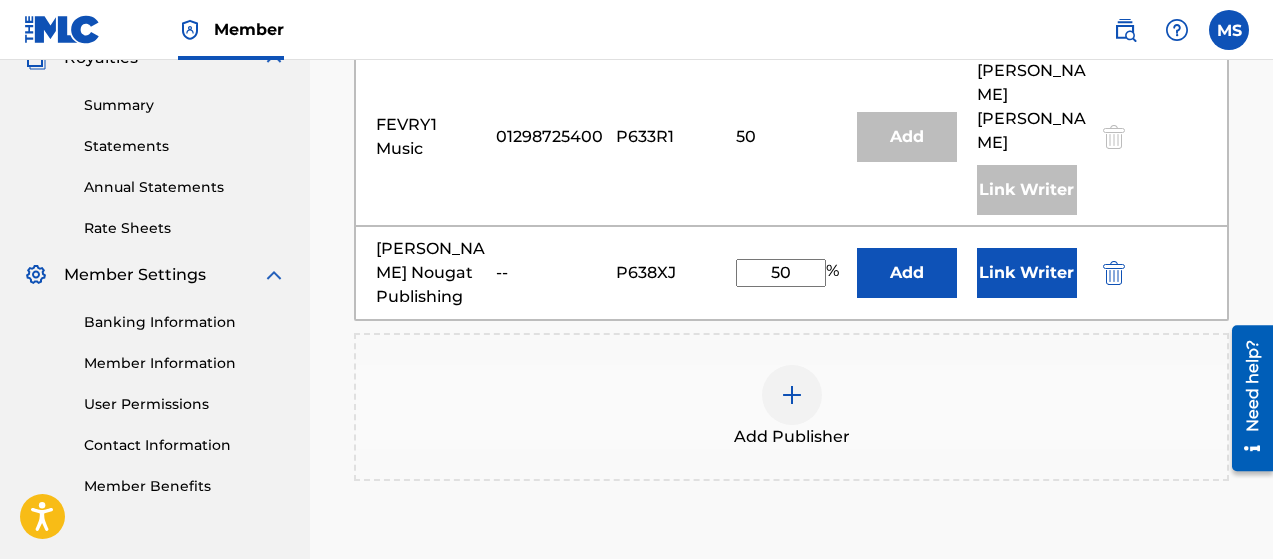 click on "Link Writer" at bounding box center (1027, 273) 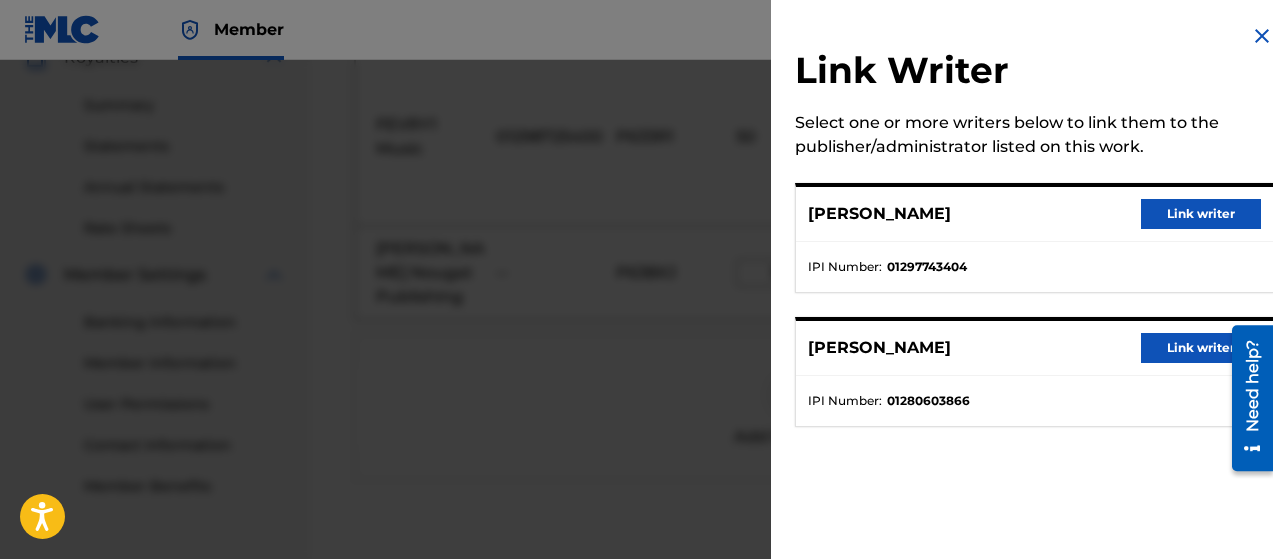 click on "Link writer" at bounding box center [1201, 214] 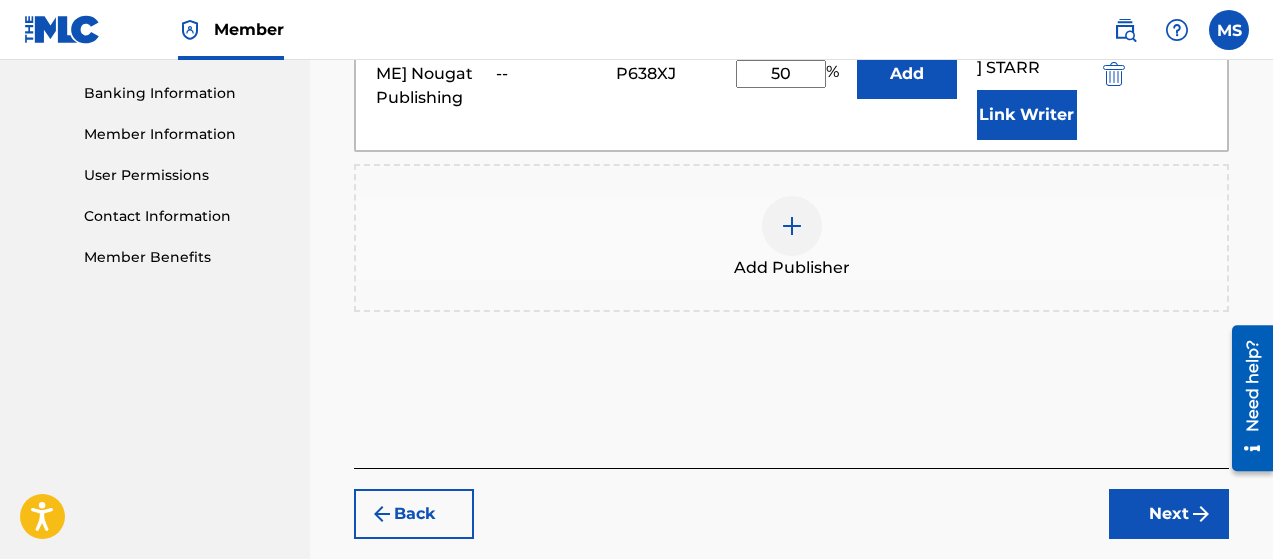 click on "Next" at bounding box center (1169, 514) 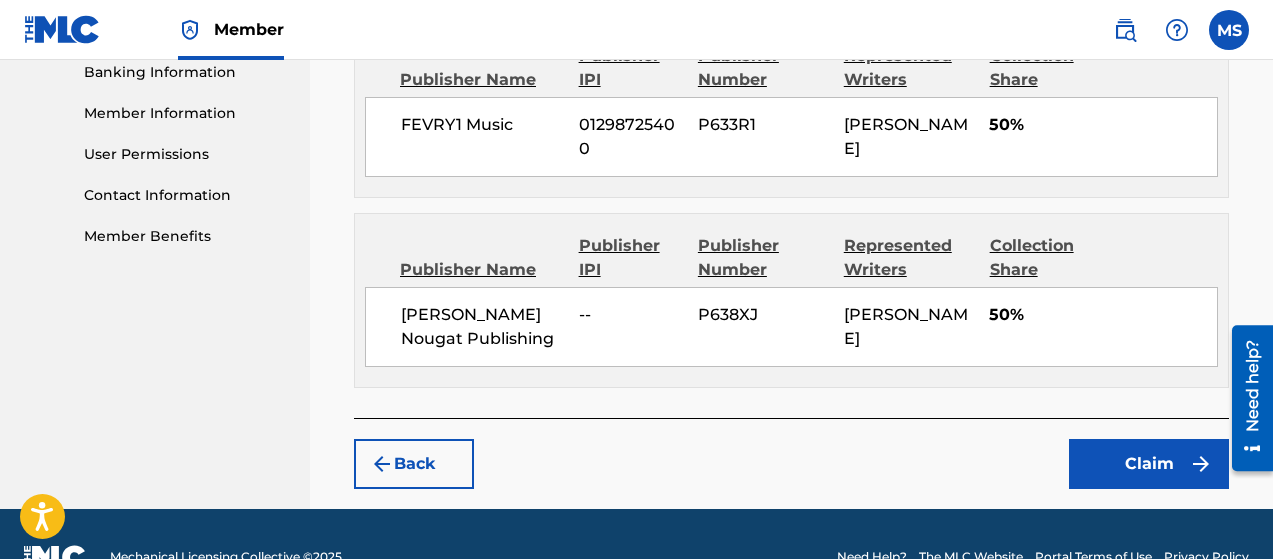 scroll, scrollTop: 915, scrollLeft: 0, axis: vertical 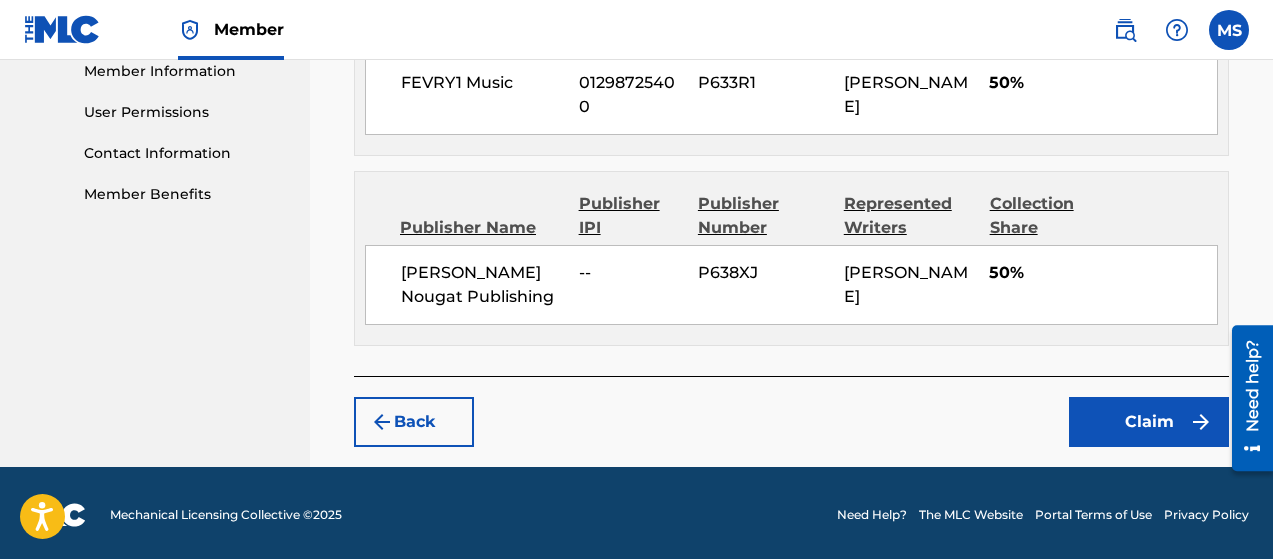 click on "Claim" at bounding box center (1149, 422) 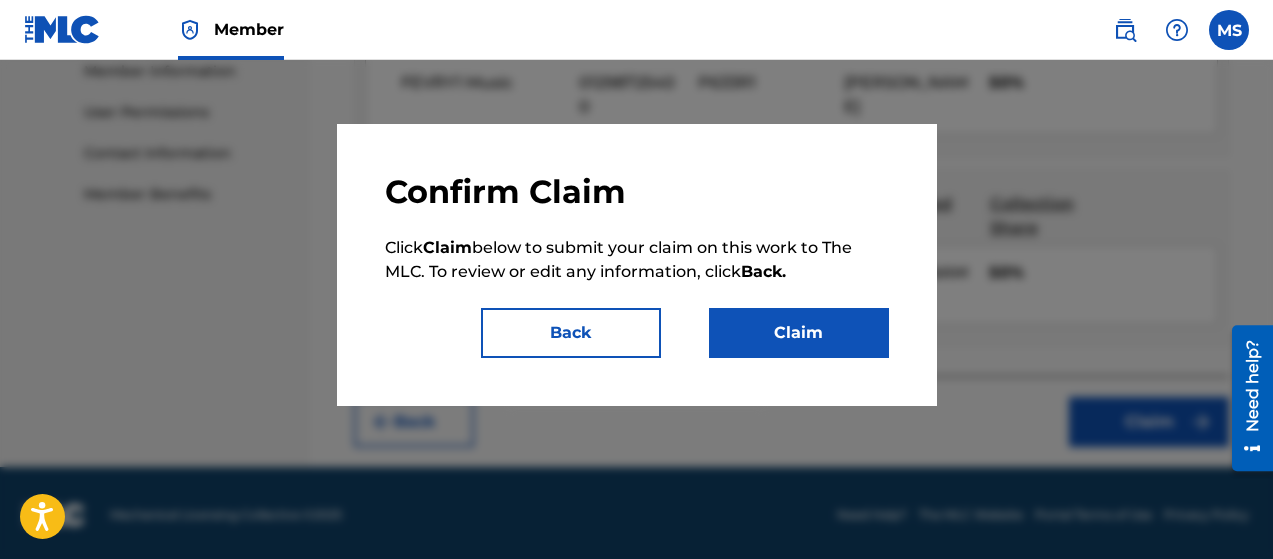 click on "Claim" at bounding box center (799, 333) 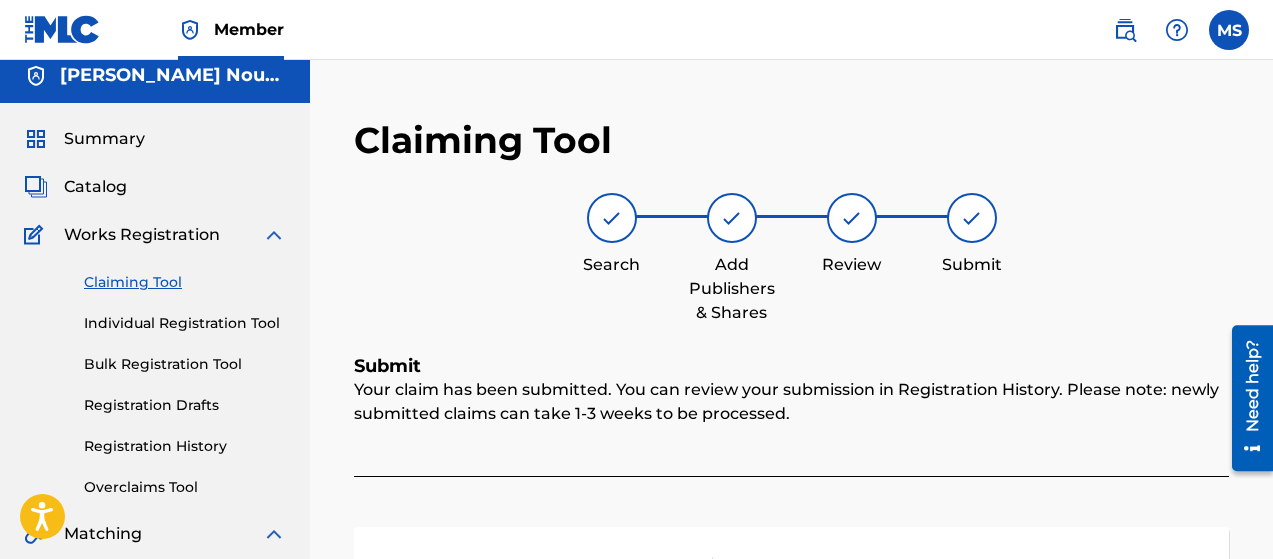 scroll, scrollTop: 0, scrollLeft: 0, axis: both 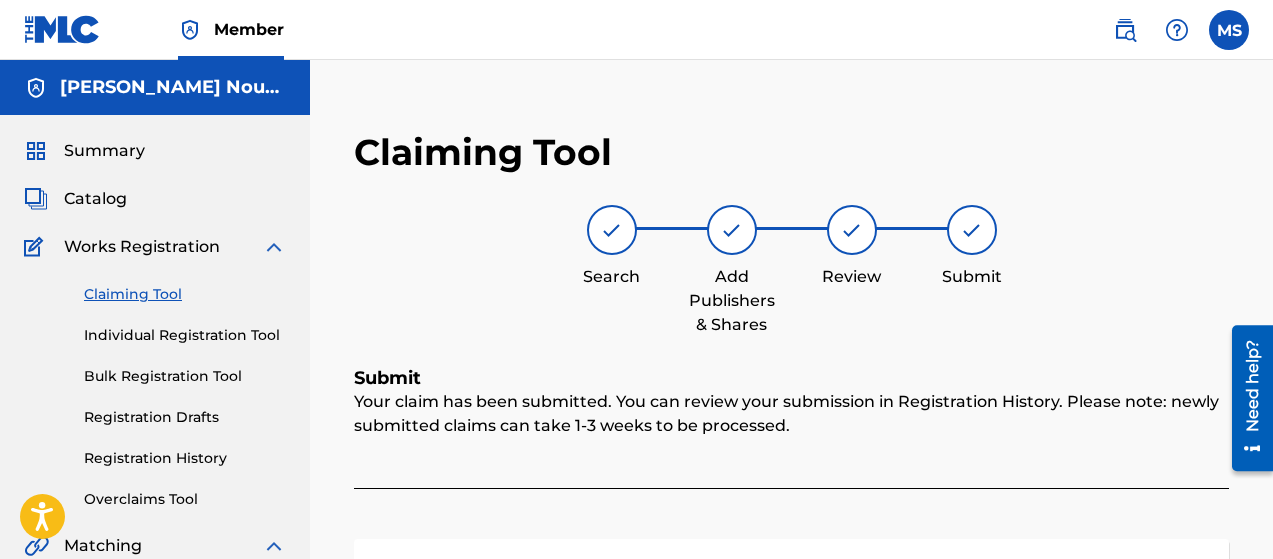 click on "Claiming Tool" at bounding box center (185, 294) 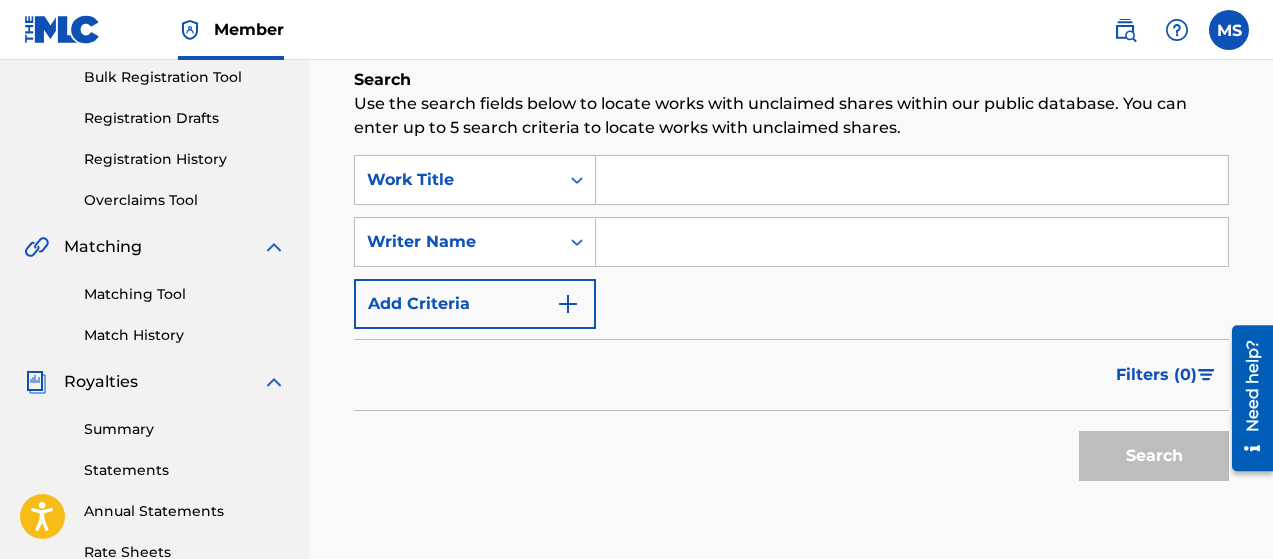scroll, scrollTop: 300, scrollLeft: 0, axis: vertical 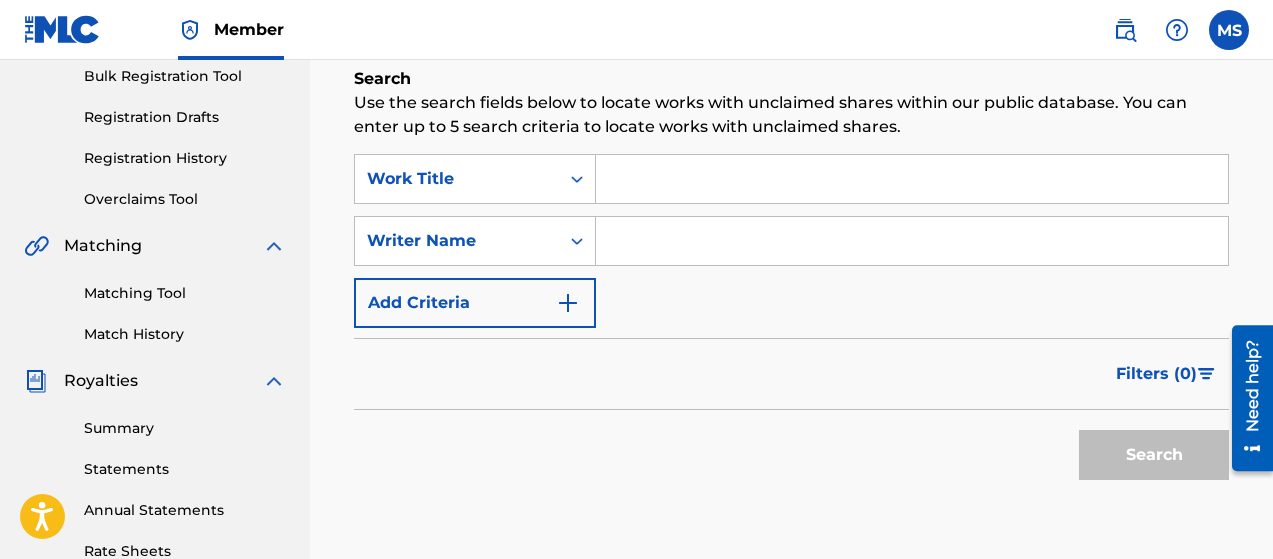 click at bounding box center (912, 241) 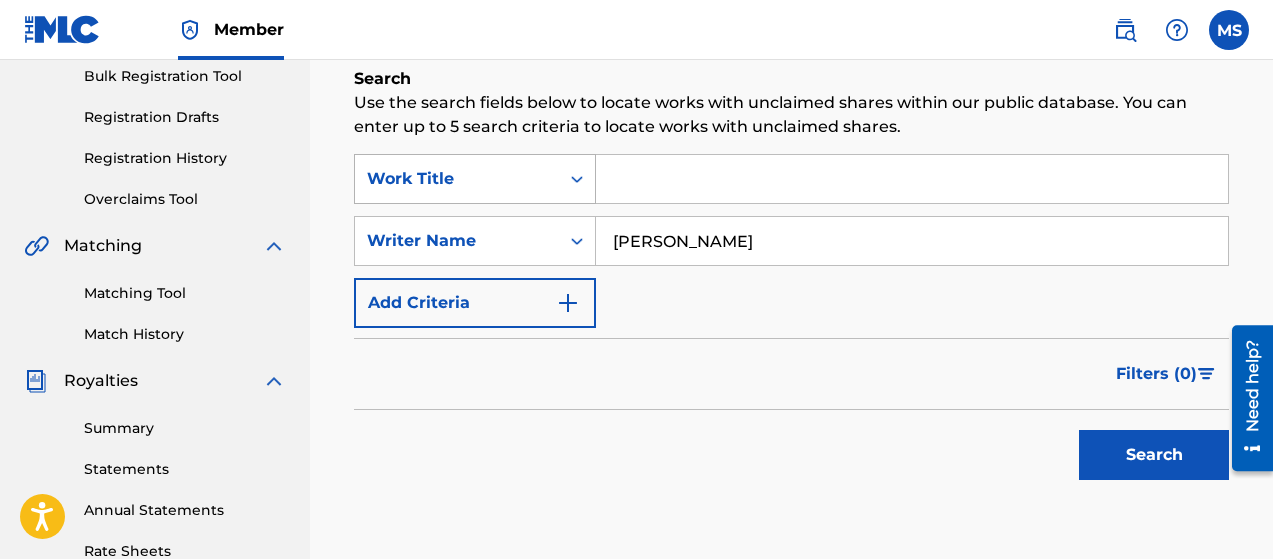 click 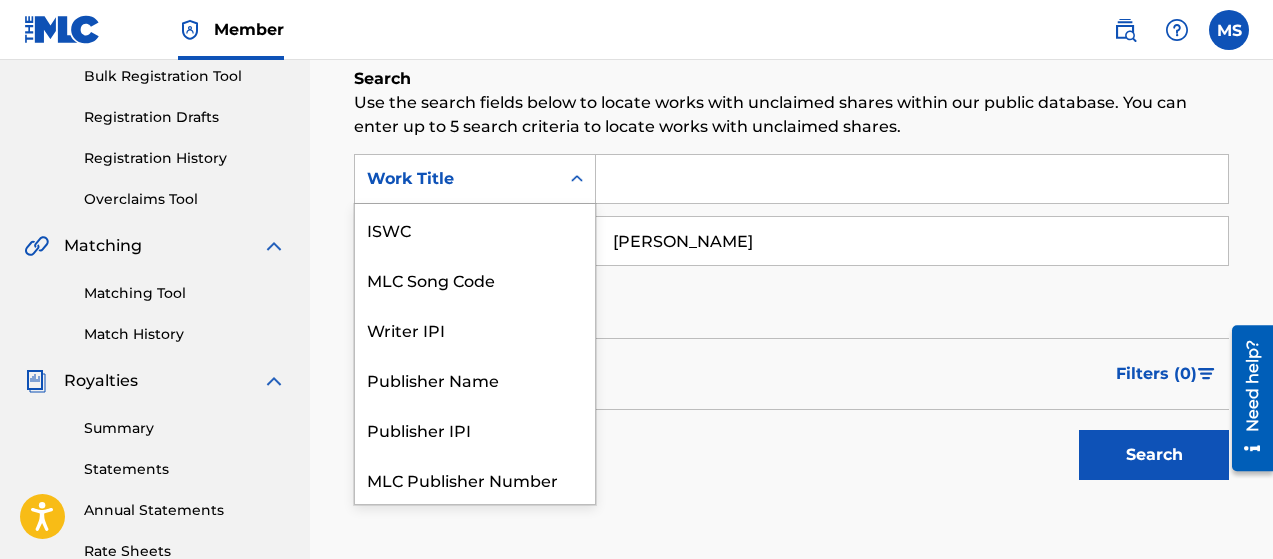 scroll, scrollTop: 50, scrollLeft: 0, axis: vertical 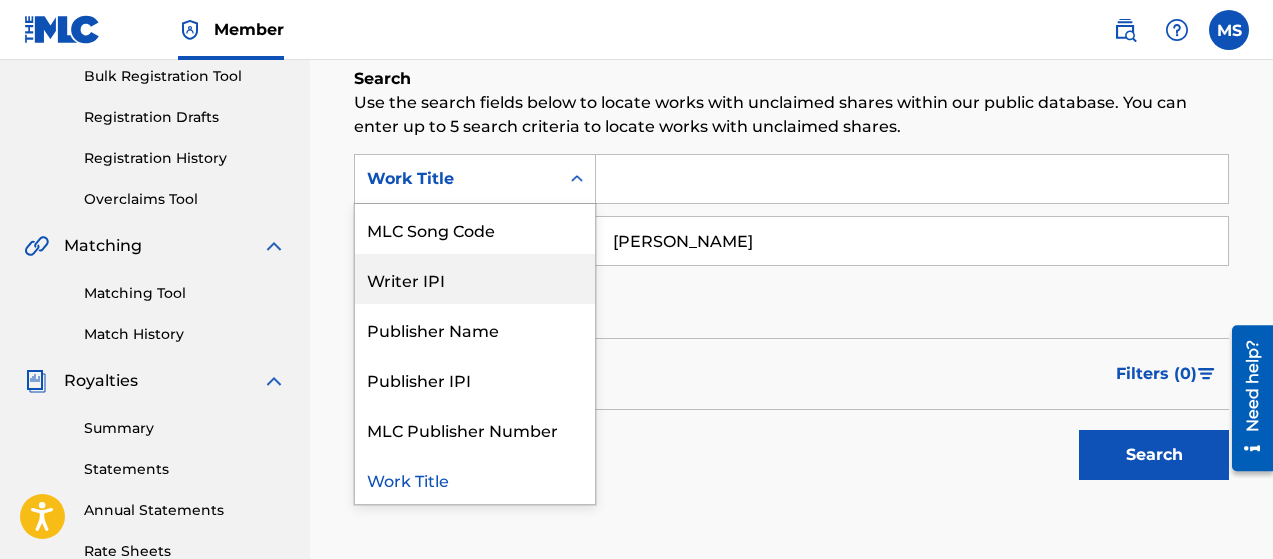 click on "Writer IPI" at bounding box center [475, 279] 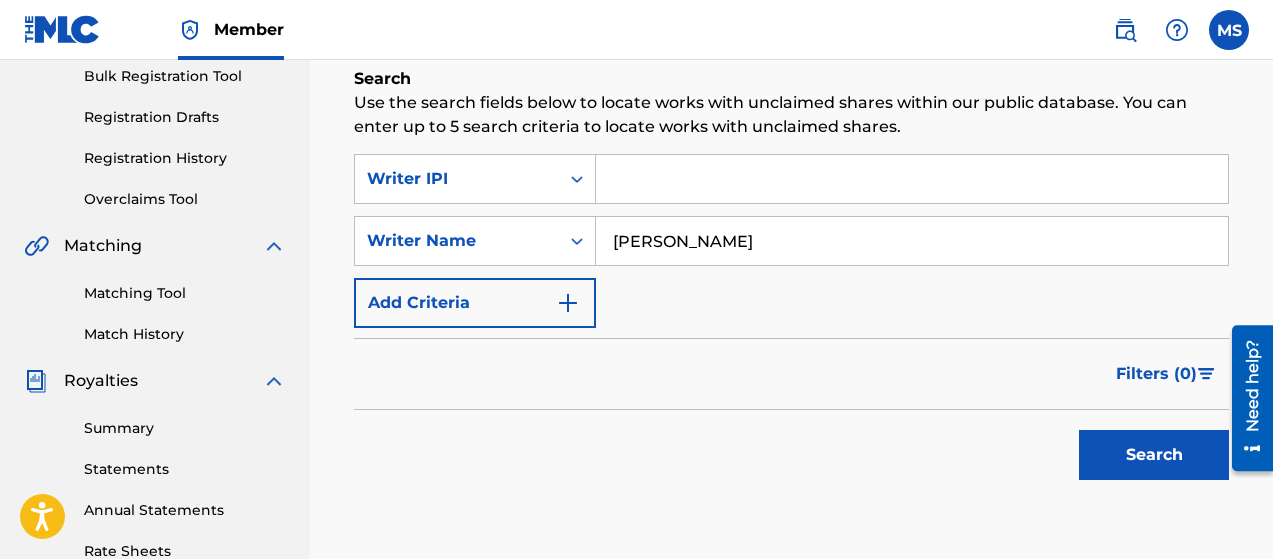 drag, startPoint x: 659, startPoint y: 177, endPoint x: 629, endPoint y: 175, distance: 30.066593 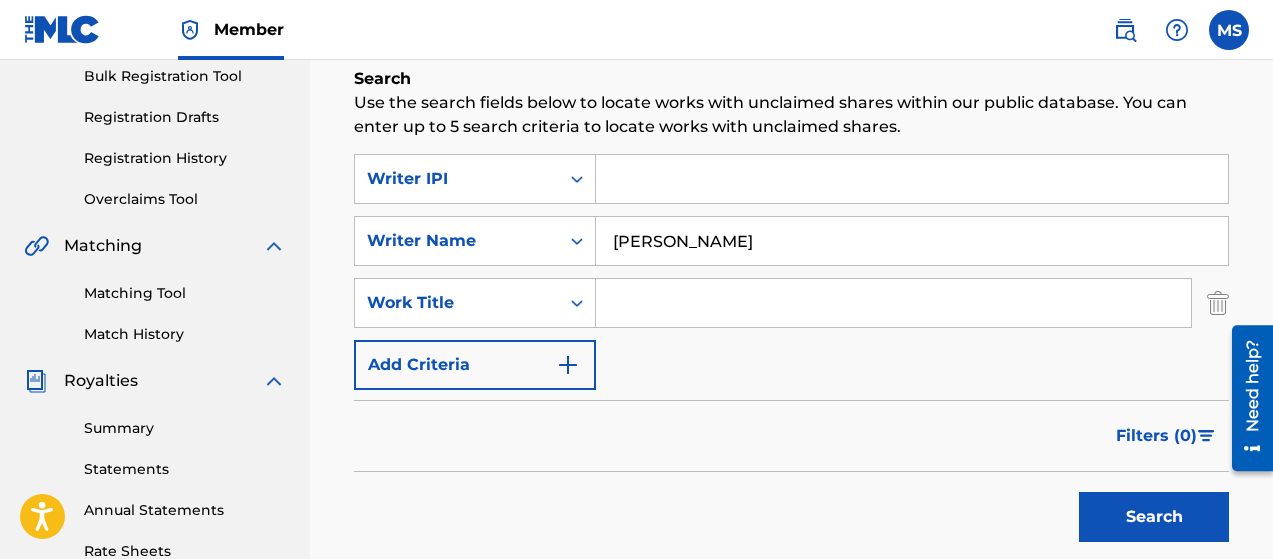 click at bounding box center (568, 365) 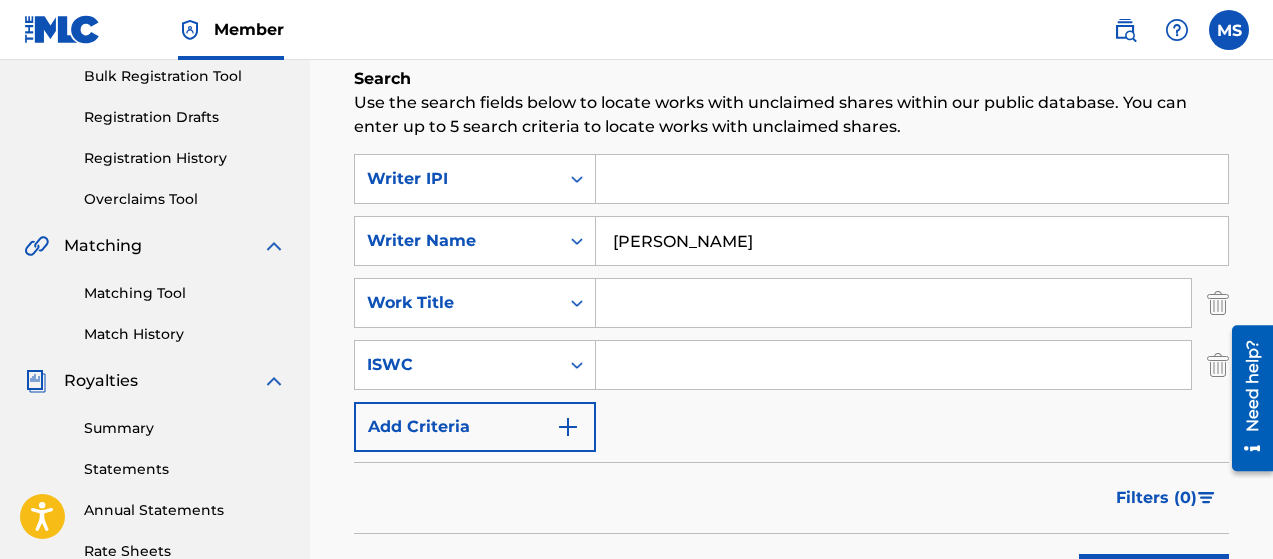 click at bounding box center (568, 427) 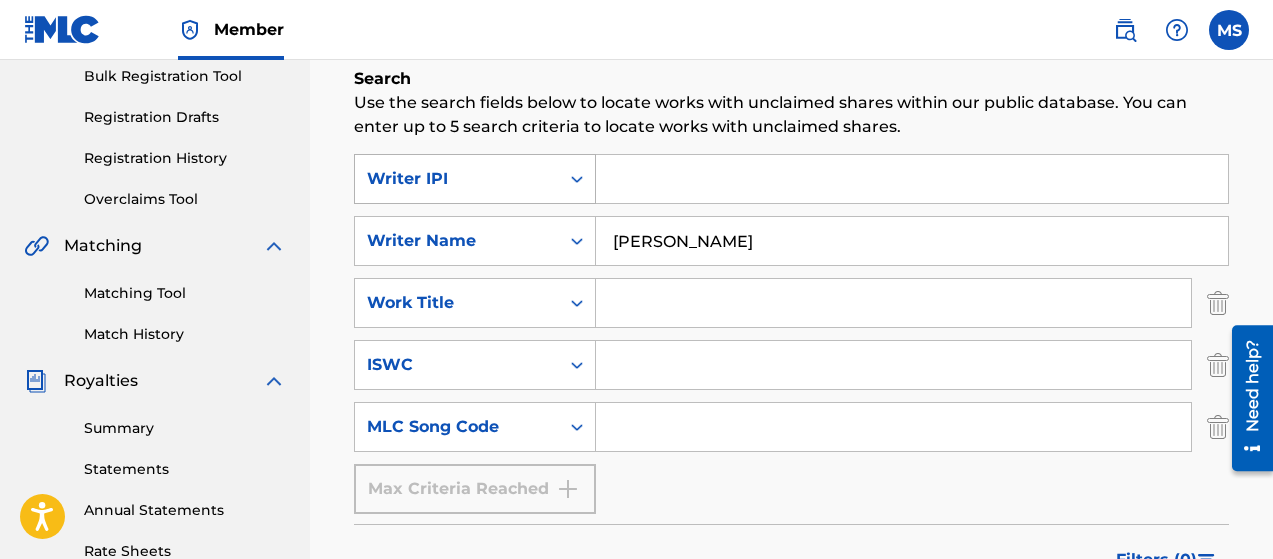 click 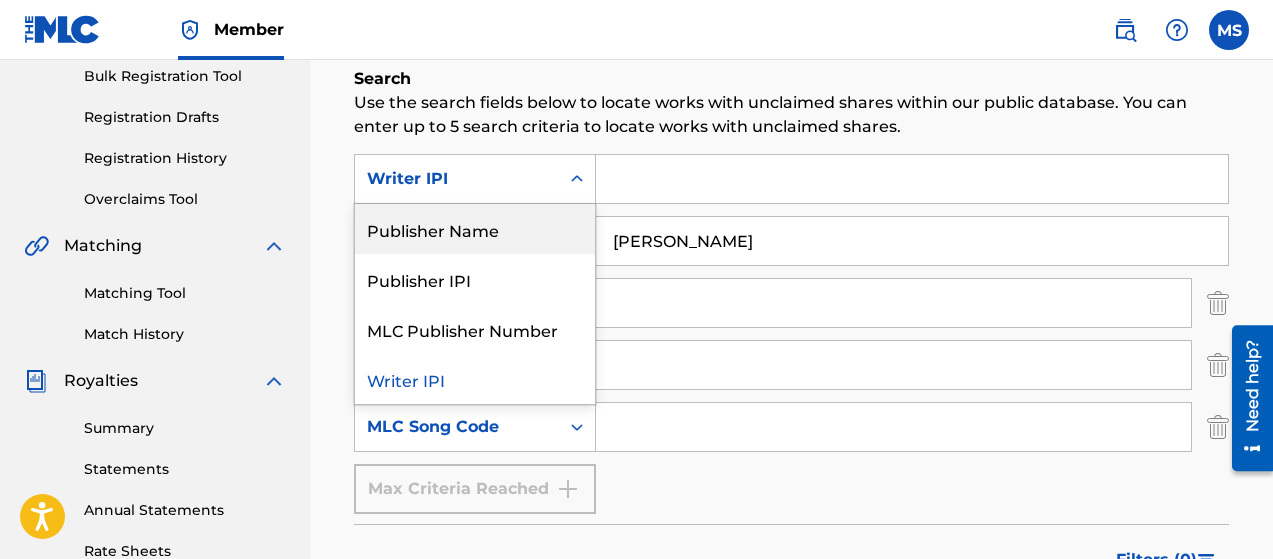 click on "Publisher Name" at bounding box center [475, 229] 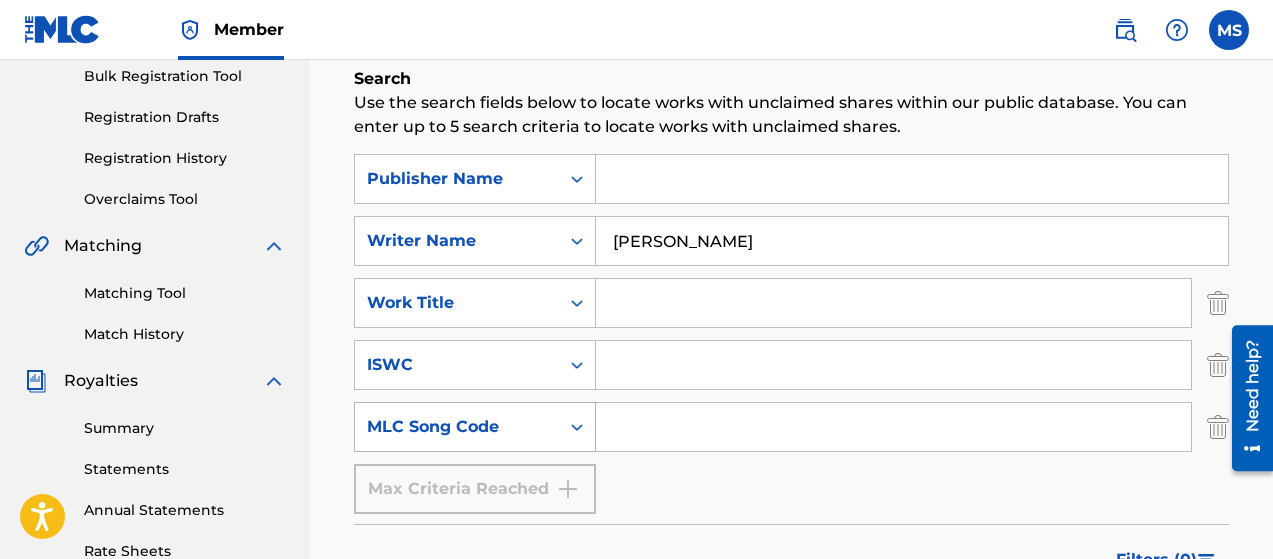 click 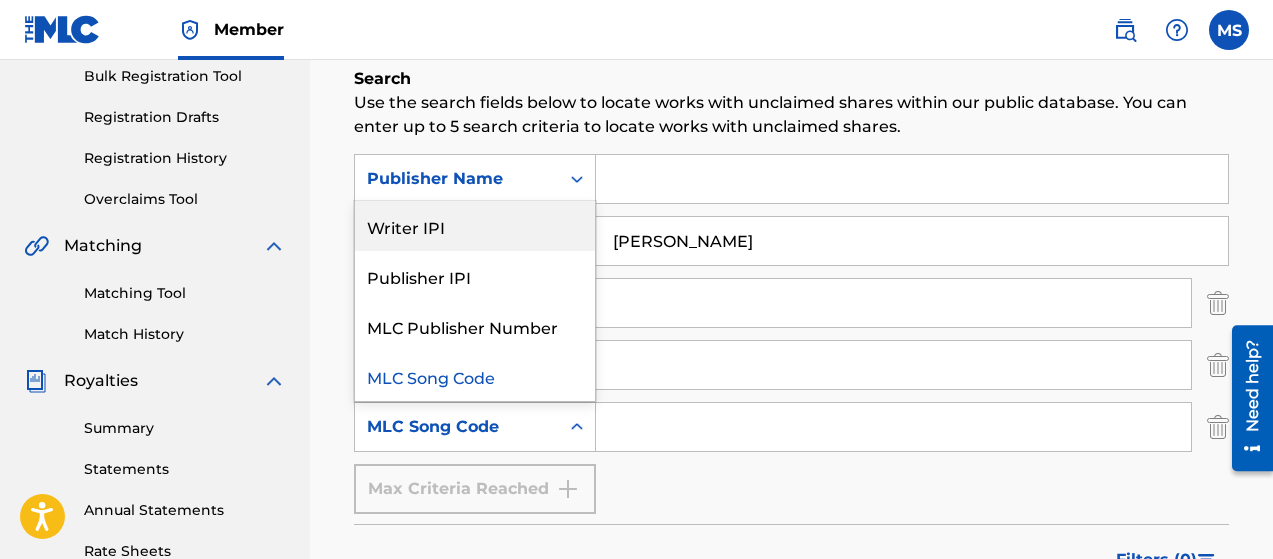 click on "Writer IPI" at bounding box center (475, 226) 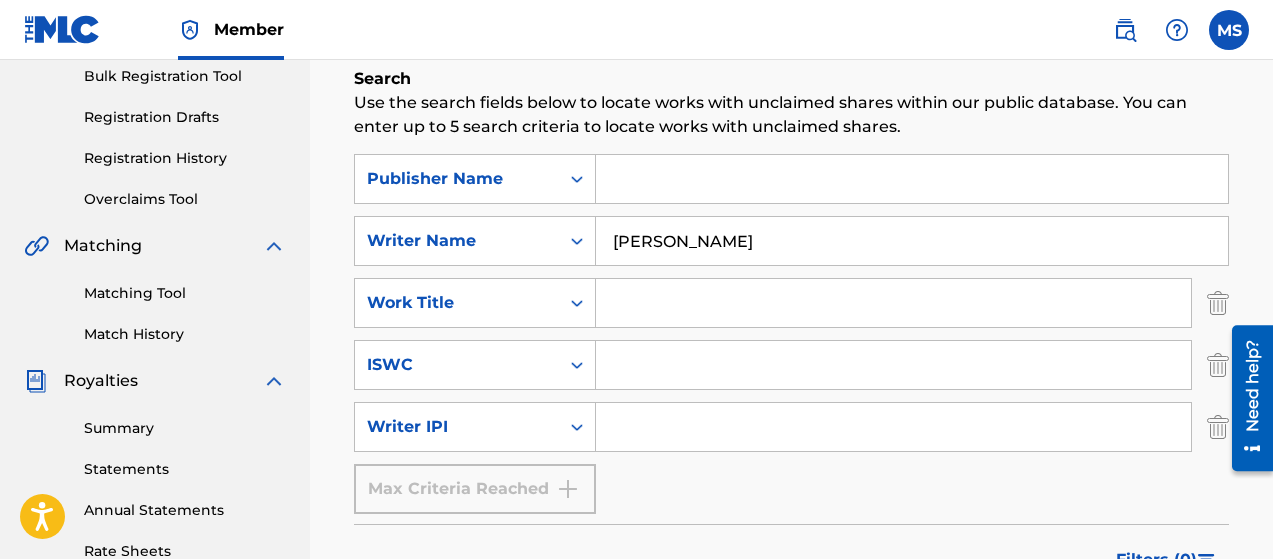 click at bounding box center [893, 427] 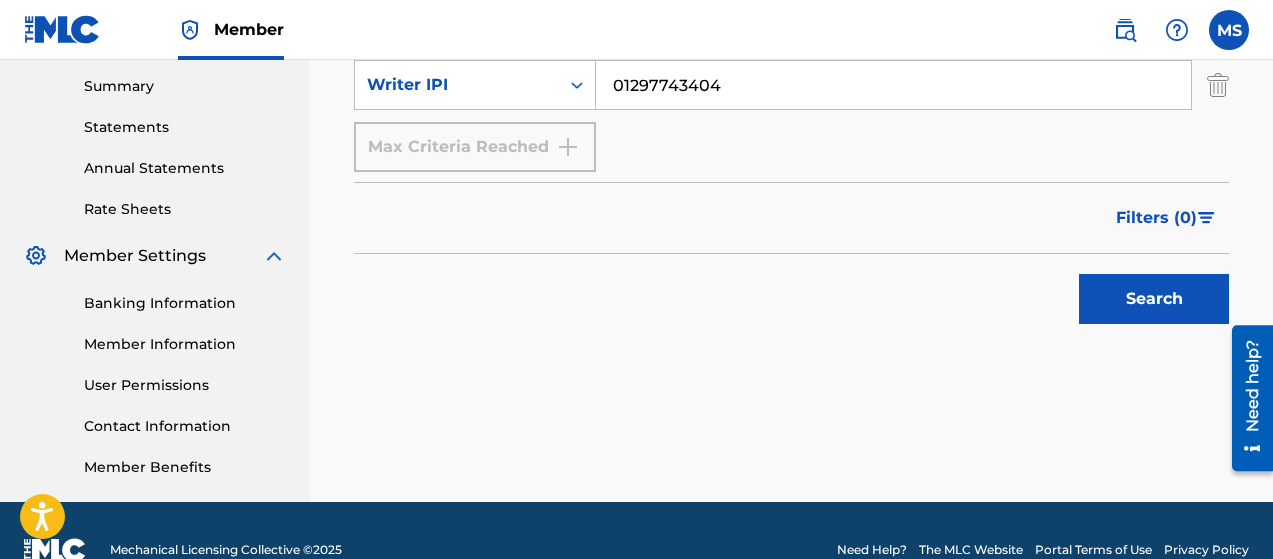 scroll, scrollTop: 681, scrollLeft: 0, axis: vertical 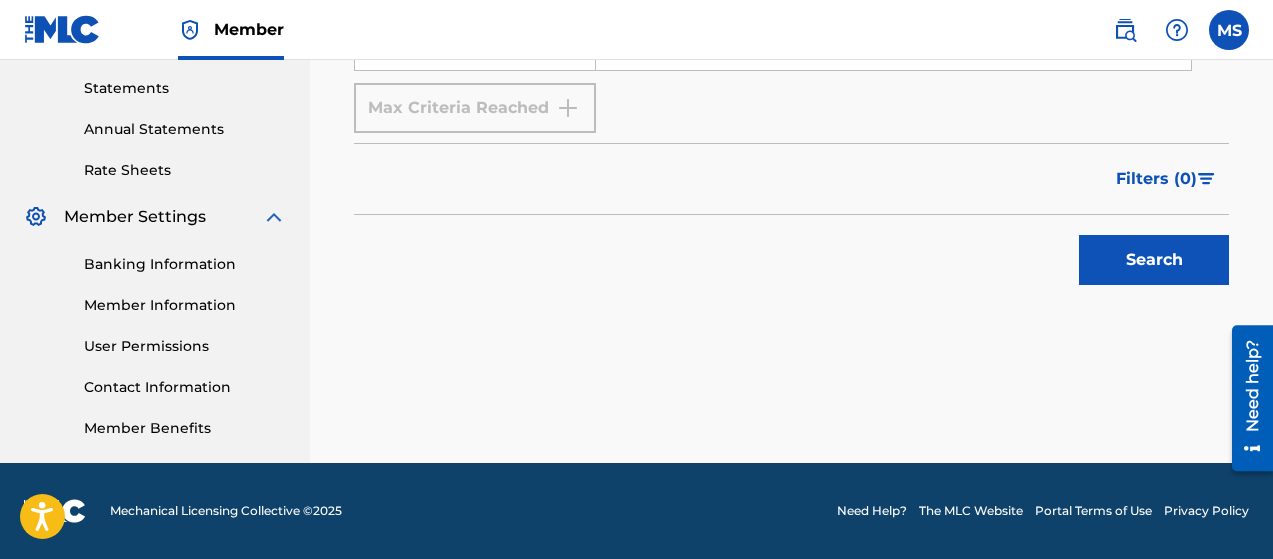click on "Search" at bounding box center [1154, 260] 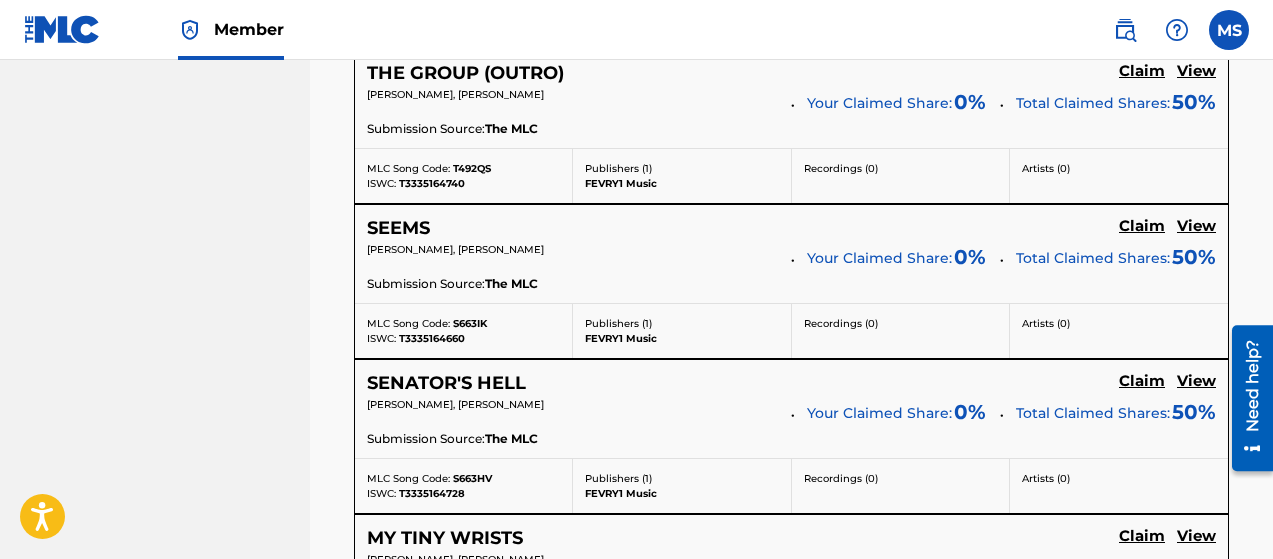 scroll, scrollTop: 1081, scrollLeft: 0, axis: vertical 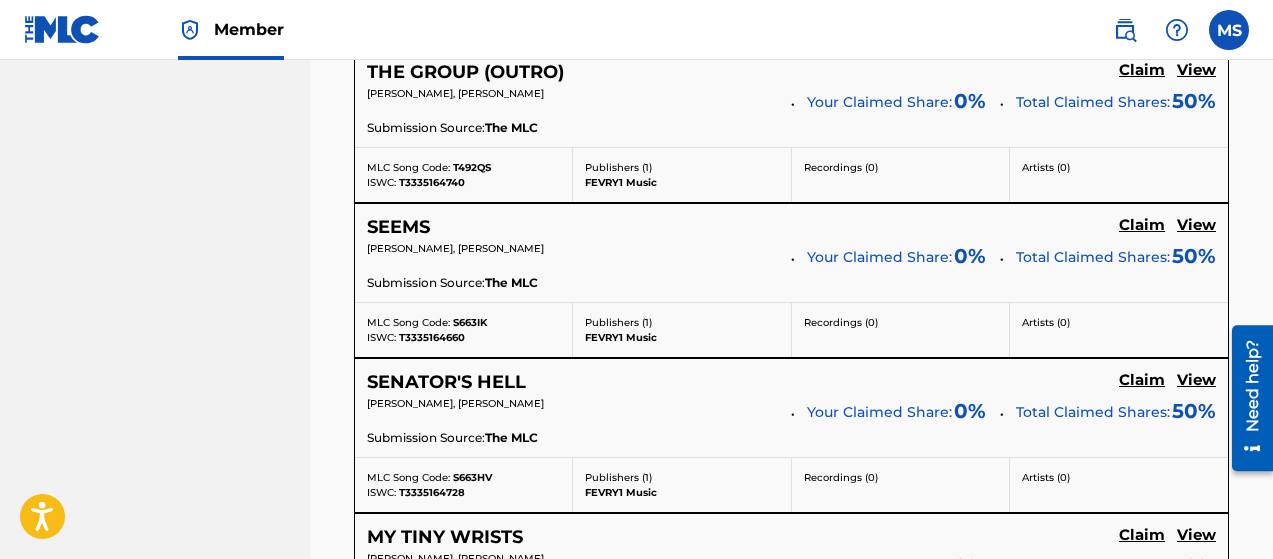 click on "Claim" at bounding box center (1142, -240) 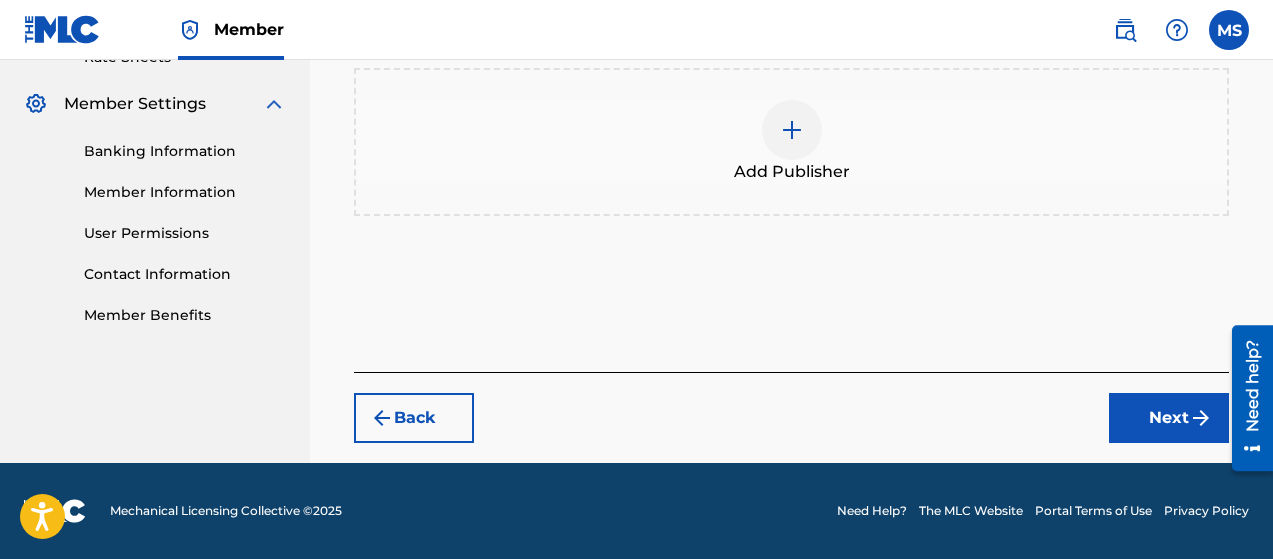 scroll, scrollTop: 722, scrollLeft: 0, axis: vertical 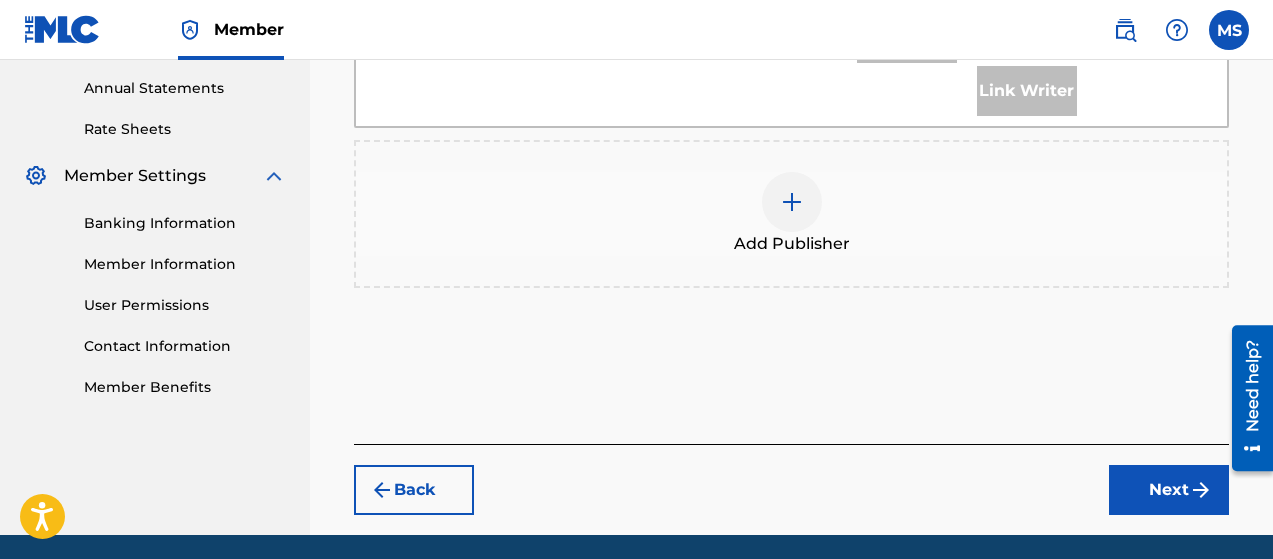 click at bounding box center [792, 202] 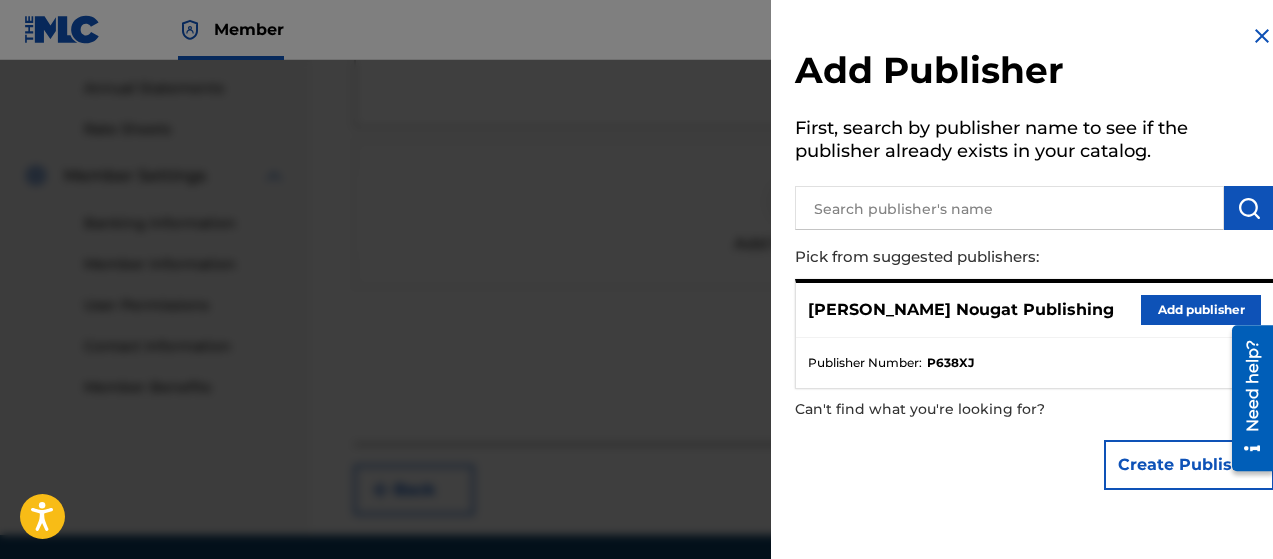 click on "Add publisher" at bounding box center [1201, 310] 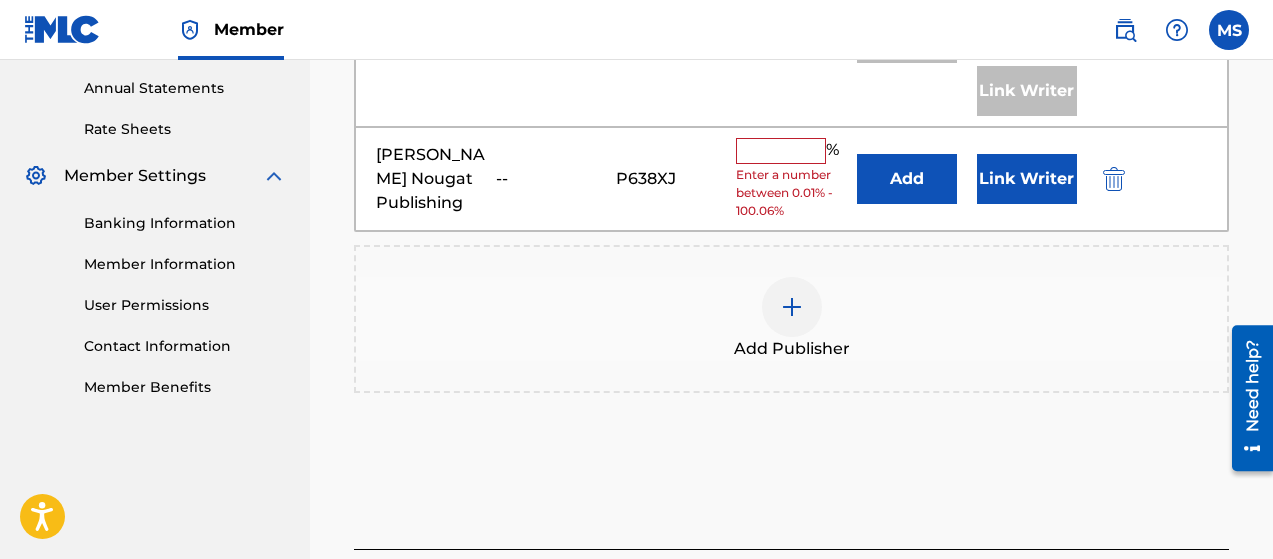 click at bounding box center [781, 151] 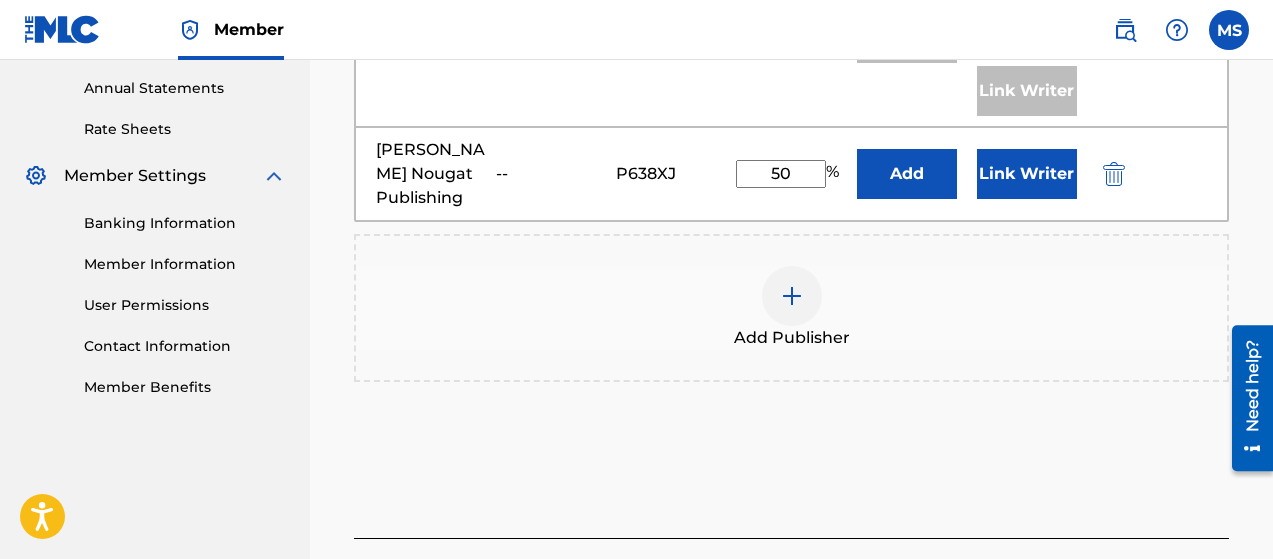 click on "Link Writer" at bounding box center (1027, 174) 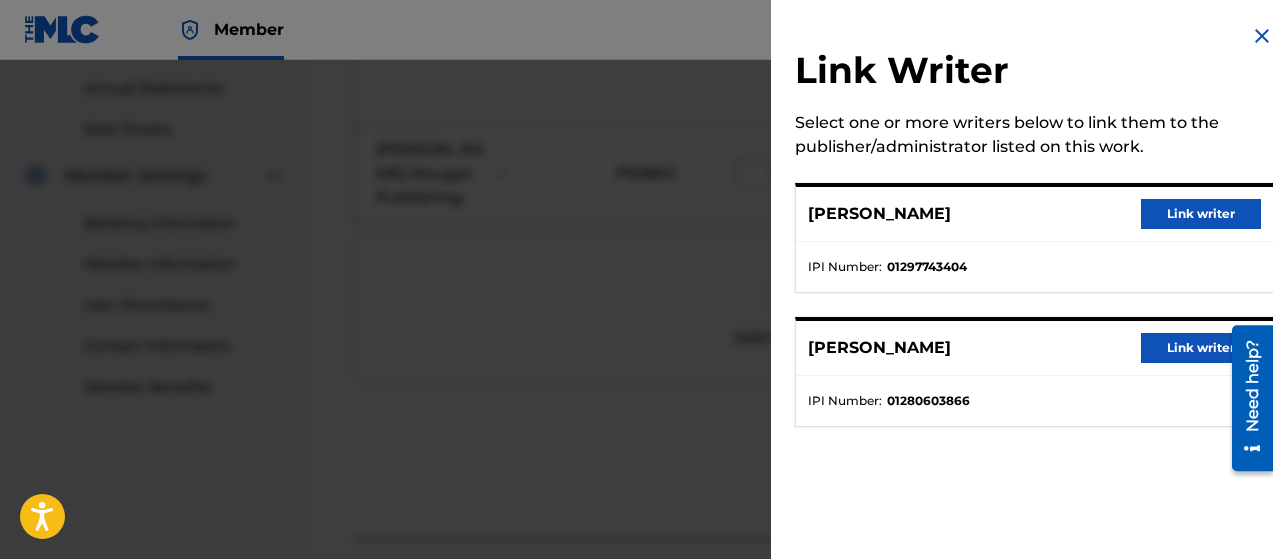 click on "Link writer" at bounding box center (1201, 214) 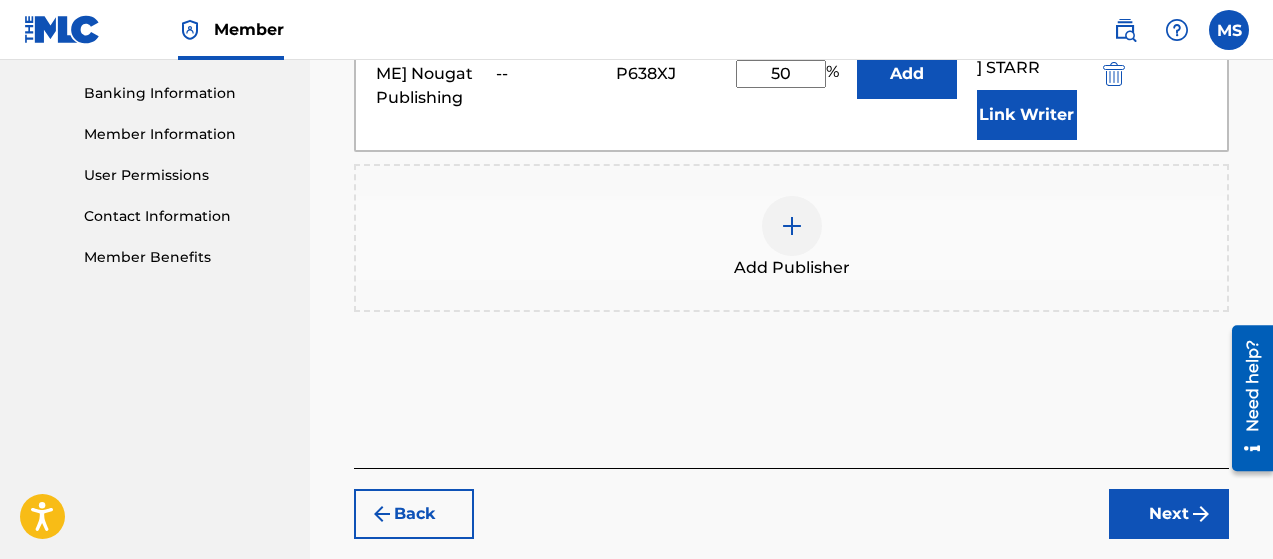 click on "Next" at bounding box center [1169, 514] 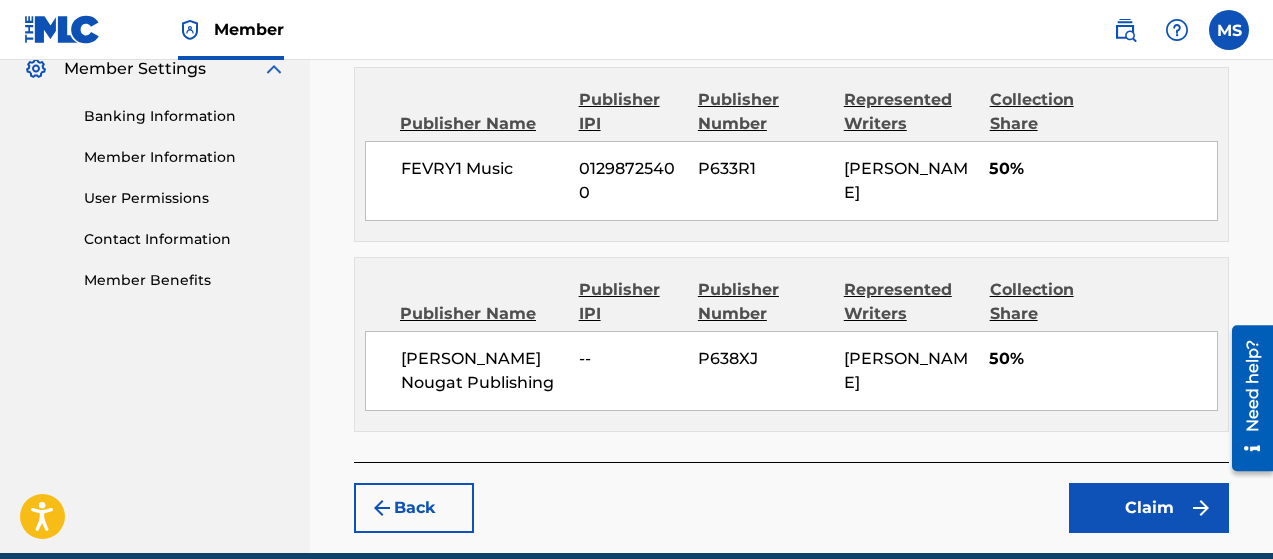 scroll, scrollTop: 915, scrollLeft: 0, axis: vertical 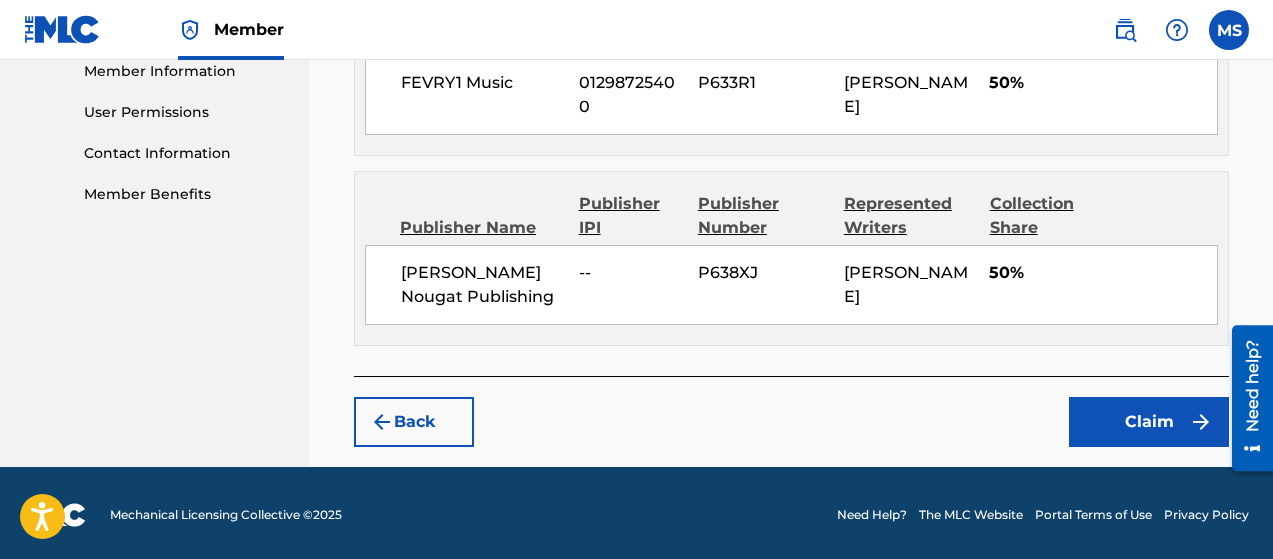 click on "Claim" at bounding box center [1149, 422] 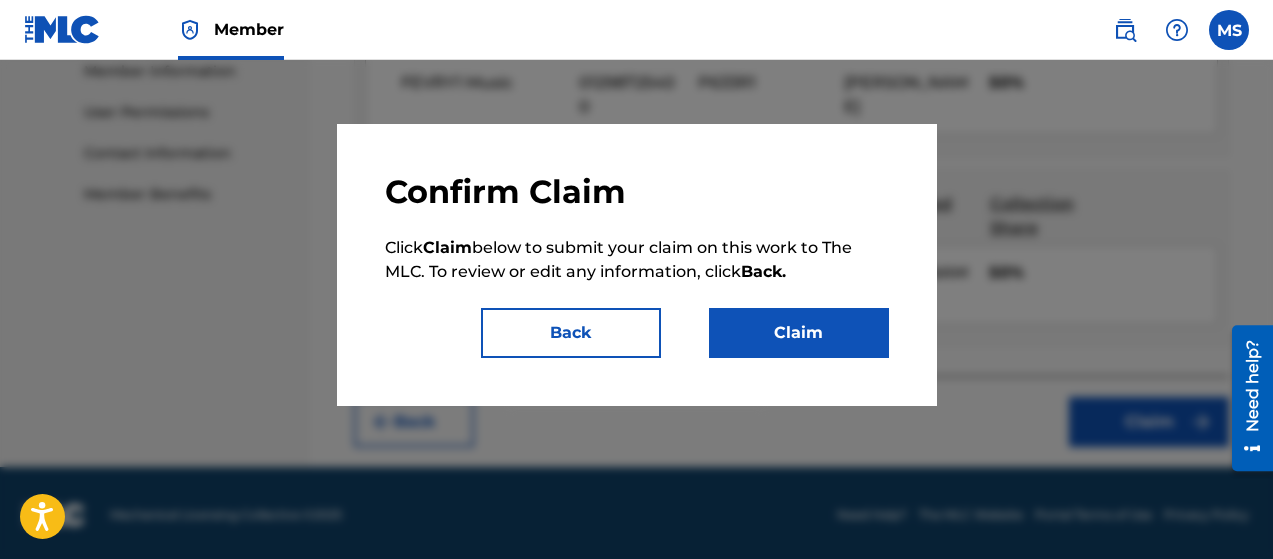 click on "Claim" at bounding box center (799, 333) 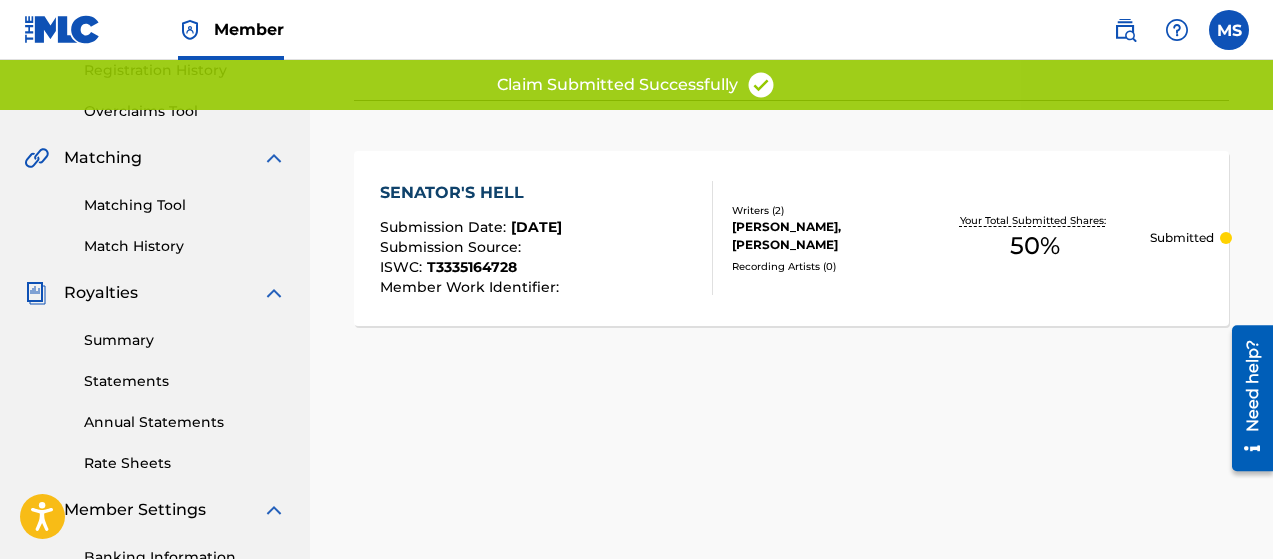 scroll, scrollTop: 181, scrollLeft: 0, axis: vertical 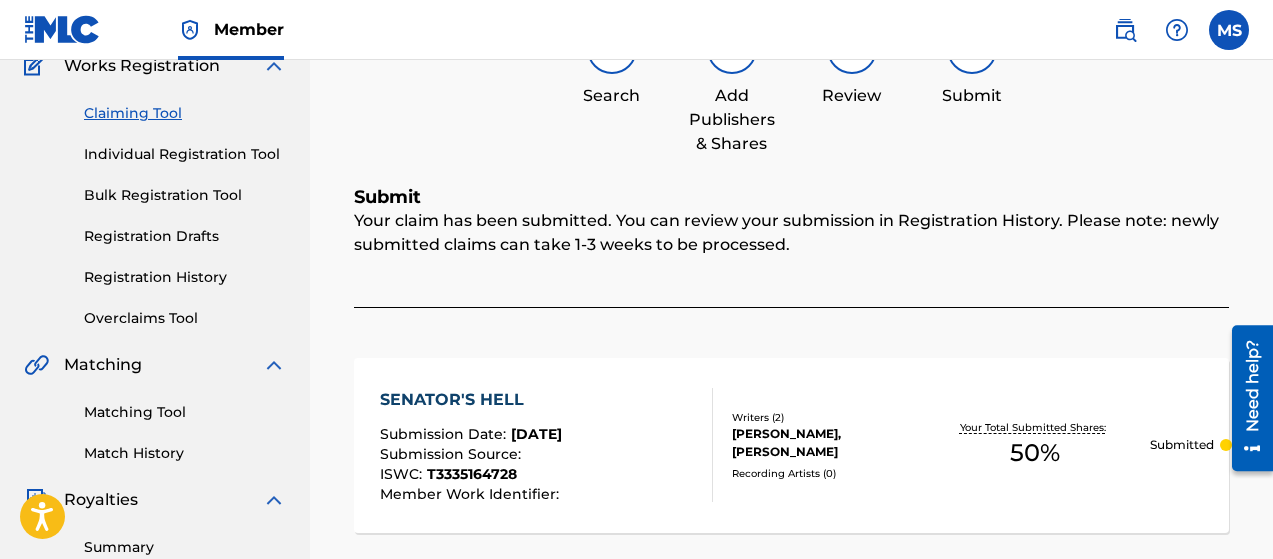 click on "Claiming Tool" at bounding box center (185, 113) 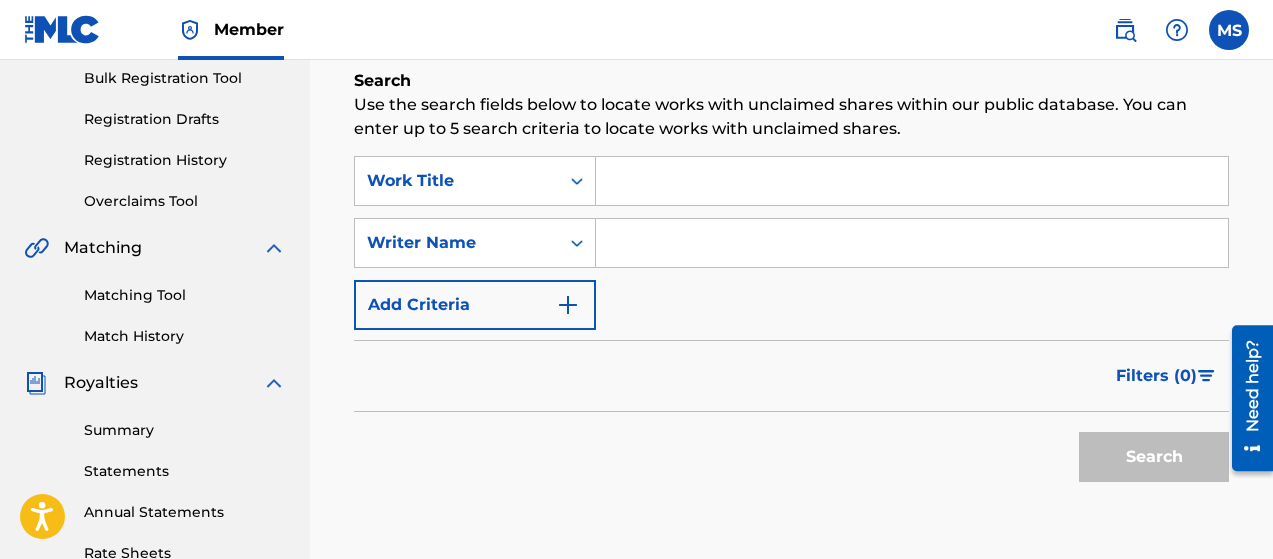 scroll, scrollTop: 300, scrollLeft: 0, axis: vertical 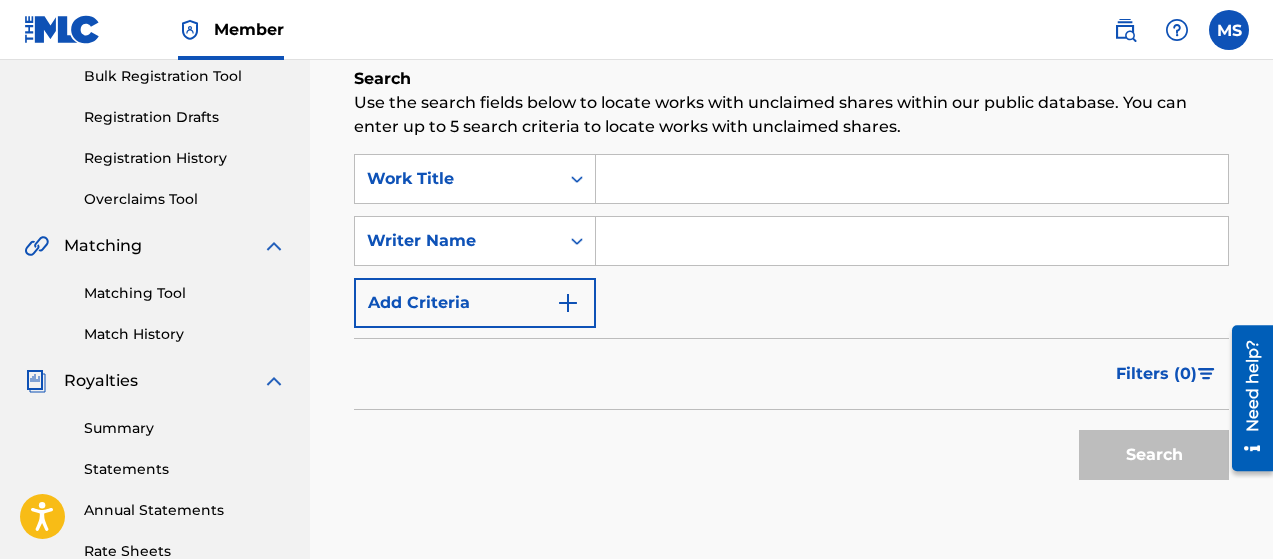 click at bounding box center [912, 241] 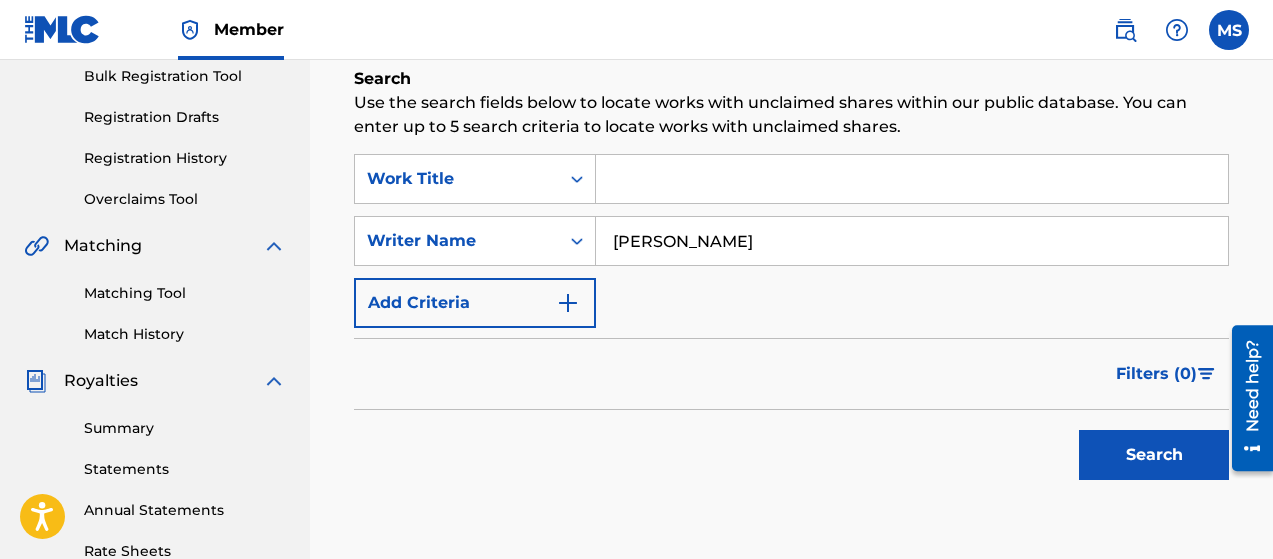 click at bounding box center [568, 303] 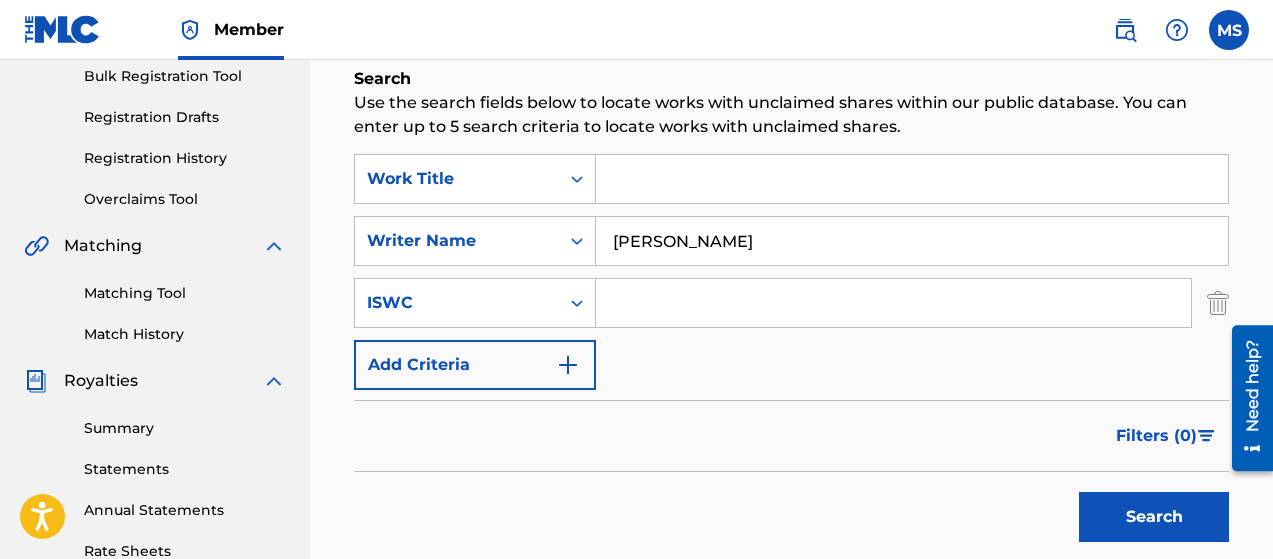 click on "Add Criteria" at bounding box center [475, 365] 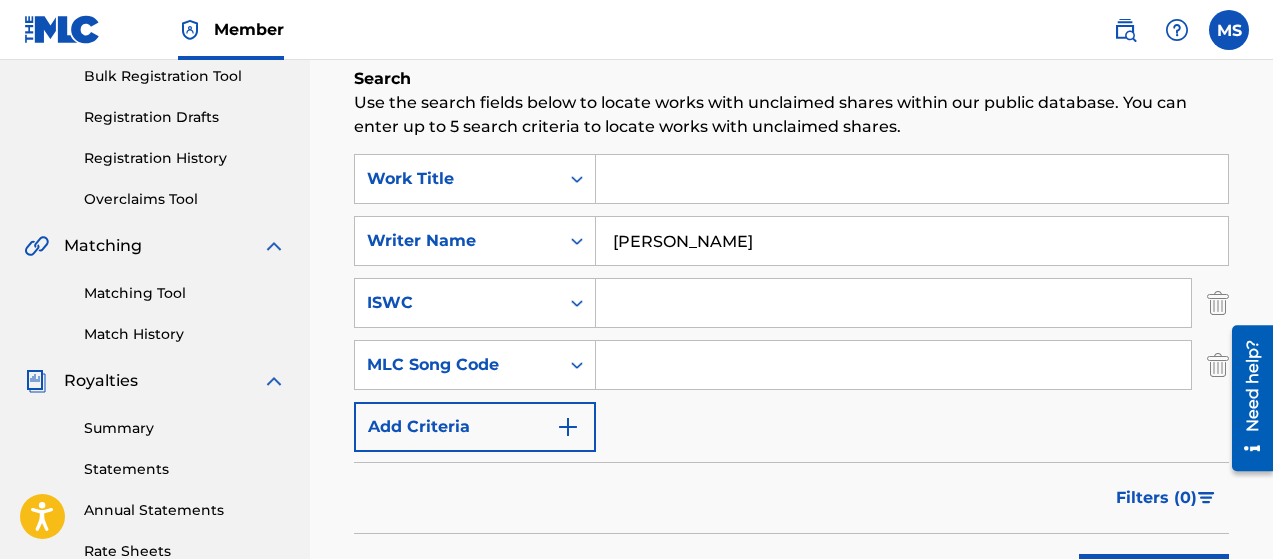 click at bounding box center [568, 427] 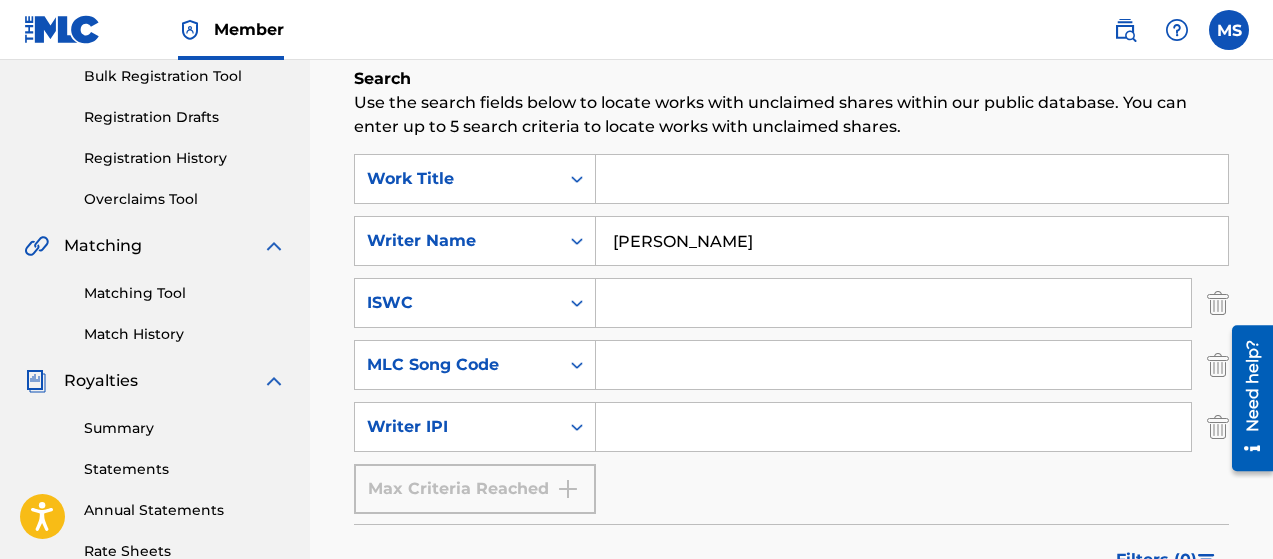 click at bounding box center (893, 427) 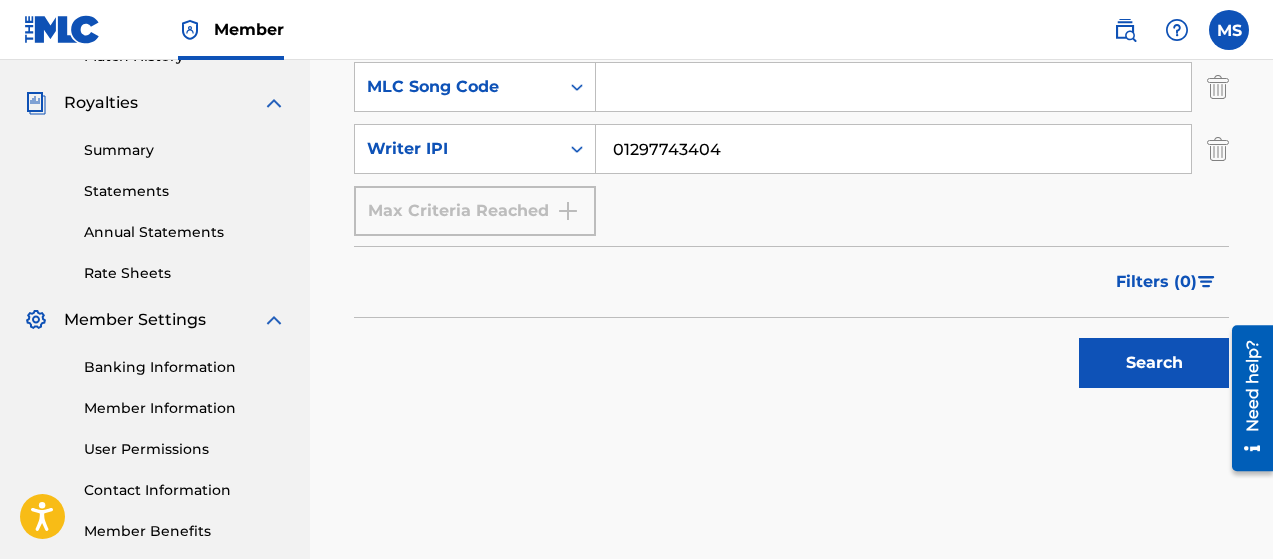 scroll, scrollTop: 681, scrollLeft: 0, axis: vertical 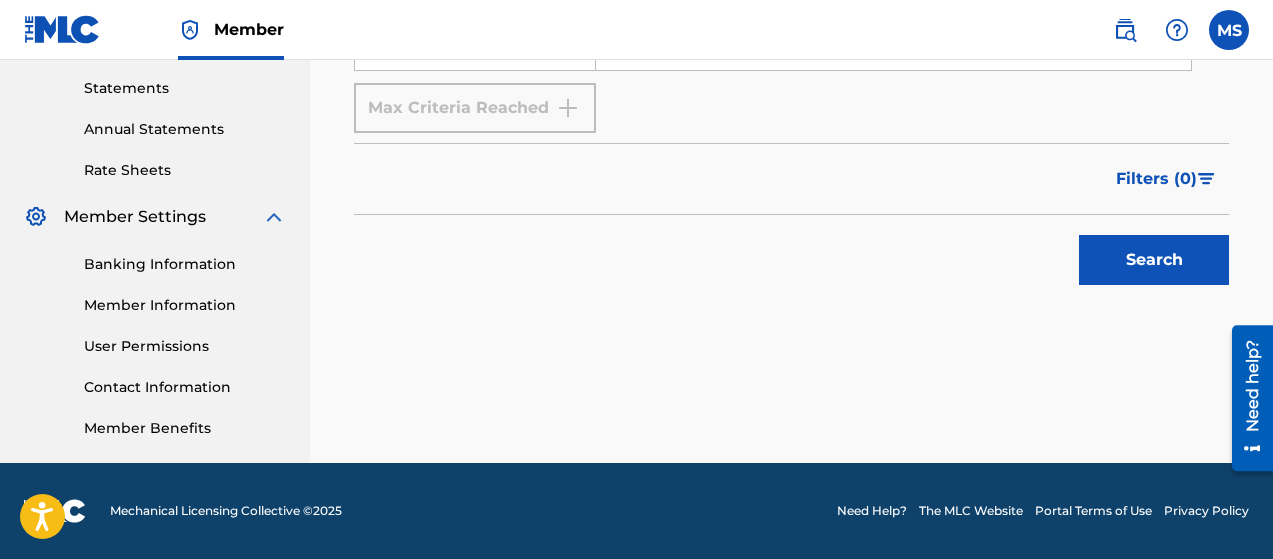 click on "Search" at bounding box center [1154, 260] 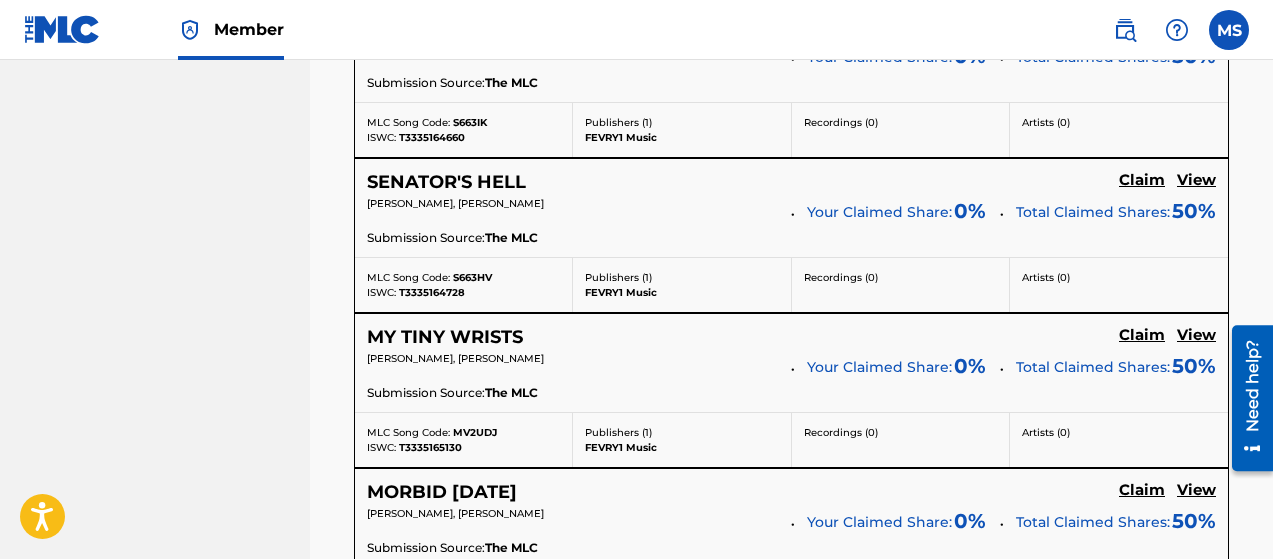 scroll, scrollTop: 1381, scrollLeft: 0, axis: vertical 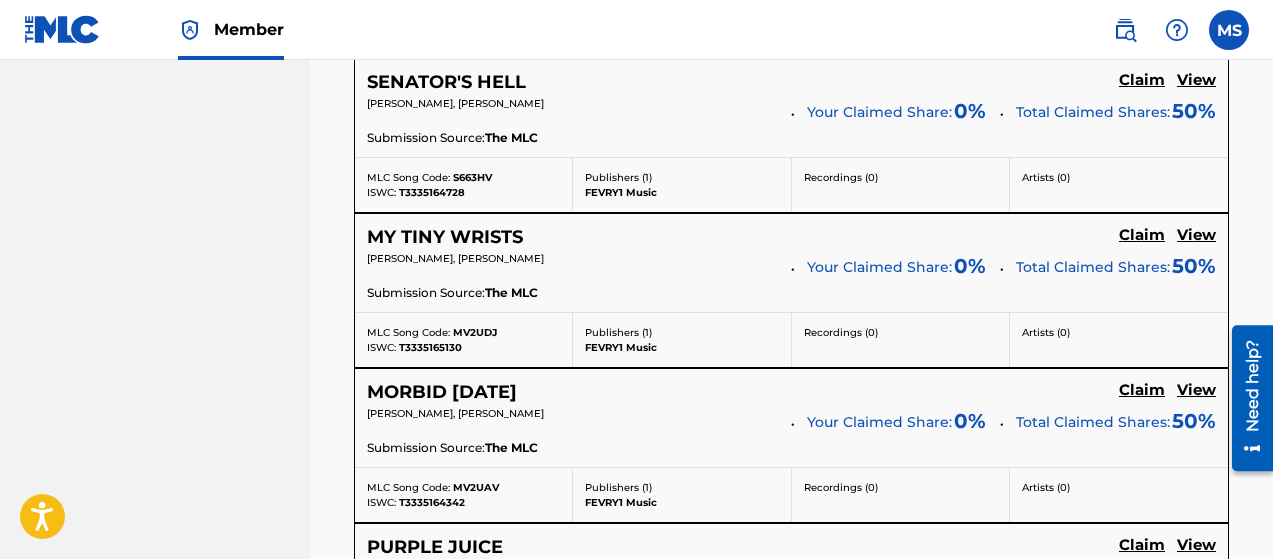 click on "Claim" at bounding box center (1142, -540) 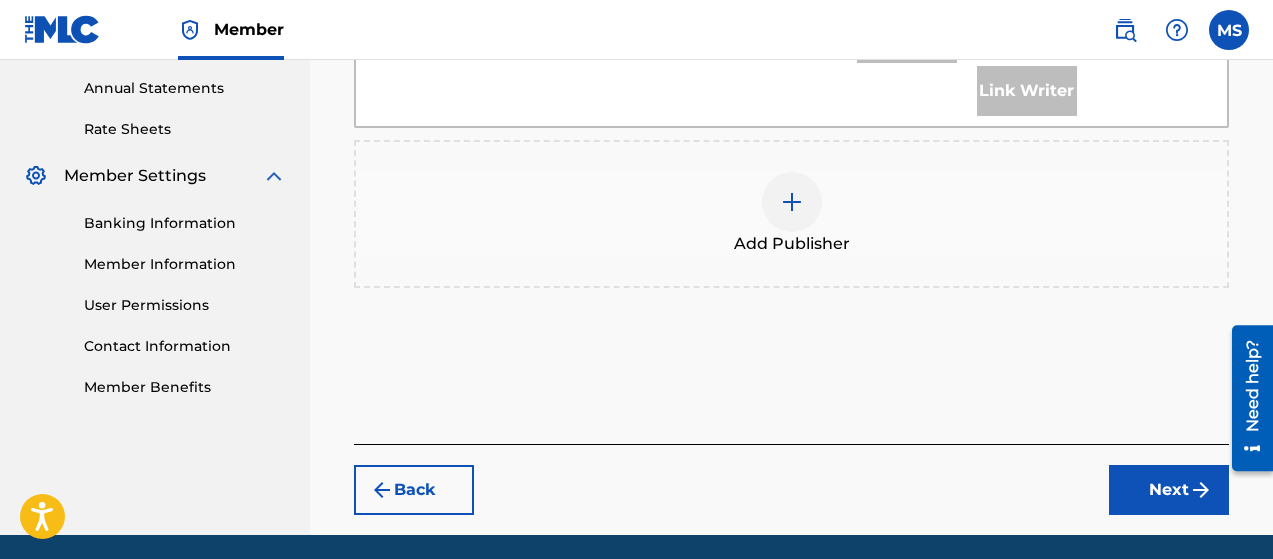 click at bounding box center [792, 202] 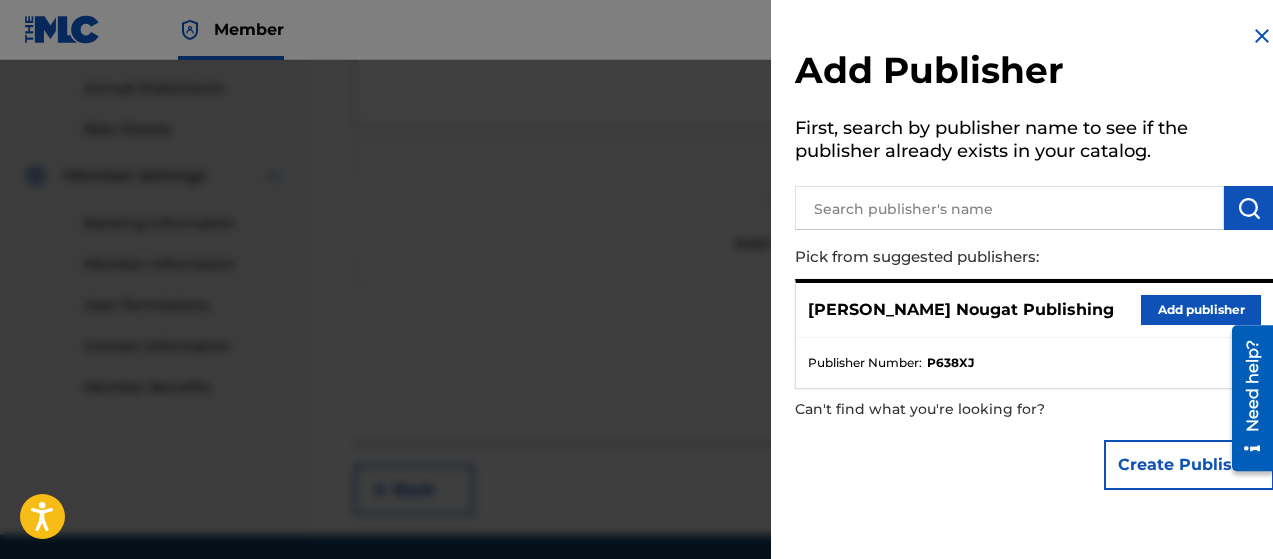 click on "Add publisher" at bounding box center (1201, 310) 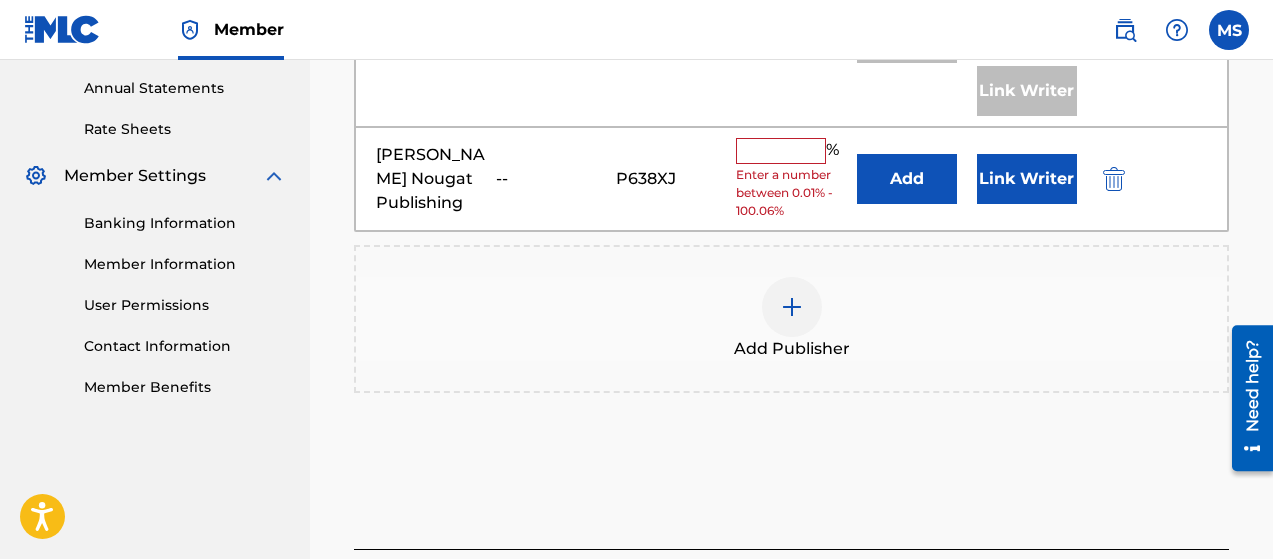 click at bounding box center [781, 151] 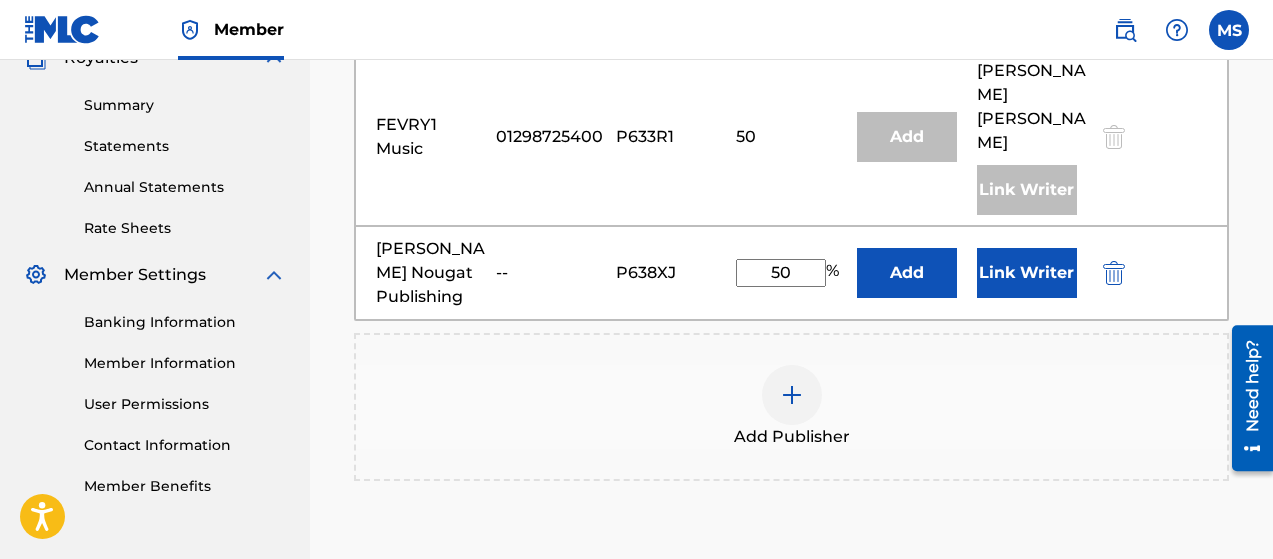 scroll, scrollTop: 623, scrollLeft: 0, axis: vertical 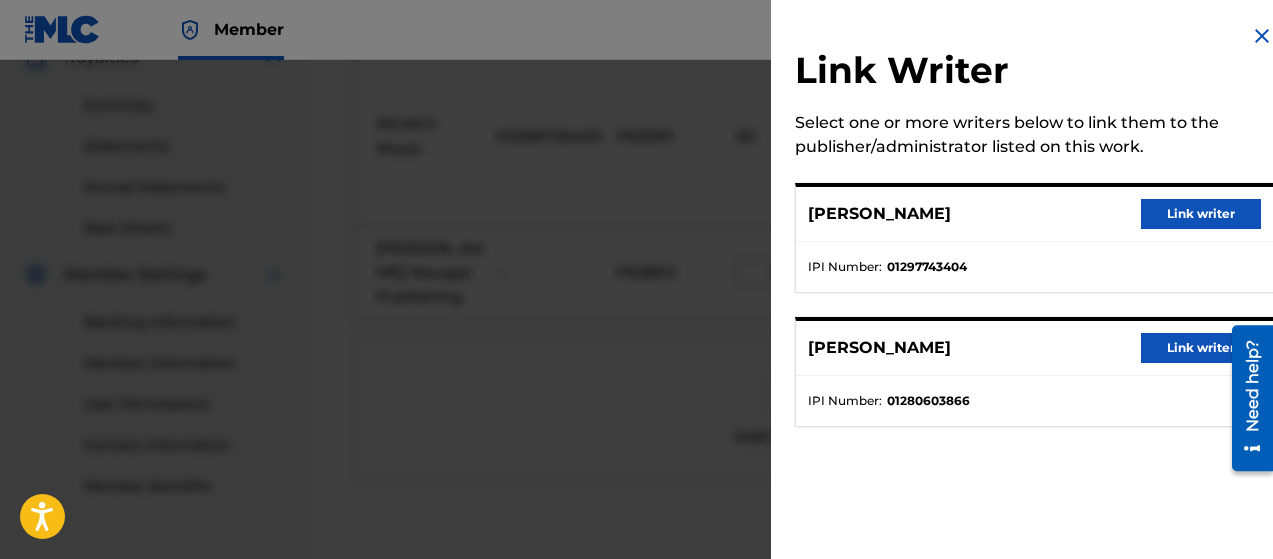 click on "Link writer" at bounding box center (1201, 214) 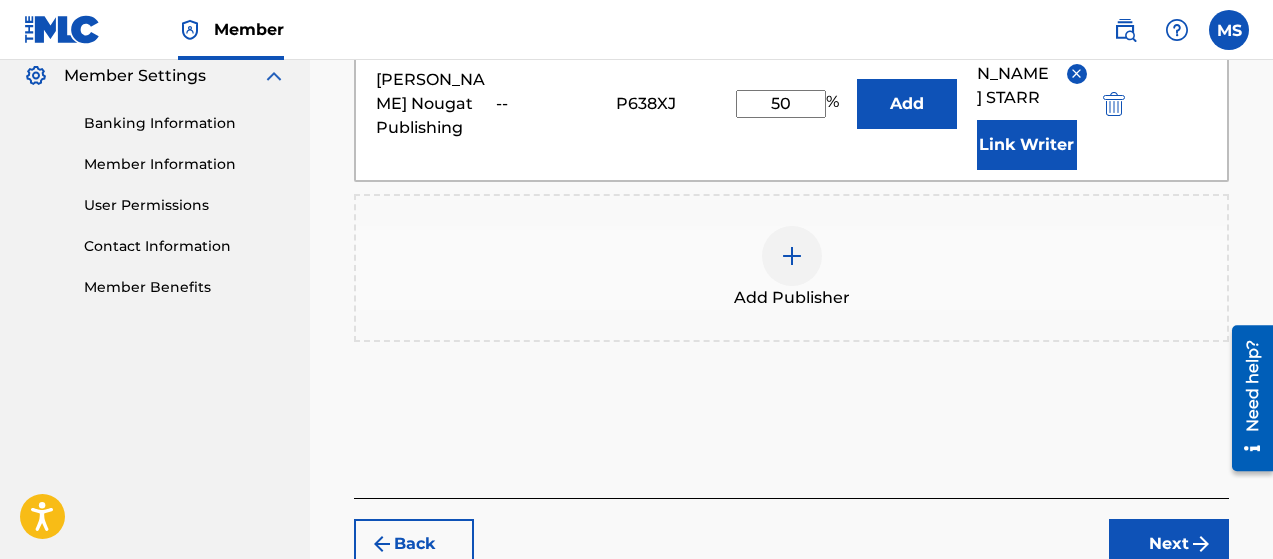 click on "Next" at bounding box center [1169, 544] 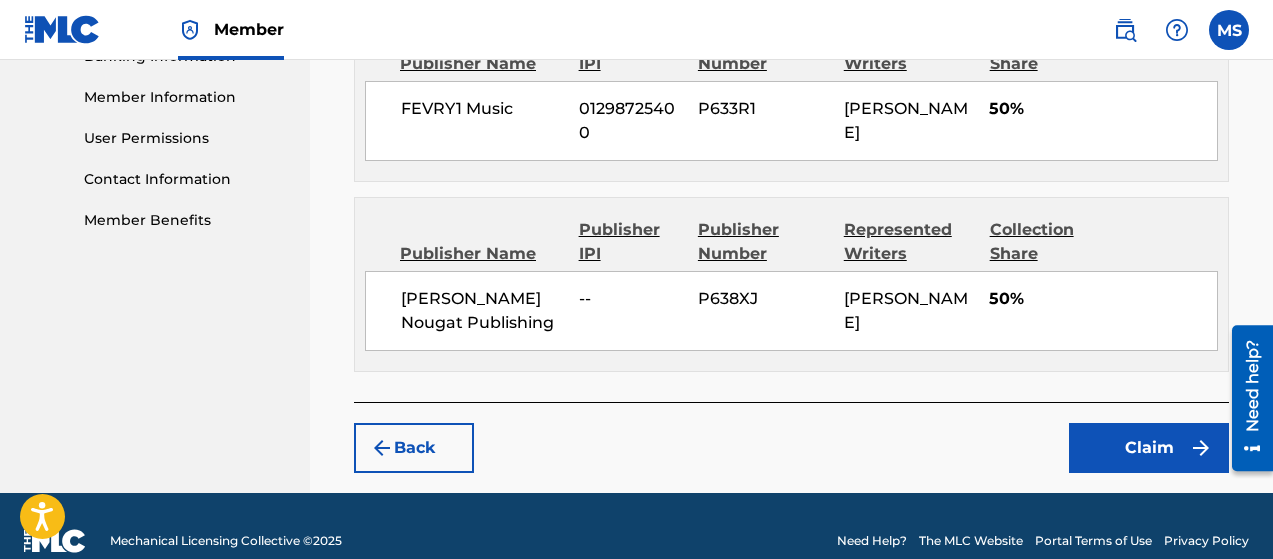 scroll, scrollTop: 890, scrollLeft: 0, axis: vertical 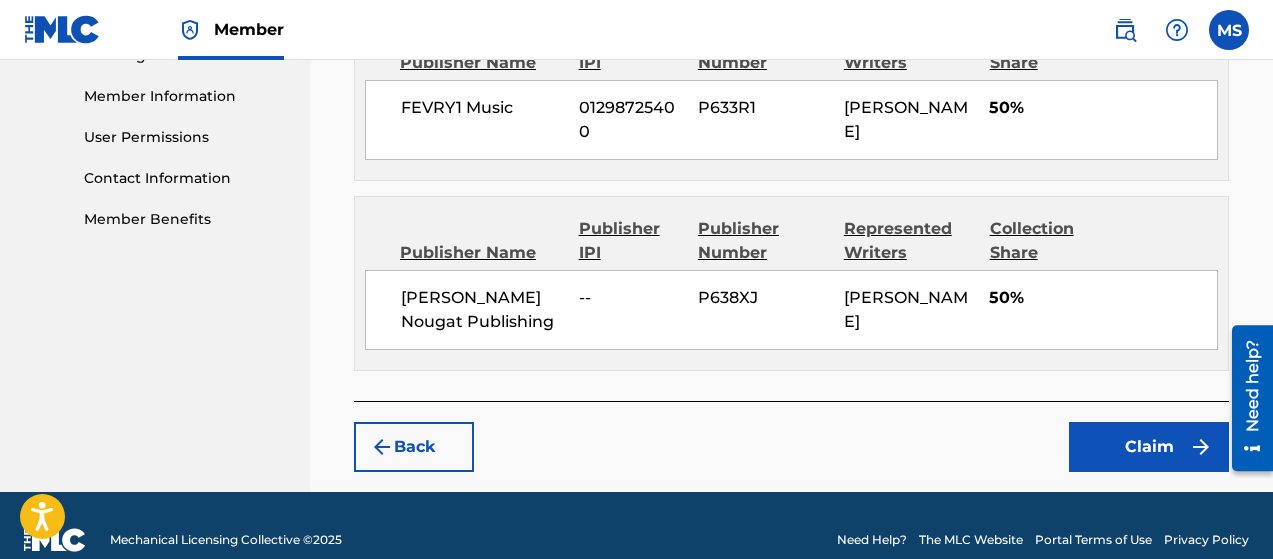 click on "Claim" at bounding box center [1149, 447] 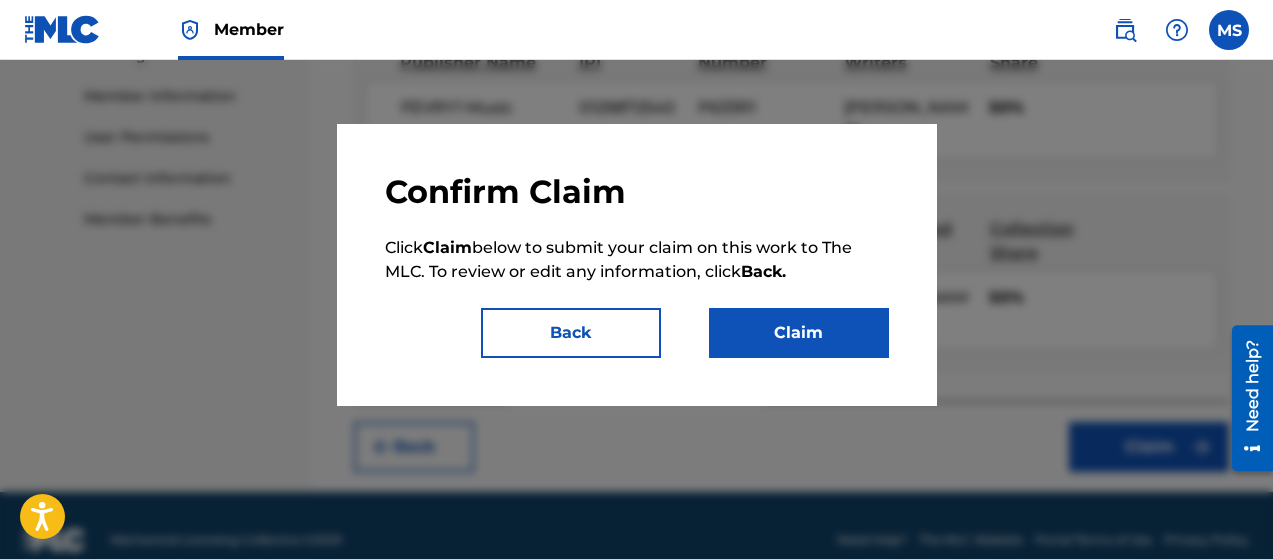 click on "Claim" at bounding box center (799, 333) 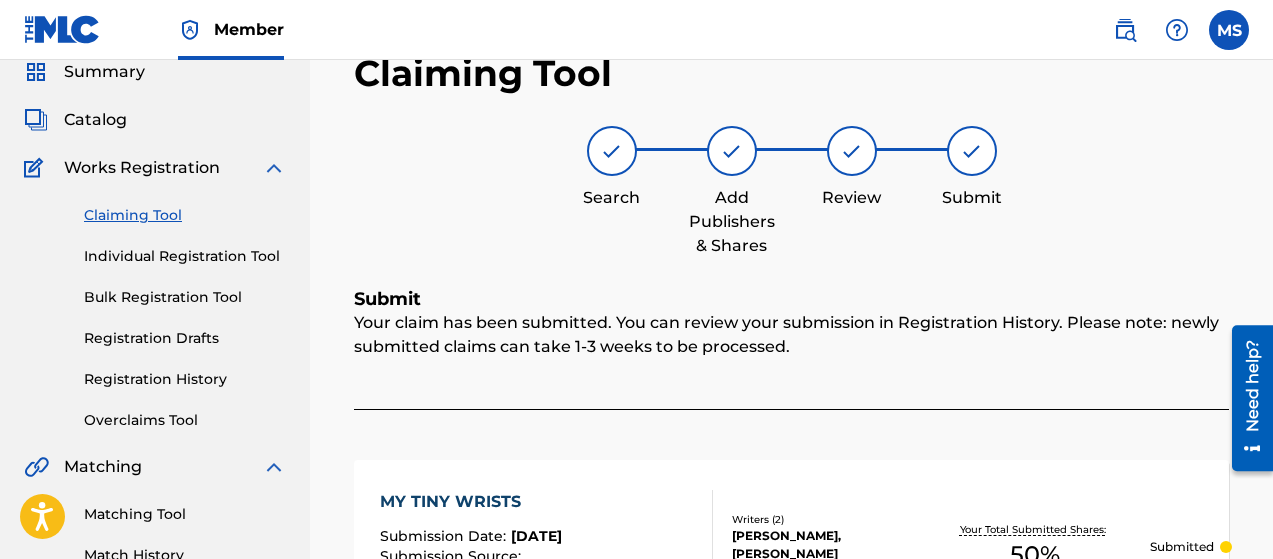 scroll, scrollTop: 0, scrollLeft: 0, axis: both 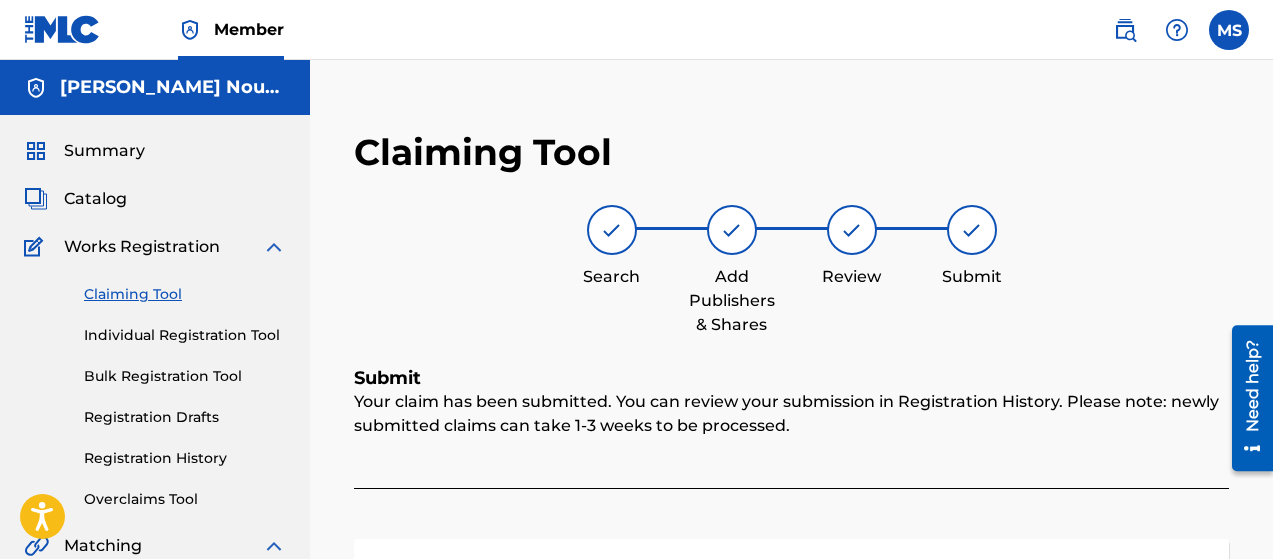 click on "Claiming Tool" at bounding box center [185, 294] 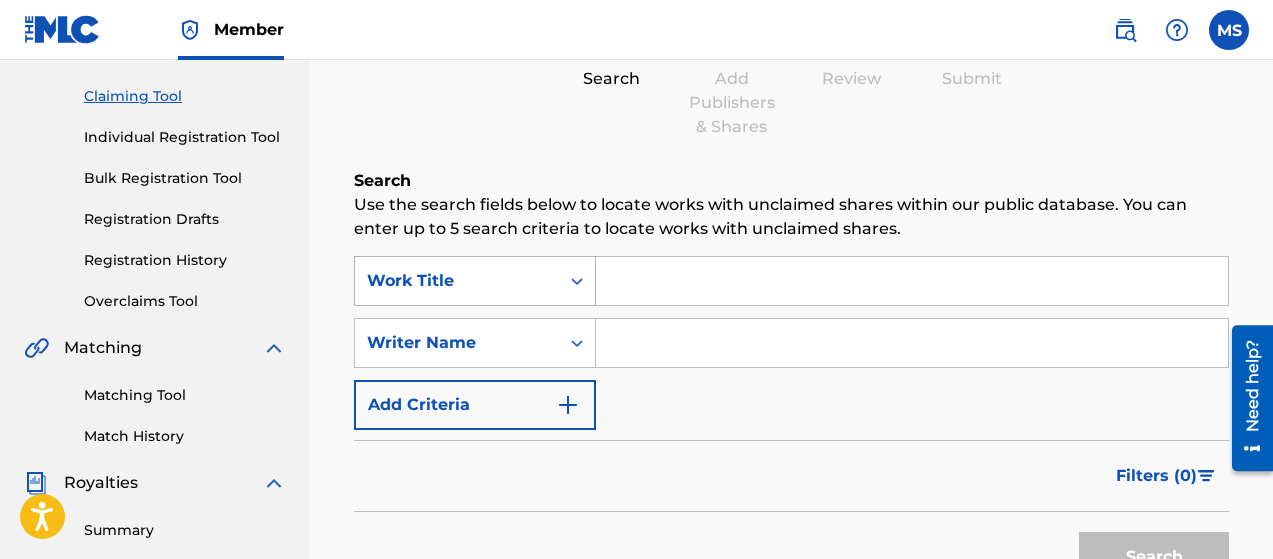 scroll, scrollTop: 199, scrollLeft: 0, axis: vertical 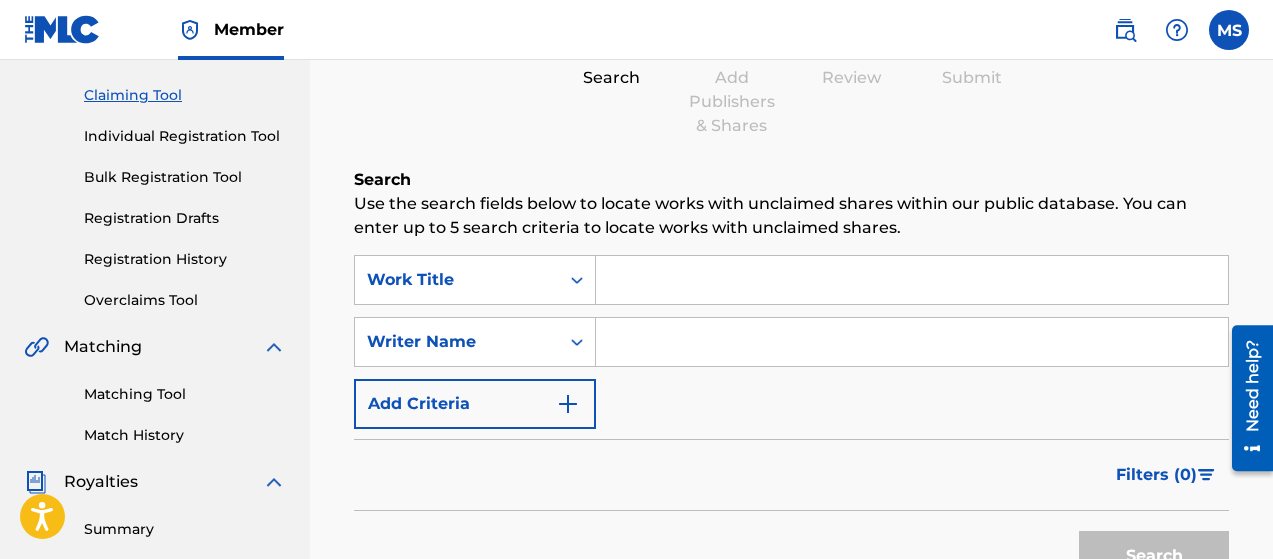 click at bounding box center (912, 342) 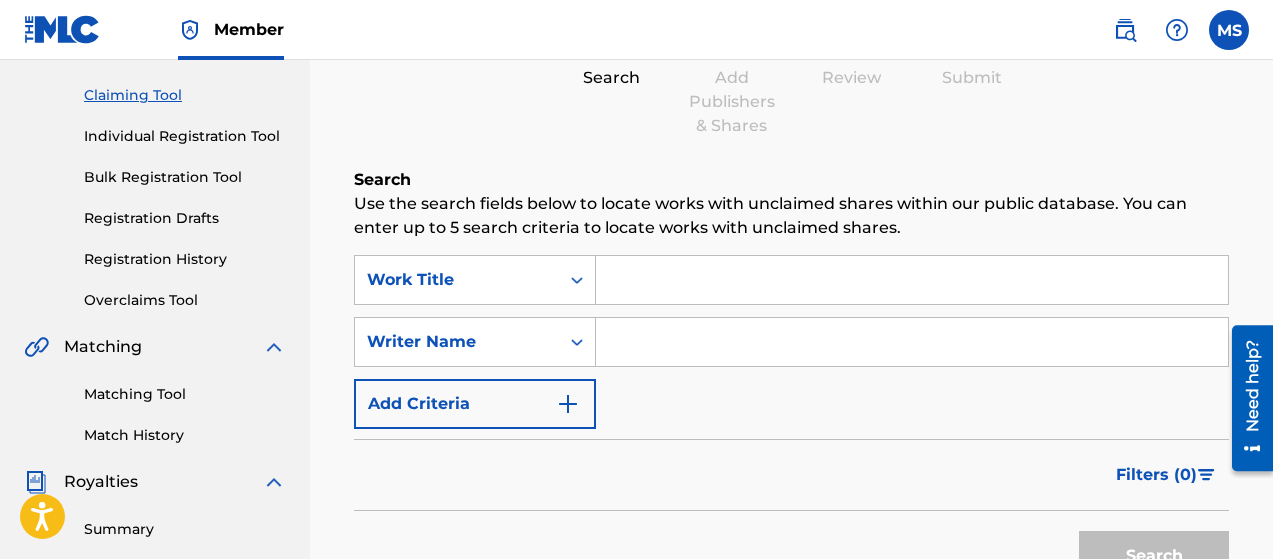 type on "[PERSON_NAME]" 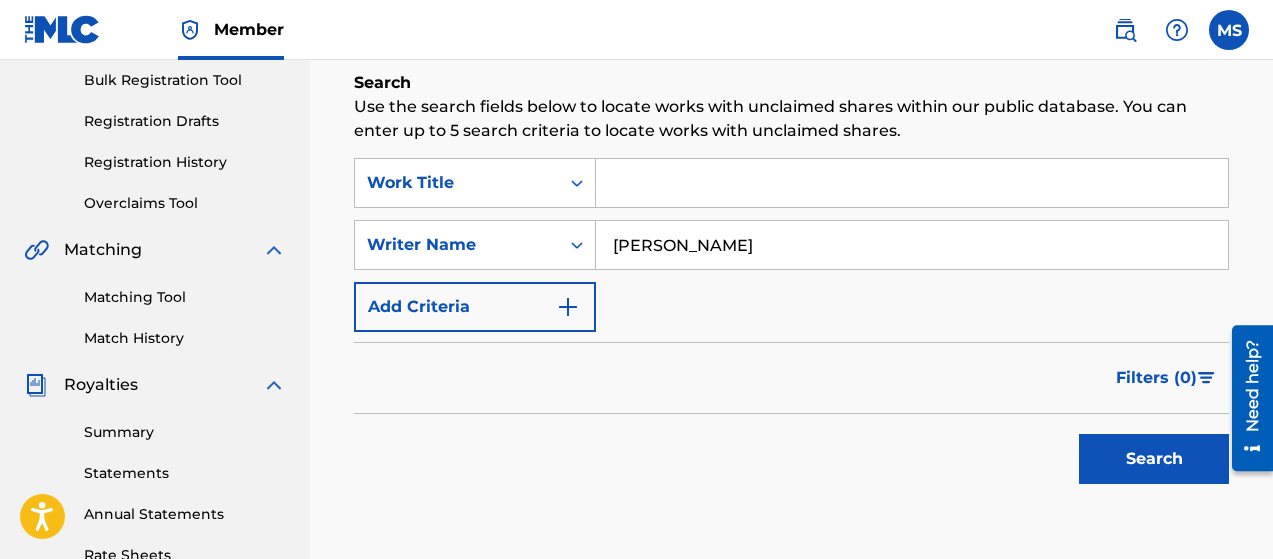 click at bounding box center (568, 307) 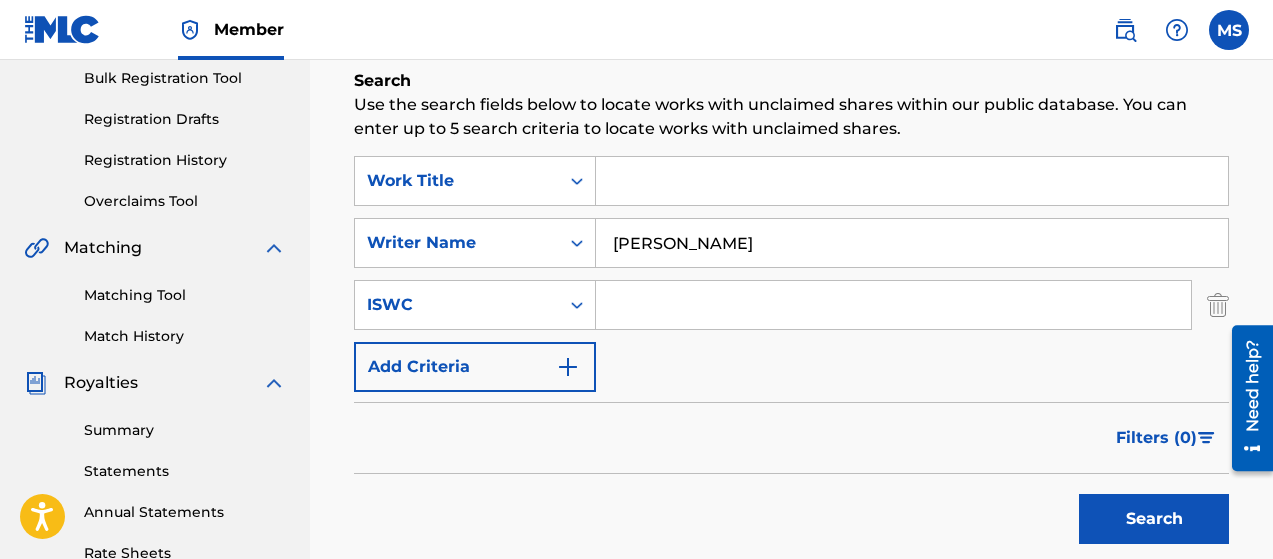 scroll, scrollTop: 299, scrollLeft: 0, axis: vertical 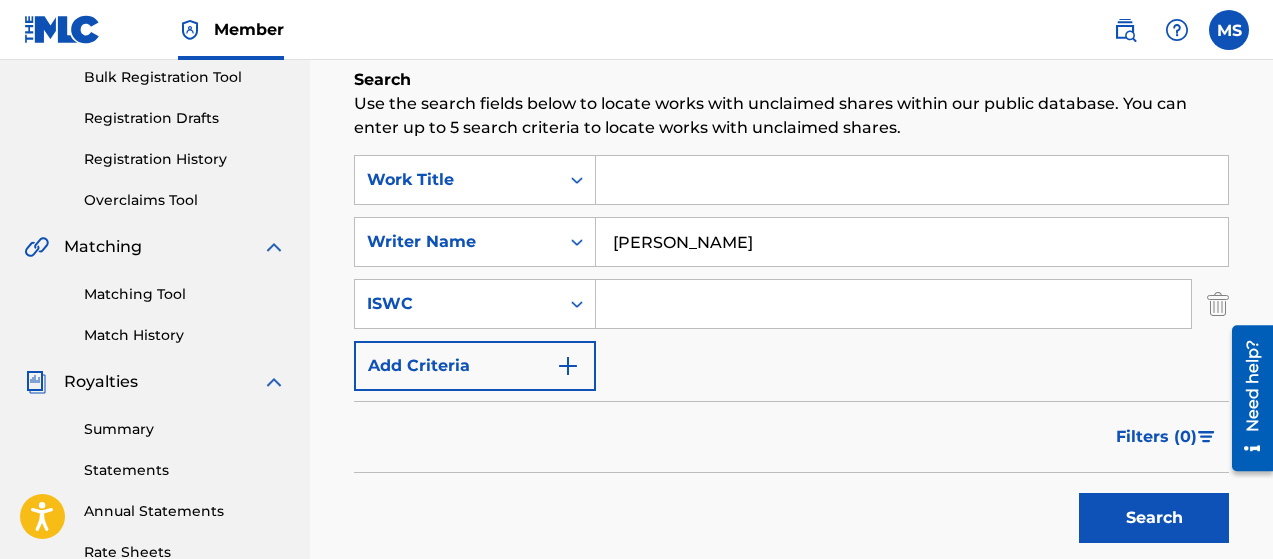 click at bounding box center [568, 366] 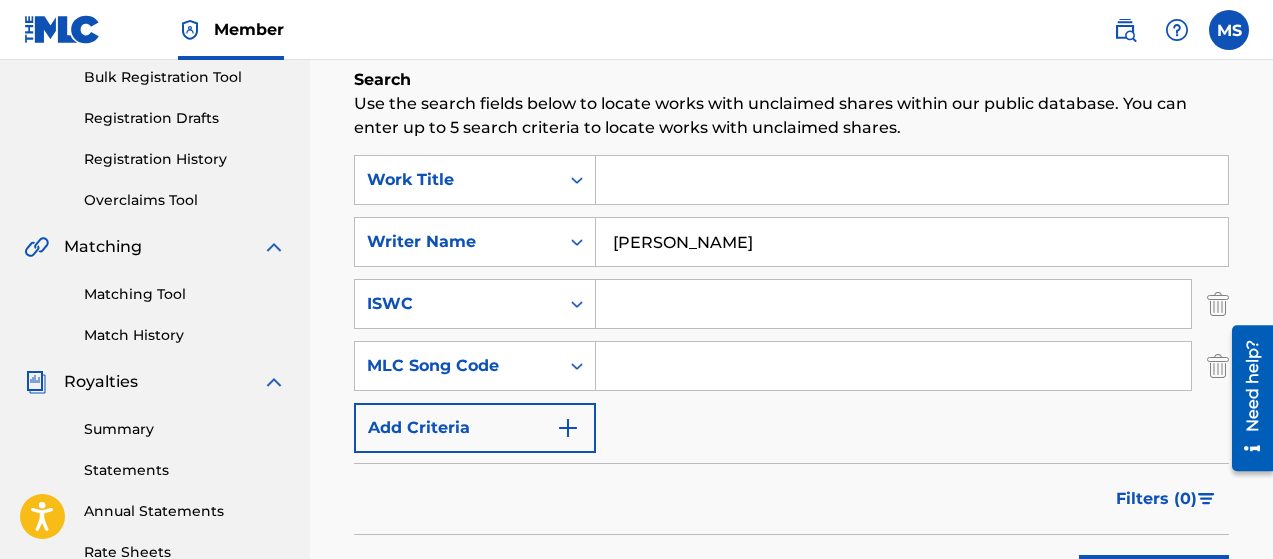 click at bounding box center [568, 428] 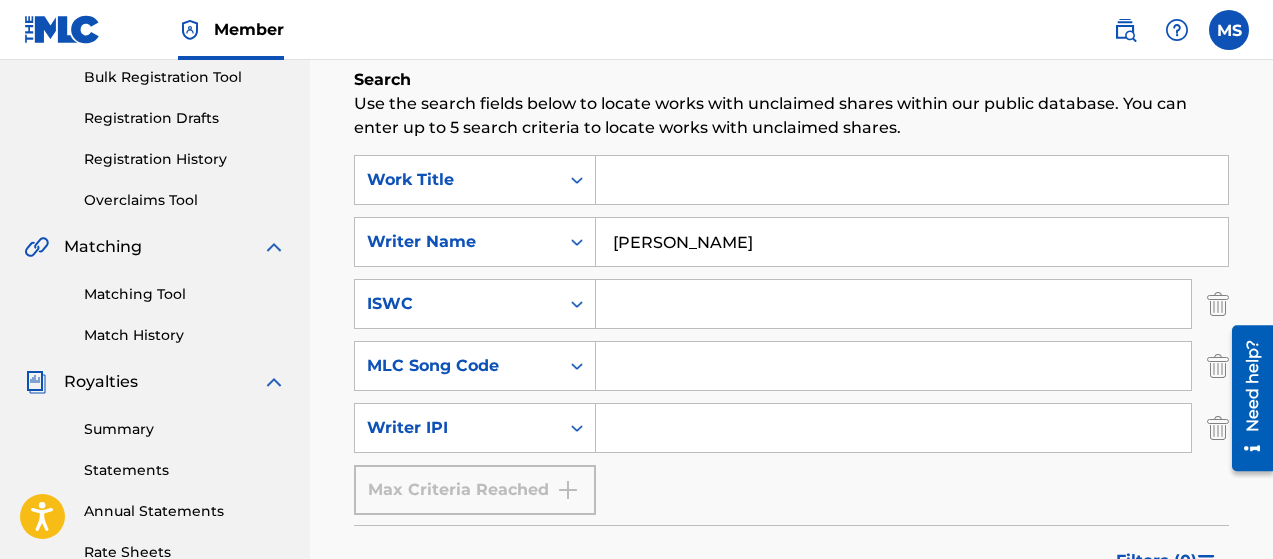 click at bounding box center (893, 428) 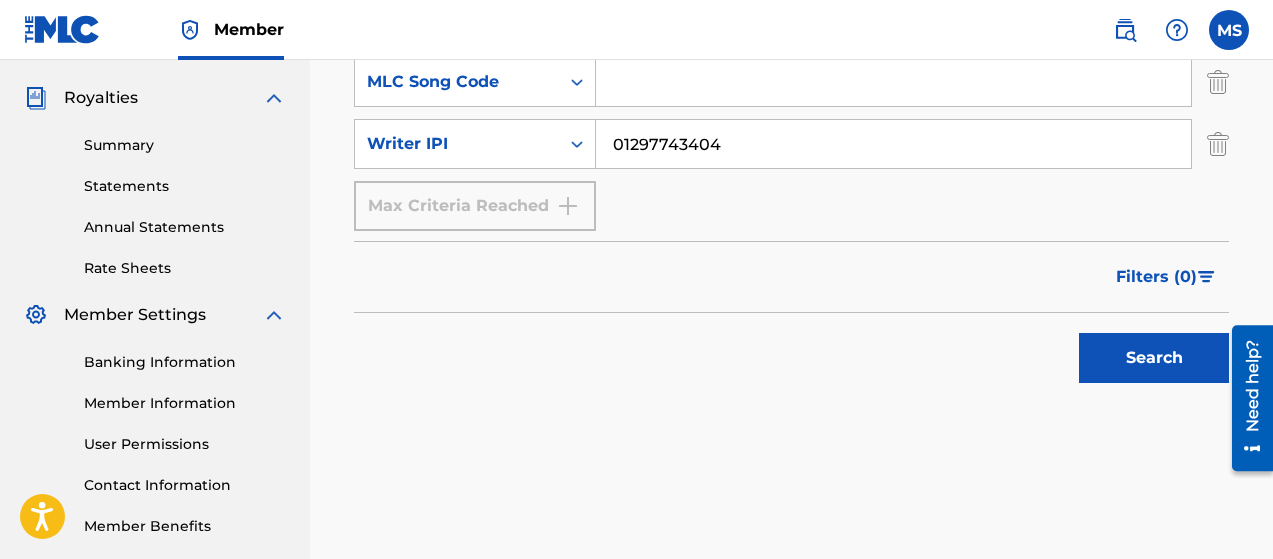 scroll, scrollTop: 681, scrollLeft: 0, axis: vertical 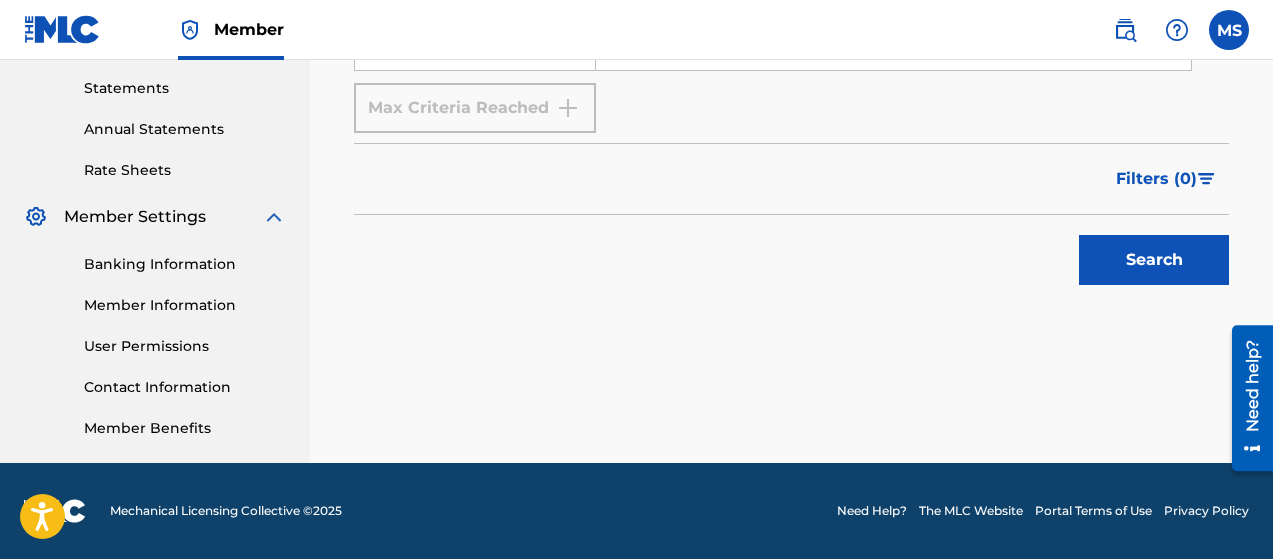 click on "Search" at bounding box center (1154, 260) 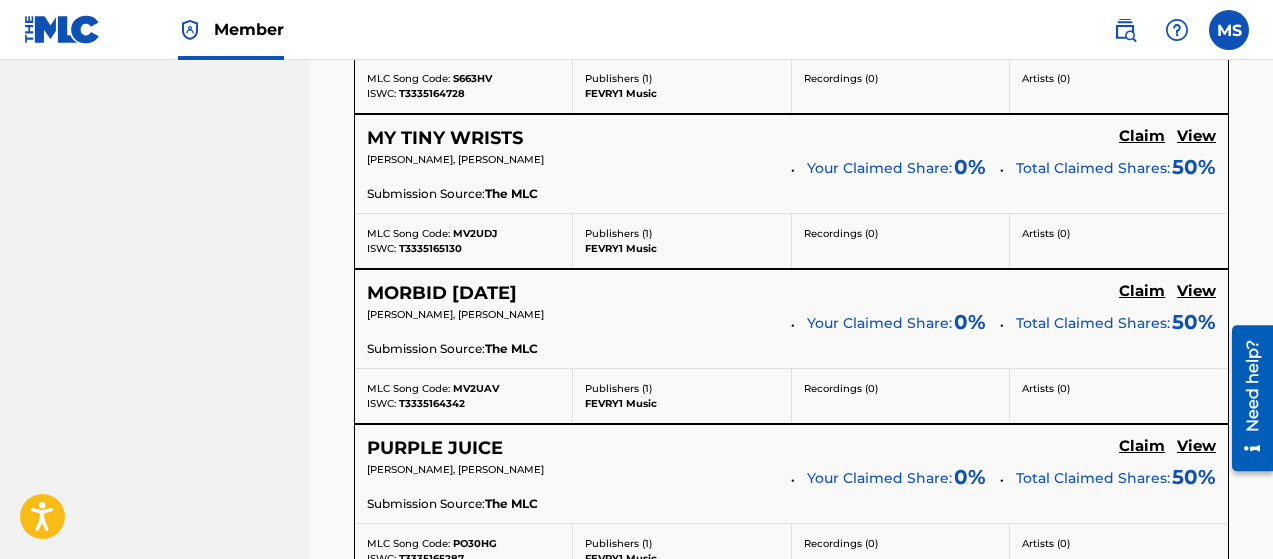 scroll, scrollTop: 1480, scrollLeft: 0, axis: vertical 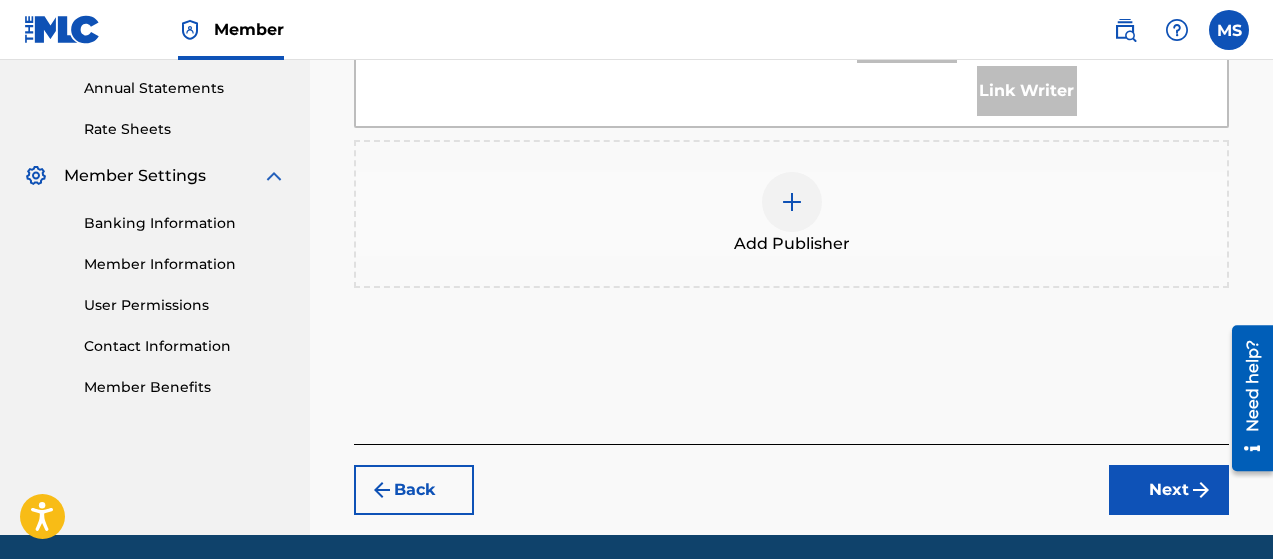 click on "Next" at bounding box center (1169, 490) 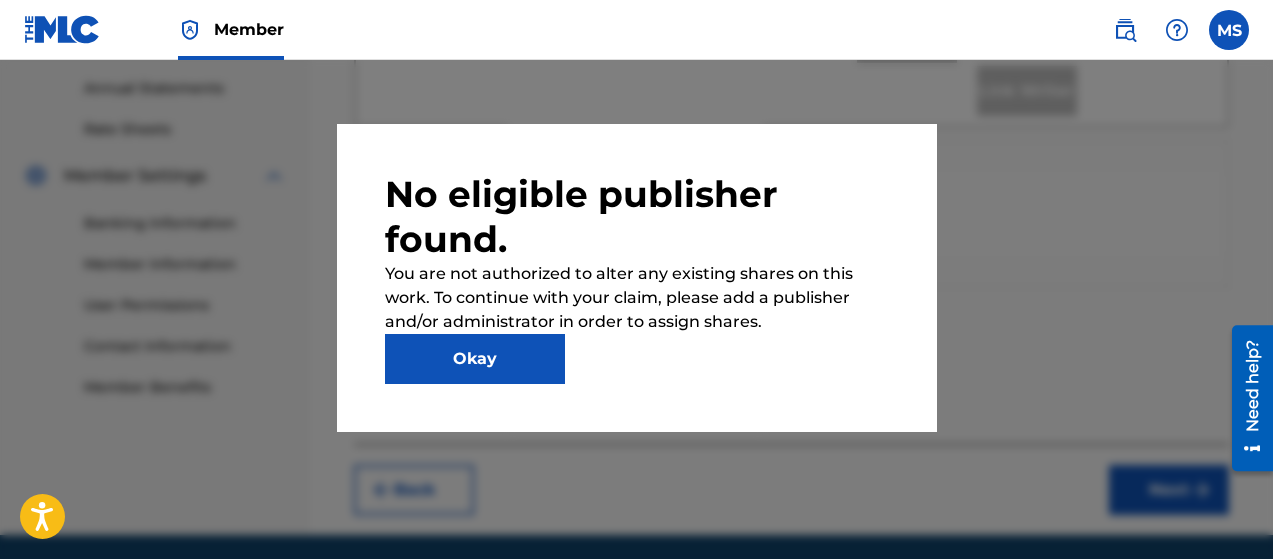 click at bounding box center (636, 339) 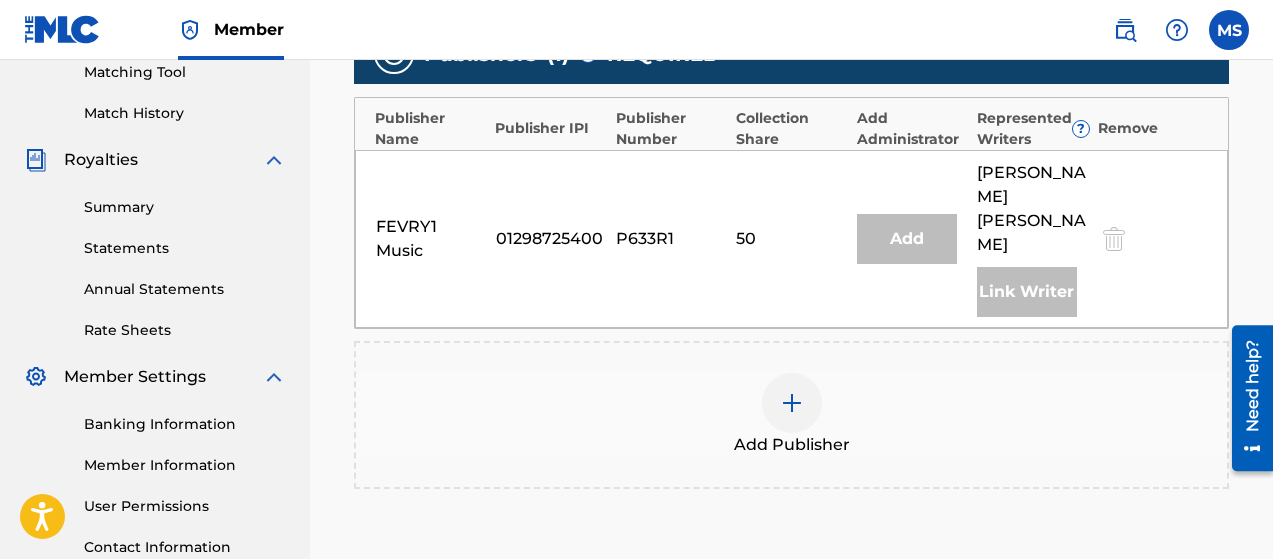 click at bounding box center (792, 403) 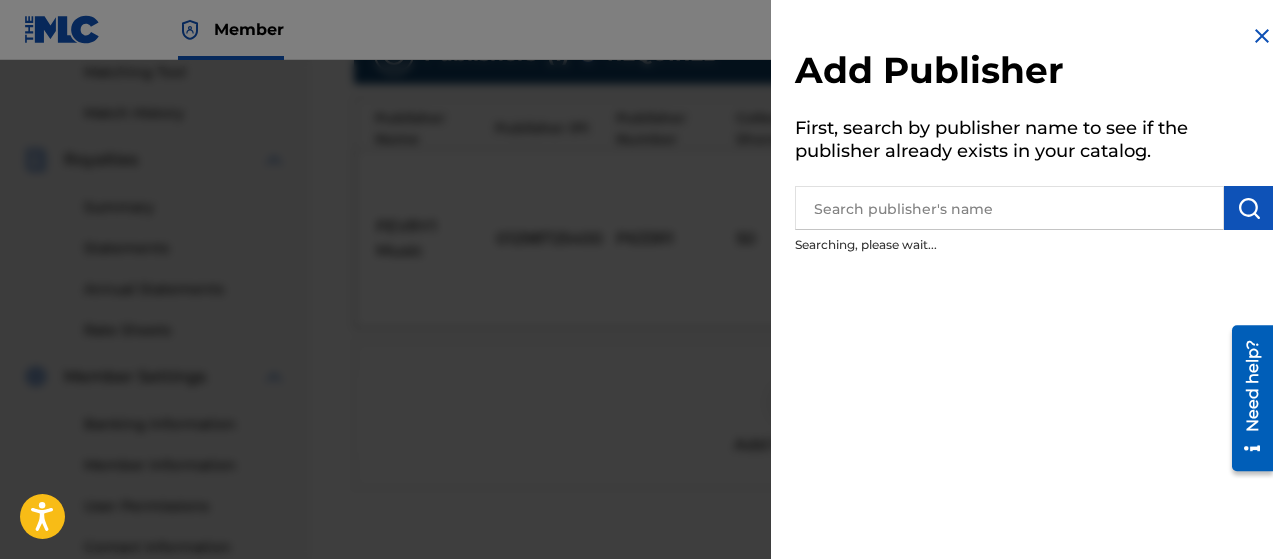 scroll, scrollTop: 522, scrollLeft: 0, axis: vertical 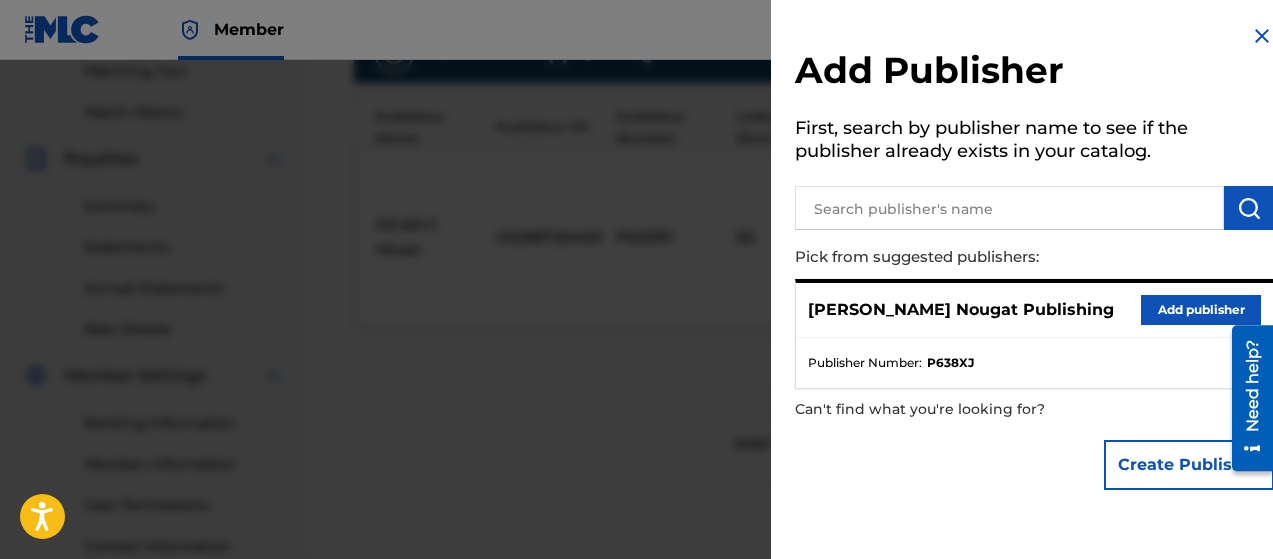 click on "Add publisher" at bounding box center [1201, 310] 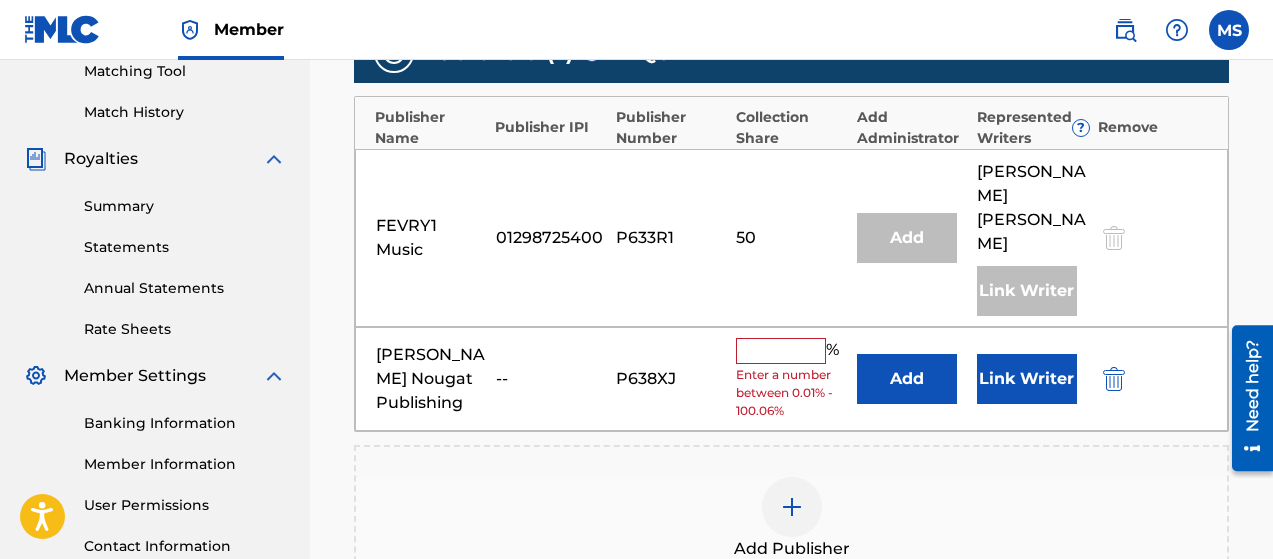 click at bounding box center (781, 351) 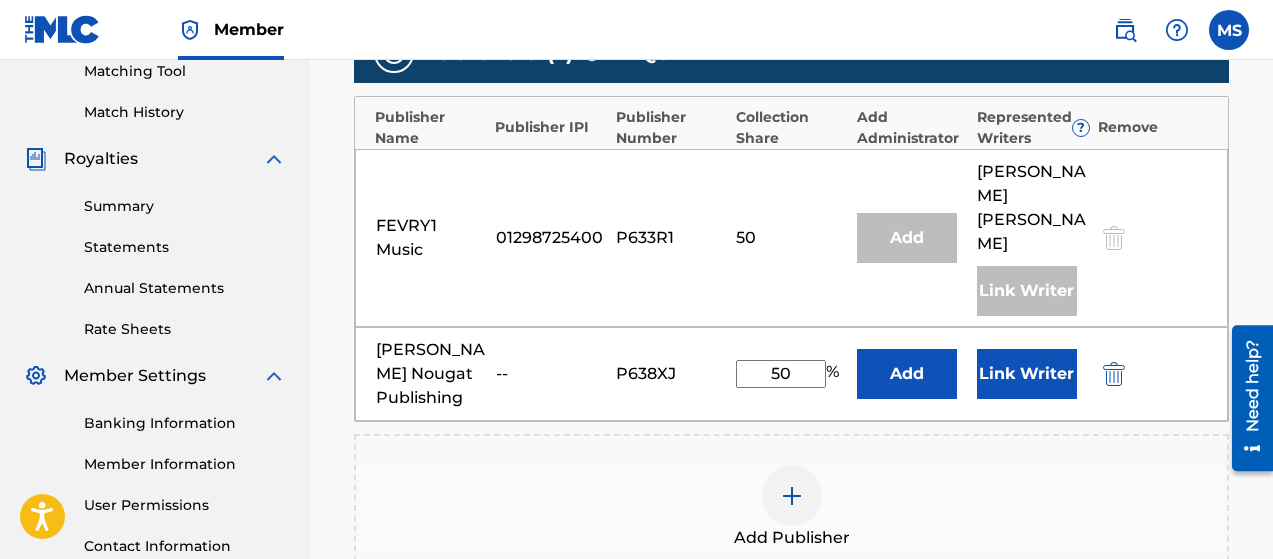 click on "Link Writer" at bounding box center (1027, 374) 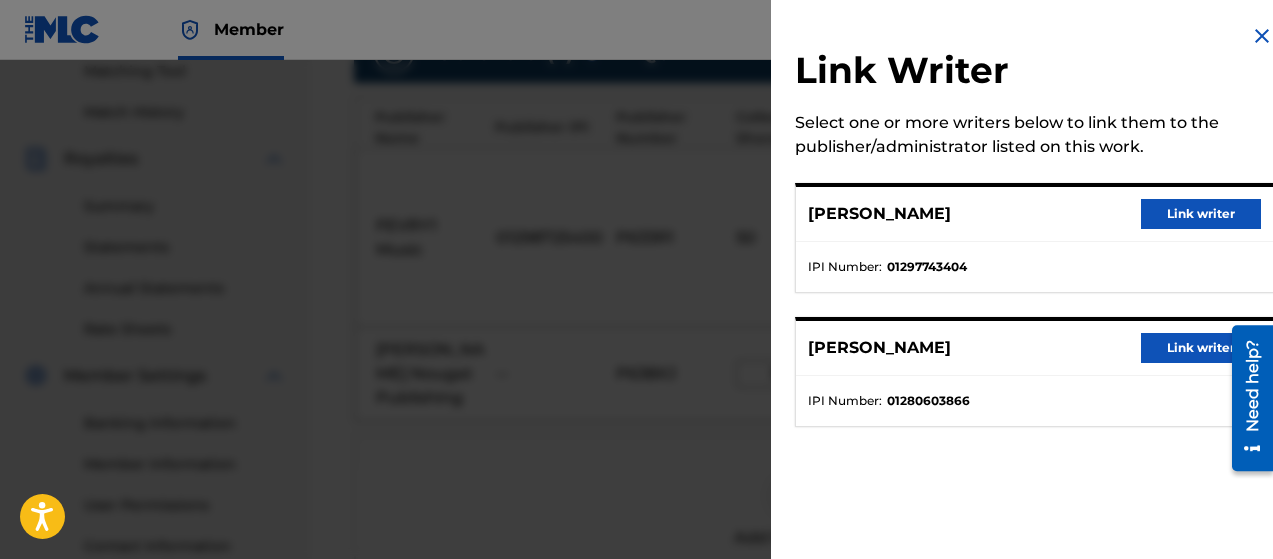 click on "Link writer" at bounding box center [1201, 214] 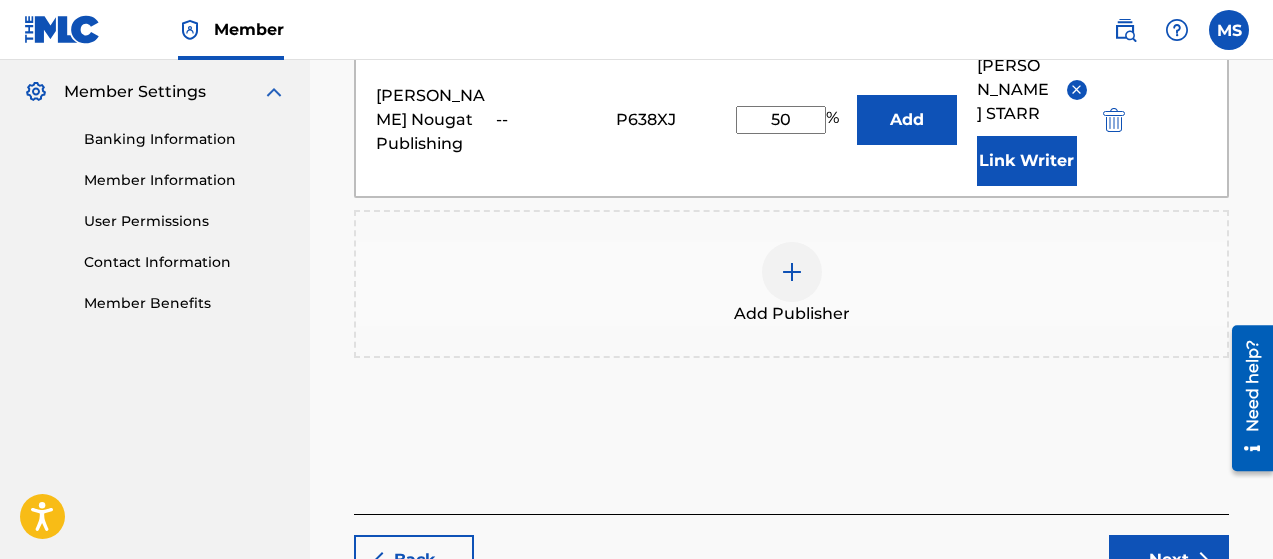 scroll, scrollTop: 852, scrollLeft: 0, axis: vertical 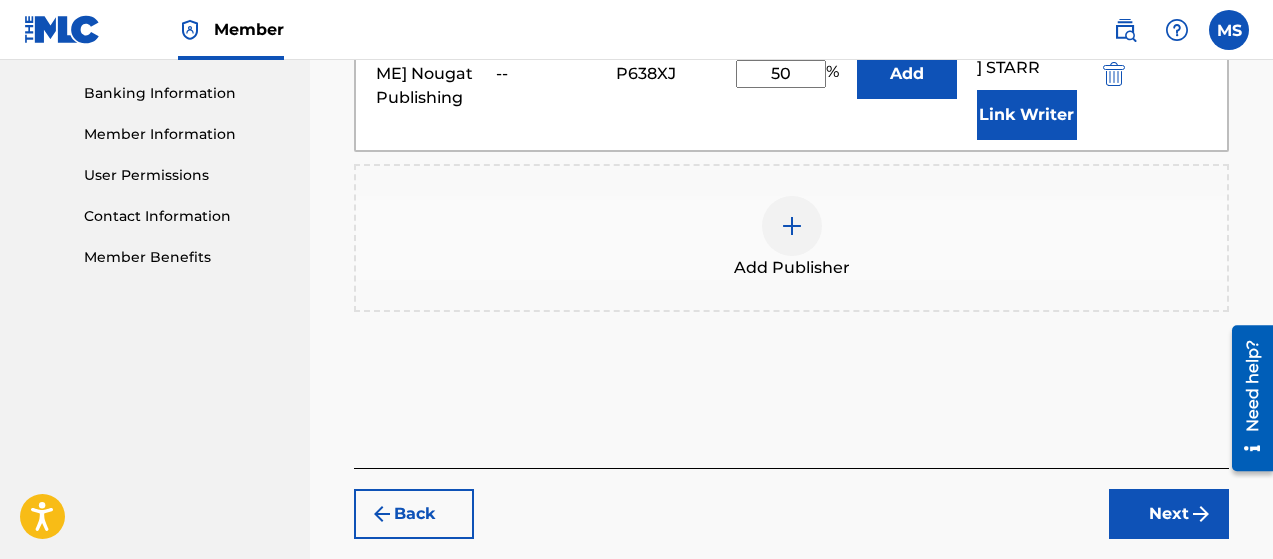 click on "Next" at bounding box center (1169, 514) 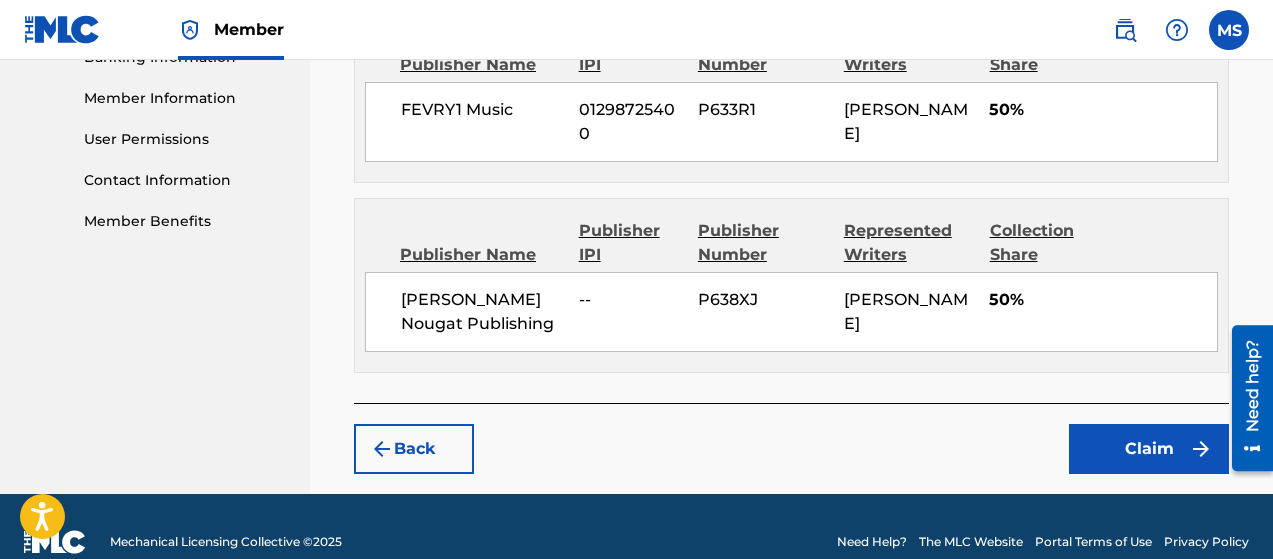 scroll, scrollTop: 890, scrollLeft: 0, axis: vertical 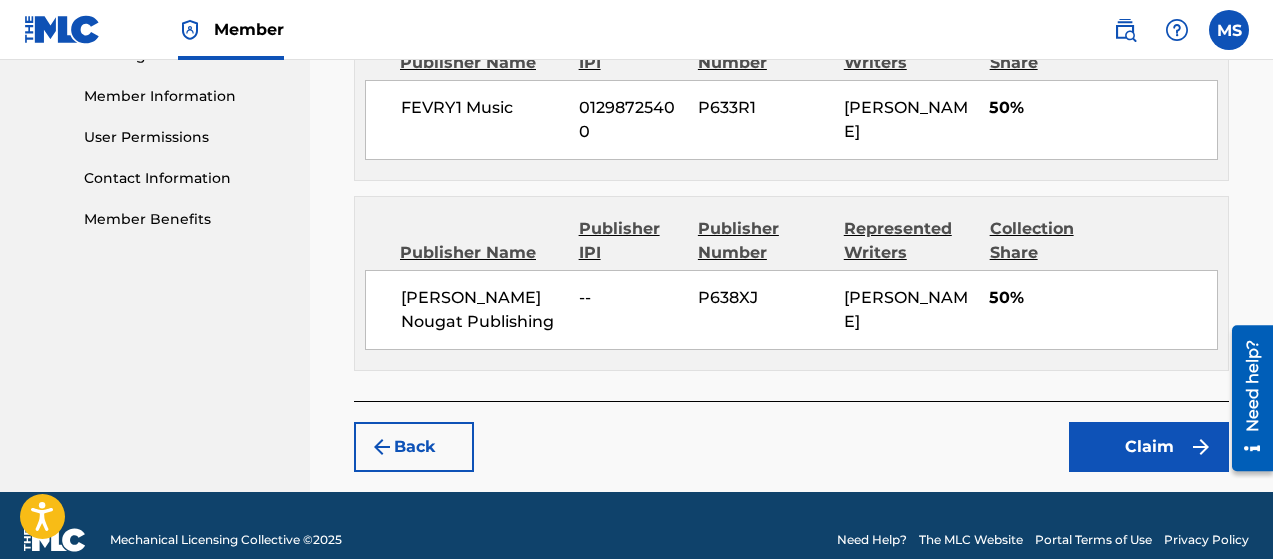 click on "Claim" at bounding box center [1149, 447] 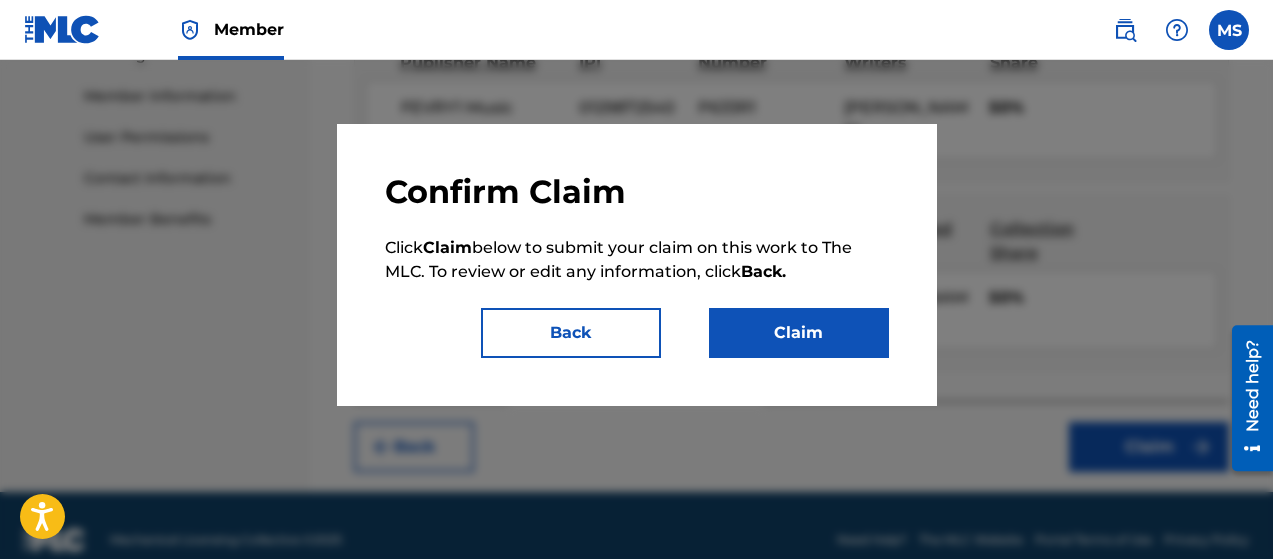 click on "Claim" at bounding box center [799, 333] 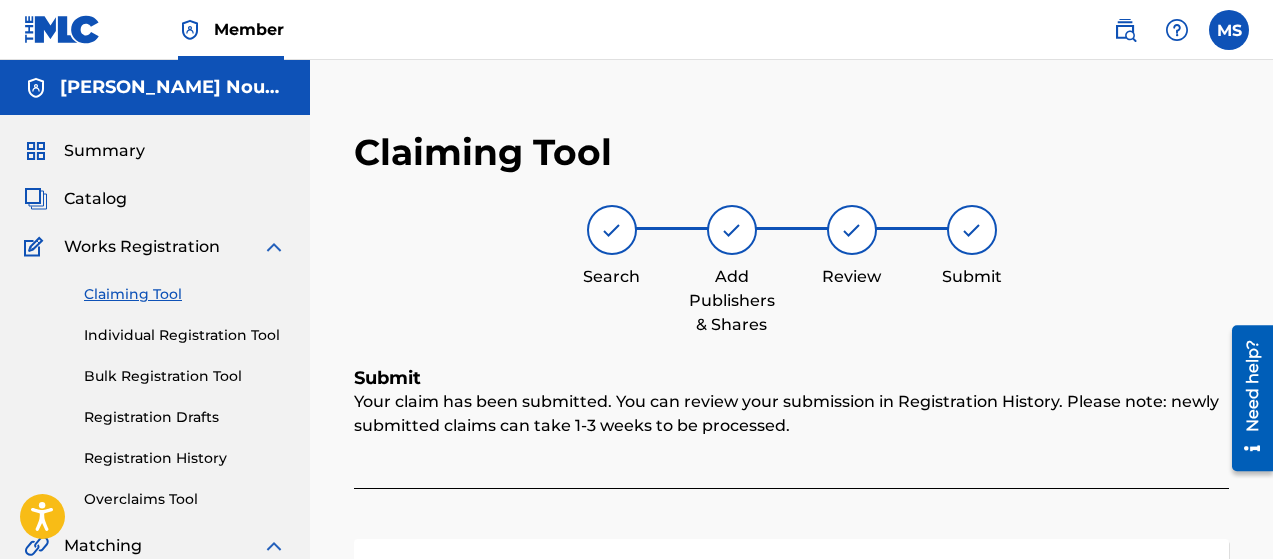 scroll, scrollTop: 0, scrollLeft: 0, axis: both 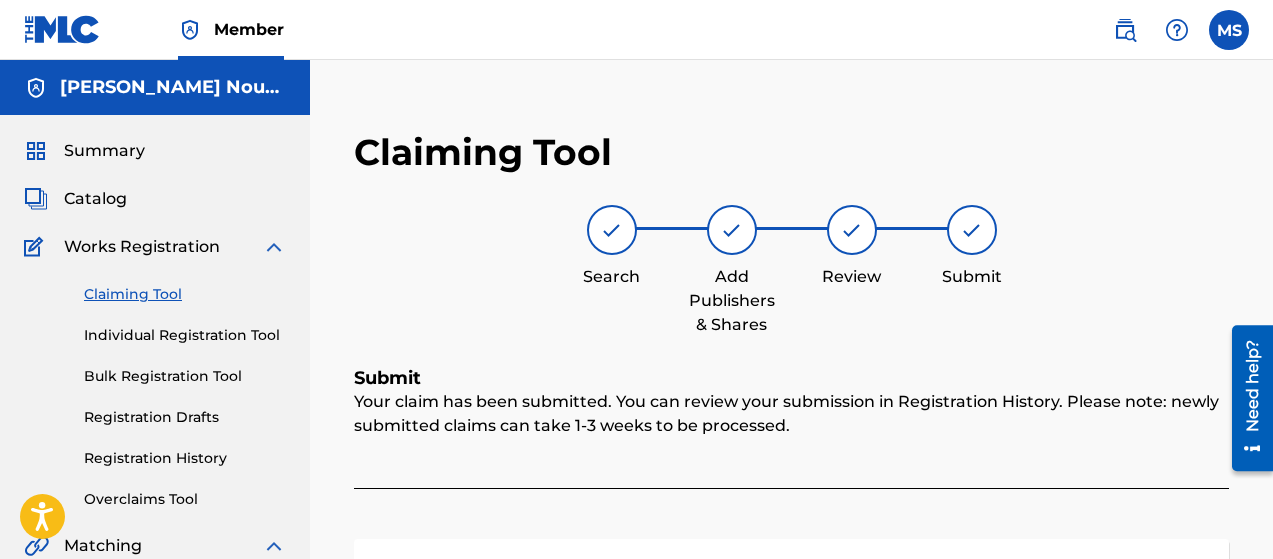 click on "Claiming Tool" at bounding box center [185, 294] 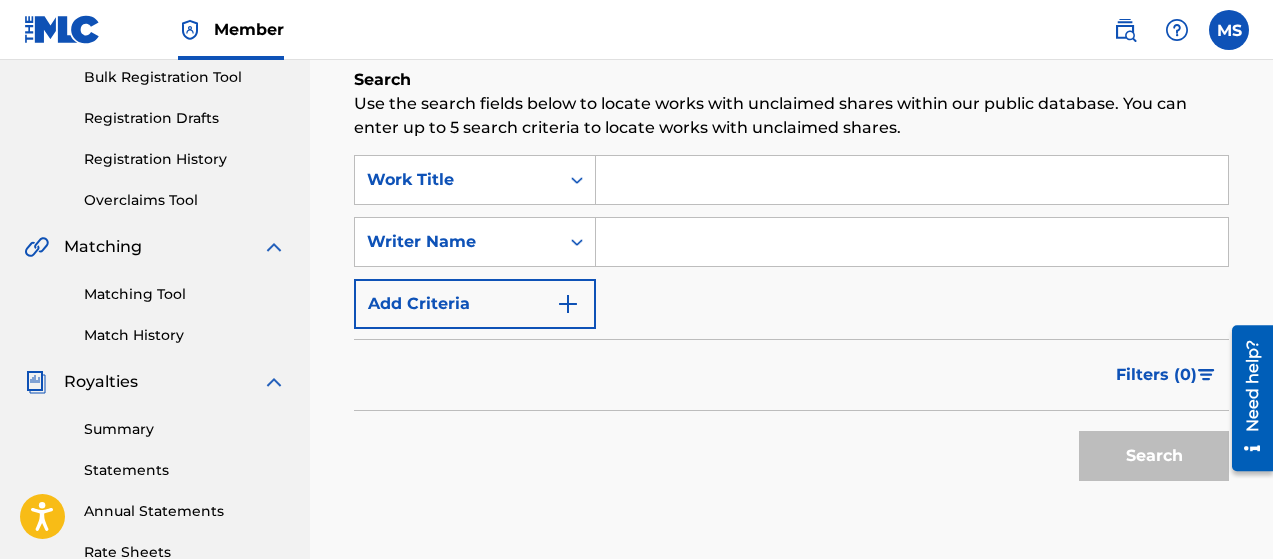 scroll, scrollTop: 299, scrollLeft: 0, axis: vertical 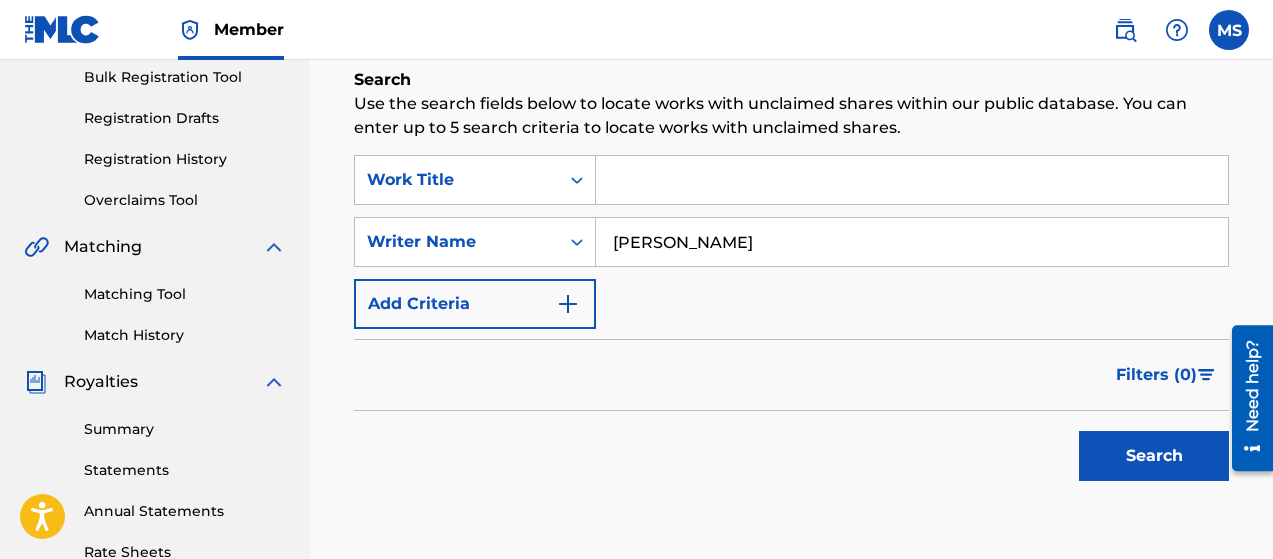click at bounding box center [568, 304] 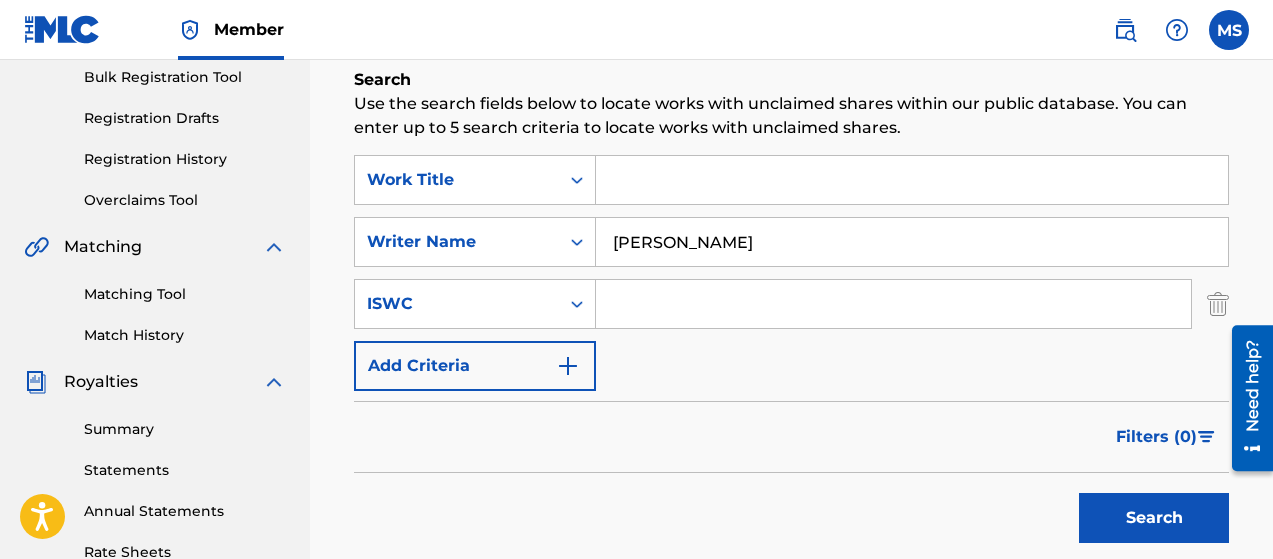 click at bounding box center [568, 366] 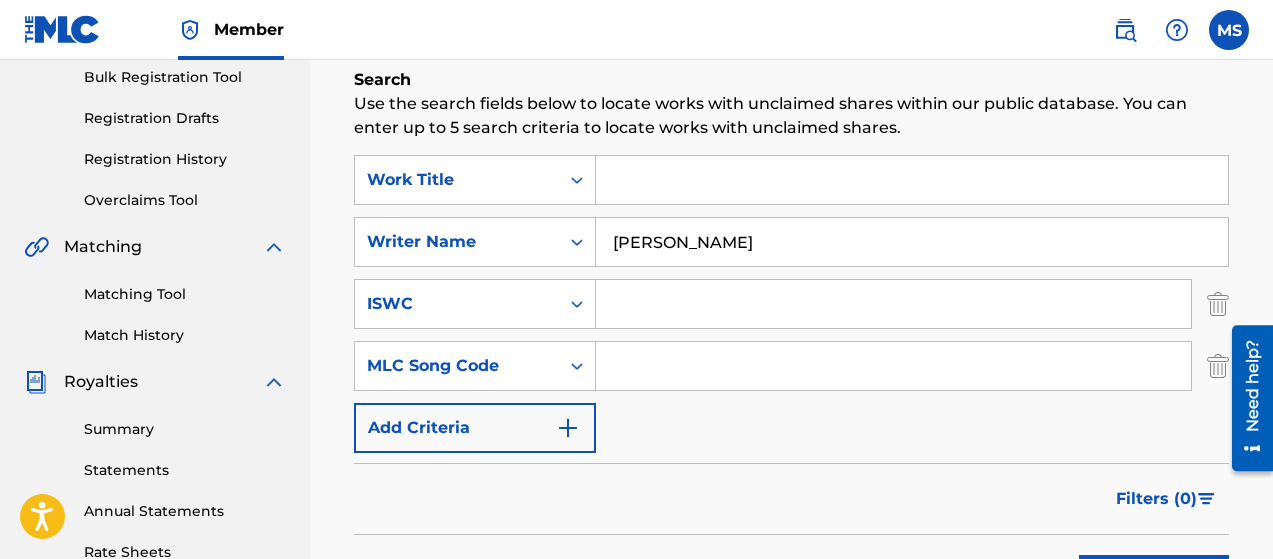 click at bounding box center (568, 428) 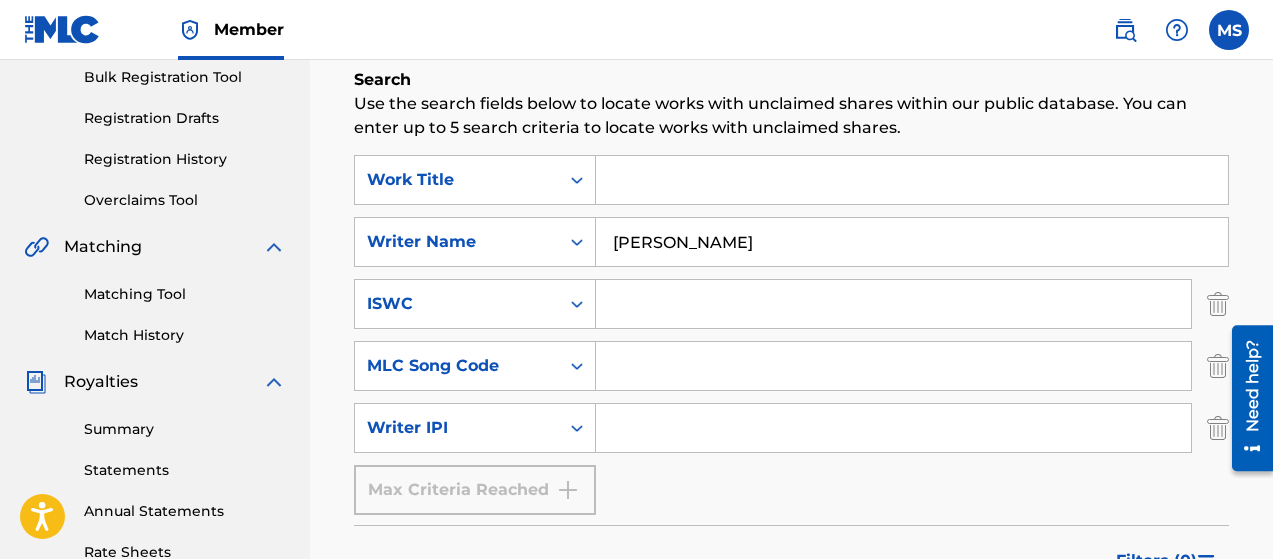 click at bounding box center [893, 428] 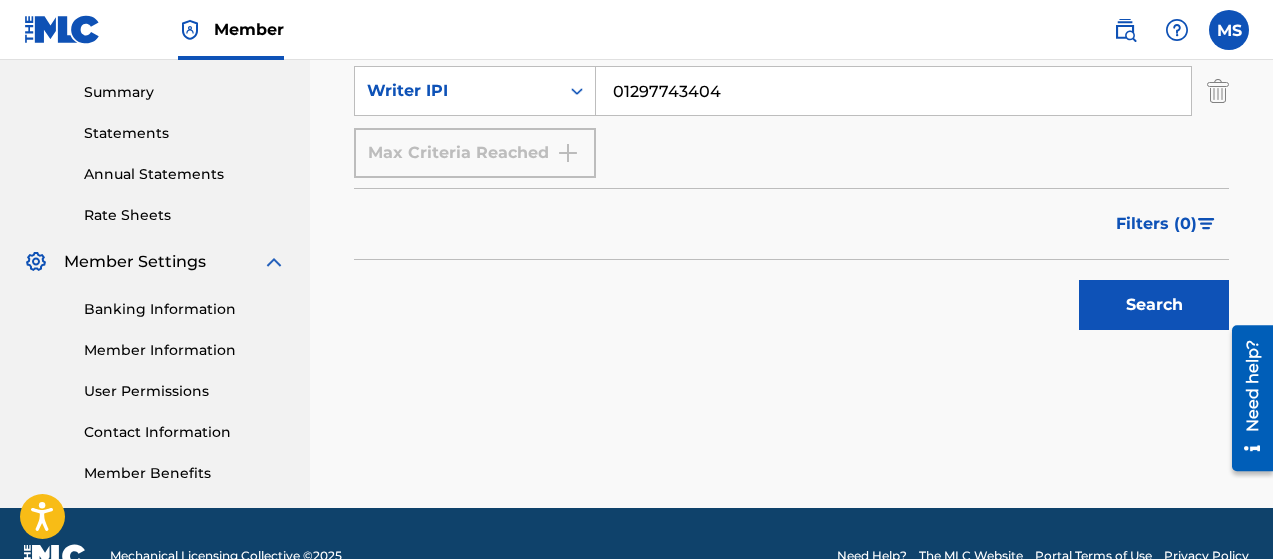 scroll, scrollTop: 681, scrollLeft: 0, axis: vertical 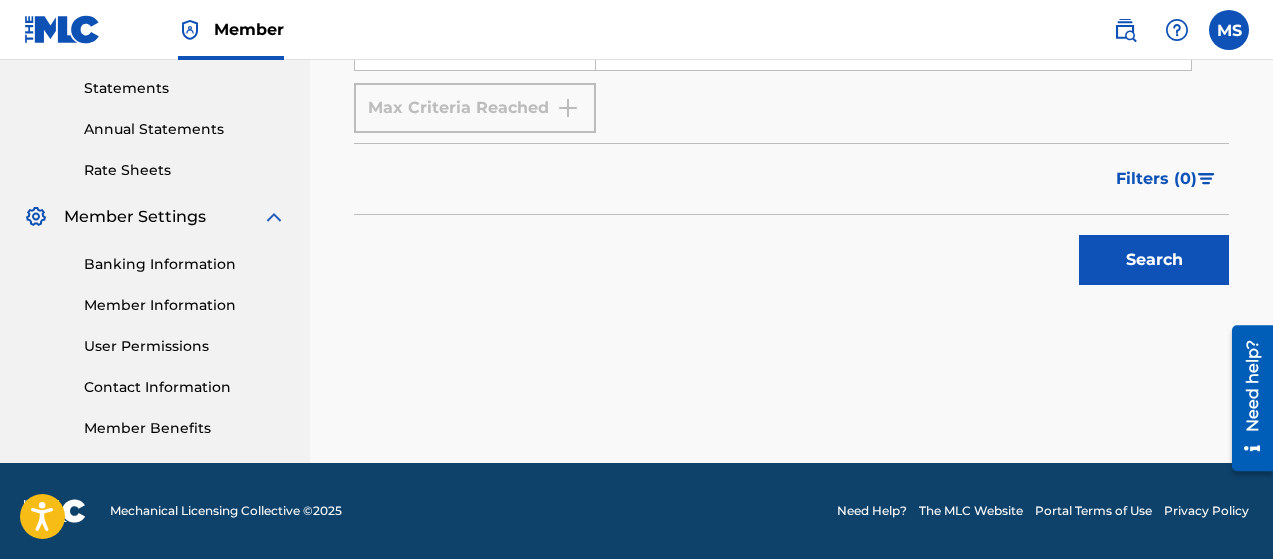 click on "Search" at bounding box center [1154, 260] 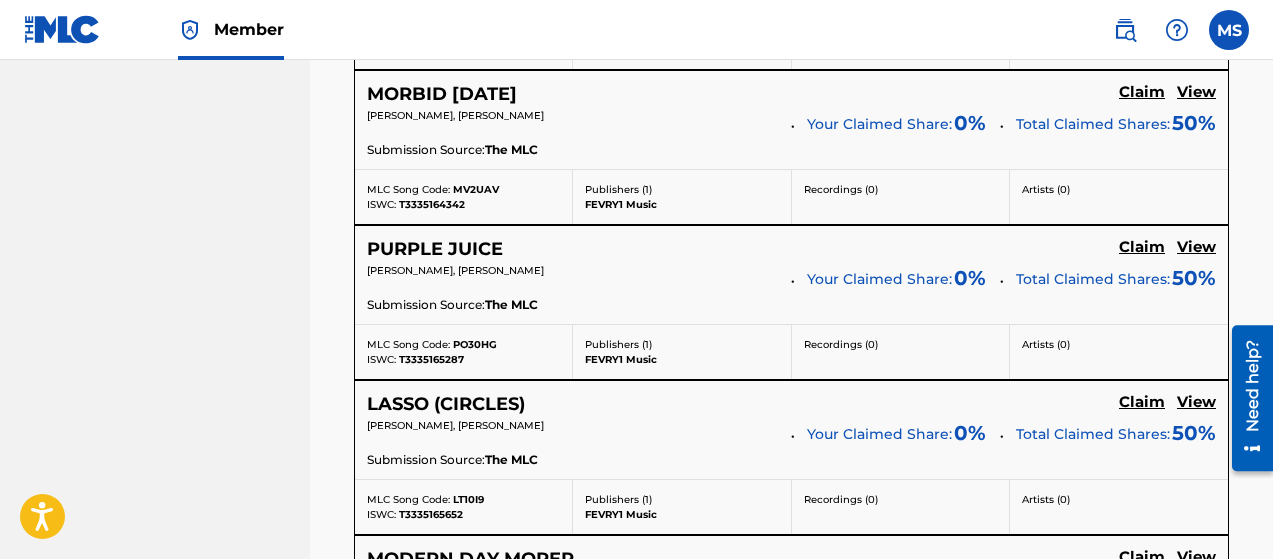 click on "Claim" at bounding box center [1142, -838] 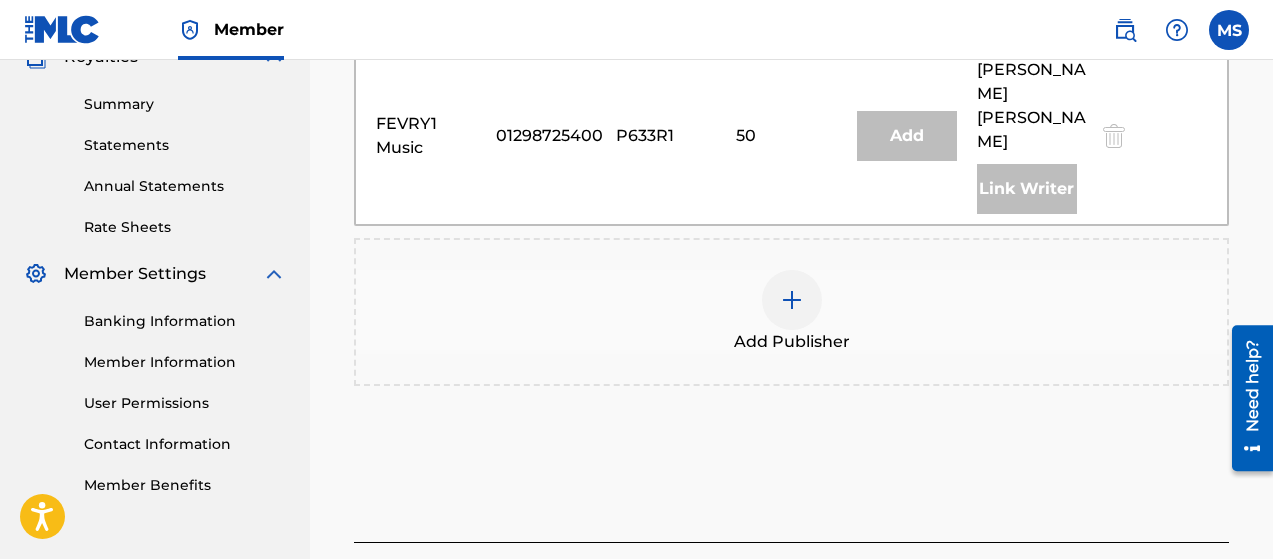 scroll, scrollTop: 623, scrollLeft: 0, axis: vertical 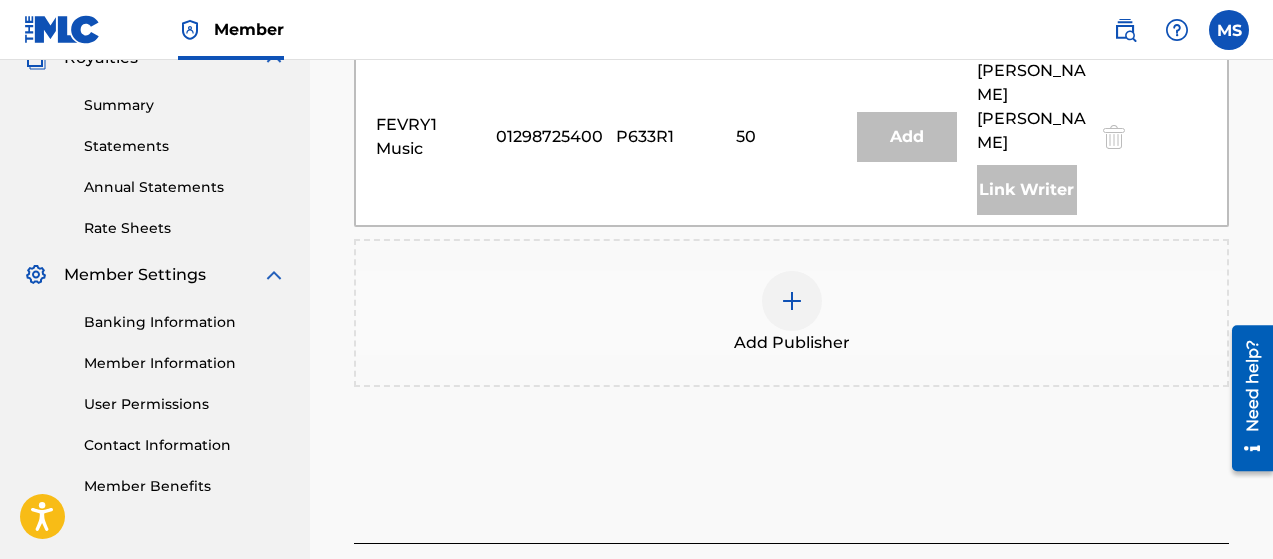 click at bounding box center (792, 301) 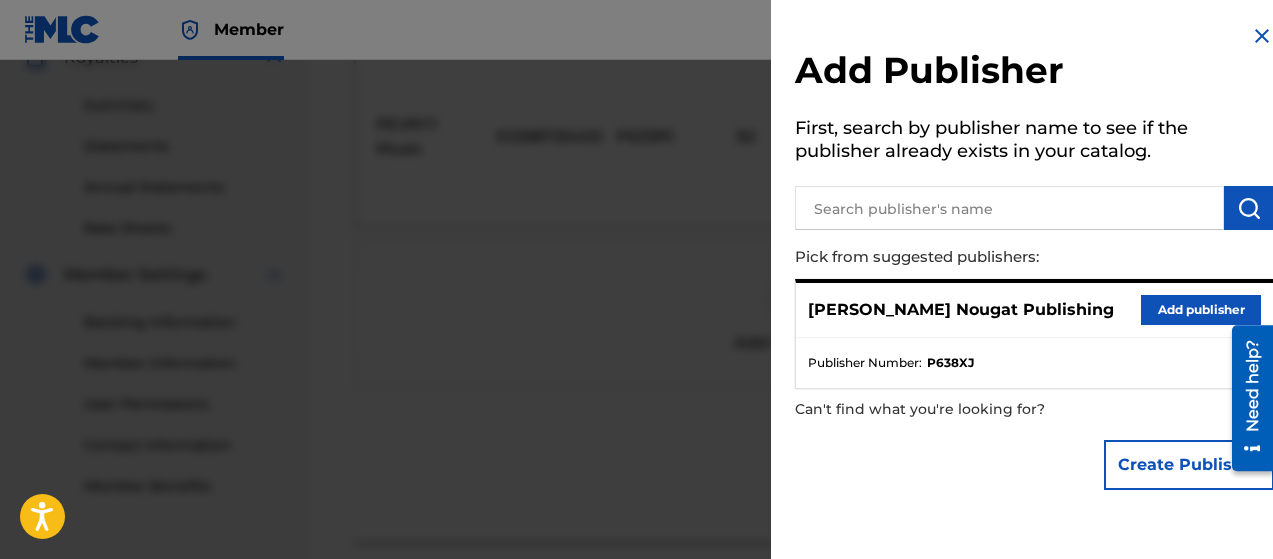 click on "Add publisher" at bounding box center (1201, 310) 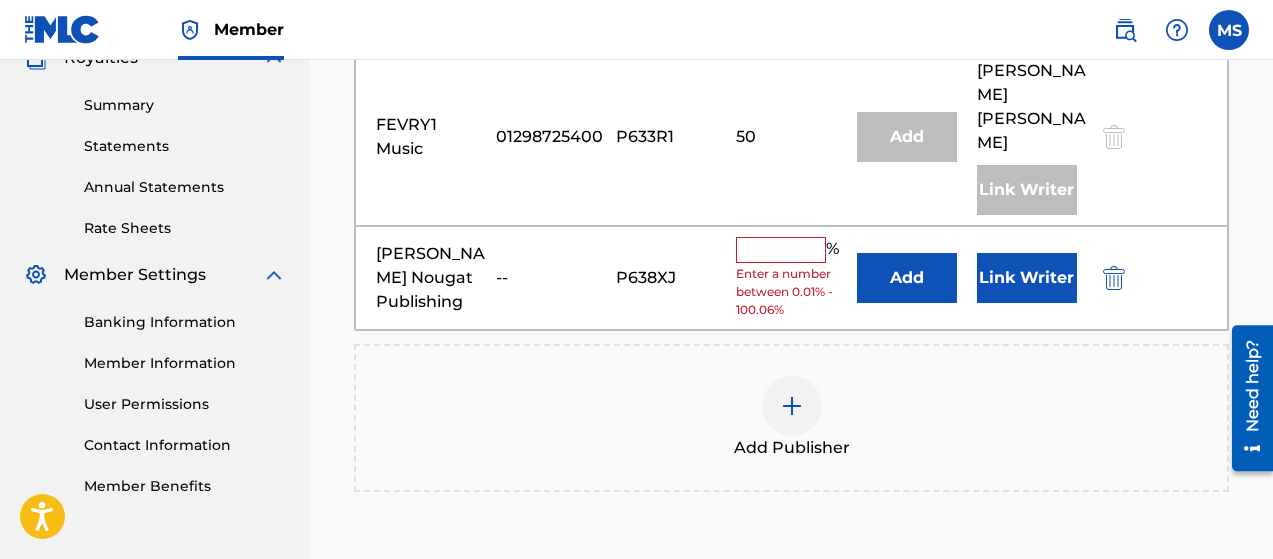 click at bounding box center (781, 250) 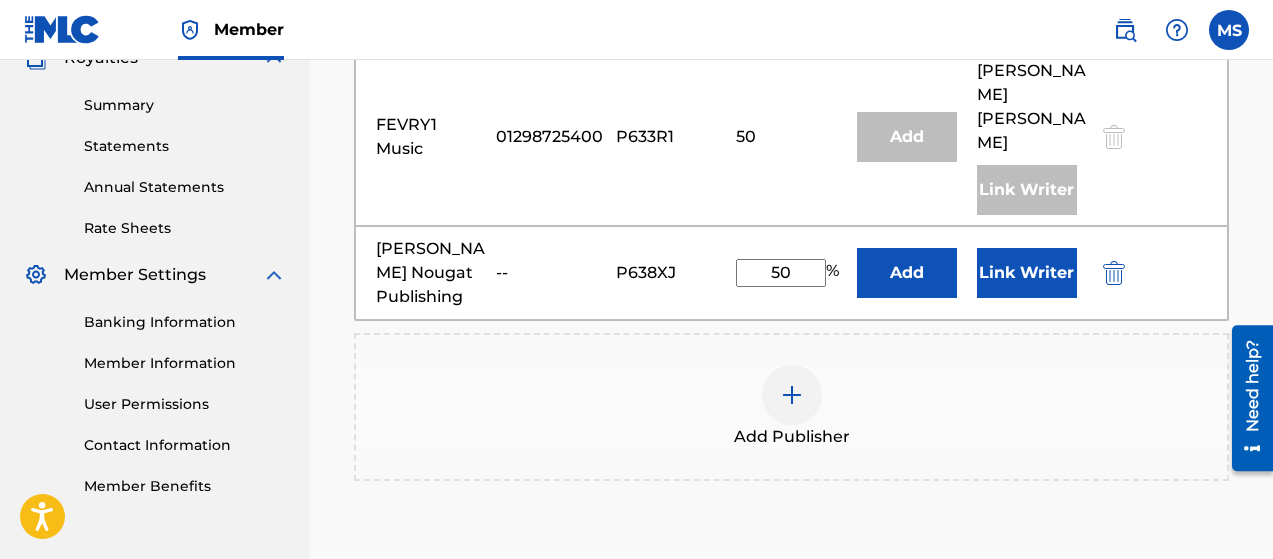 click on "Link Writer" at bounding box center [1027, 273] 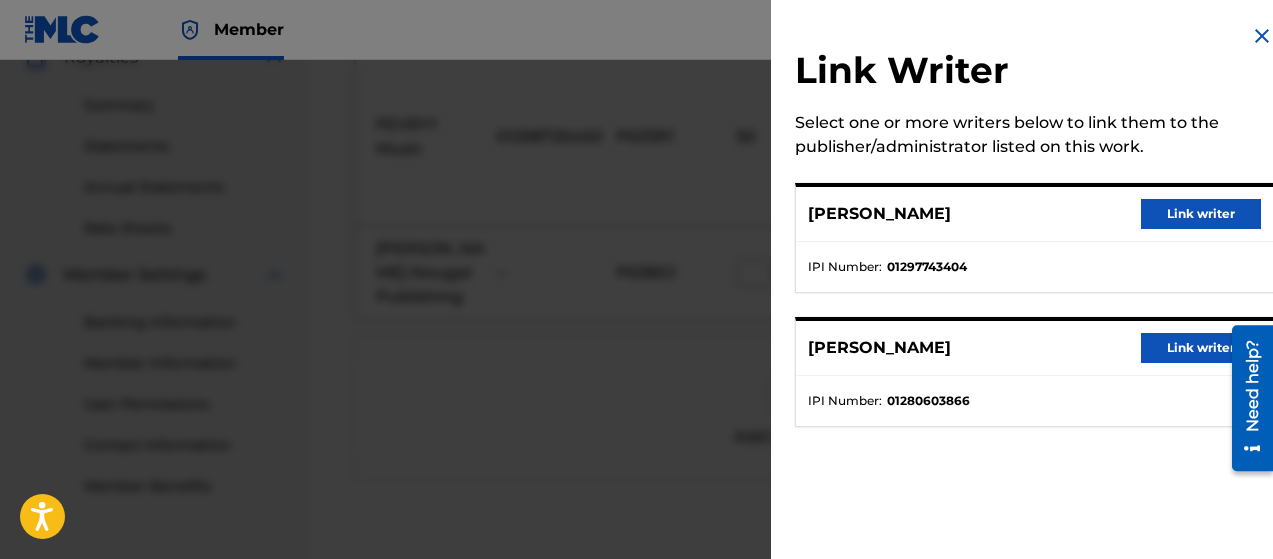 click on "Link writer" at bounding box center [1201, 214] 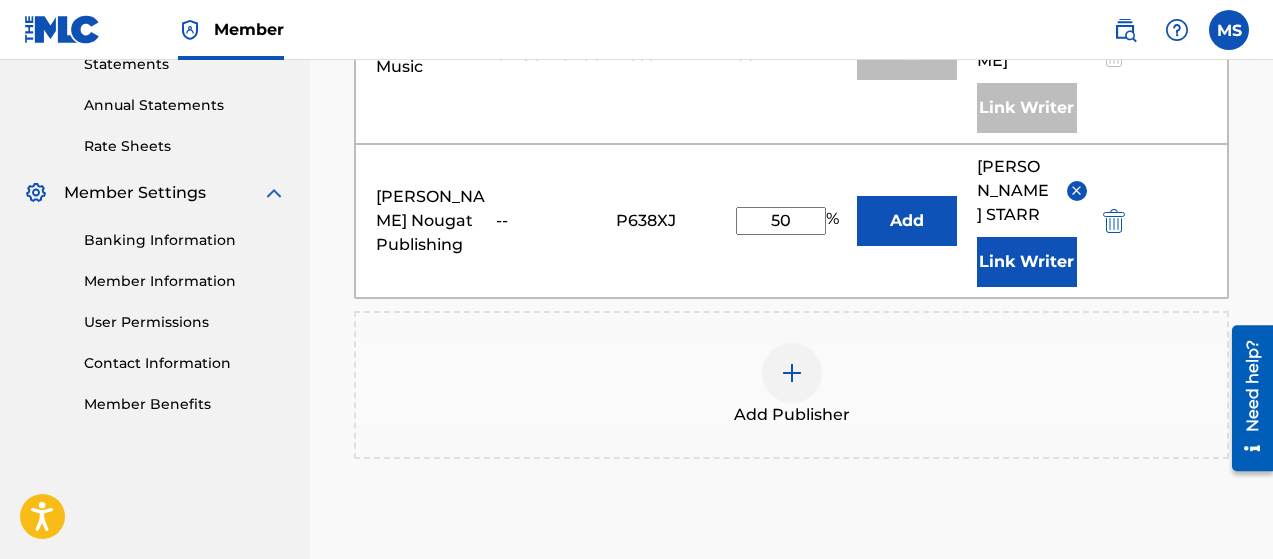 scroll, scrollTop: 852, scrollLeft: 0, axis: vertical 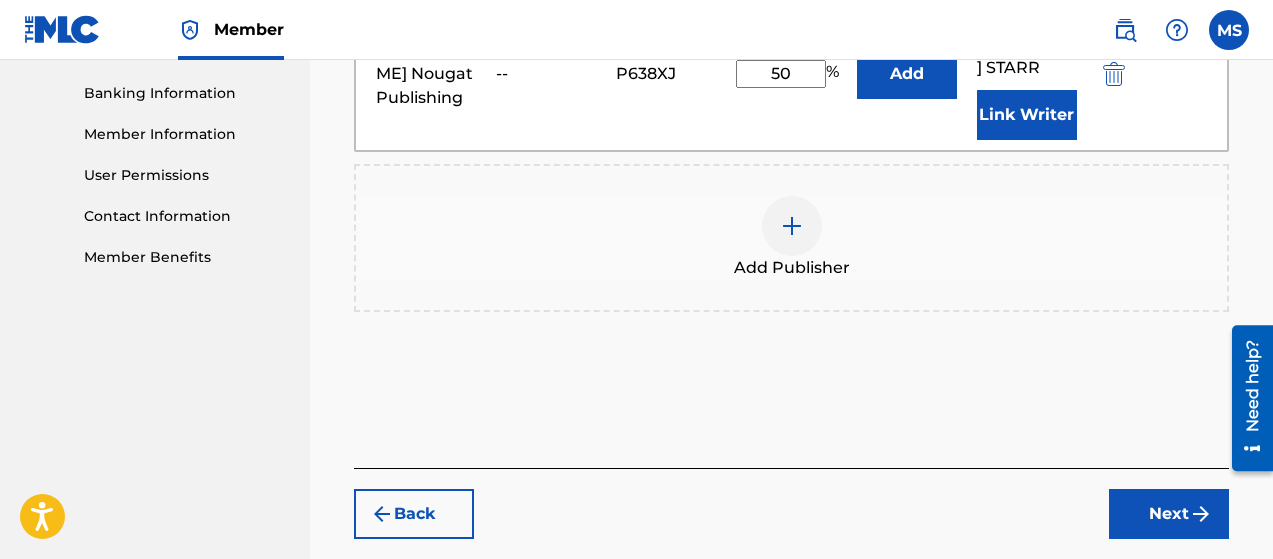 click on "Next" at bounding box center (1169, 514) 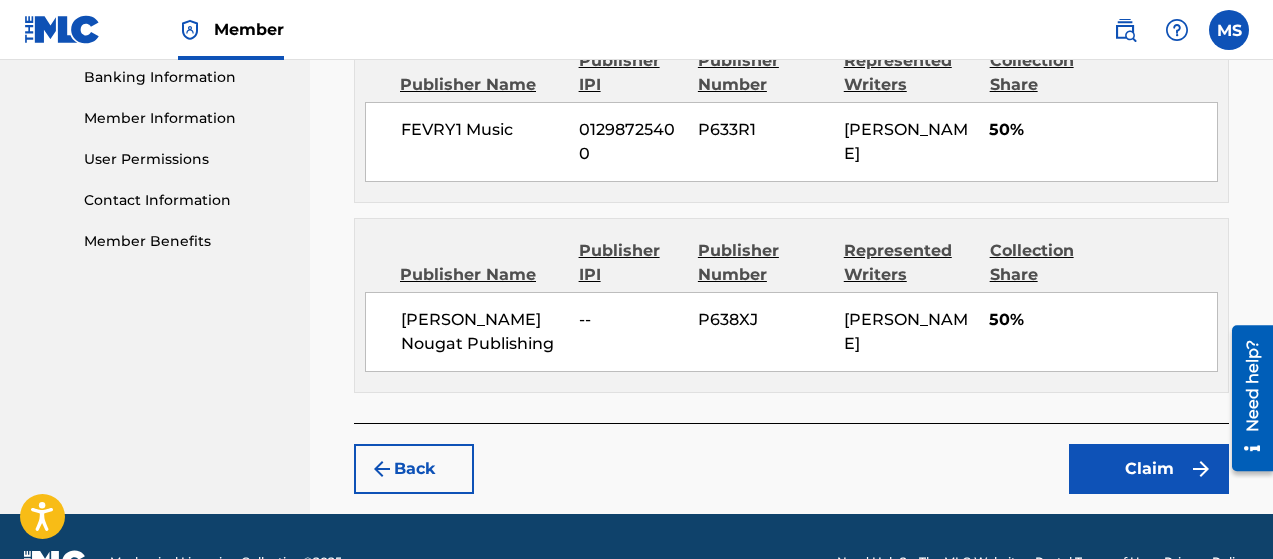 scroll, scrollTop: 915, scrollLeft: 0, axis: vertical 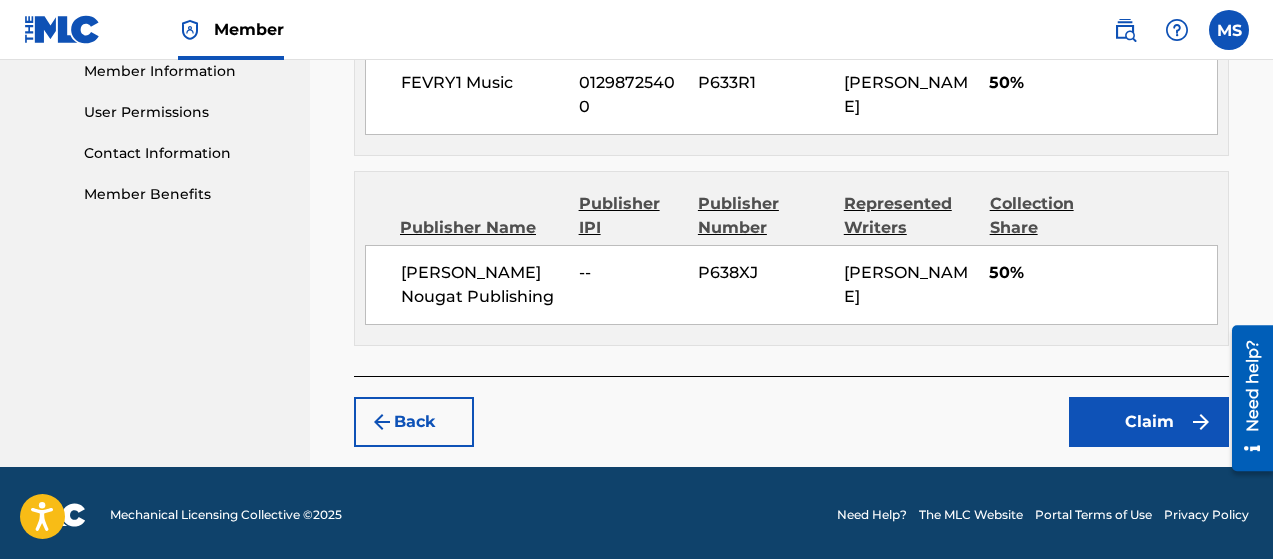 click on "Claim" at bounding box center [1149, 422] 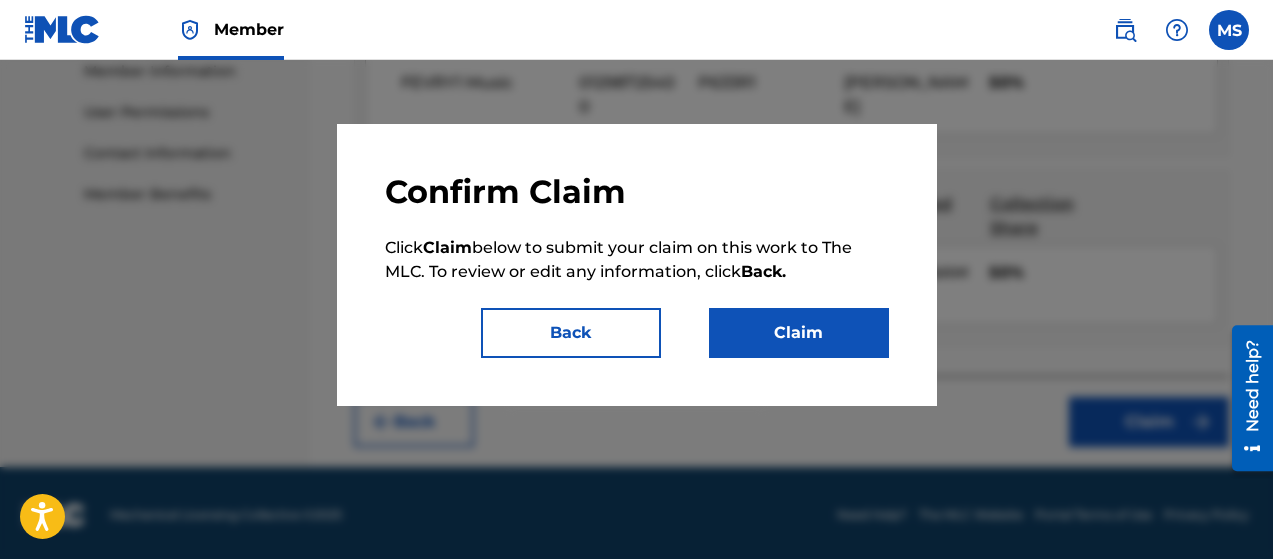 click on "Claim" at bounding box center (799, 333) 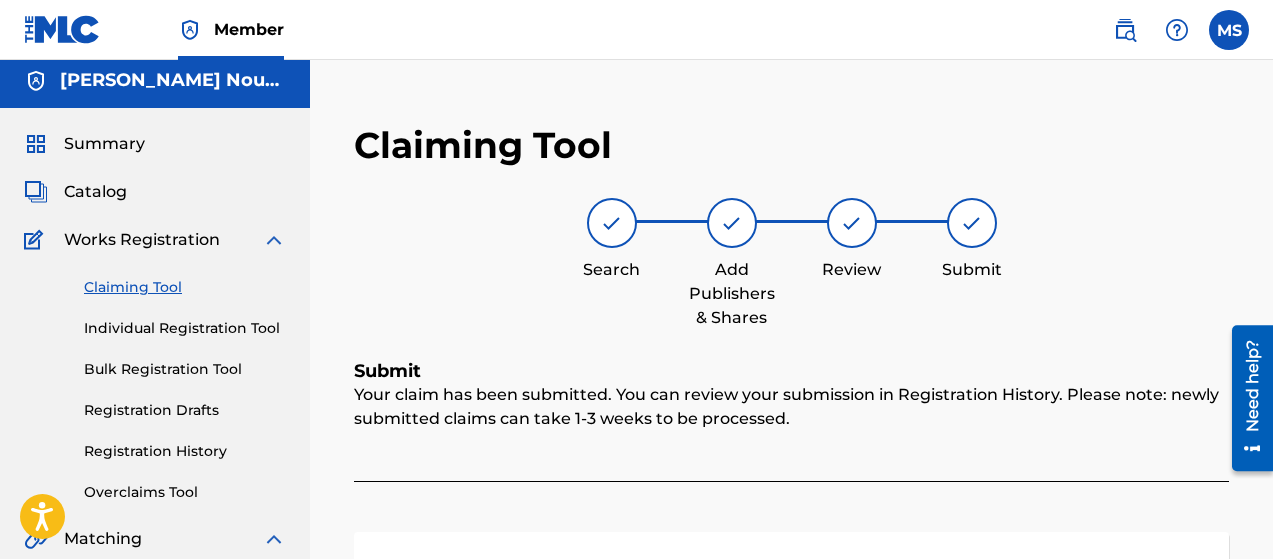 scroll, scrollTop: 0, scrollLeft: 0, axis: both 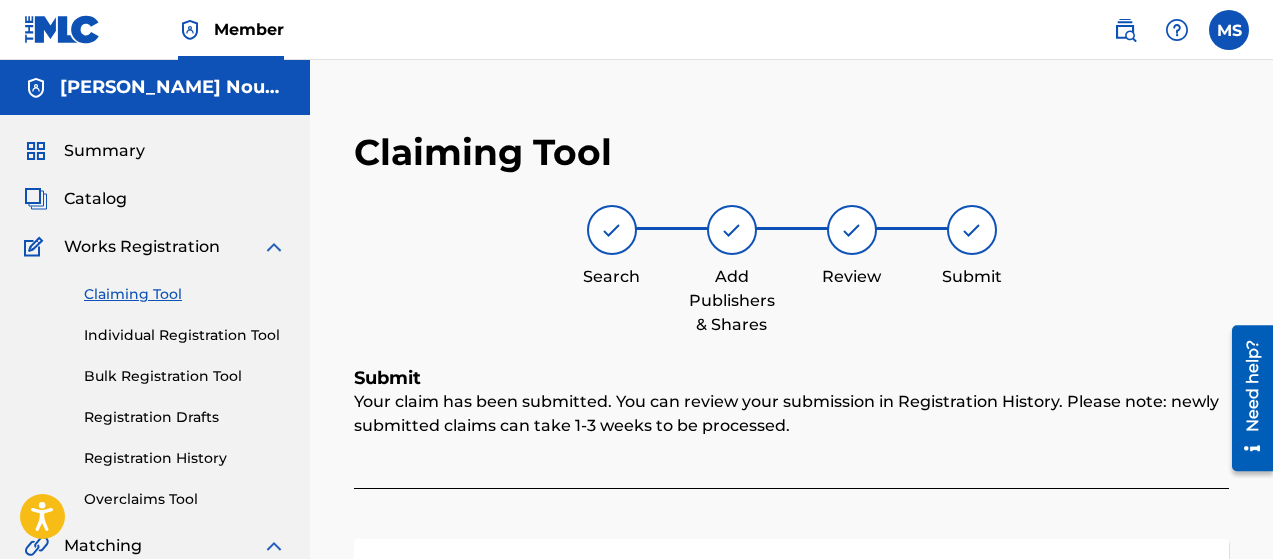 click on "Claiming Tool" at bounding box center (185, 294) 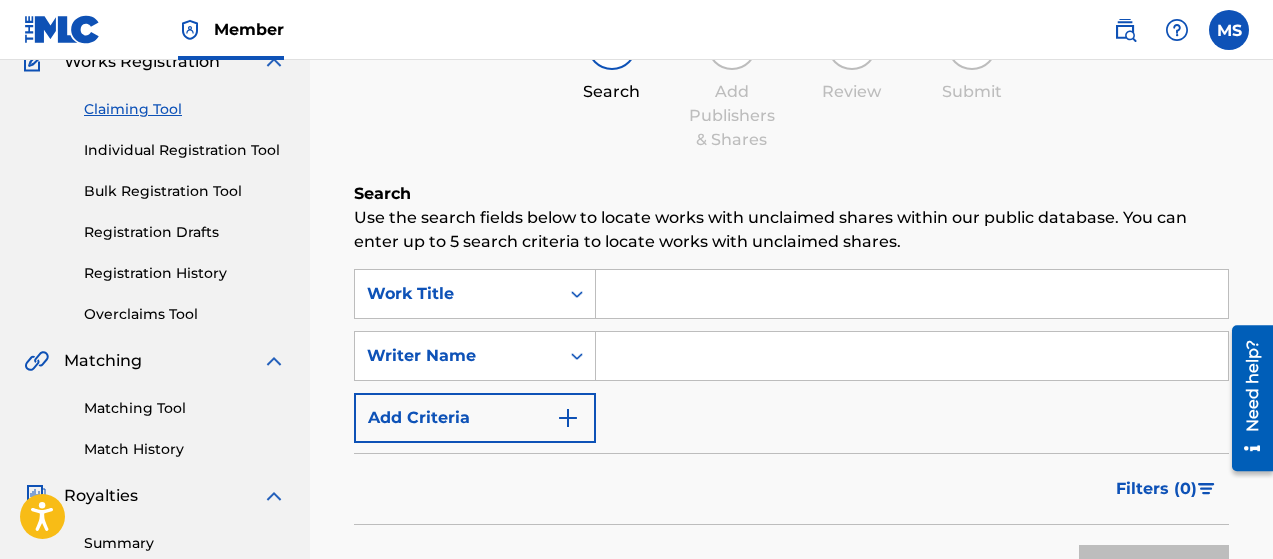 scroll, scrollTop: 184, scrollLeft: 0, axis: vertical 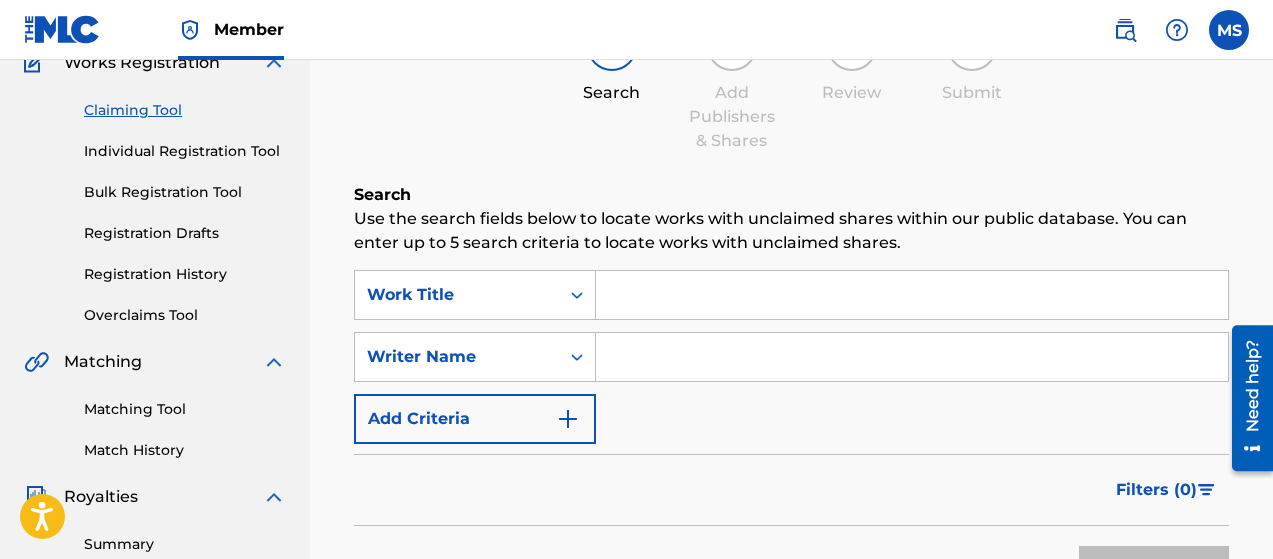 click at bounding box center [912, 357] 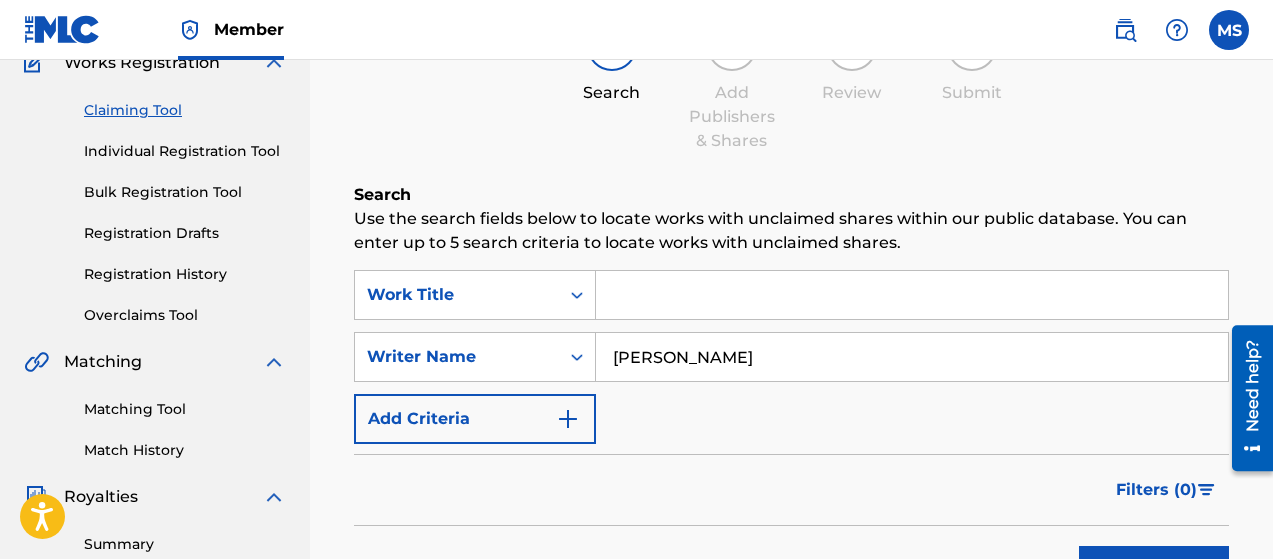 click at bounding box center [568, 419] 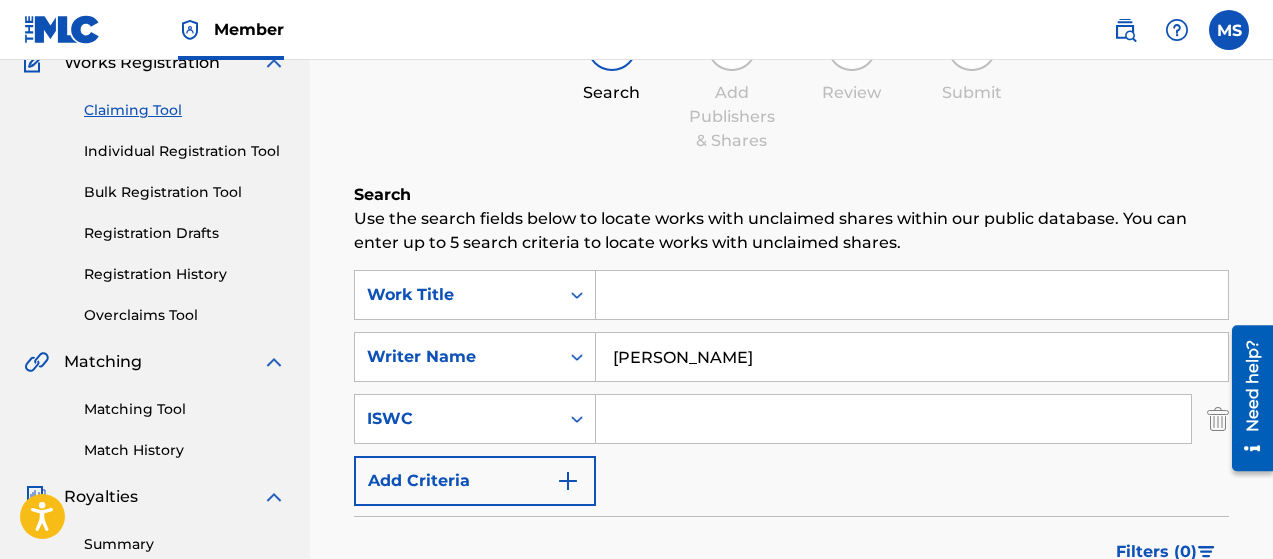 click at bounding box center (568, 481) 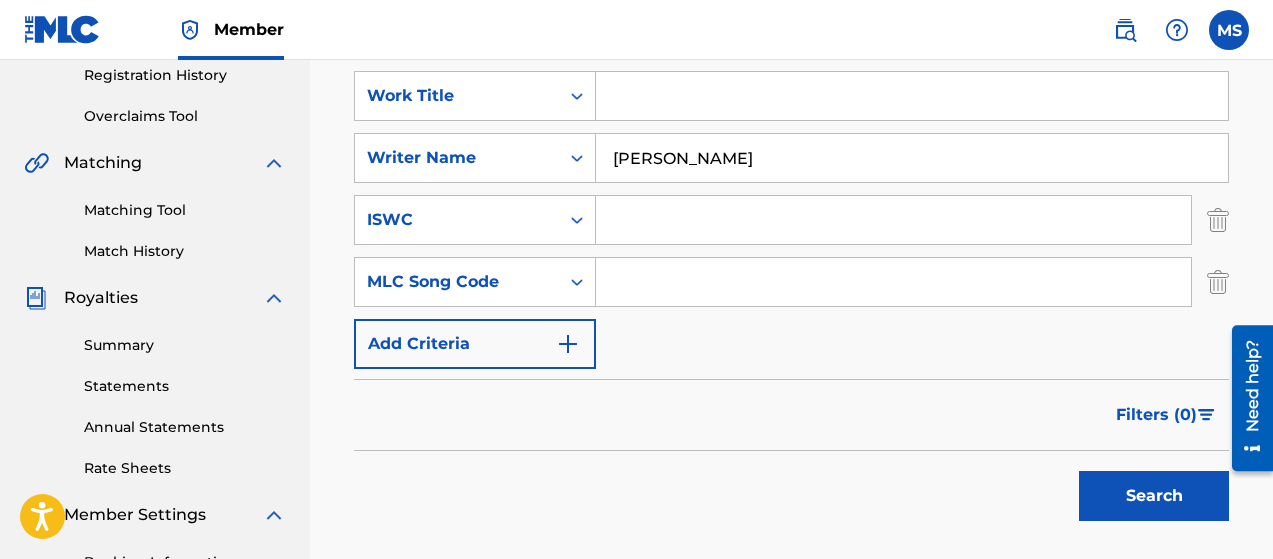 scroll, scrollTop: 383, scrollLeft: 0, axis: vertical 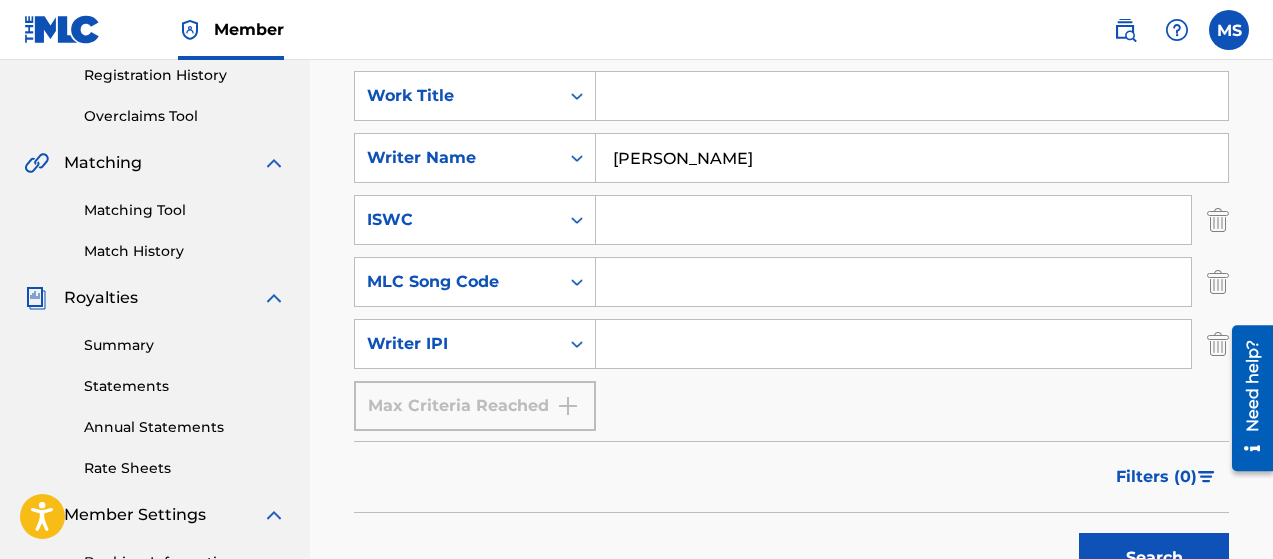 click at bounding box center [893, 344] 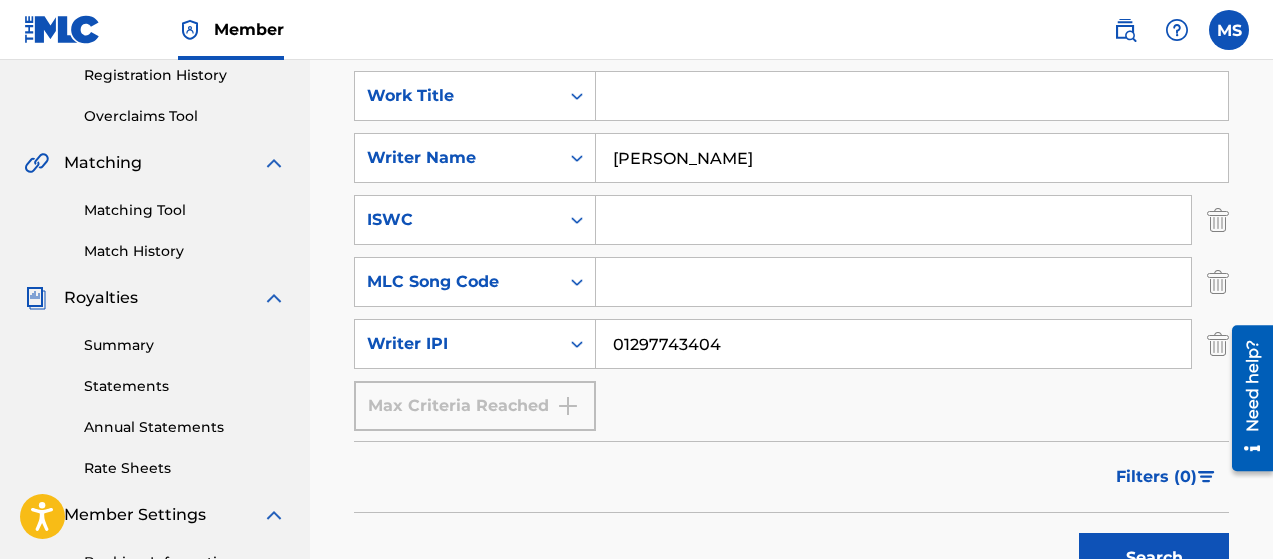 click on "Search" at bounding box center [1154, 558] 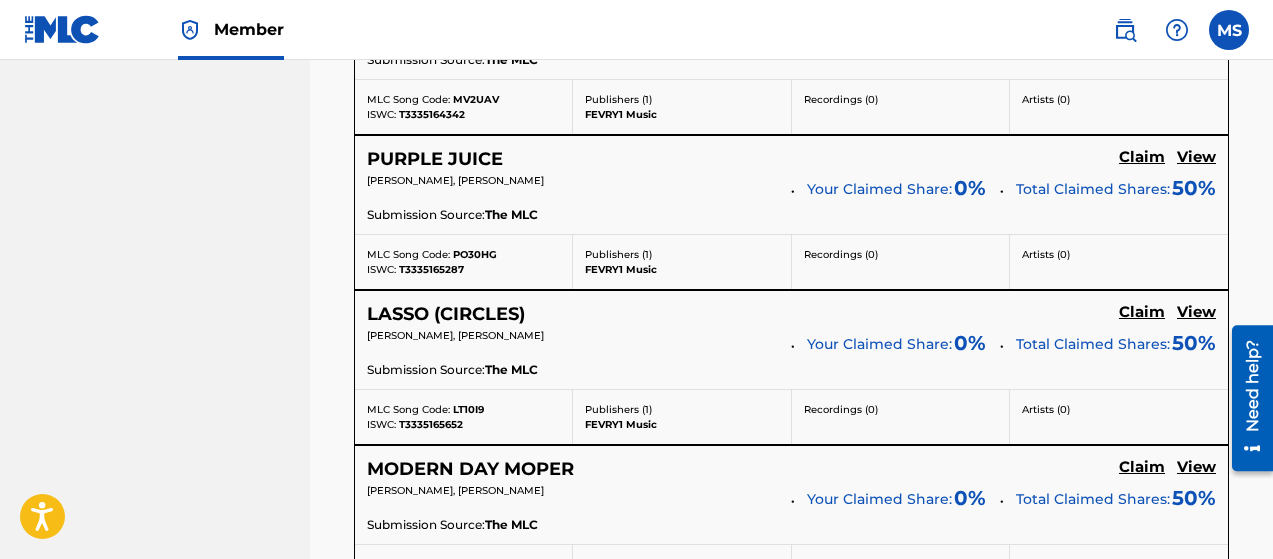 scroll, scrollTop: 1769, scrollLeft: 0, axis: vertical 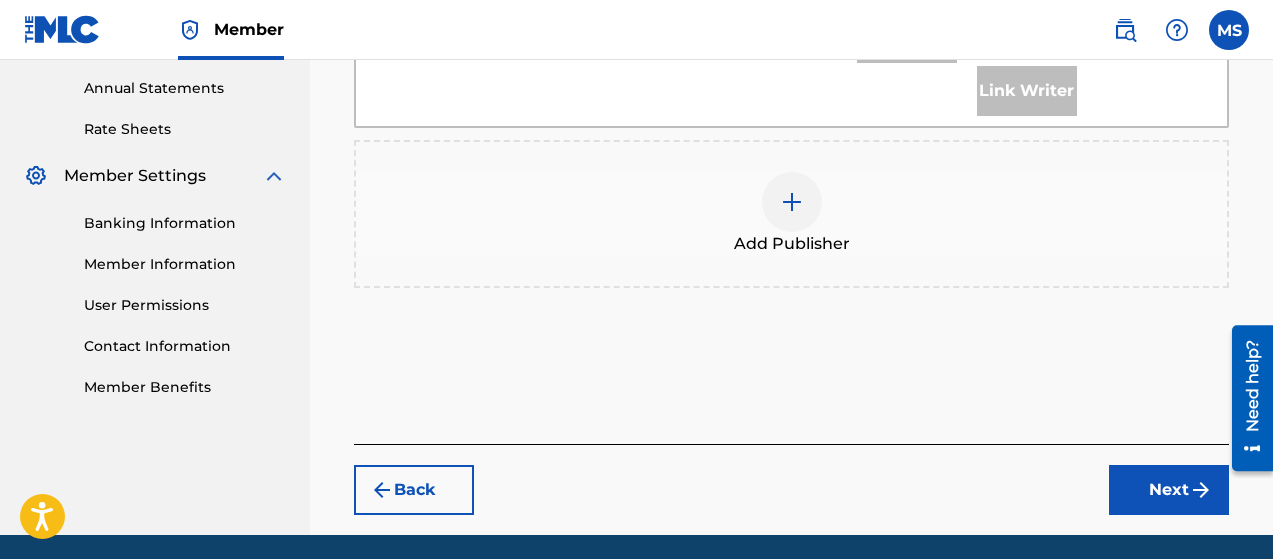 click at bounding box center (792, 202) 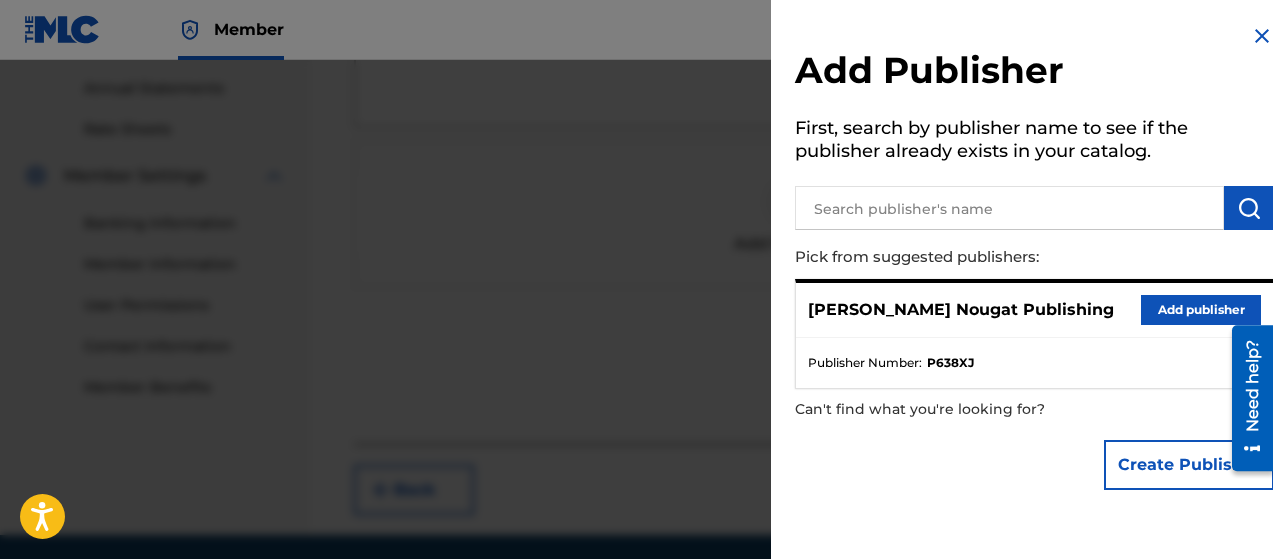 click on "Add publisher" at bounding box center [1201, 310] 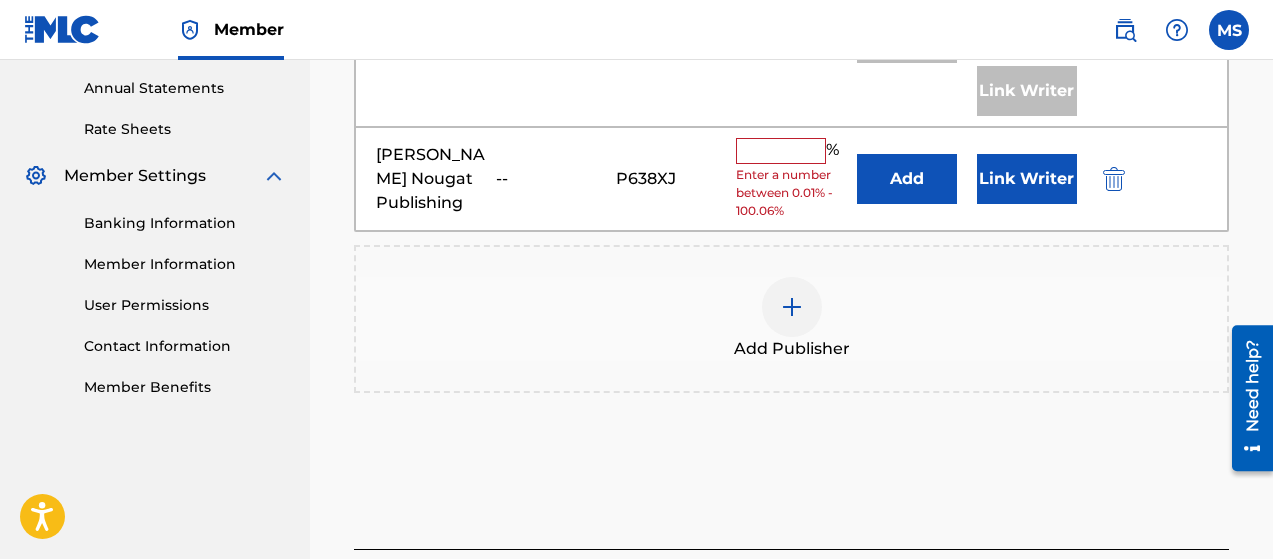 click at bounding box center [781, 151] 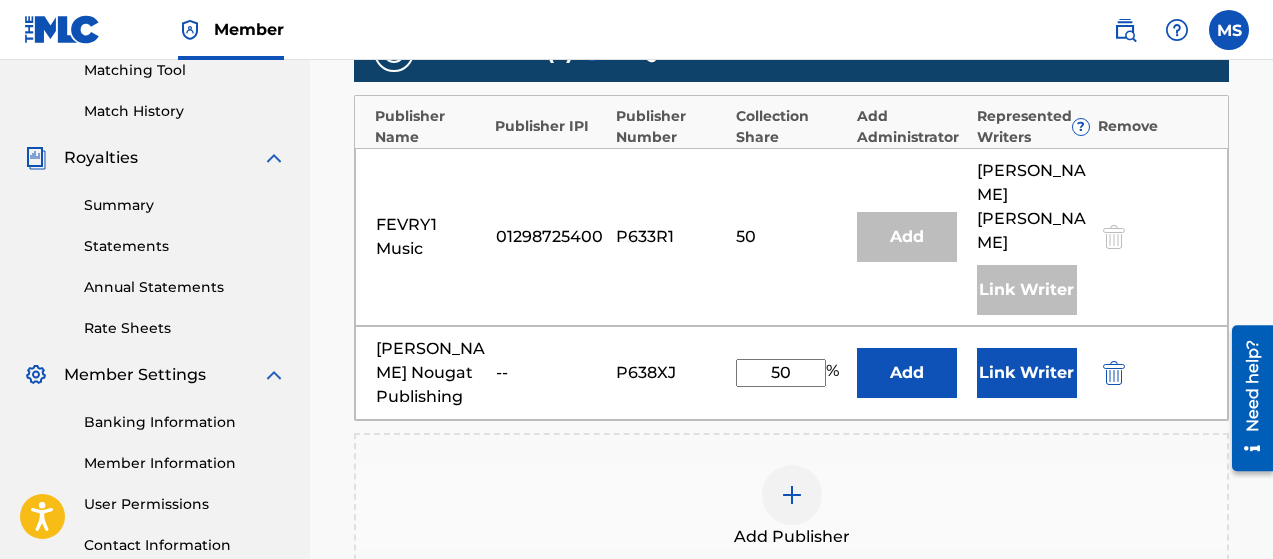 scroll, scrollTop: 522, scrollLeft: 0, axis: vertical 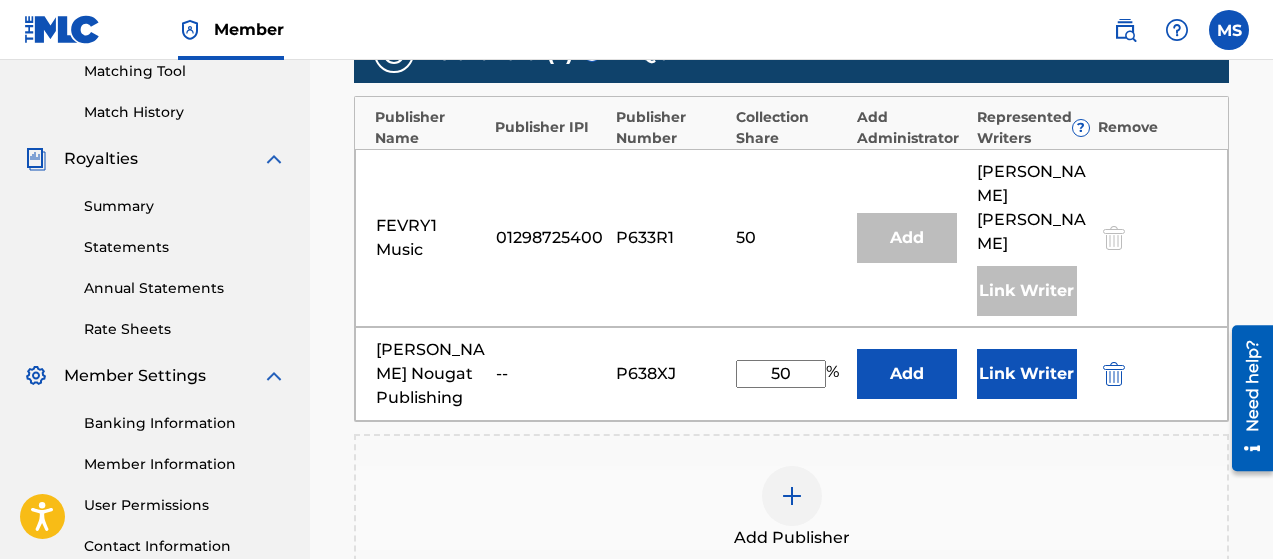 click on "Link Writer" at bounding box center [1027, 374] 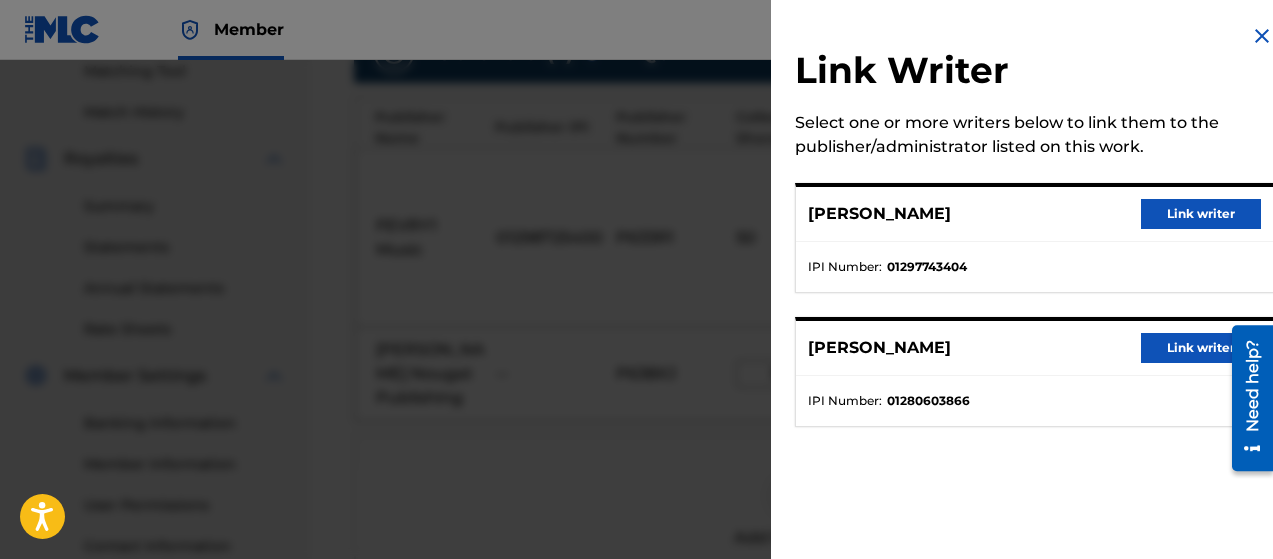 click on "Link writer" at bounding box center [1201, 214] 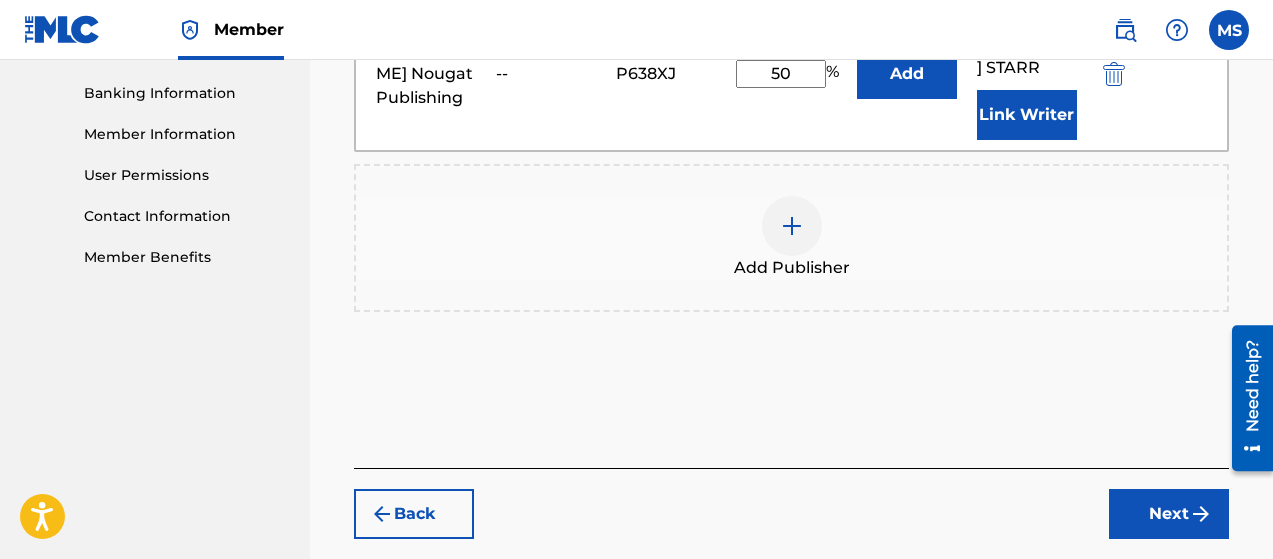 click on "Next" at bounding box center (1169, 514) 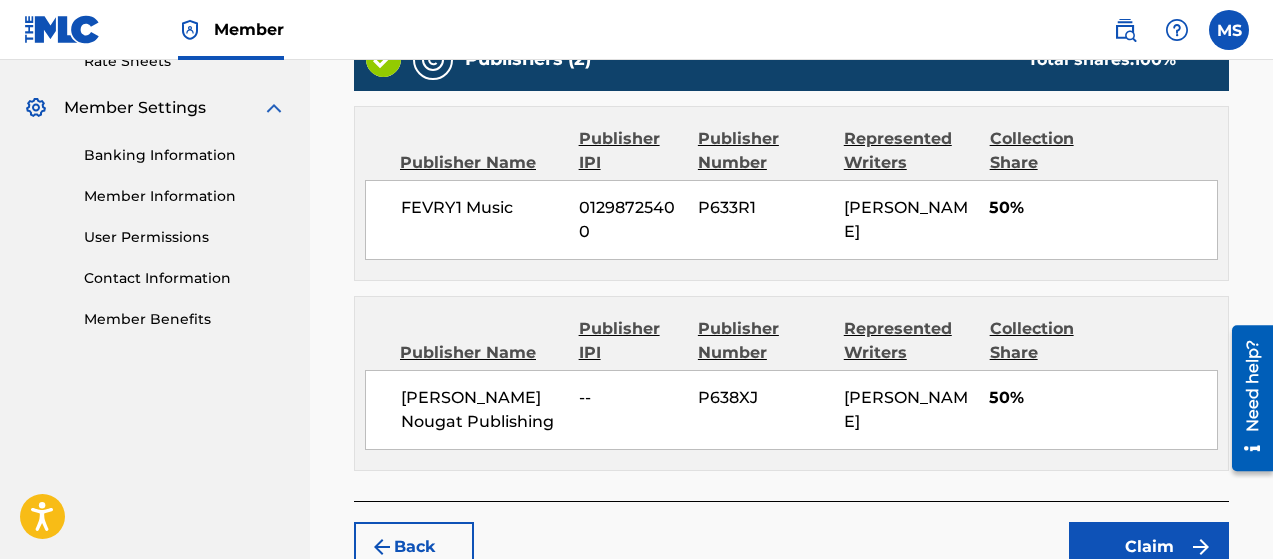 scroll, scrollTop: 790, scrollLeft: 0, axis: vertical 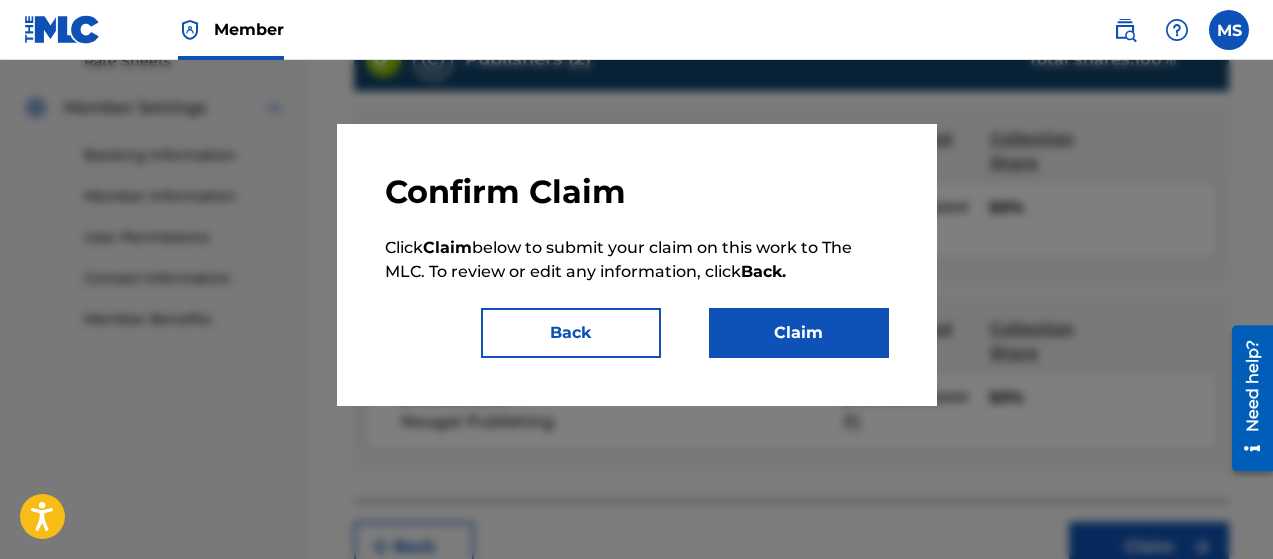 click on "Claim" at bounding box center (799, 333) 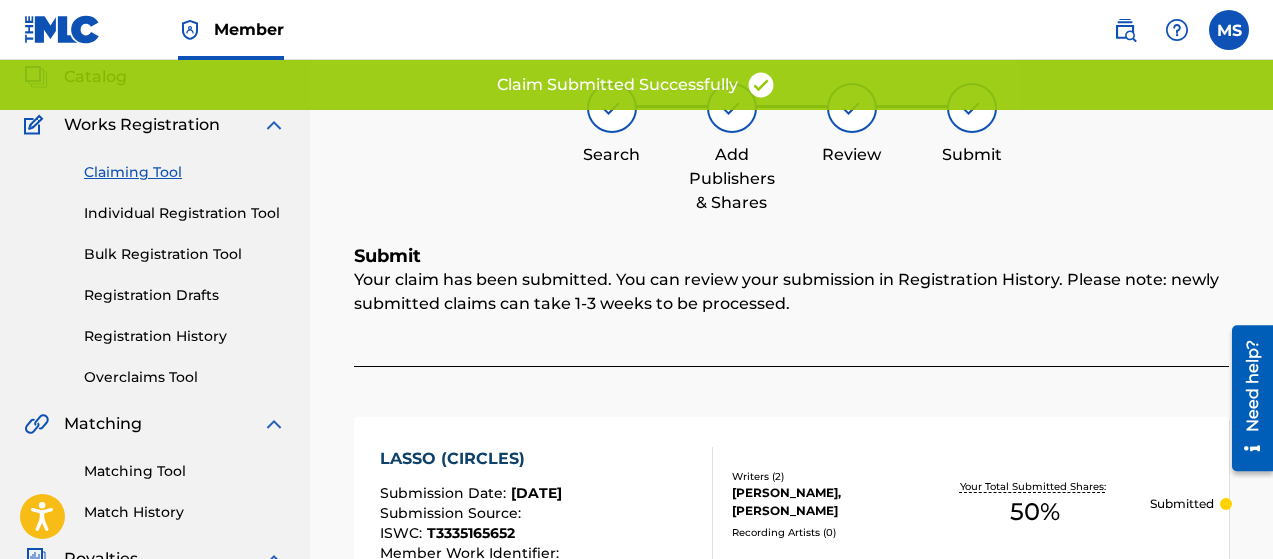 scroll, scrollTop: 122, scrollLeft: 0, axis: vertical 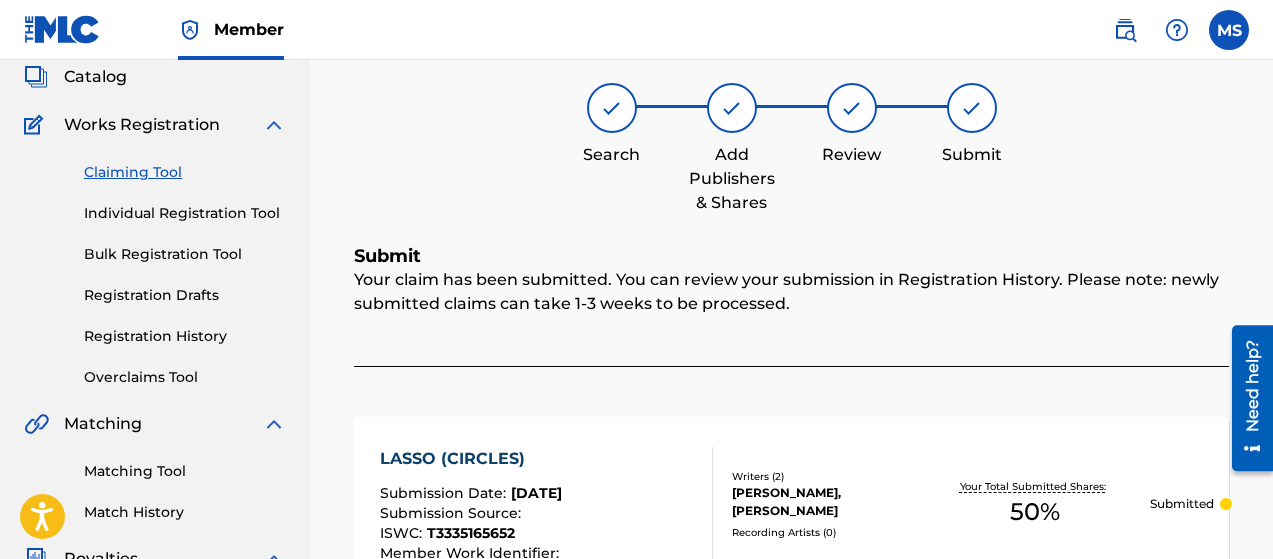 click on "Claiming Tool" at bounding box center (185, 172) 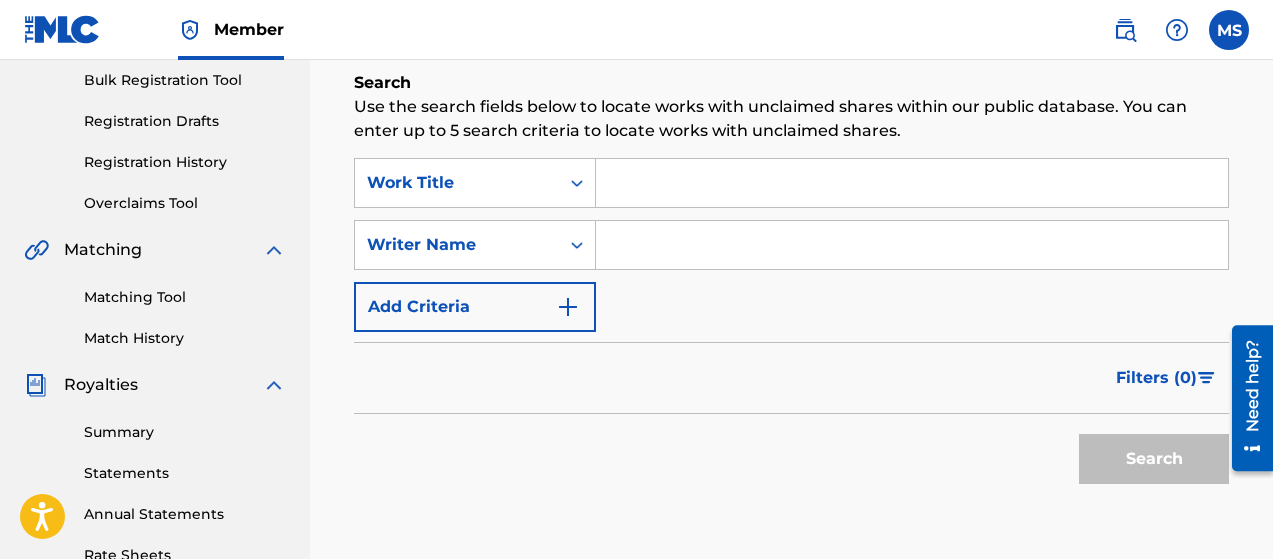 scroll, scrollTop: 298, scrollLeft: 0, axis: vertical 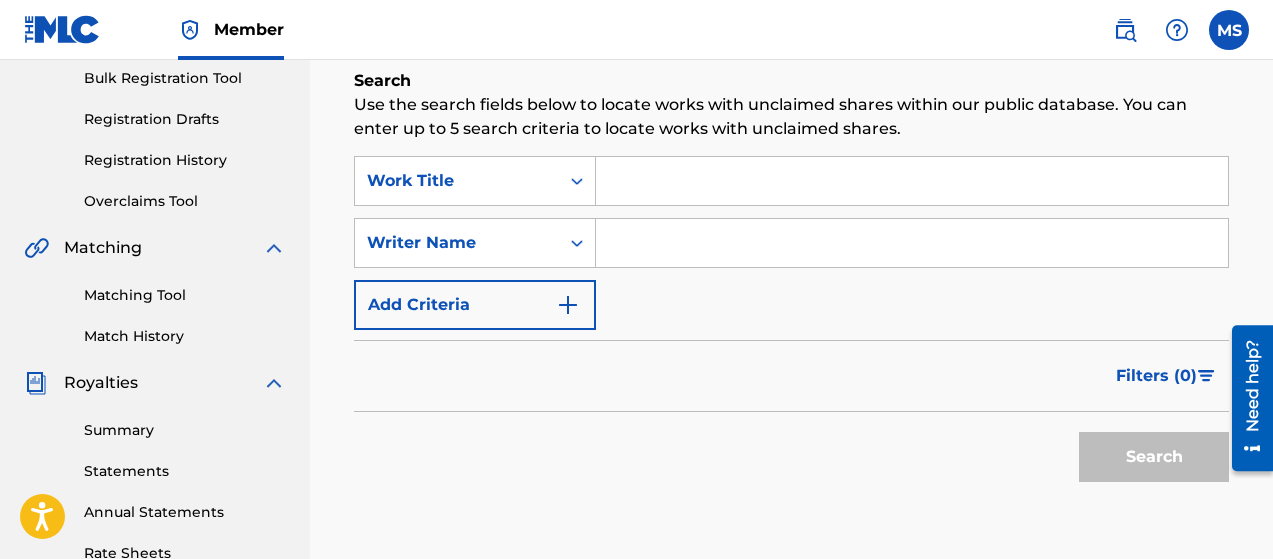 click at bounding box center (912, 243) 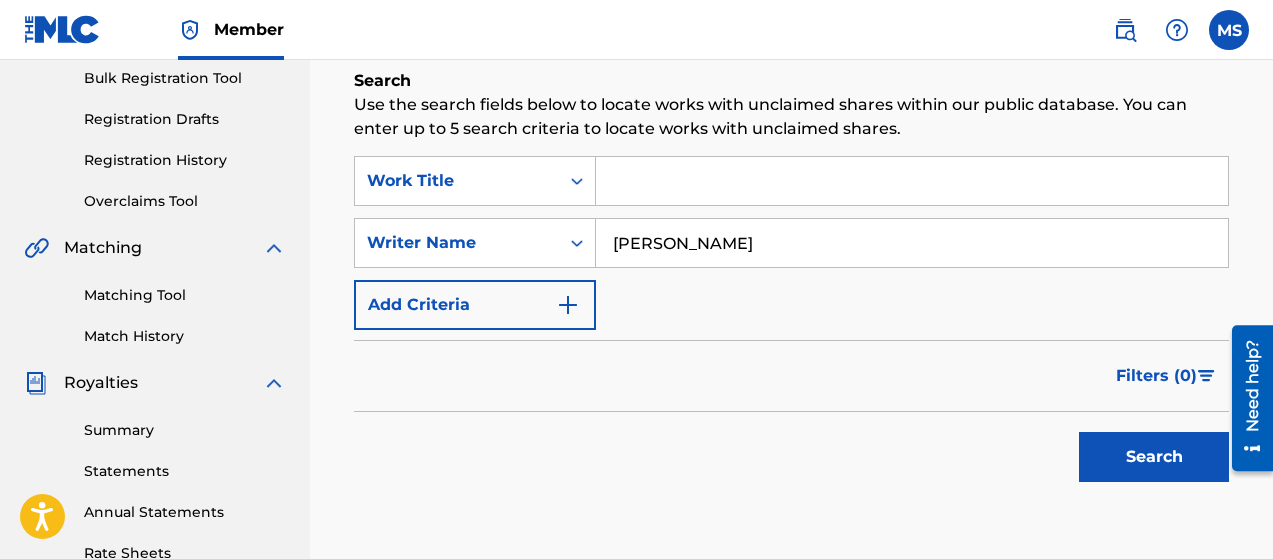 click at bounding box center (568, 305) 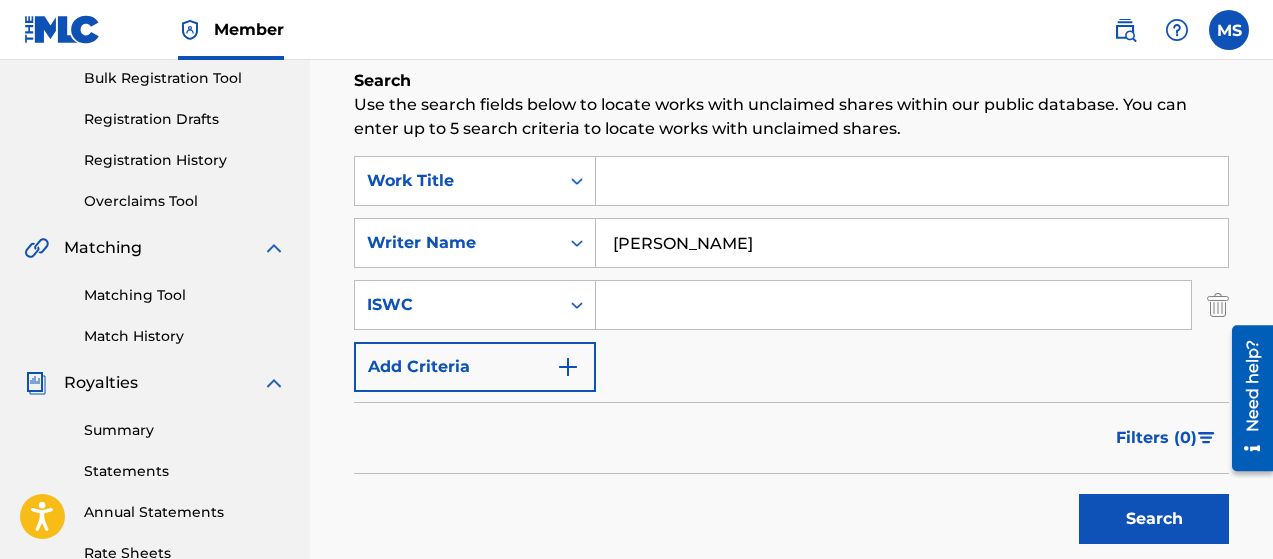 click at bounding box center [568, 367] 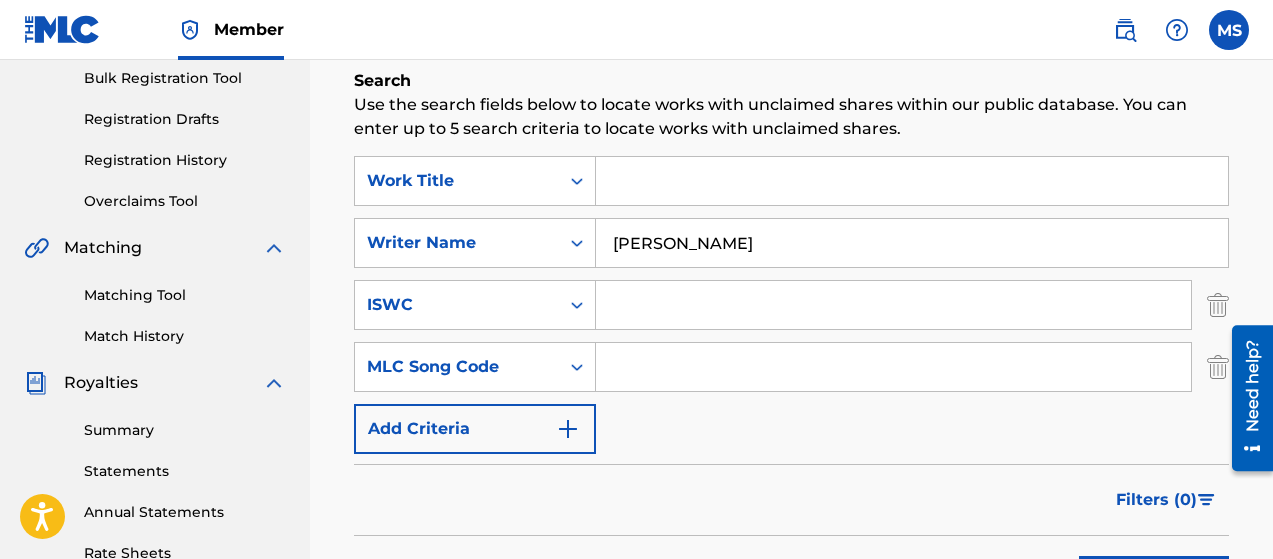 click at bounding box center [568, 429] 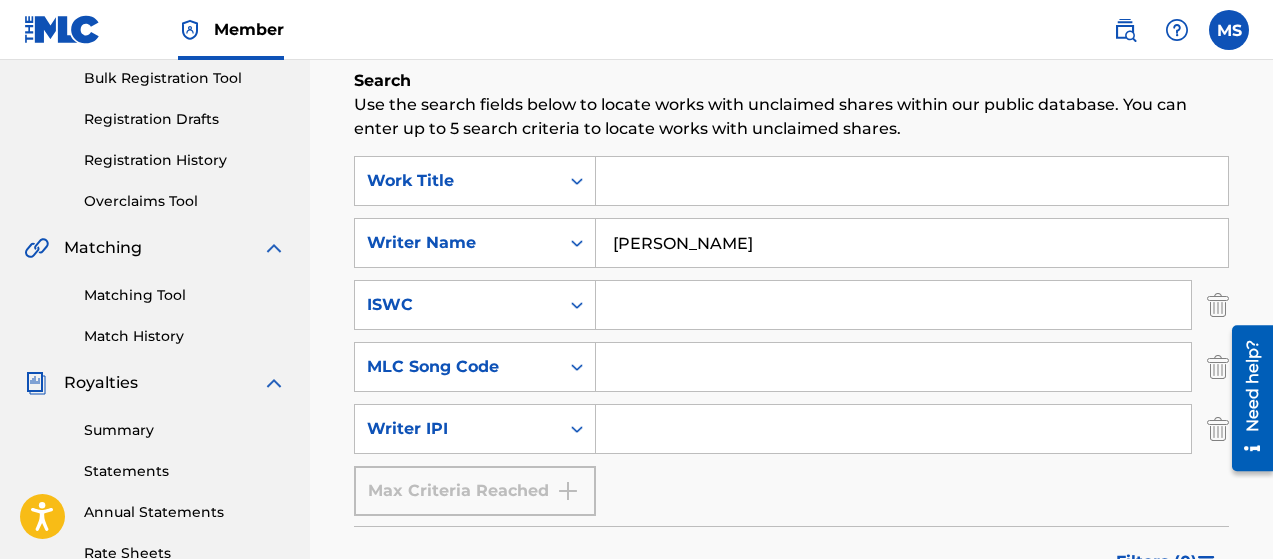 click at bounding box center [893, 429] 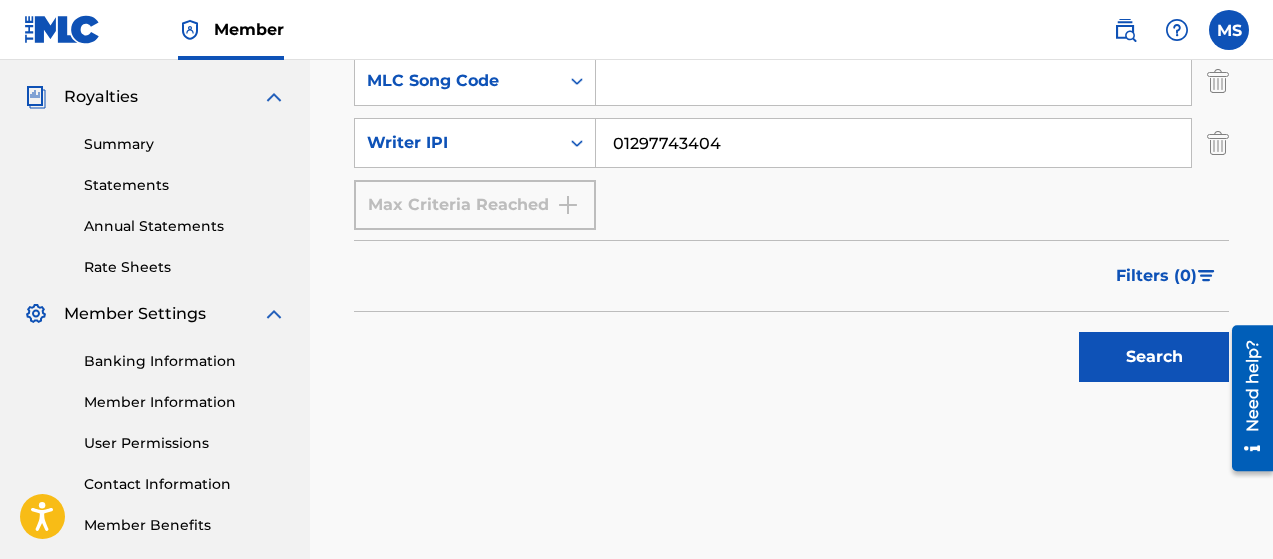scroll, scrollTop: 681, scrollLeft: 0, axis: vertical 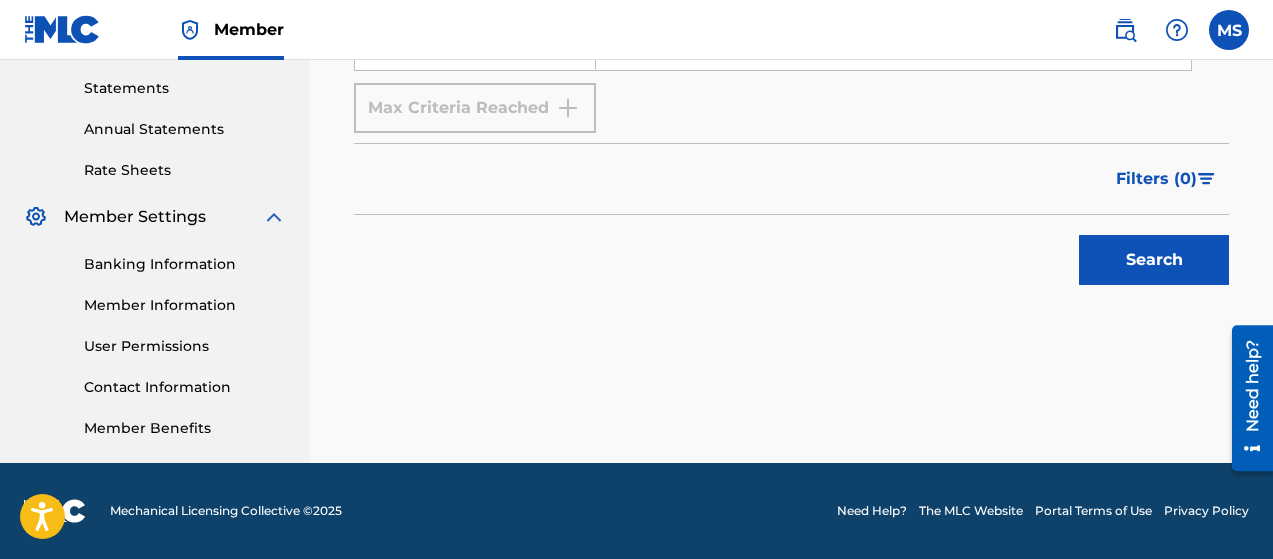 click on "Search" at bounding box center [1154, 260] 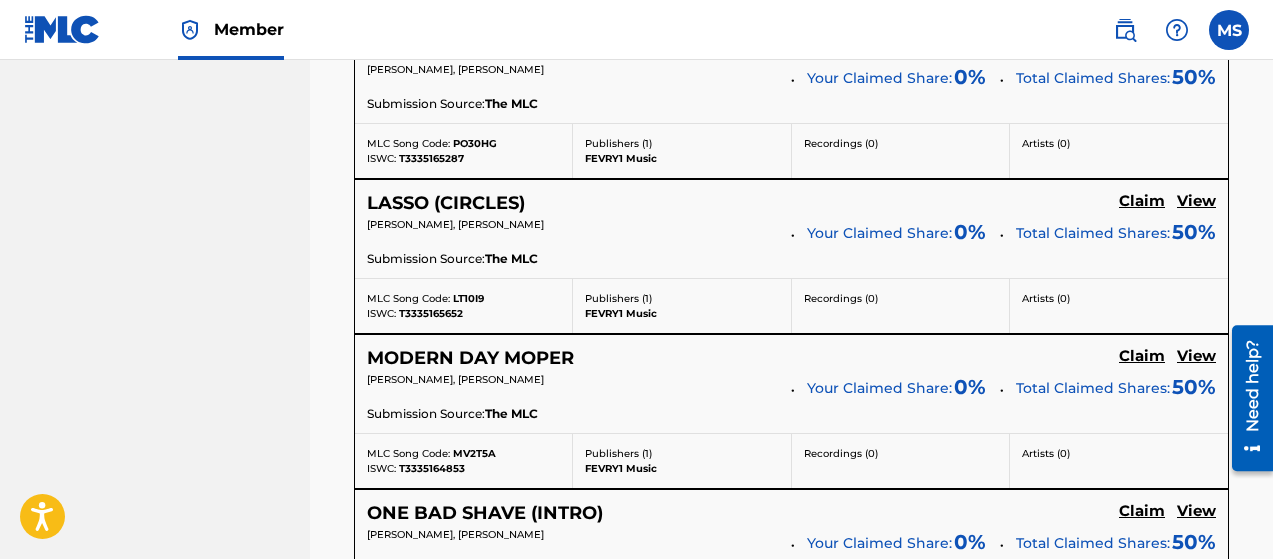 scroll, scrollTop: 1881, scrollLeft: 0, axis: vertical 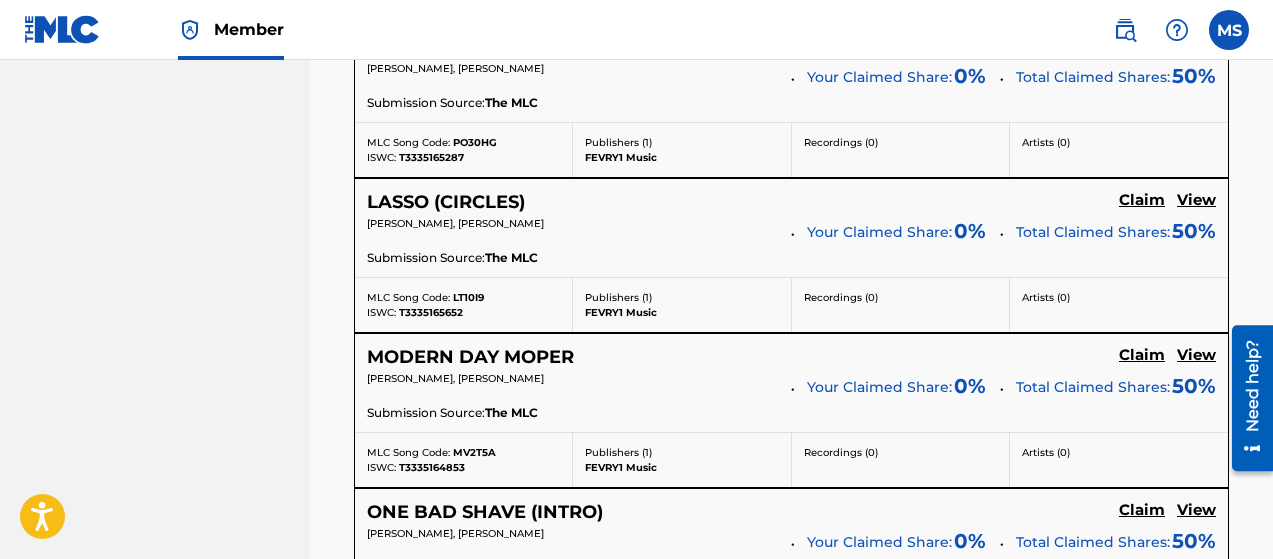 click on "Claim" at bounding box center (1142, -1040) 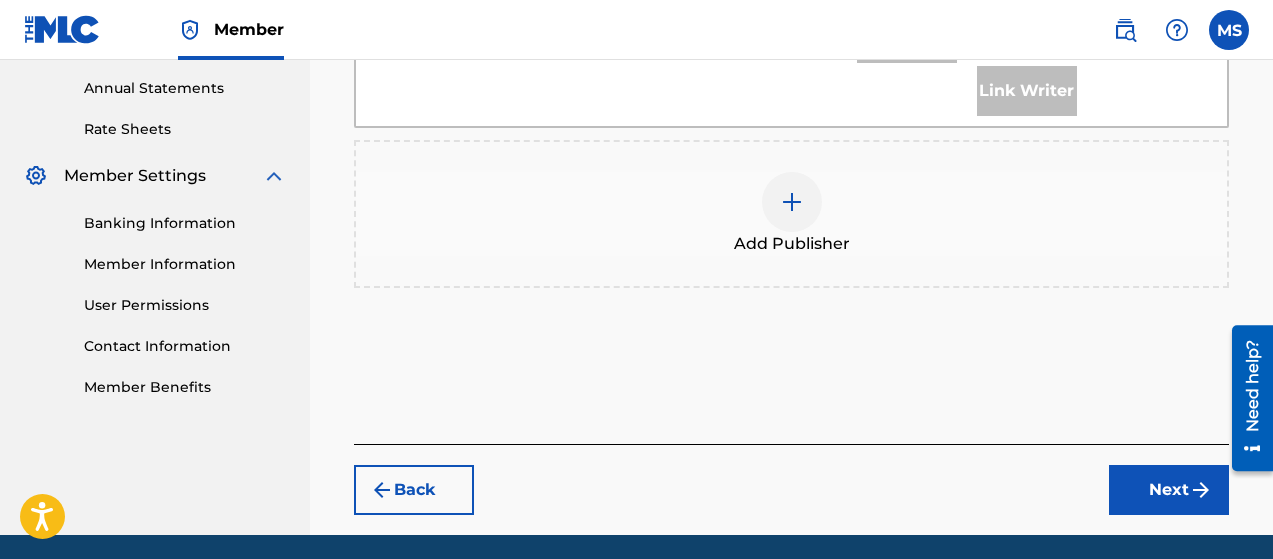 click at bounding box center [792, 202] 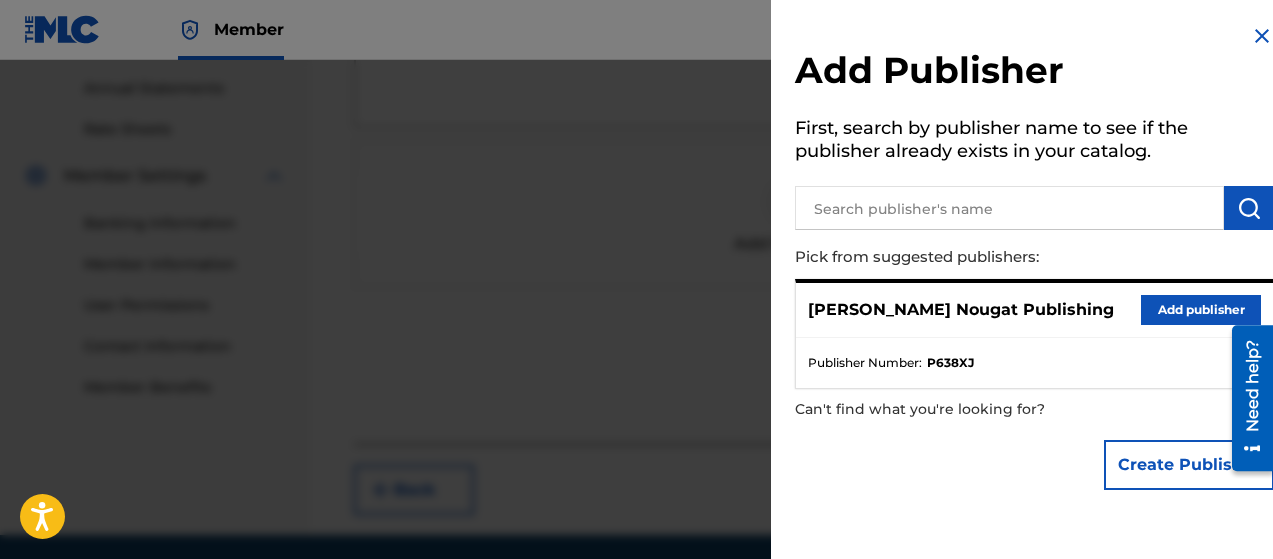 click on "Add publisher" at bounding box center (1201, 310) 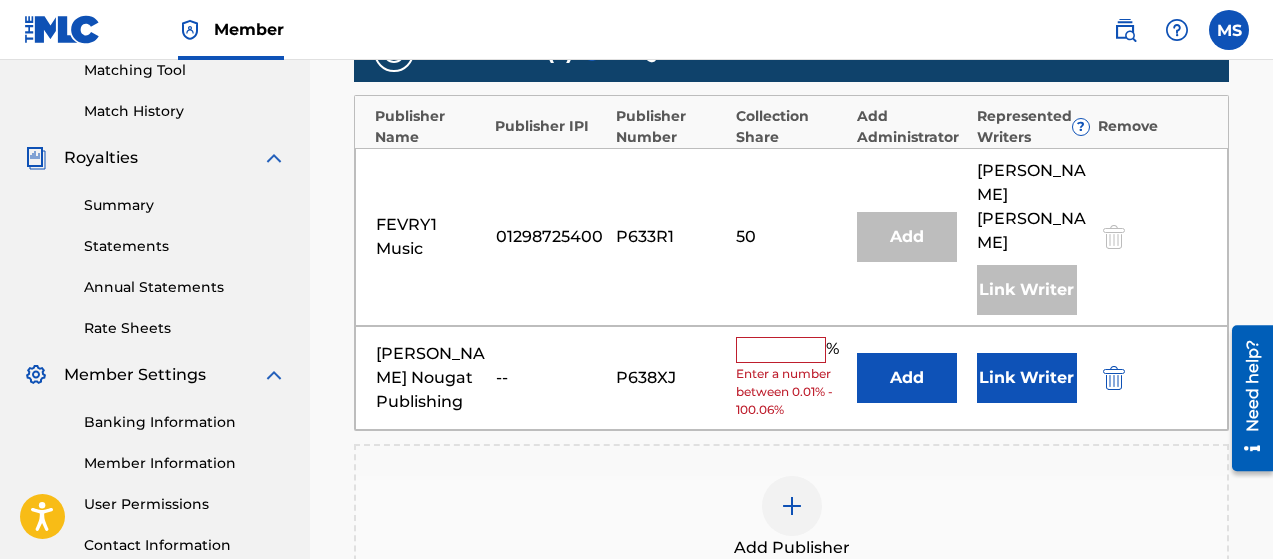 scroll, scrollTop: 523, scrollLeft: 0, axis: vertical 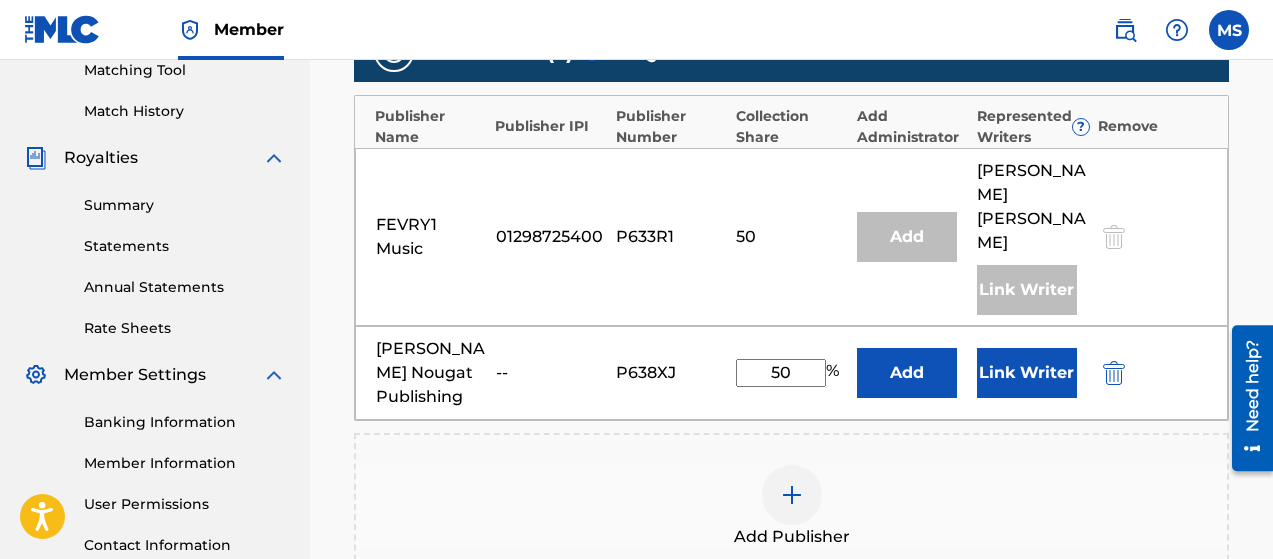 click on "Link Writer" at bounding box center [1027, 373] 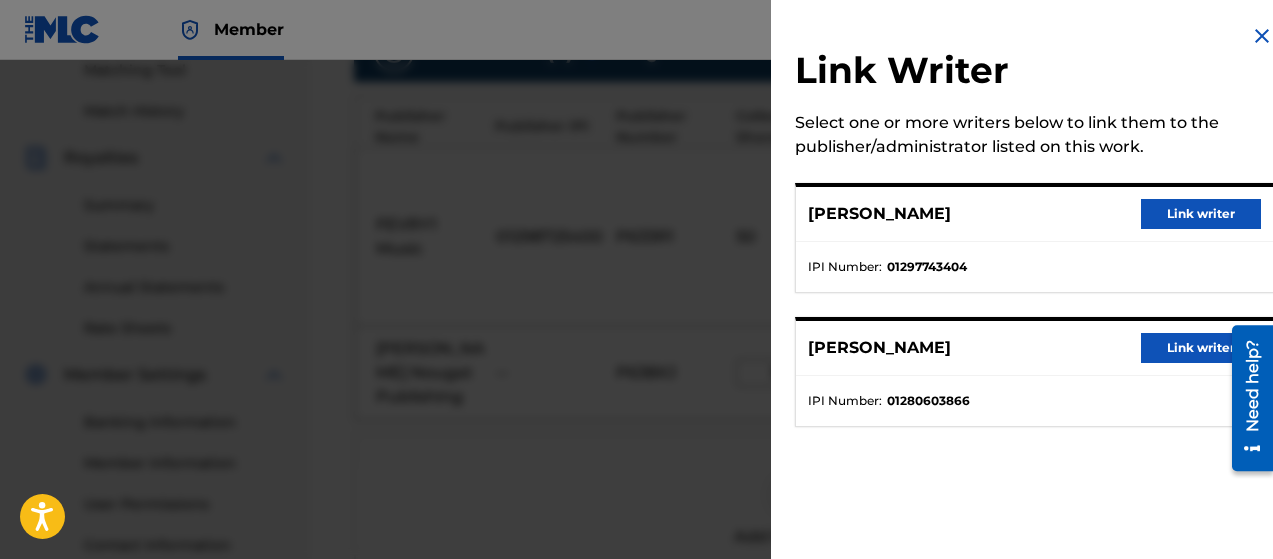 click on "Link writer" at bounding box center (1201, 214) 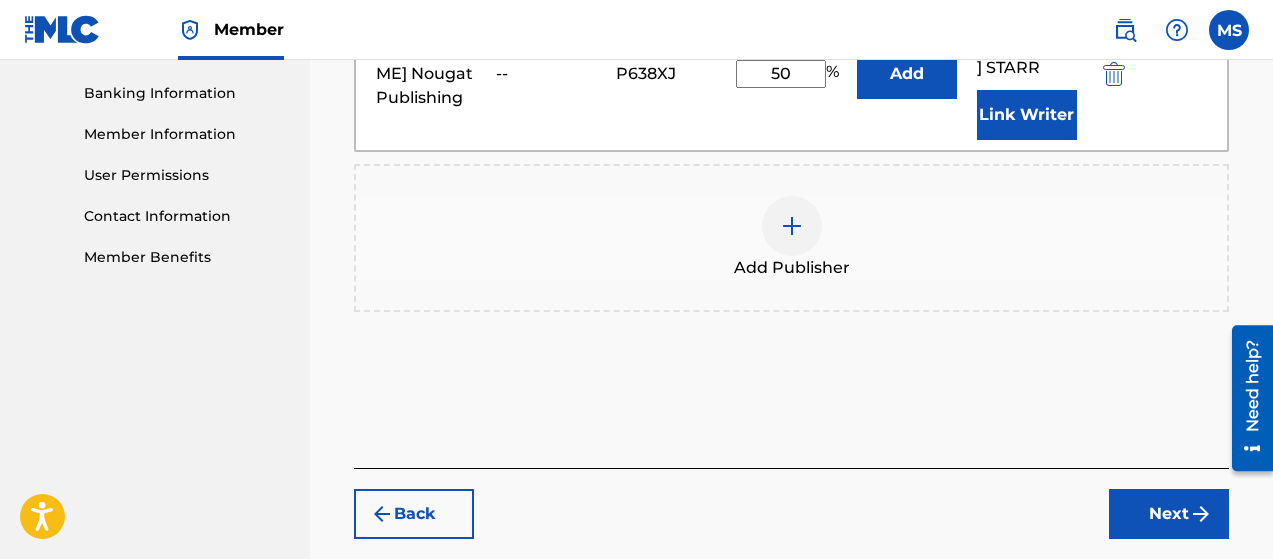 click on "Next" at bounding box center [1169, 514] 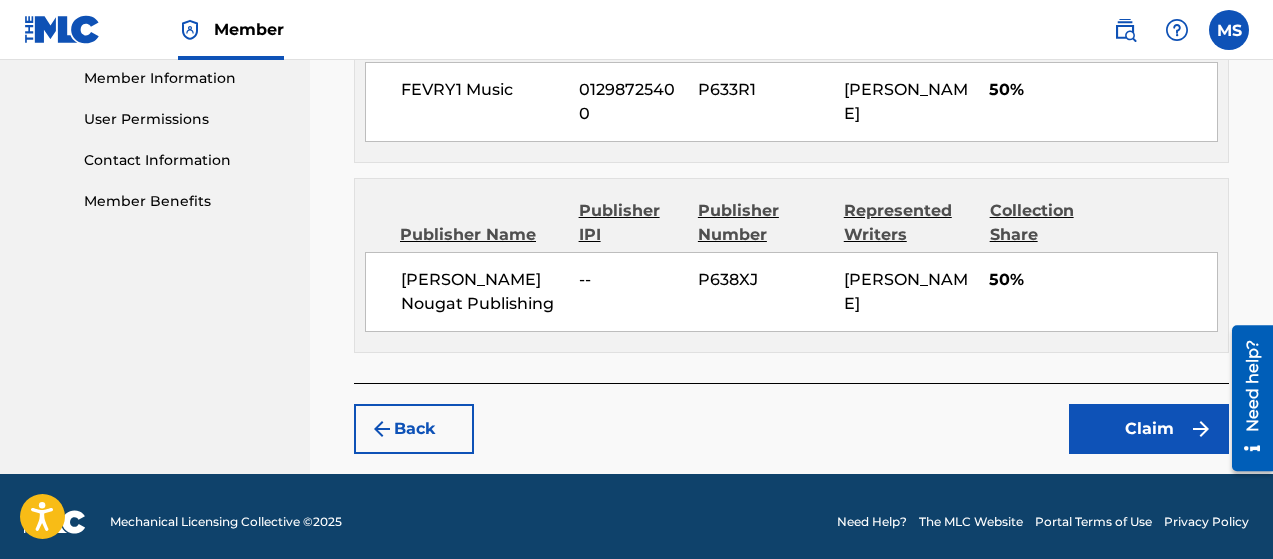scroll, scrollTop: 915, scrollLeft: 0, axis: vertical 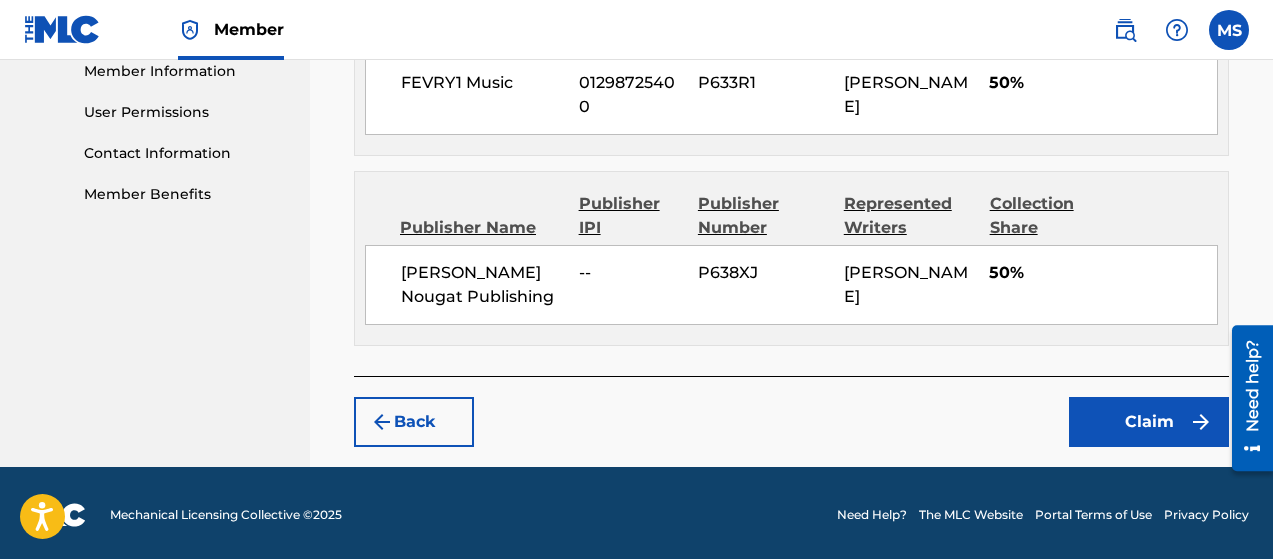 click on "Claim" at bounding box center (1149, 422) 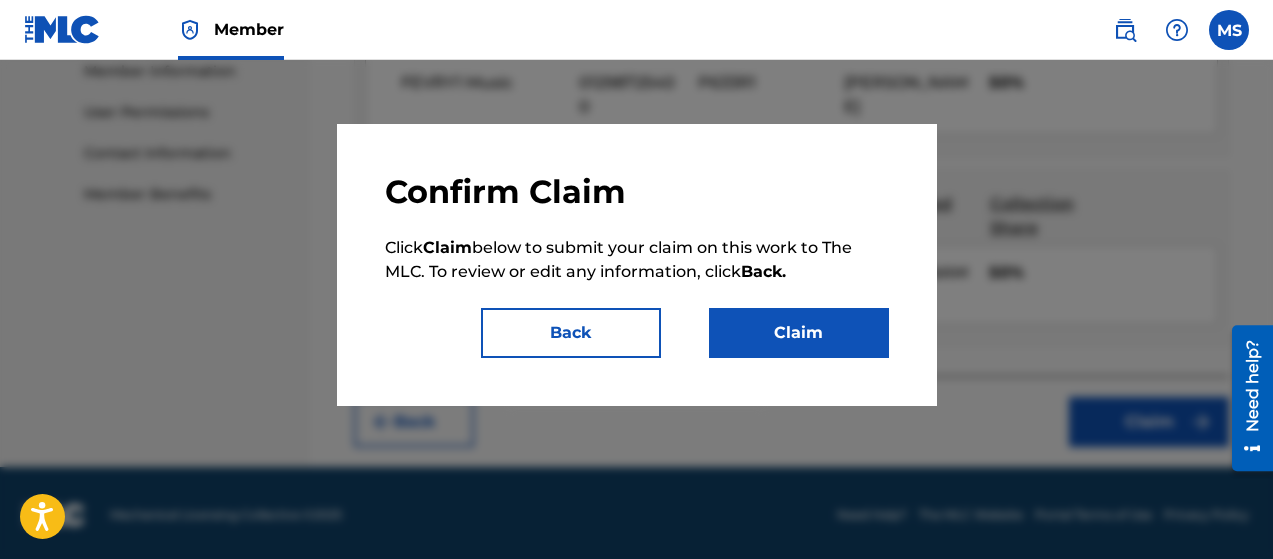 click on "Claim" at bounding box center (799, 333) 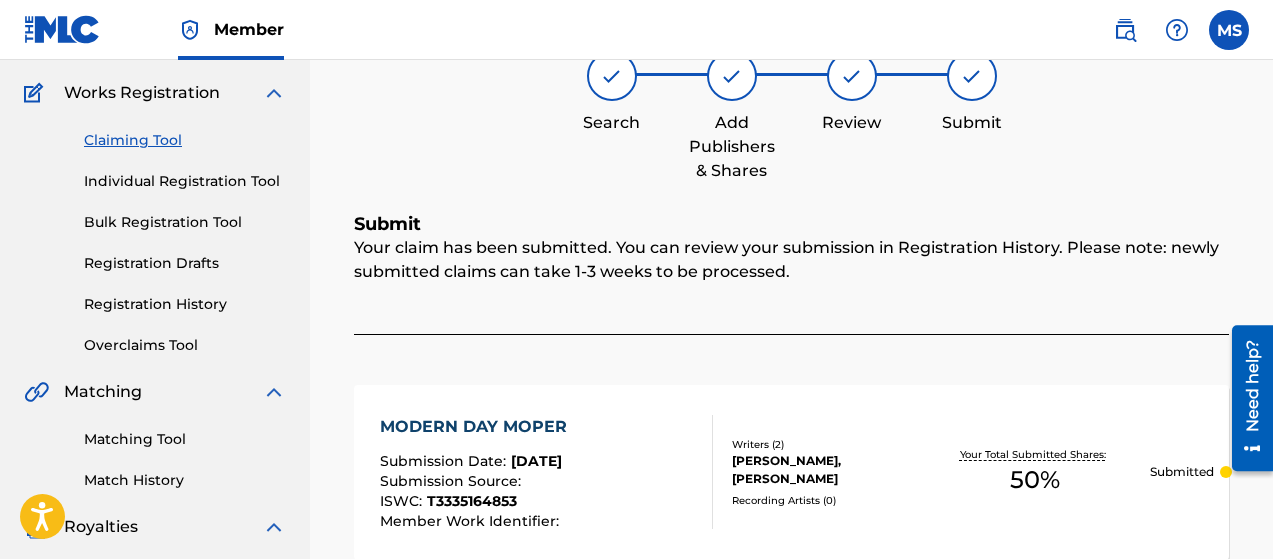 scroll, scrollTop: 0, scrollLeft: 0, axis: both 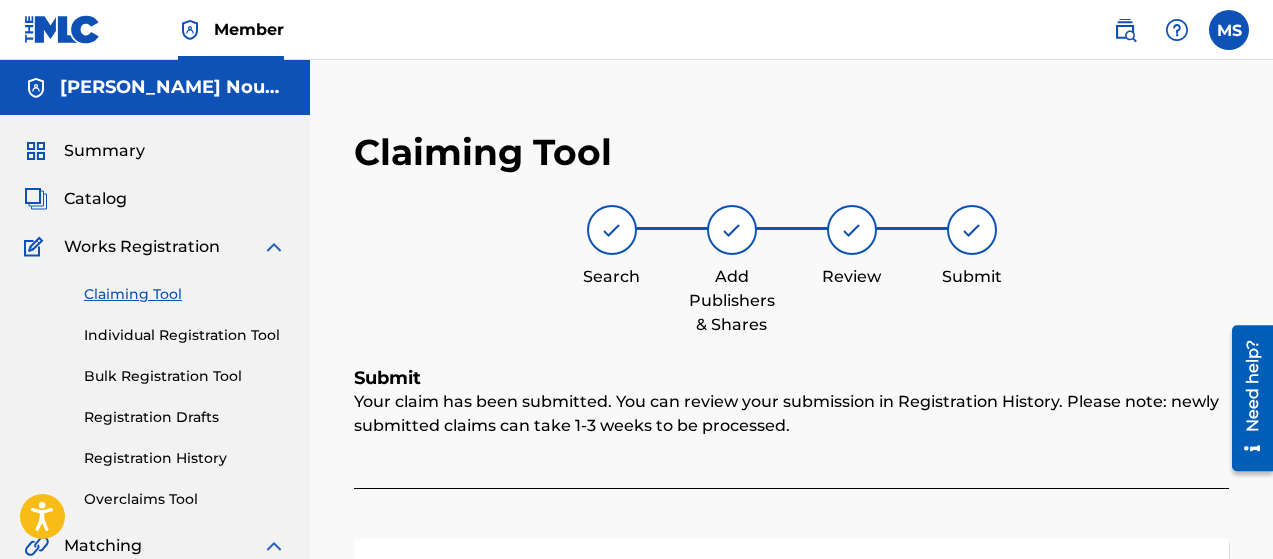 click on "Claiming Tool" at bounding box center [185, 294] 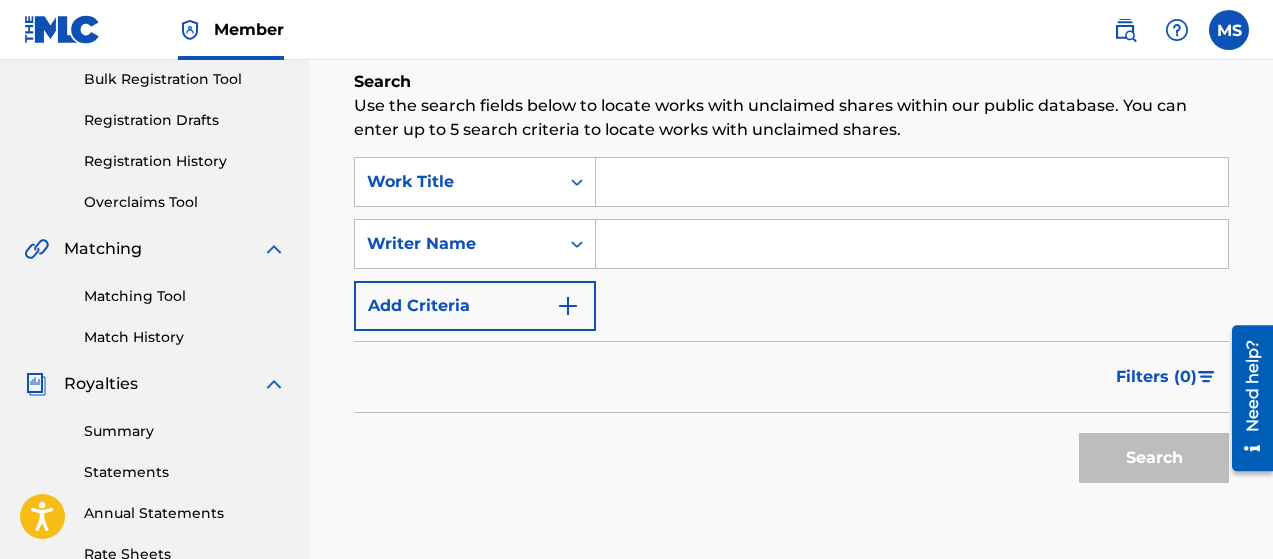 scroll, scrollTop: 299, scrollLeft: 0, axis: vertical 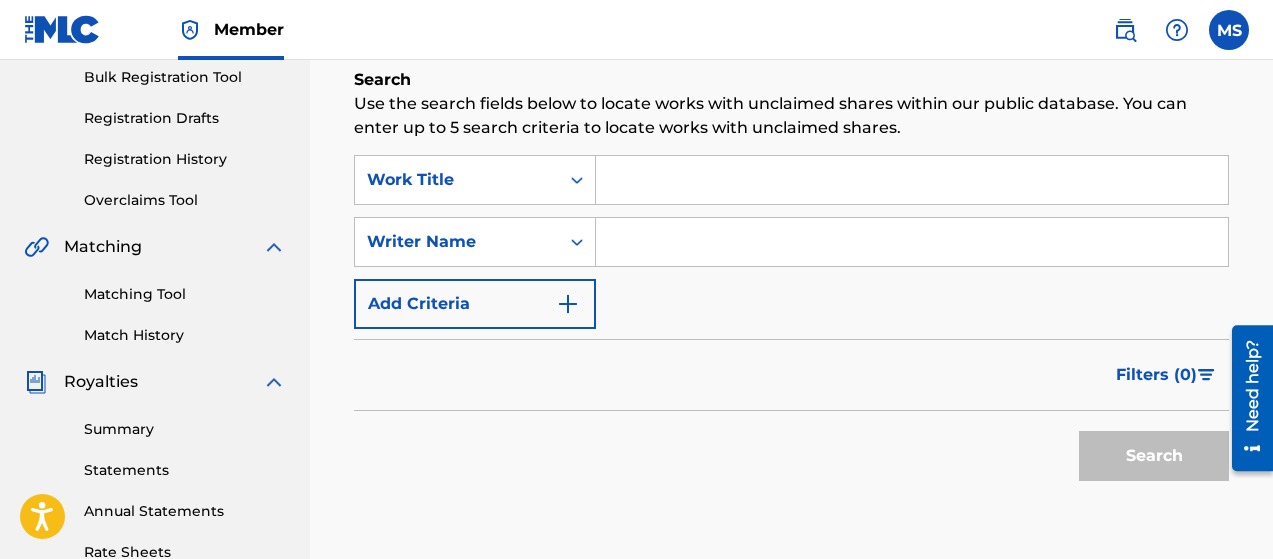 click at bounding box center [912, 242] 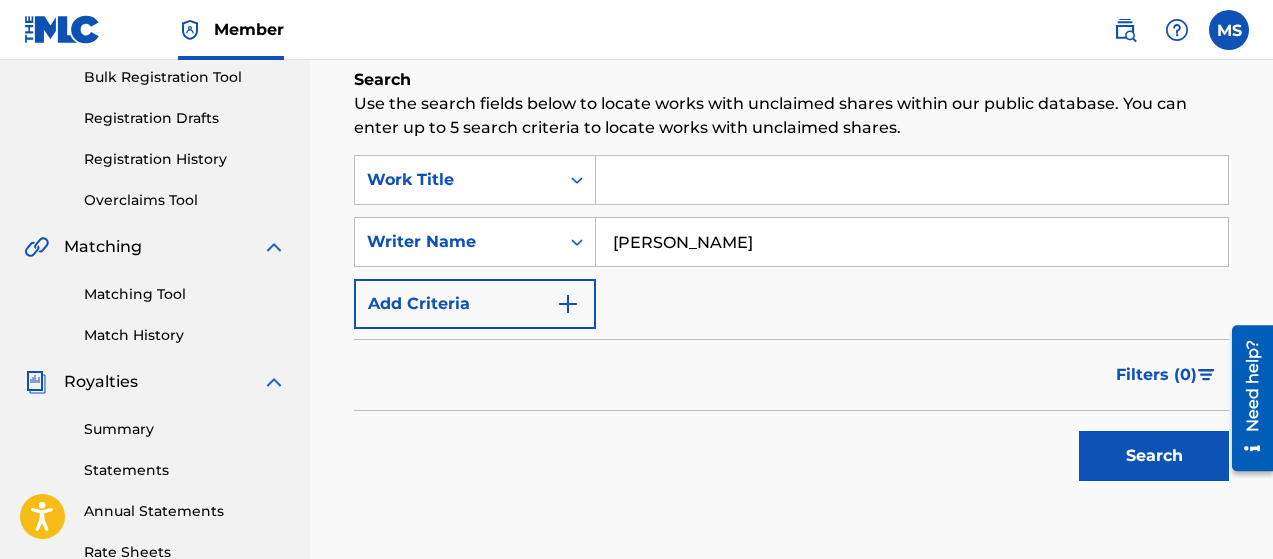 click at bounding box center [568, 304] 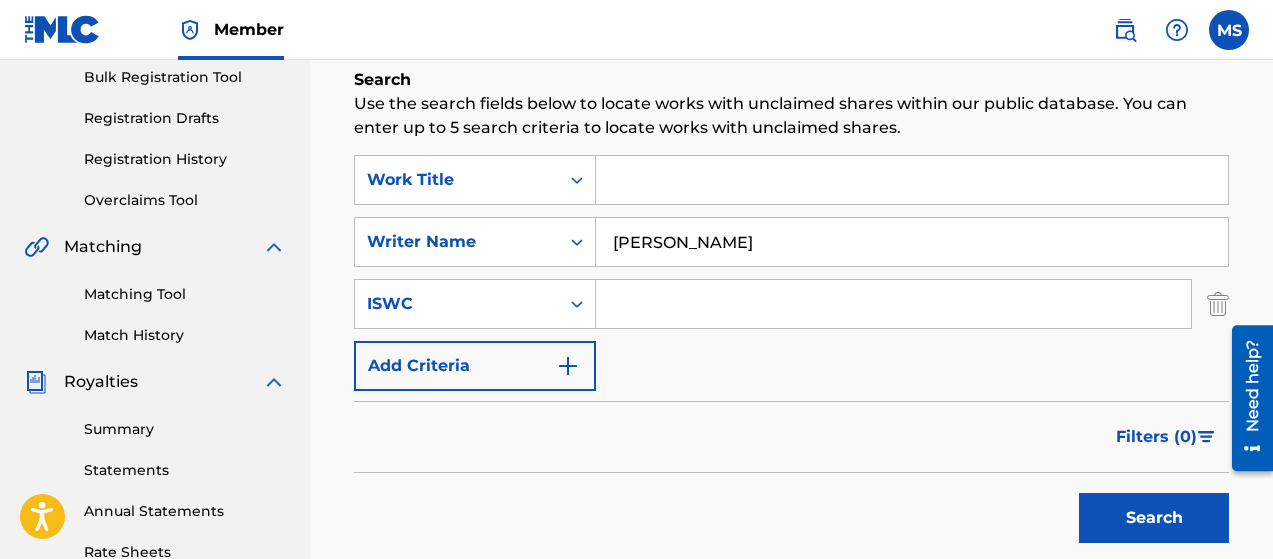 click at bounding box center [568, 366] 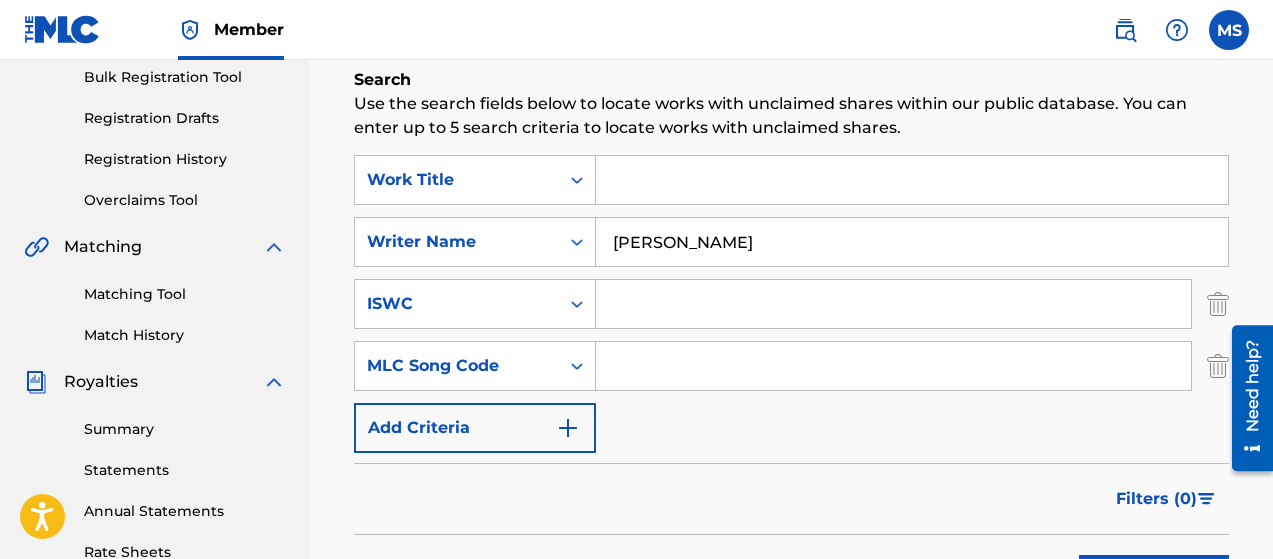 click at bounding box center [568, 428] 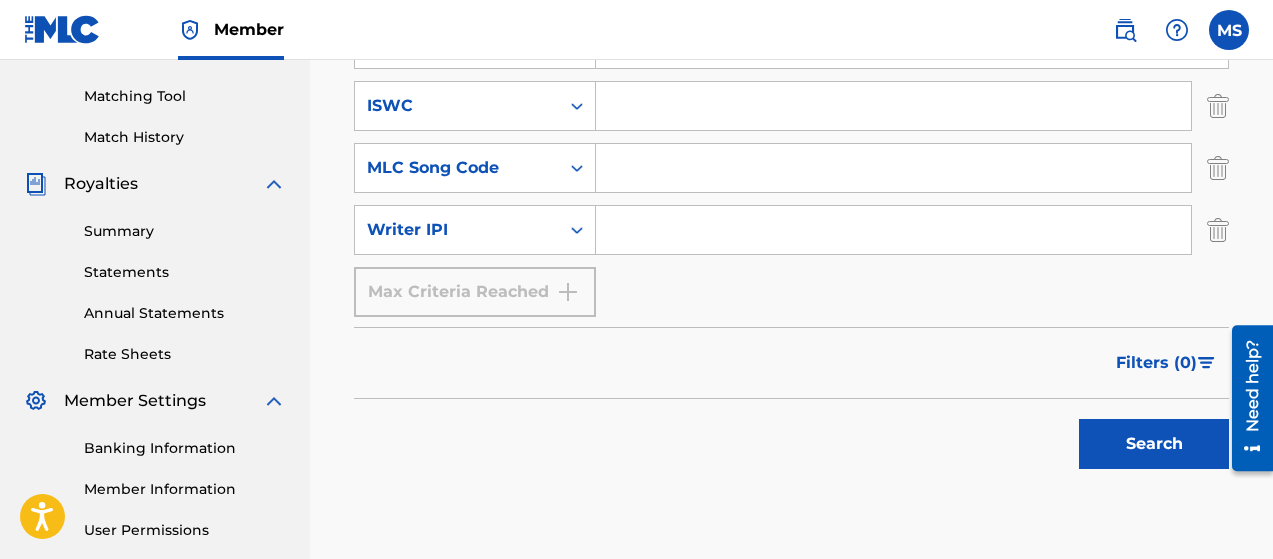 scroll, scrollTop: 498, scrollLeft: 0, axis: vertical 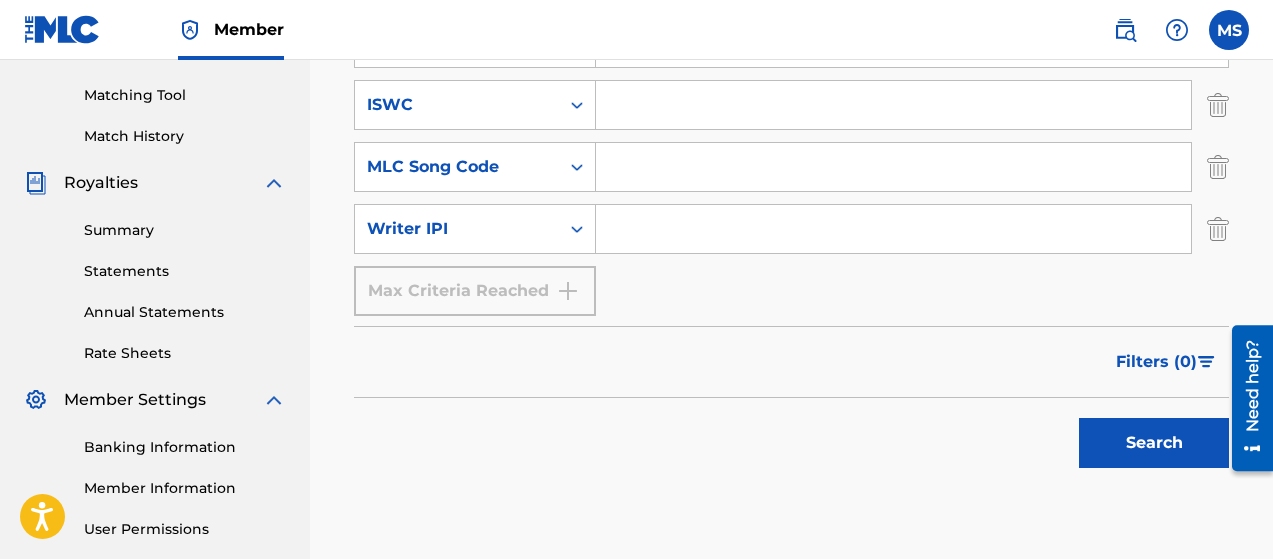 click at bounding box center [893, 229] 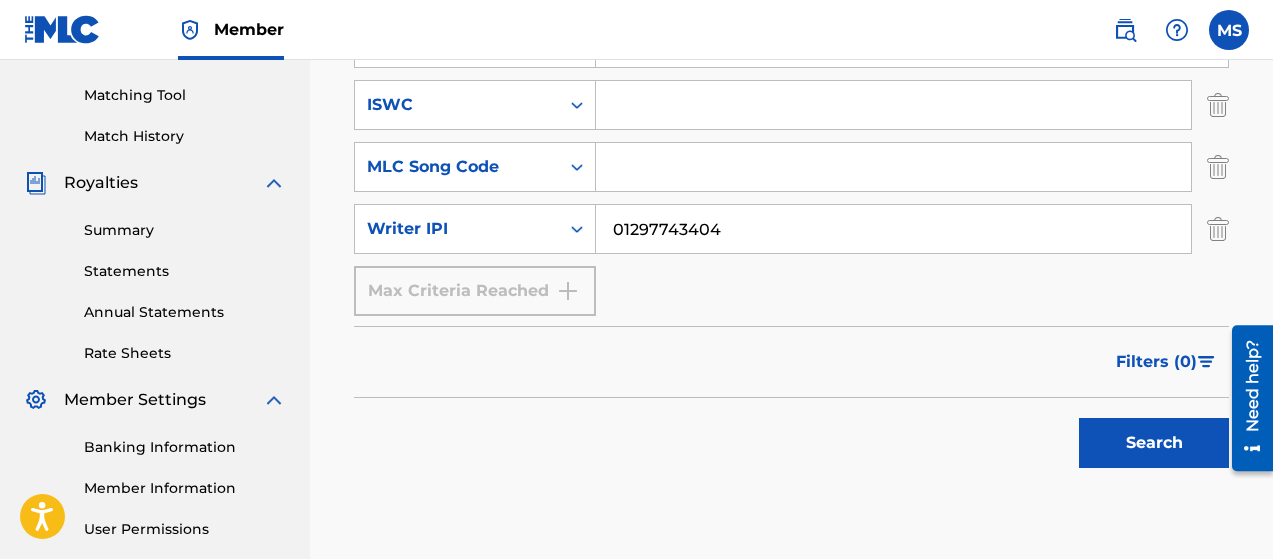click on "Search" at bounding box center (1154, 443) 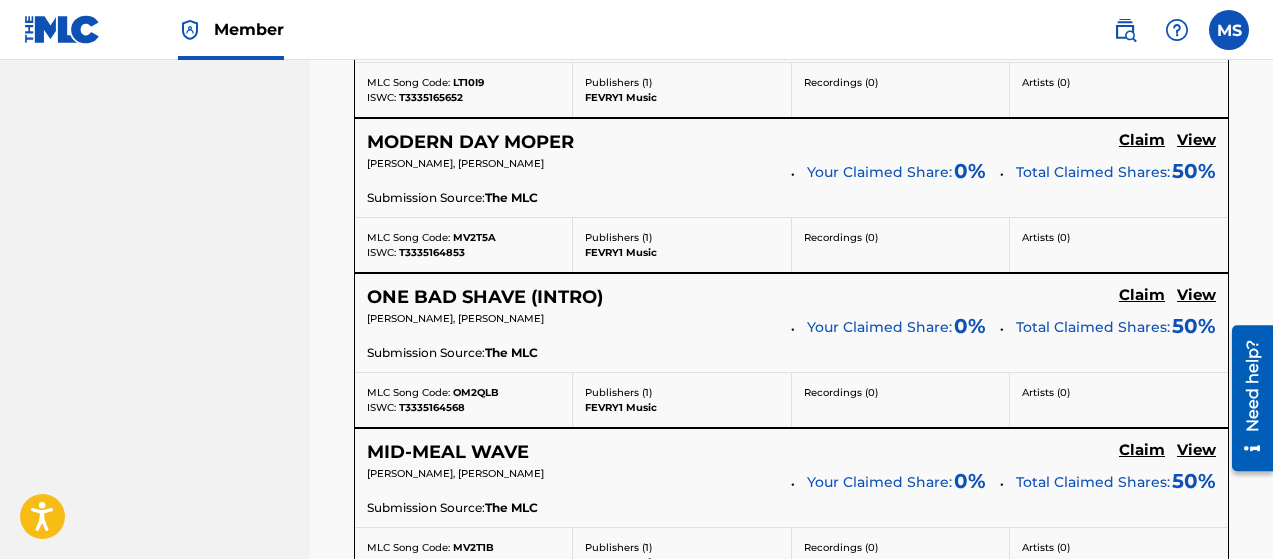 scroll, scrollTop: 2096, scrollLeft: 0, axis: vertical 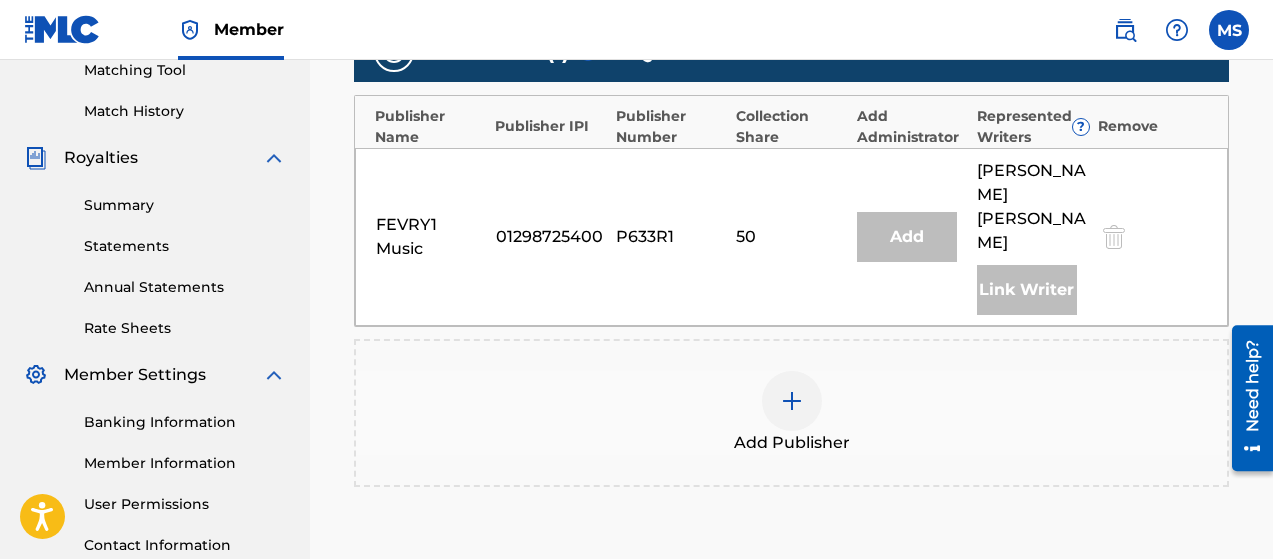 click at bounding box center (792, 401) 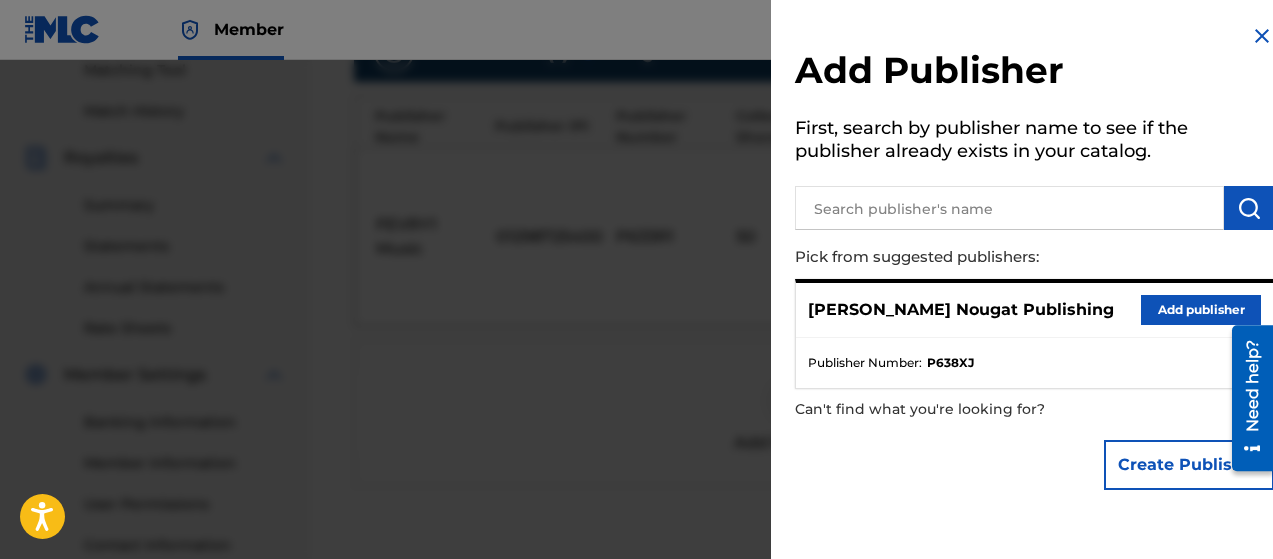click on "Add publisher" at bounding box center (1201, 310) 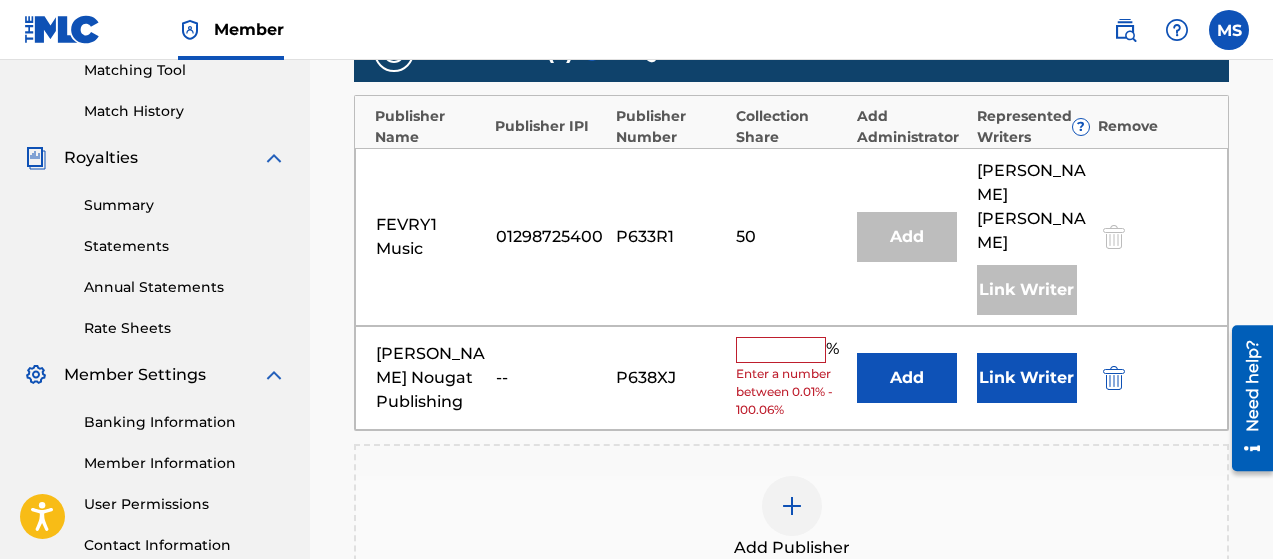 click at bounding box center [781, 350] 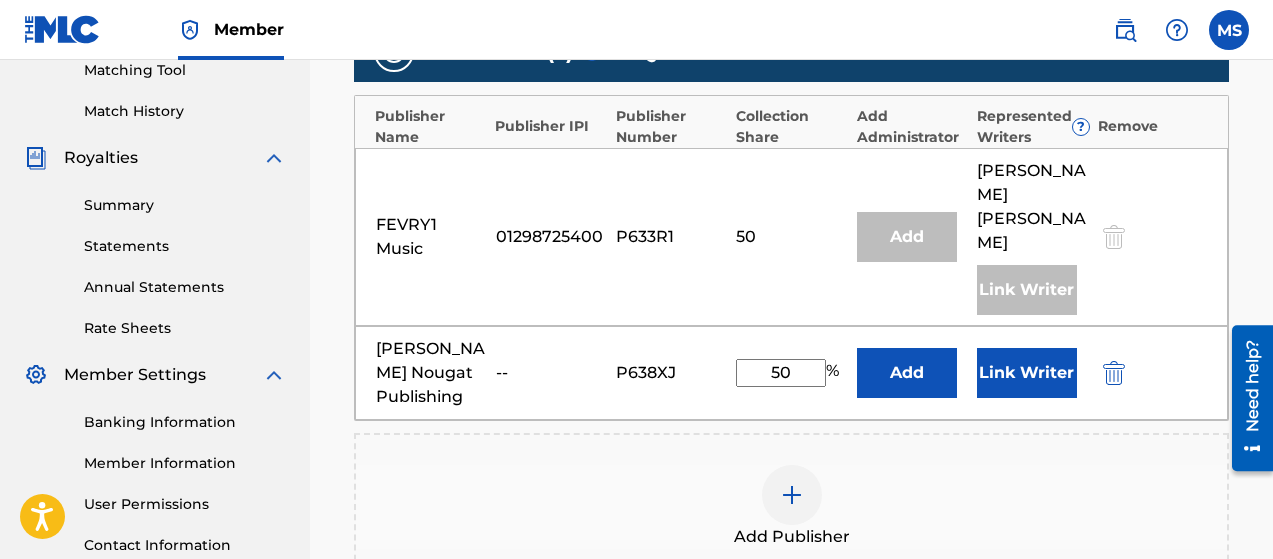 click on "Link Writer" at bounding box center [1027, 373] 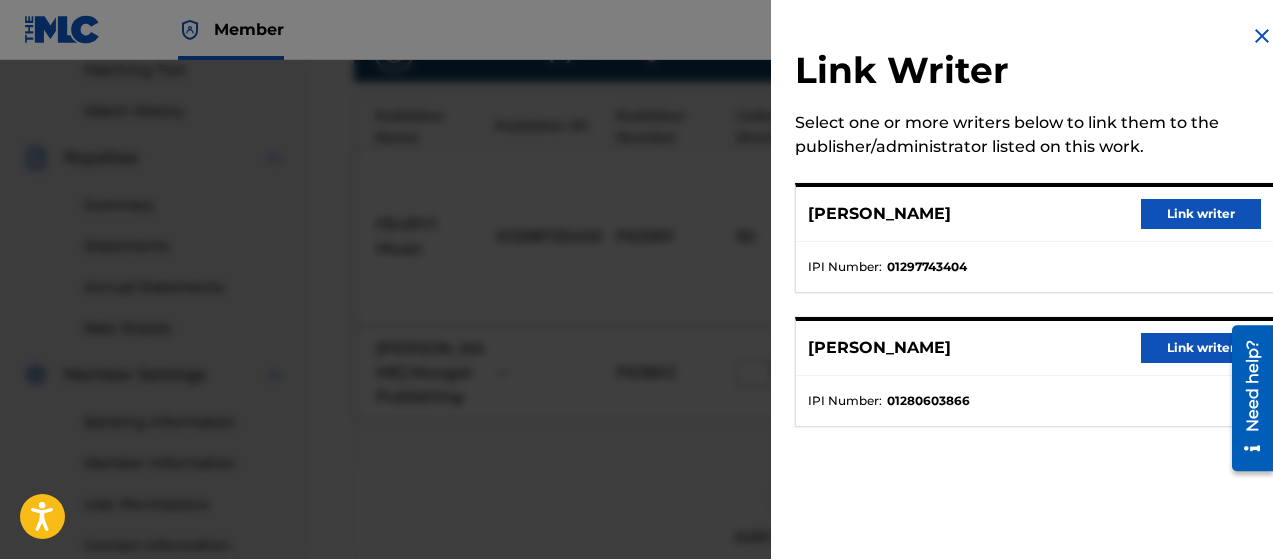 click on "Link writer" at bounding box center [1201, 214] 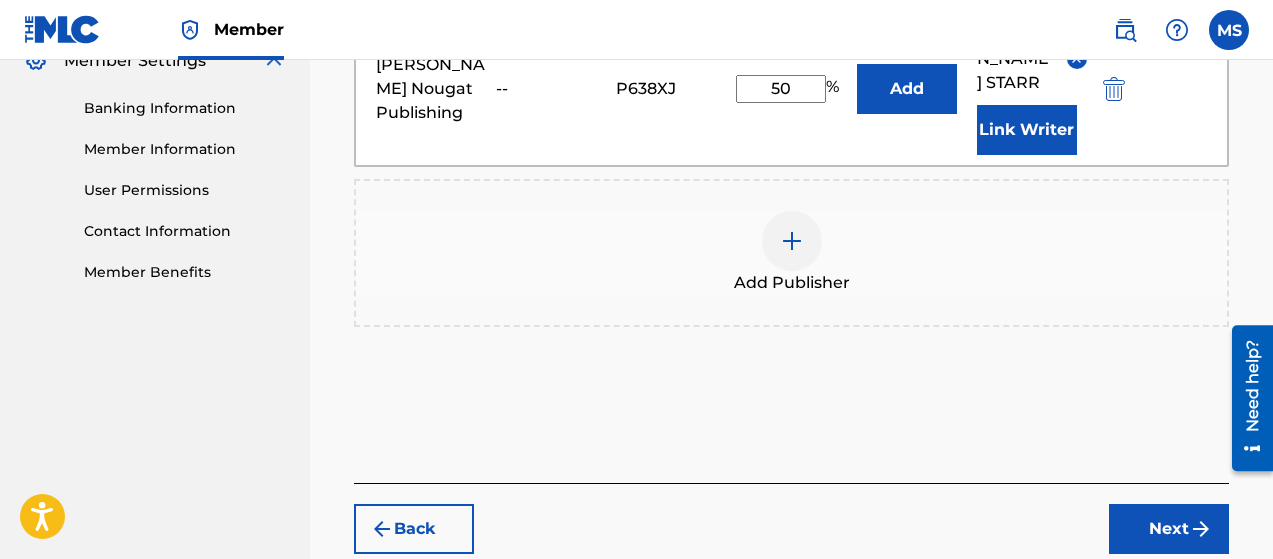 scroll, scrollTop: 852, scrollLeft: 0, axis: vertical 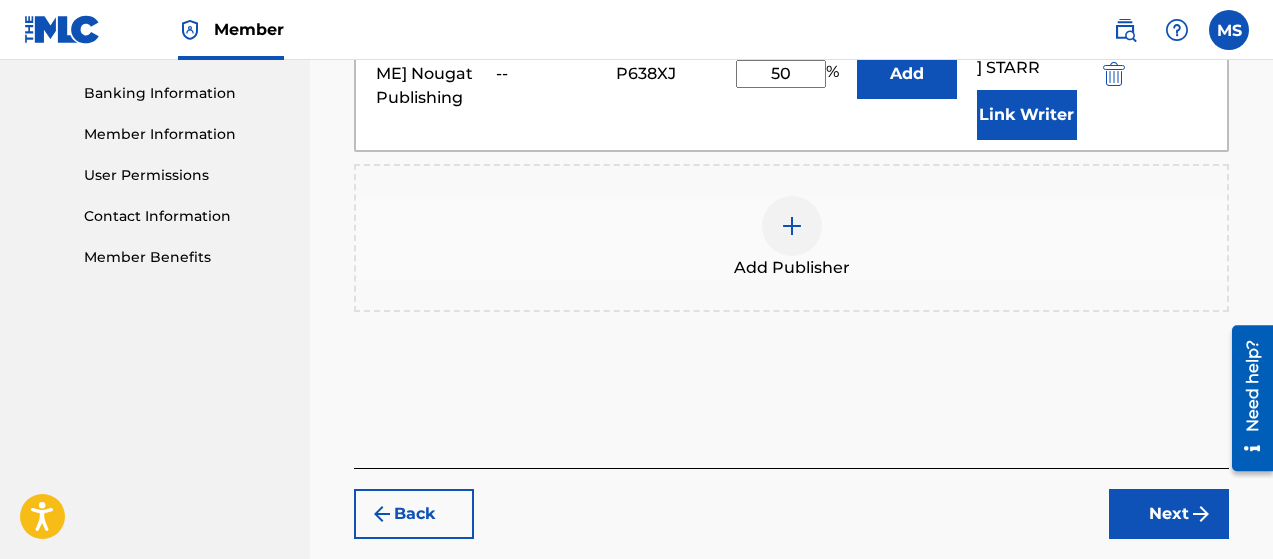 click on "Next" at bounding box center [1169, 514] 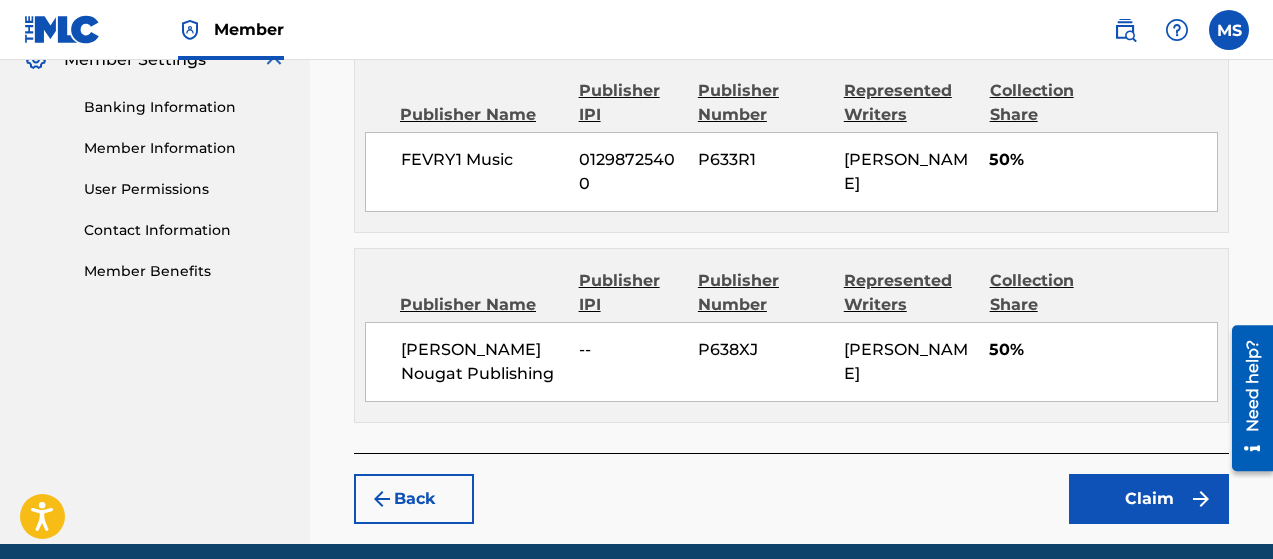 scroll, scrollTop: 915, scrollLeft: 0, axis: vertical 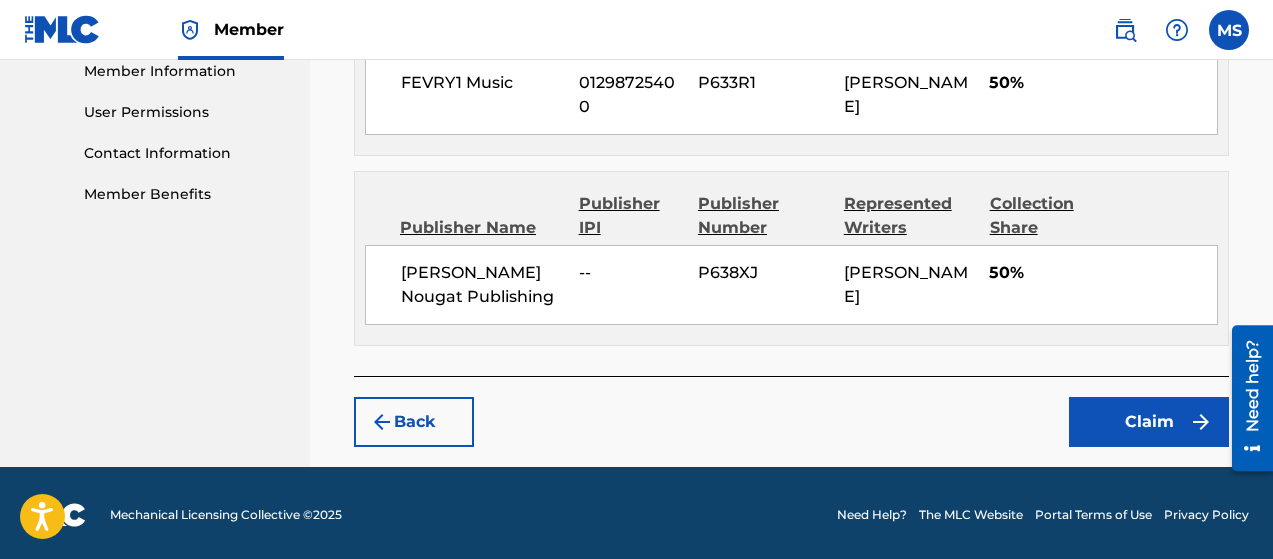 click on "Claim" at bounding box center [1149, 422] 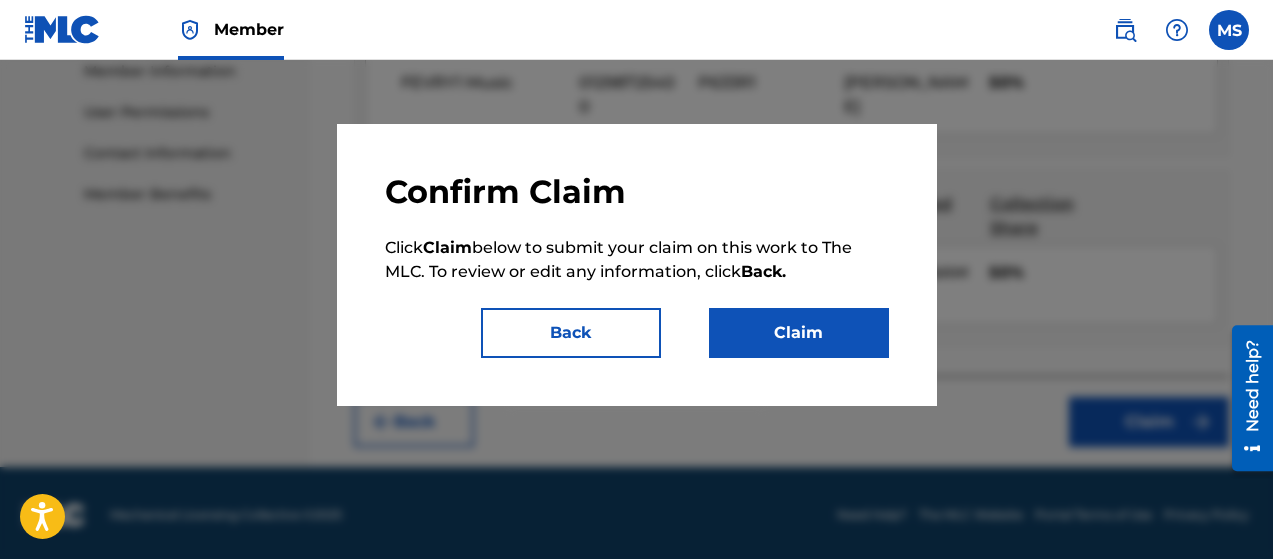 click on "Claim" at bounding box center [799, 333] 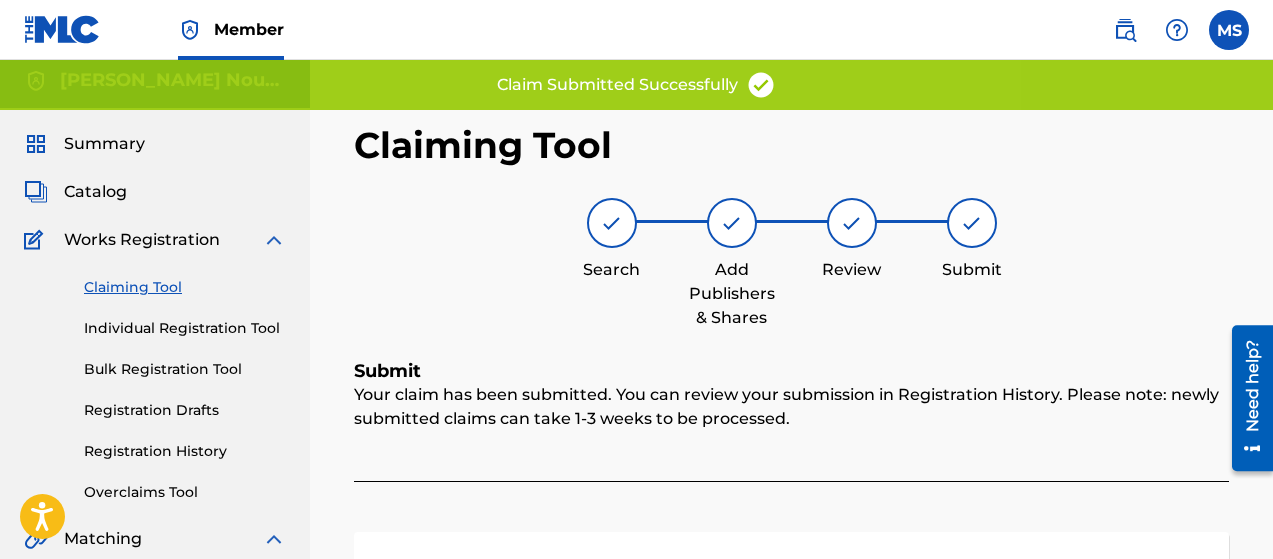 scroll, scrollTop: 0, scrollLeft: 0, axis: both 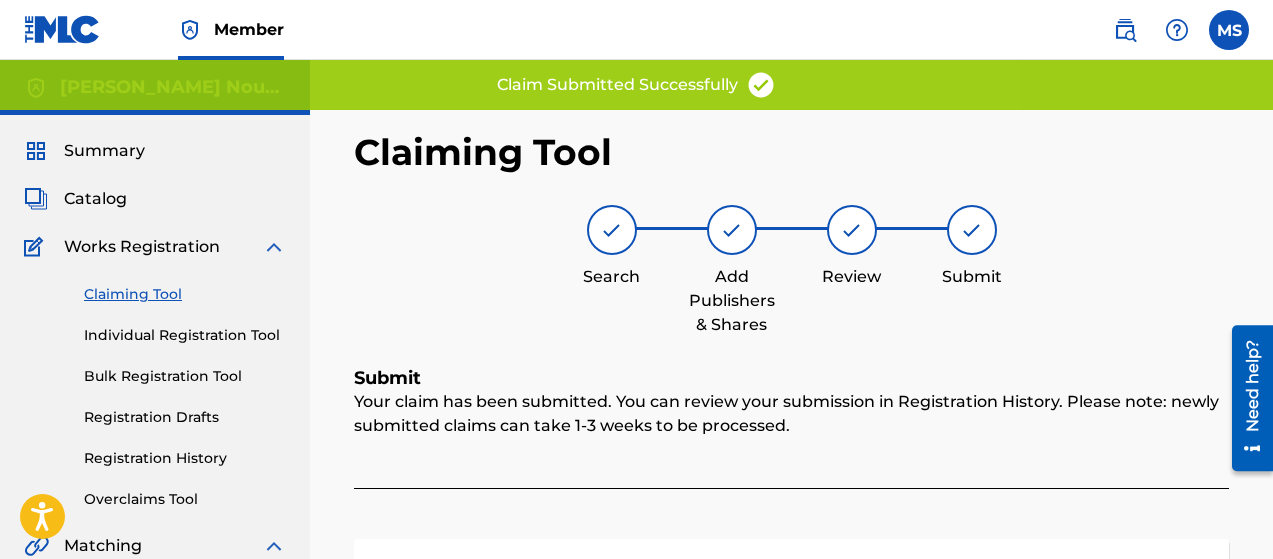 click on "Claiming Tool" at bounding box center (185, 294) 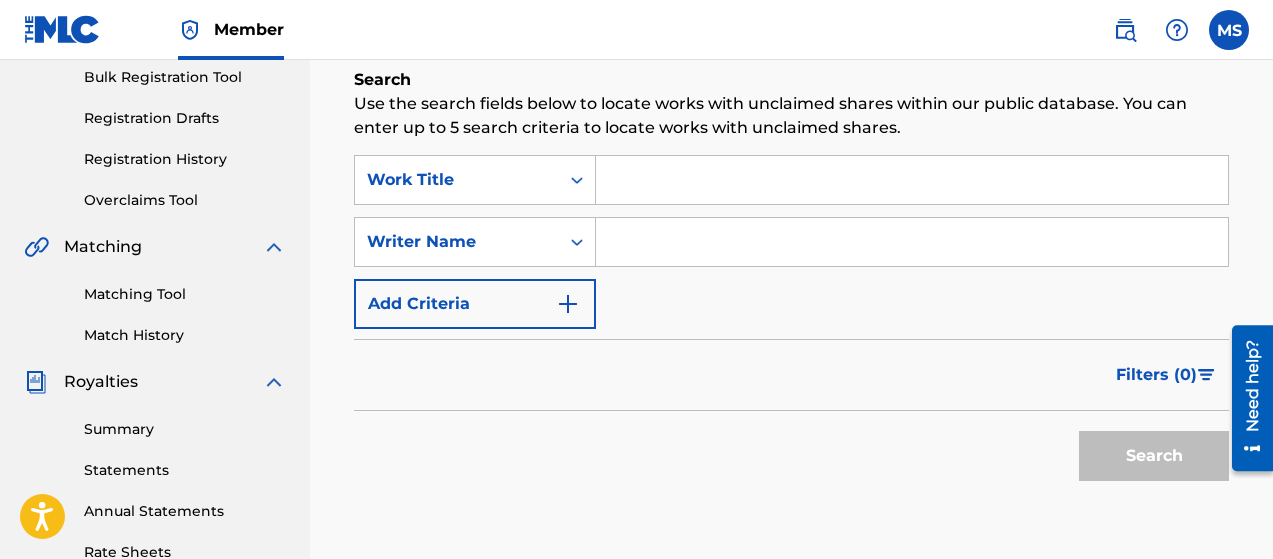 scroll, scrollTop: 299, scrollLeft: 0, axis: vertical 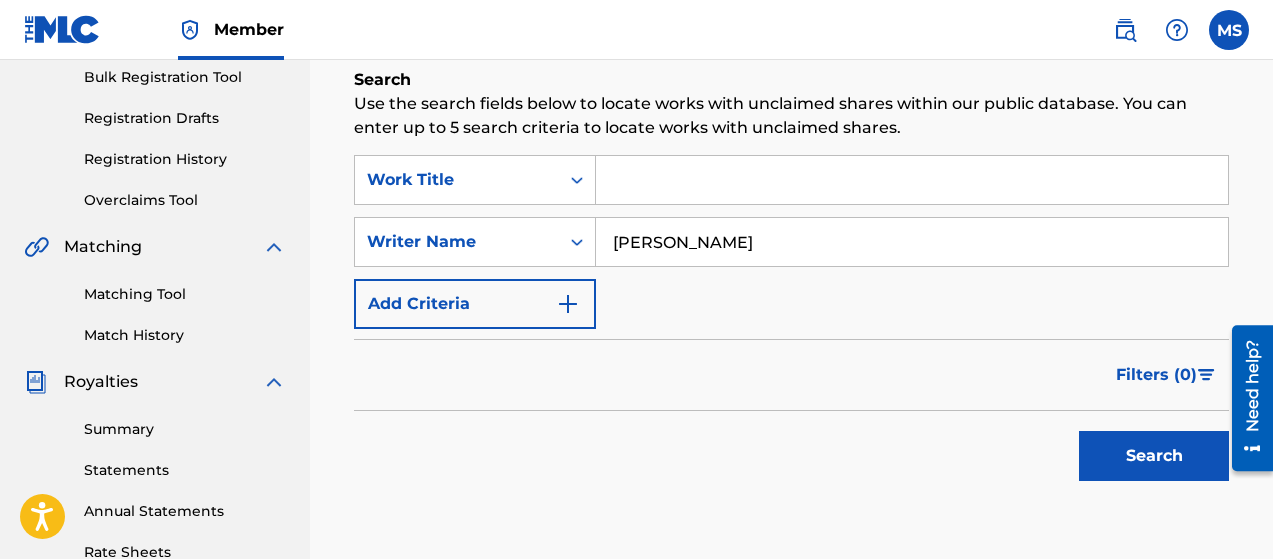 click at bounding box center [568, 304] 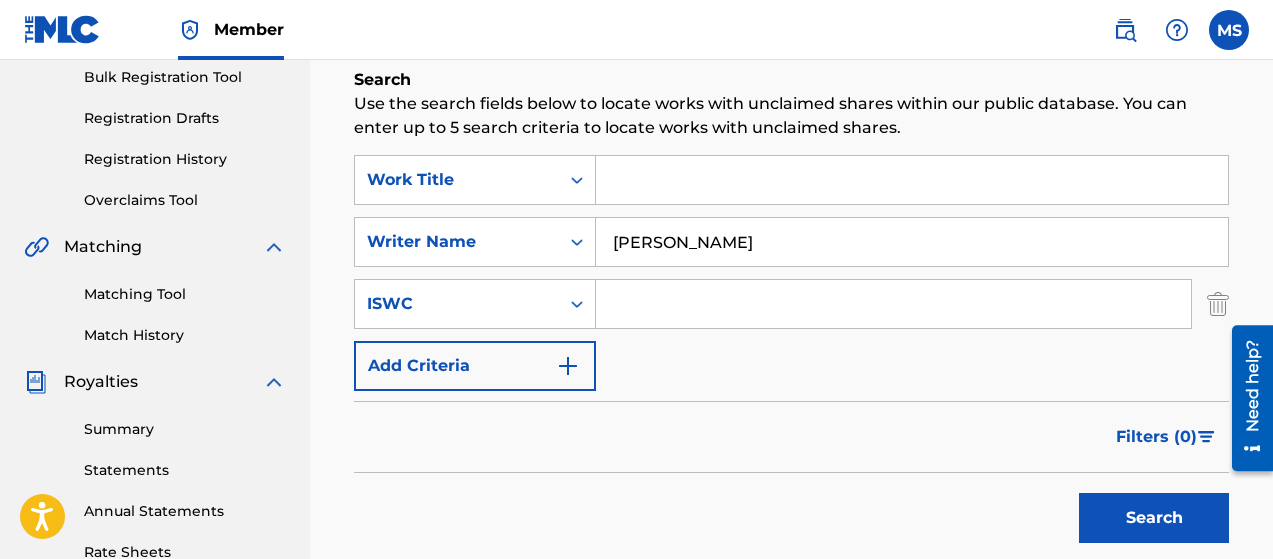 click at bounding box center [568, 366] 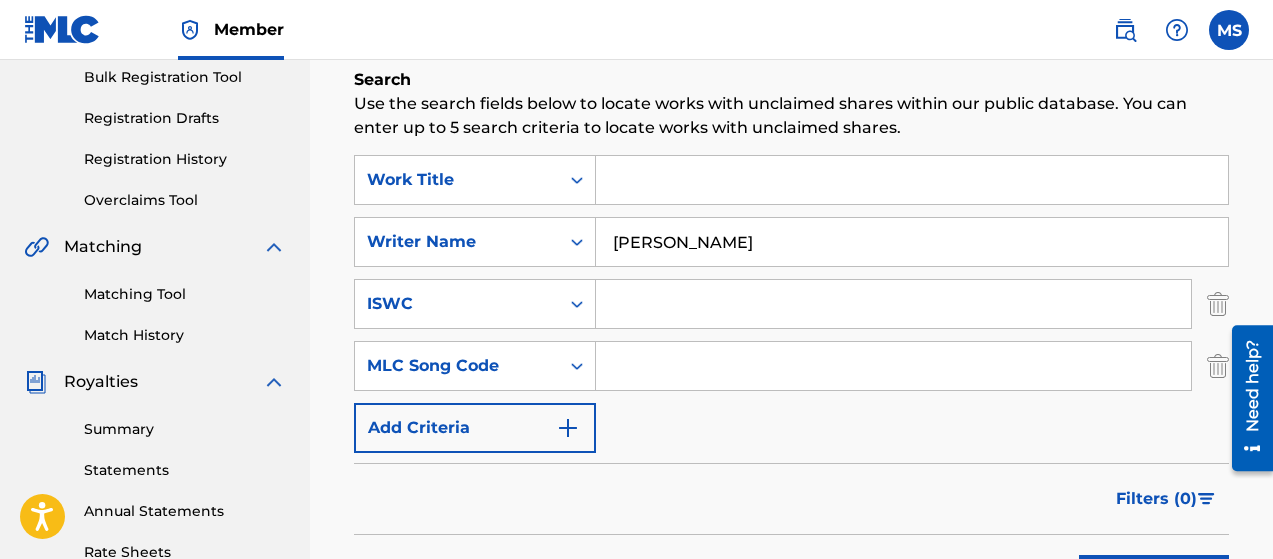 click at bounding box center [568, 428] 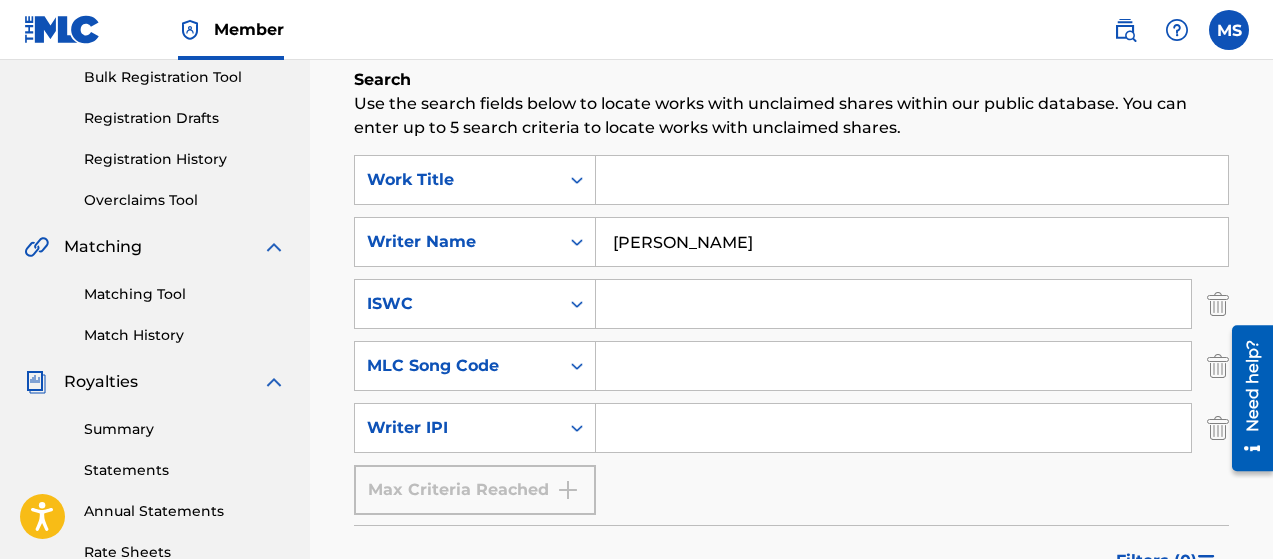 click at bounding box center [893, 428] 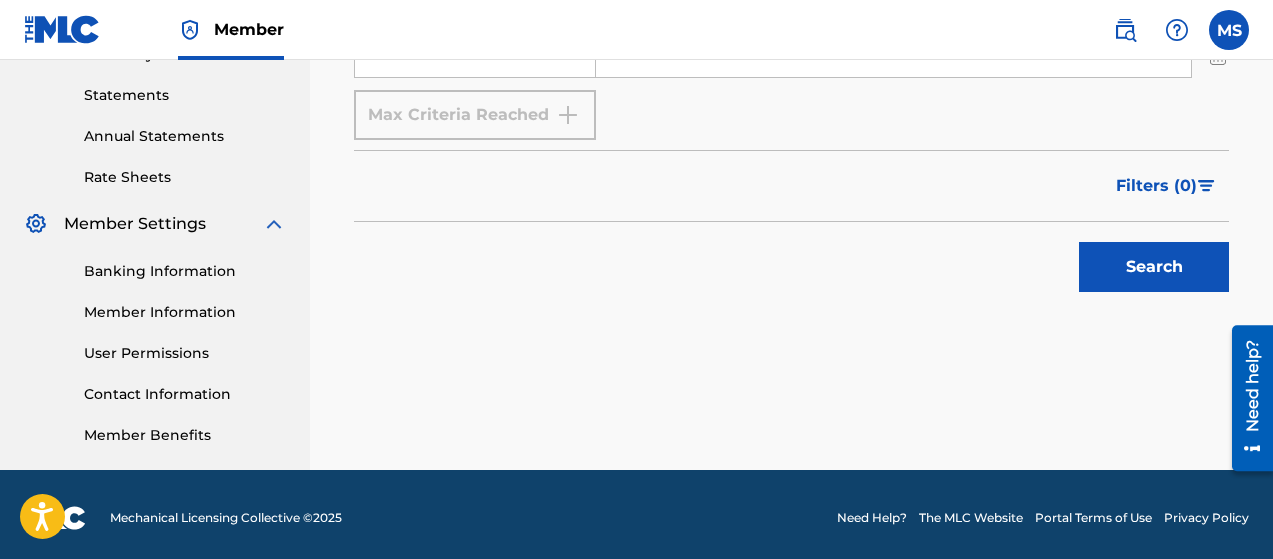 scroll, scrollTop: 681, scrollLeft: 0, axis: vertical 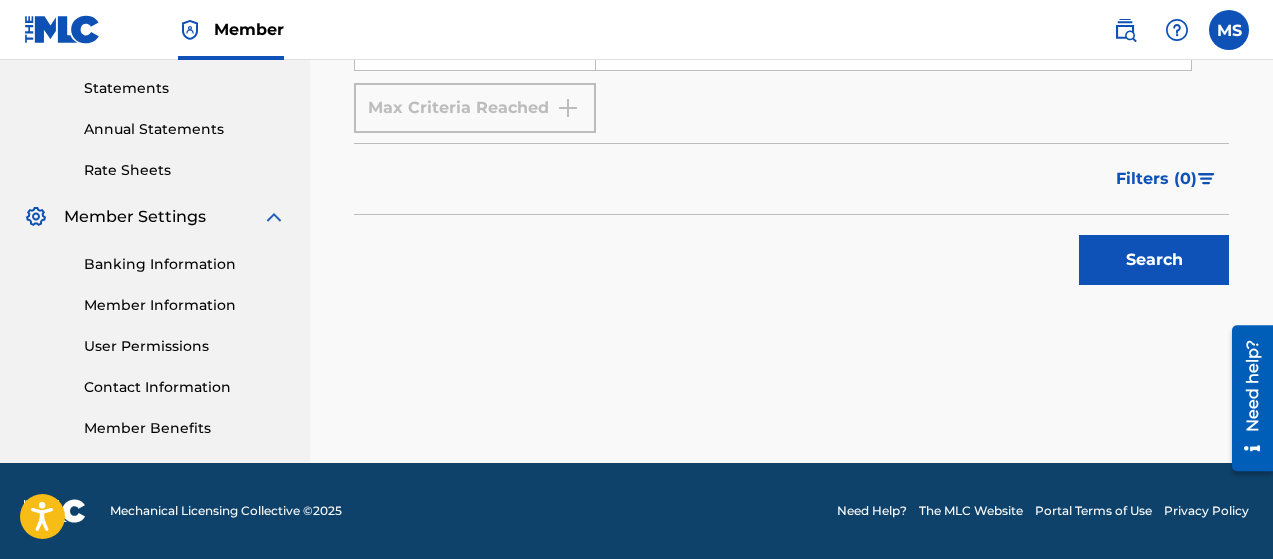 click on "Search" at bounding box center [1154, 260] 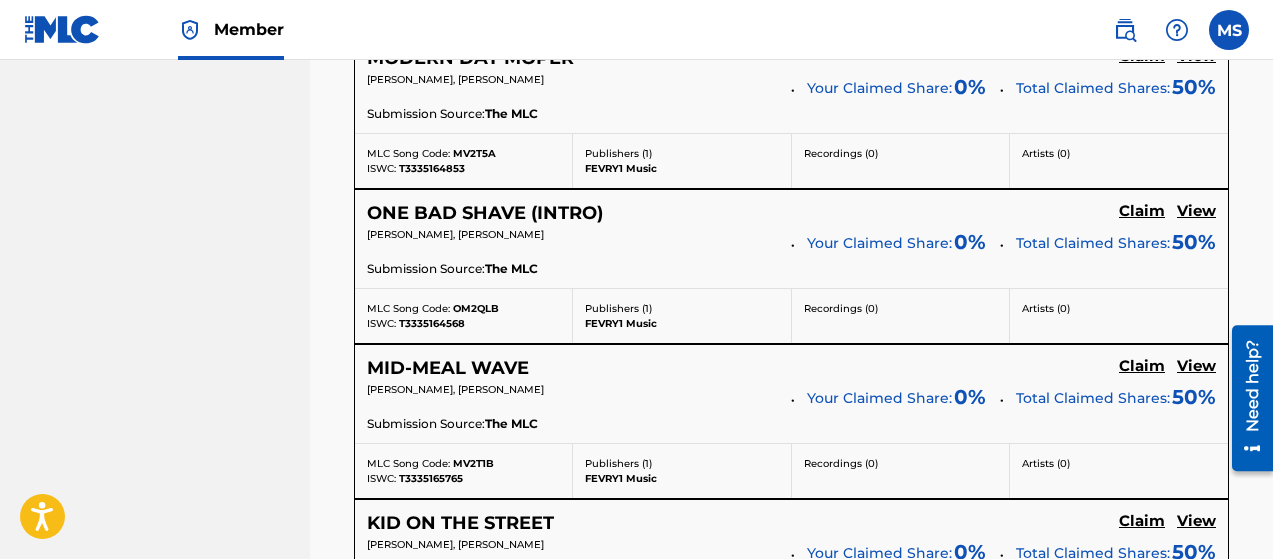 scroll, scrollTop: 2180, scrollLeft: 0, axis: vertical 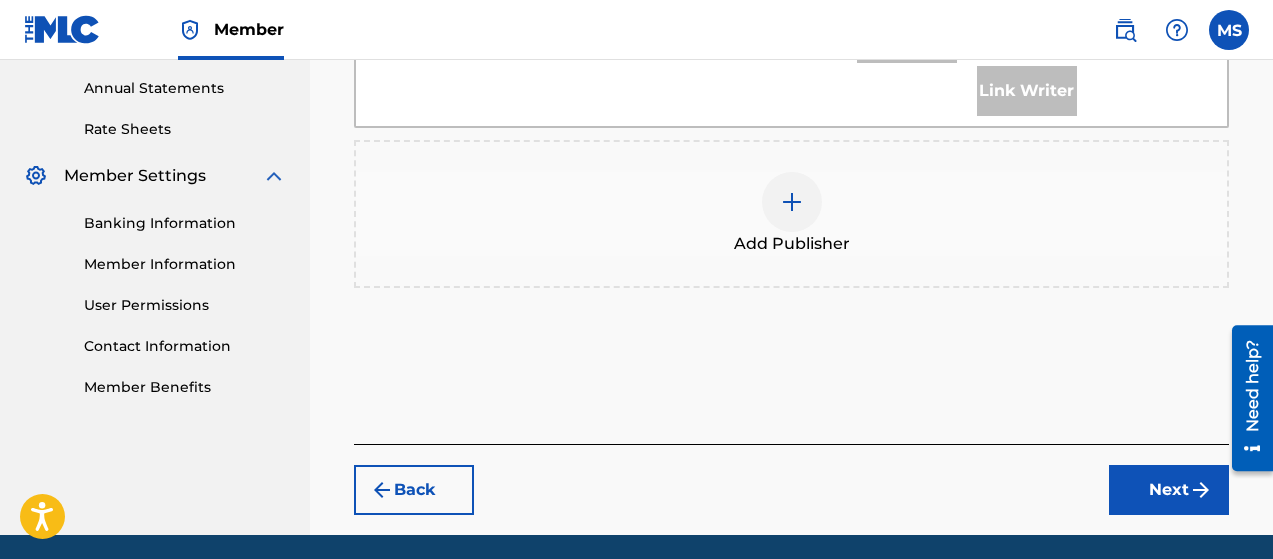 click at bounding box center [792, 202] 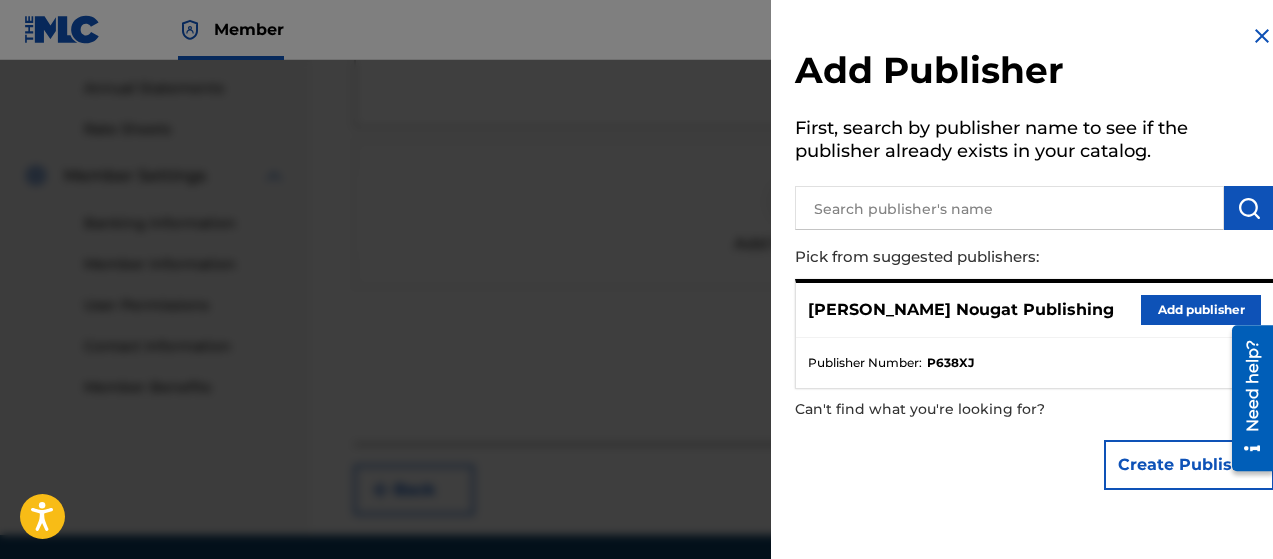 click on "Add publisher" at bounding box center [1201, 310] 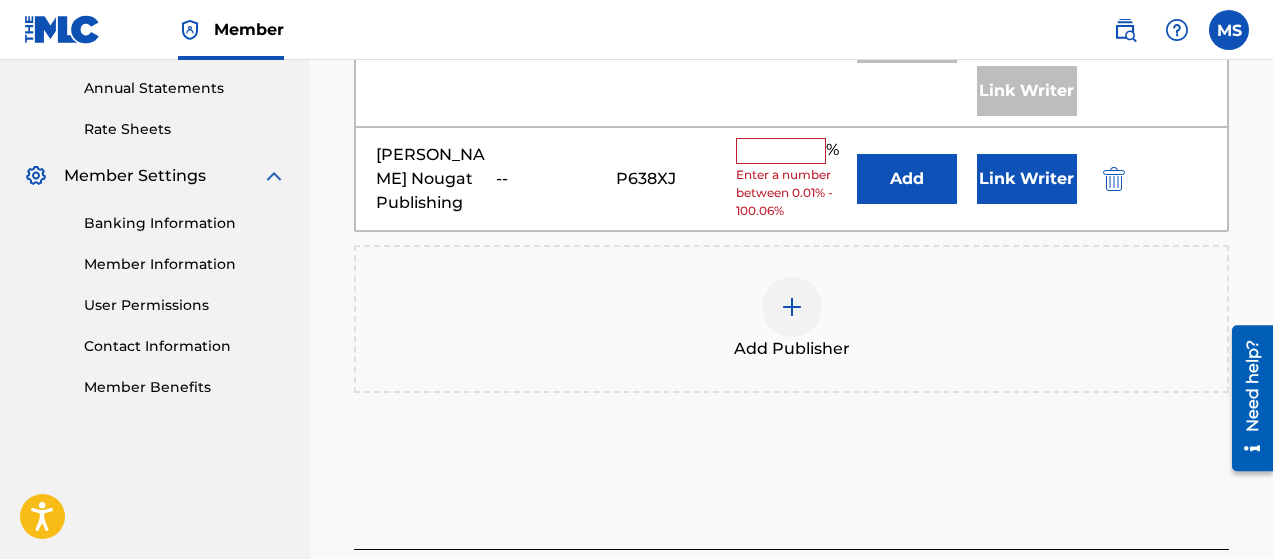 click at bounding box center (781, 151) 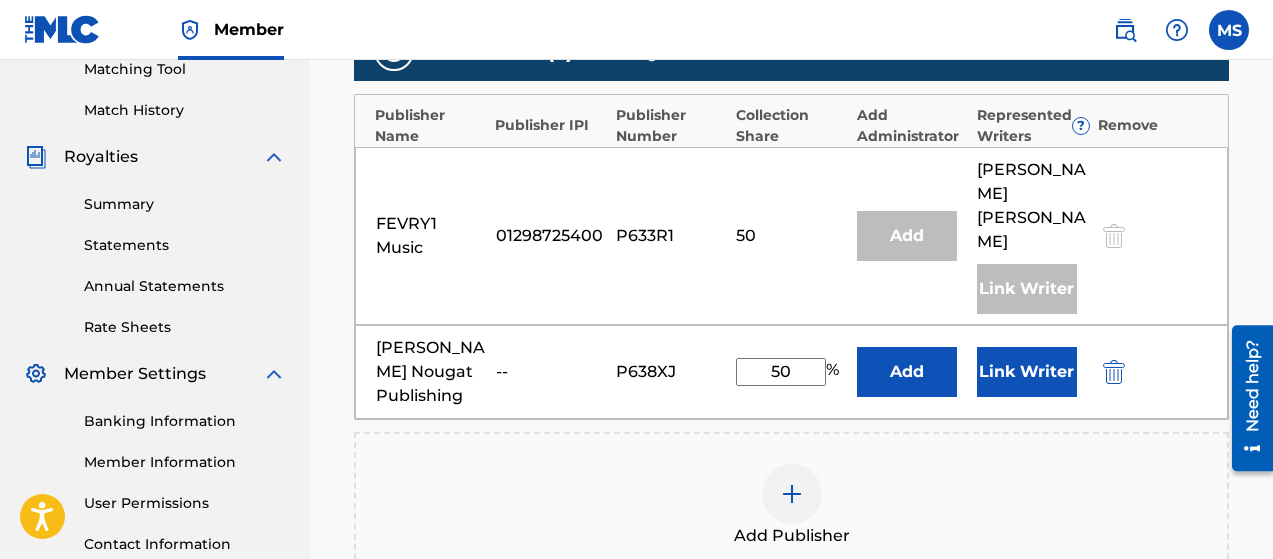 scroll, scrollTop: 523, scrollLeft: 0, axis: vertical 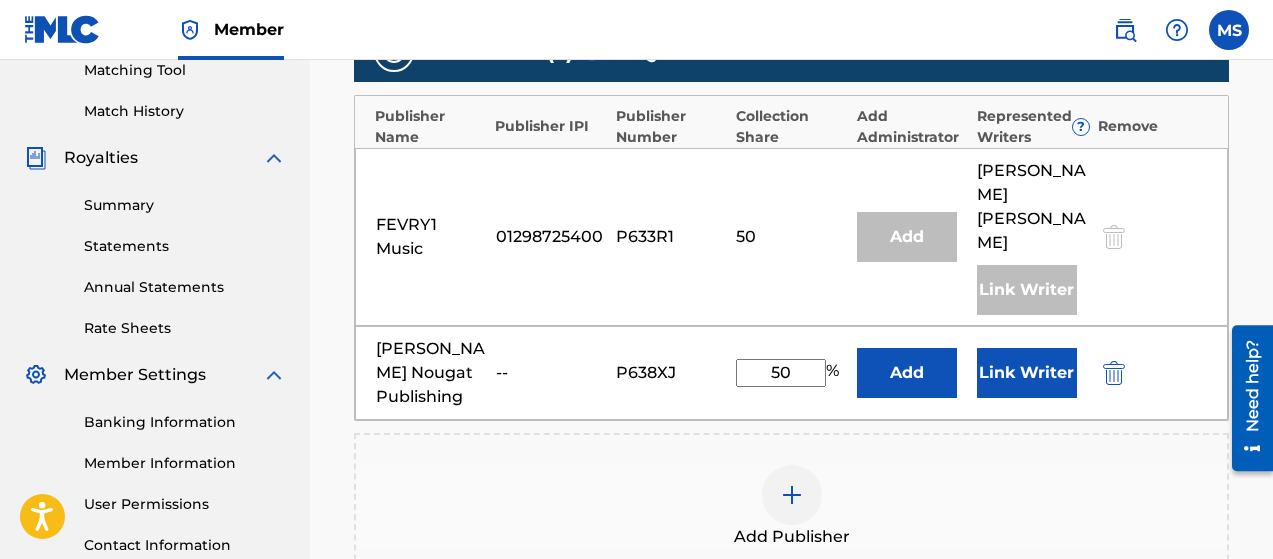 click on "Link Writer" at bounding box center (1027, 373) 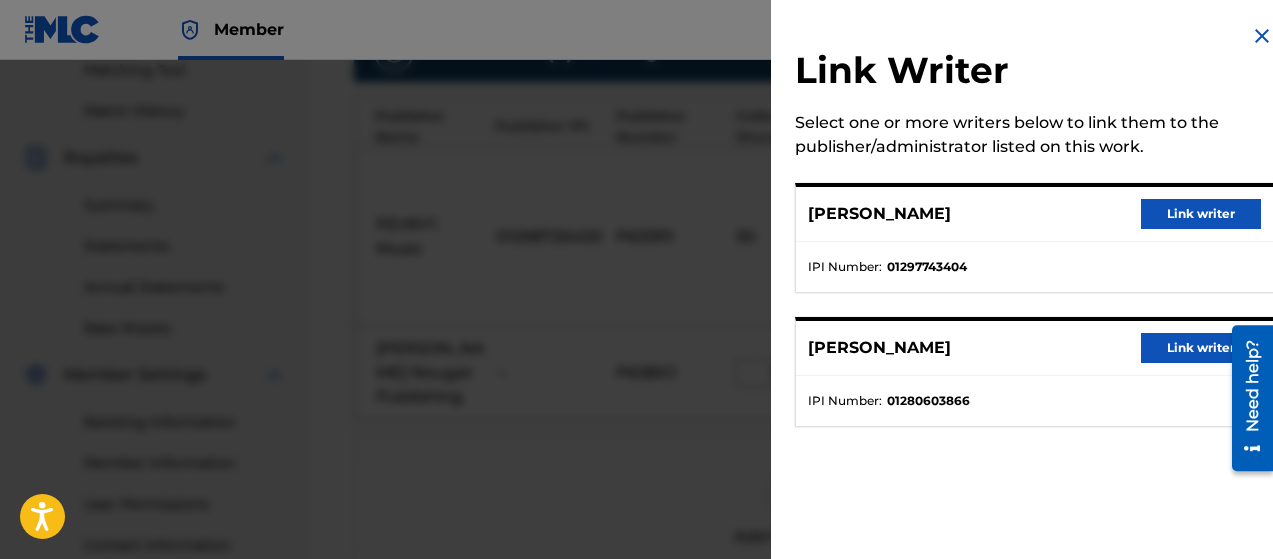 click on "Link writer" at bounding box center (1201, 214) 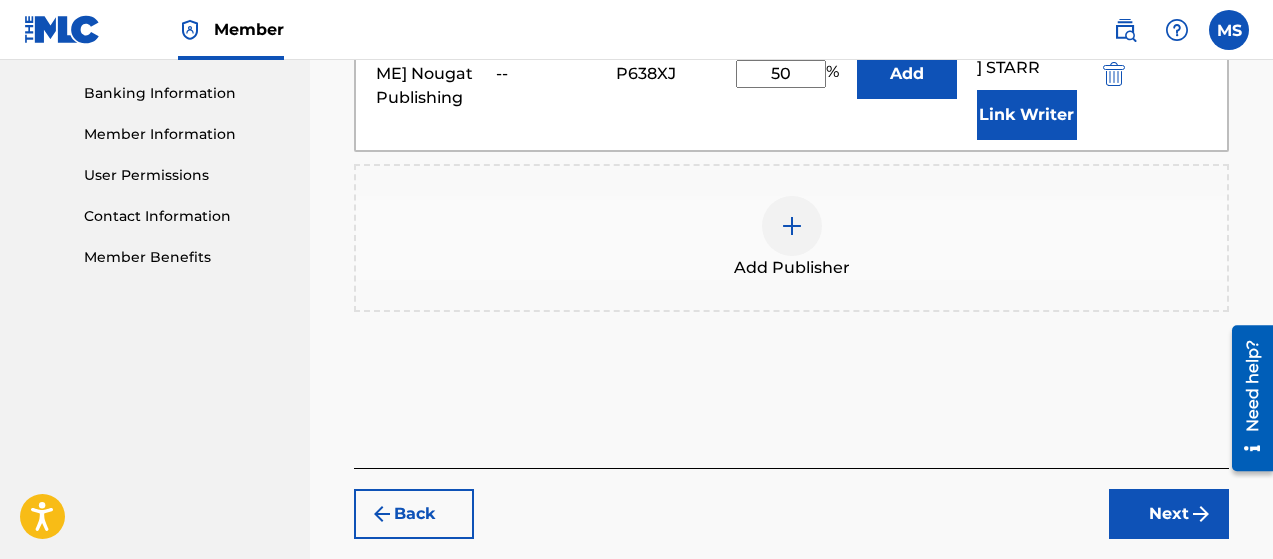 click on "Next" at bounding box center (1169, 514) 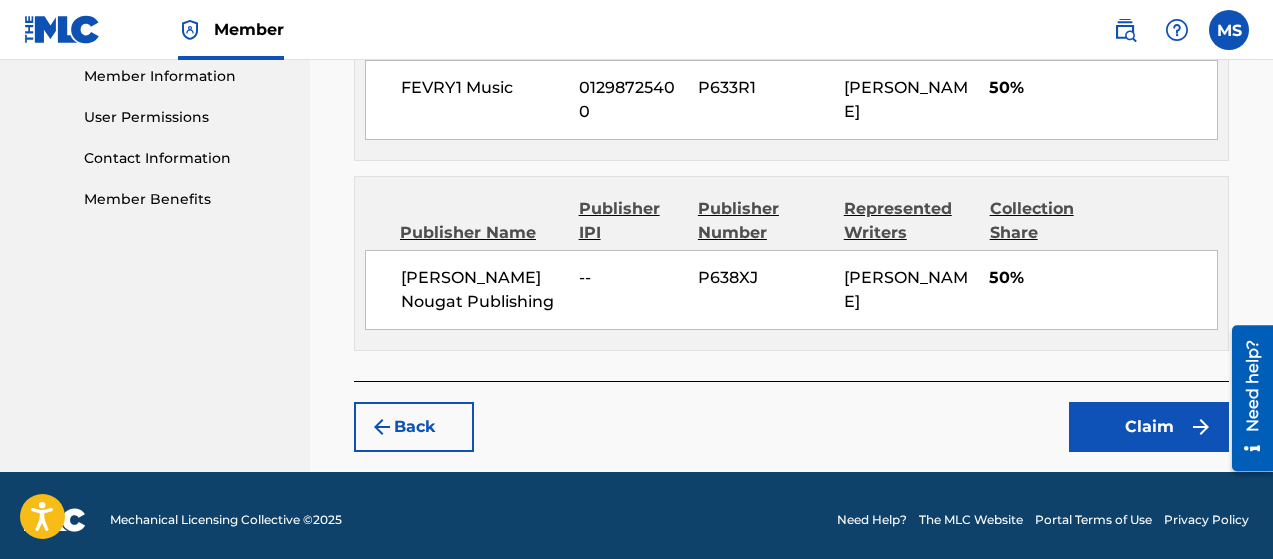 scroll, scrollTop: 911, scrollLeft: 0, axis: vertical 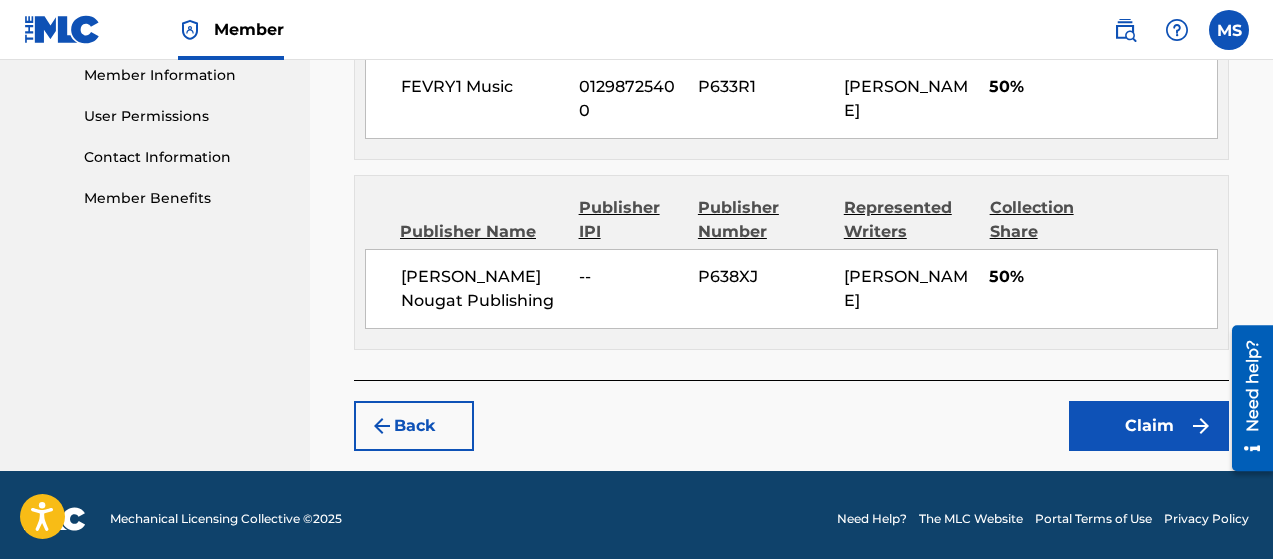 click on "Claim" at bounding box center (1149, 426) 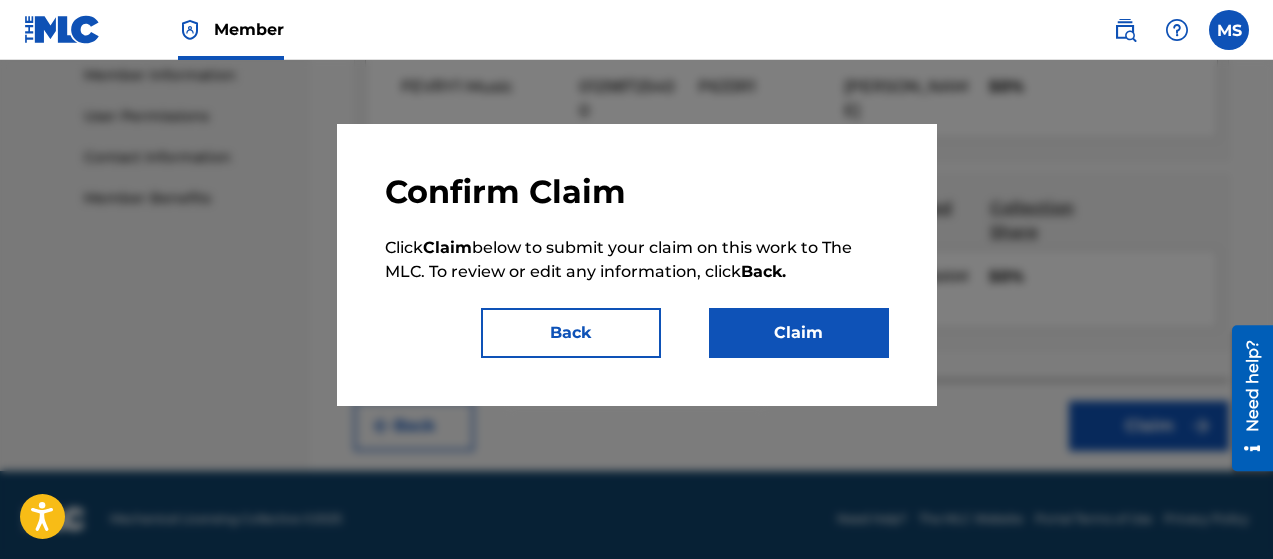 click on "Claim" at bounding box center (799, 333) 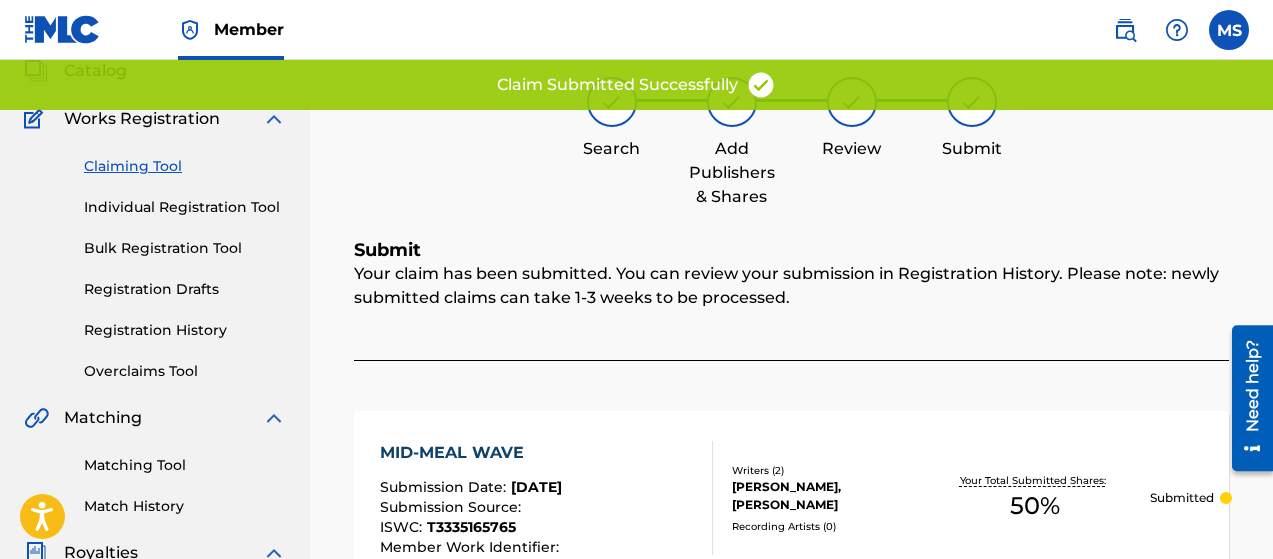 scroll, scrollTop: 127, scrollLeft: 0, axis: vertical 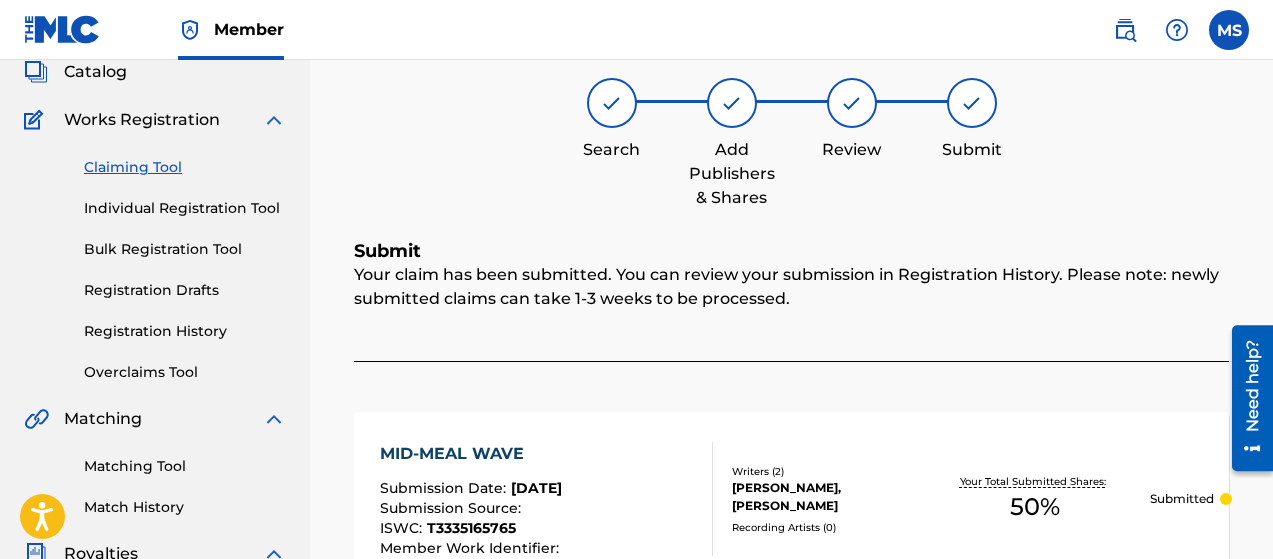 drag, startPoint x: 152, startPoint y: 168, endPoint x: 162, endPoint y: 173, distance: 11.18034 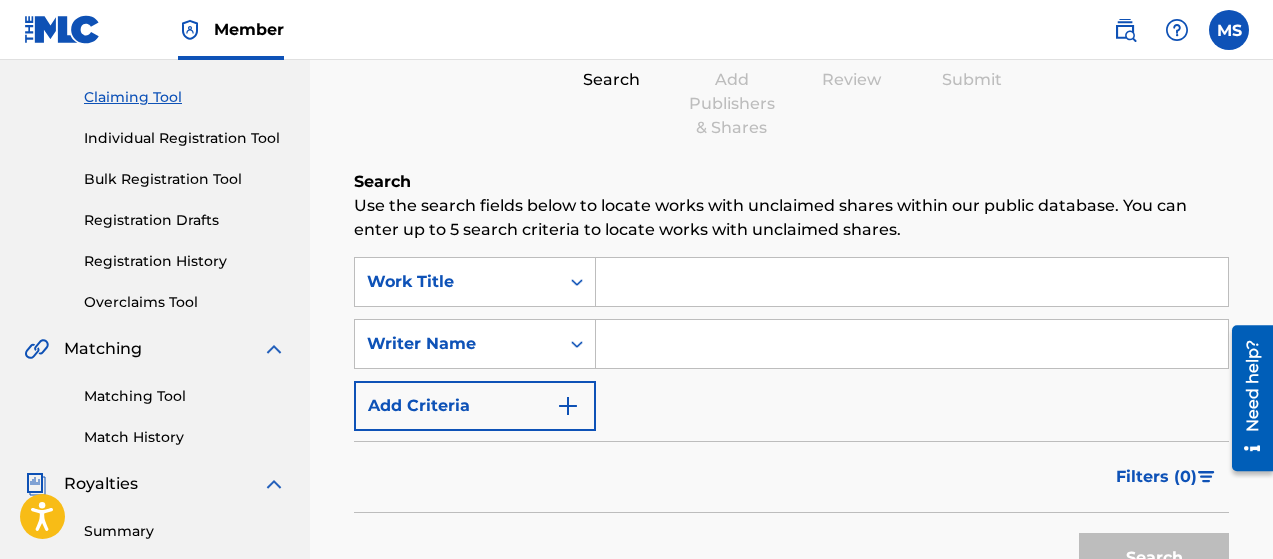 scroll, scrollTop: 198, scrollLeft: 0, axis: vertical 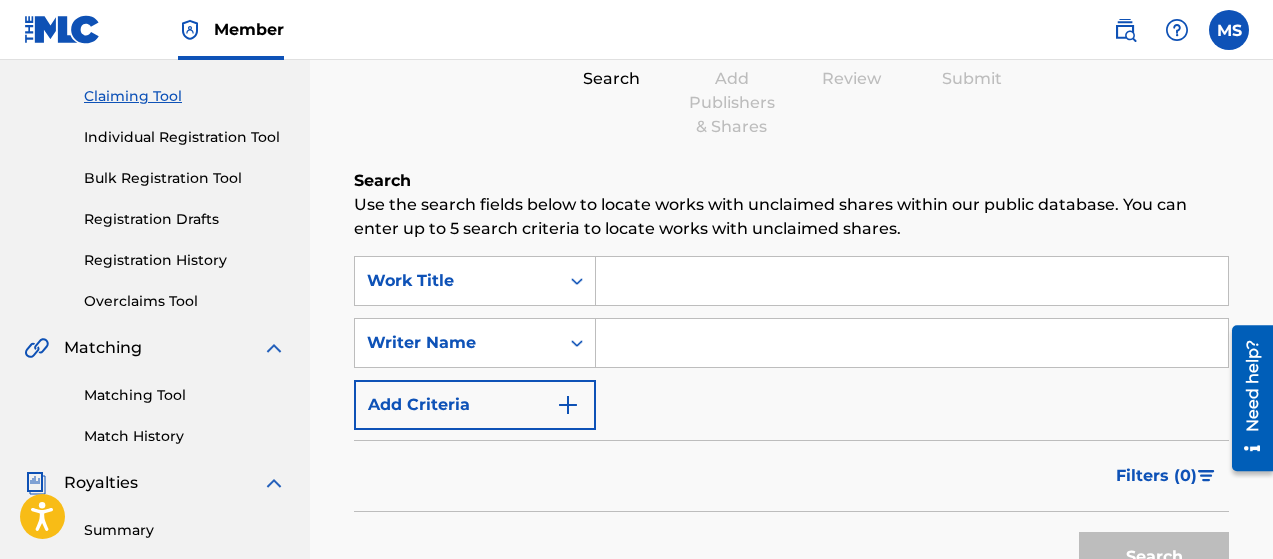click at bounding box center [912, 343] 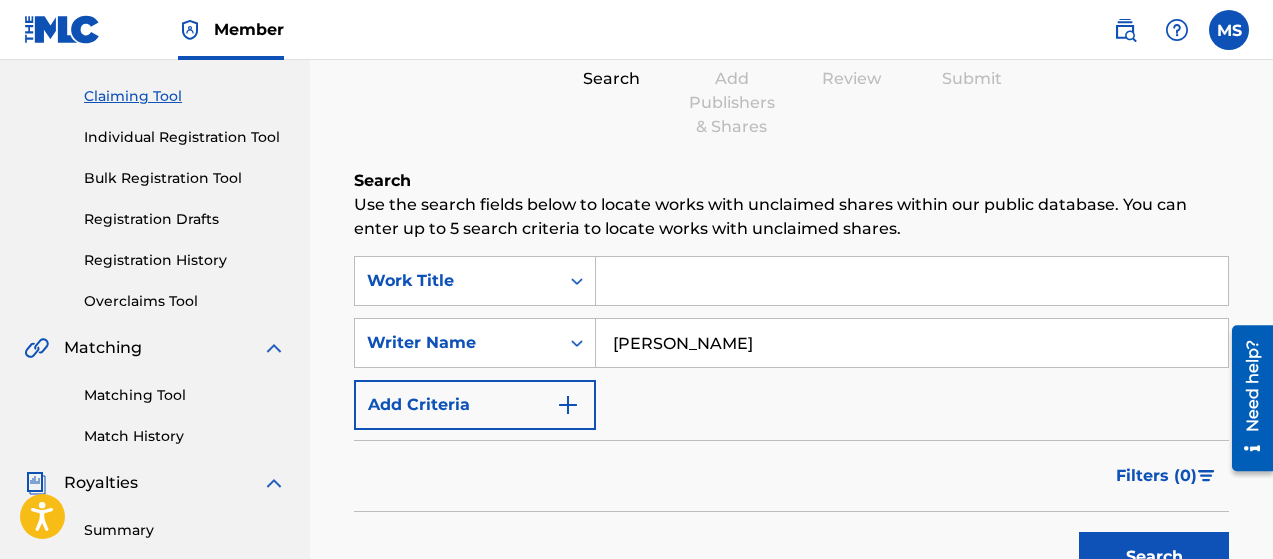 click at bounding box center [568, 405] 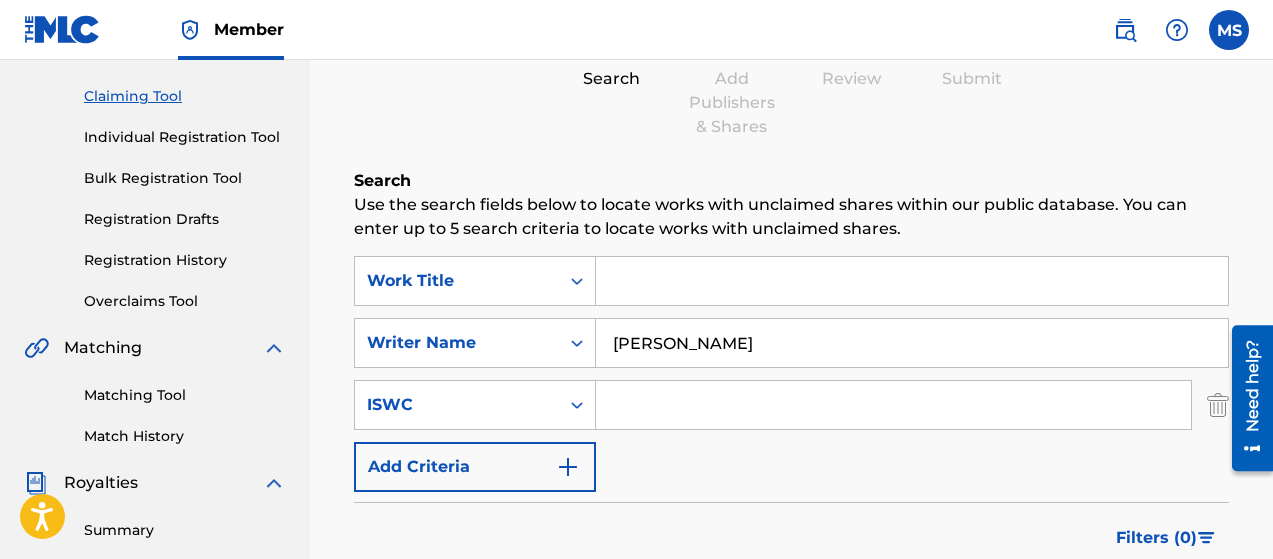 click at bounding box center (568, 467) 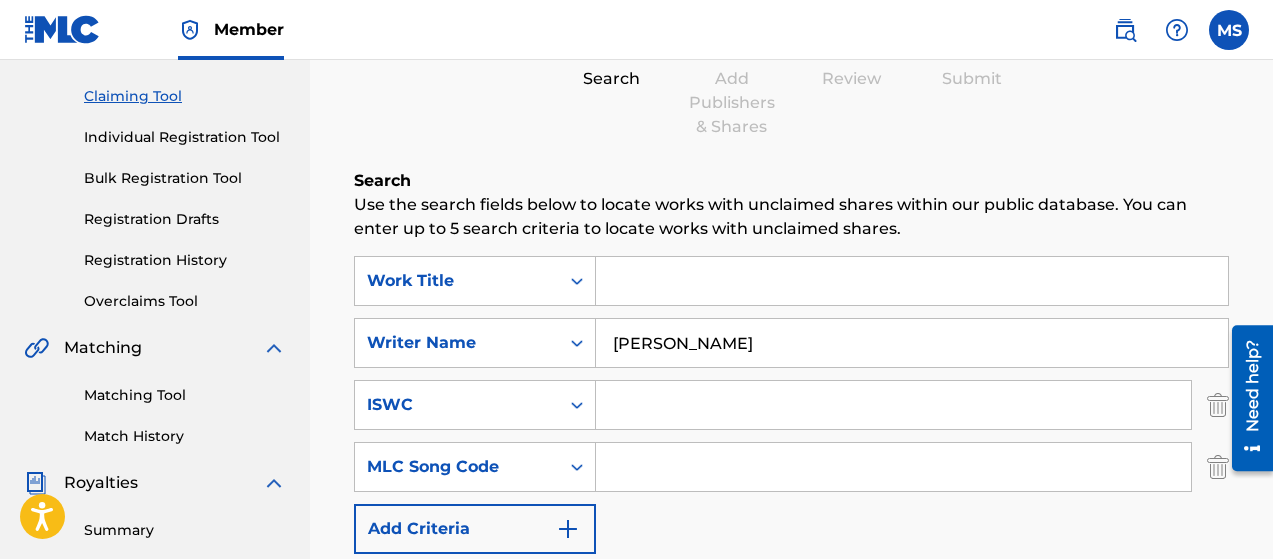 drag, startPoint x: 573, startPoint y: 514, endPoint x: 584, endPoint y: 493, distance: 23.70654 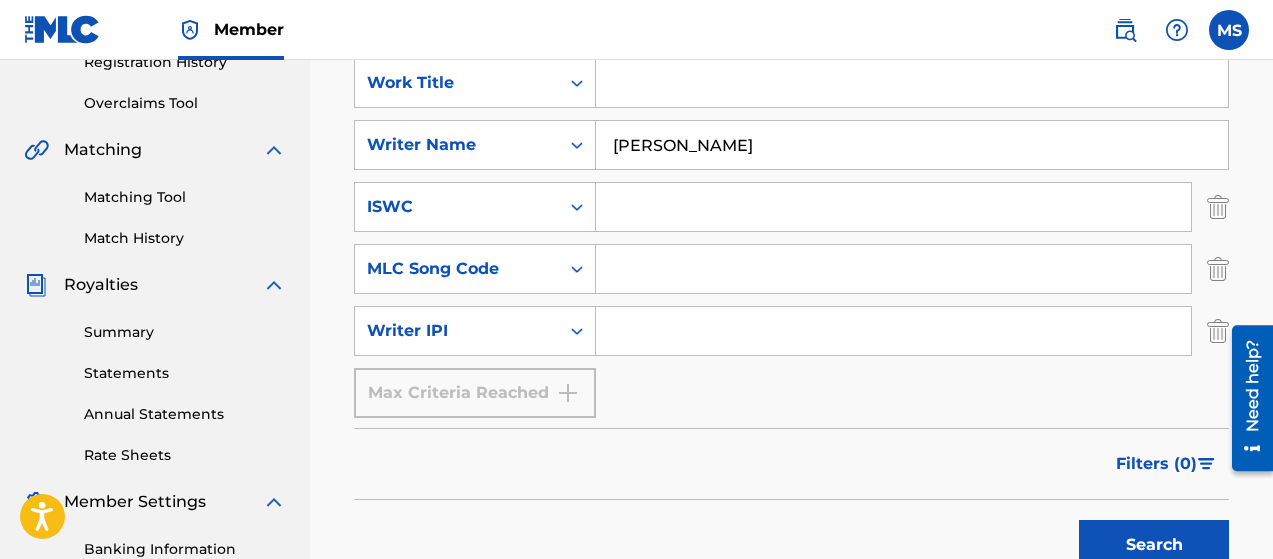 scroll, scrollTop: 398, scrollLeft: 0, axis: vertical 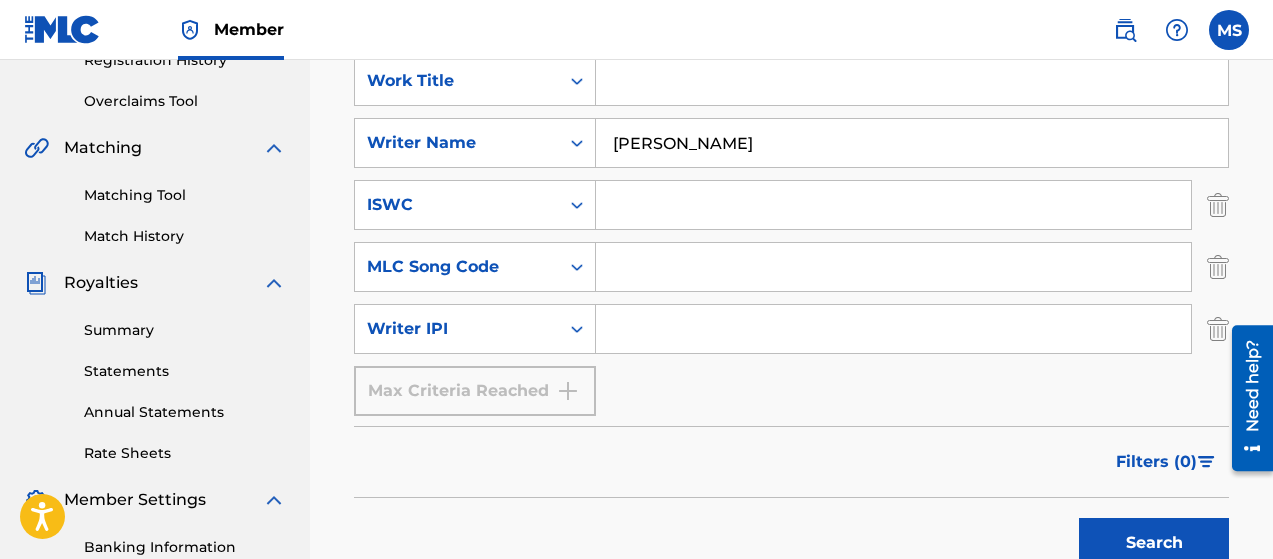 click at bounding box center [893, 329] 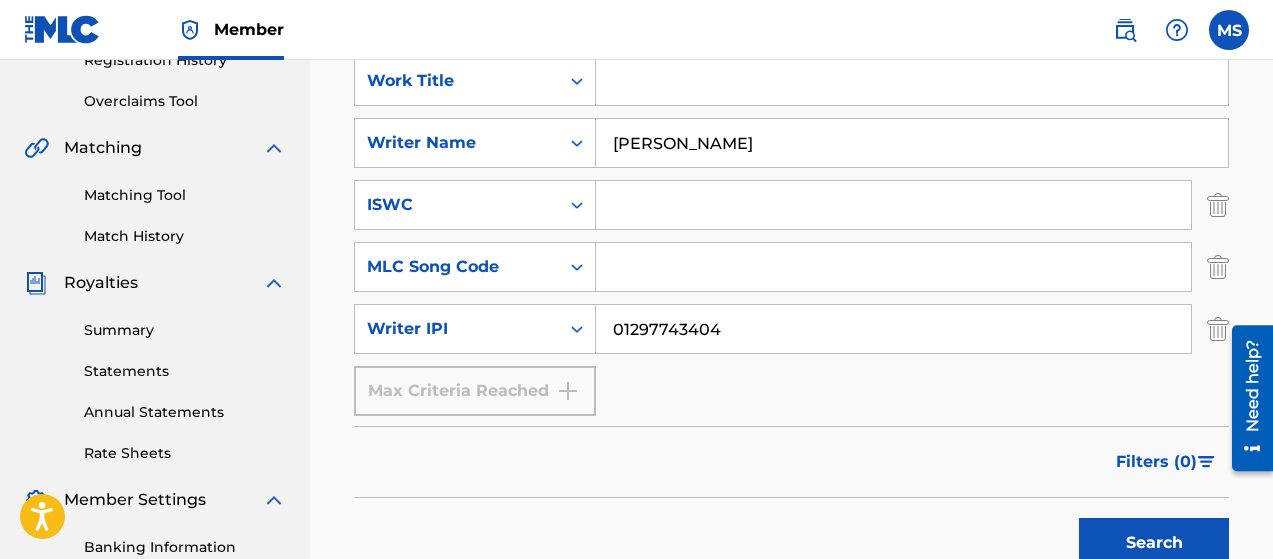 click on "Search" at bounding box center [1154, 543] 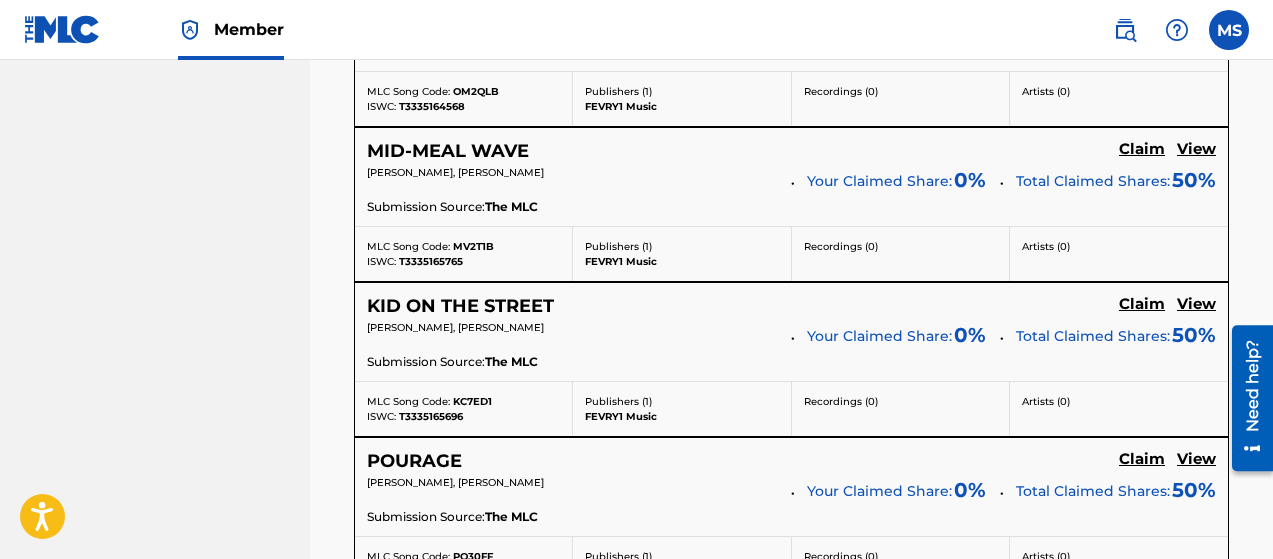 scroll, scrollTop: 2397, scrollLeft: 0, axis: vertical 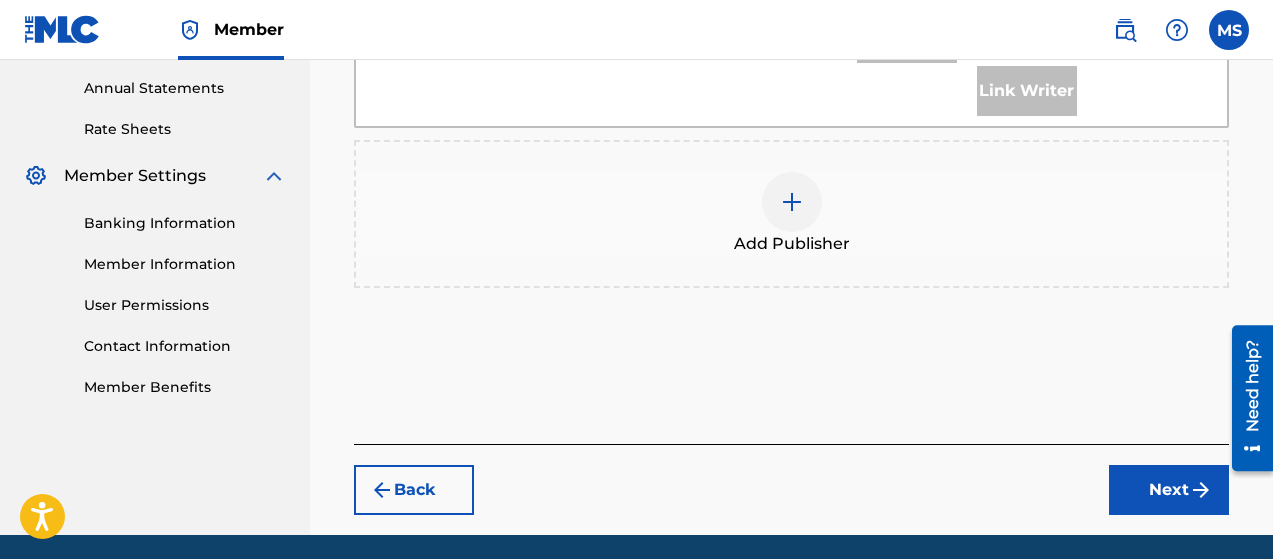 click at bounding box center (792, 202) 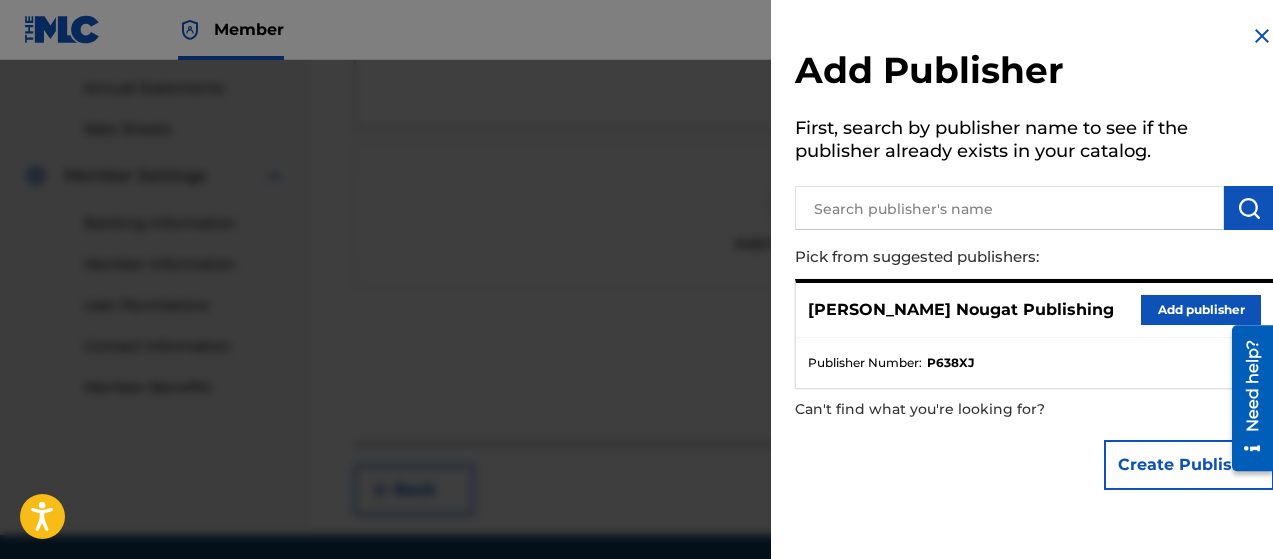 click on "Add publisher" at bounding box center [1201, 310] 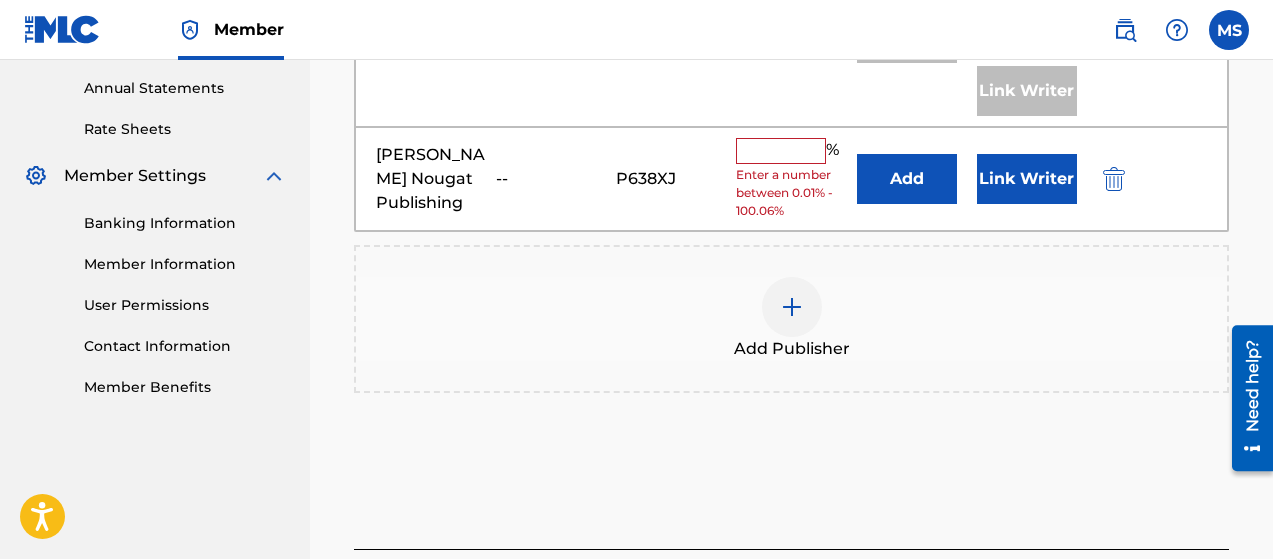 click at bounding box center [781, 151] 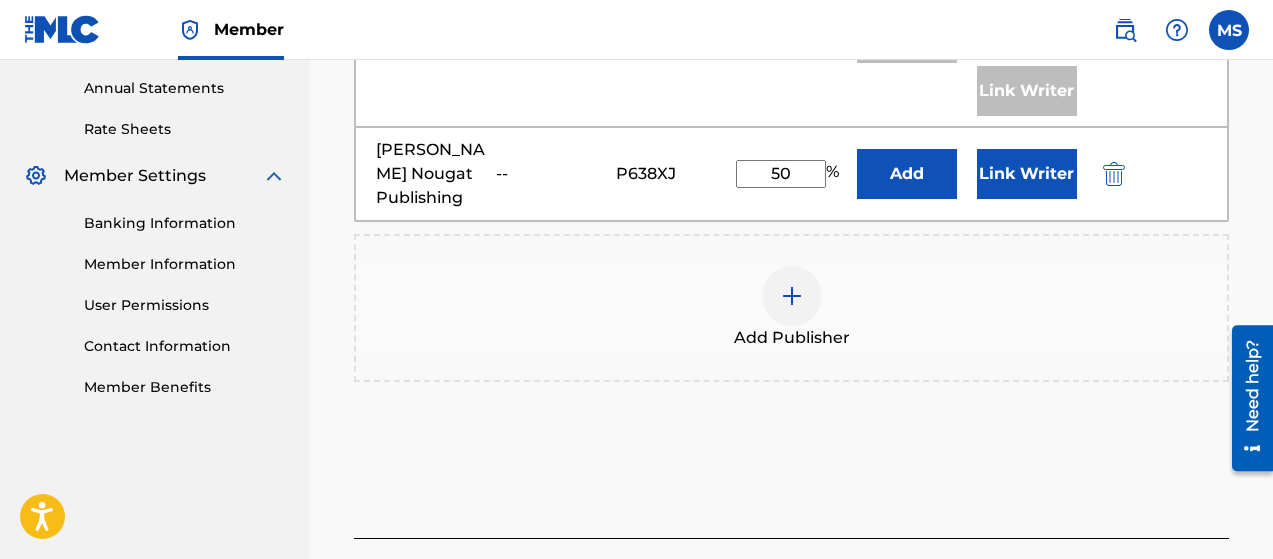 click on "Link Writer" at bounding box center [1027, 174] 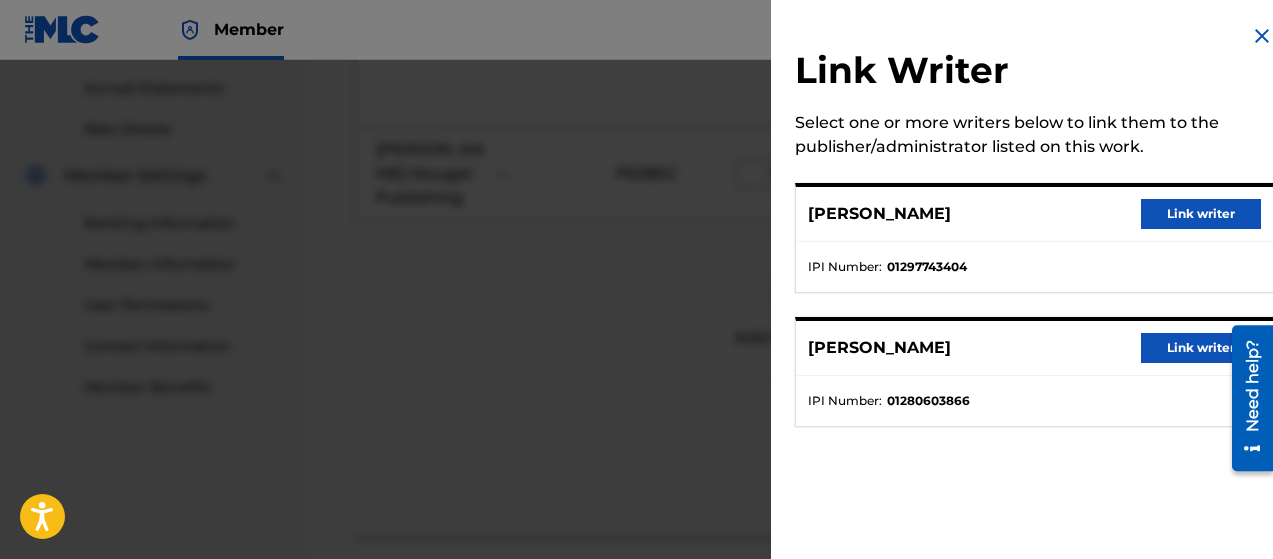 click on "Link writer" at bounding box center [1201, 214] 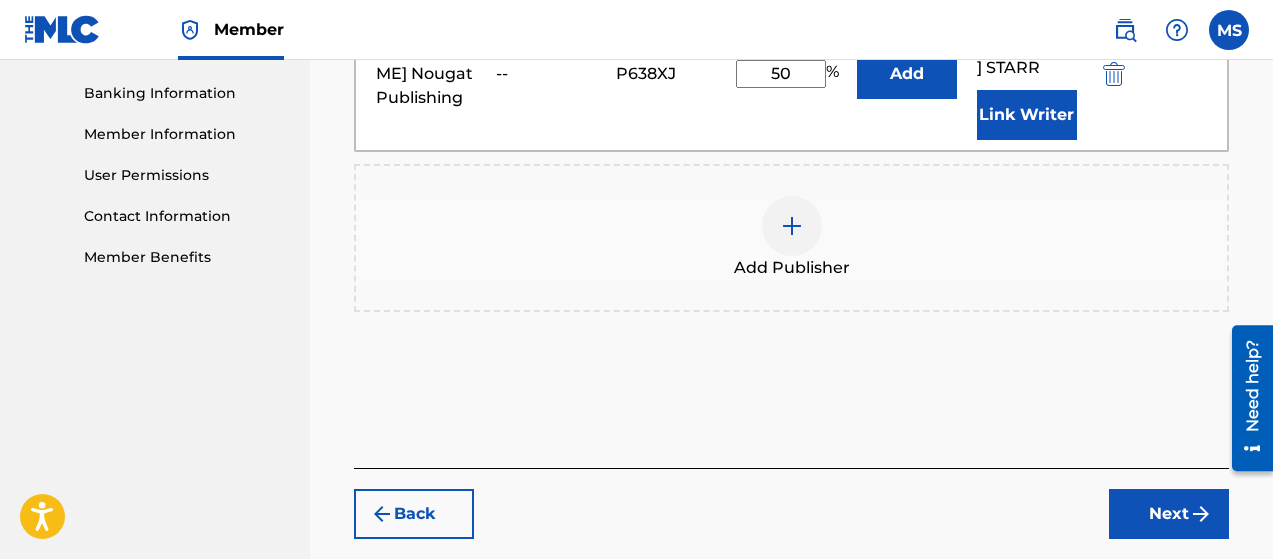 click on "Next" at bounding box center (1169, 514) 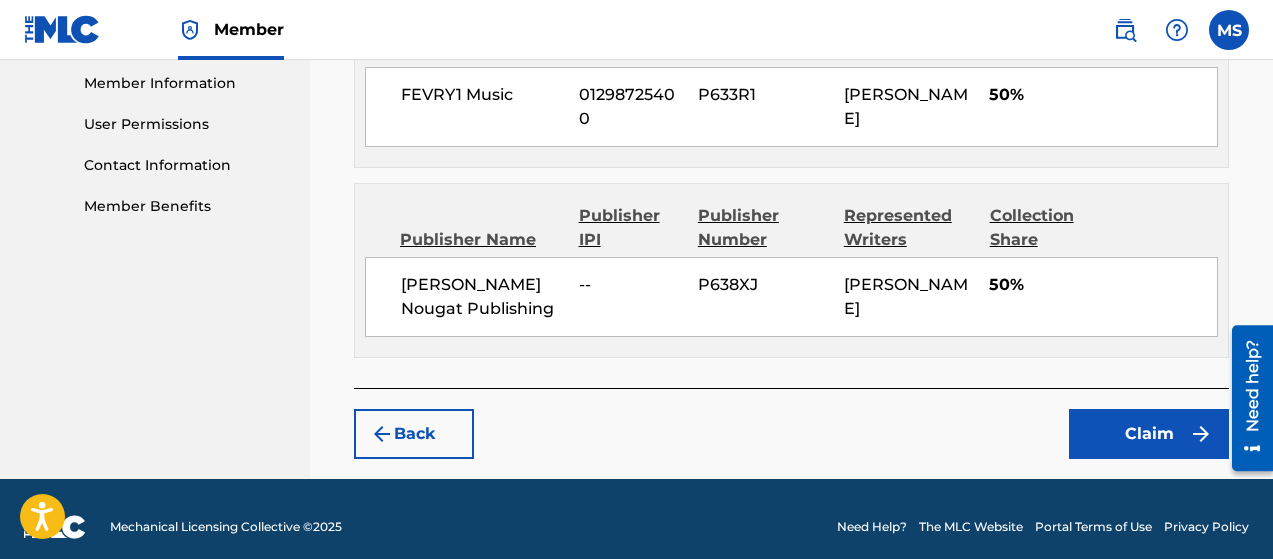 scroll, scrollTop: 915, scrollLeft: 0, axis: vertical 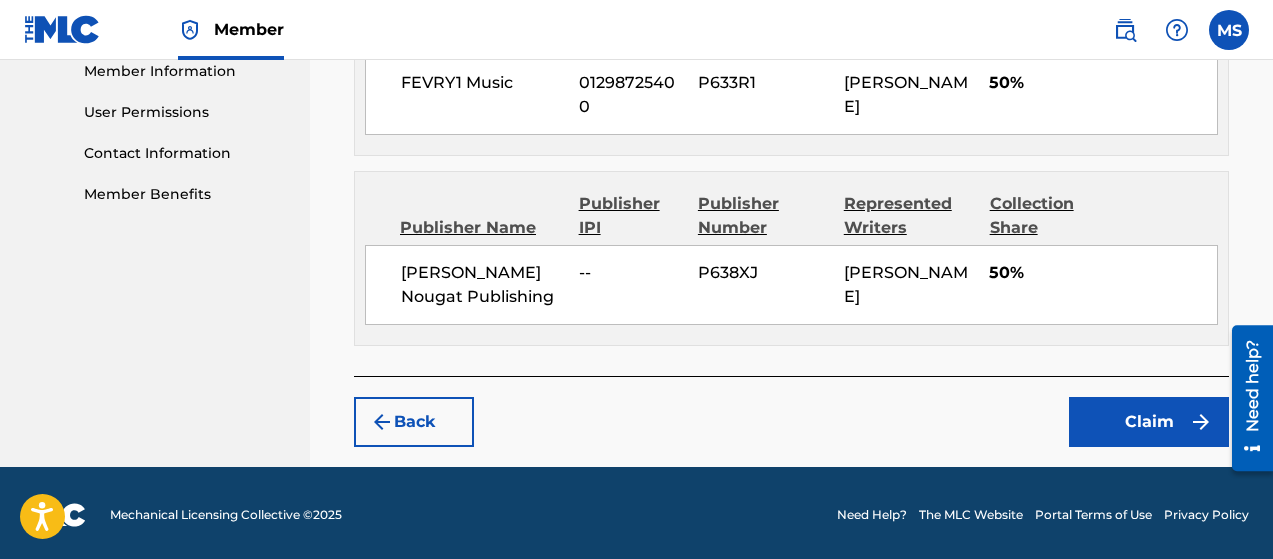 click on "Claim" at bounding box center (1149, 422) 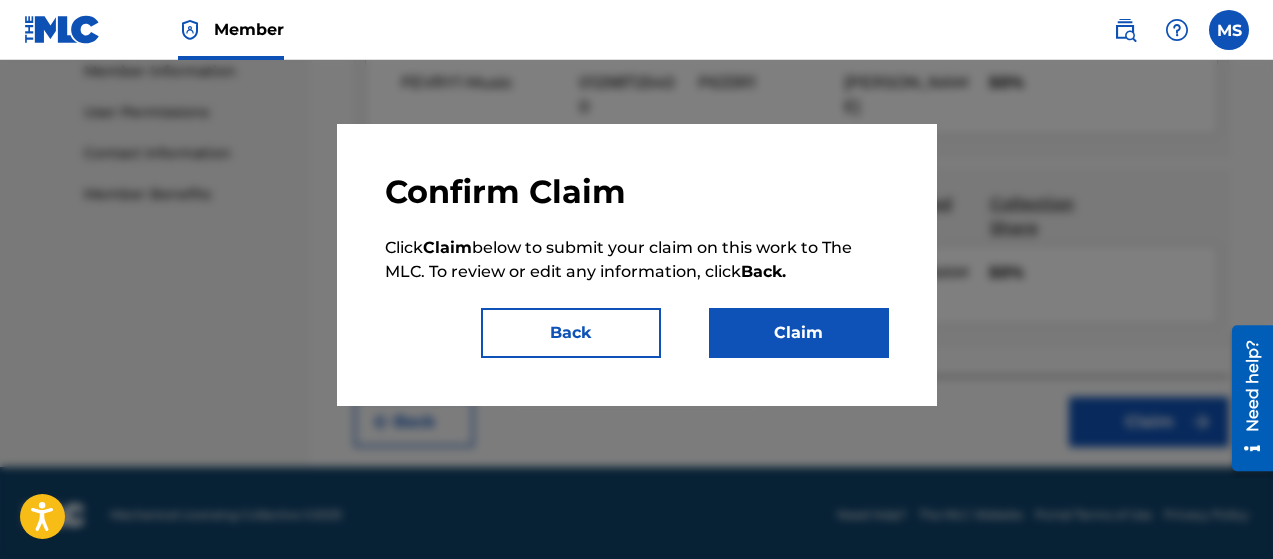 click on "Claim" at bounding box center [799, 333] 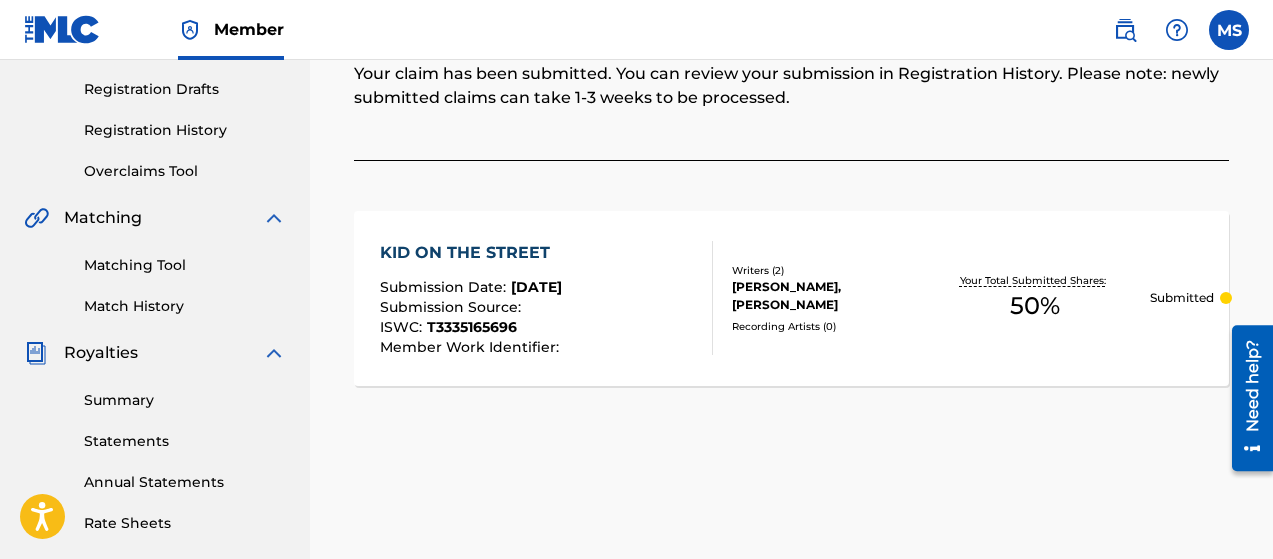 scroll, scrollTop: 0, scrollLeft: 0, axis: both 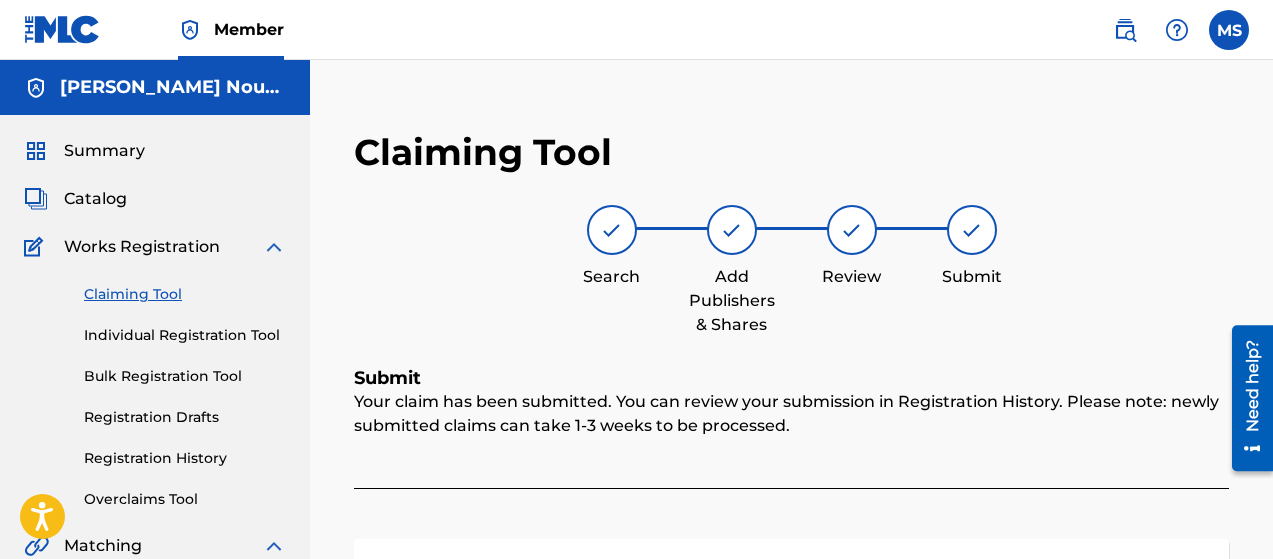 click on "Claiming Tool" at bounding box center (185, 294) 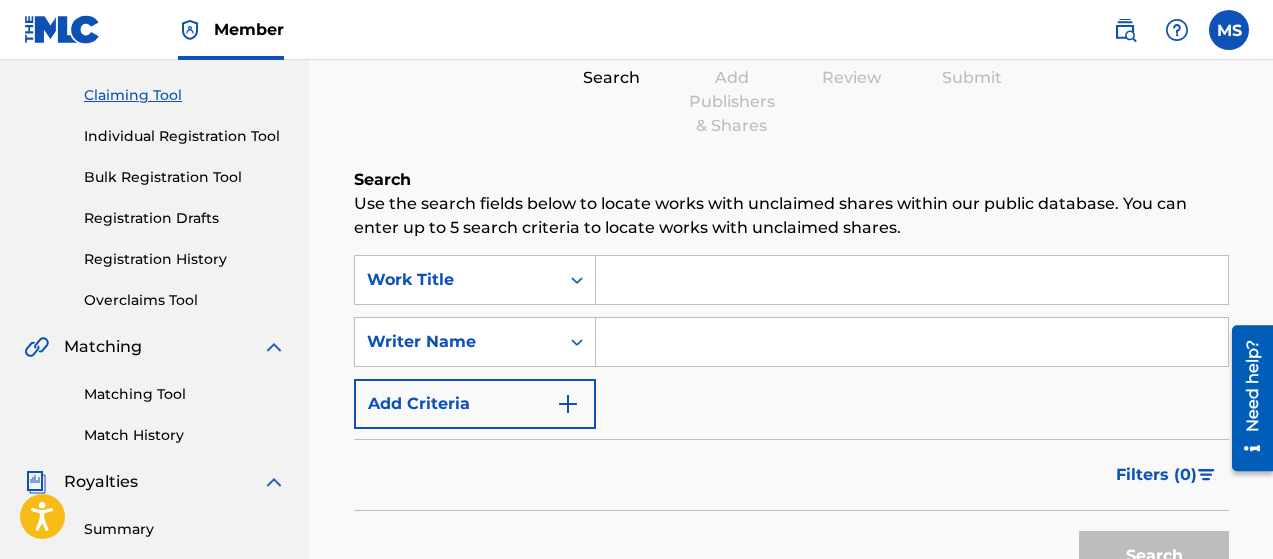 scroll, scrollTop: 199, scrollLeft: 0, axis: vertical 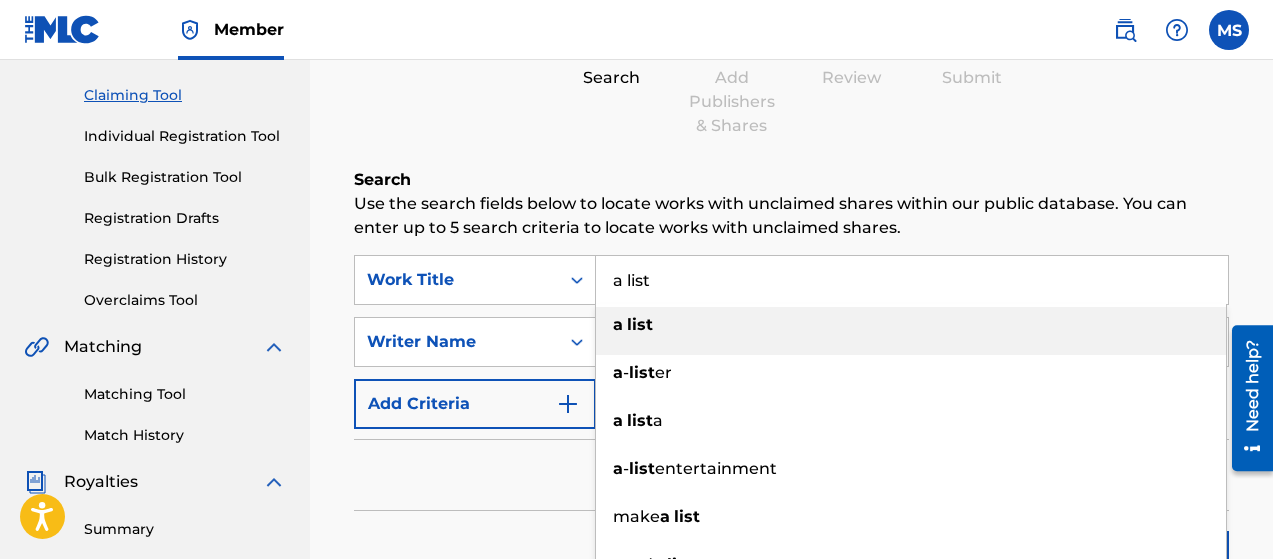 click on "a list" at bounding box center [912, 280] 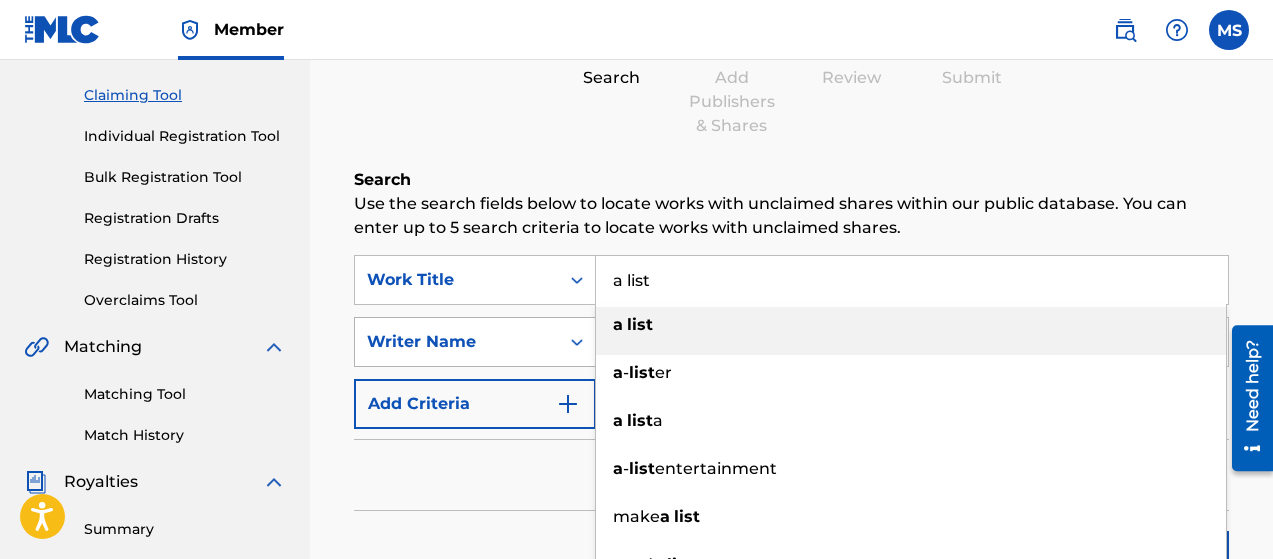 type on "a list" 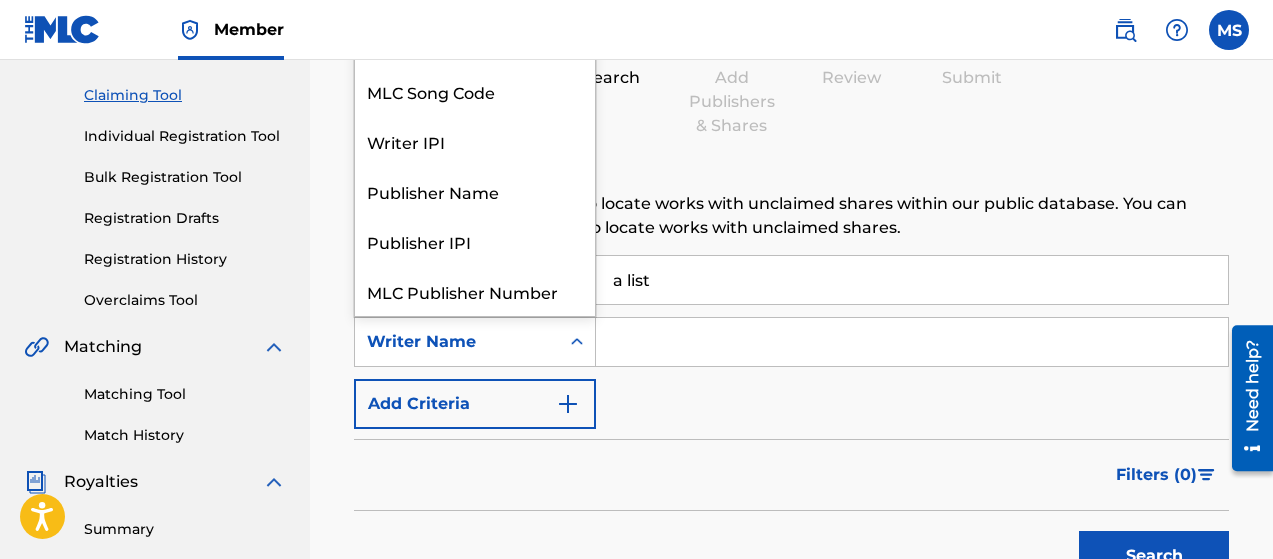 scroll, scrollTop: 50, scrollLeft: 0, axis: vertical 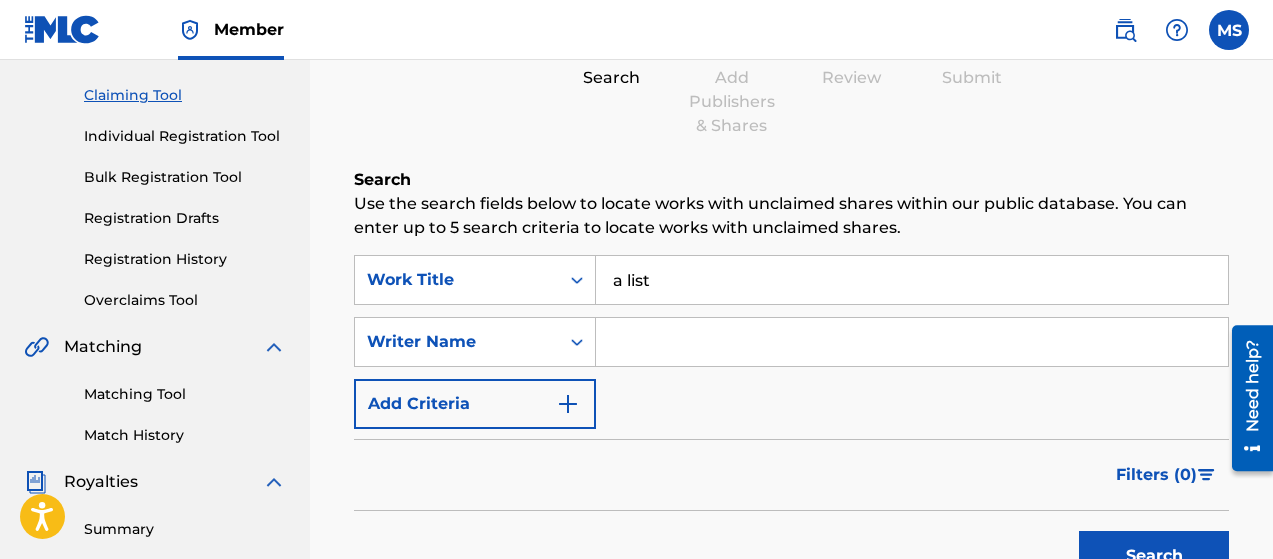 click at bounding box center (912, 342) 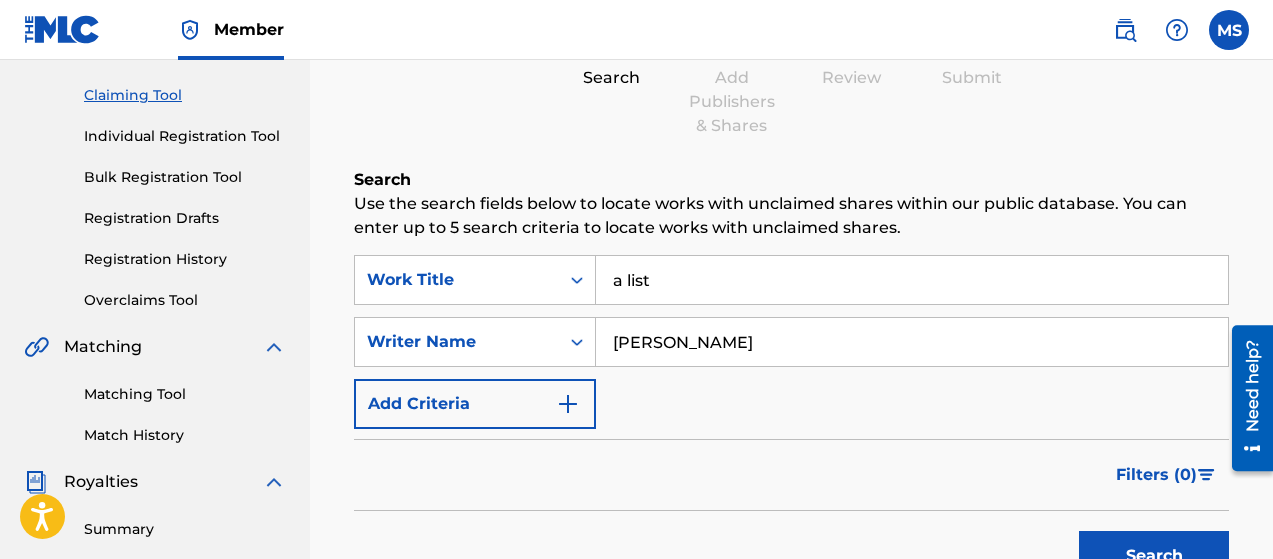 click on "Search" at bounding box center [1154, 556] 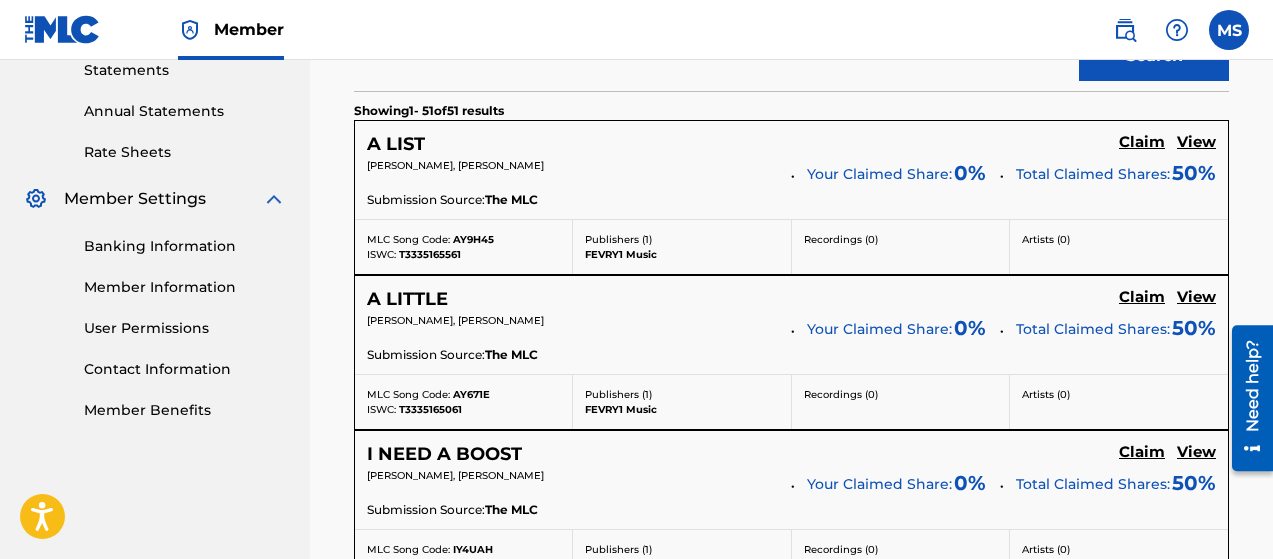 scroll, scrollTop: 699, scrollLeft: 0, axis: vertical 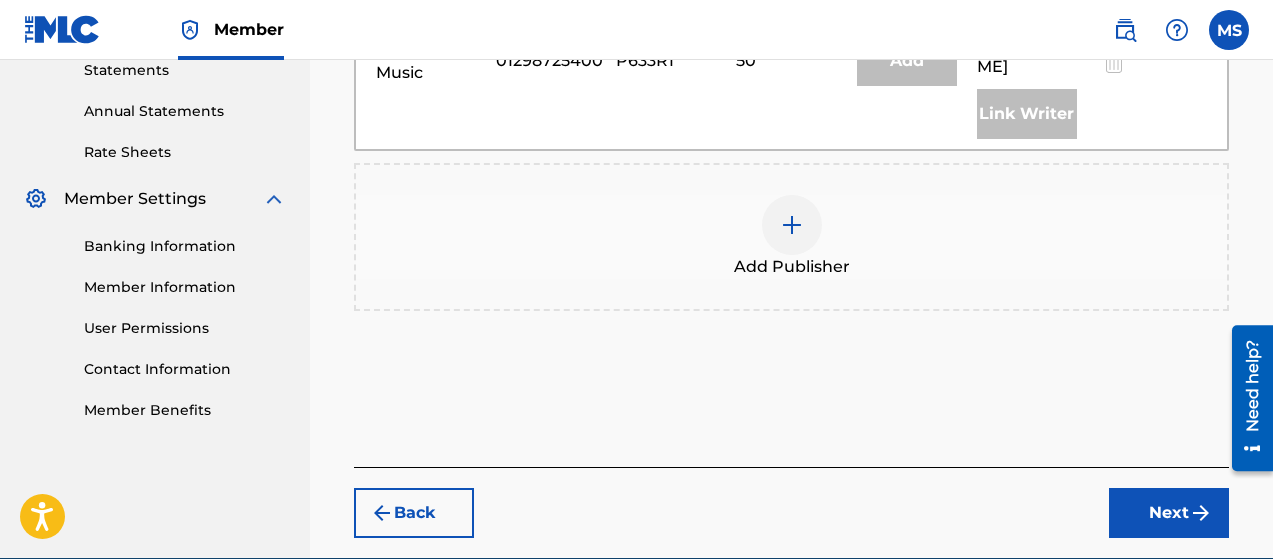 click at bounding box center (792, 225) 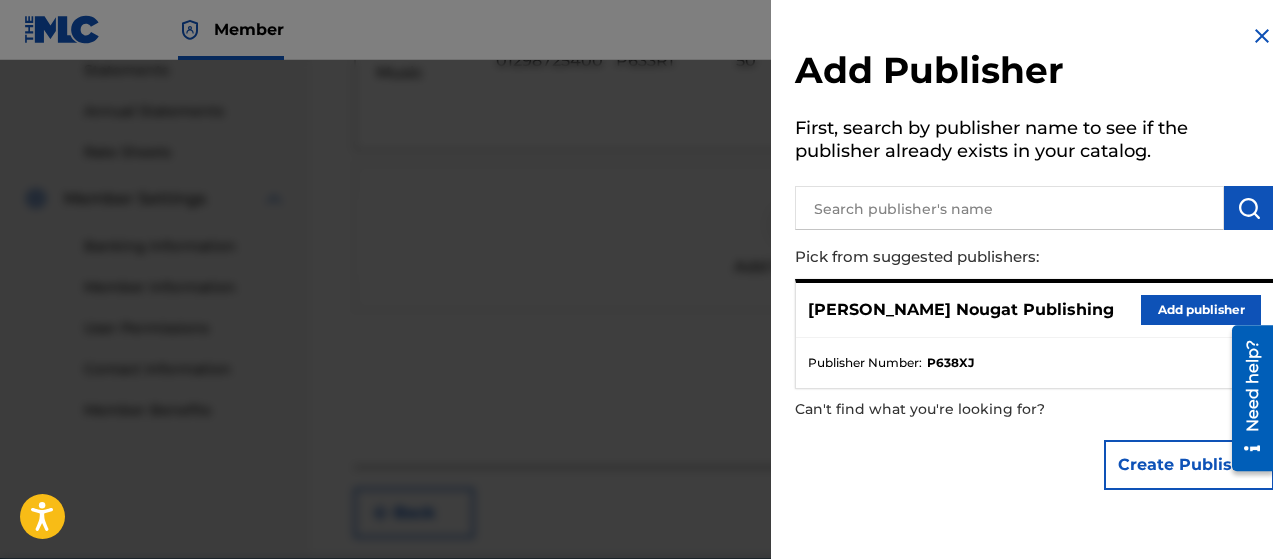 click on "Add publisher" at bounding box center [1201, 310] 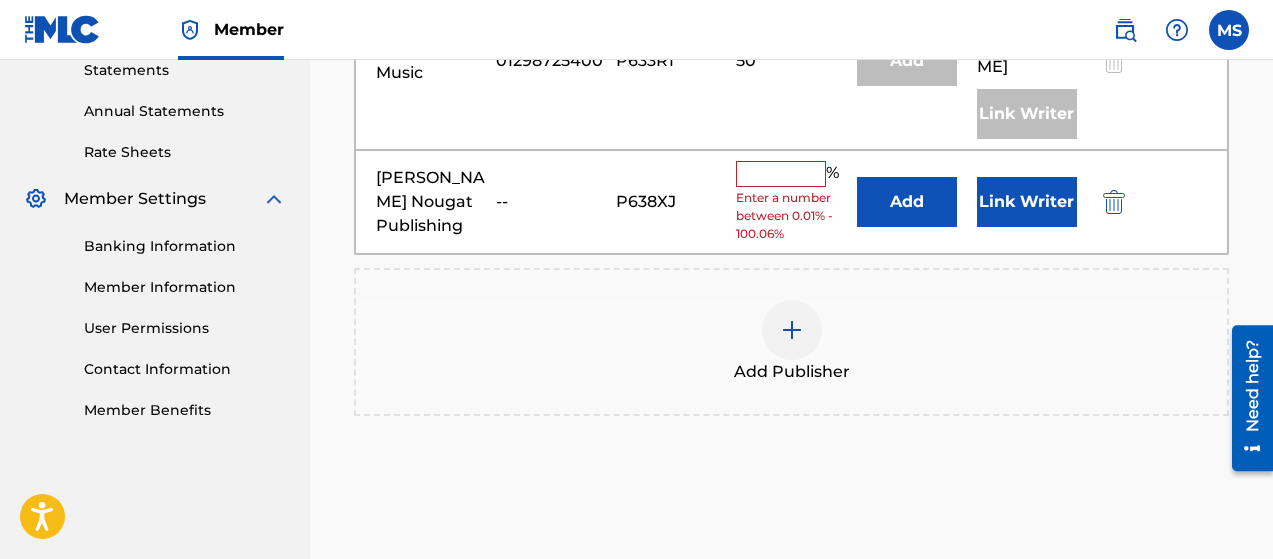 click at bounding box center (781, 174) 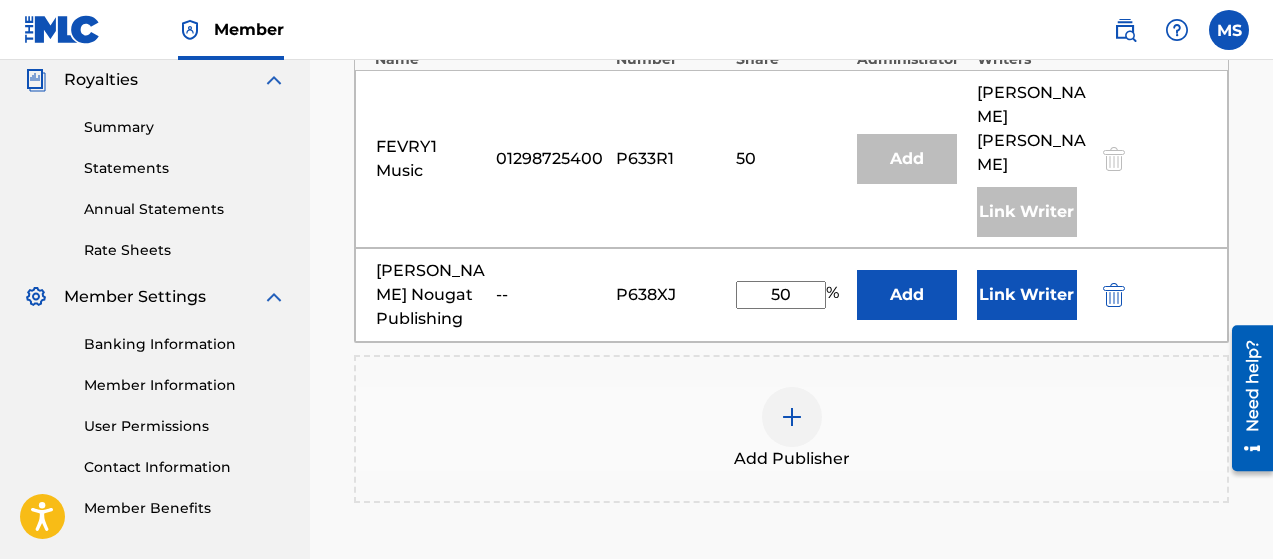scroll, scrollTop: 601, scrollLeft: 0, axis: vertical 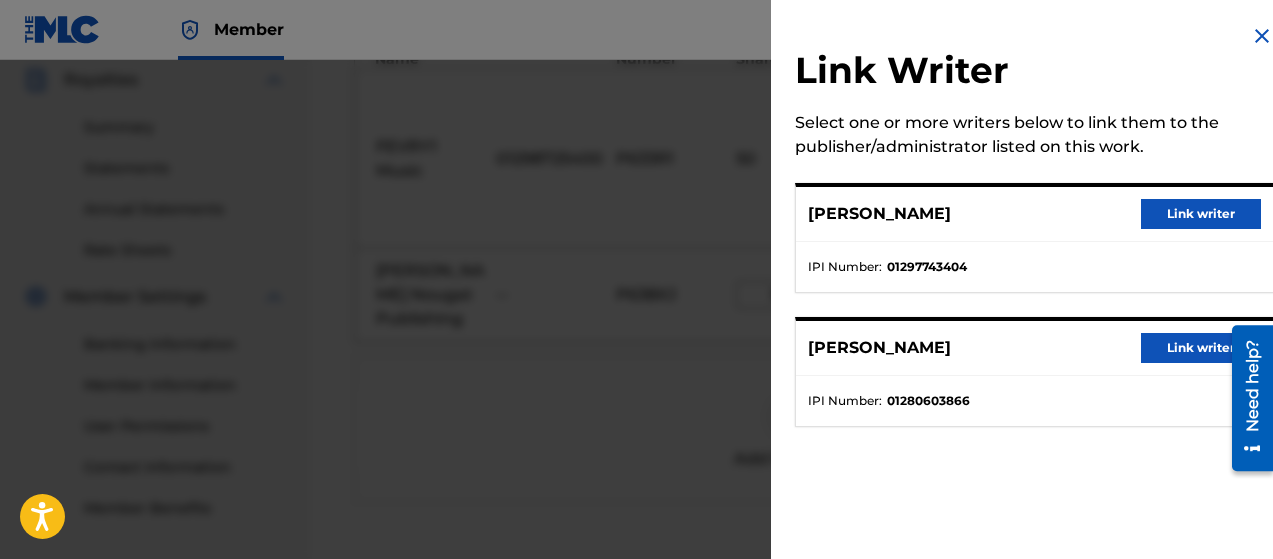 click on "Link writer" at bounding box center [1201, 214] 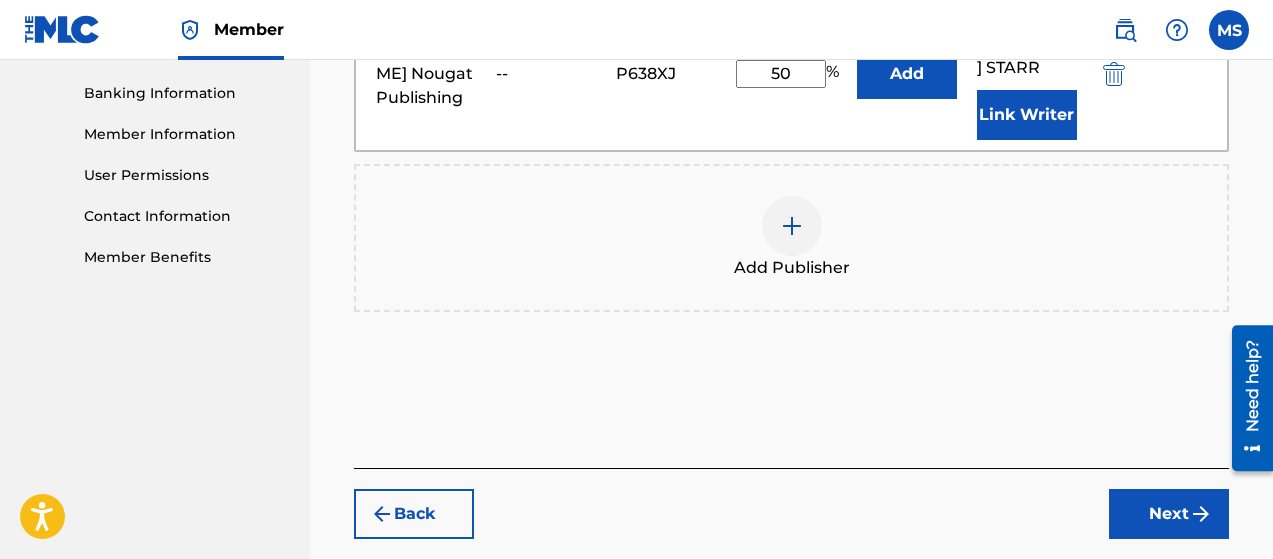 click on "Next" at bounding box center (1169, 514) 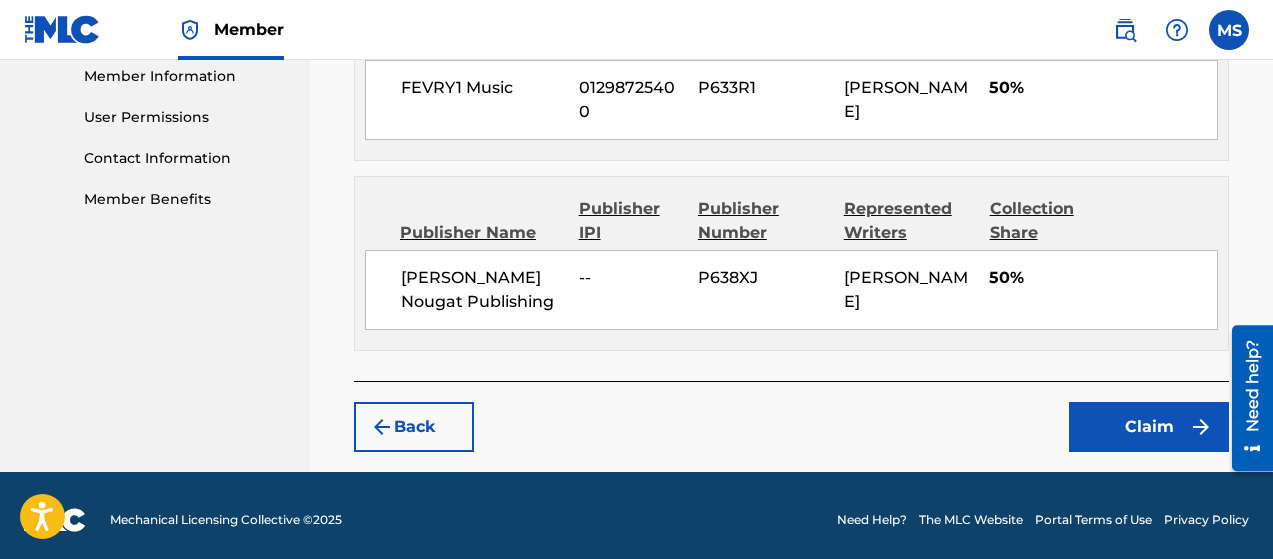 scroll, scrollTop: 911, scrollLeft: 0, axis: vertical 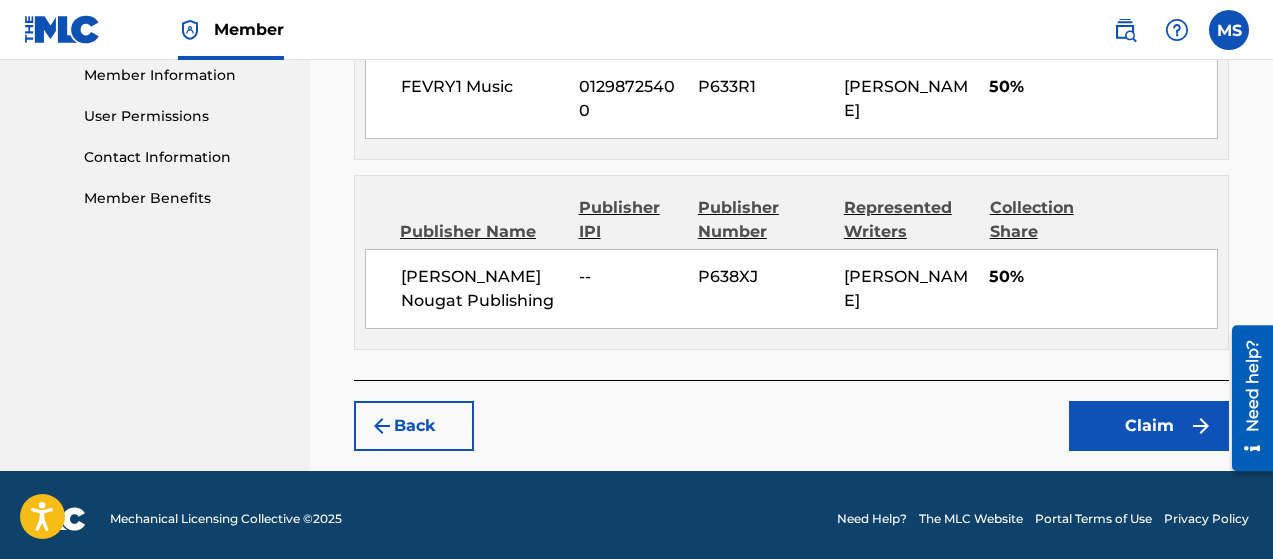 click on "Claim" at bounding box center [1149, 426] 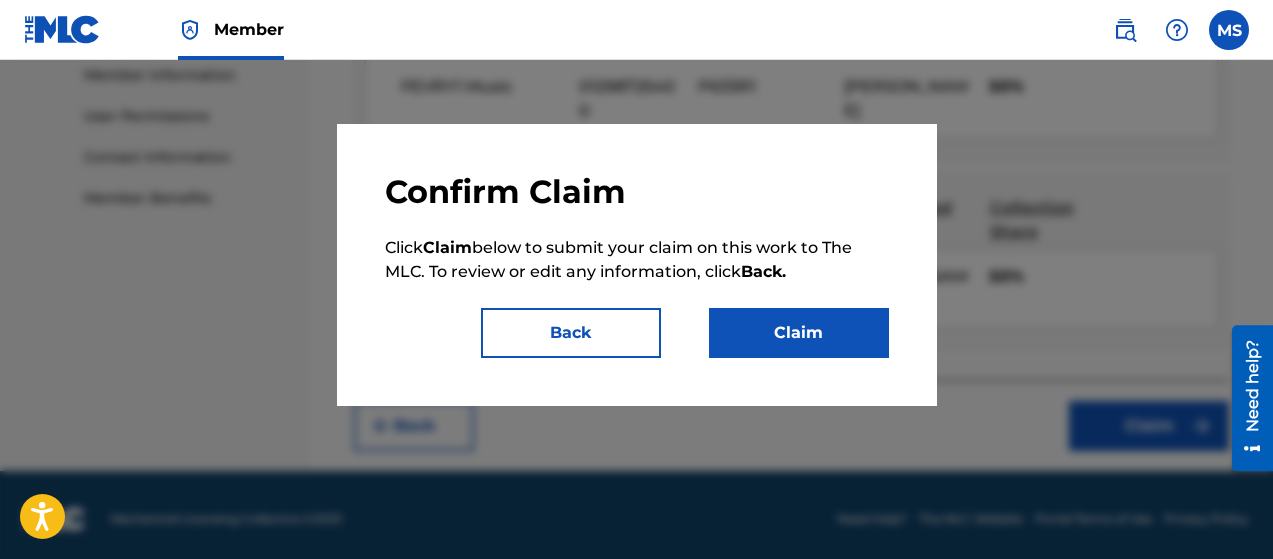 click on "Claim" at bounding box center [799, 333] 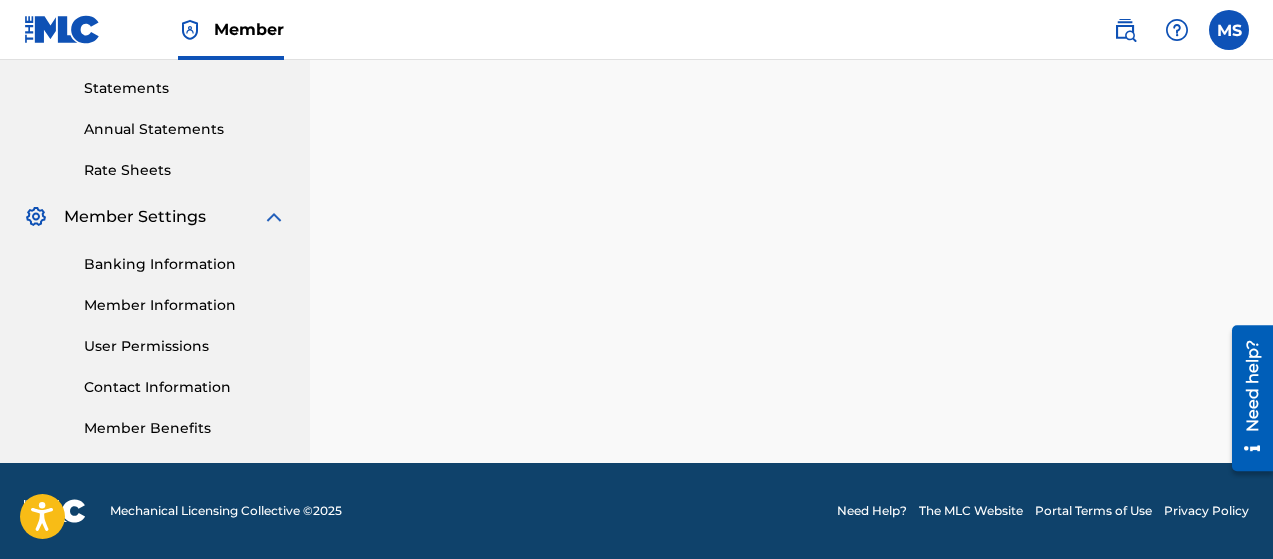 scroll, scrollTop: 0, scrollLeft: 0, axis: both 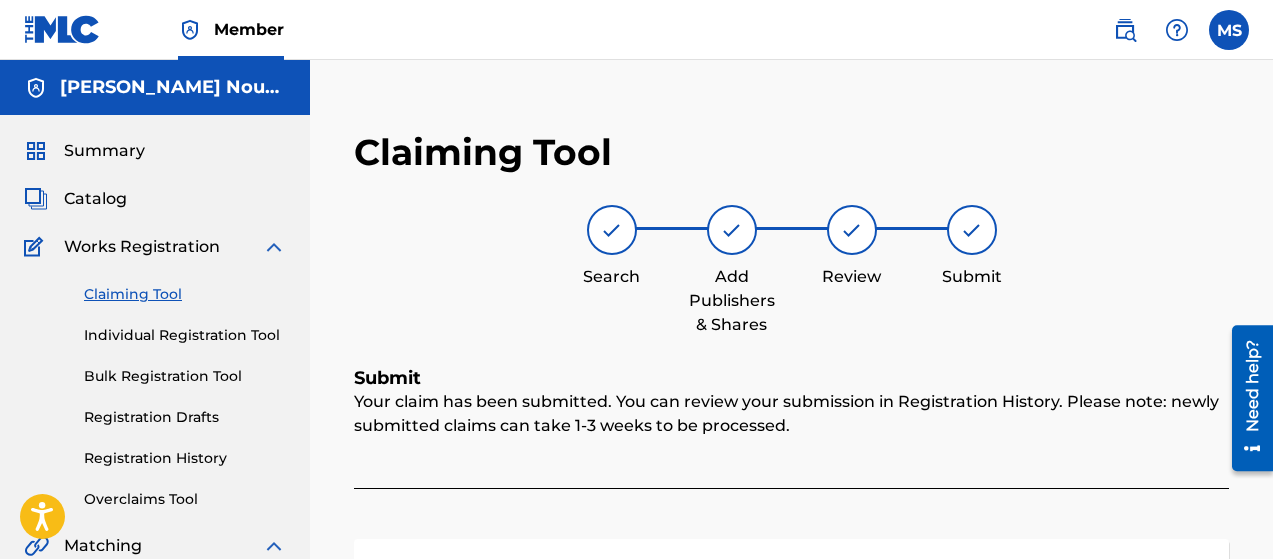 click on "Claiming Tool" at bounding box center (185, 294) 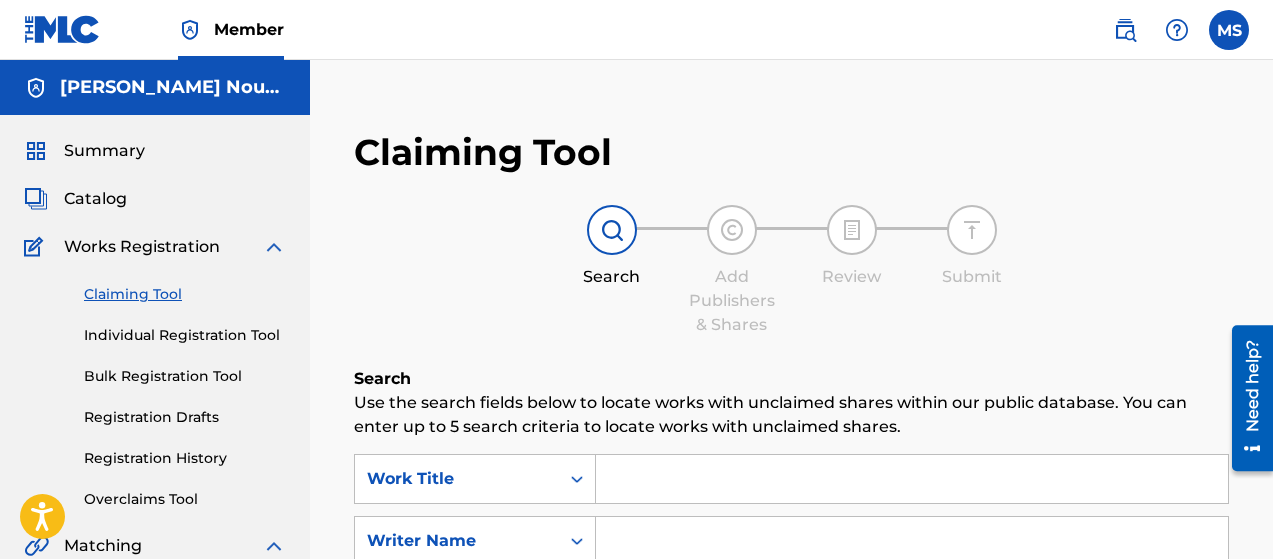 click at bounding box center [912, 479] 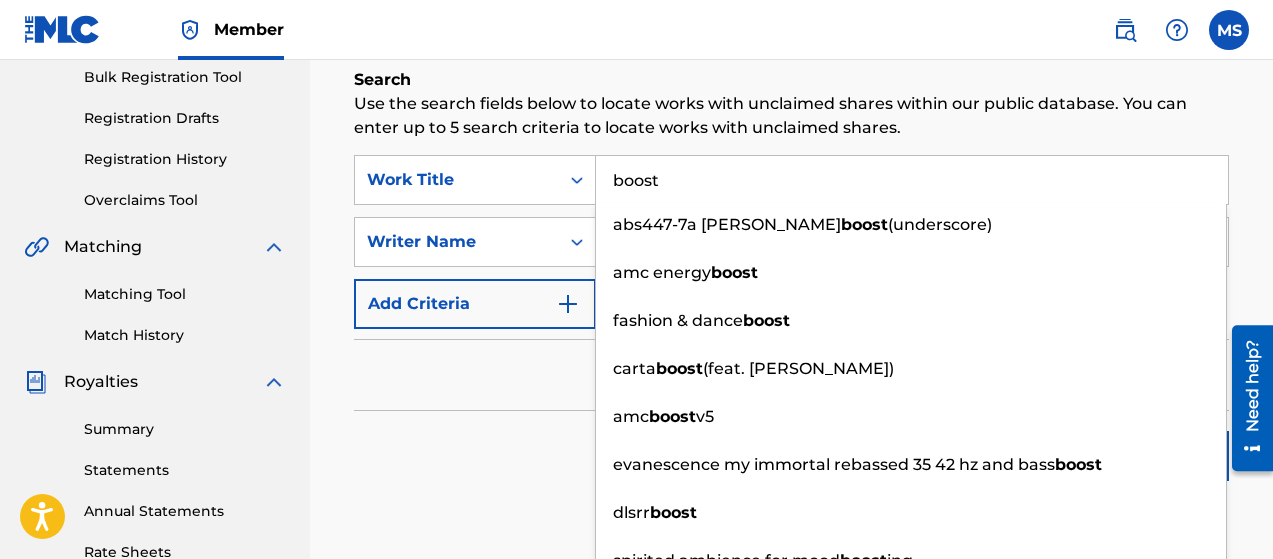 scroll, scrollTop: 300, scrollLeft: 0, axis: vertical 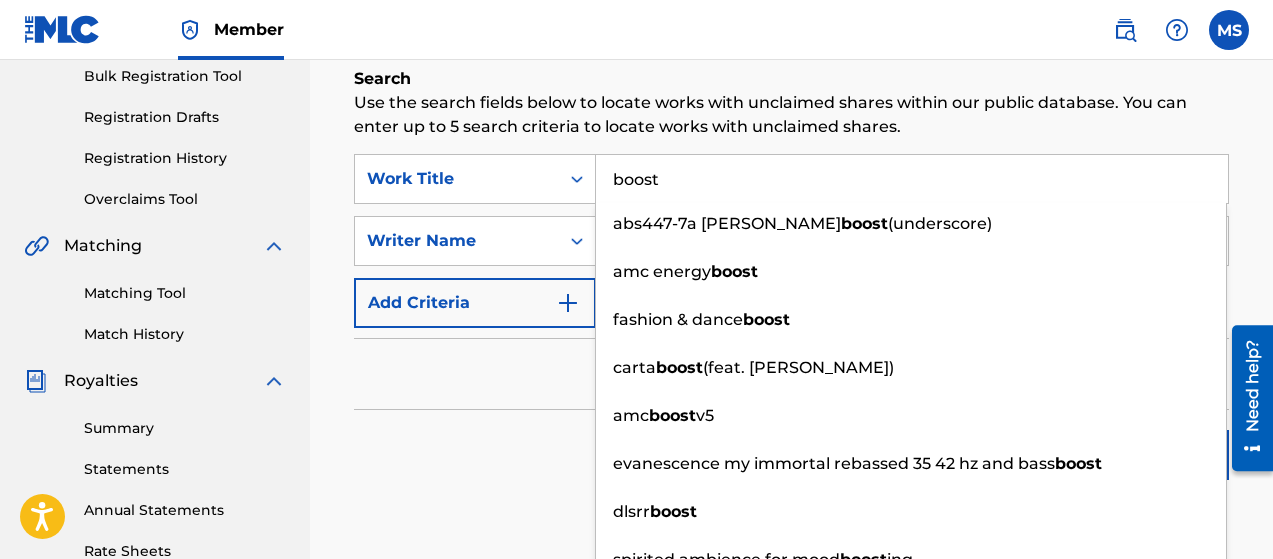 type on "boost" 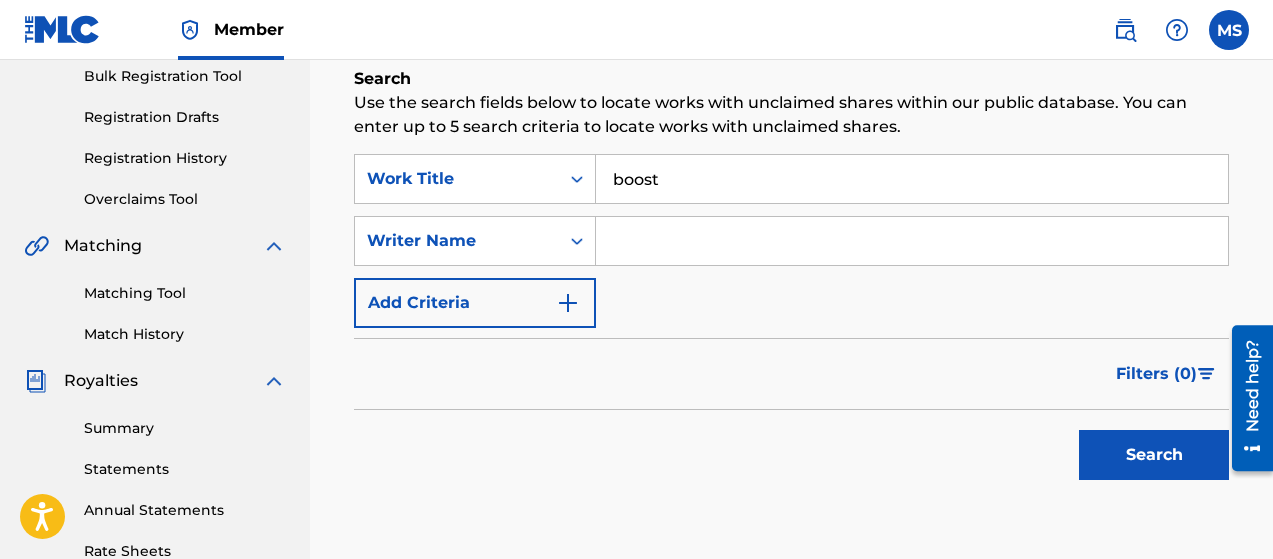 click at bounding box center [912, 241] 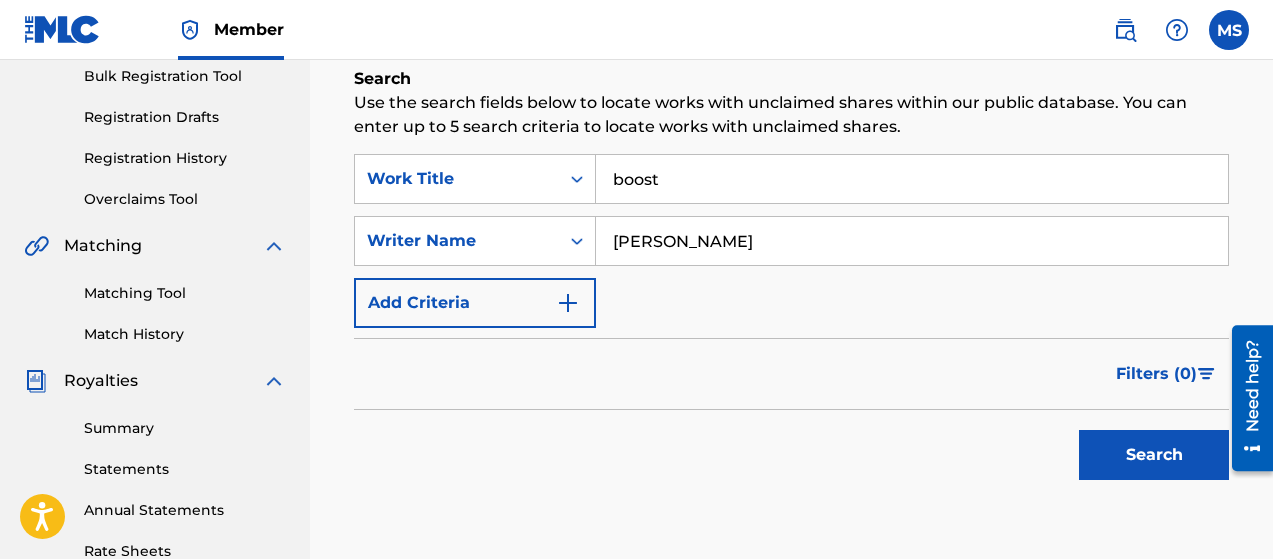 click on "Search" at bounding box center (1154, 455) 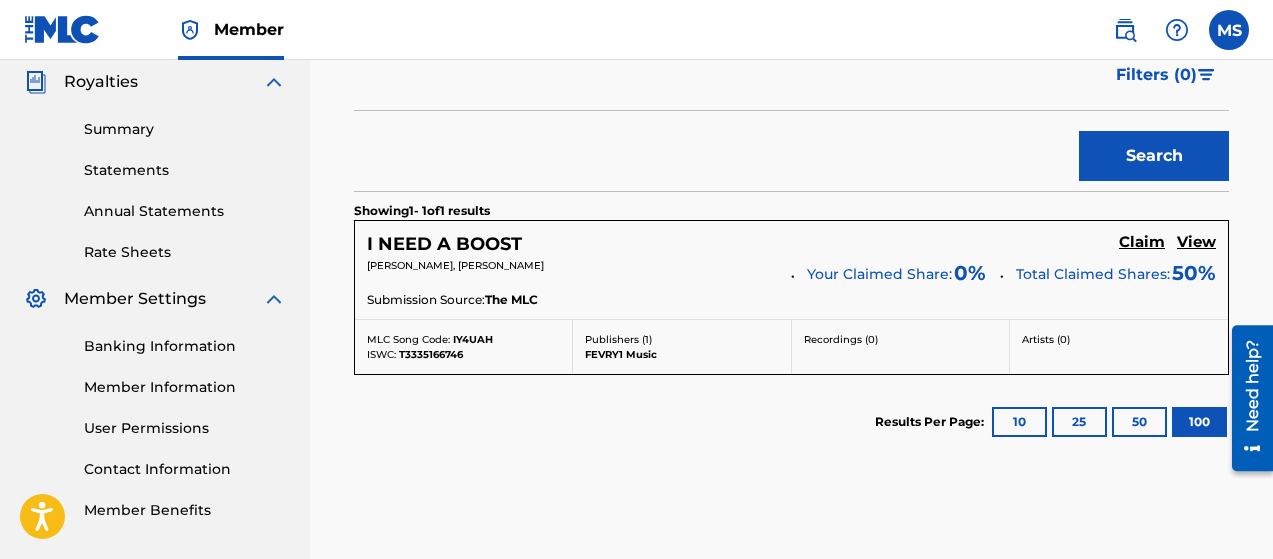 scroll, scrollTop: 599, scrollLeft: 0, axis: vertical 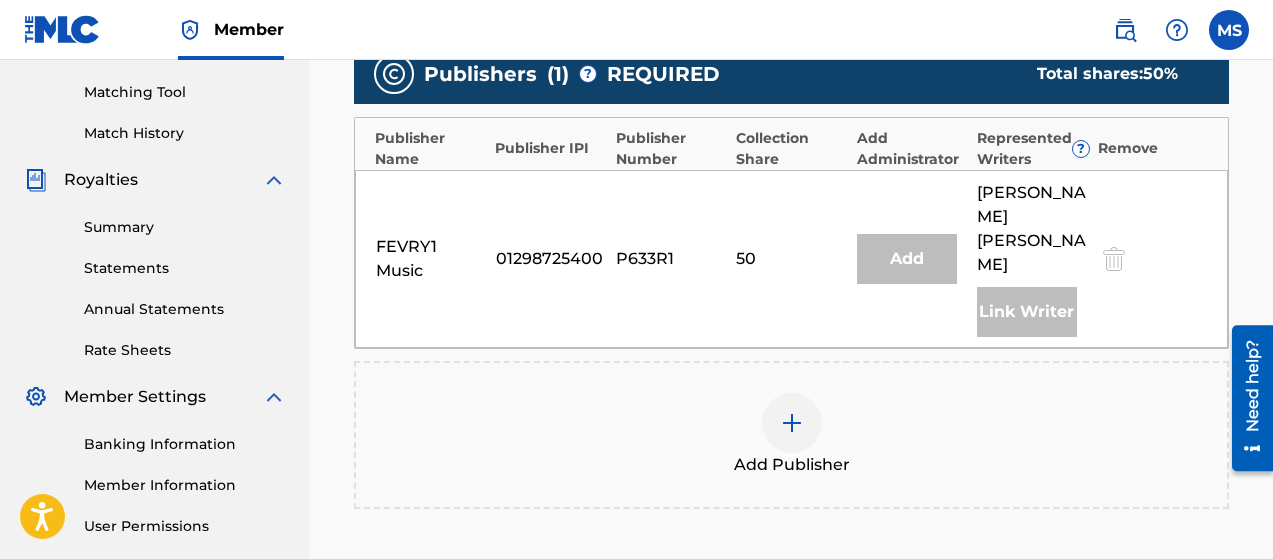 click at bounding box center [792, 423] 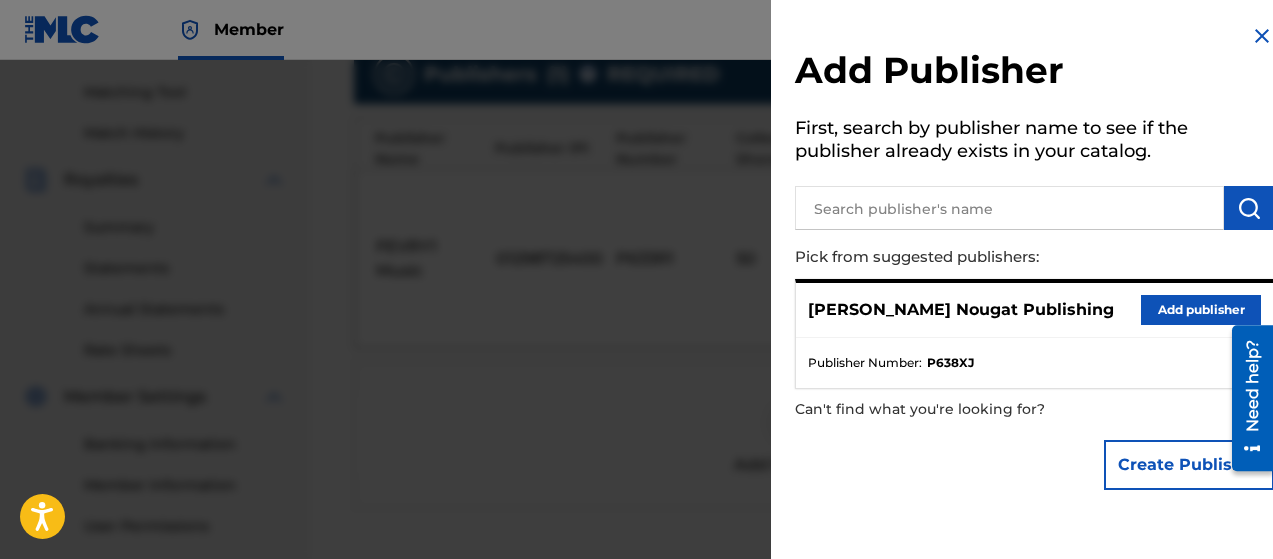click on "Add publisher" at bounding box center [1201, 310] 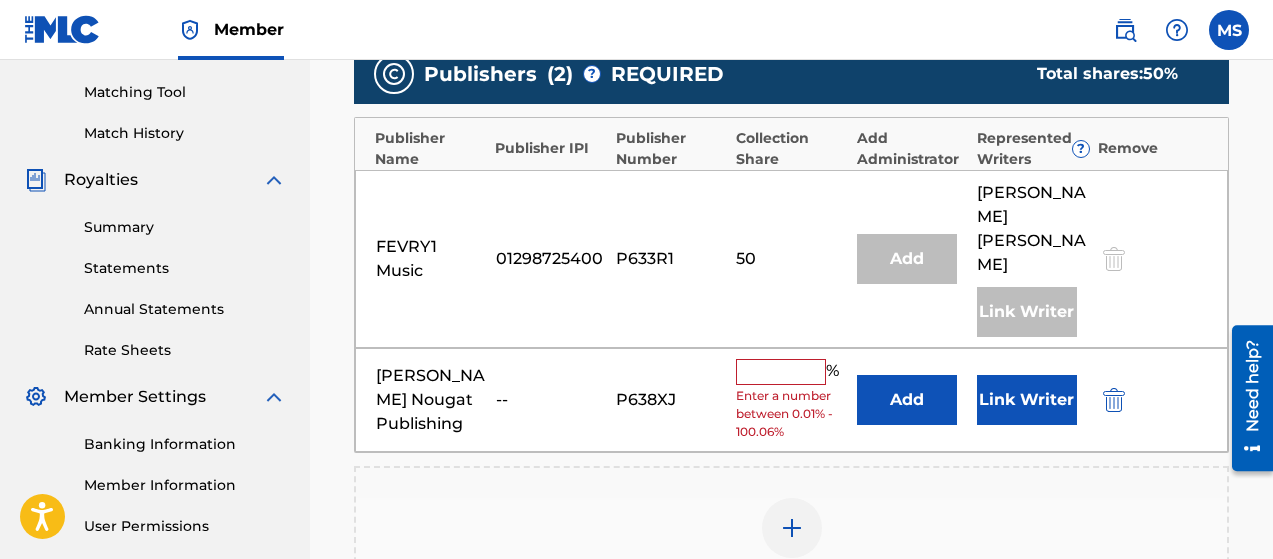 click at bounding box center (781, 372) 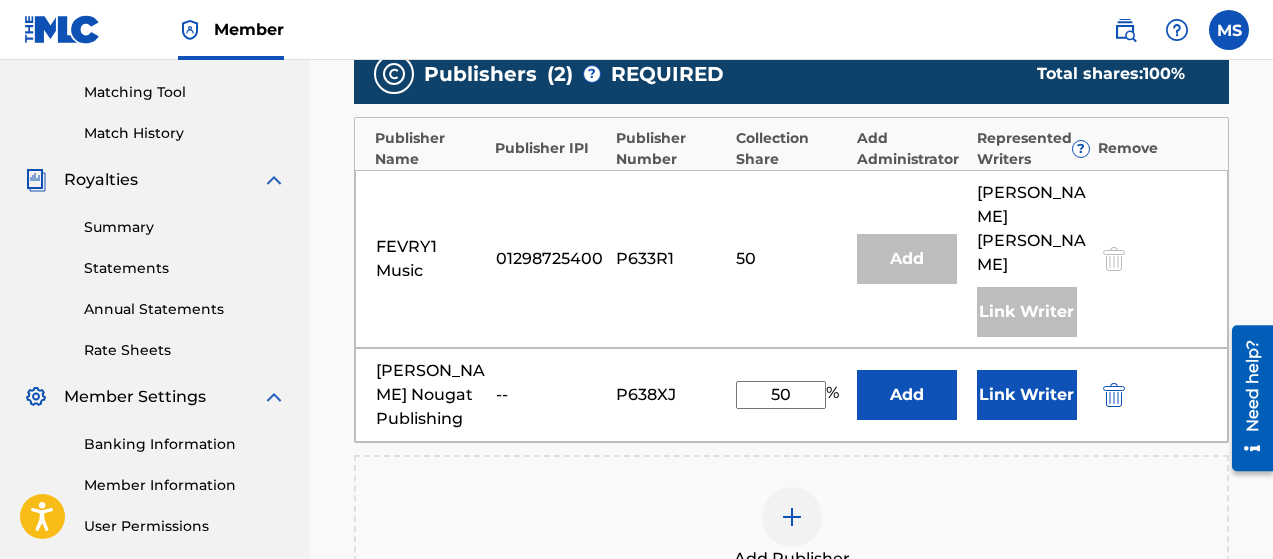 click on "Link Writer" at bounding box center (1027, 395) 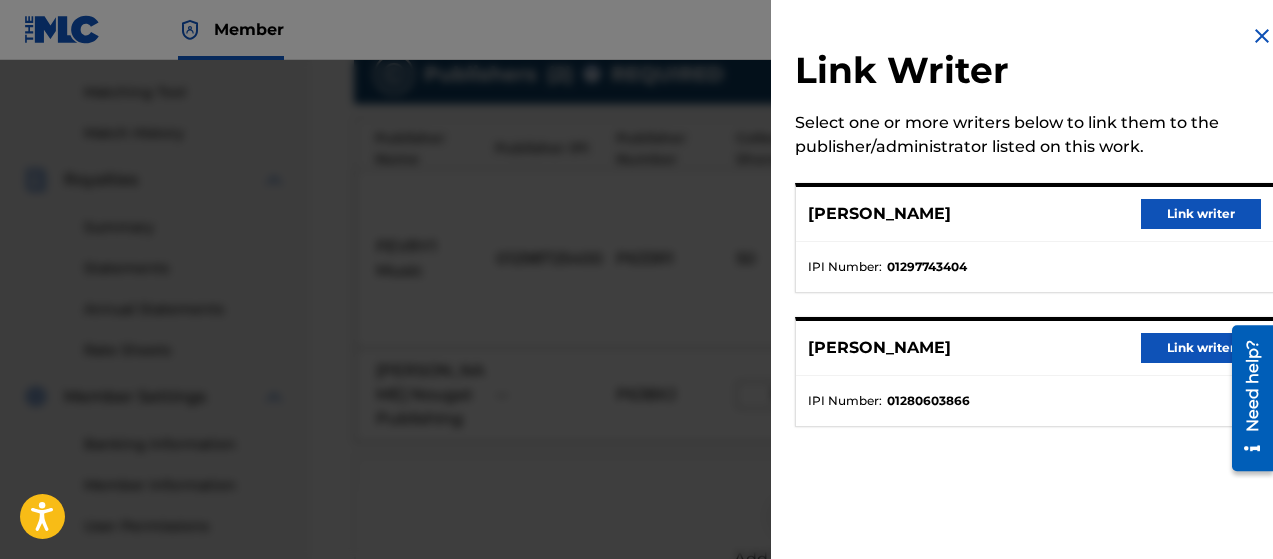 click on "Link writer" at bounding box center (1201, 214) 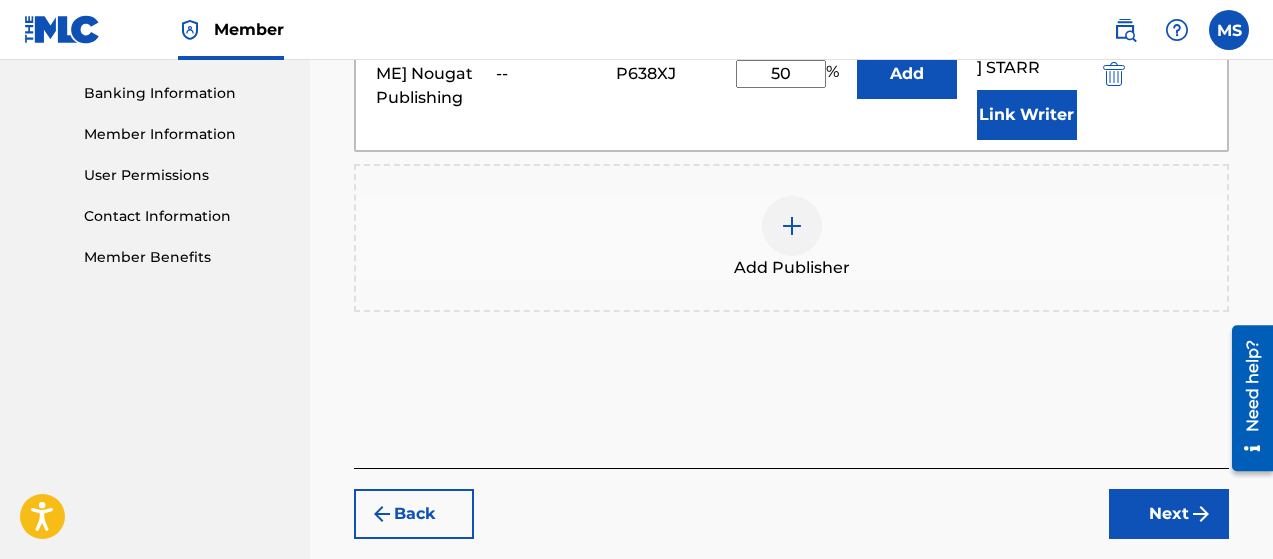 click on "Next" at bounding box center (1169, 514) 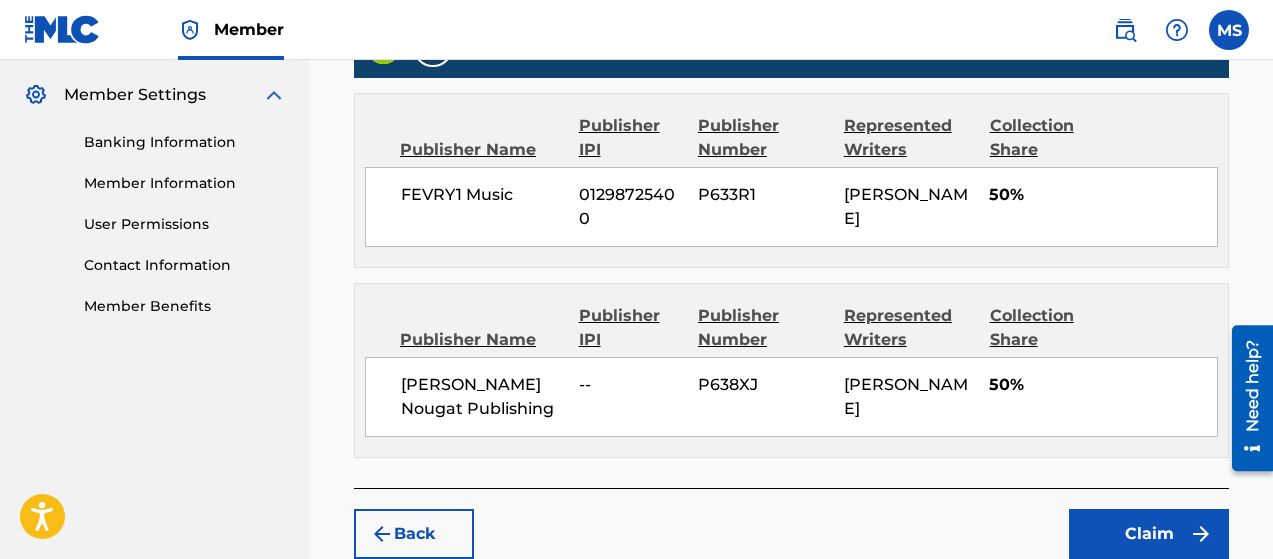 scroll, scrollTop: 811, scrollLeft: 0, axis: vertical 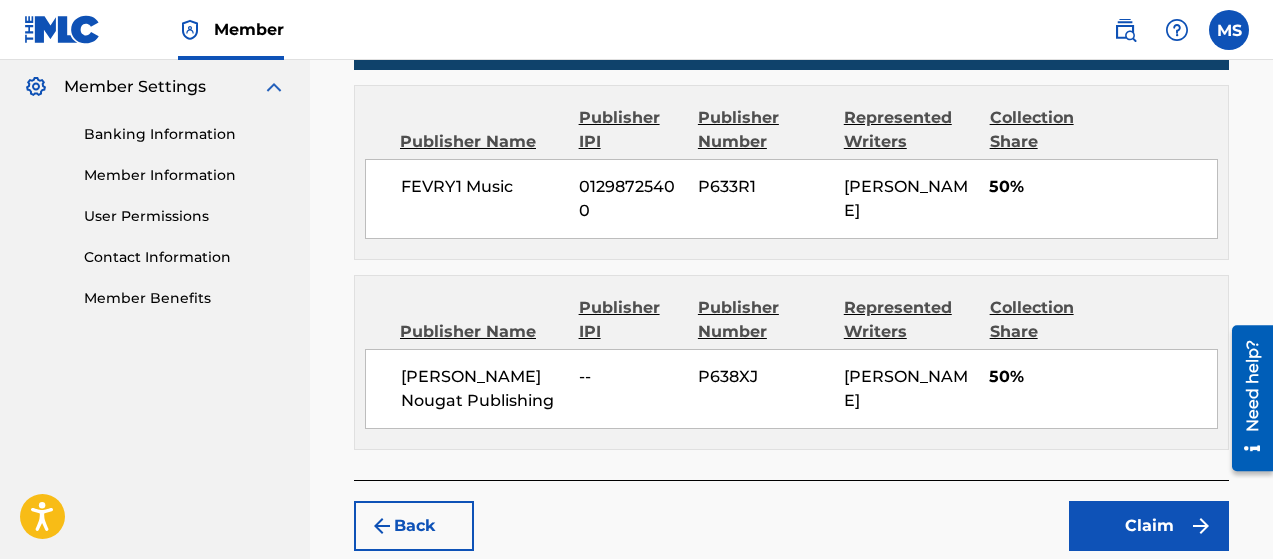 click on "Claim" at bounding box center [1149, 526] 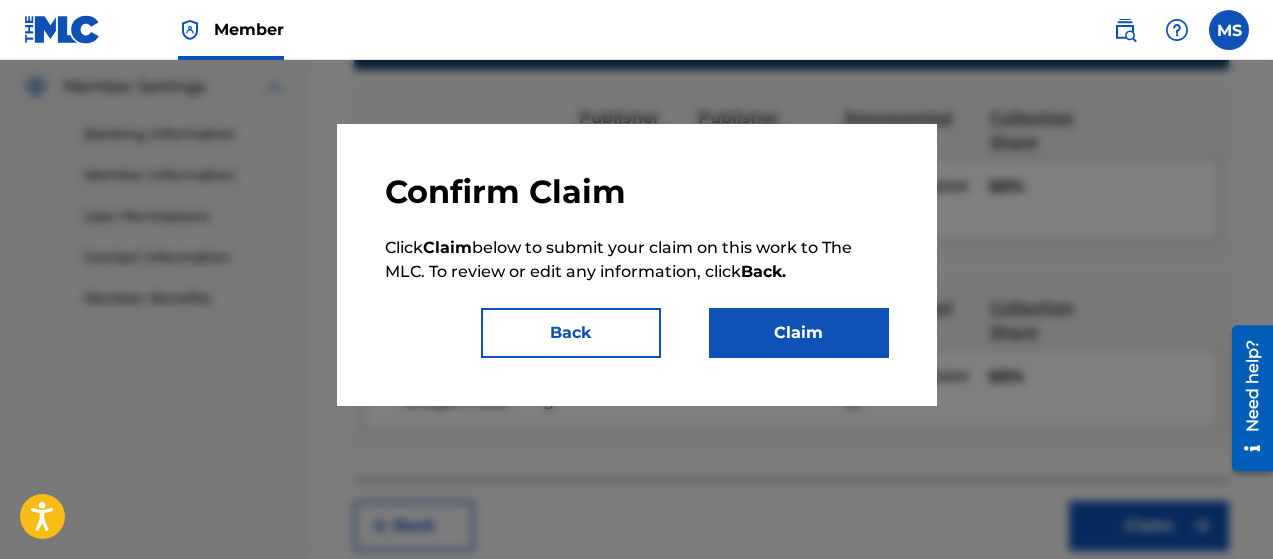 click on "Claim" at bounding box center (799, 333) 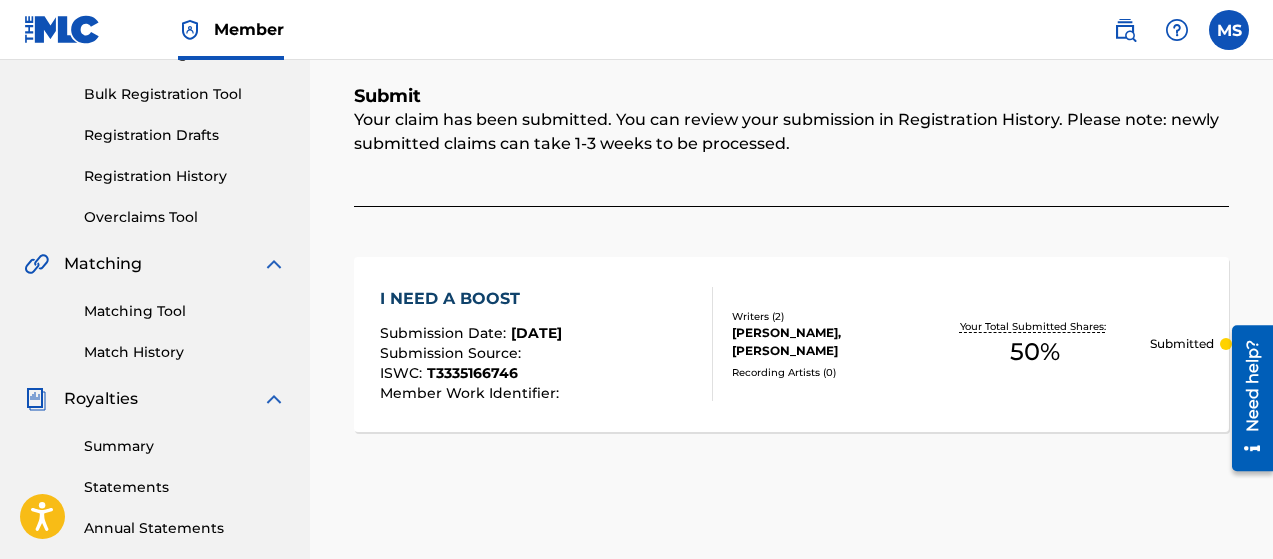 scroll, scrollTop: 0, scrollLeft: 0, axis: both 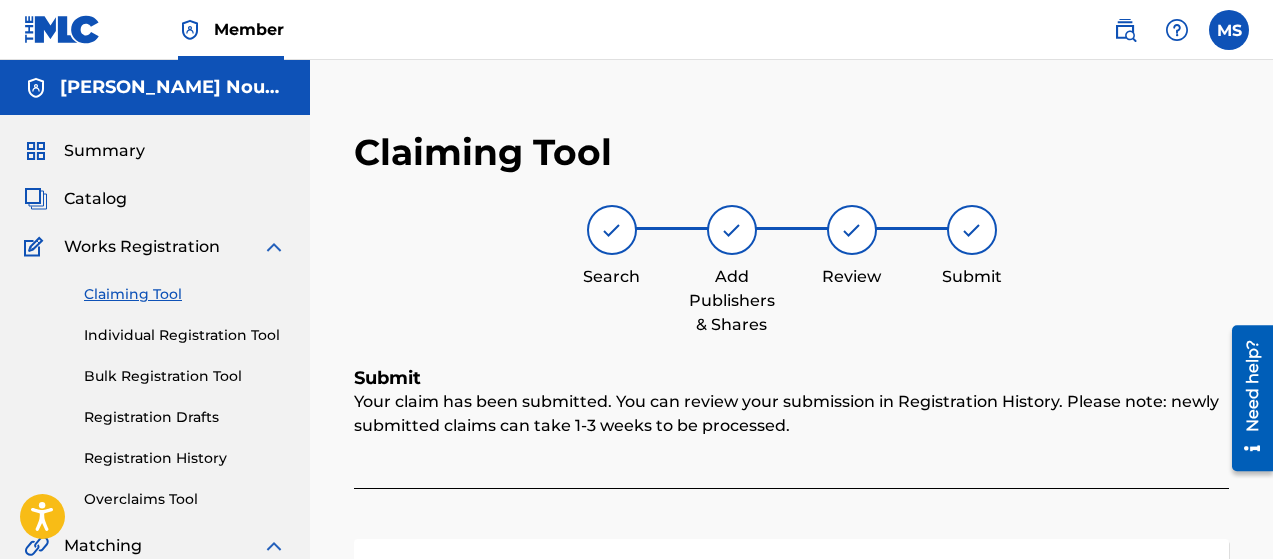 click on "Claiming Tool" at bounding box center (185, 294) 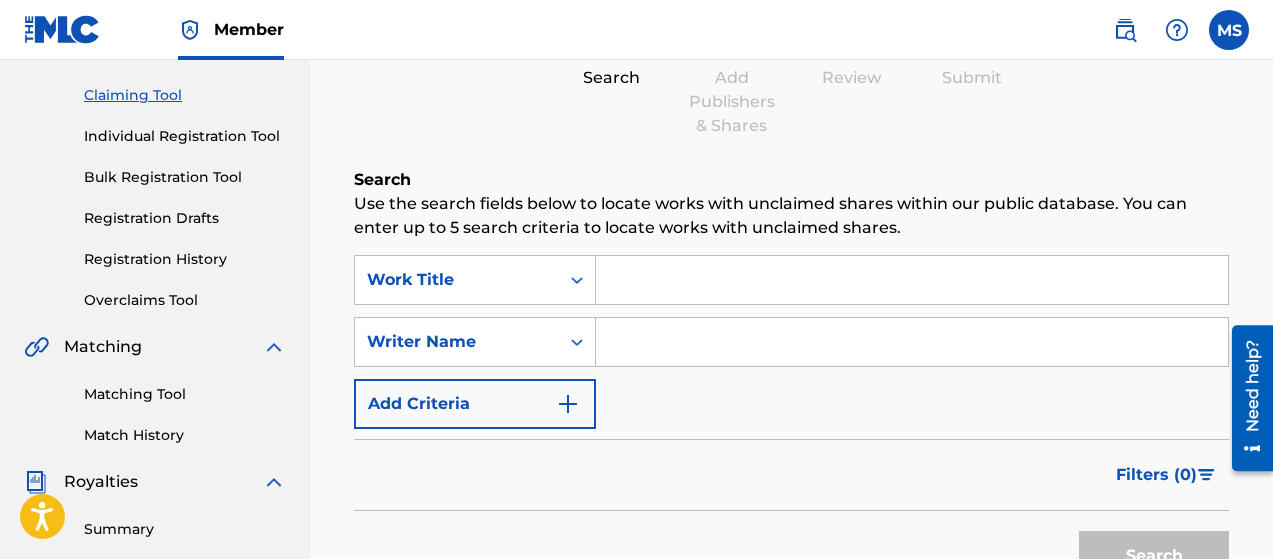 scroll, scrollTop: 200, scrollLeft: 0, axis: vertical 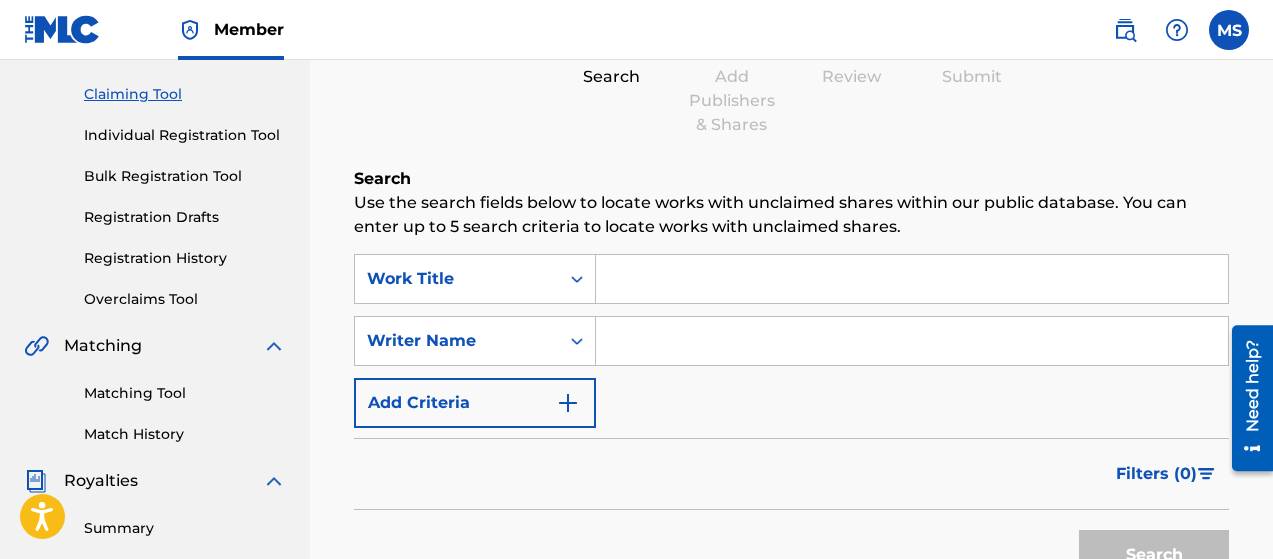 click at bounding box center (912, 279) 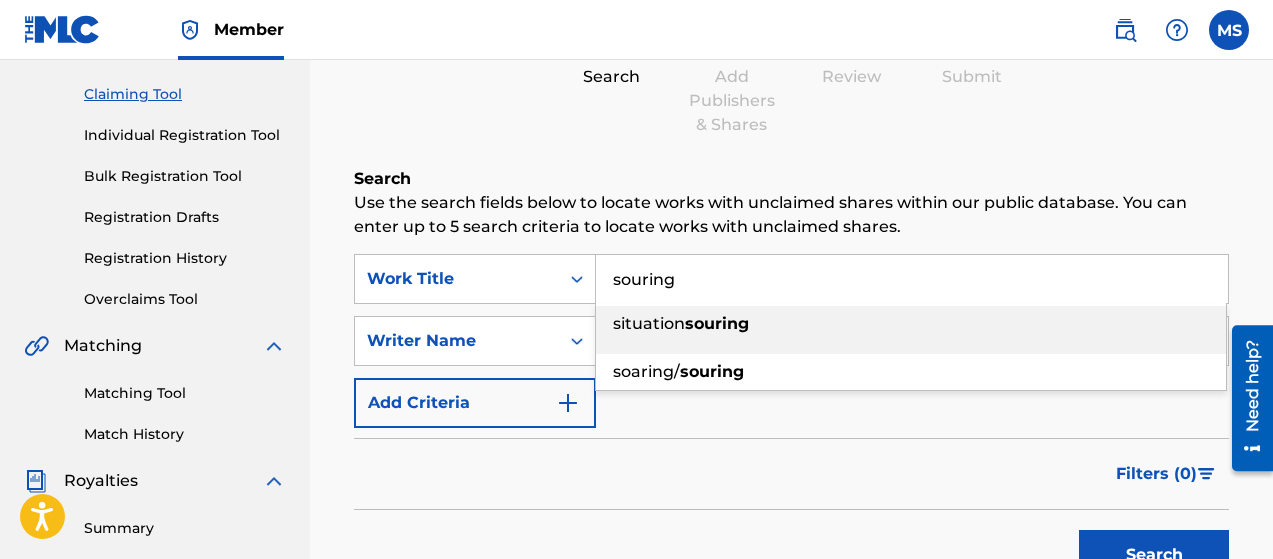 click on "situation  souring" at bounding box center [911, 324] 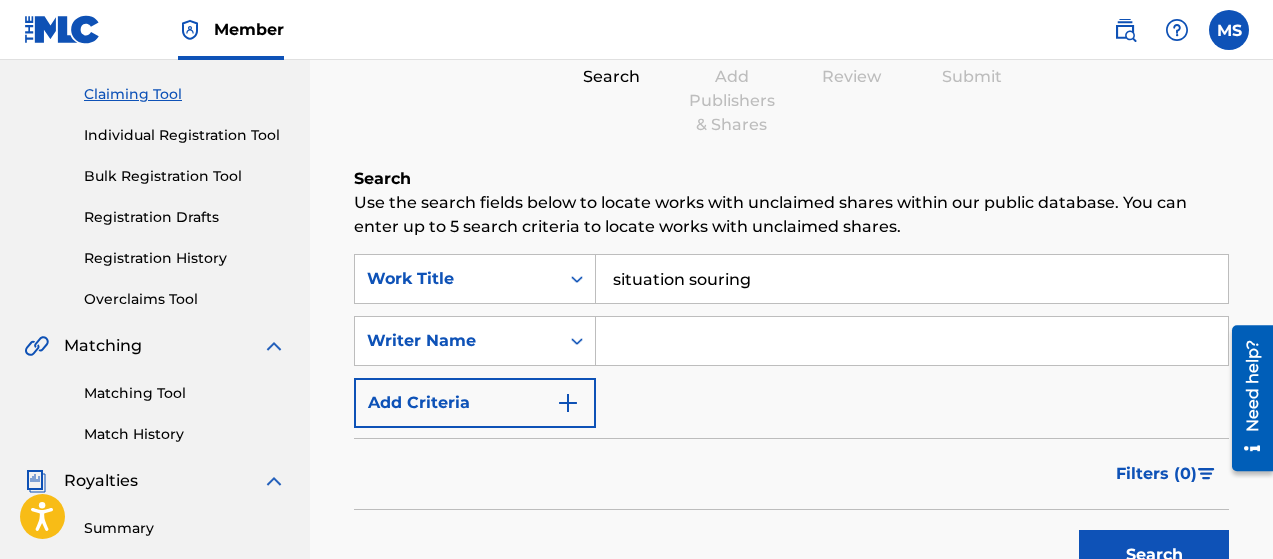 click at bounding box center (912, 341) 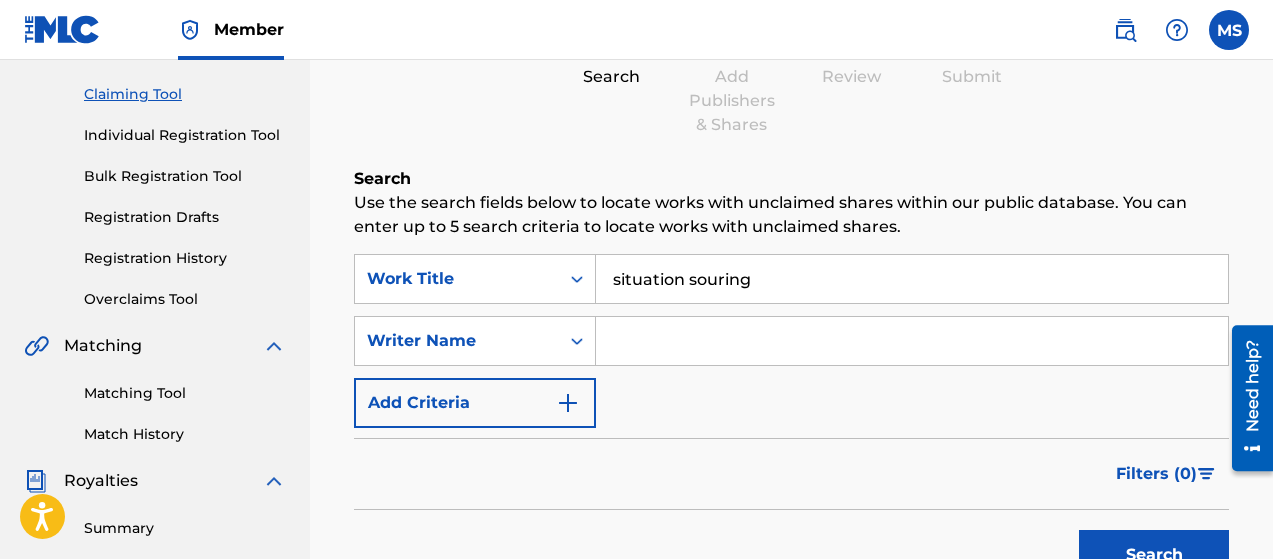 type on "[PERSON_NAME]" 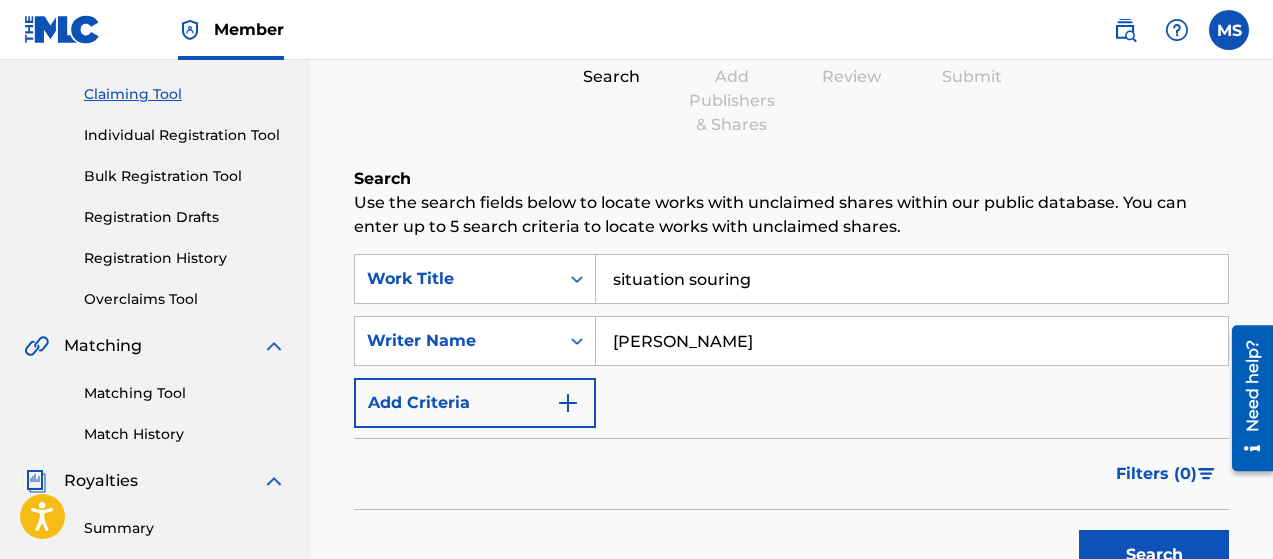 click on "Search" at bounding box center [1154, 555] 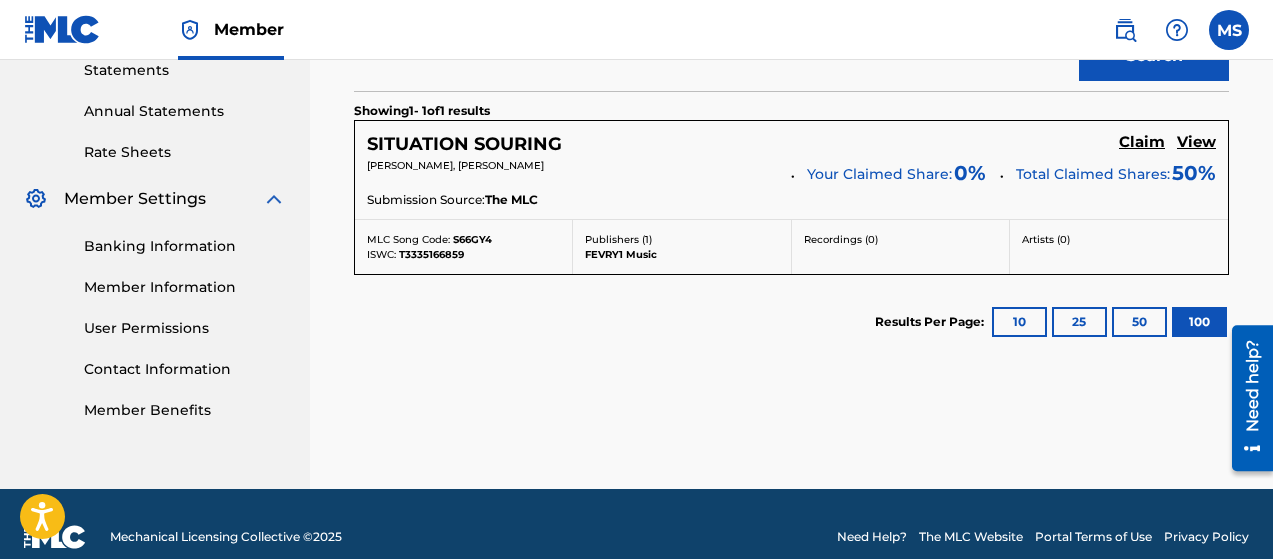 scroll, scrollTop: 700, scrollLeft: 0, axis: vertical 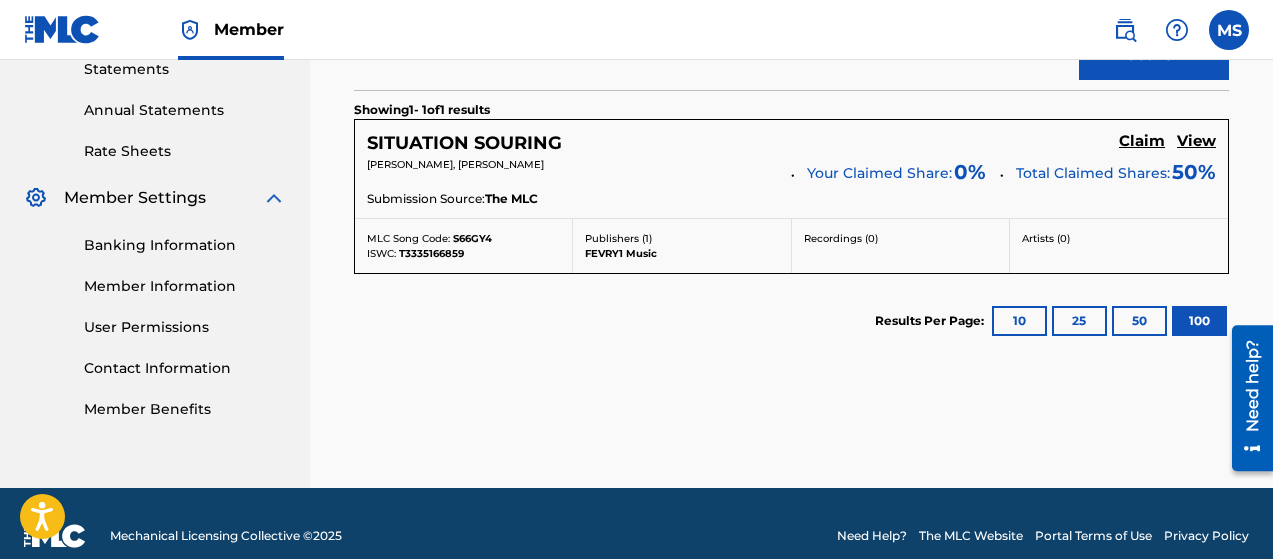 click on "Claim" at bounding box center (1142, 141) 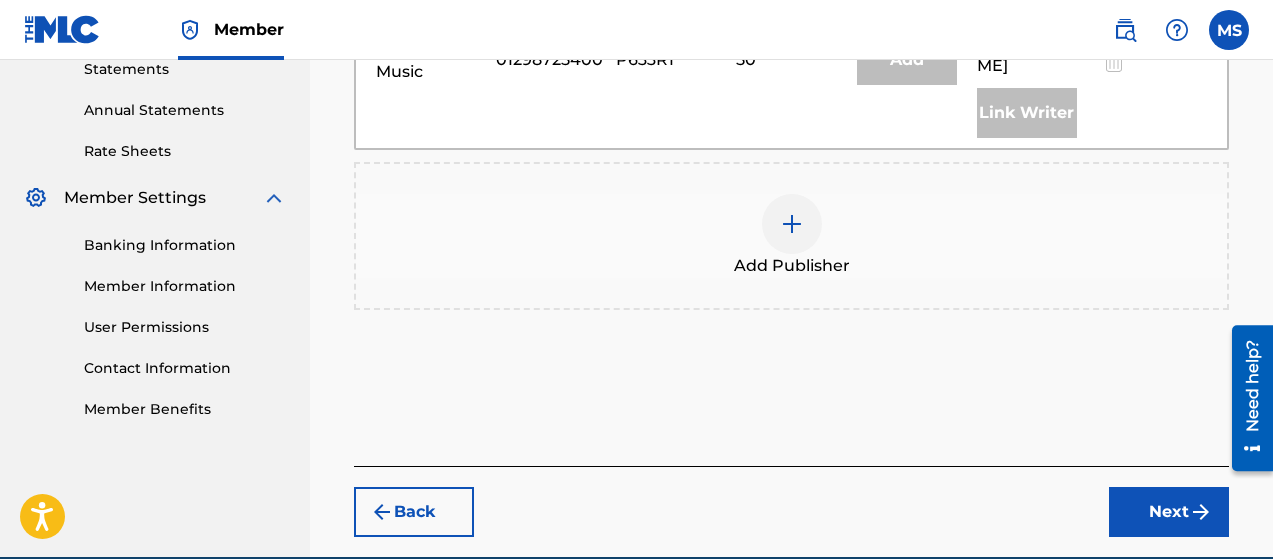 click at bounding box center (792, 224) 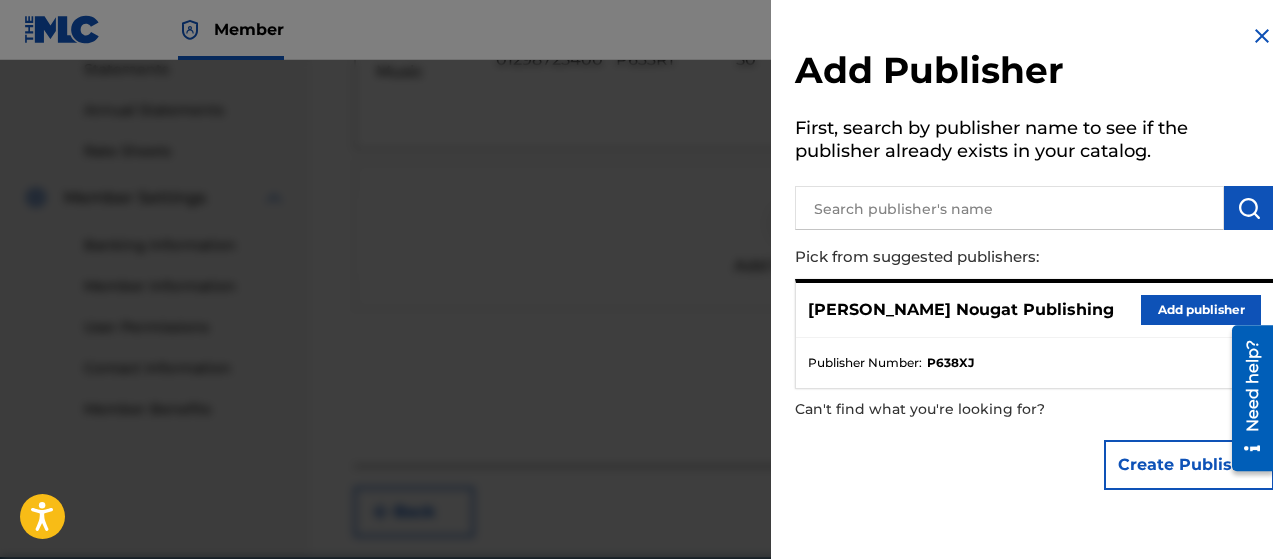 click on "Add publisher" at bounding box center [1201, 310] 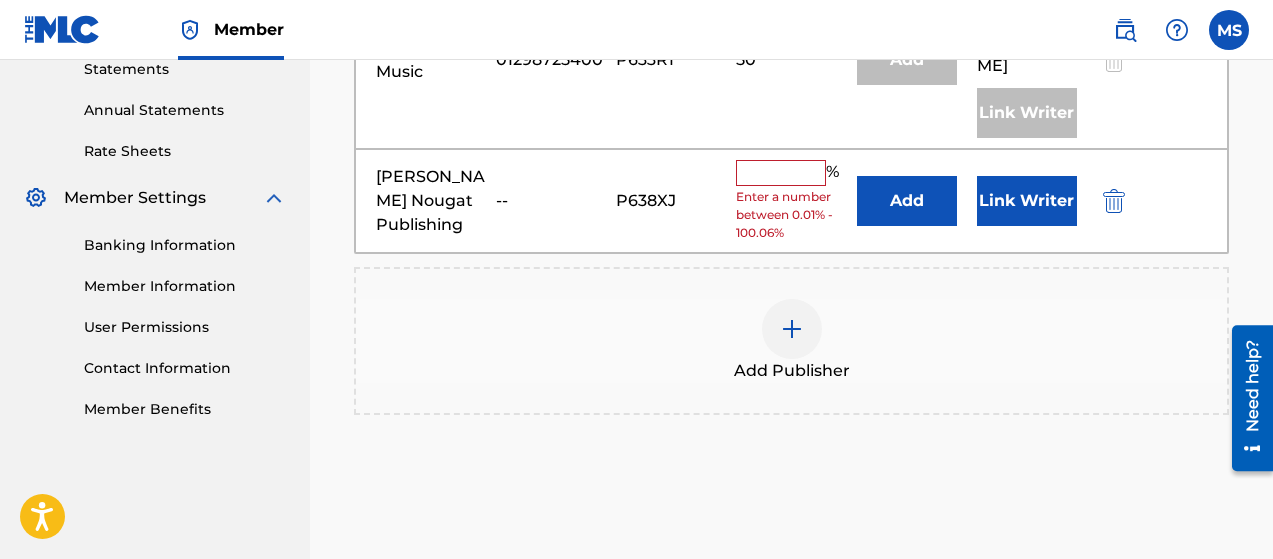 click at bounding box center [781, 173] 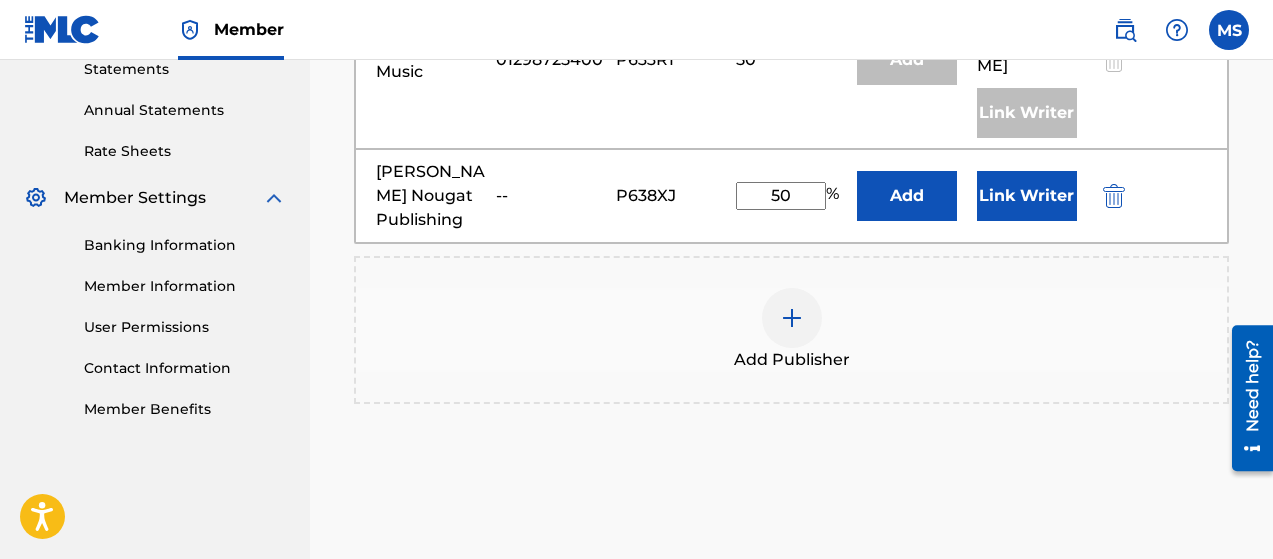 click on "Link Writer" at bounding box center (1027, 196) 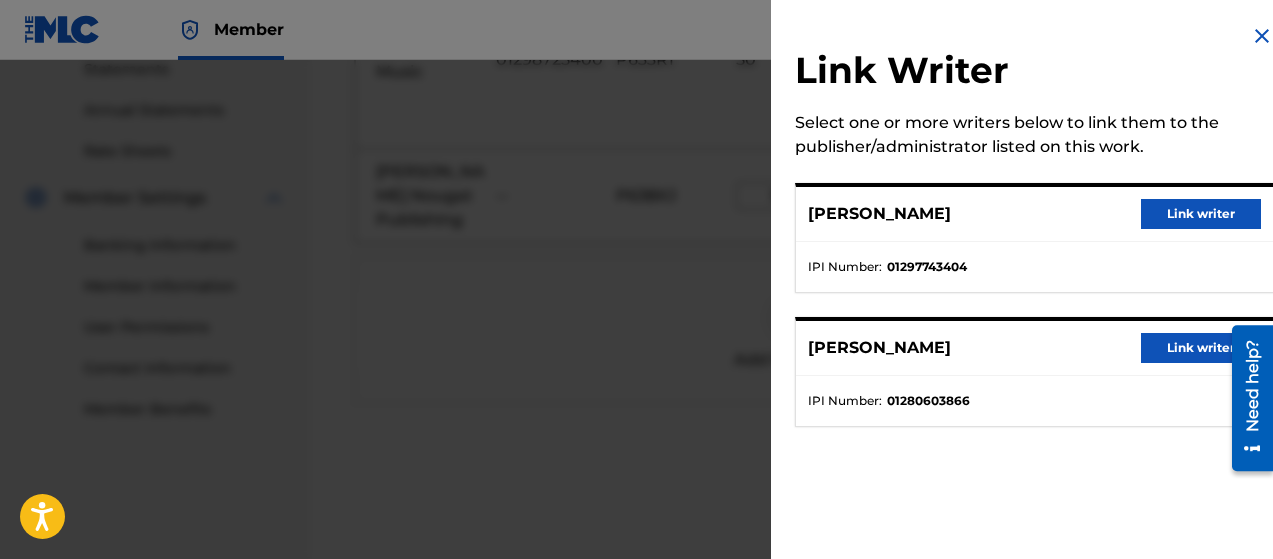 click on "Link writer" at bounding box center [1201, 214] 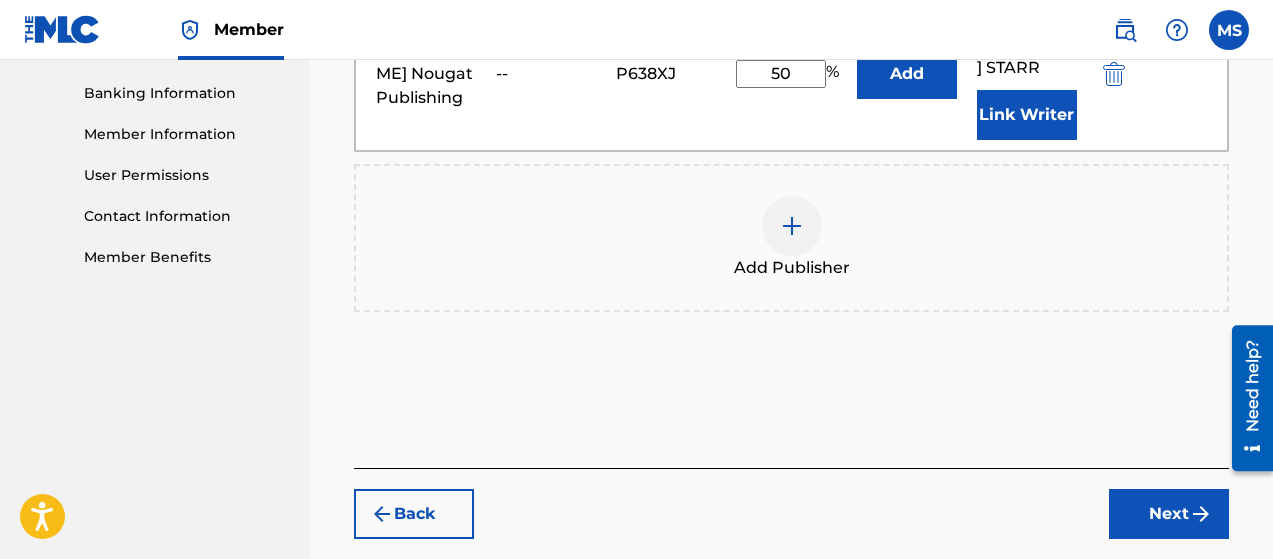 click on "Next" at bounding box center (1169, 514) 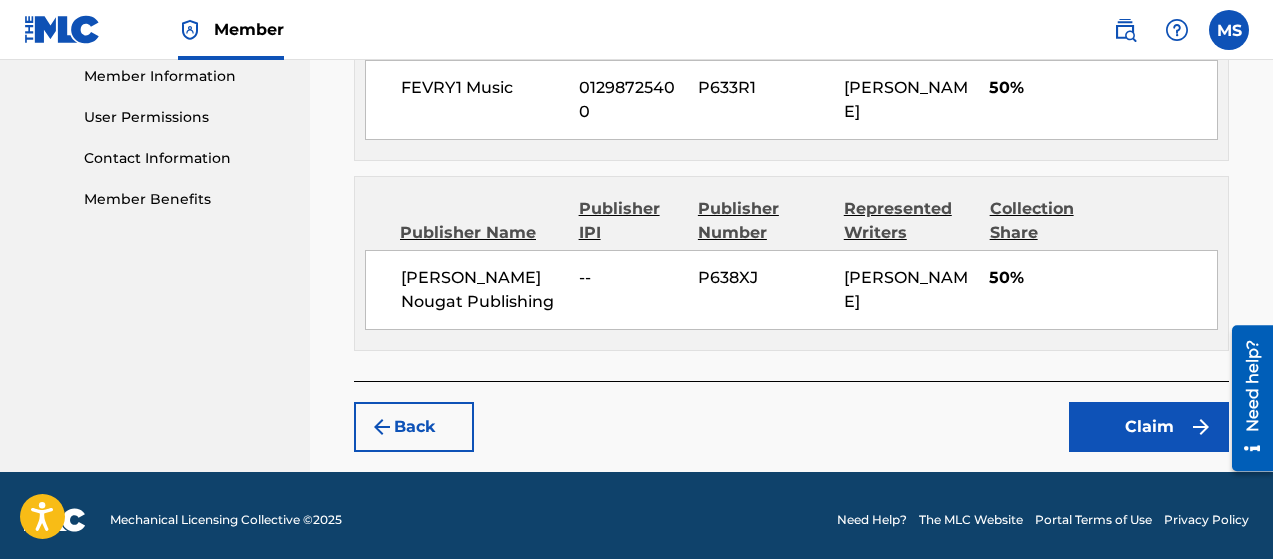 scroll, scrollTop: 911, scrollLeft: 0, axis: vertical 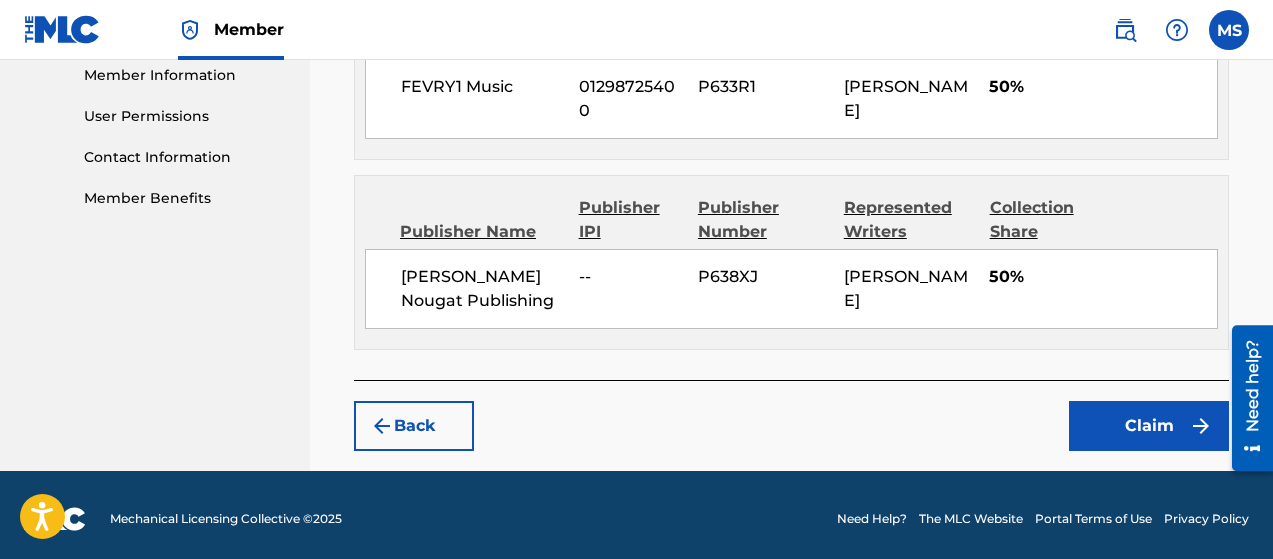 click on "Claim" at bounding box center (1149, 426) 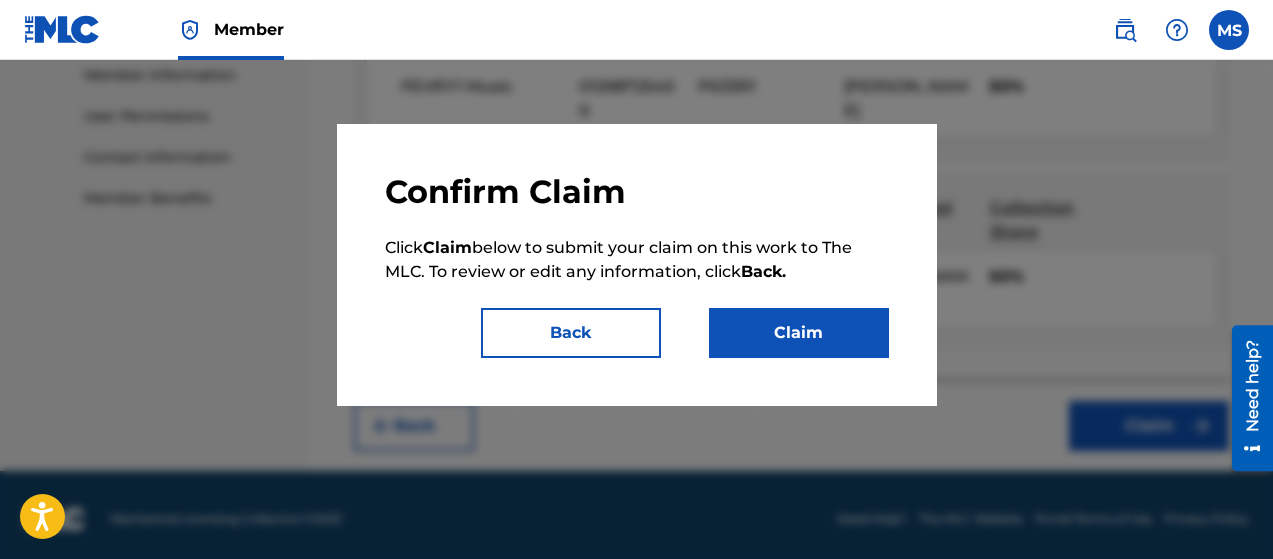 click on "Claim" at bounding box center (799, 333) 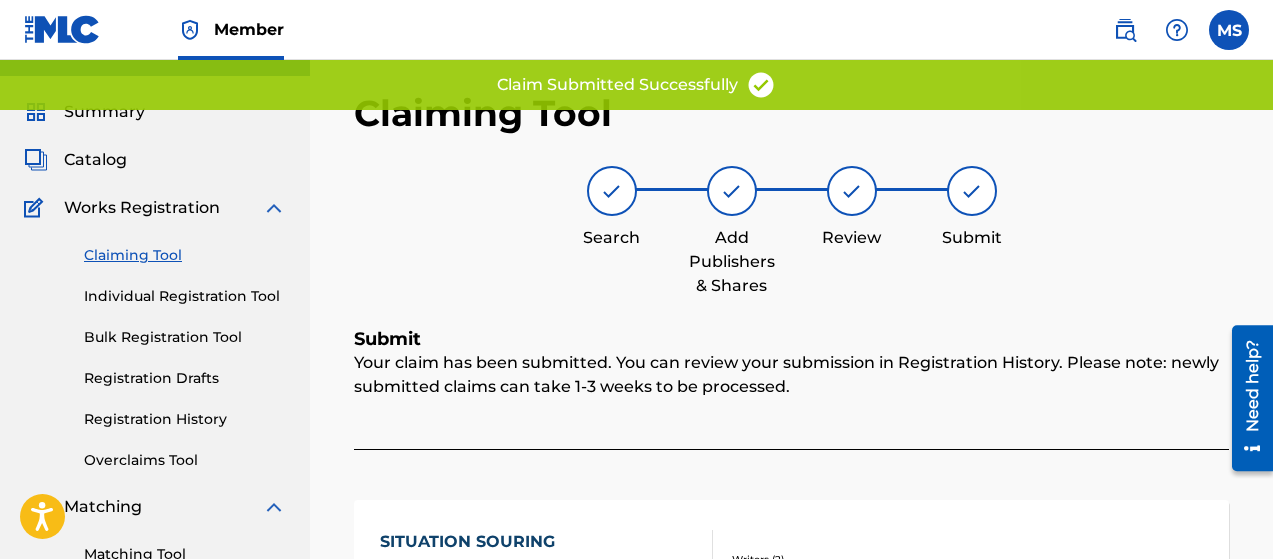 scroll, scrollTop: 0, scrollLeft: 0, axis: both 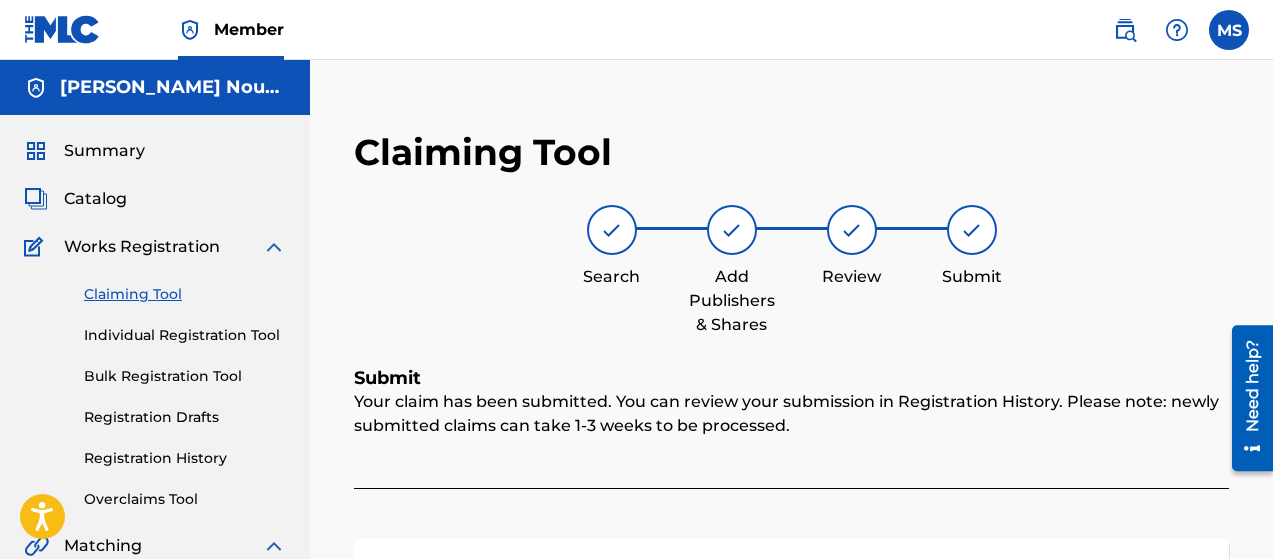 click on "Claiming Tool" at bounding box center (185, 294) 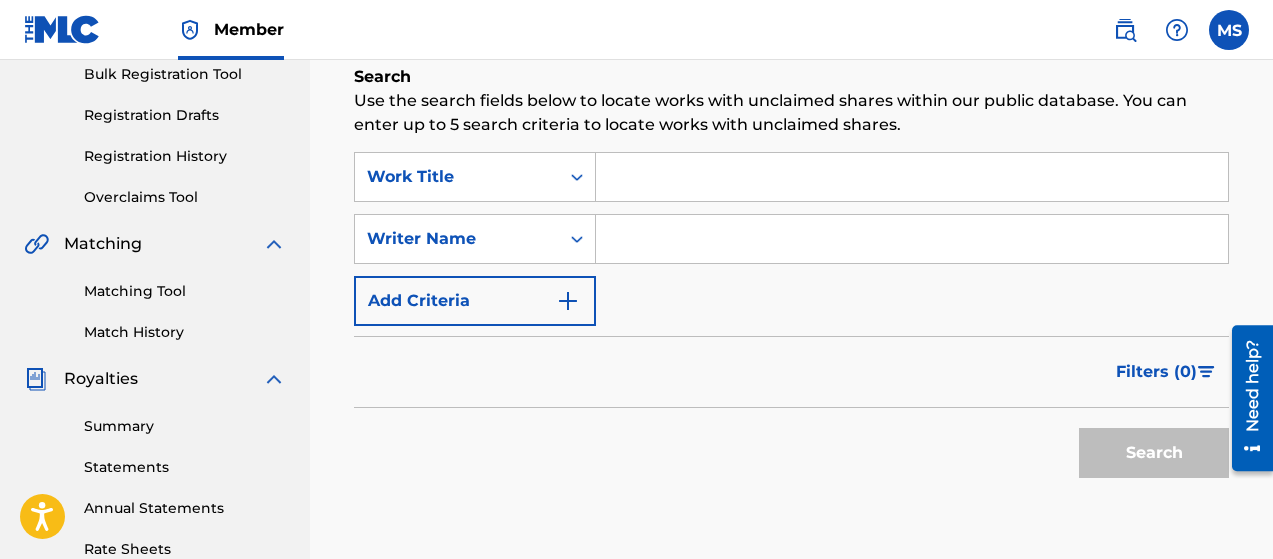 scroll, scrollTop: 301, scrollLeft: 0, axis: vertical 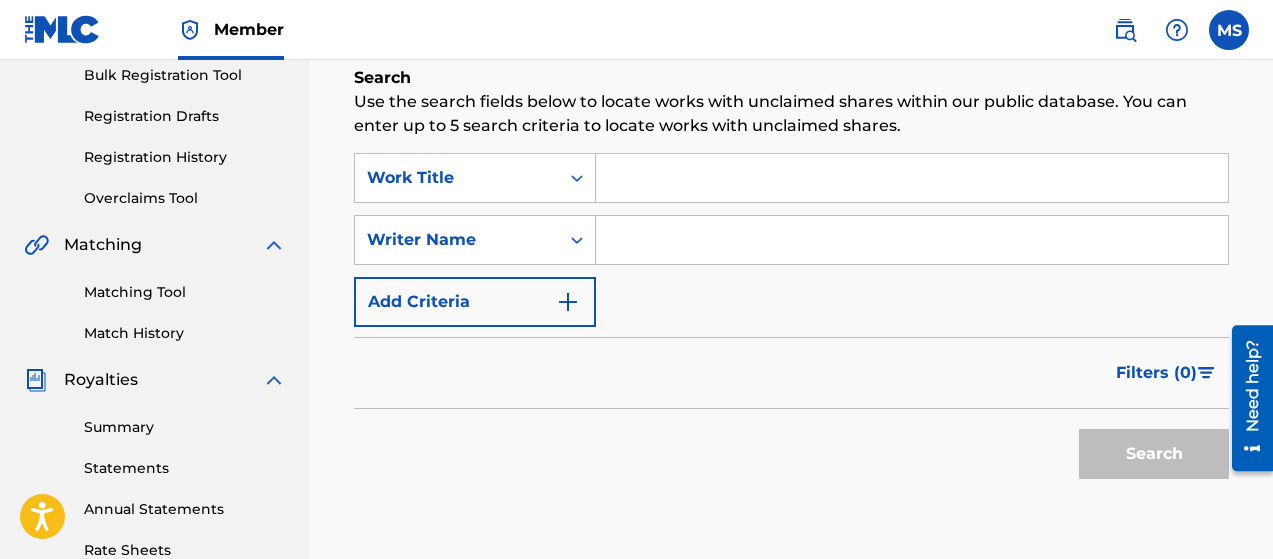 click at bounding box center [912, 178] 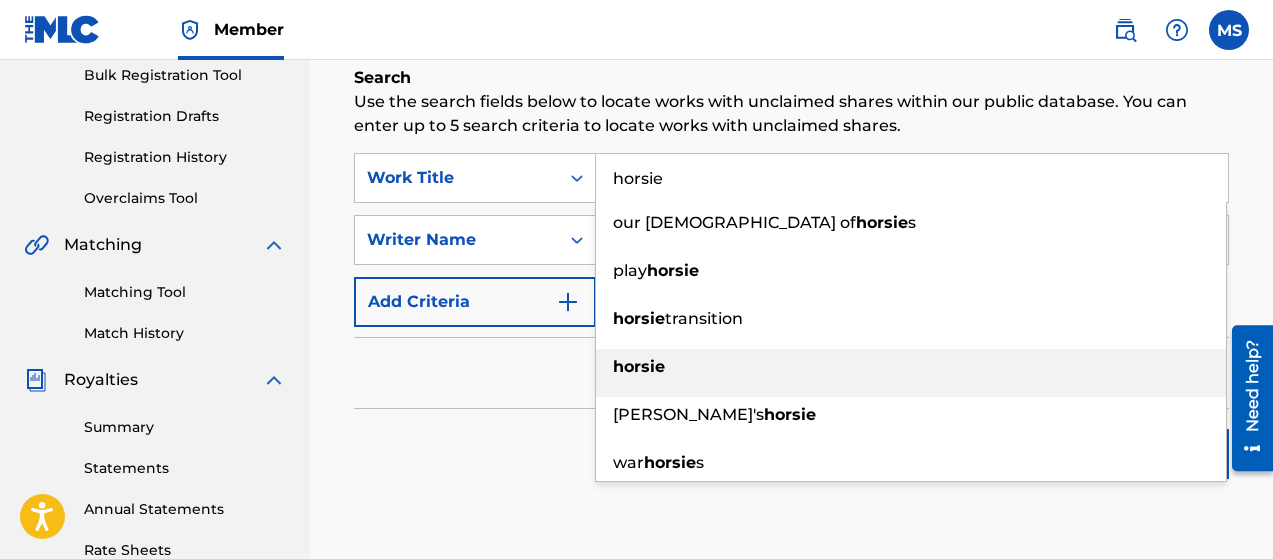 type on "horsie" 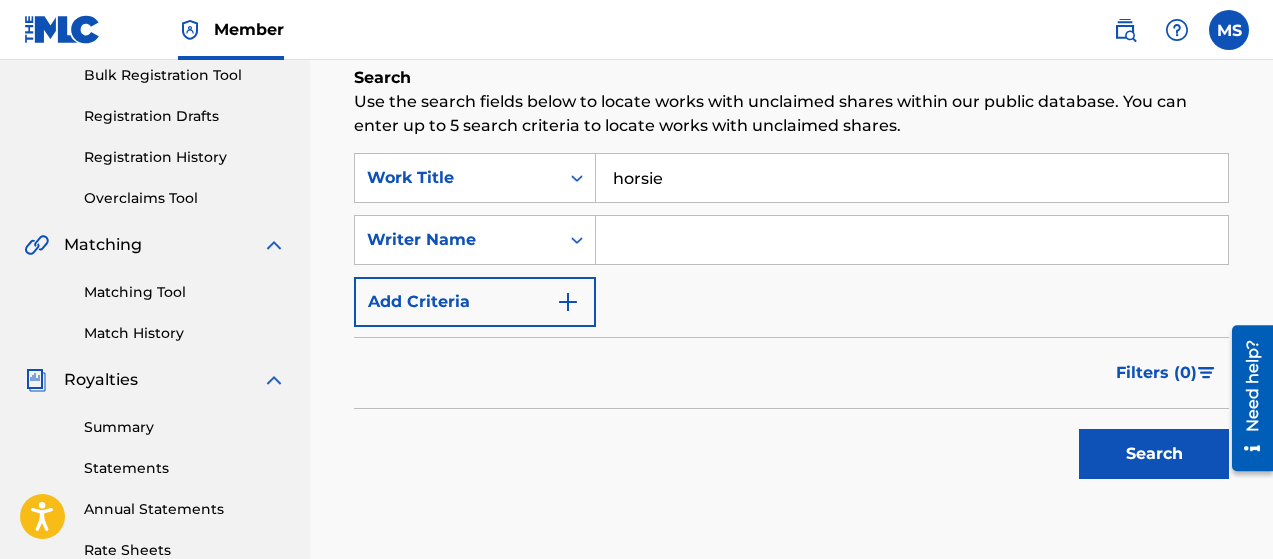 click at bounding box center [912, 240] 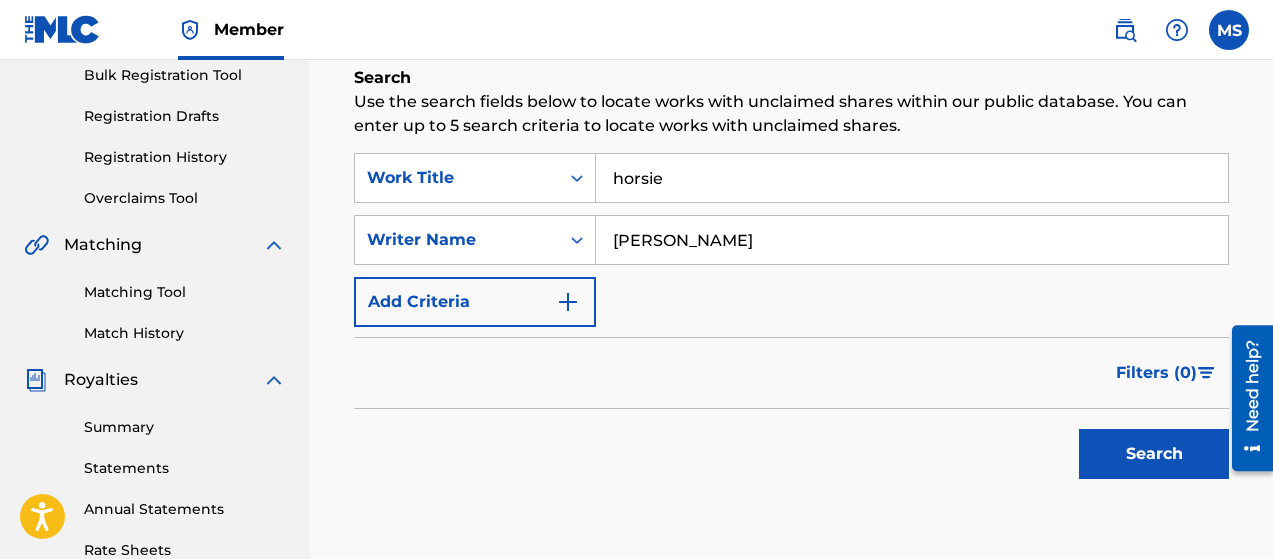 click on "Search" at bounding box center (1154, 454) 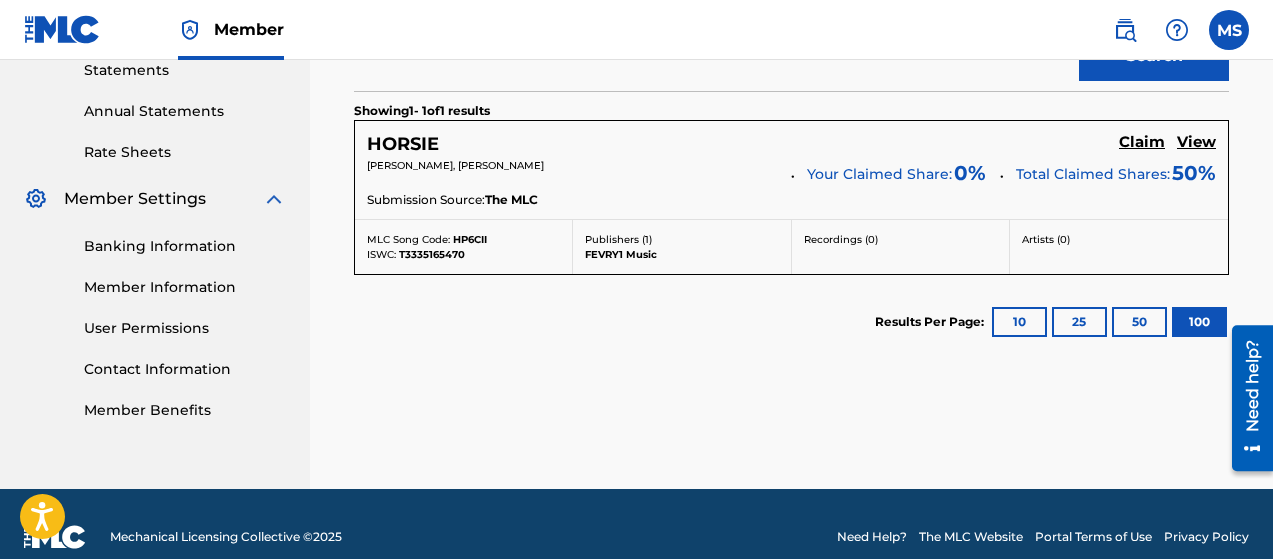 scroll, scrollTop: 700, scrollLeft: 0, axis: vertical 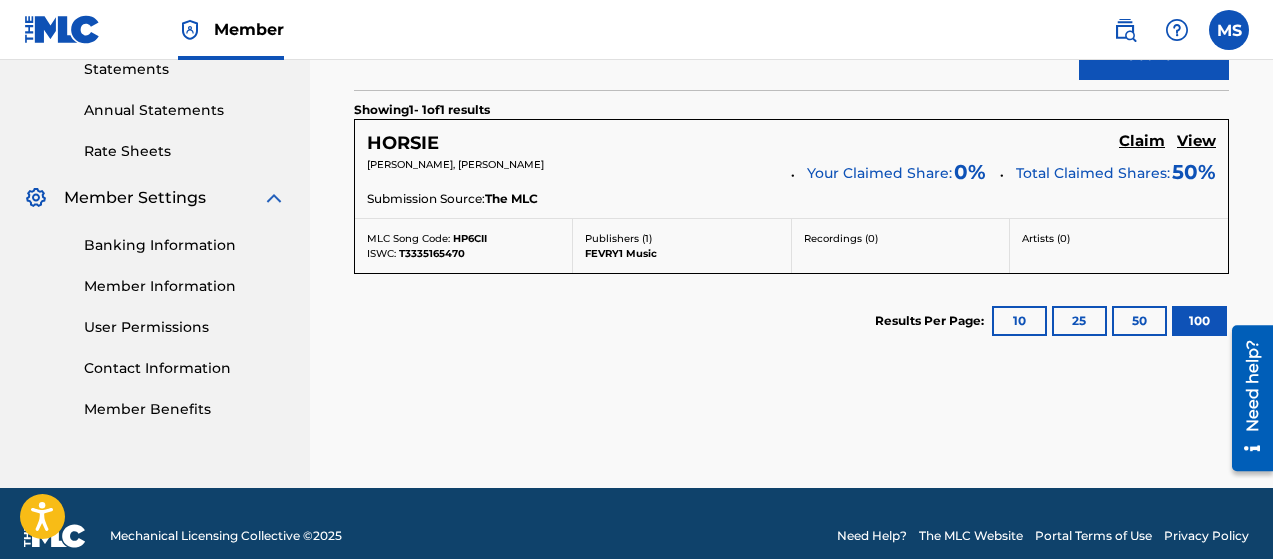 click on "Claim" at bounding box center [1142, 141] 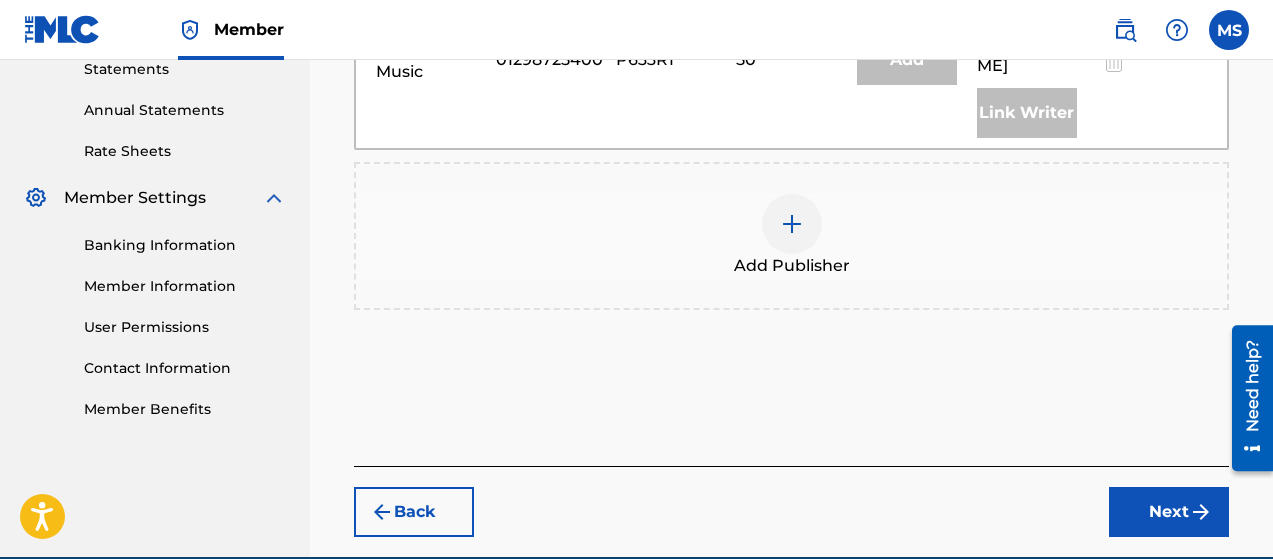 click at bounding box center [792, 224] 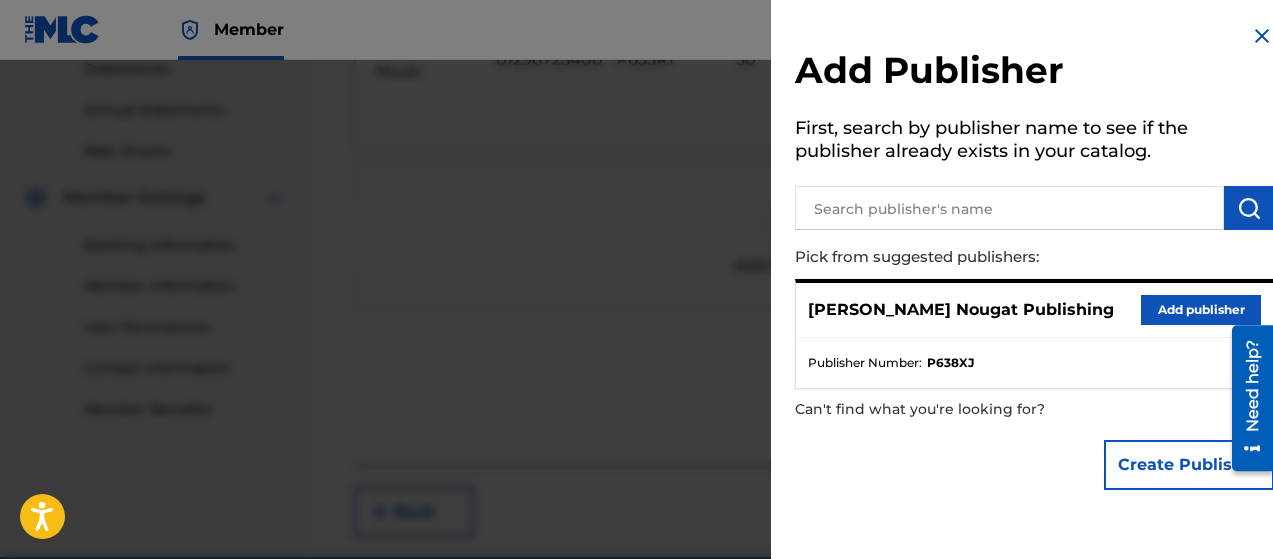 click on "Add publisher" at bounding box center (1201, 310) 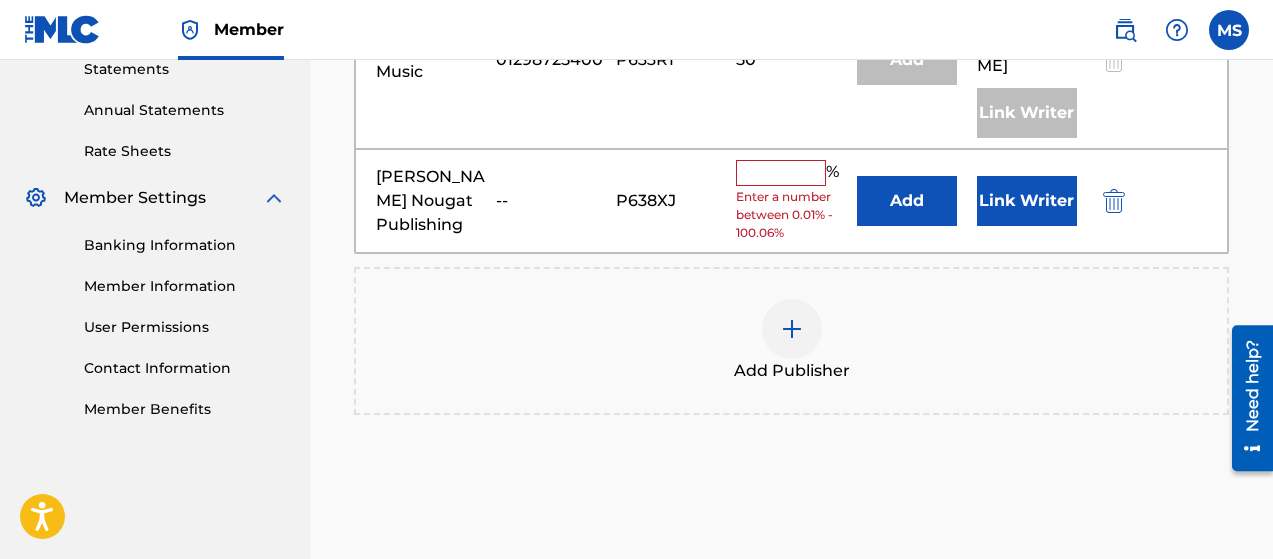 click at bounding box center [781, 173] 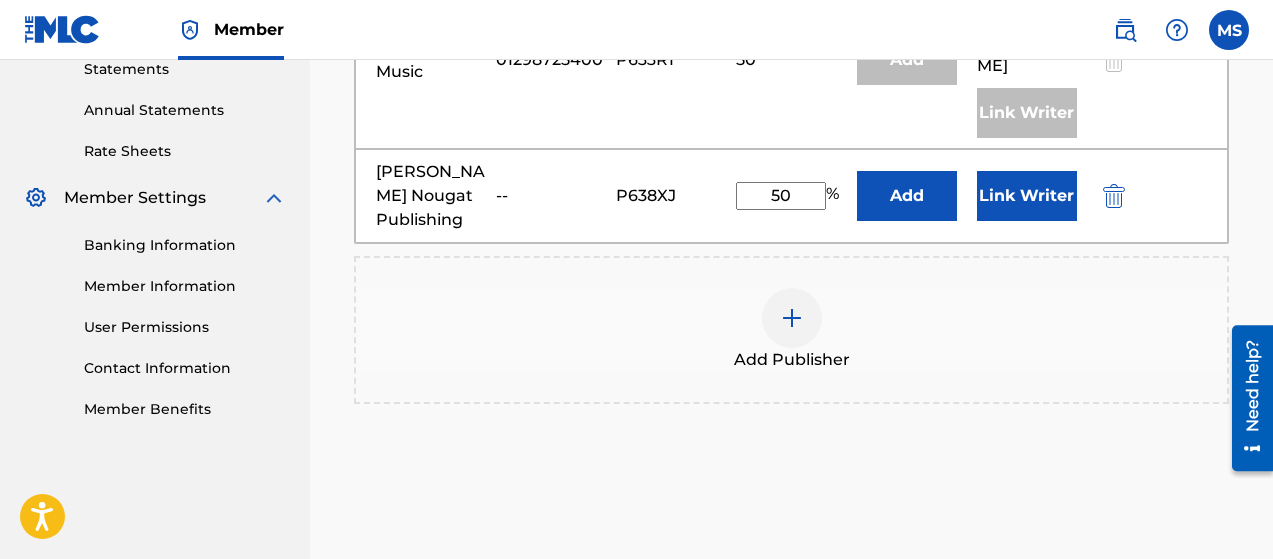 click on "Link Writer" at bounding box center [1027, 196] 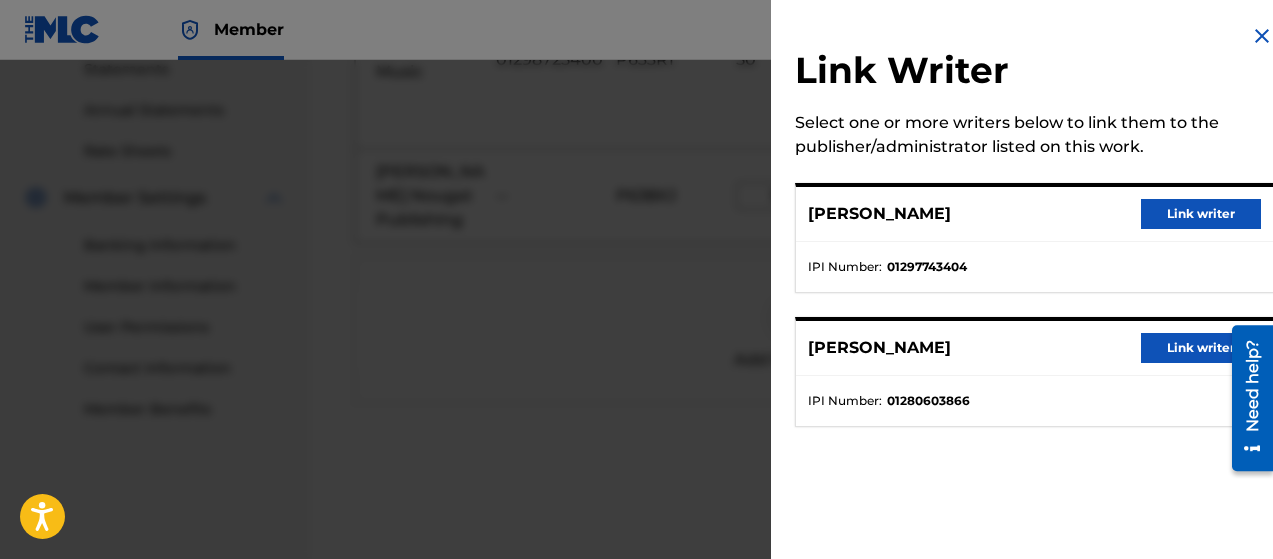click on "Link writer" at bounding box center [1201, 214] 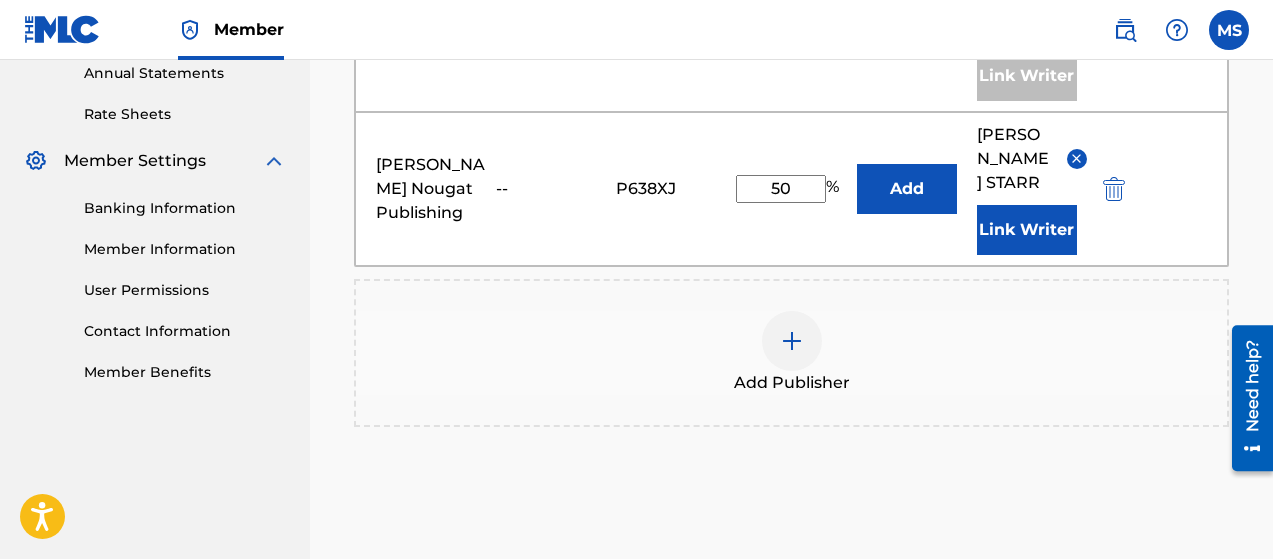 scroll, scrollTop: 852, scrollLeft: 0, axis: vertical 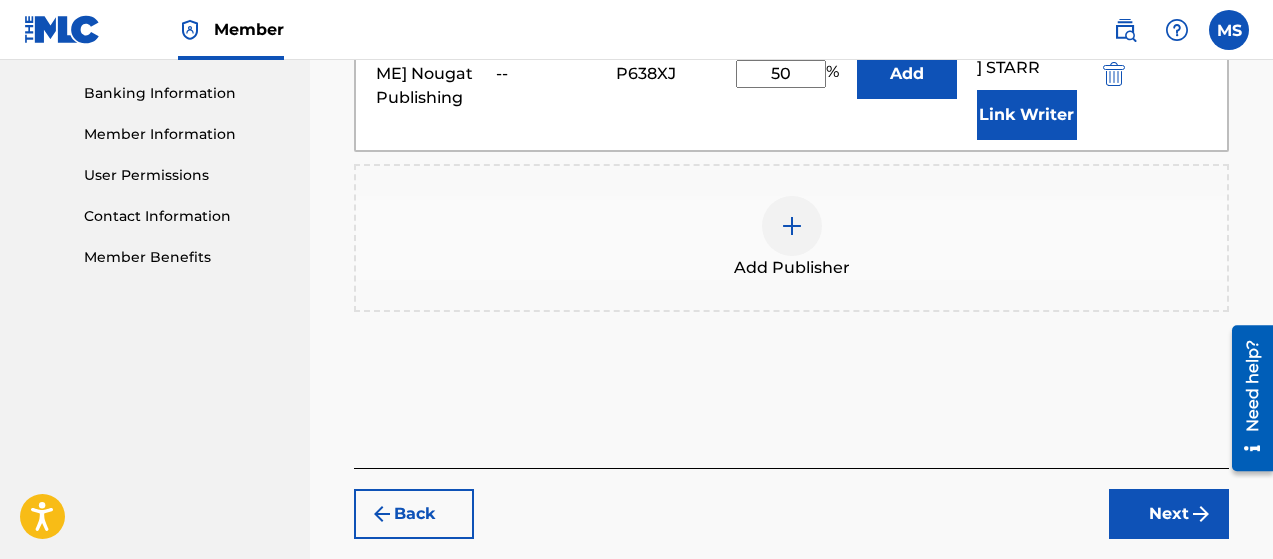 click on "Next" at bounding box center (1169, 514) 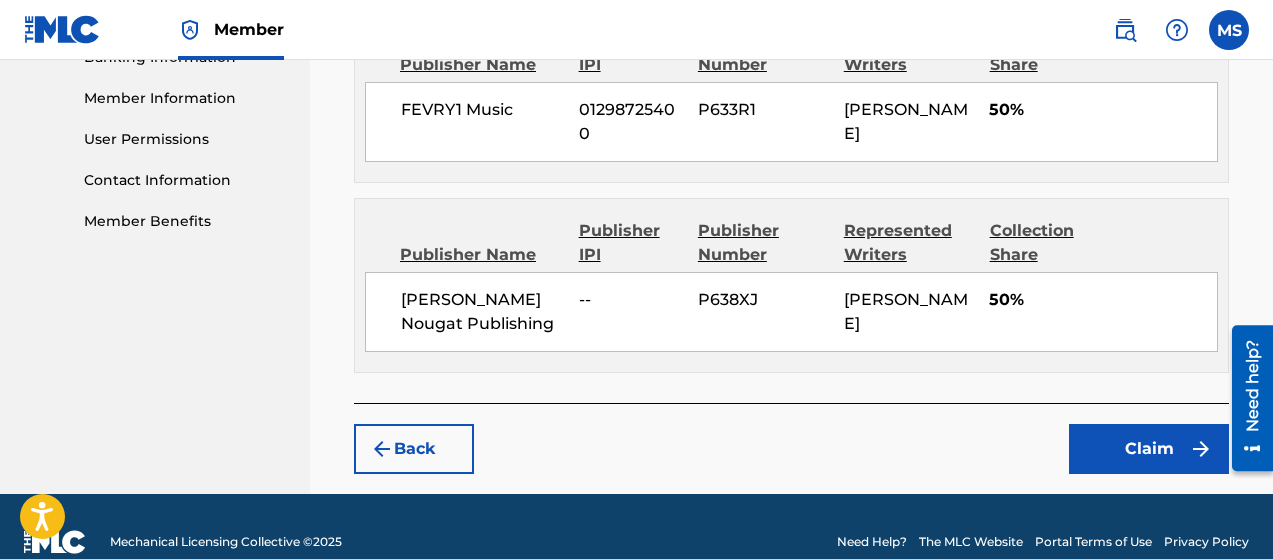 click on "Claim" at bounding box center (1149, 449) 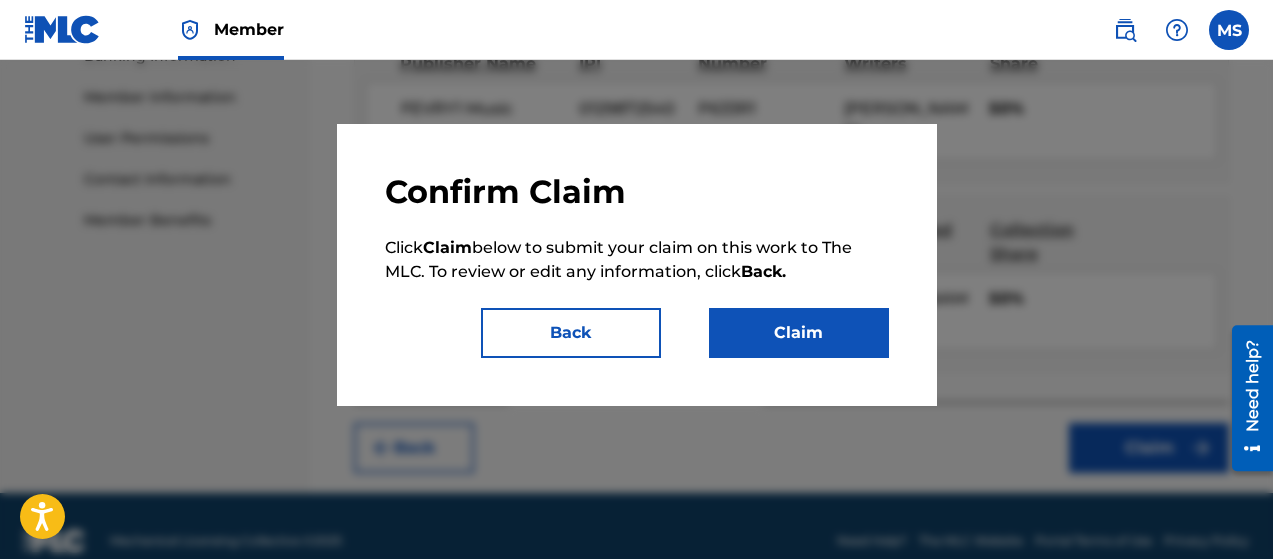 click on "Claim" at bounding box center [799, 333] 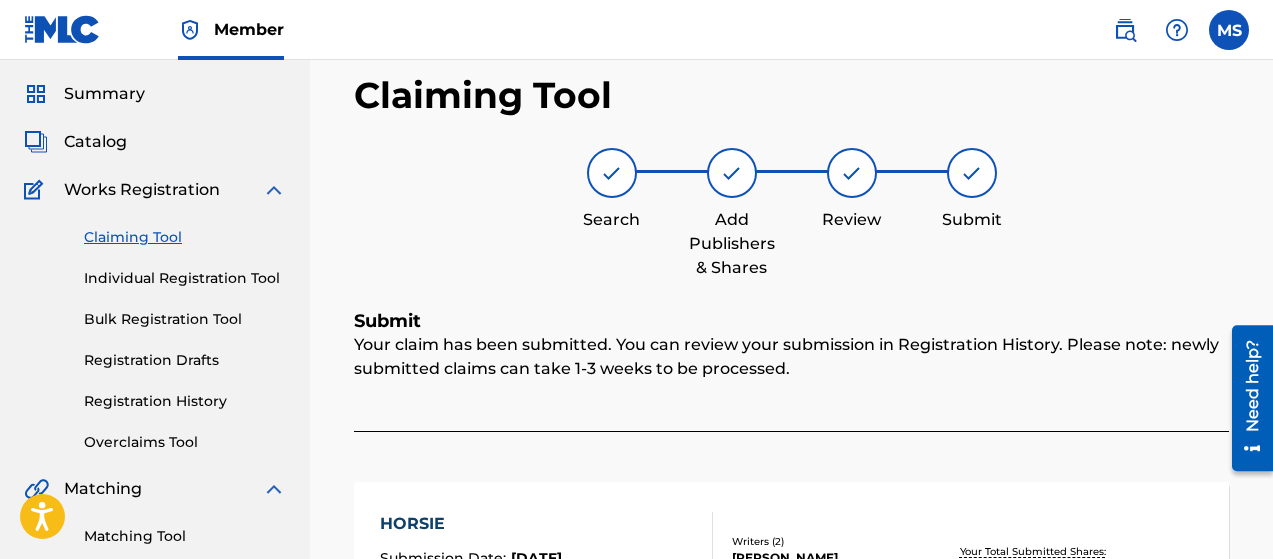 scroll, scrollTop: 0, scrollLeft: 0, axis: both 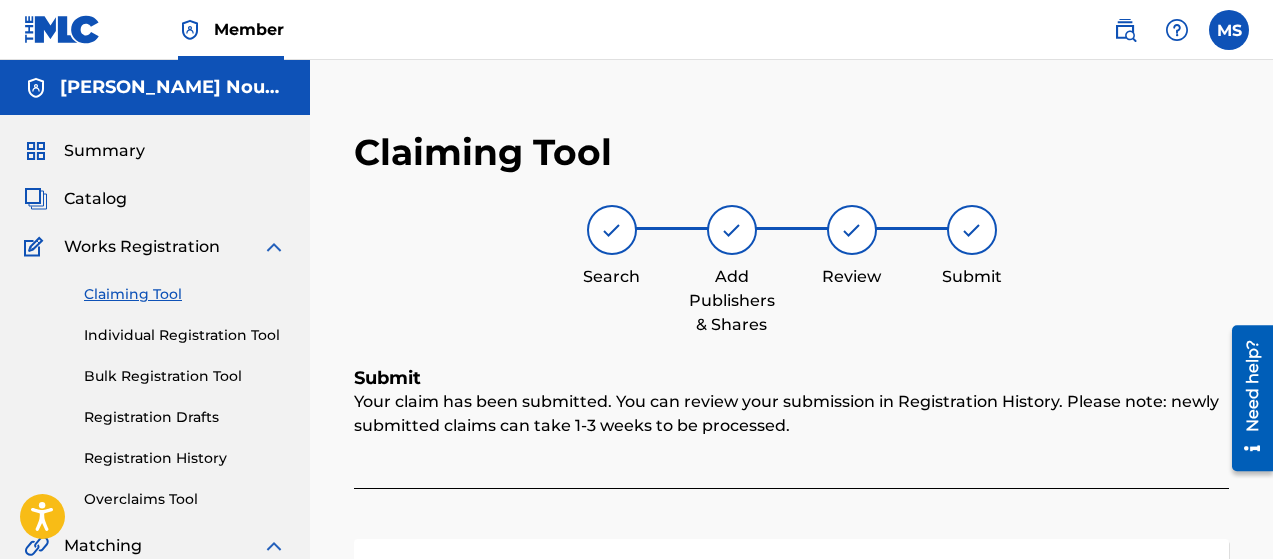 click on "Claiming Tool" at bounding box center [185, 294] 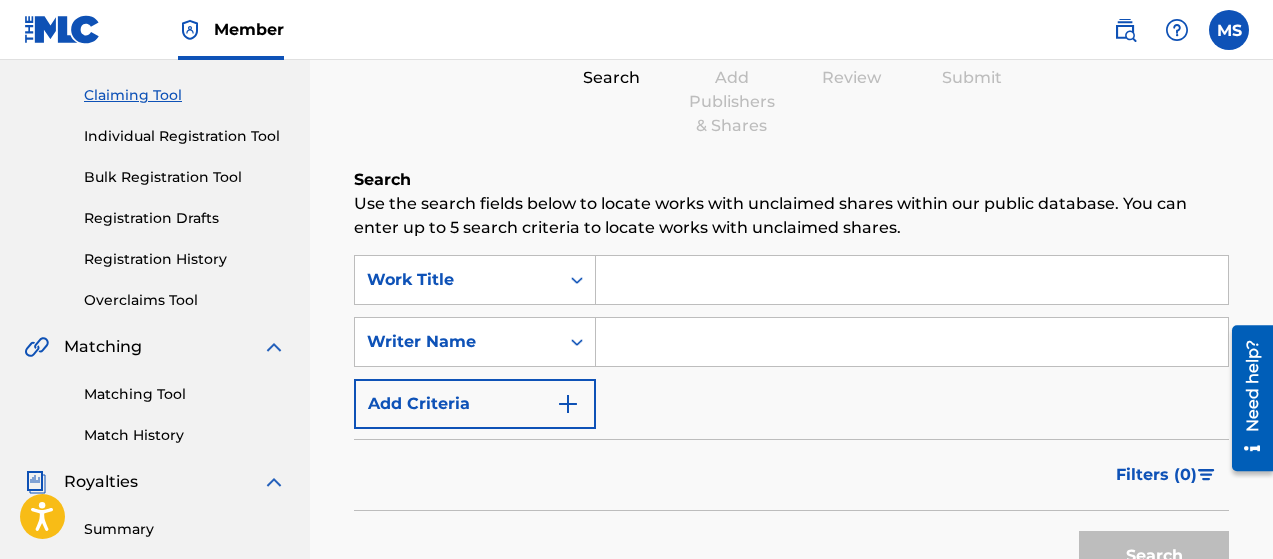 scroll, scrollTop: 199, scrollLeft: 0, axis: vertical 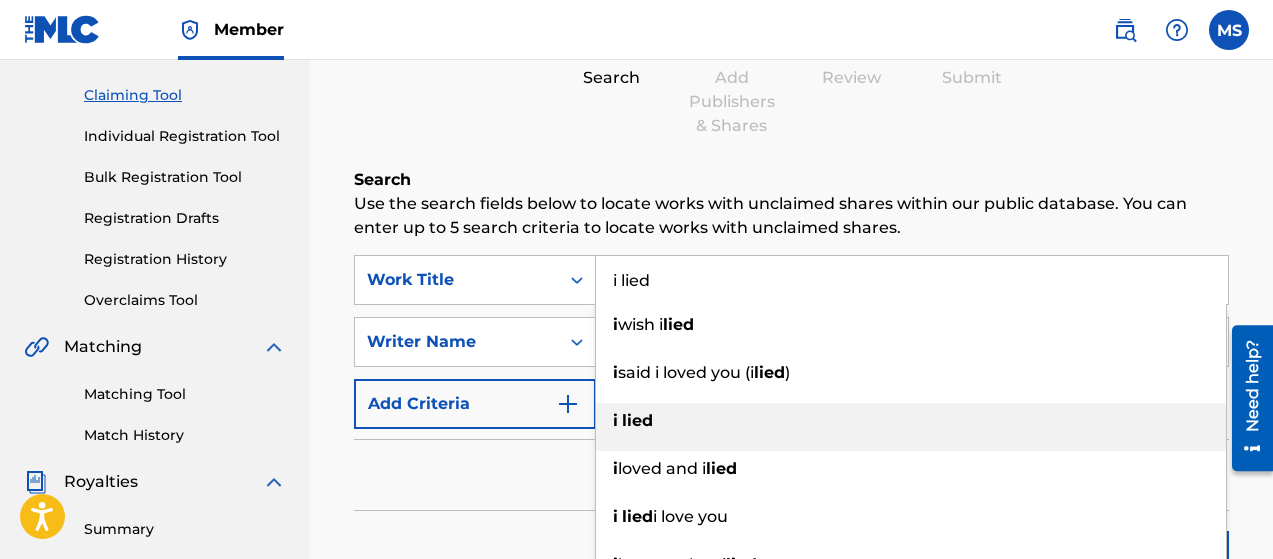 type on "i lied" 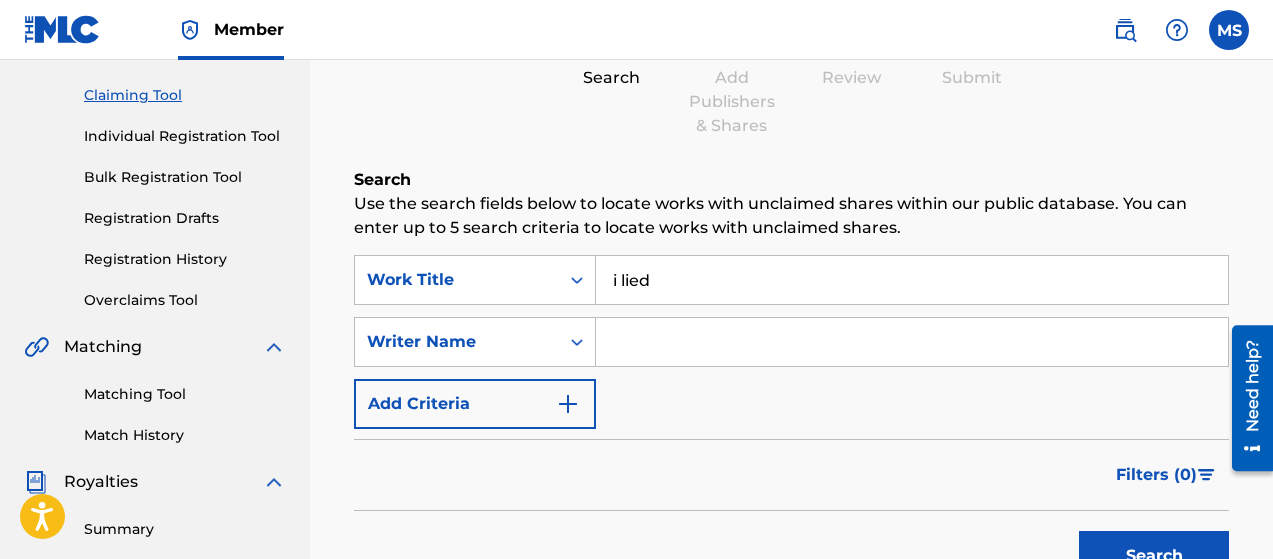 click at bounding box center (912, 342) 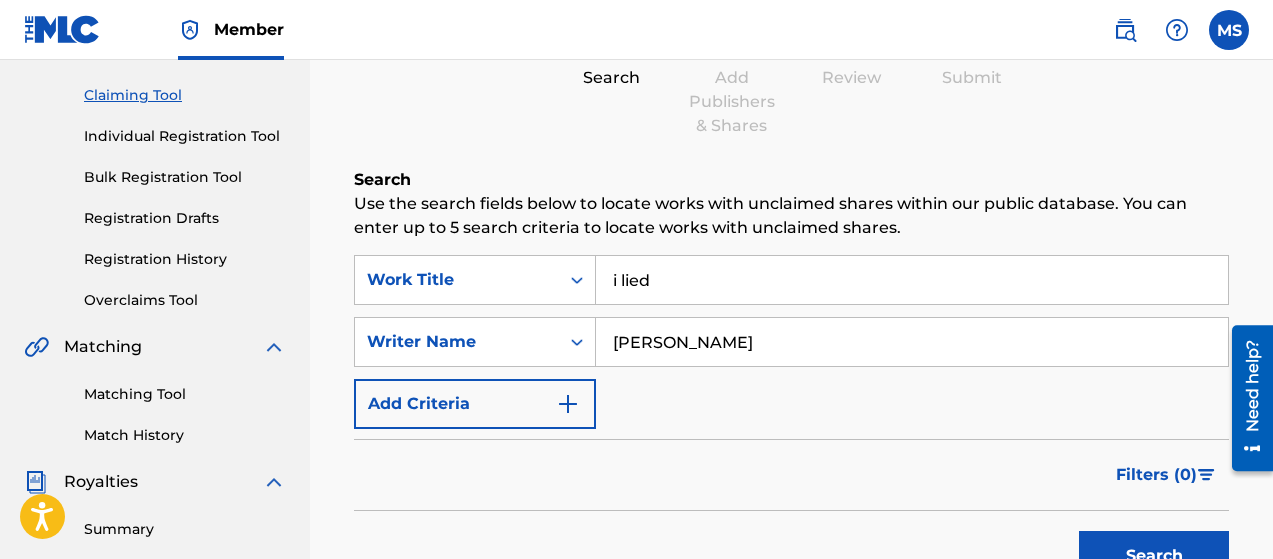 click on "Search" at bounding box center (1154, 556) 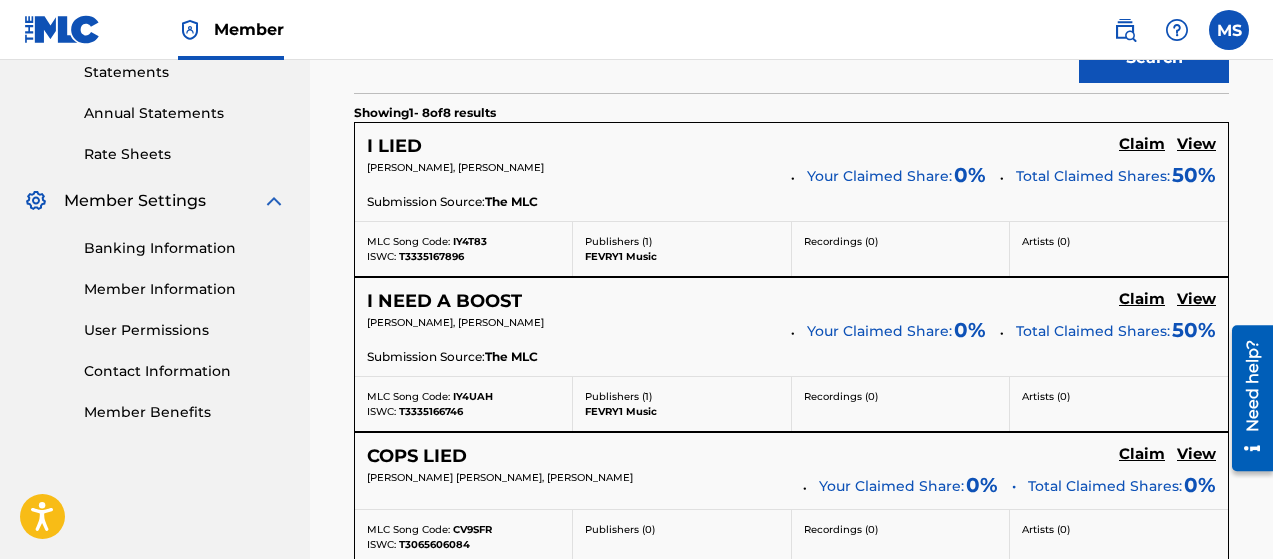 scroll, scrollTop: 698, scrollLeft: 0, axis: vertical 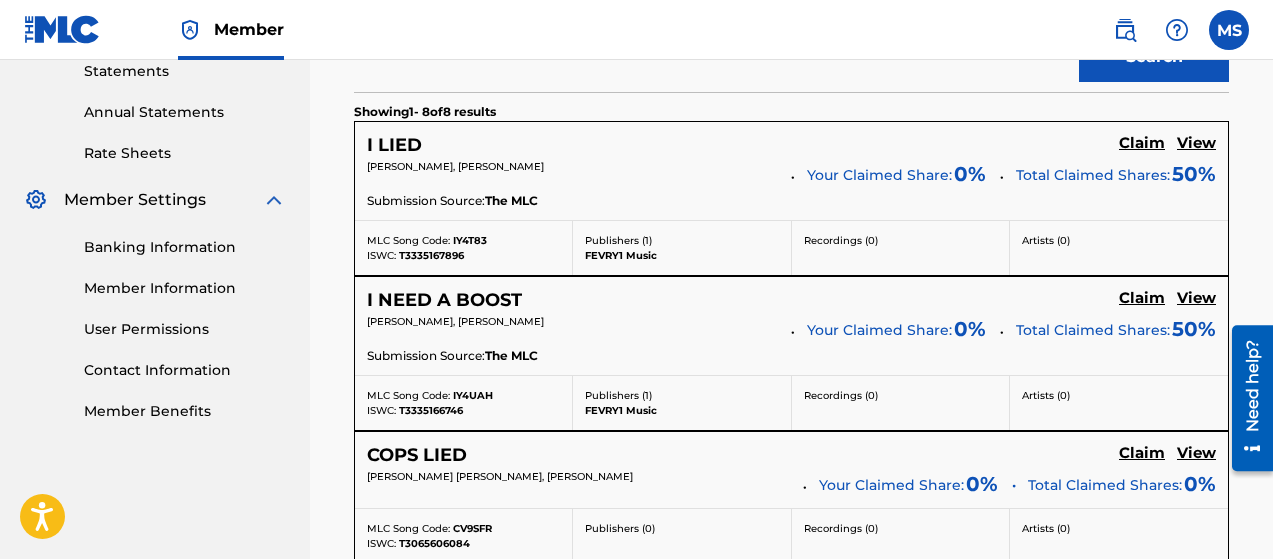 click on "Claim" at bounding box center [1142, 143] 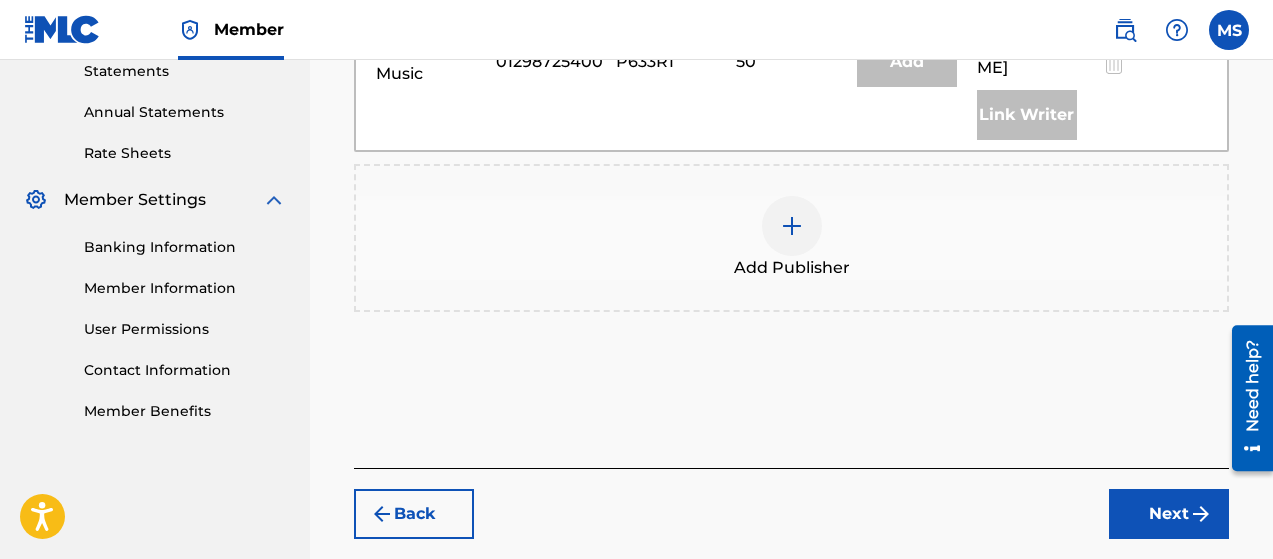 click at bounding box center [792, 226] 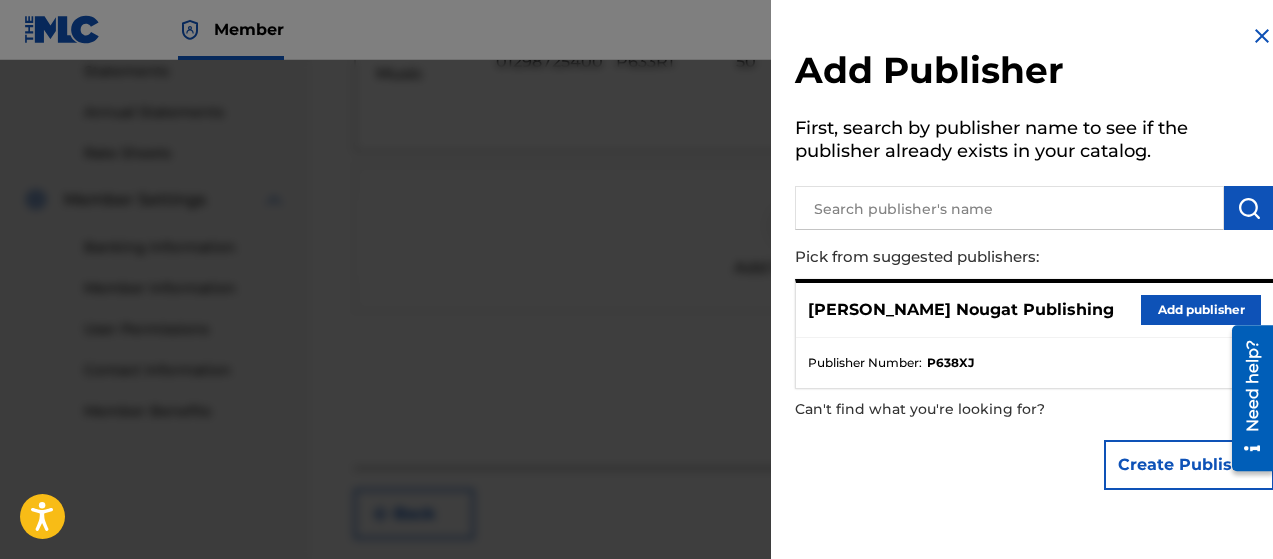 click on "Add publisher" at bounding box center [1201, 310] 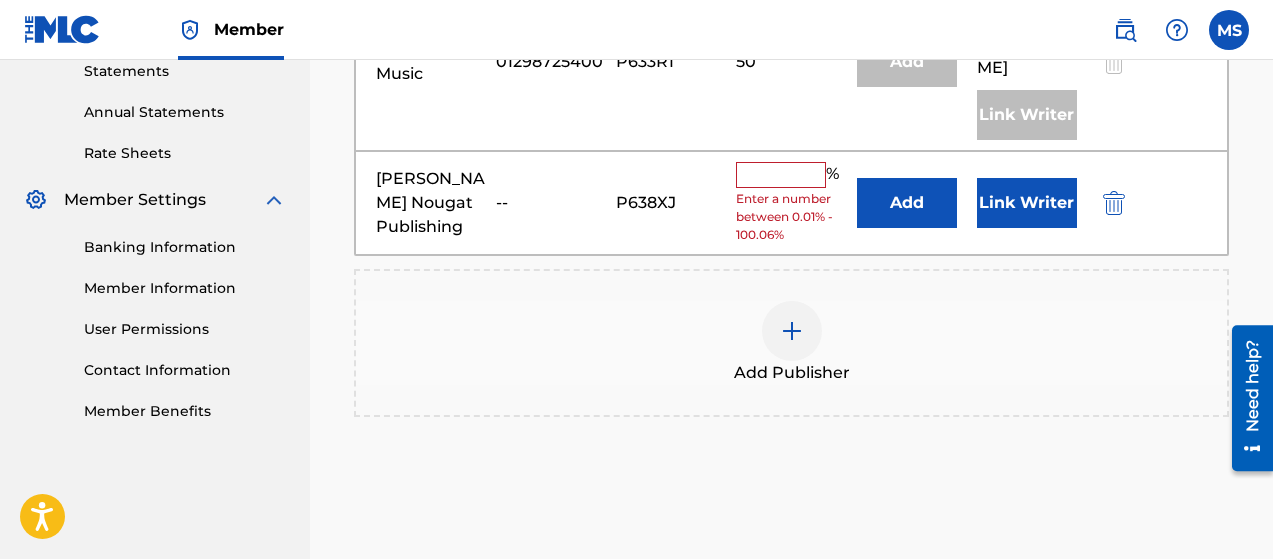 click at bounding box center [781, 175] 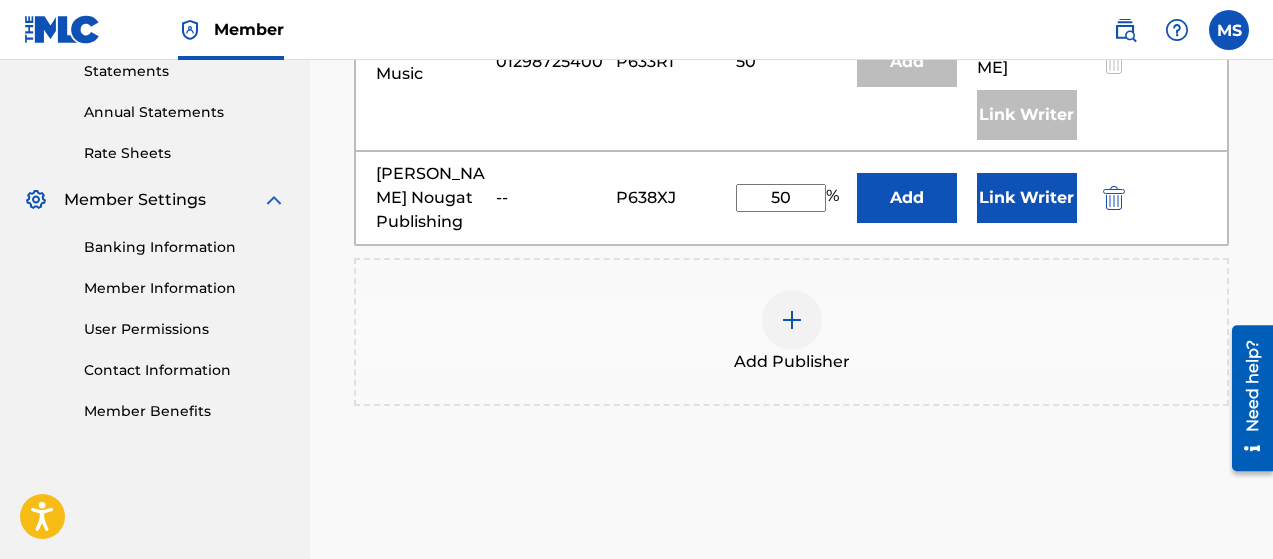 click on "Link Writer" at bounding box center (1027, 198) 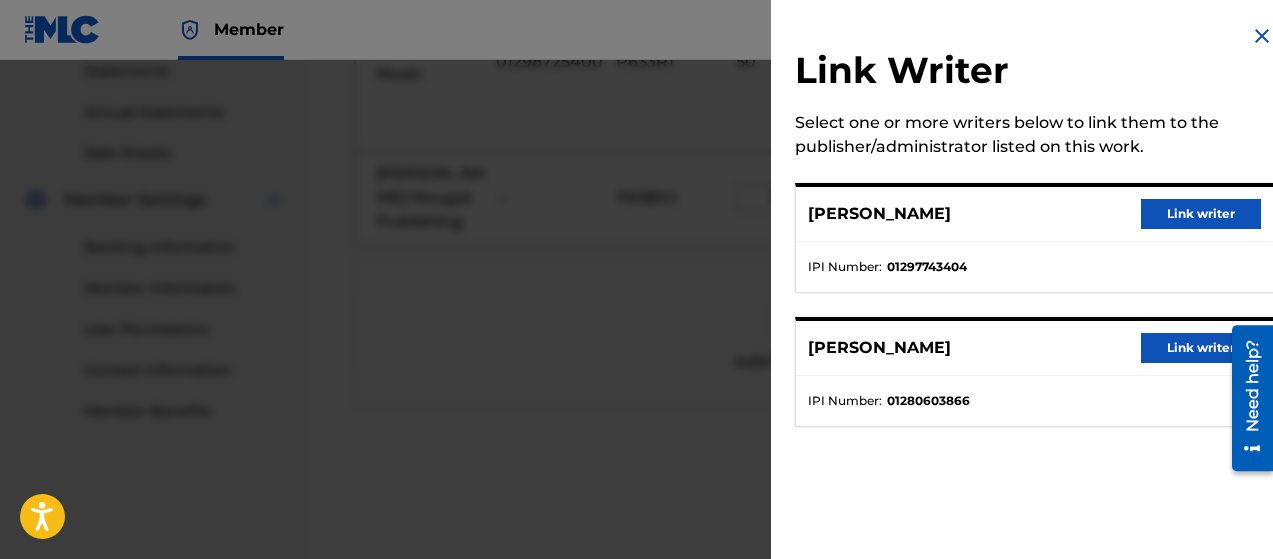 click on "Link writer" at bounding box center (1201, 214) 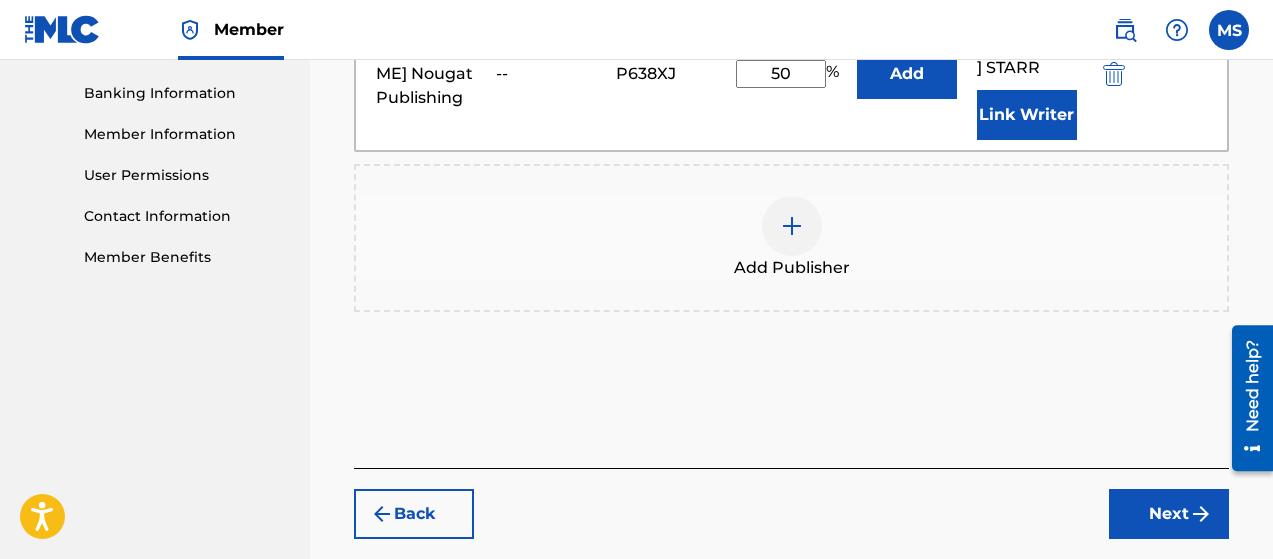 click on "Next" at bounding box center (1169, 514) 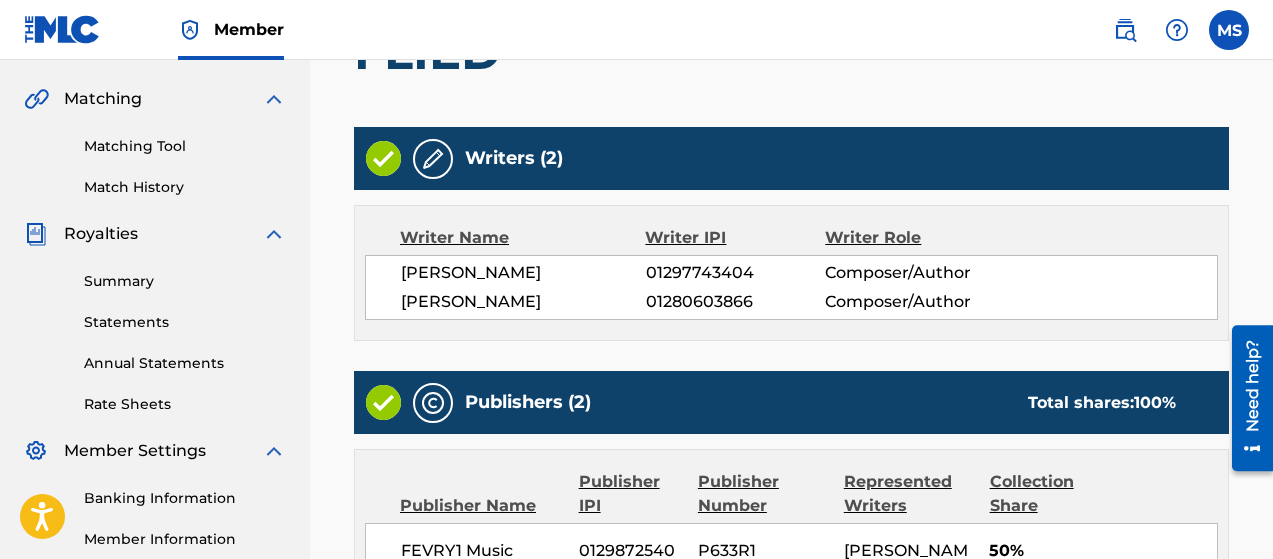 scroll, scrollTop: 915, scrollLeft: 0, axis: vertical 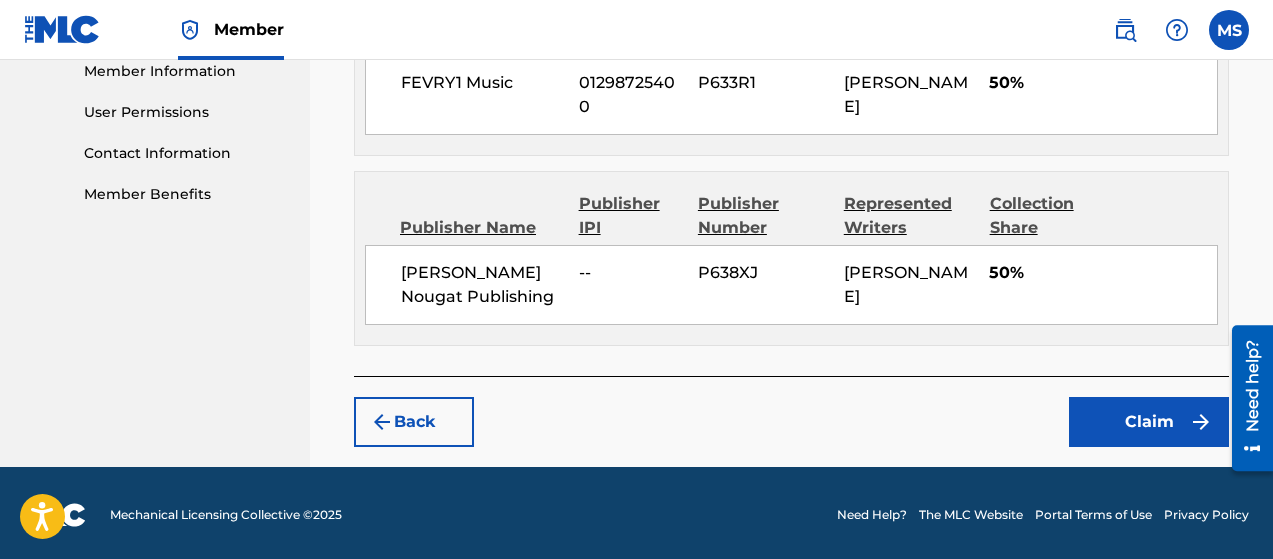 click on "Claim" at bounding box center (1149, 422) 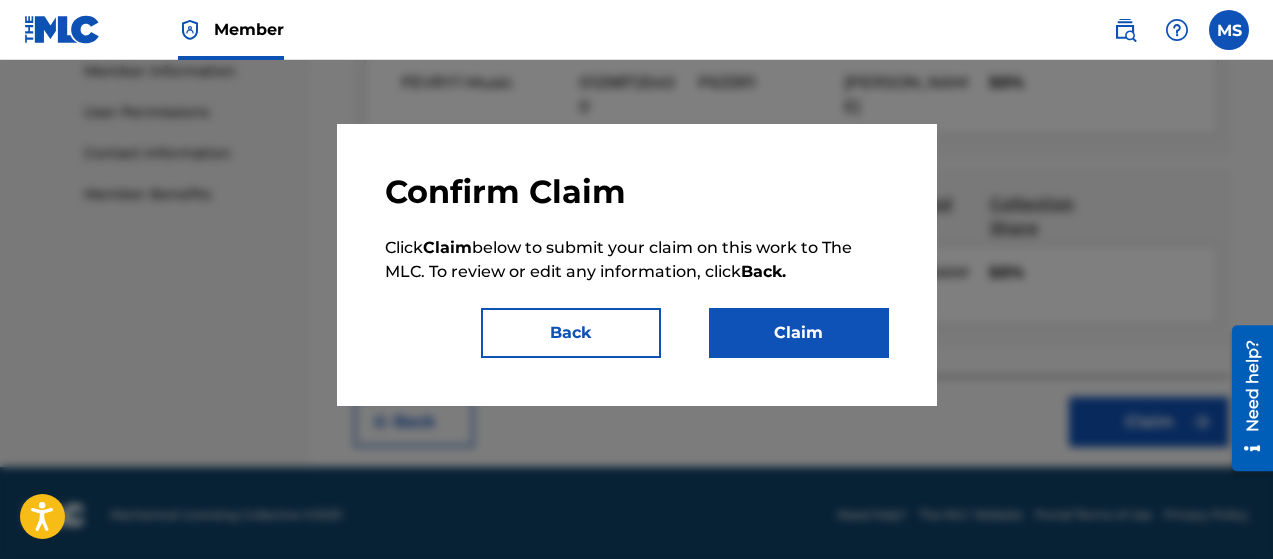 click on "Claim" at bounding box center (799, 333) 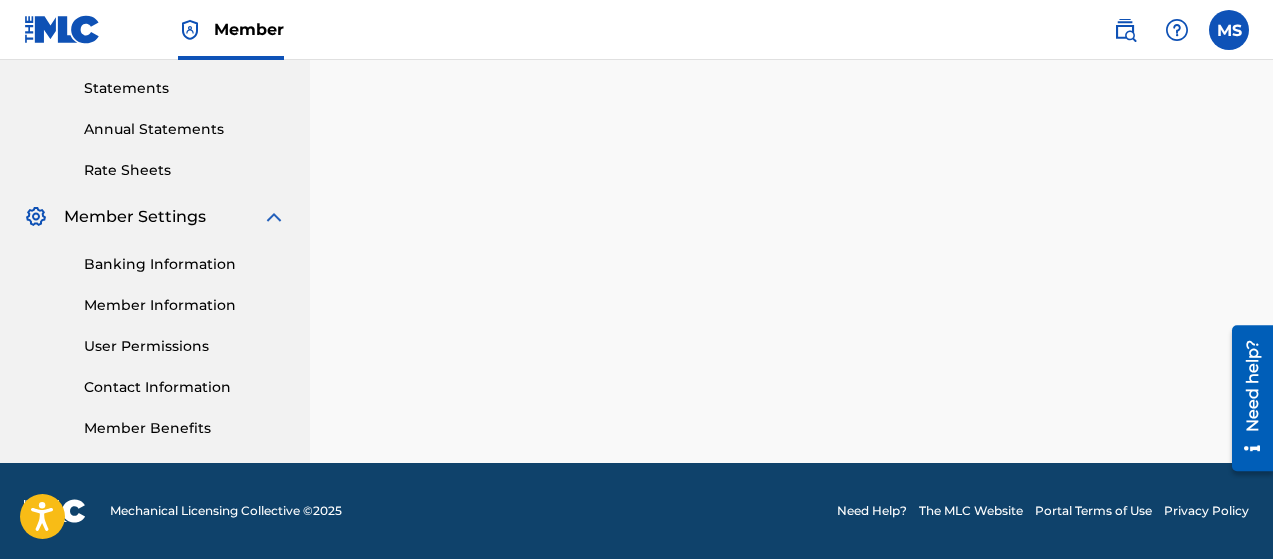 scroll, scrollTop: 0, scrollLeft: 0, axis: both 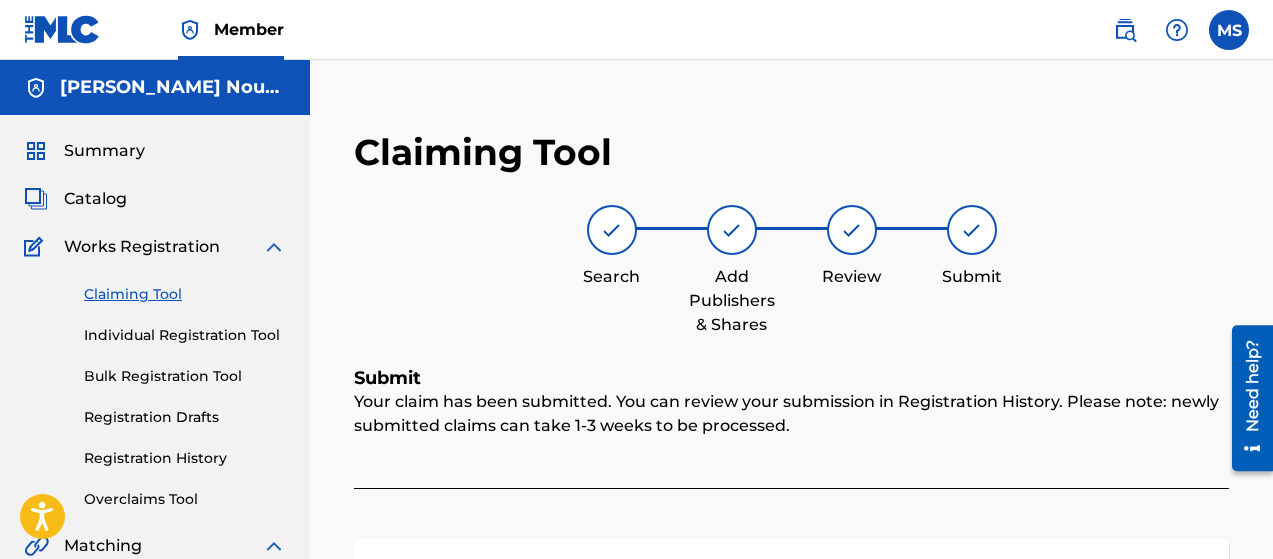 click on "Claiming Tool" at bounding box center [185, 294] 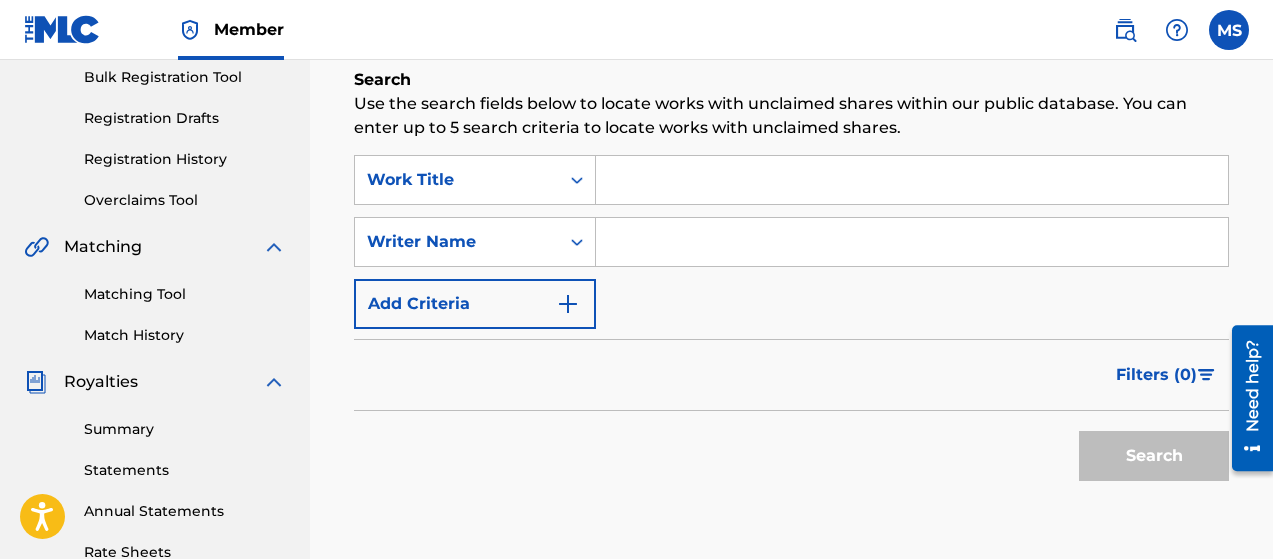 scroll, scrollTop: 300, scrollLeft: 0, axis: vertical 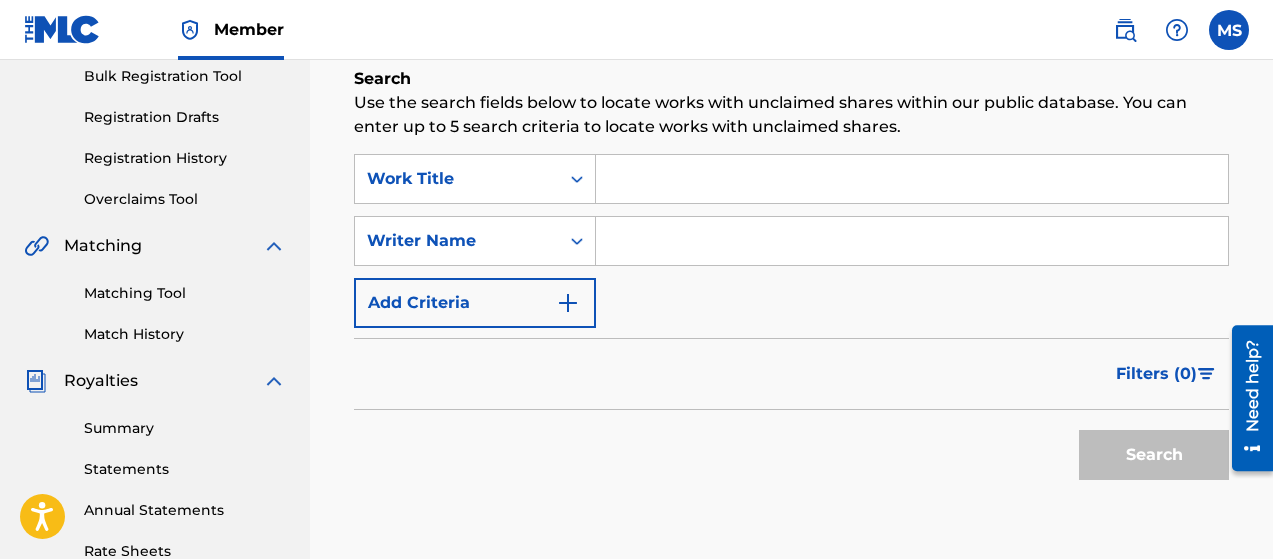 click at bounding box center (912, 179) 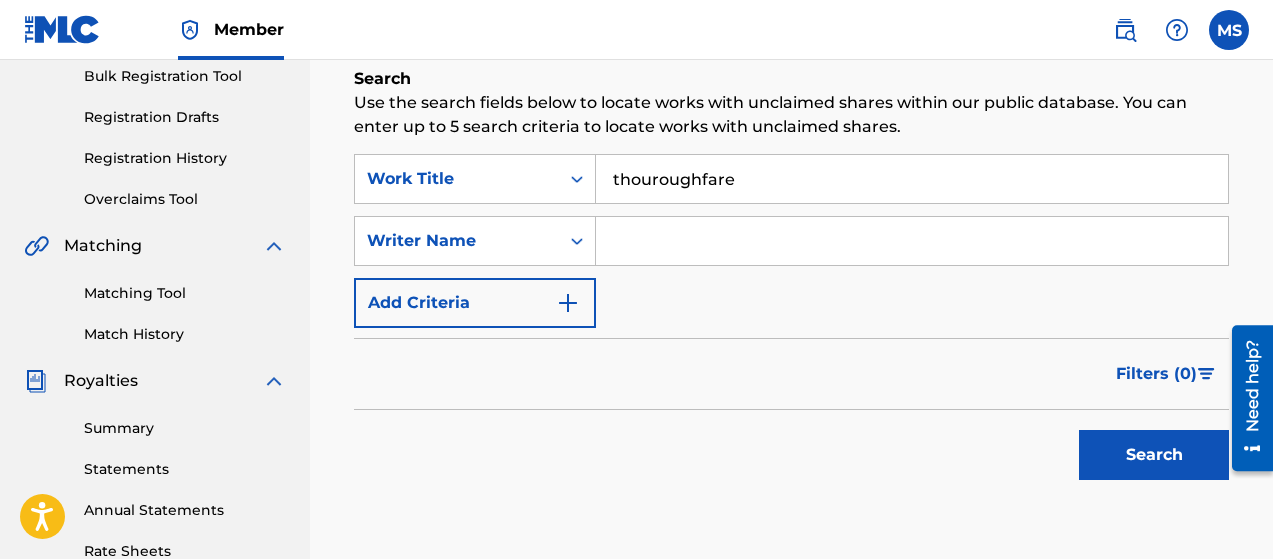 type on "thouroughfare" 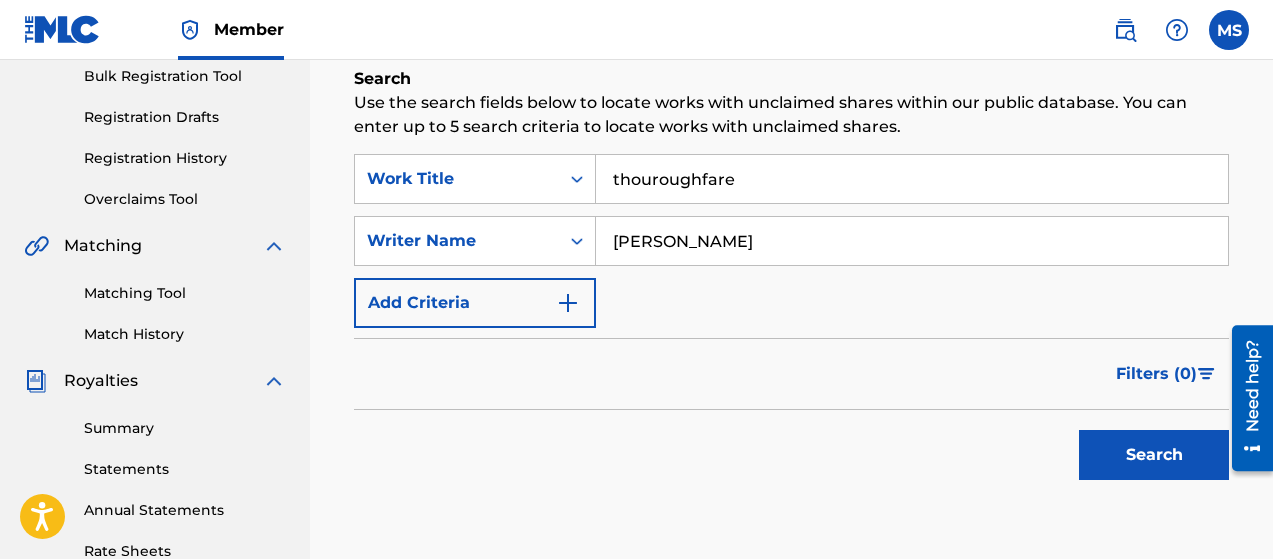 click on "Search" at bounding box center (1154, 455) 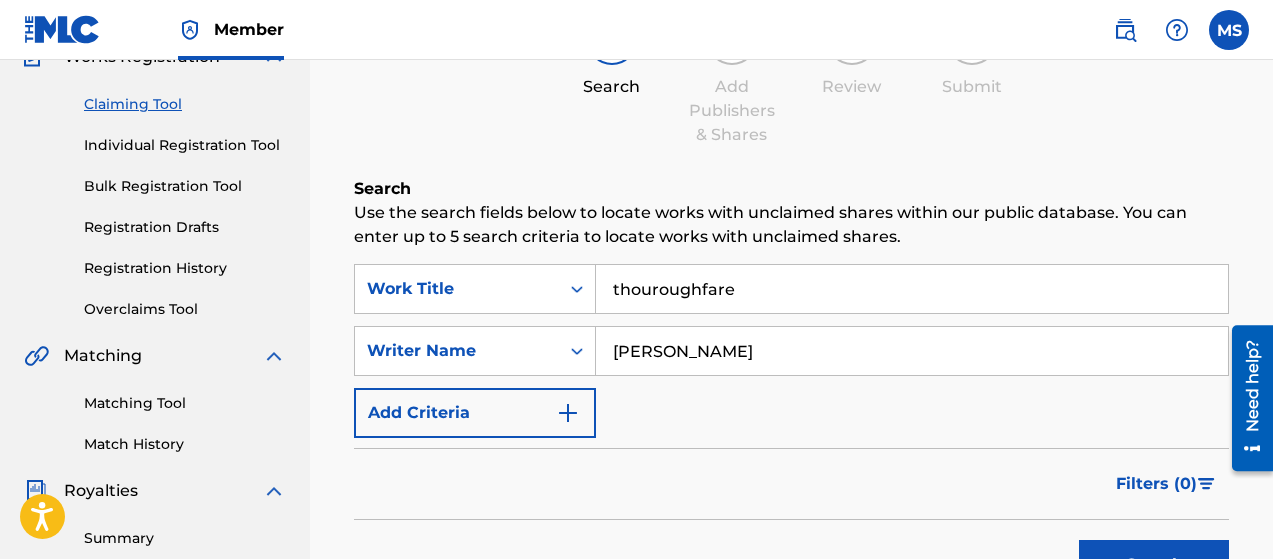 scroll, scrollTop: 190, scrollLeft: 0, axis: vertical 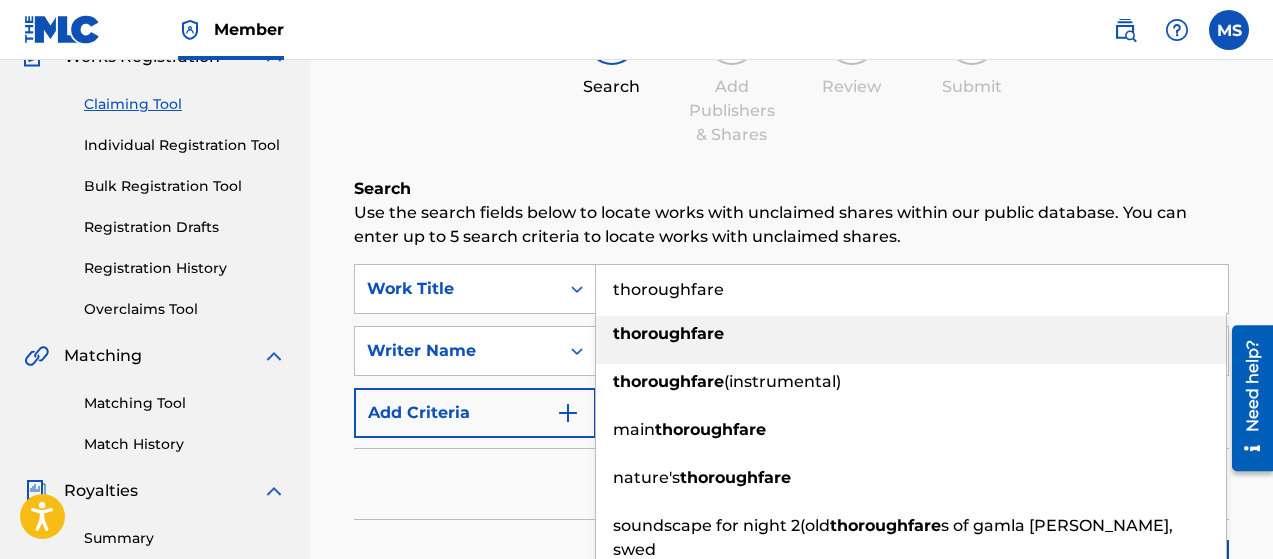 type on "thoroughfare" 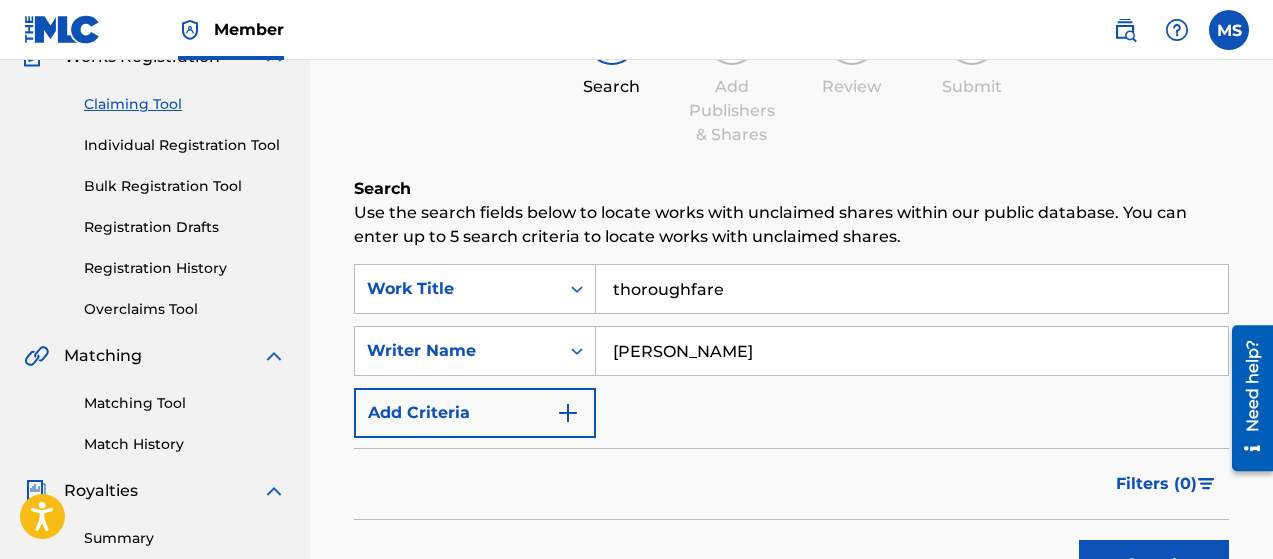 click on "Search" at bounding box center (1154, 565) 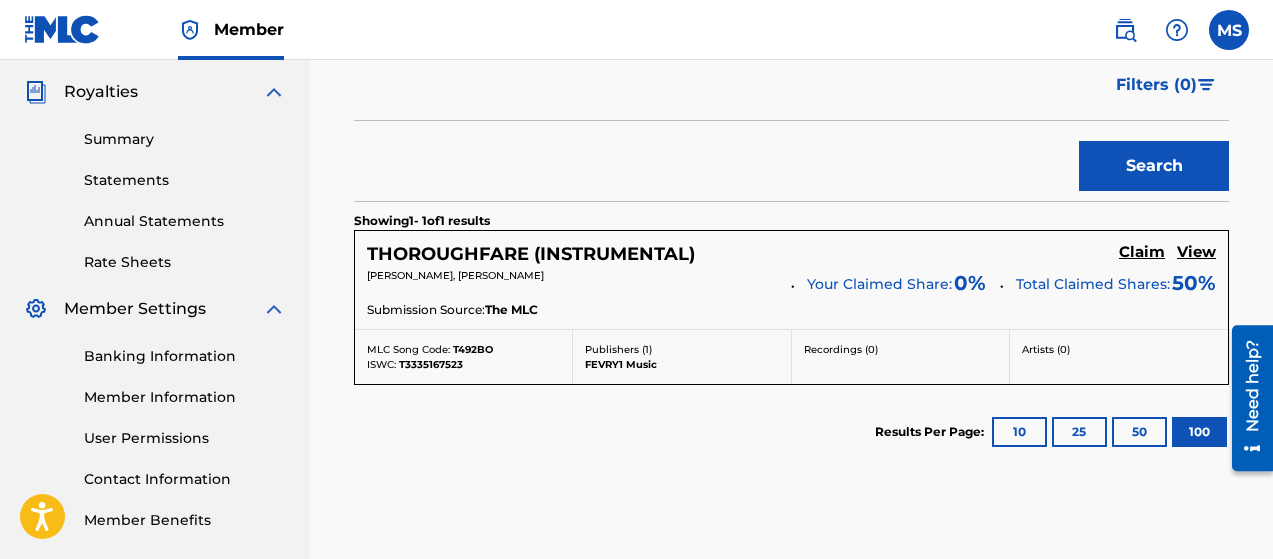 scroll, scrollTop: 589, scrollLeft: 0, axis: vertical 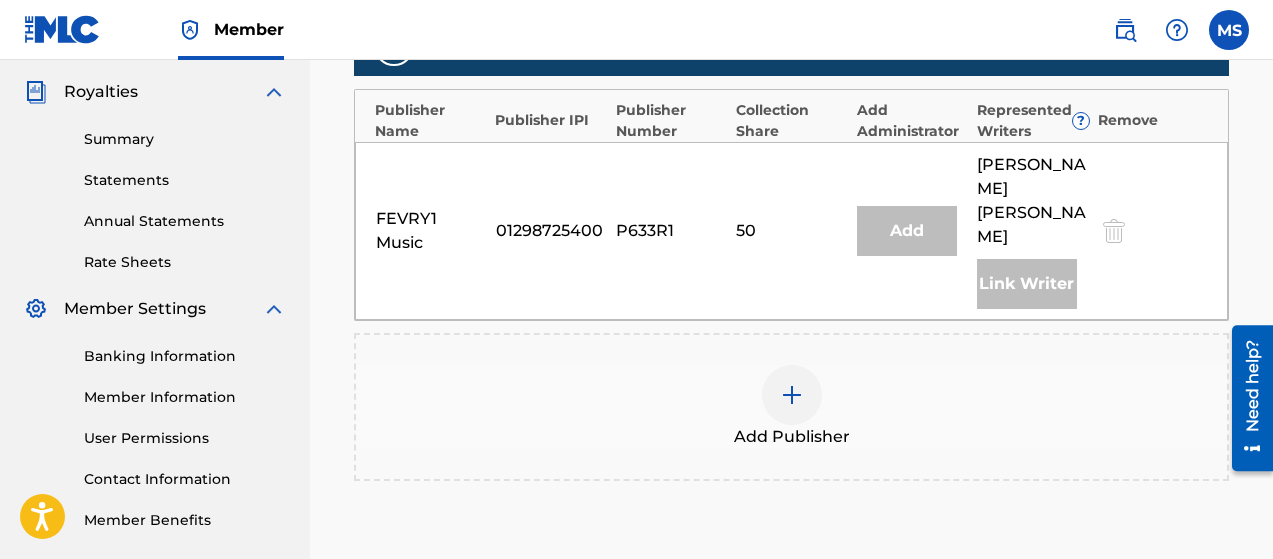 click at bounding box center [792, 395] 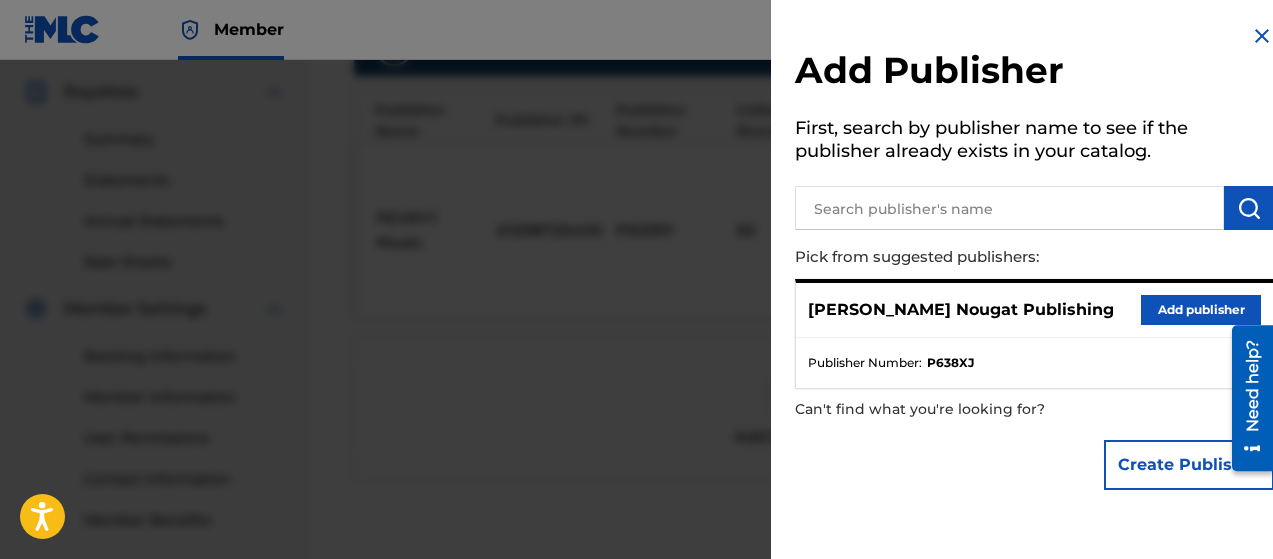 click on "Add publisher" at bounding box center [1201, 310] 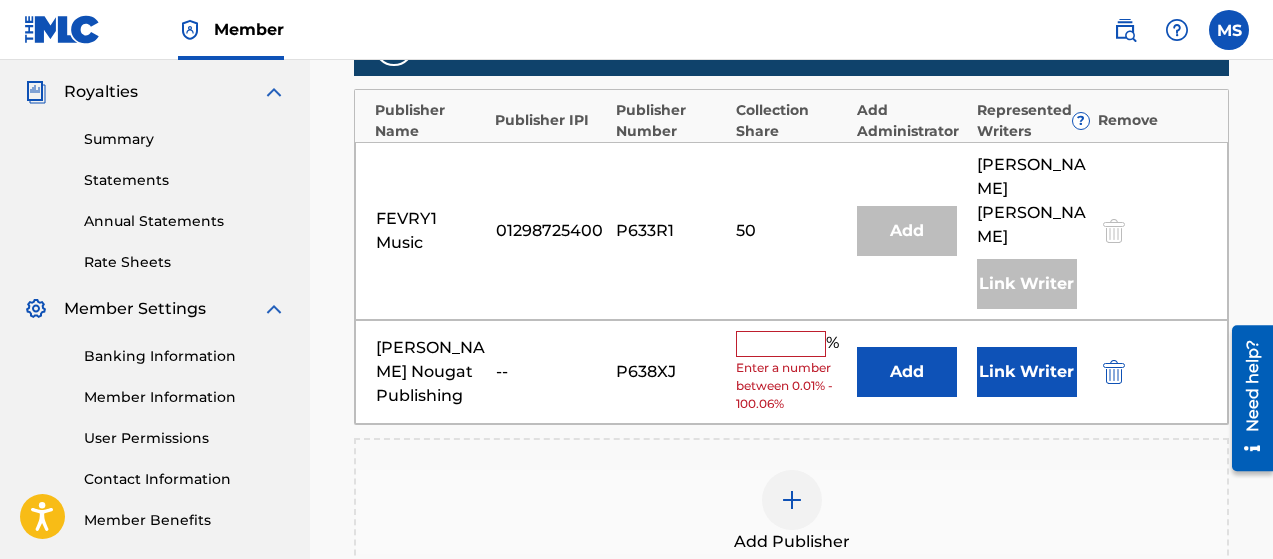 click at bounding box center [781, 344] 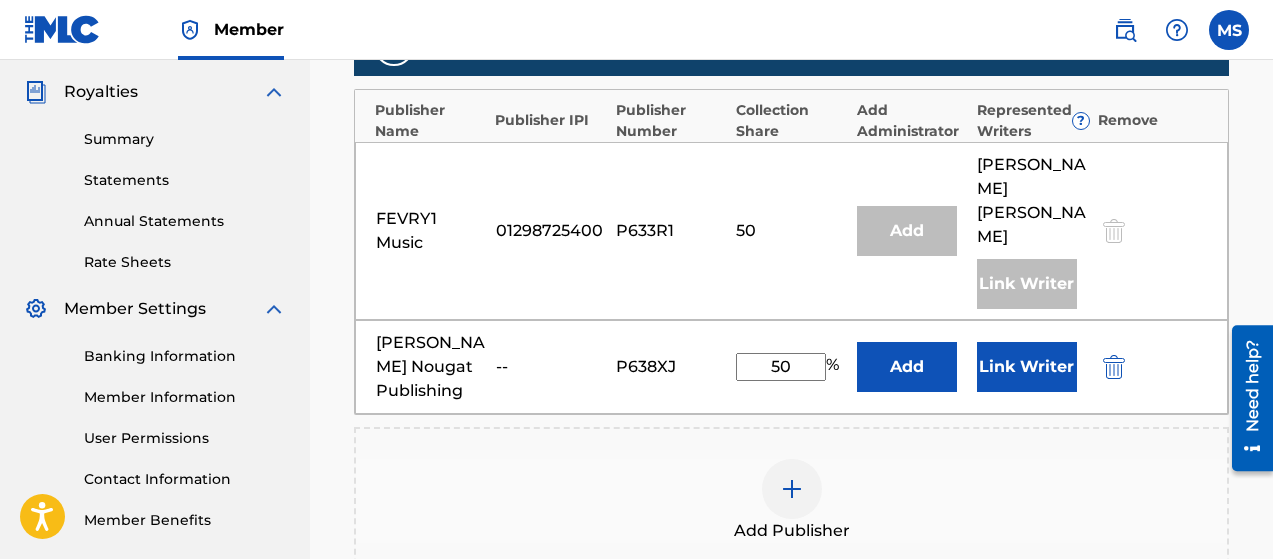 click on "Link Writer" at bounding box center (1027, 367) 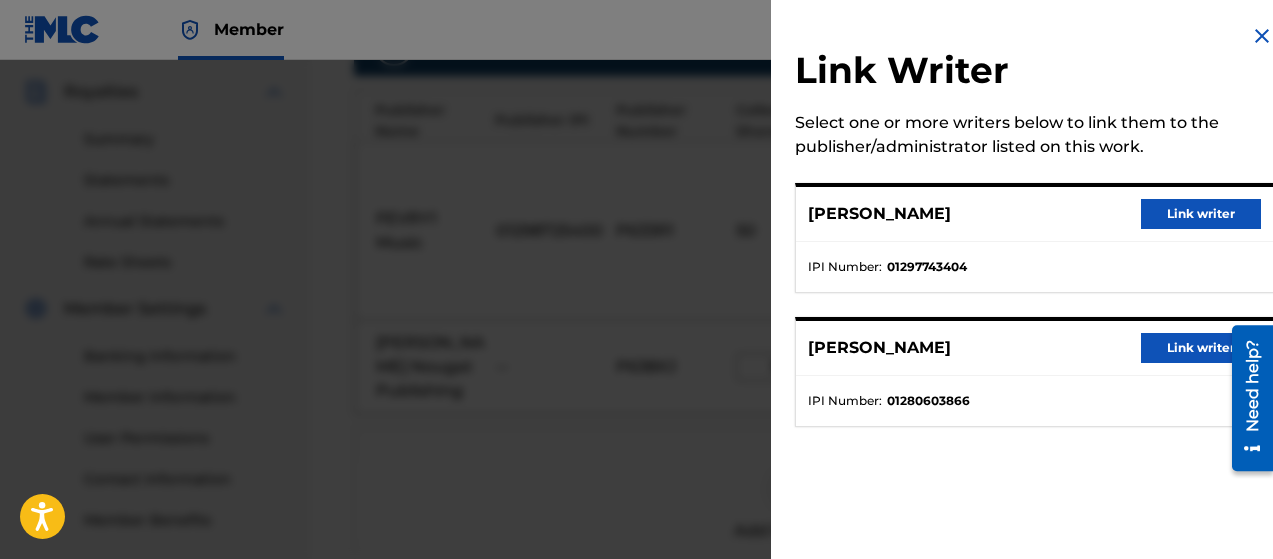 click on "Link writer" at bounding box center [1201, 214] 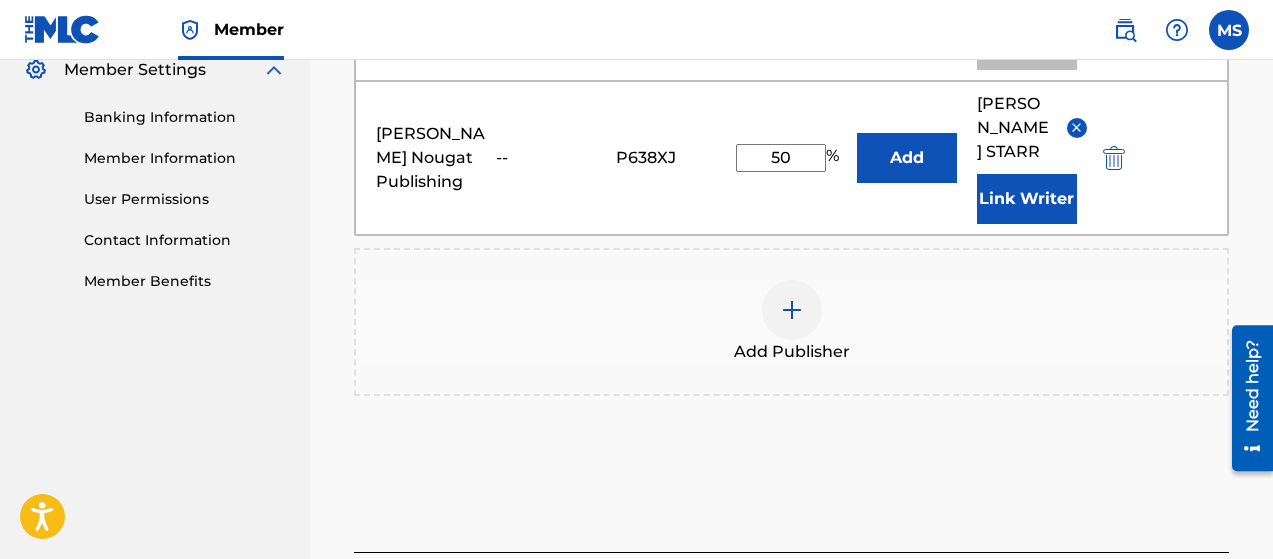 scroll, scrollTop: 912, scrollLeft: 0, axis: vertical 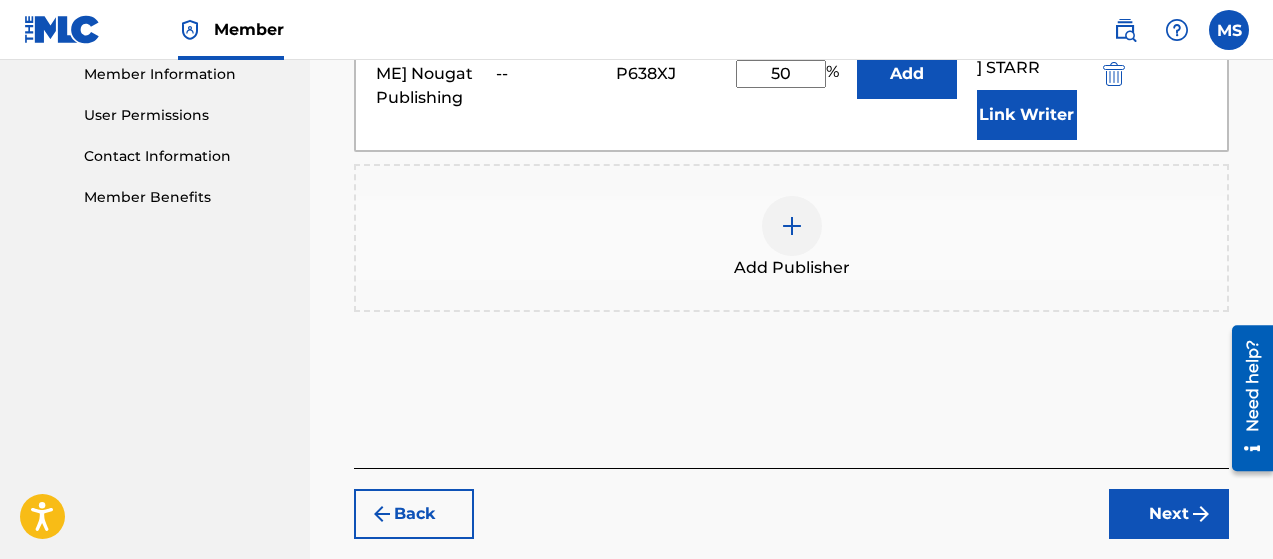 click on "Next" at bounding box center [1169, 514] 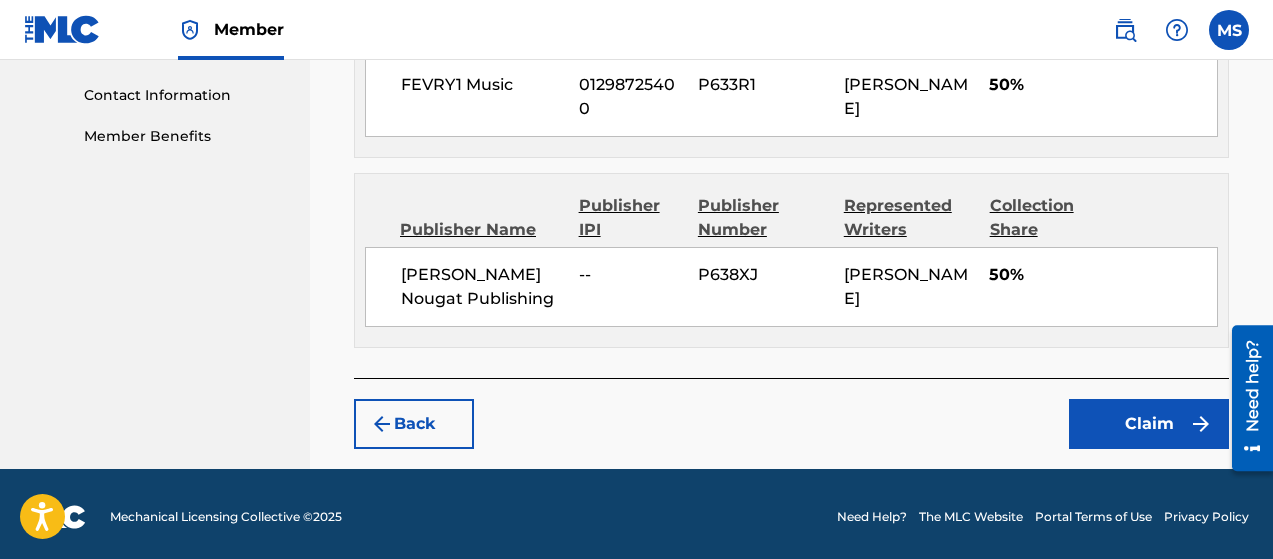 scroll, scrollTop: 975, scrollLeft: 0, axis: vertical 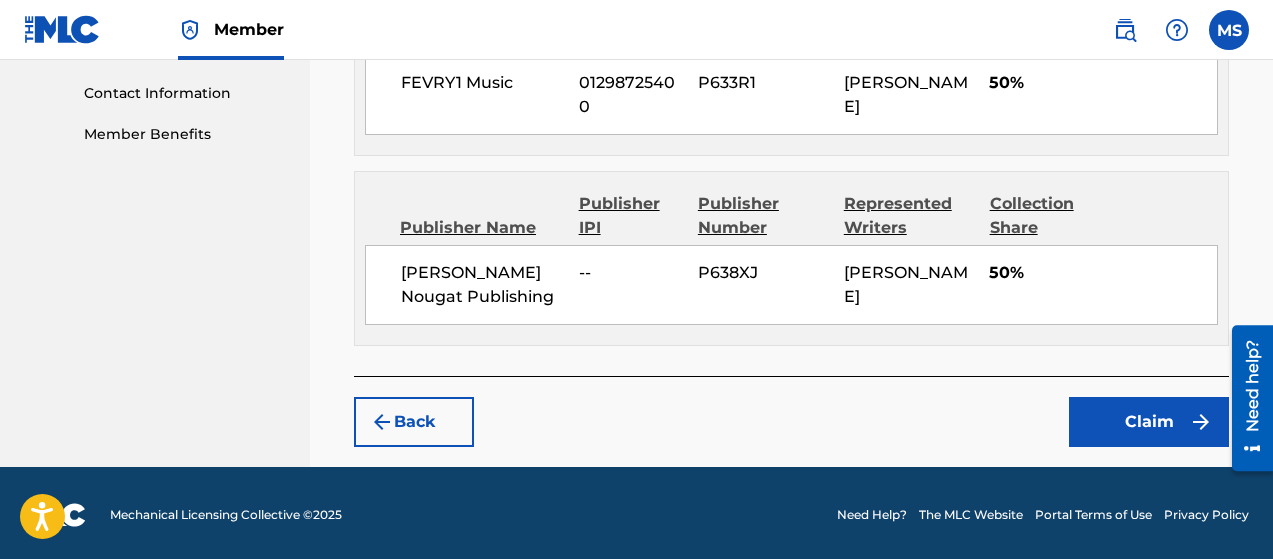 click on "Claim" at bounding box center [1149, 422] 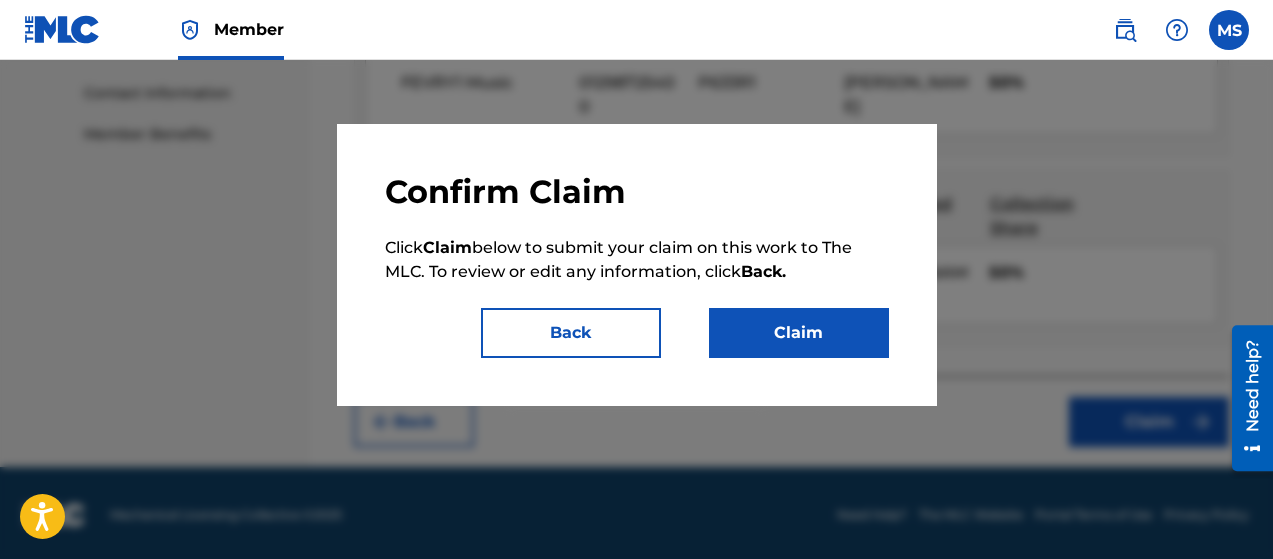 click on "Claim" at bounding box center [799, 333] 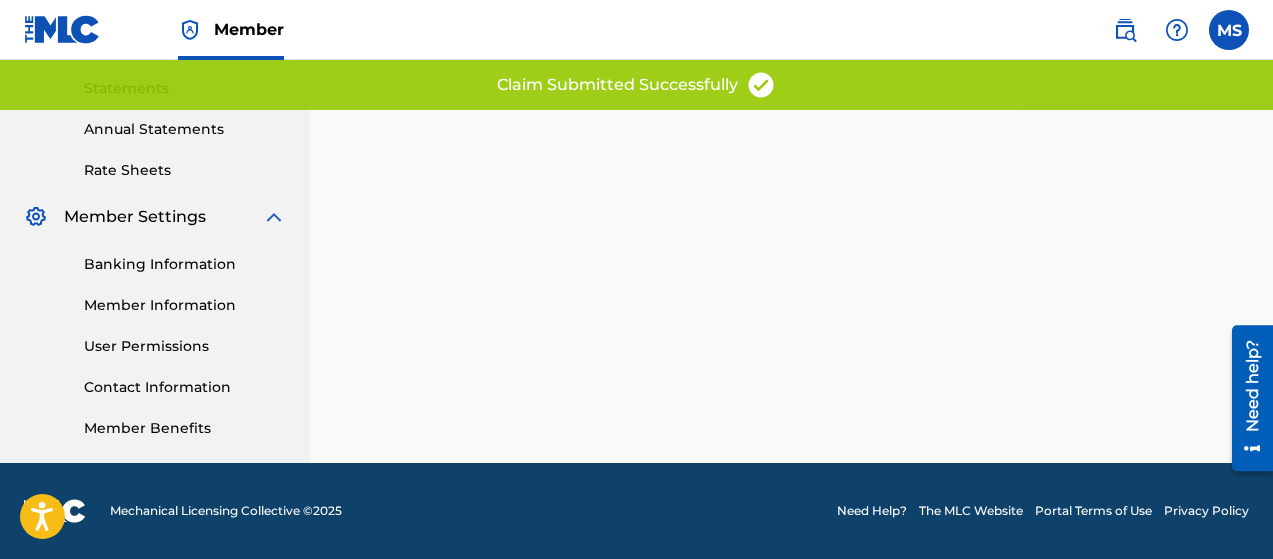 scroll, scrollTop: 0, scrollLeft: 0, axis: both 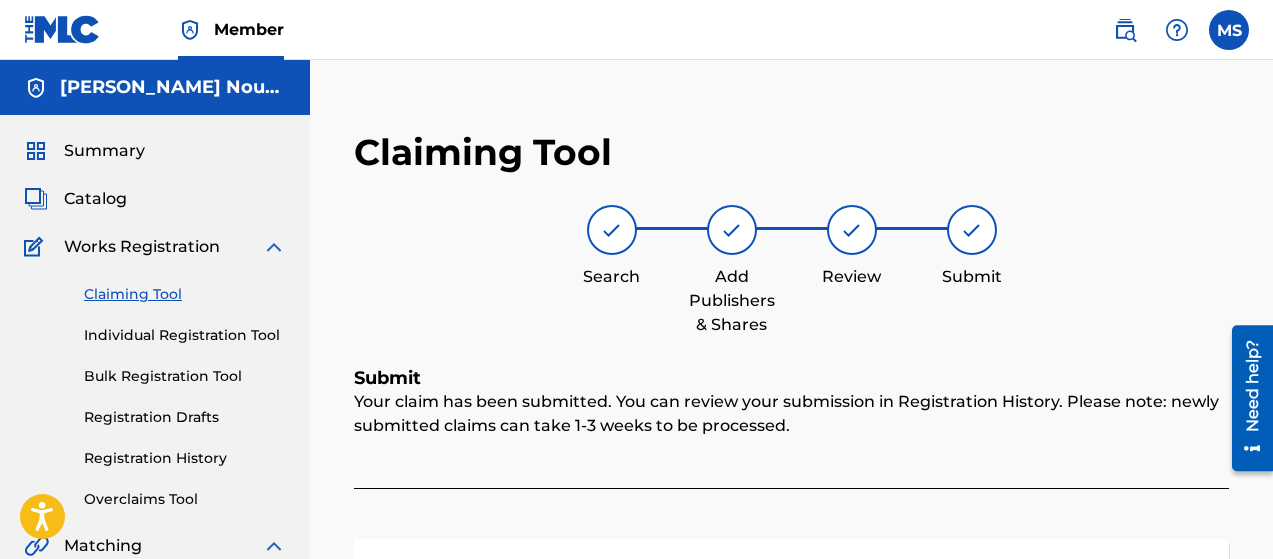 click on "Claiming Tool" at bounding box center (185, 294) 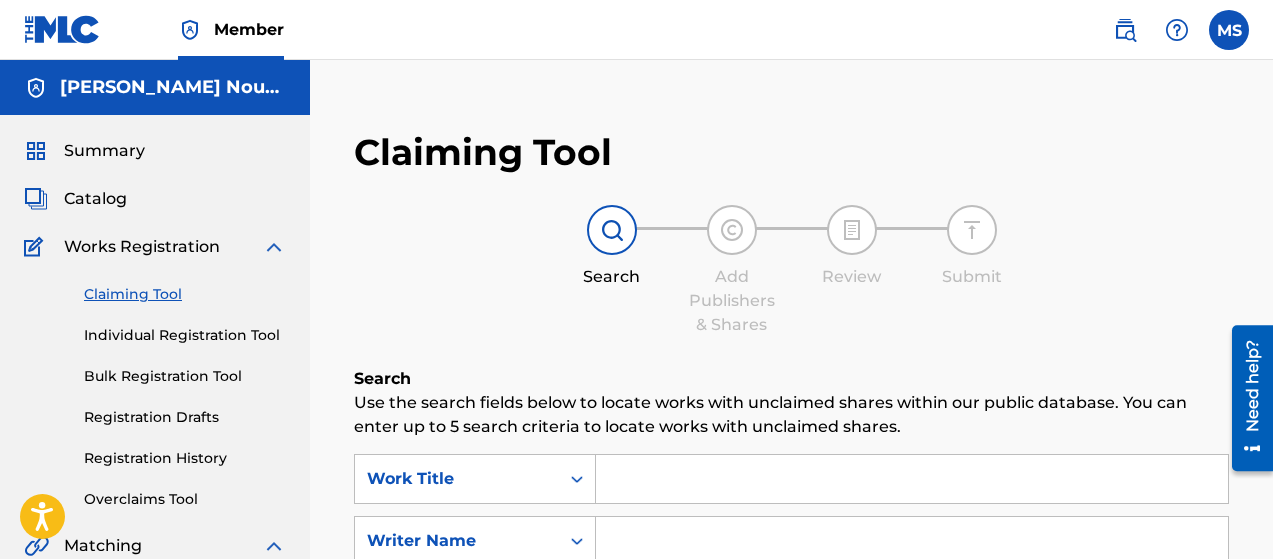 click at bounding box center (912, 479) 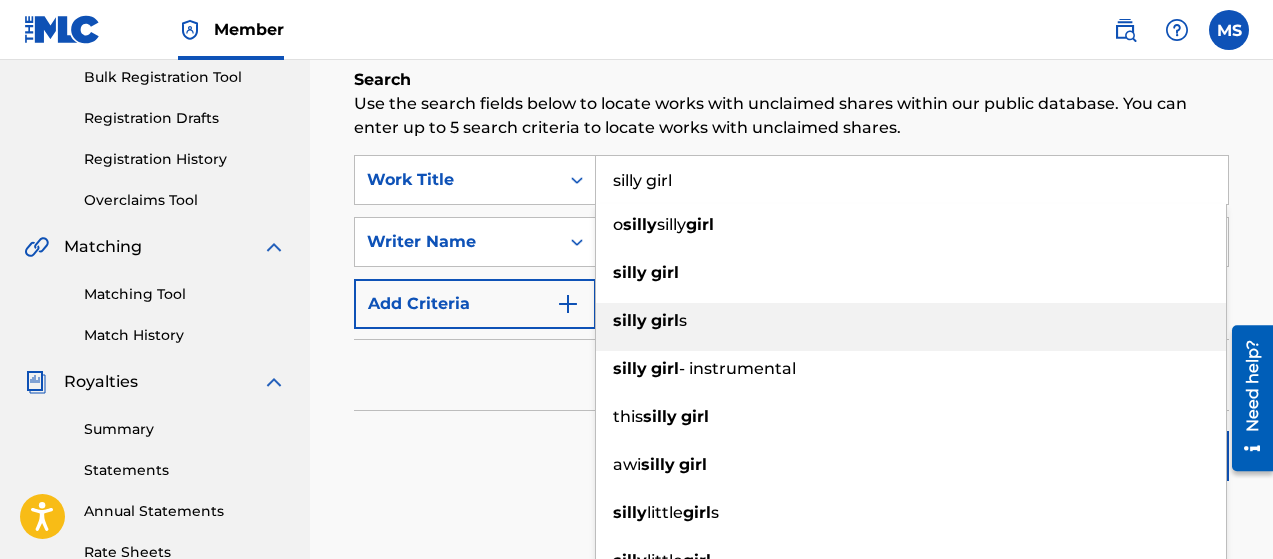 scroll, scrollTop: 300, scrollLeft: 0, axis: vertical 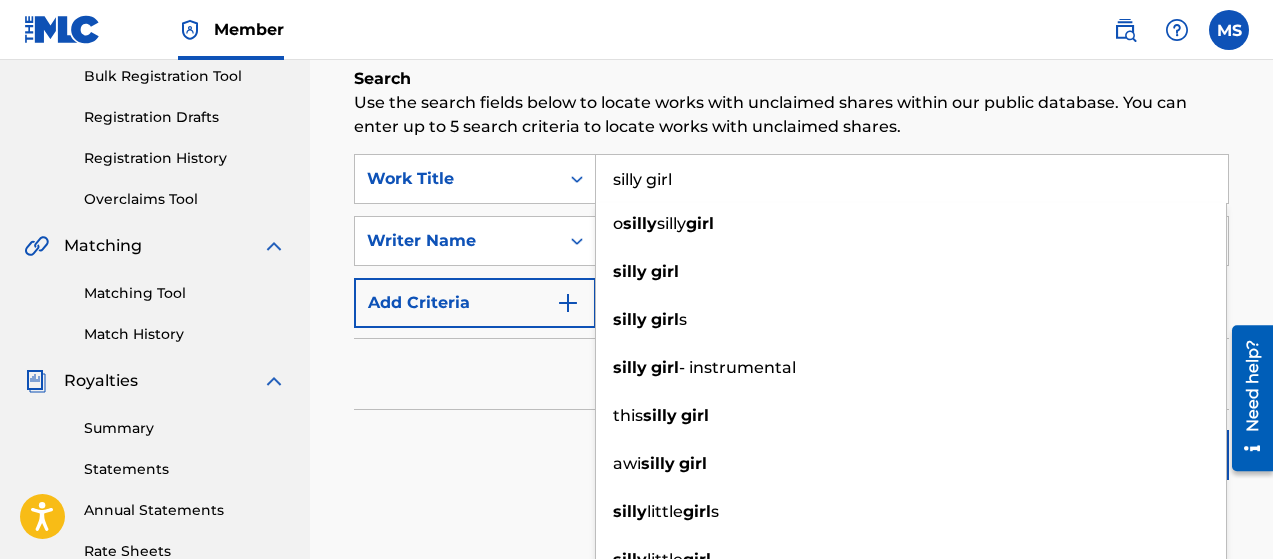 type on "silly girl" 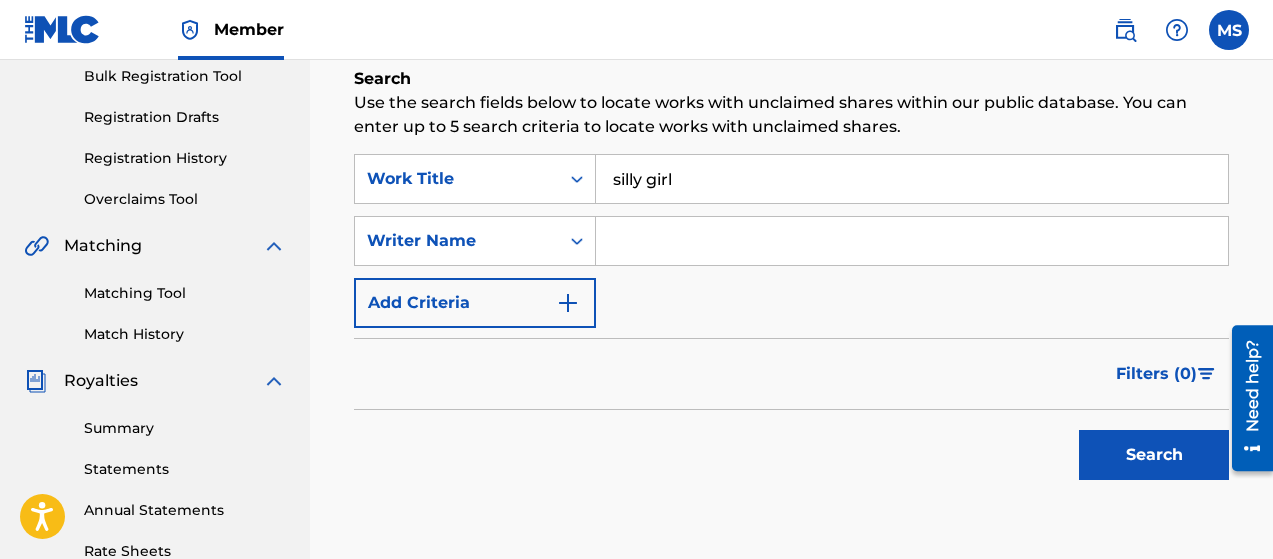 click at bounding box center [912, 241] 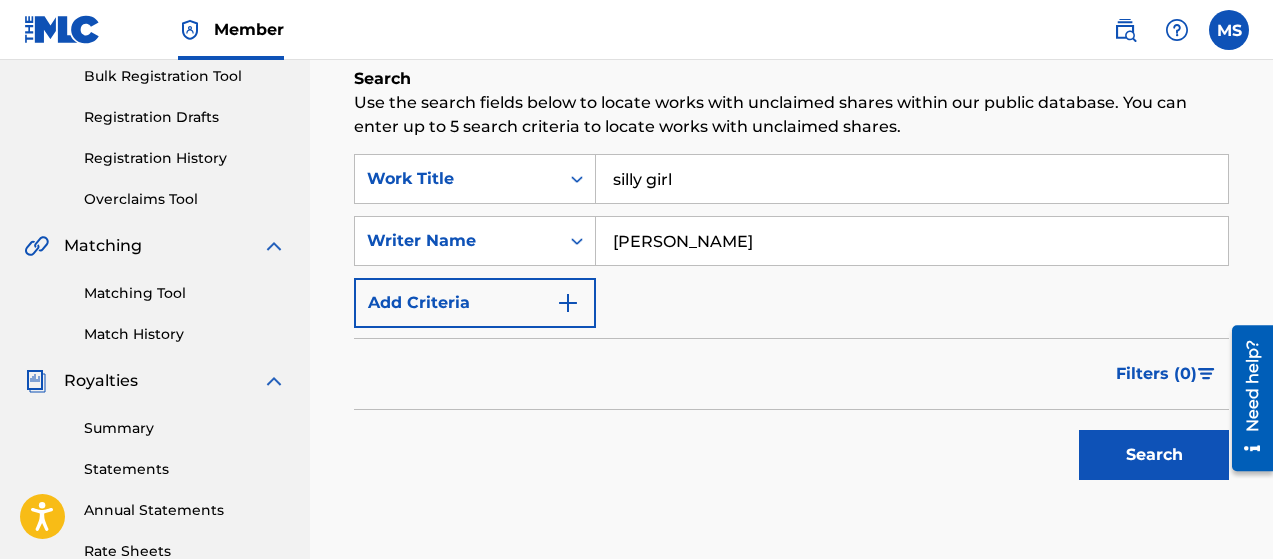 click on "Search" at bounding box center (1154, 455) 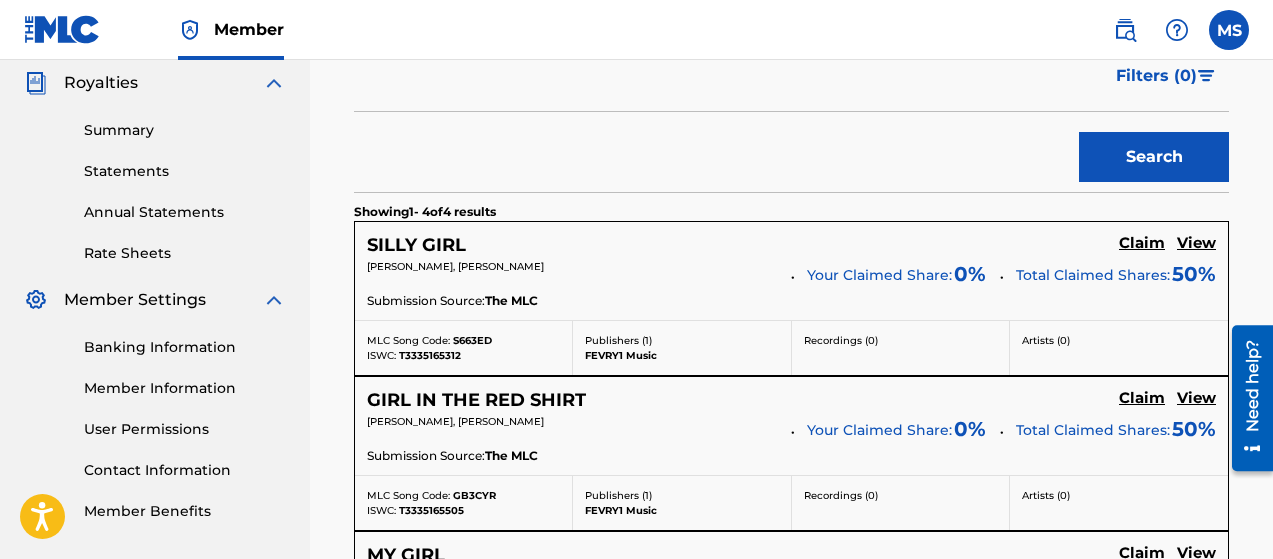 scroll, scrollTop: 600, scrollLeft: 0, axis: vertical 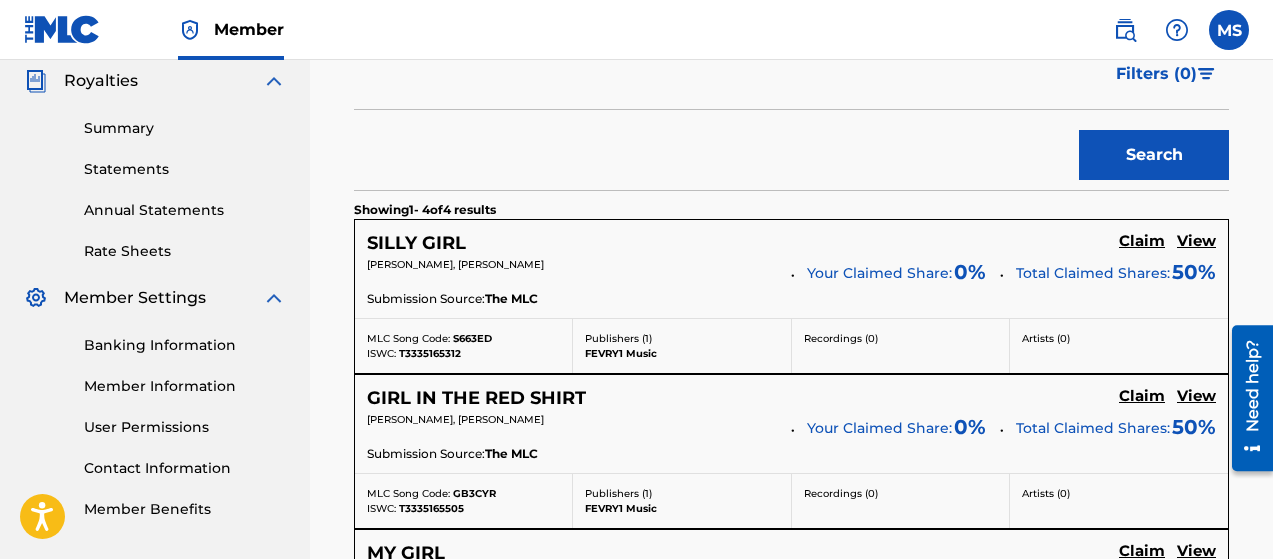 click on "Claim" at bounding box center [1142, 241] 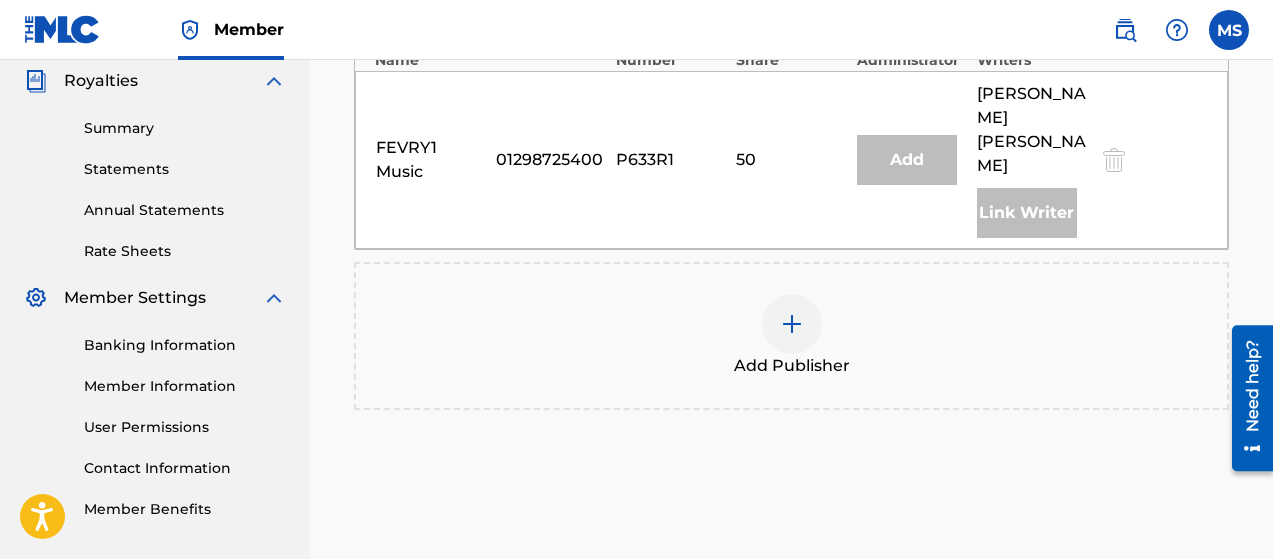 click at bounding box center [792, 324] 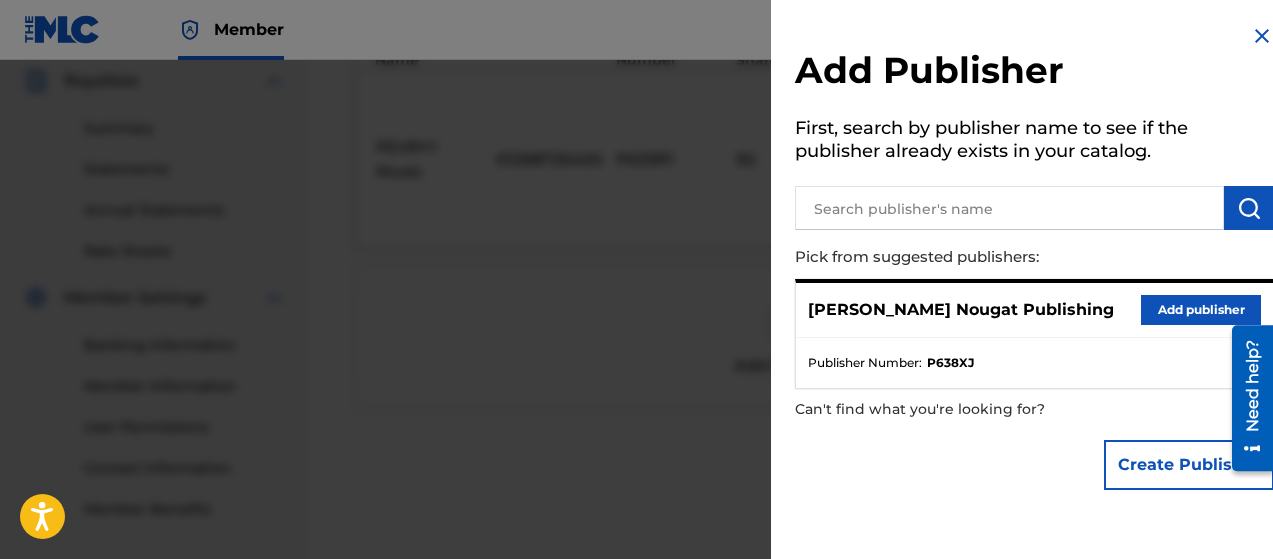 click on "Add publisher" at bounding box center (1201, 310) 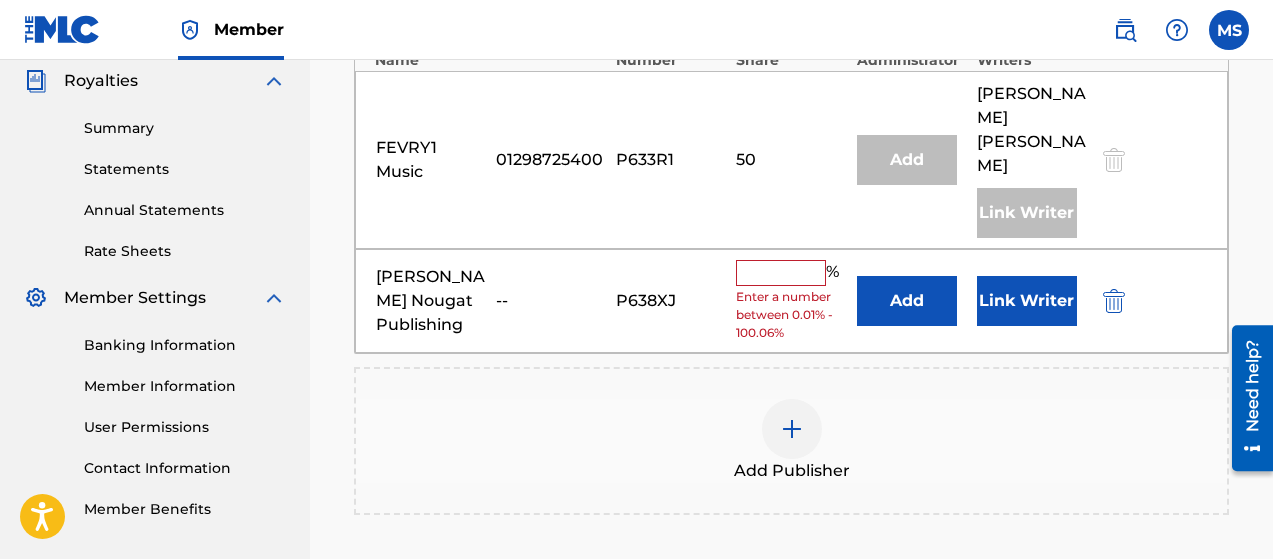 click at bounding box center (781, 273) 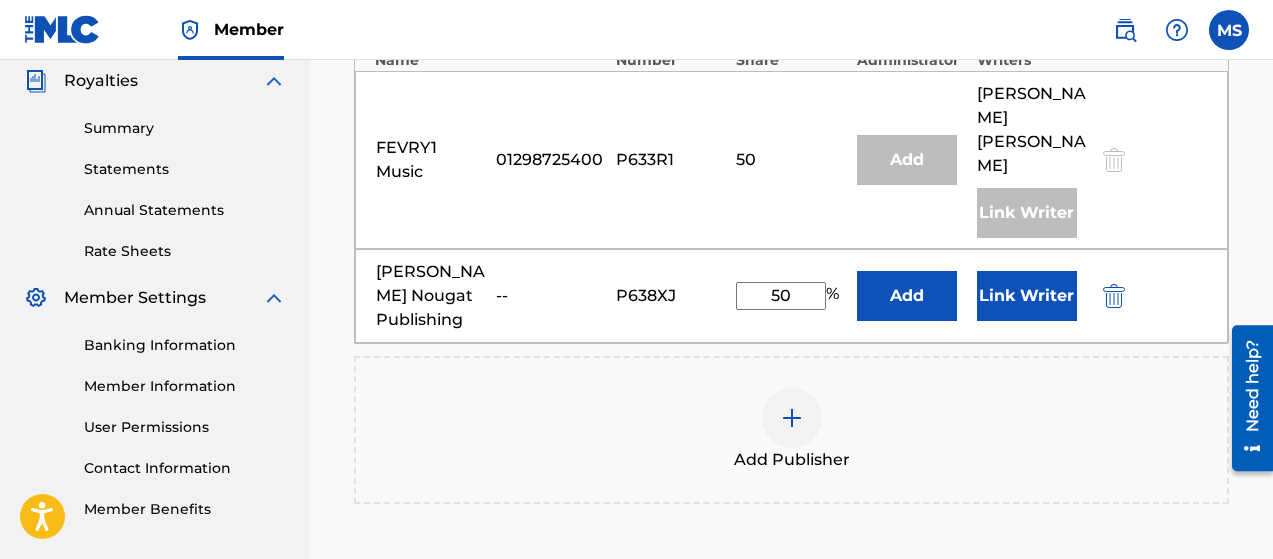 click on "Link Writer" at bounding box center (1027, 296) 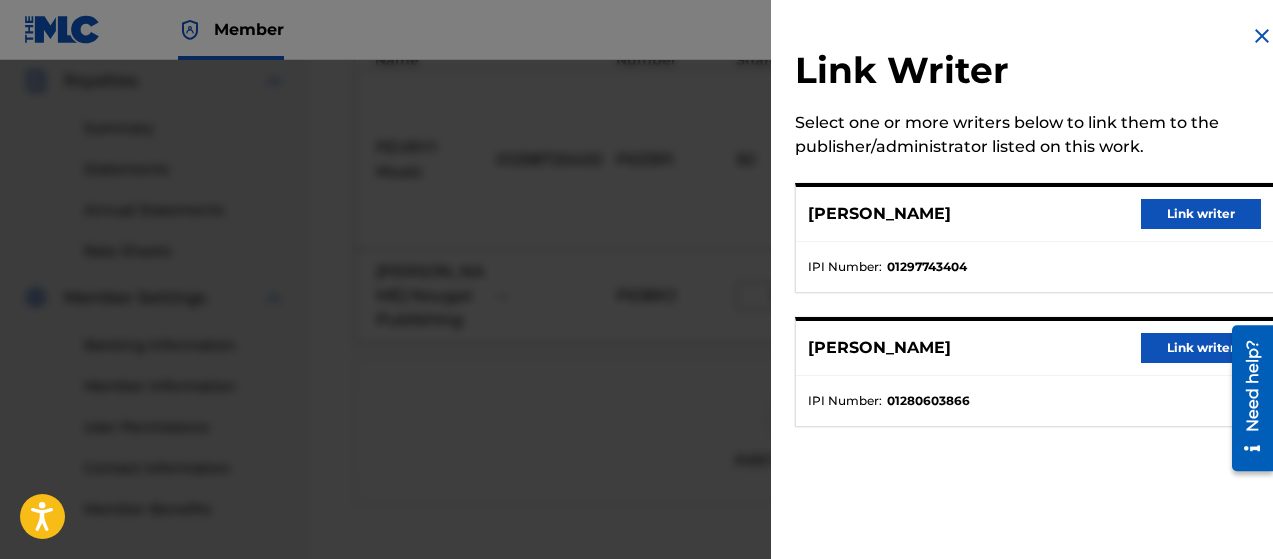 click on "Link writer" at bounding box center [1201, 214] 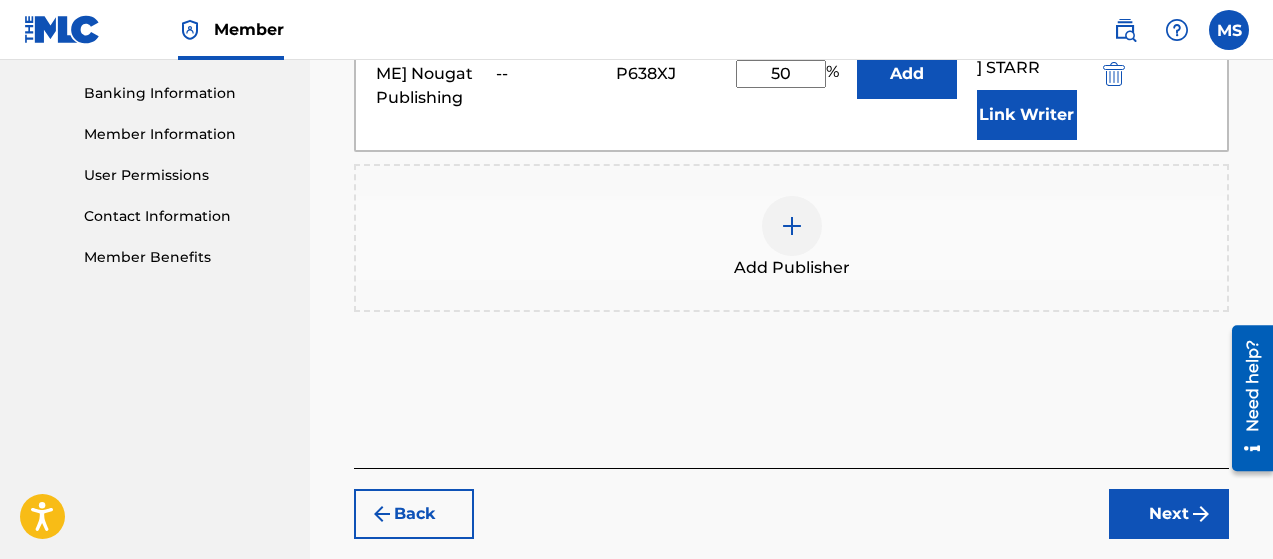 click on "Next" at bounding box center [1169, 514] 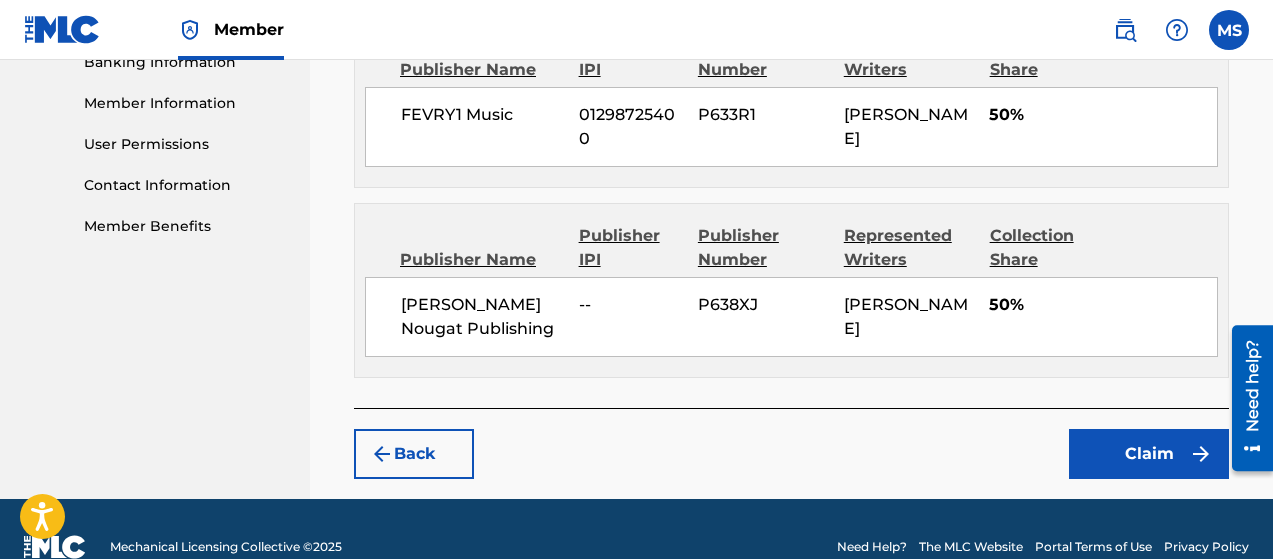 scroll, scrollTop: 893, scrollLeft: 0, axis: vertical 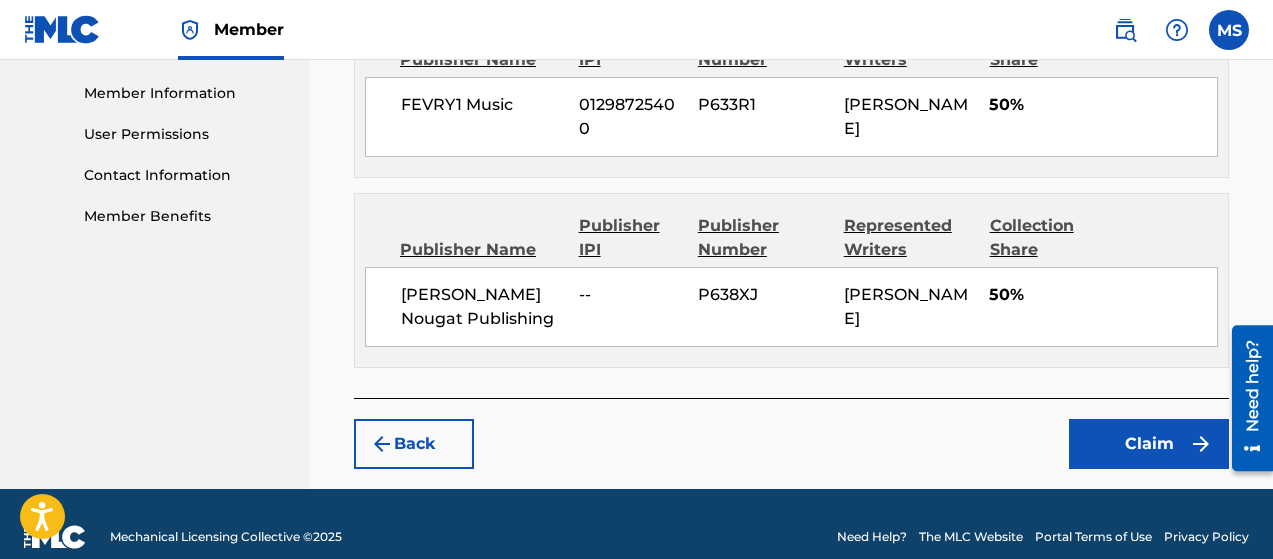 click on "Claim" at bounding box center (1149, 444) 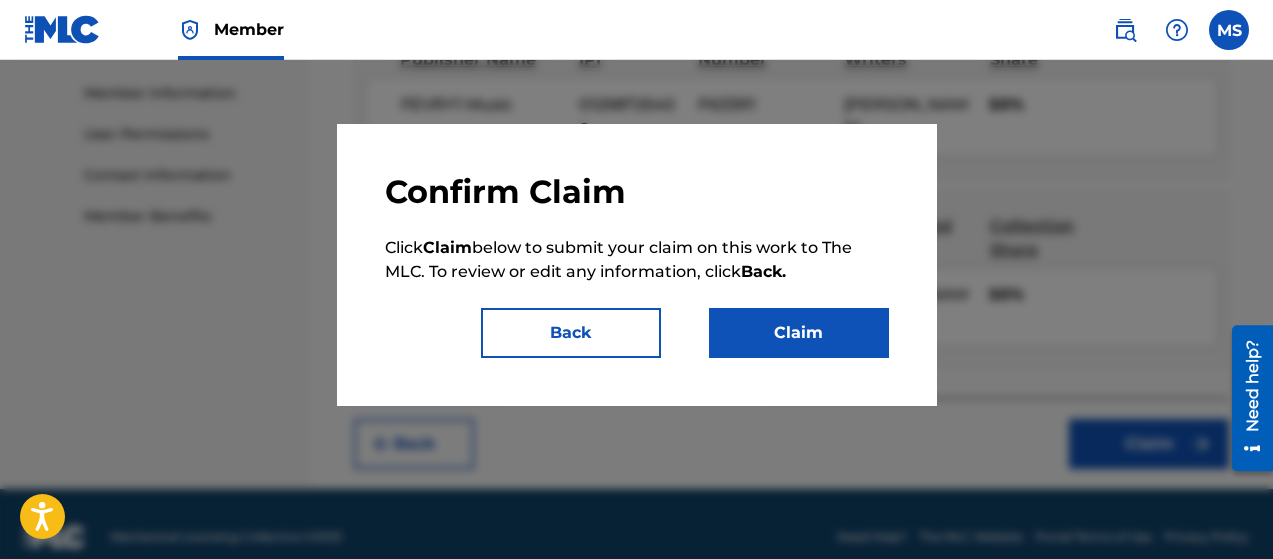click on "Claim" at bounding box center [799, 333] 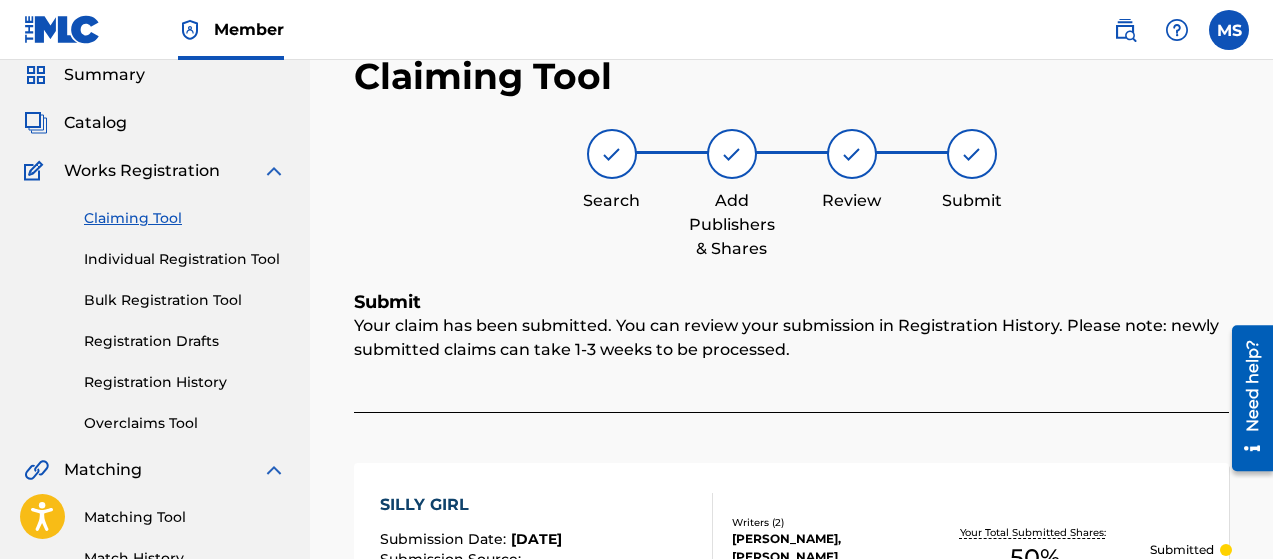 scroll, scrollTop: 0, scrollLeft: 0, axis: both 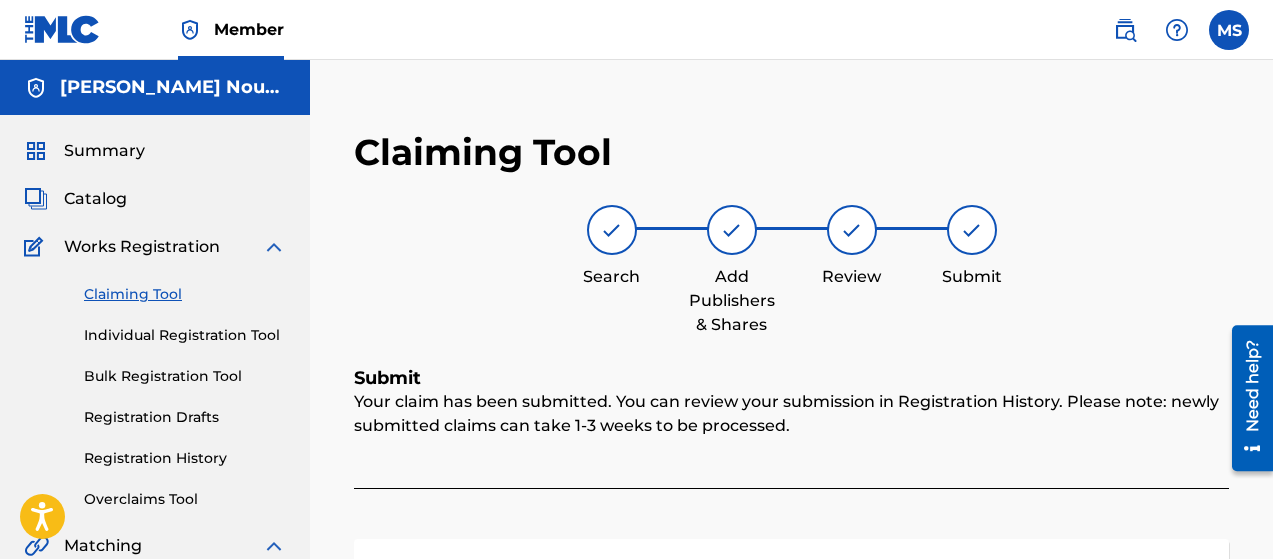 click on "Claiming Tool" at bounding box center (185, 294) 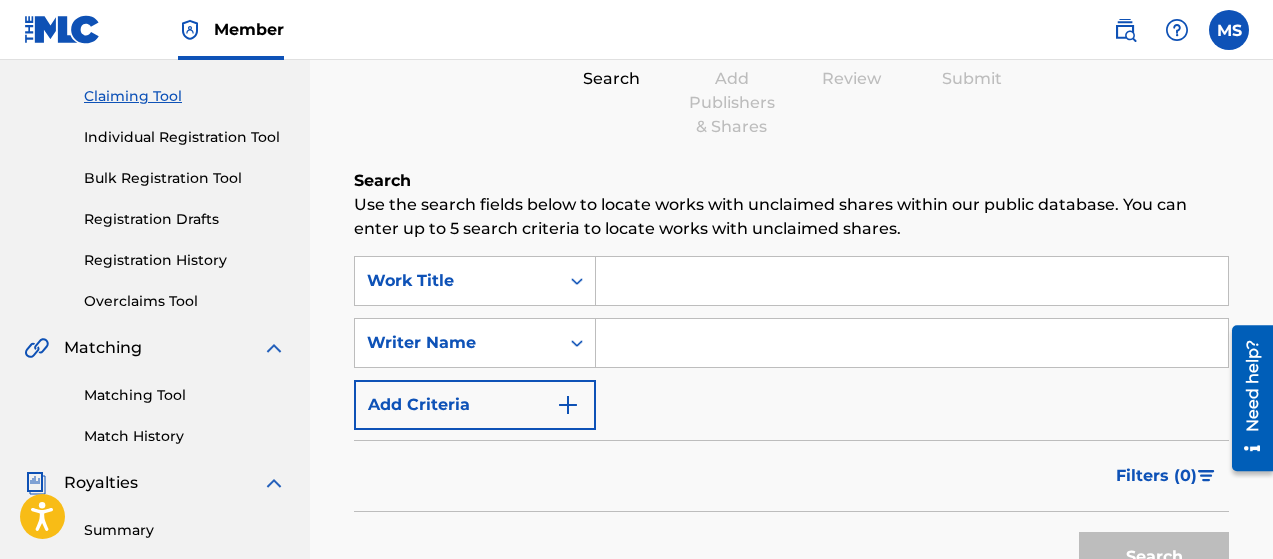 scroll, scrollTop: 198, scrollLeft: 0, axis: vertical 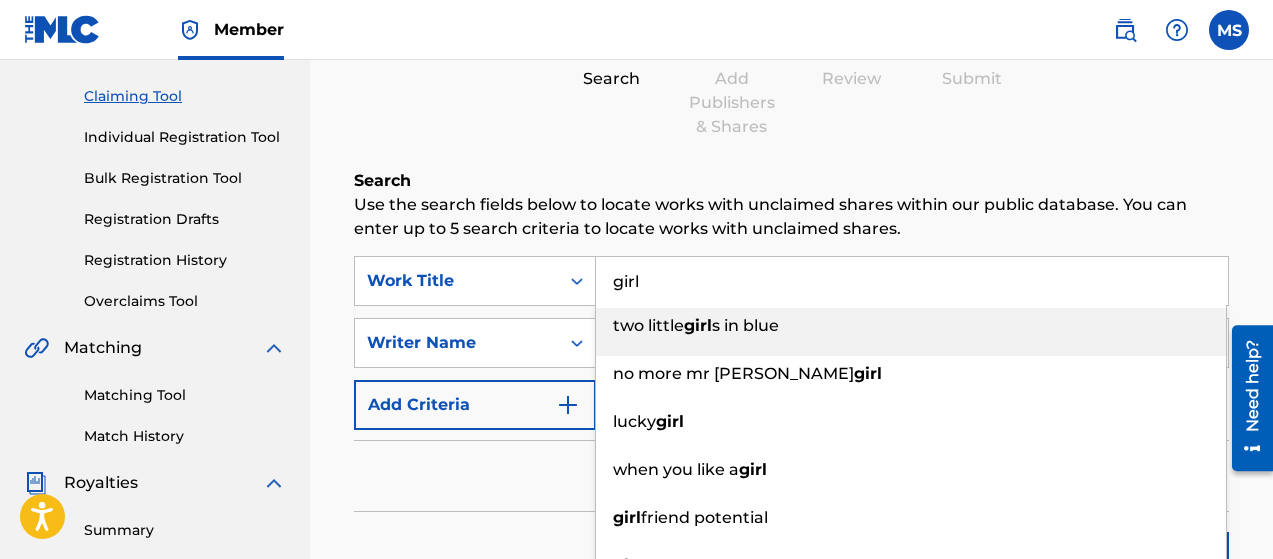 type on "girl" 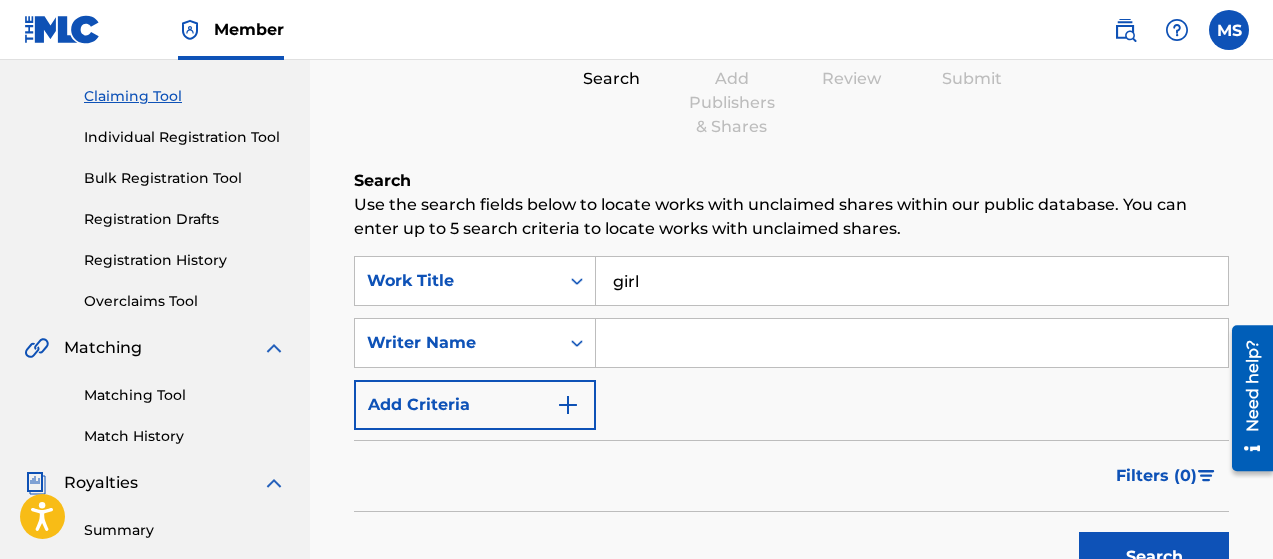 click at bounding box center (912, 343) 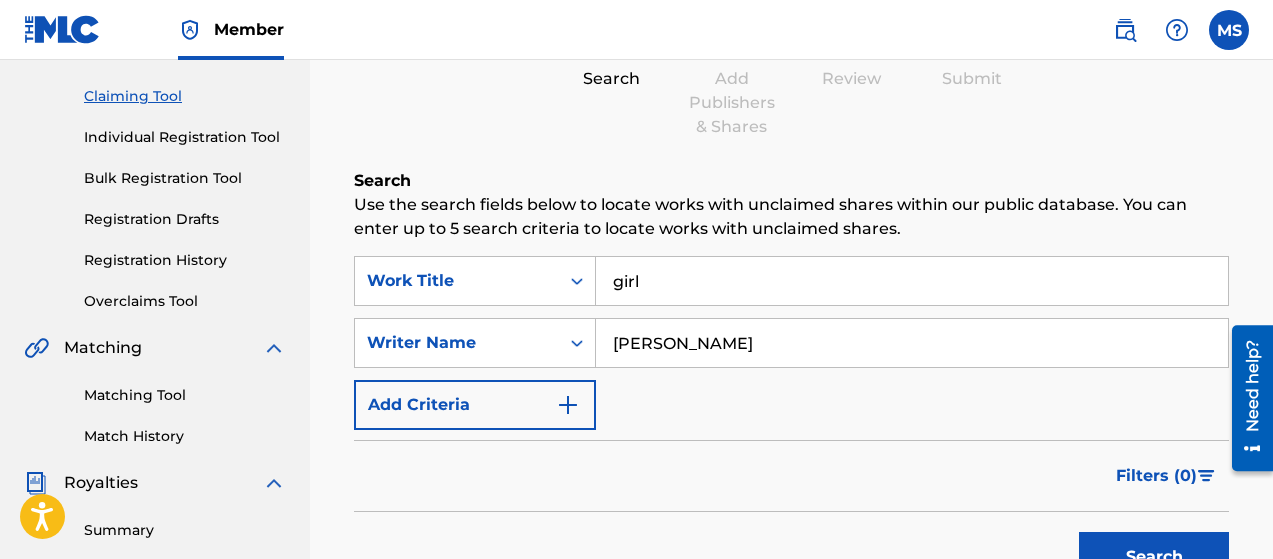 click on "Search" at bounding box center (1154, 557) 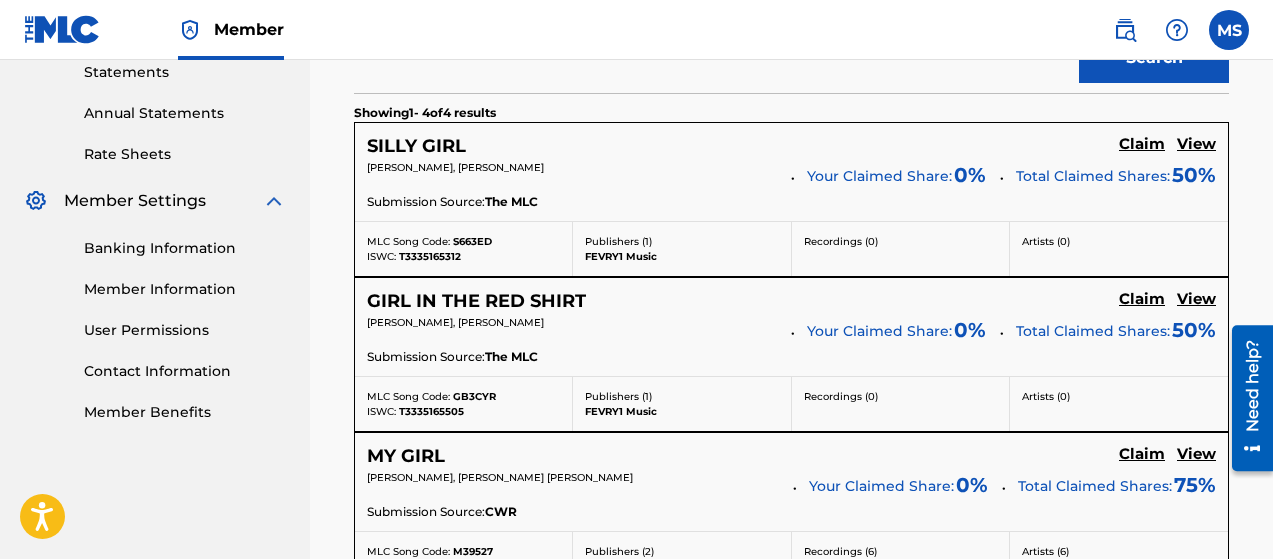 scroll, scrollTop: 698, scrollLeft: 0, axis: vertical 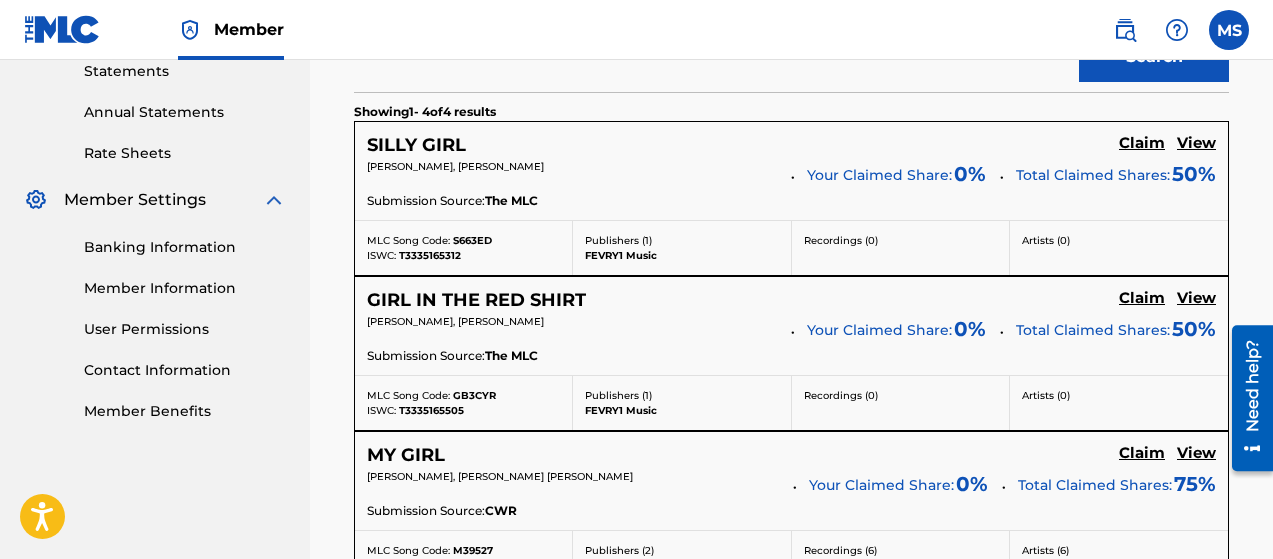click on "Claim" at bounding box center (1142, 143) 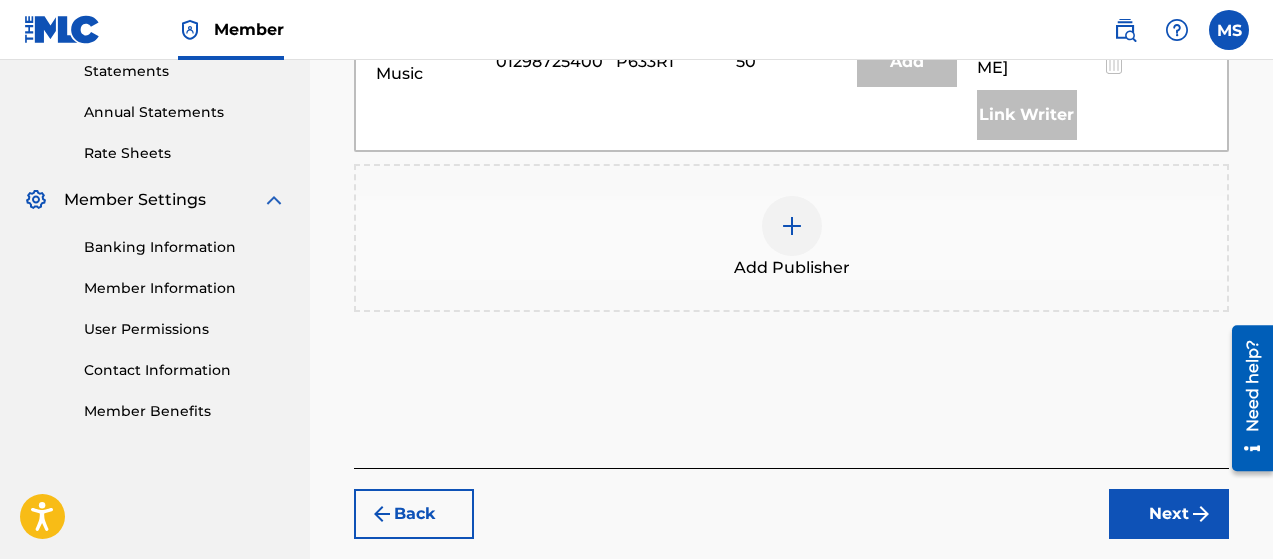 click at bounding box center (792, 226) 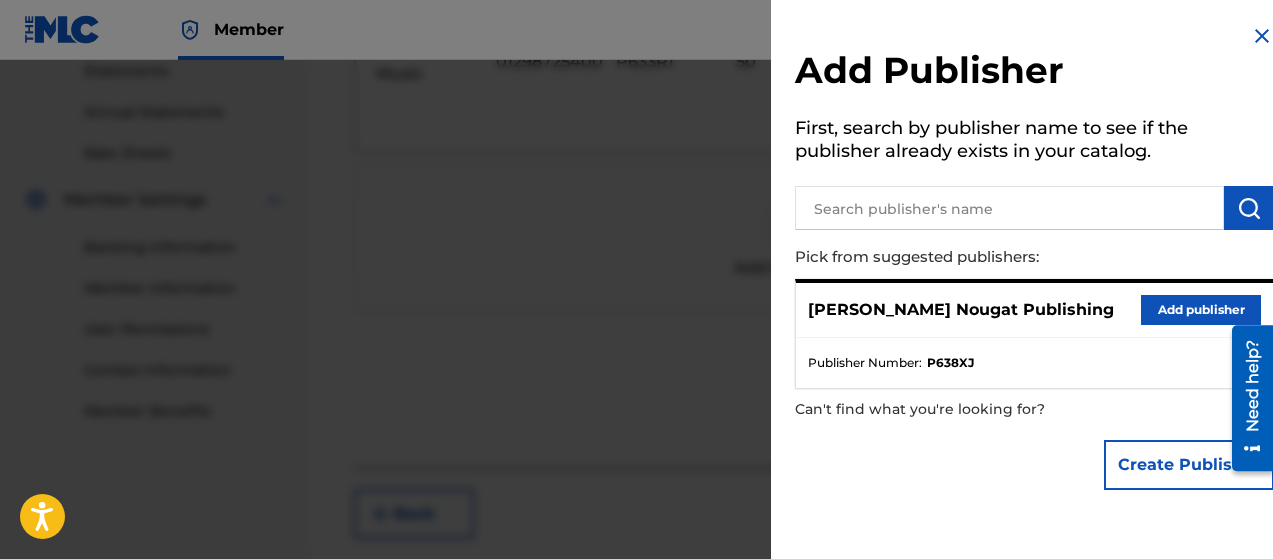 click on "Add publisher" at bounding box center [1201, 310] 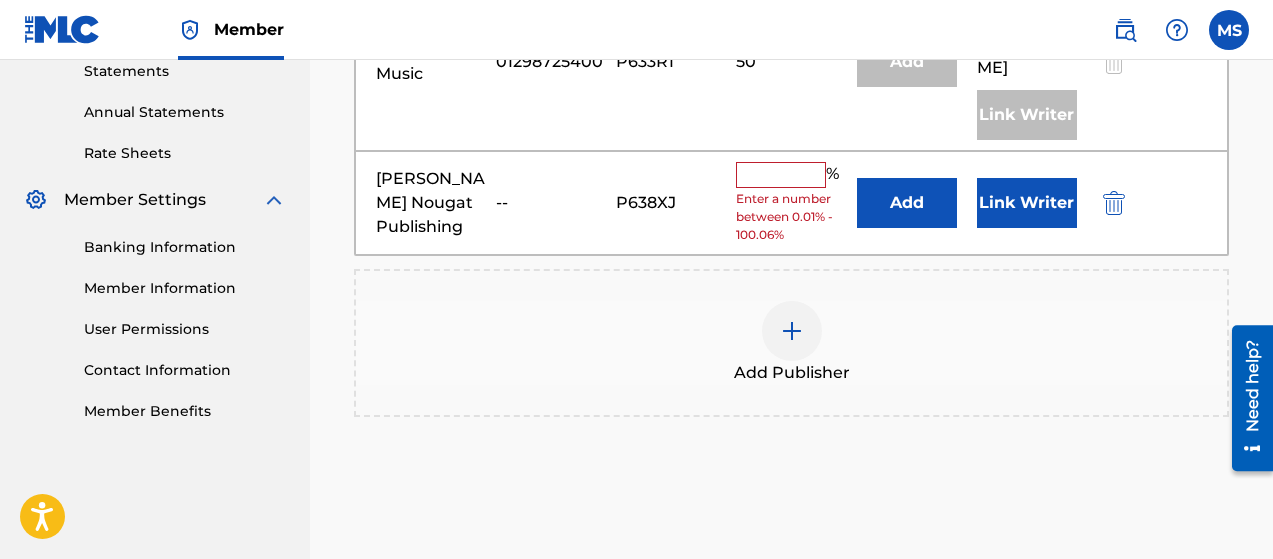 click at bounding box center [781, 175] 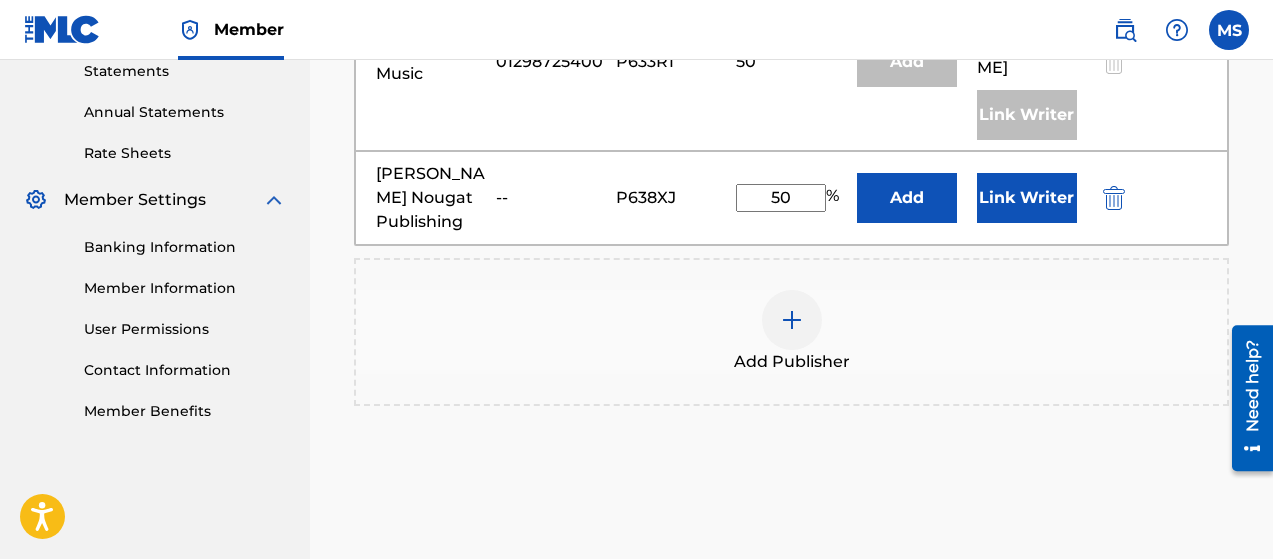 click on "Link Writer" at bounding box center [1027, 198] 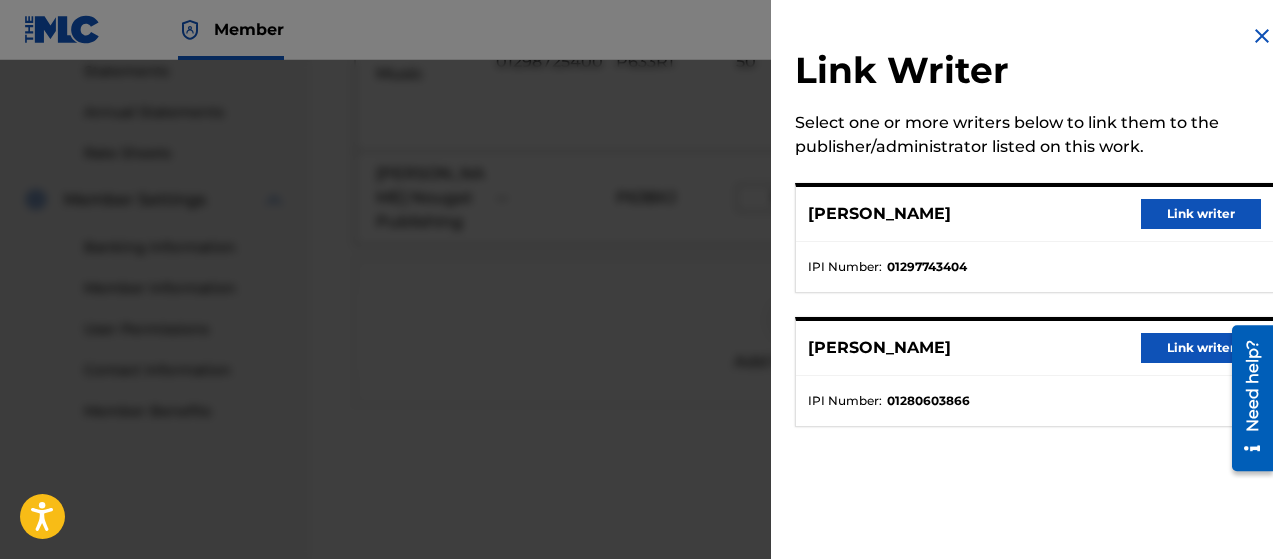 click on "Link writer" at bounding box center (1201, 214) 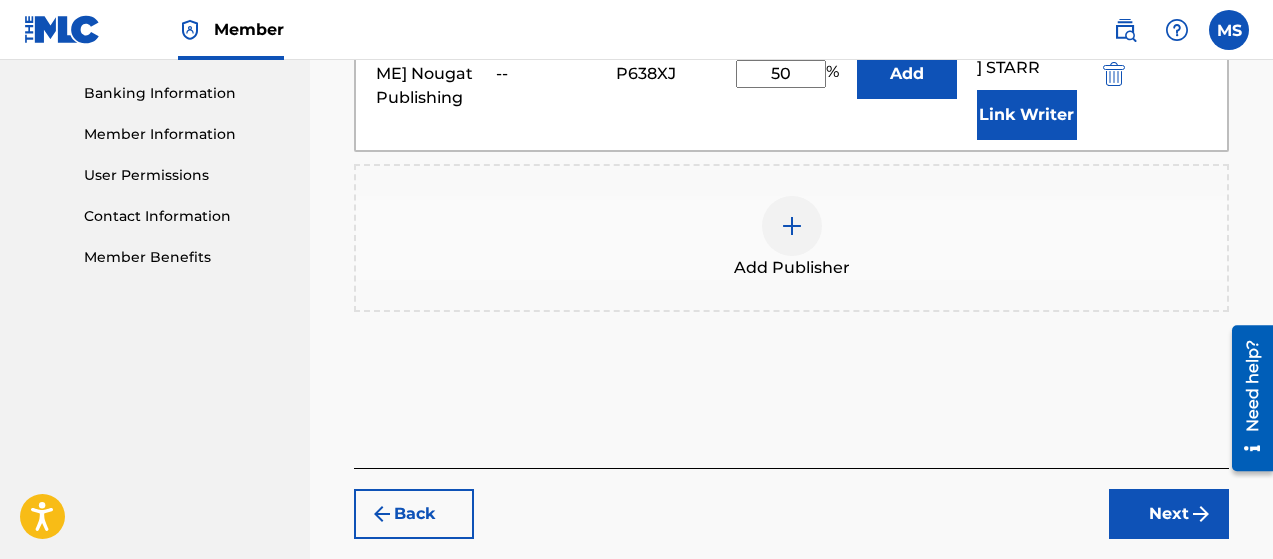 click on "Next" at bounding box center (1169, 514) 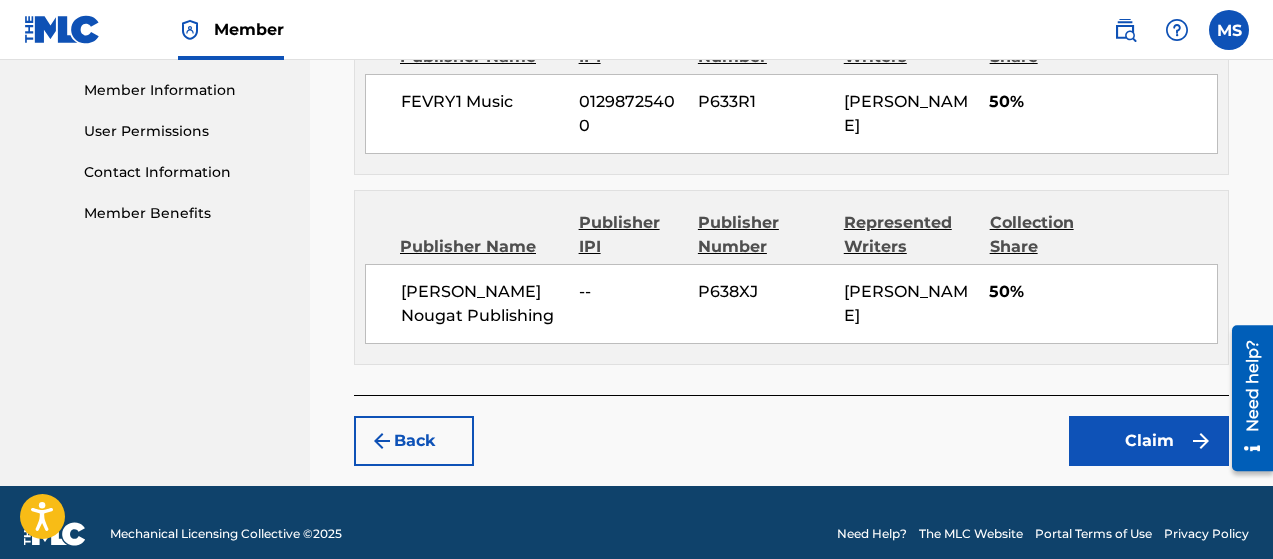 scroll, scrollTop: 915, scrollLeft: 0, axis: vertical 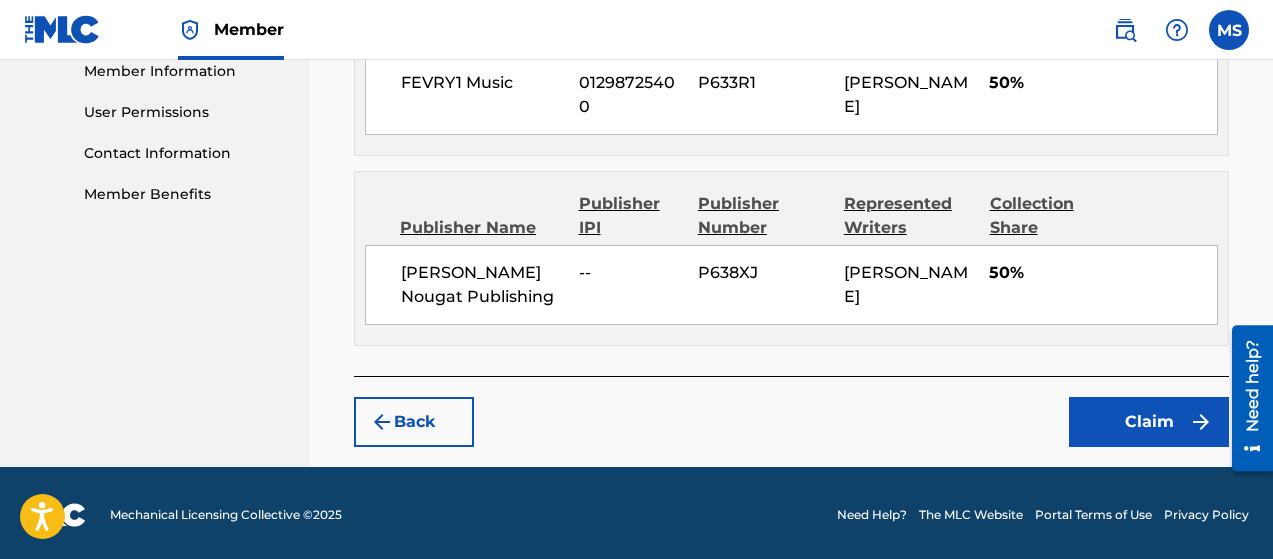 click on "Claim" at bounding box center (1149, 422) 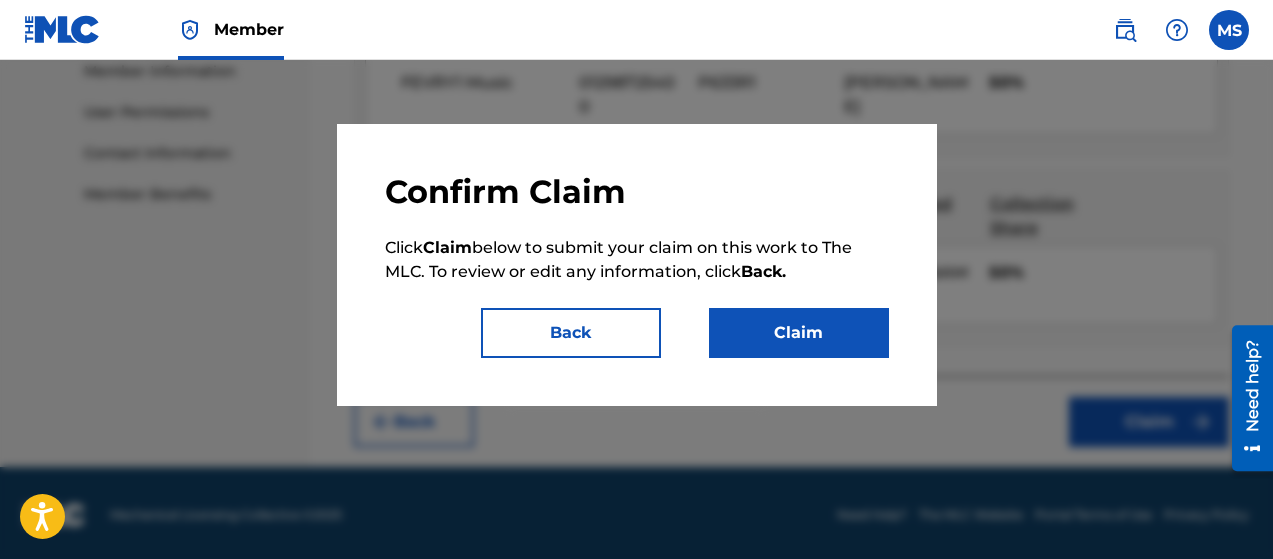 click on "Claim" at bounding box center [799, 333] 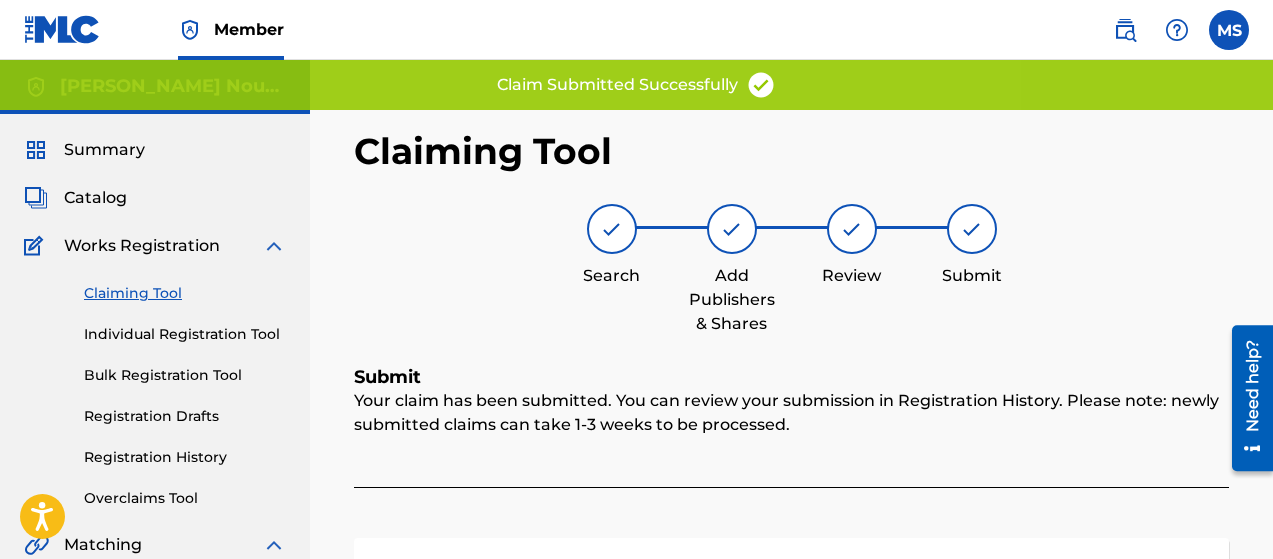 scroll, scrollTop: 0, scrollLeft: 0, axis: both 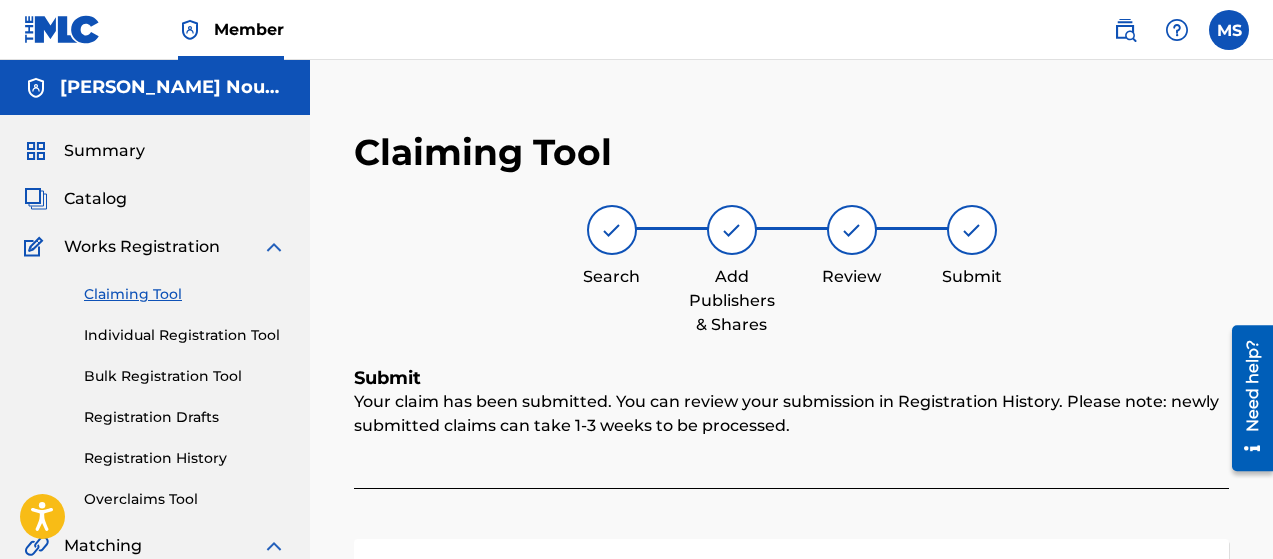 drag, startPoint x: 158, startPoint y: 293, endPoint x: 180, endPoint y: 295, distance: 22.090721 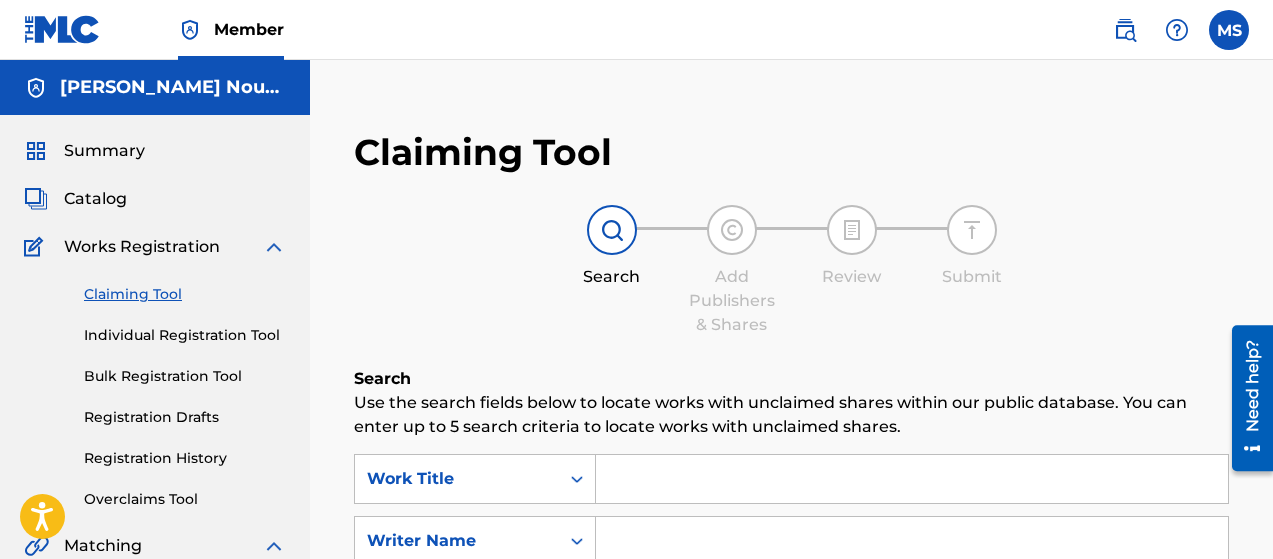 click at bounding box center (912, 479) 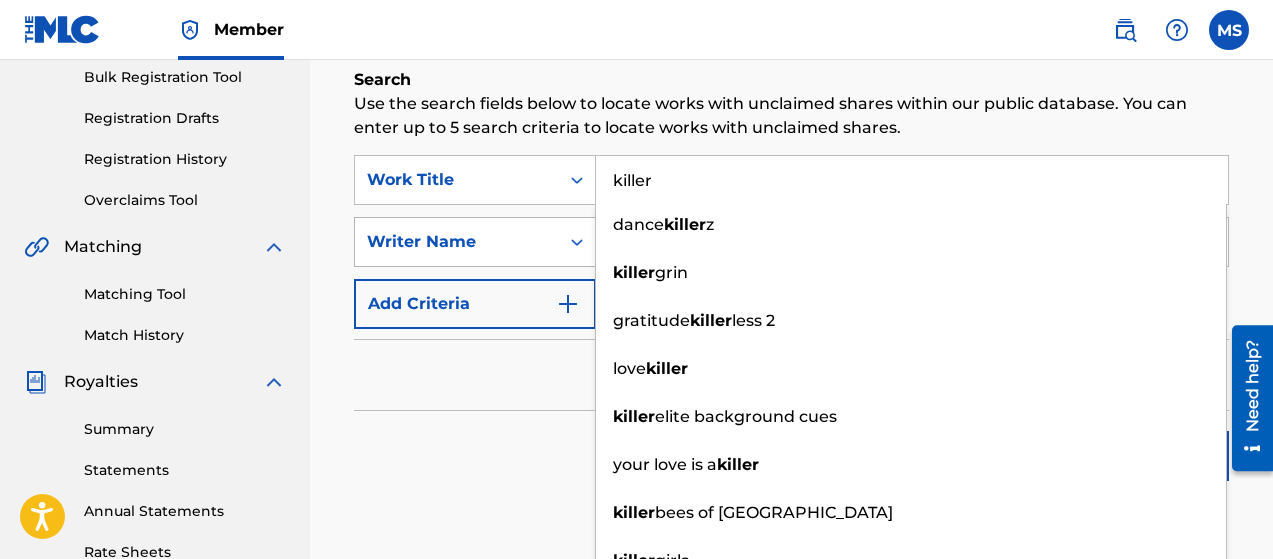 scroll, scrollTop: 300, scrollLeft: 0, axis: vertical 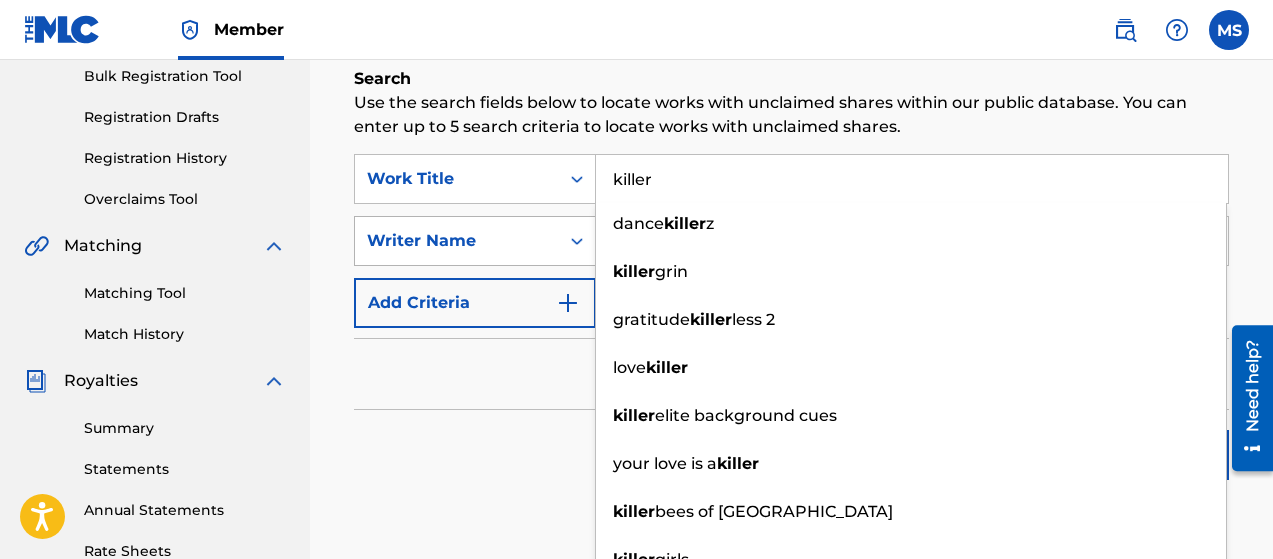 type on "killer" 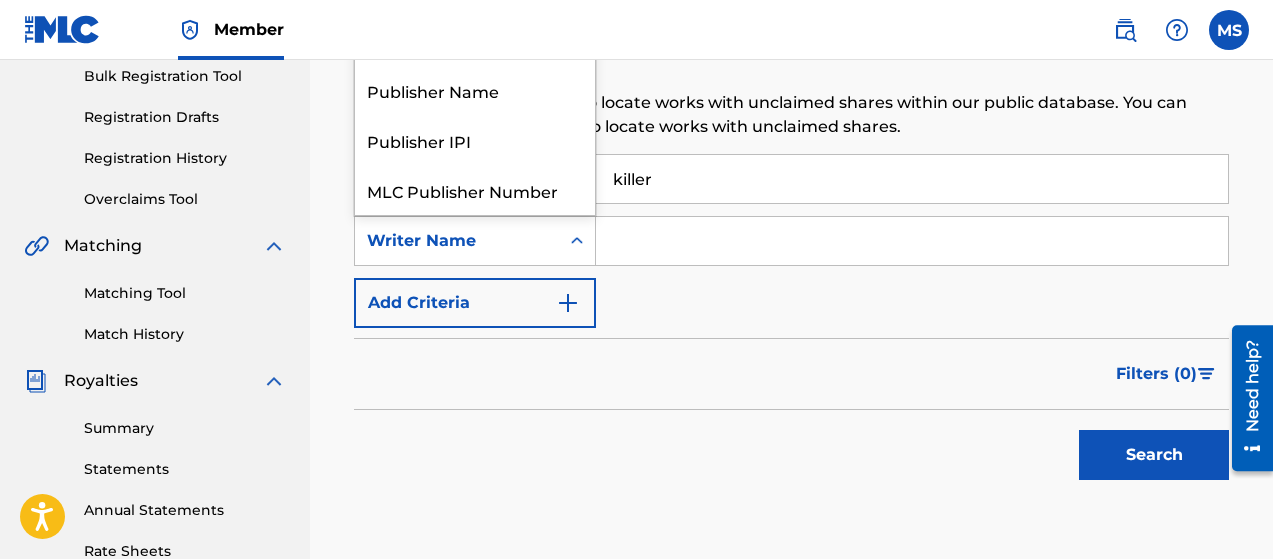 scroll, scrollTop: 50, scrollLeft: 0, axis: vertical 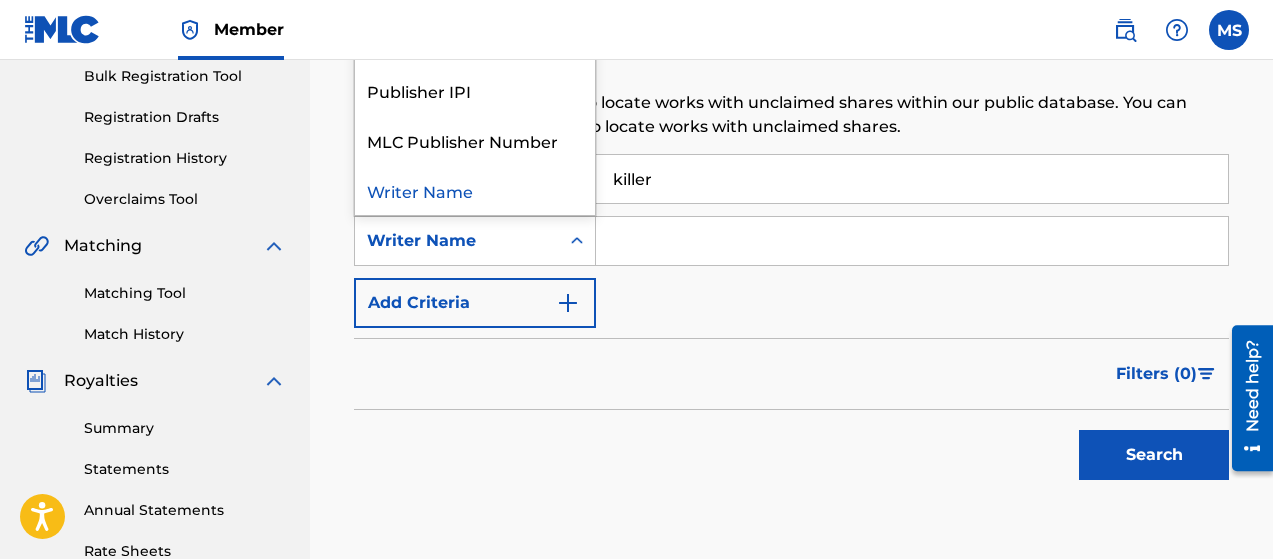click at bounding box center [912, 241] 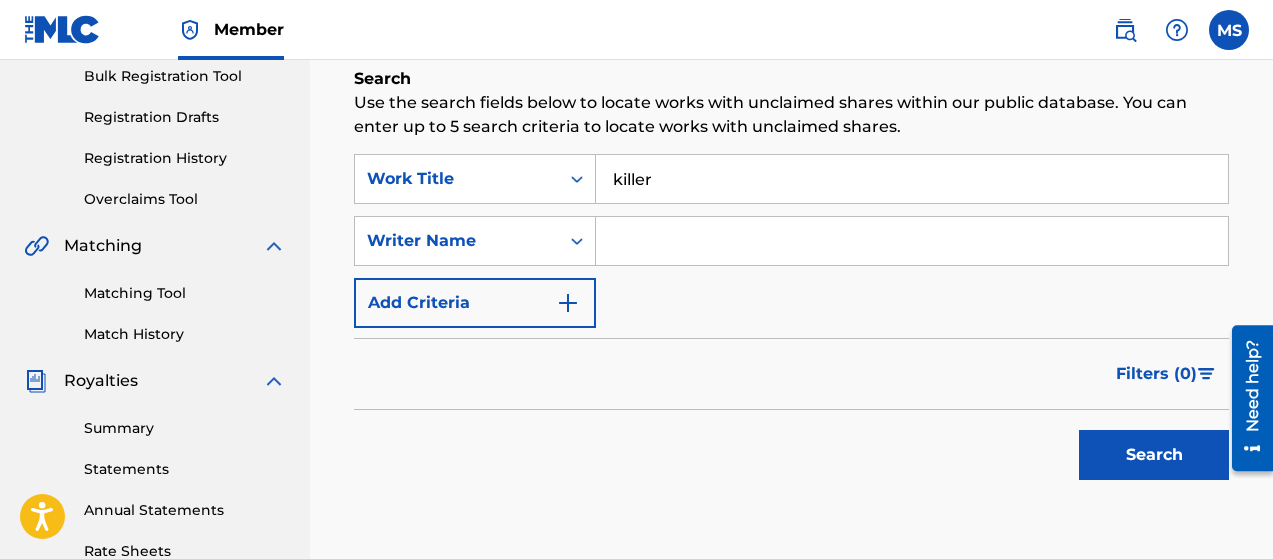 type on "[PERSON_NAME]" 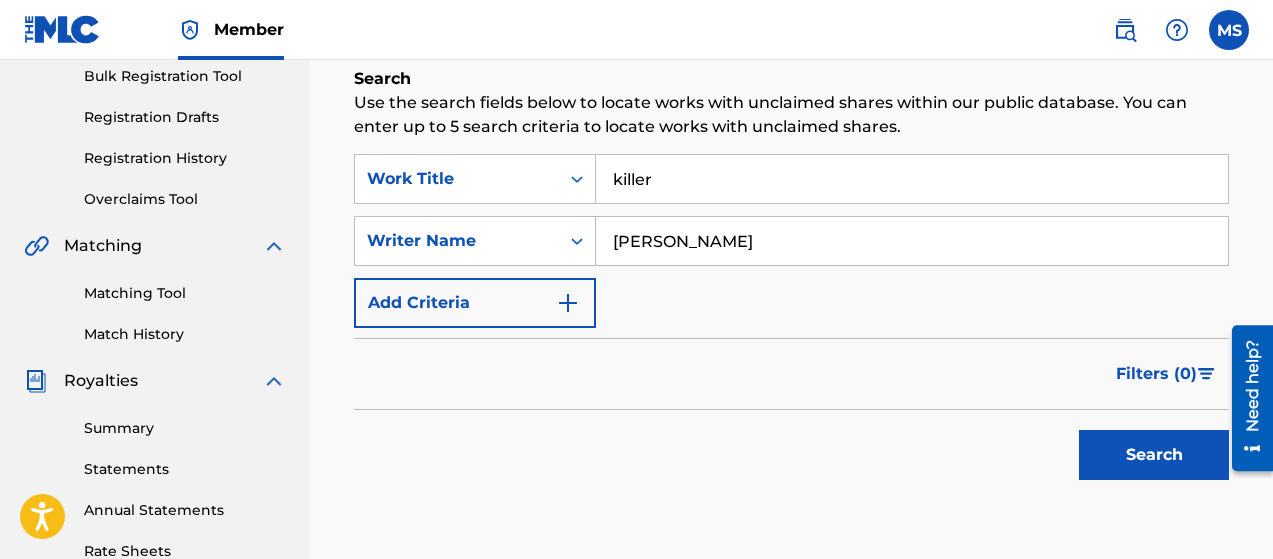 click on "Search" at bounding box center (1154, 455) 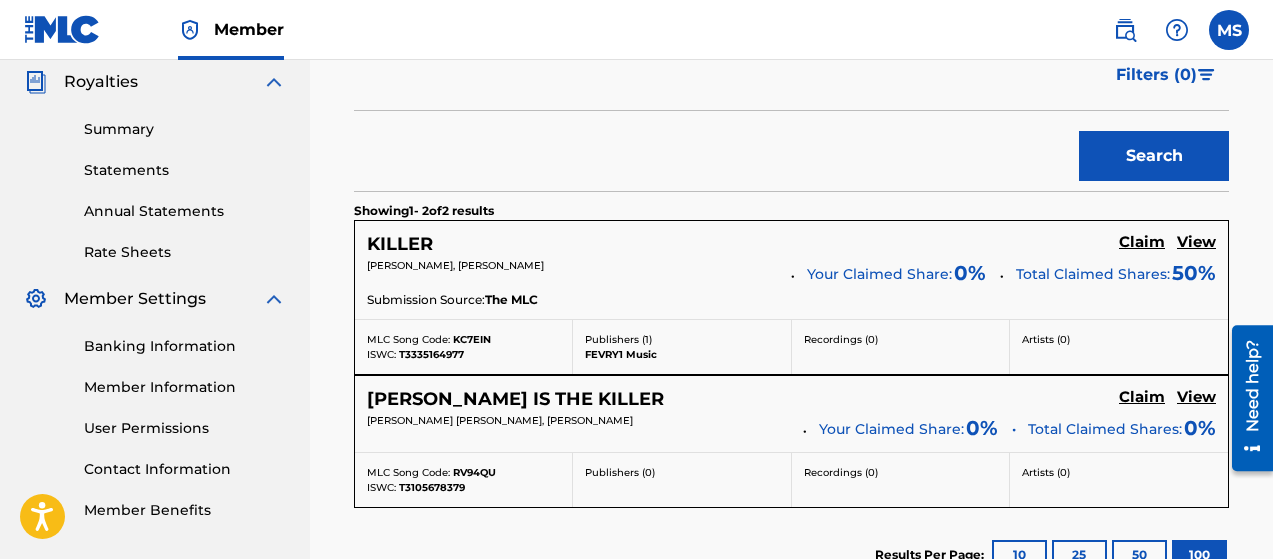 scroll, scrollTop: 600, scrollLeft: 0, axis: vertical 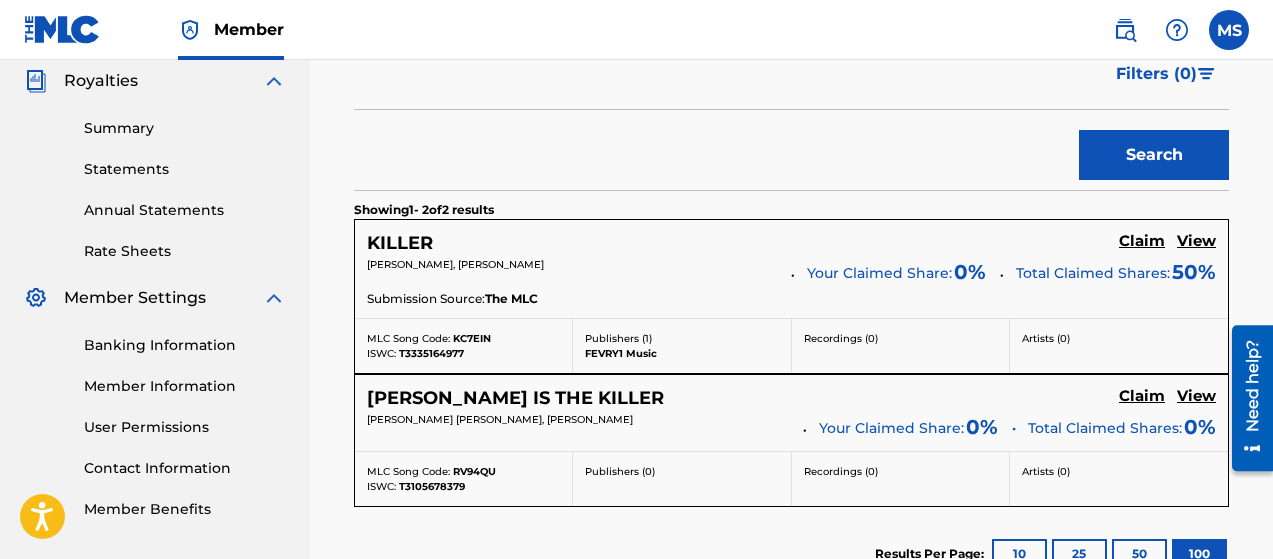 click on "Claim" at bounding box center [1142, 241] 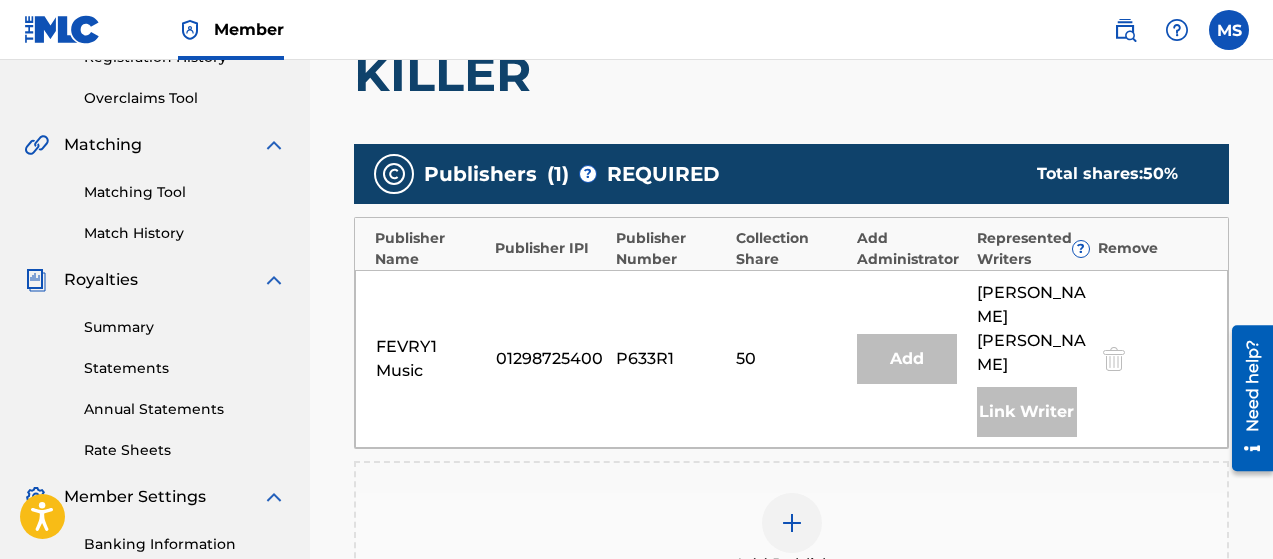 scroll, scrollTop: 401, scrollLeft: 0, axis: vertical 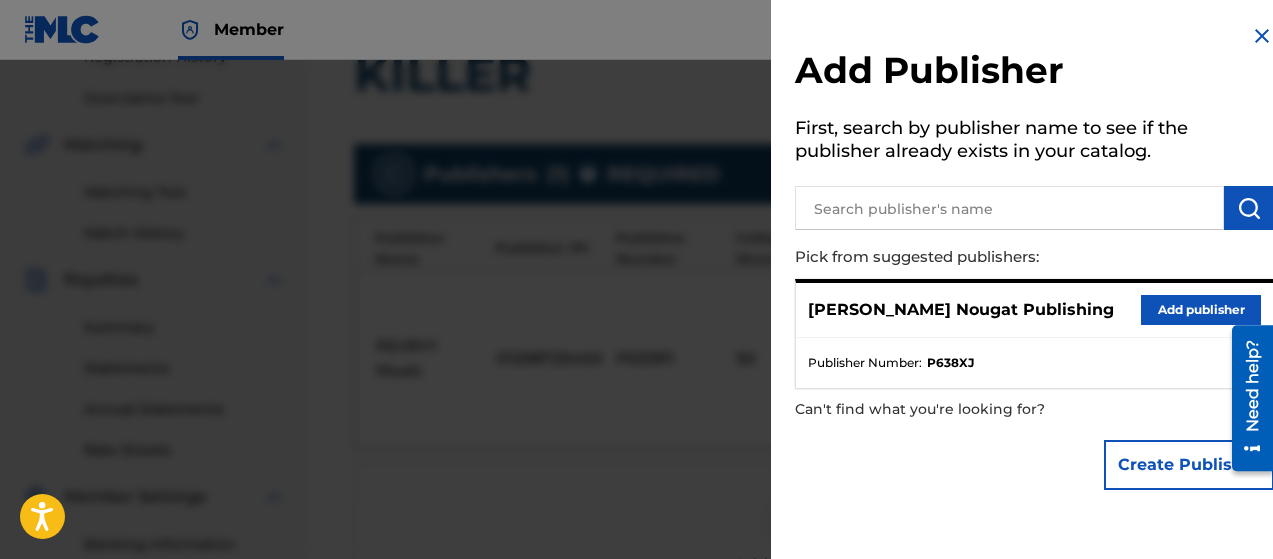 click on "Add publisher" at bounding box center [1201, 310] 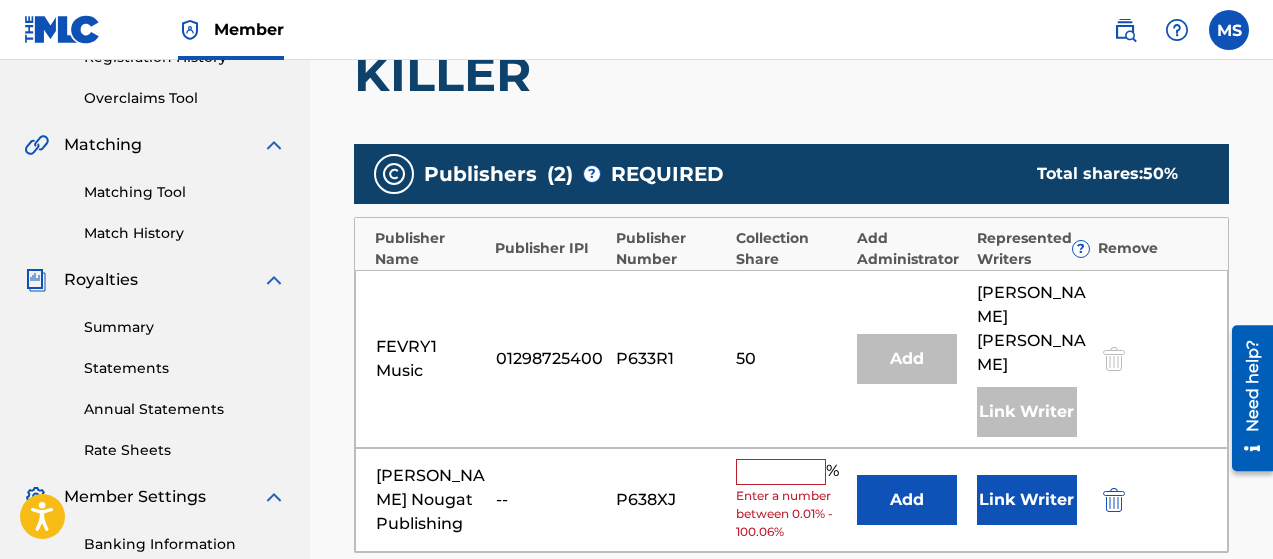click at bounding box center [781, 472] 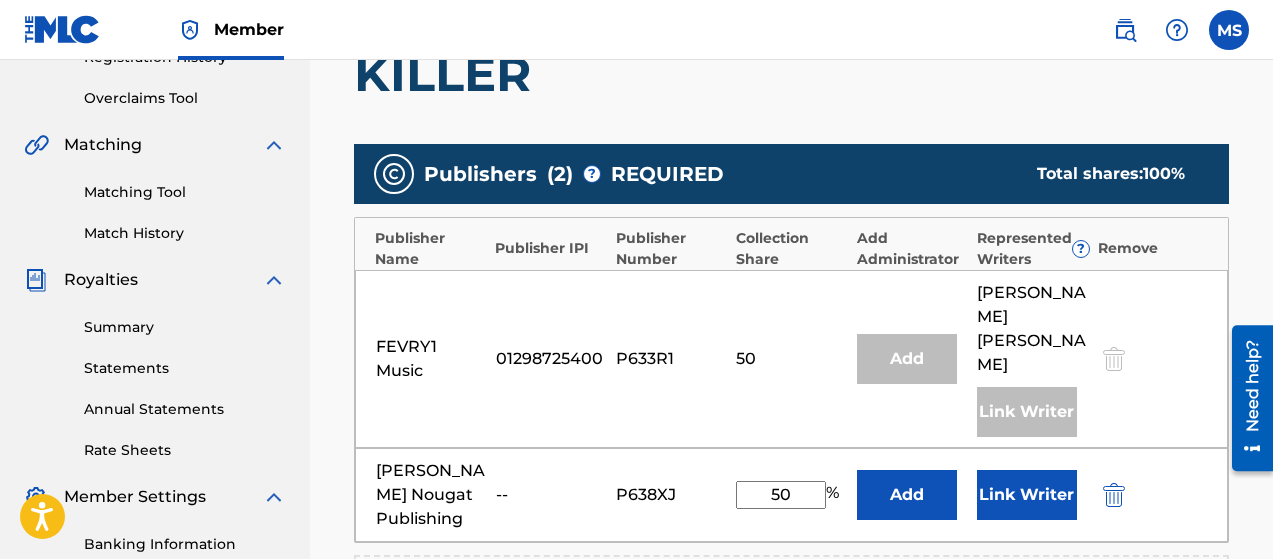 click on "Link Writer" at bounding box center [1027, 495] 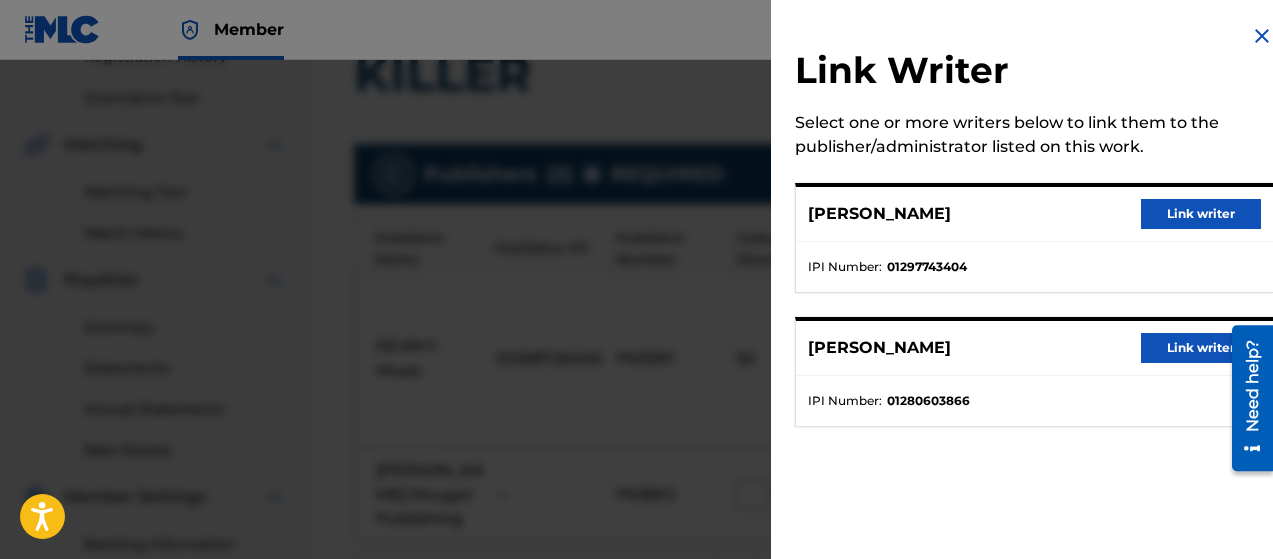 click on "Link writer" at bounding box center [1201, 214] 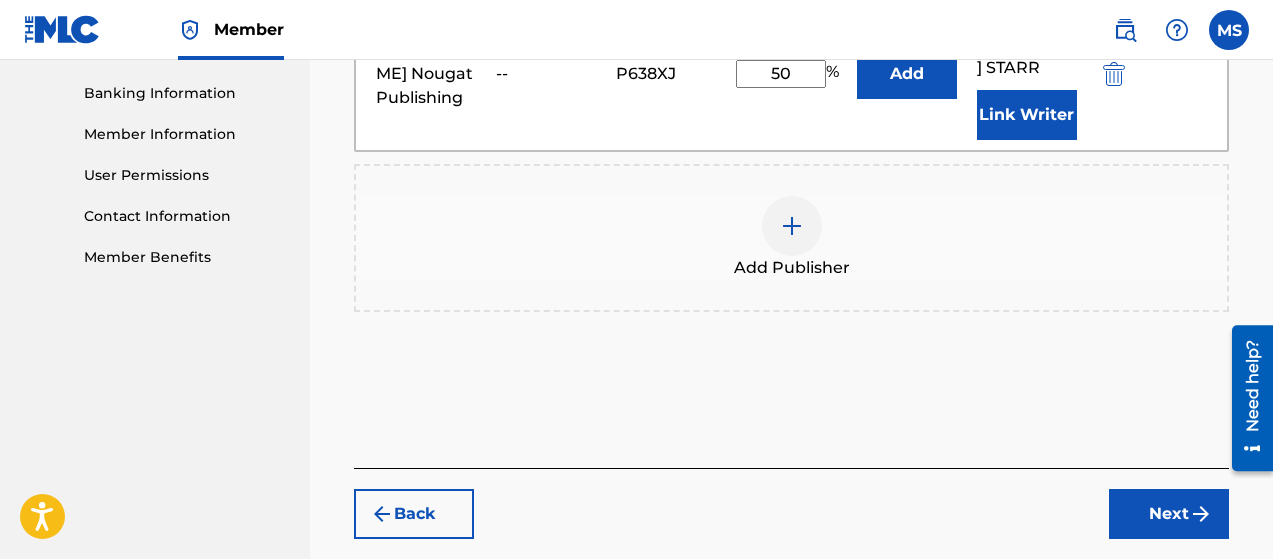 click on "Next" at bounding box center (1169, 514) 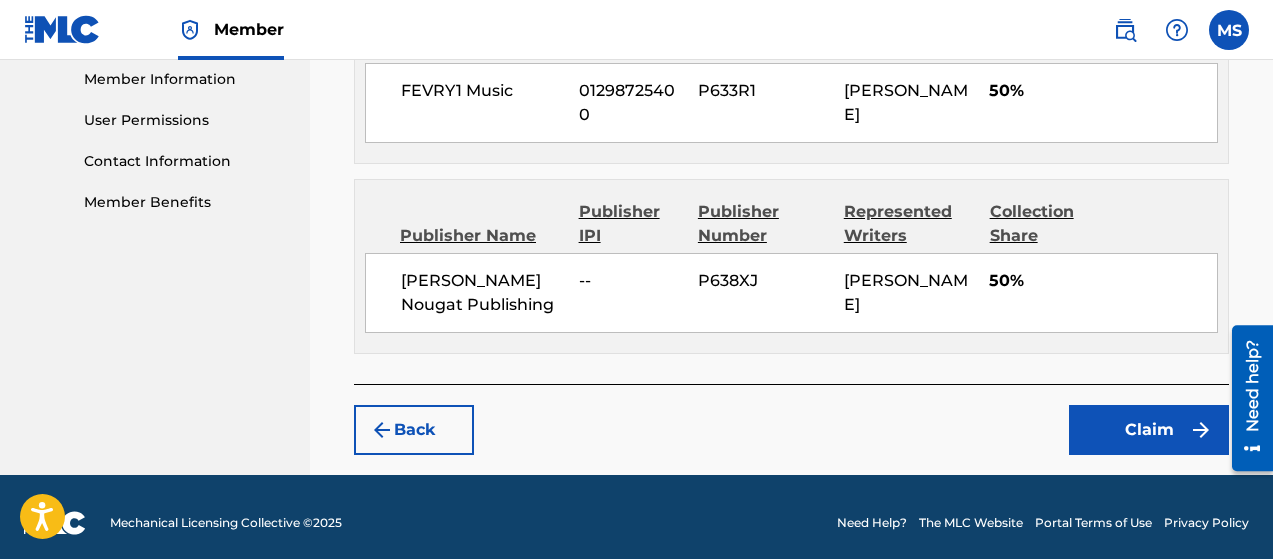 scroll, scrollTop: 915, scrollLeft: 0, axis: vertical 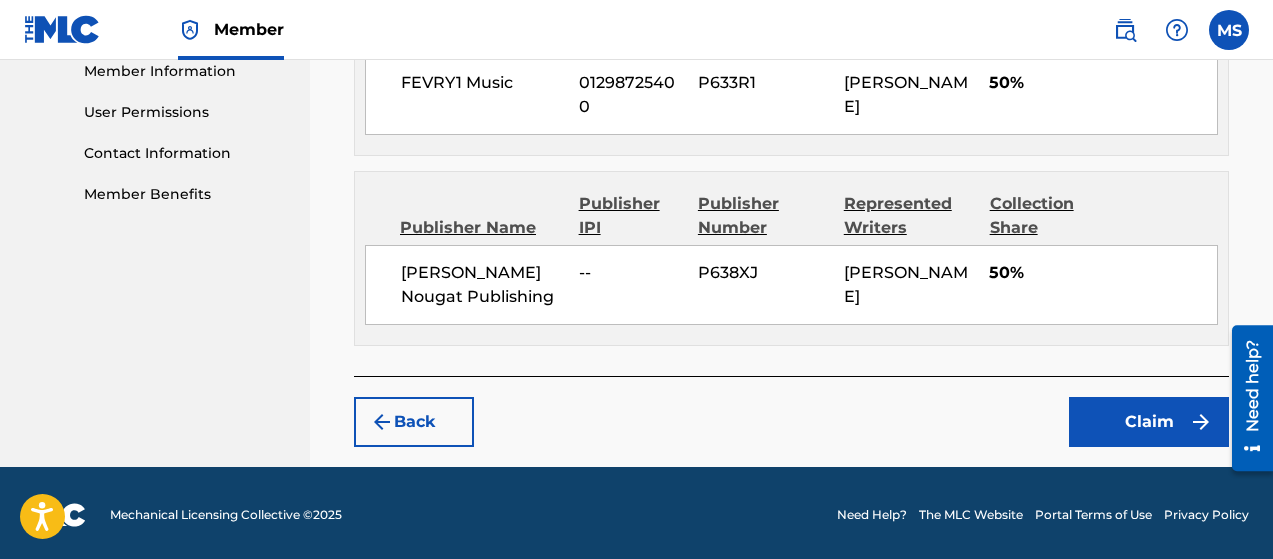 click on "Claim" at bounding box center (1149, 422) 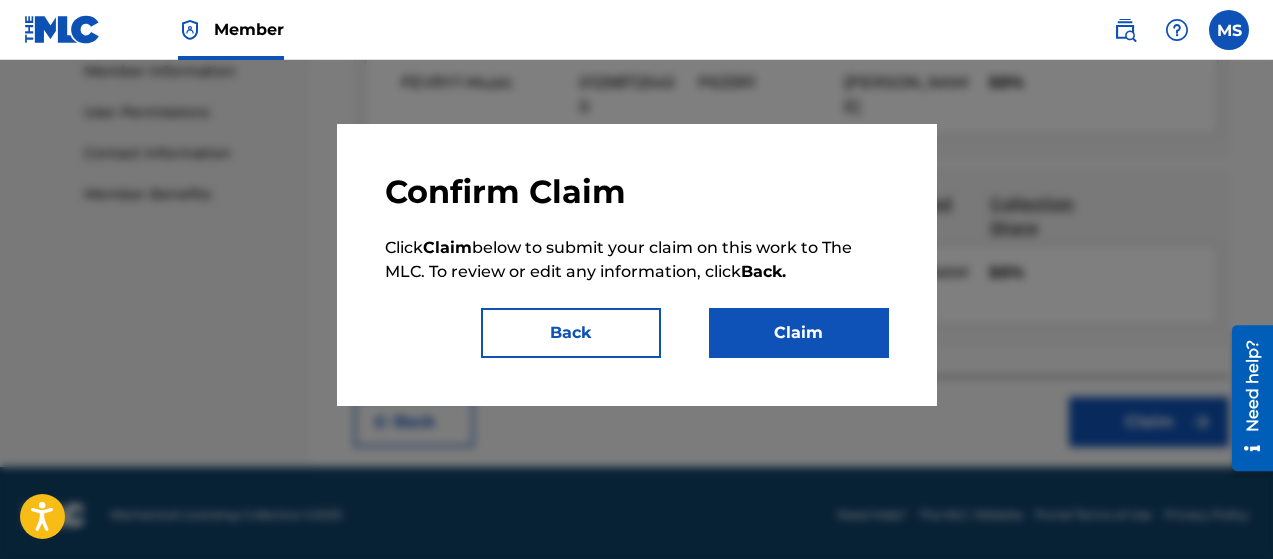 click on "Claim" at bounding box center (799, 333) 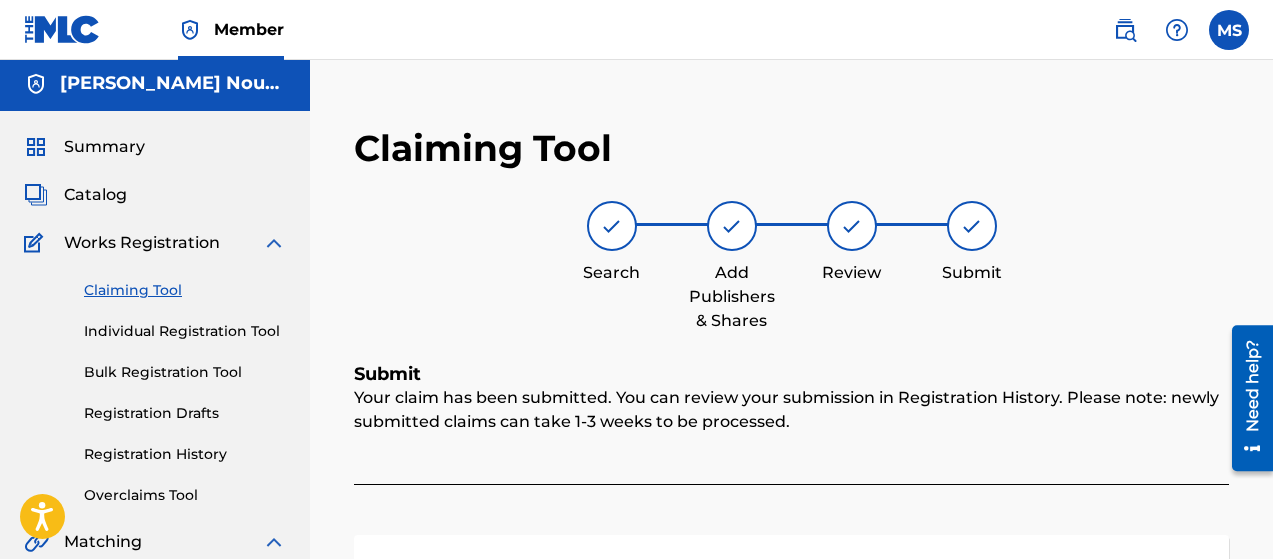 scroll, scrollTop: 0, scrollLeft: 0, axis: both 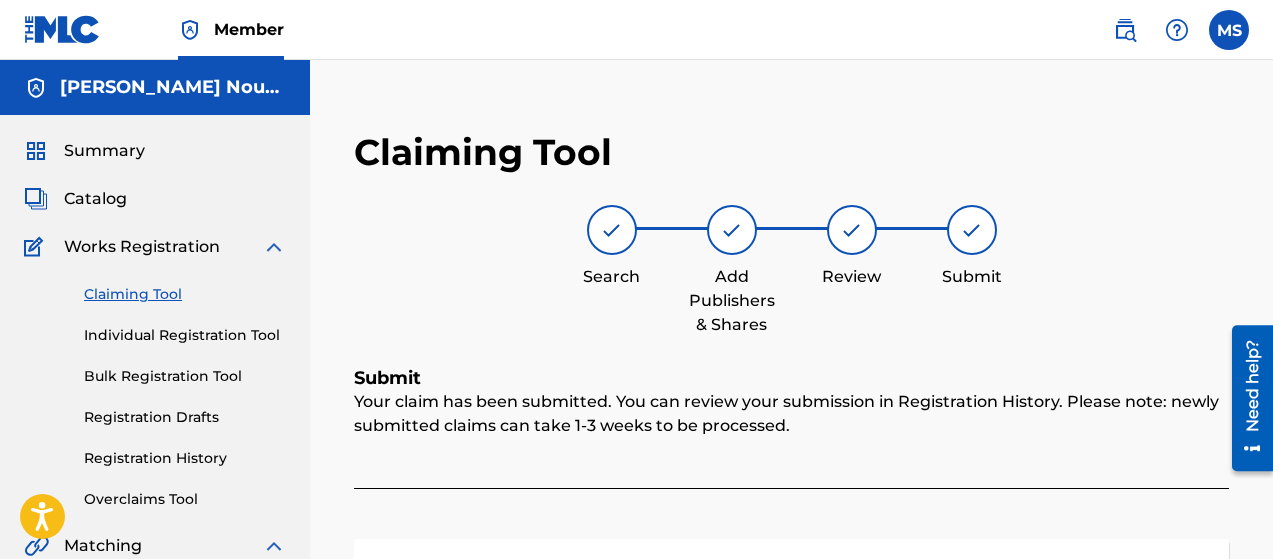 click on "Claiming Tool" at bounding box center [185, 294] 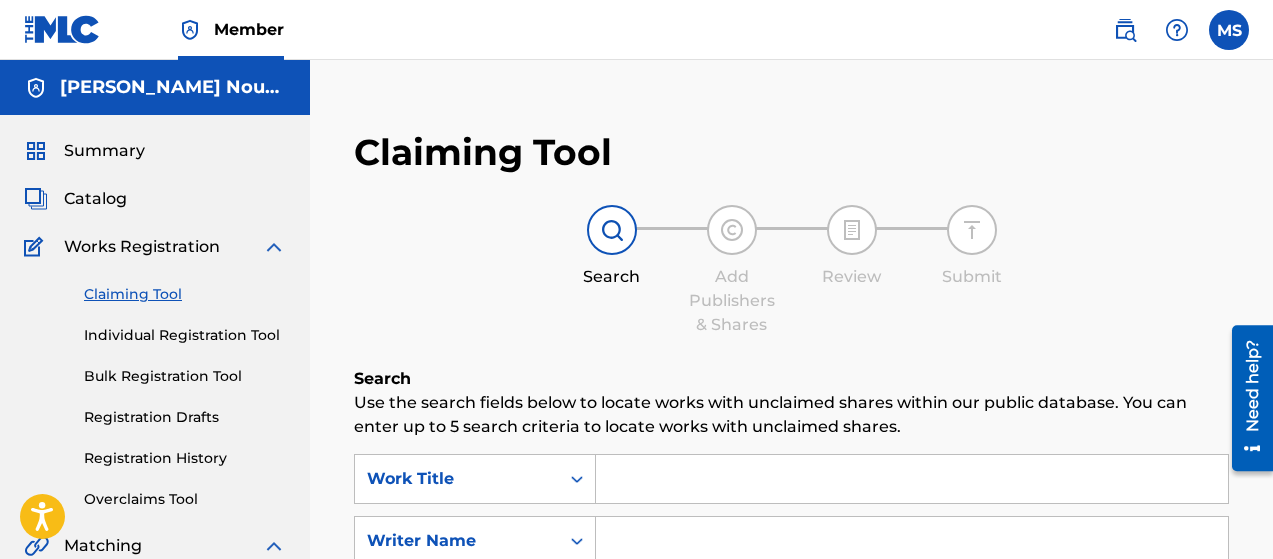 click at bounding box center (912, 479) 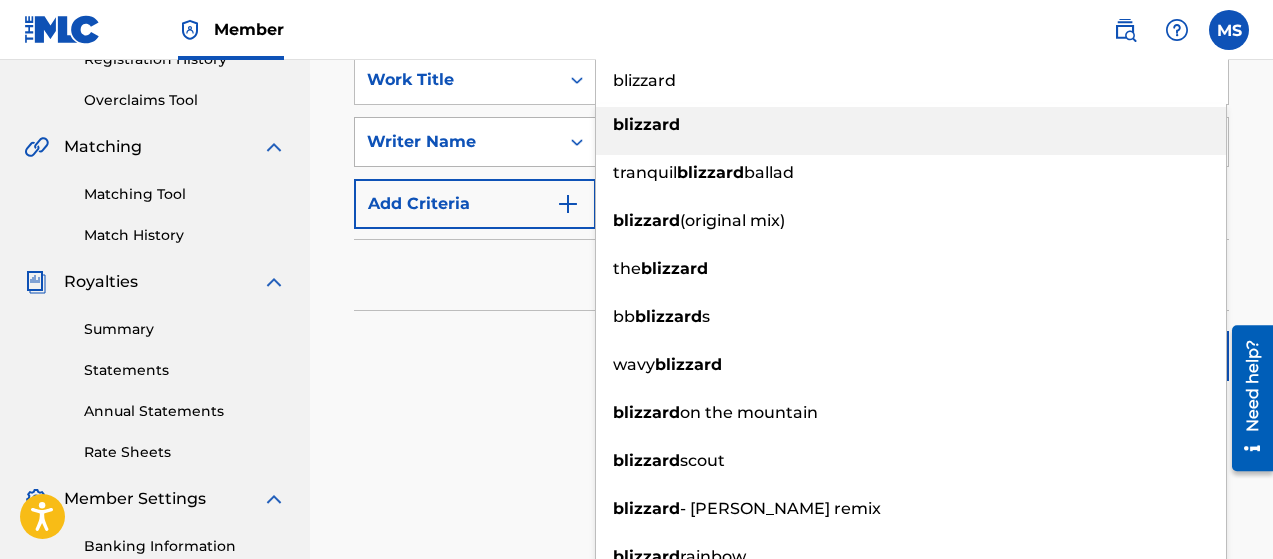 scroll, scrollTop: 399, scrollLeft: 0, axis: vertical 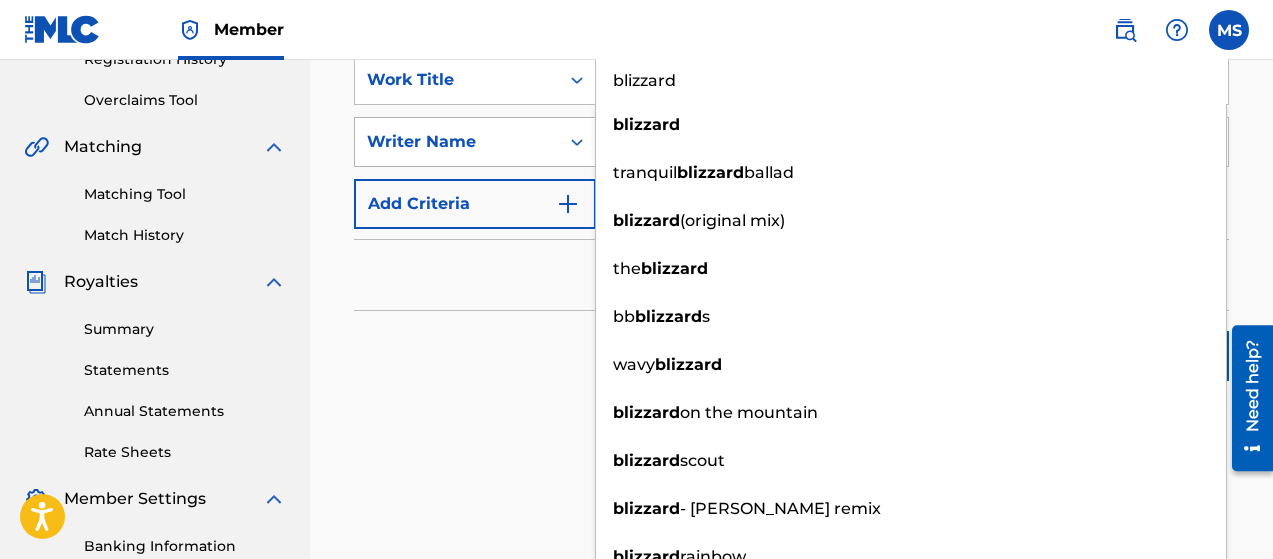 type on "blizzard" 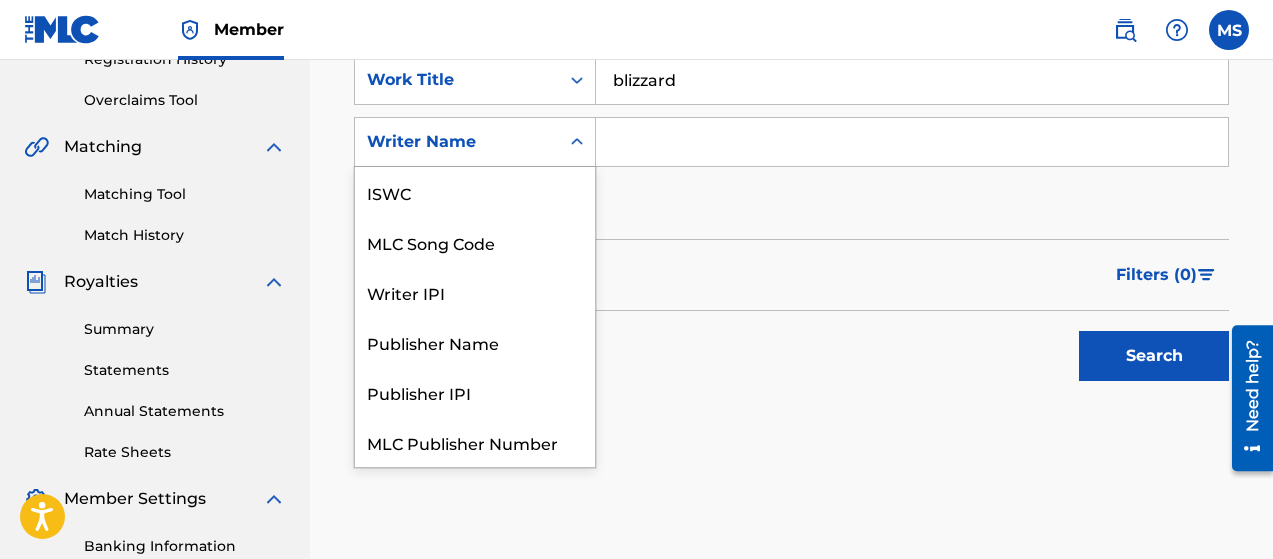 scroll, scrollTop: 50, scrollLeft: 0, axis: vertical 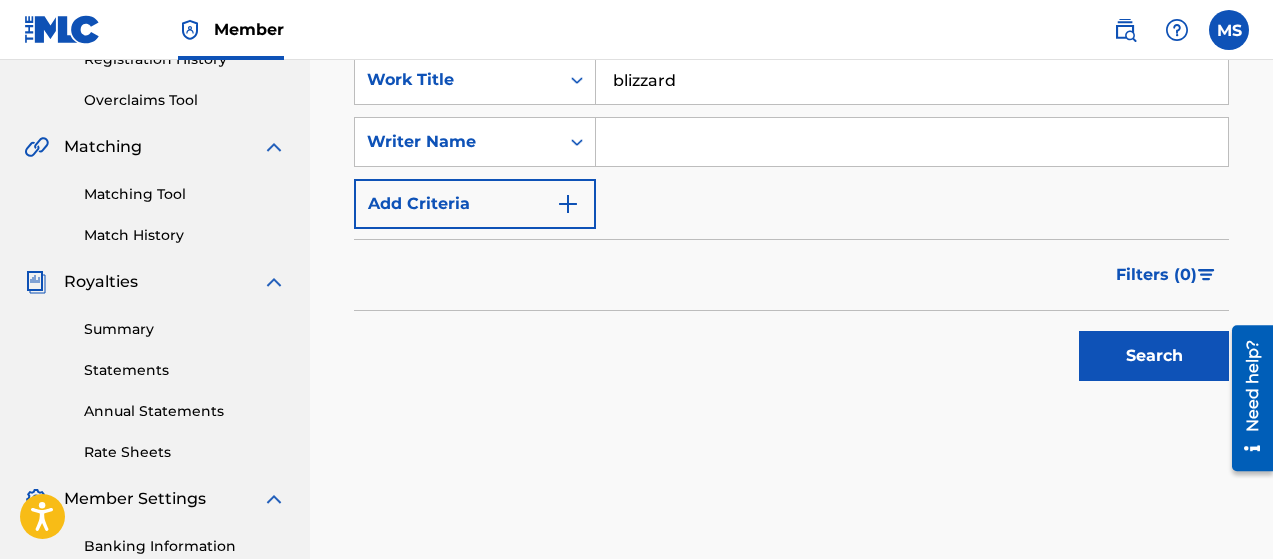 click at bounding box center [912, 142] 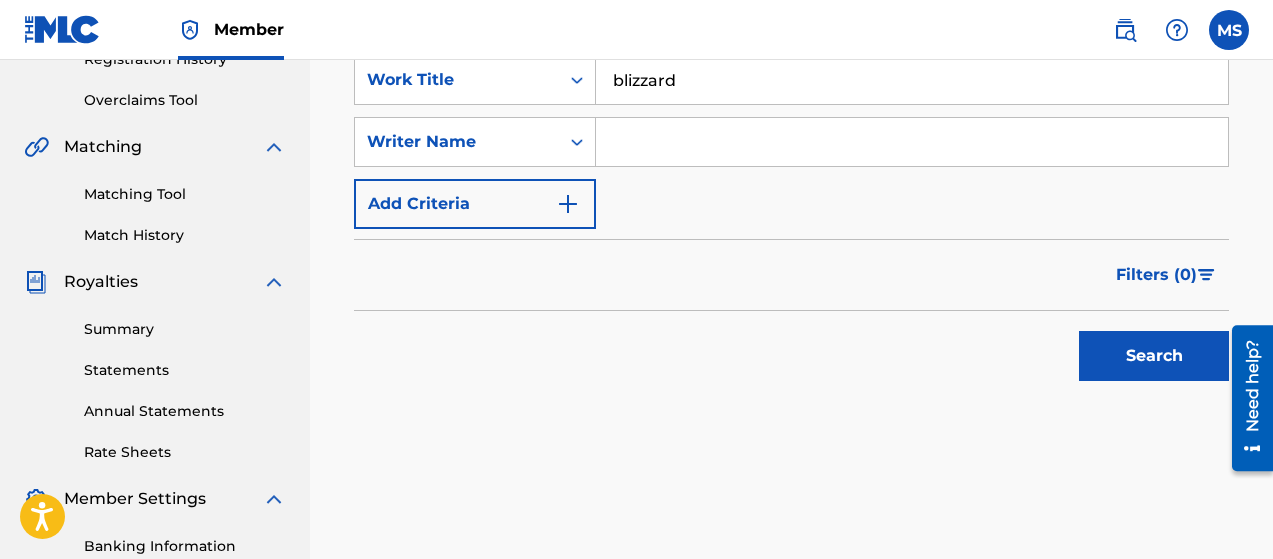 type on "[PERSON_NAME]" 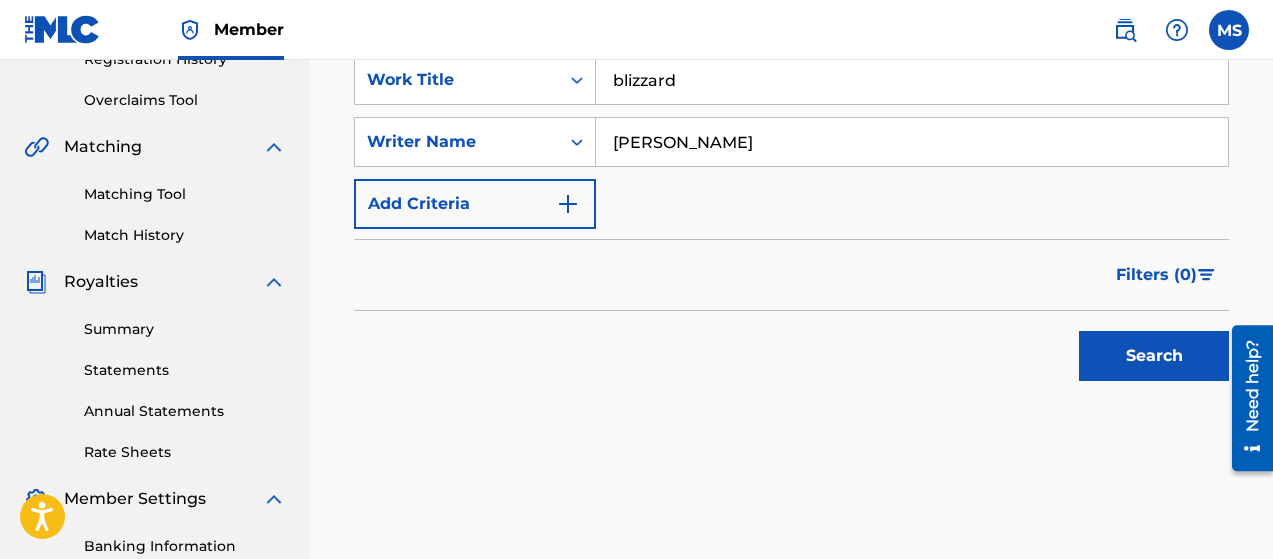 click on "Search" at bounding box center (1154, 356) 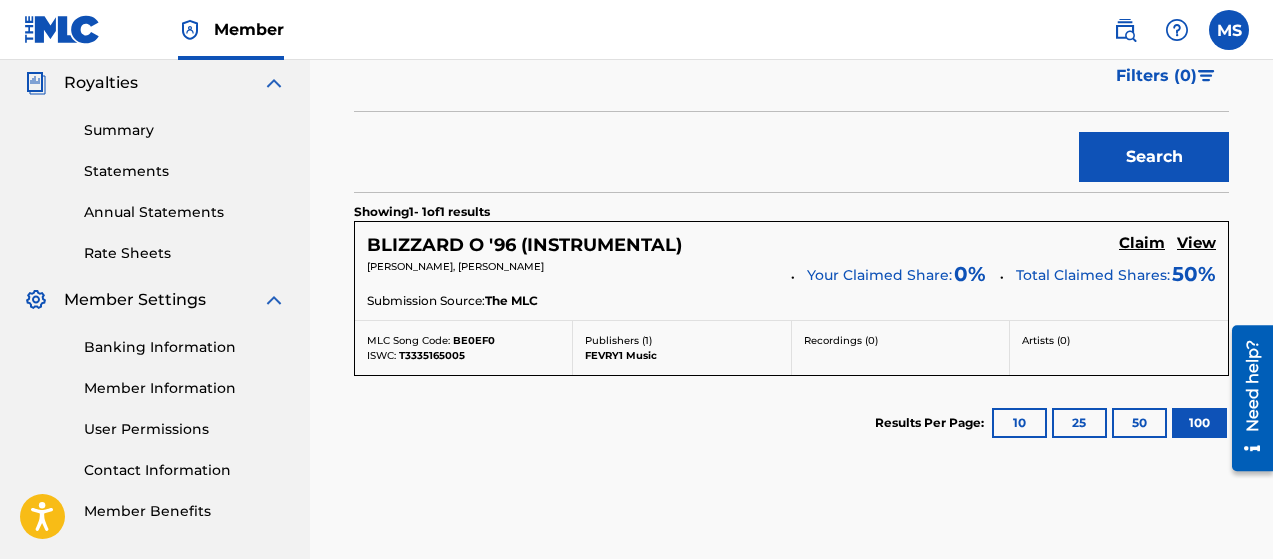 scroll, scrollTop: 599, scrollLeft: 0, axis: vertical 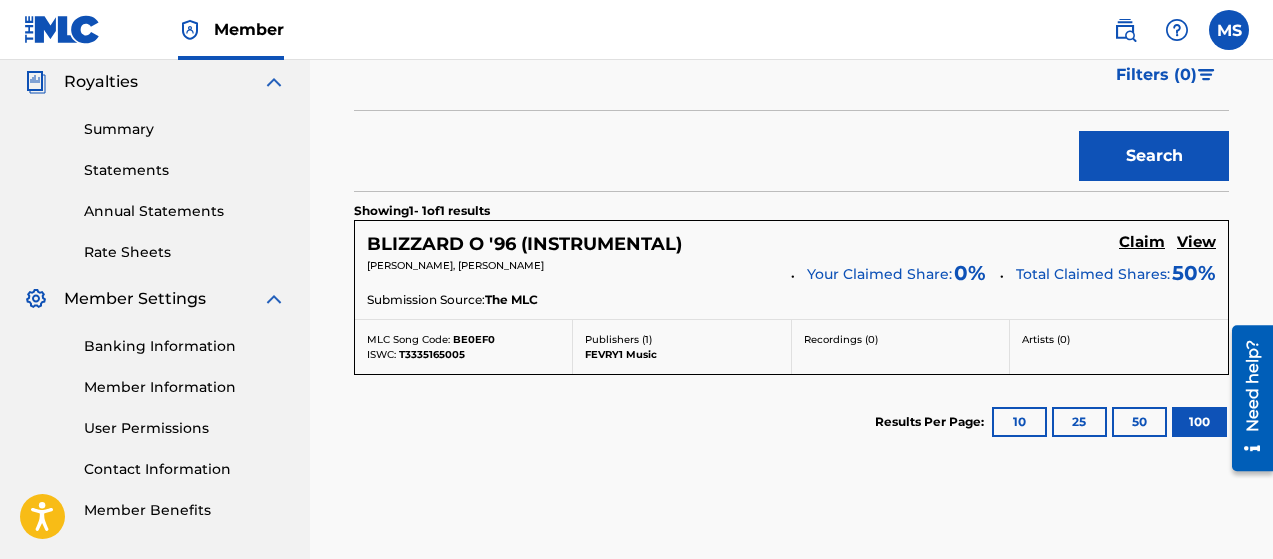click on "Claim" at bounding box center (1142, 242) 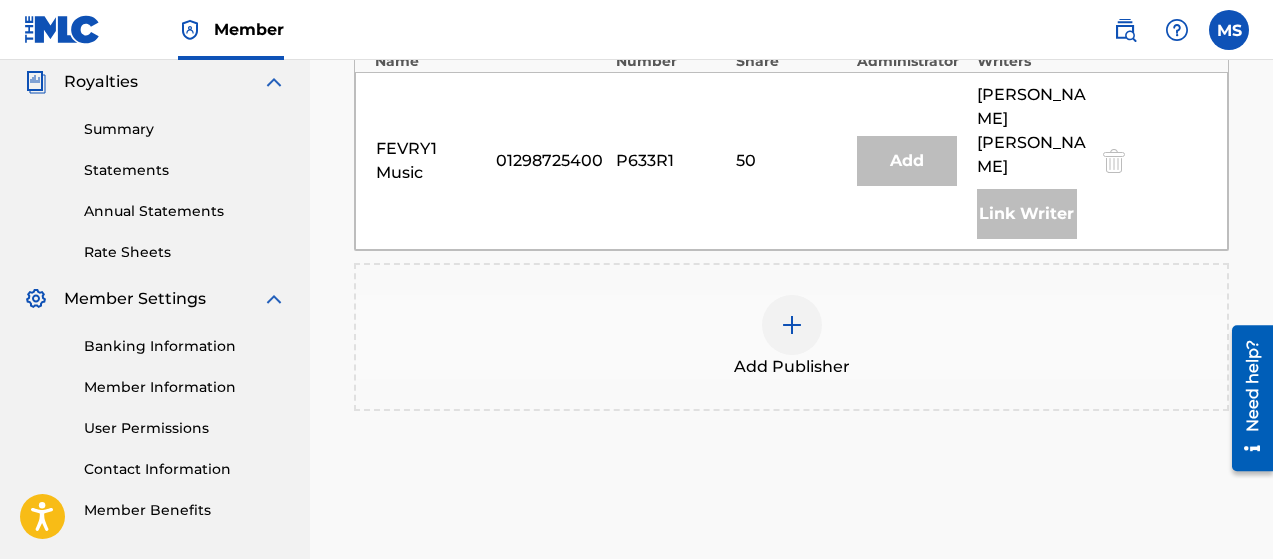 click at bounding box center (792, 325) 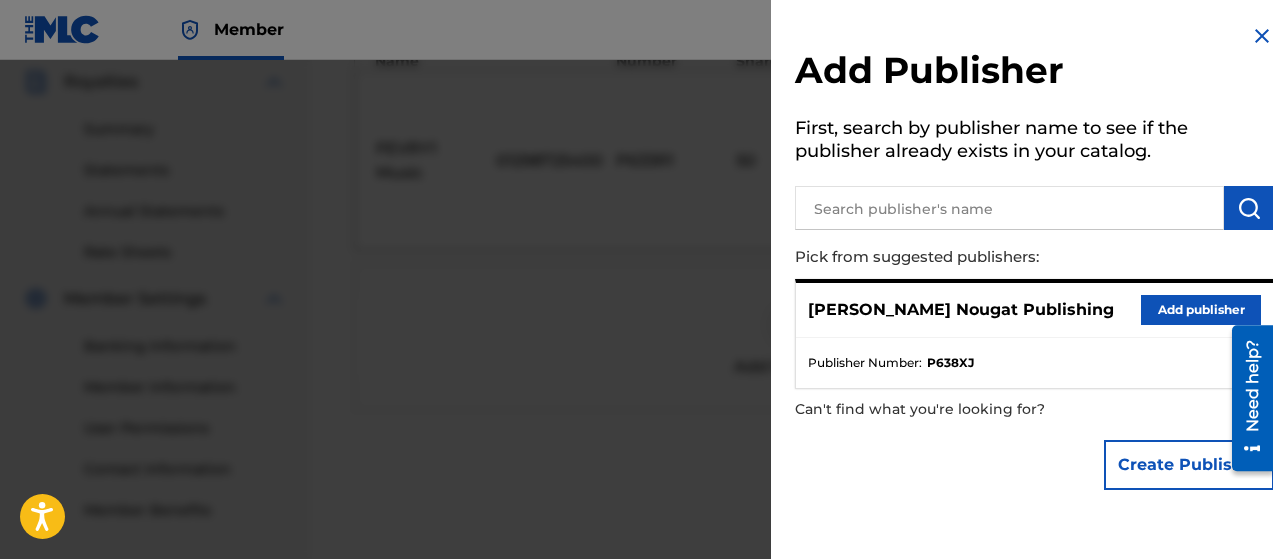 click on "Add publisher" at bounding box center (1201, 310) 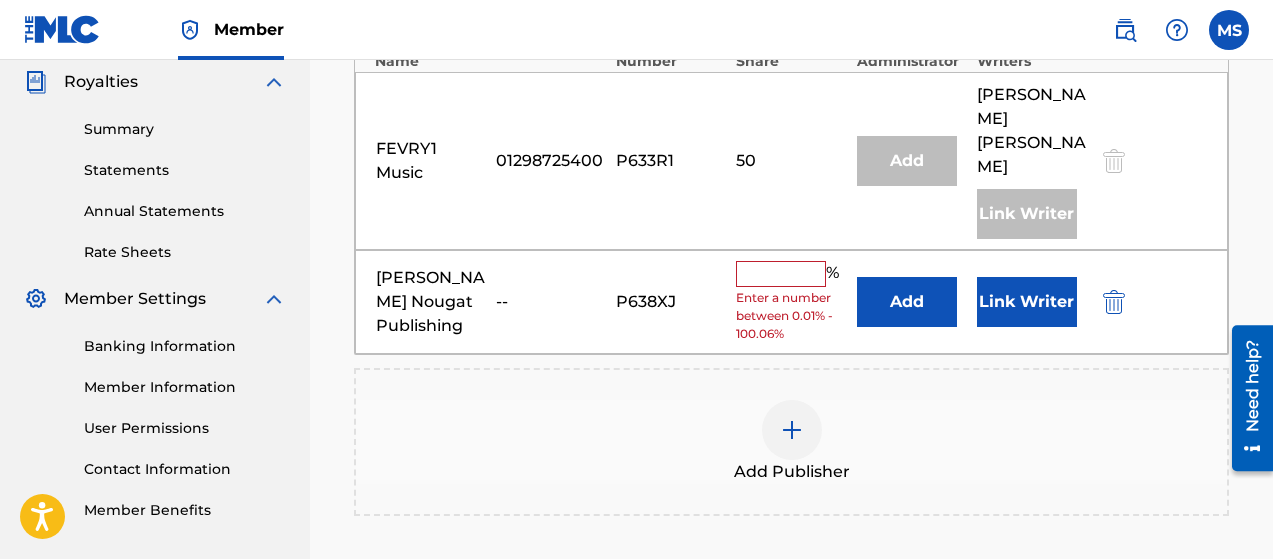 click at bounding box center (781, 274) 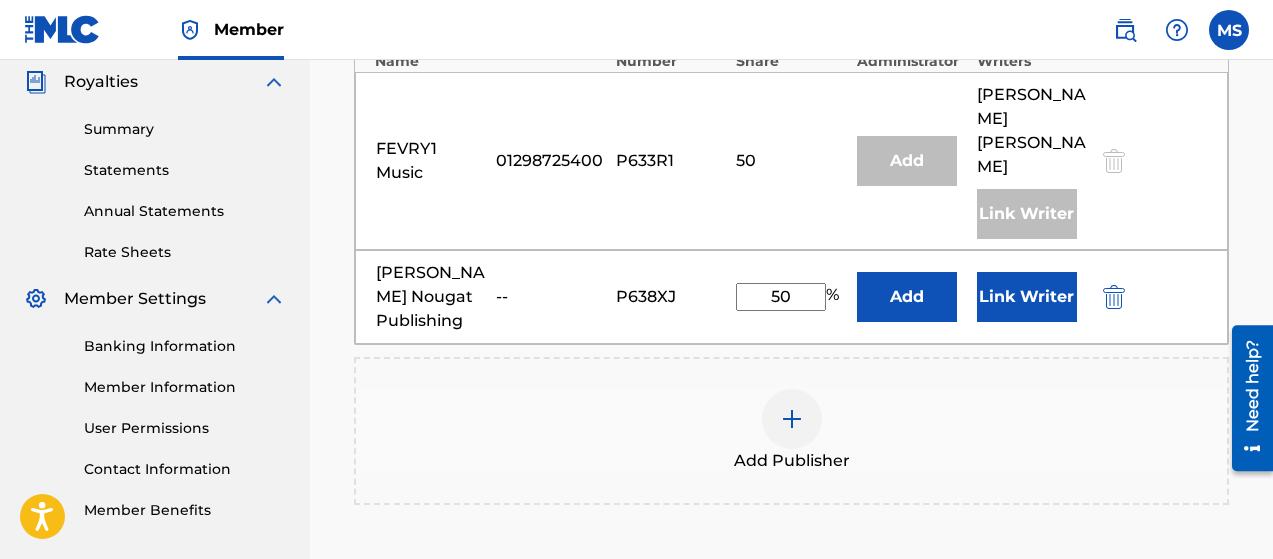 click on "Link Writer" at bounding box center (1027, 297) 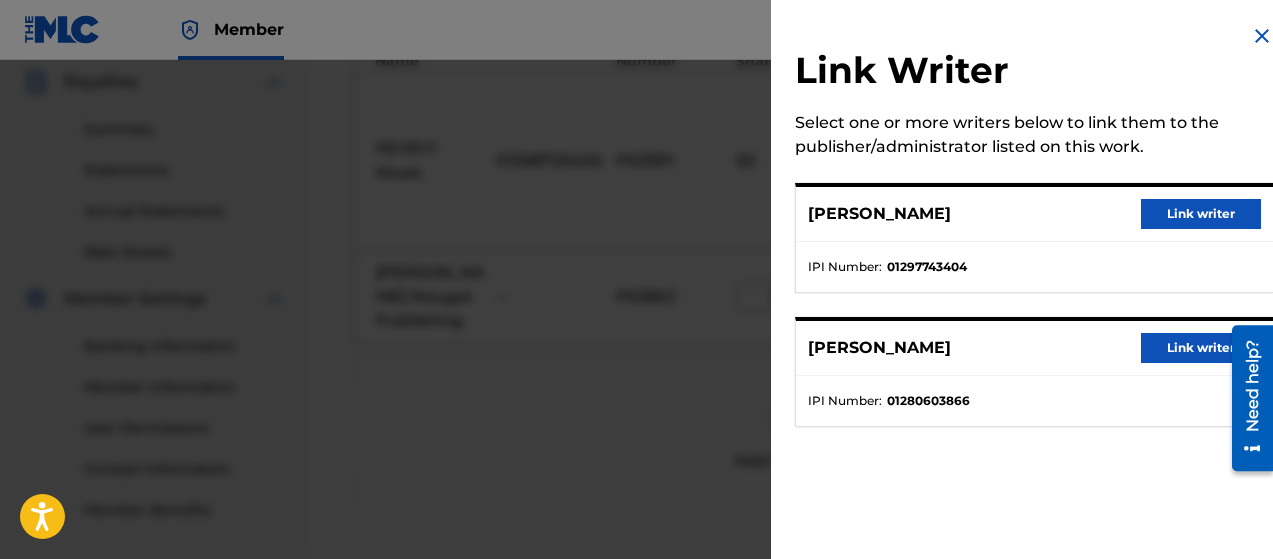 click on "Link writer" at bounding box center (1201, 214) 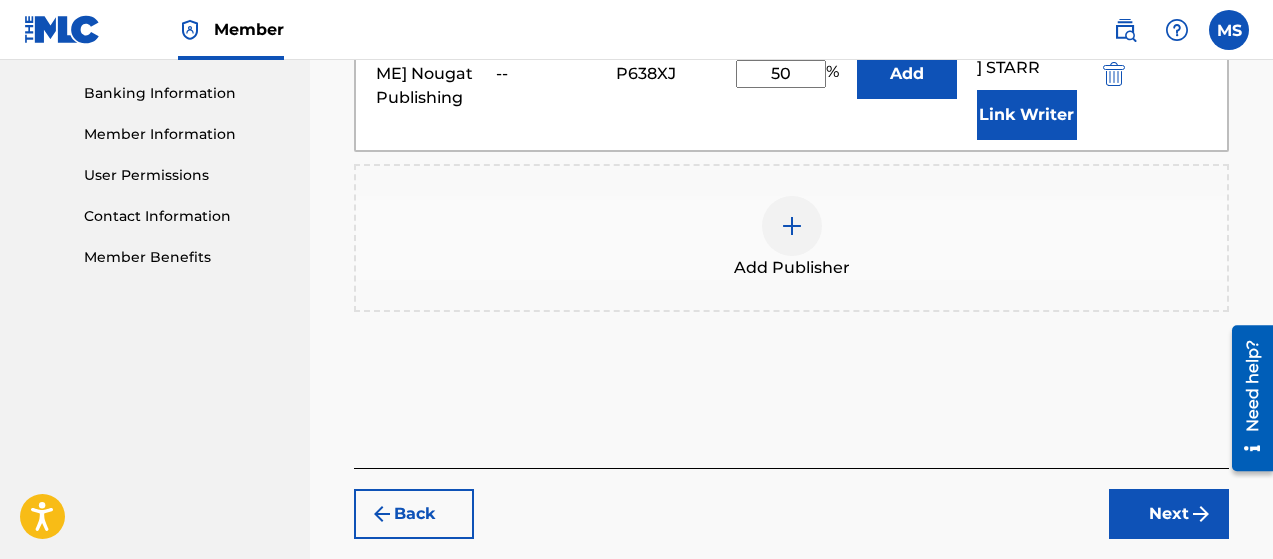 click on "Next" at bounding box center (1169, 514) 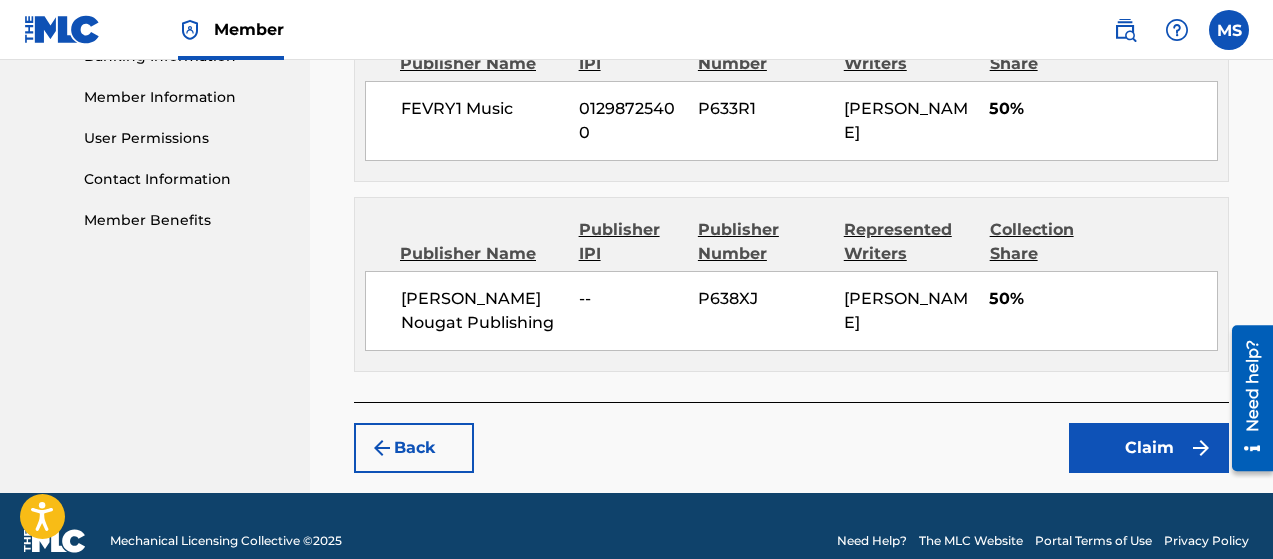 scroll, scrollTop: 890, scrollLeft: 0, axis: vertical 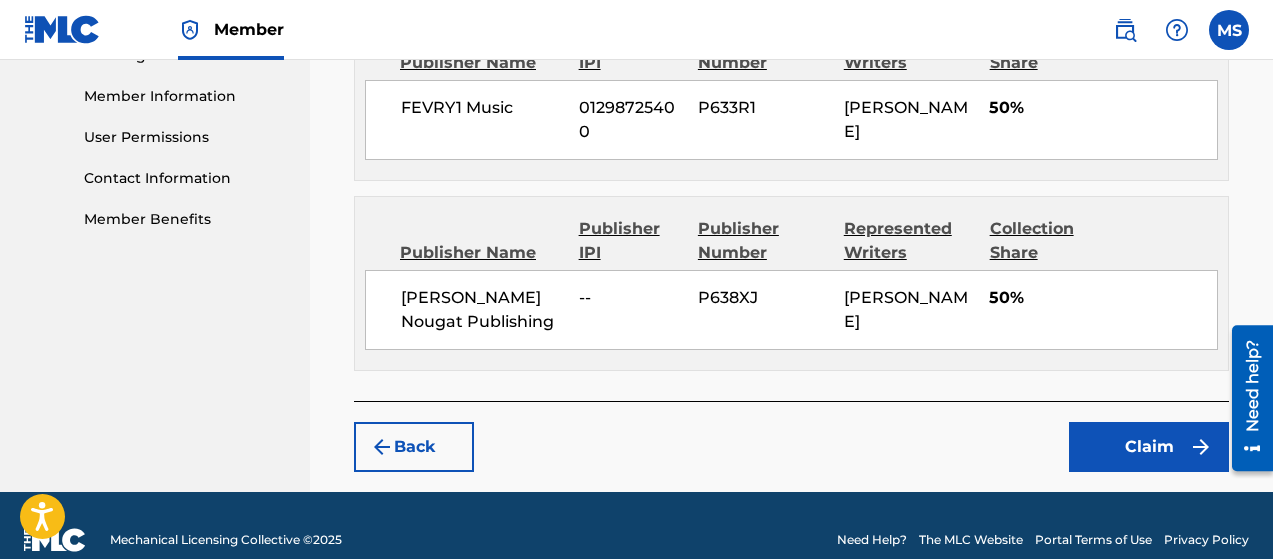 click on "Claim" at bounding box center (1149, 447) 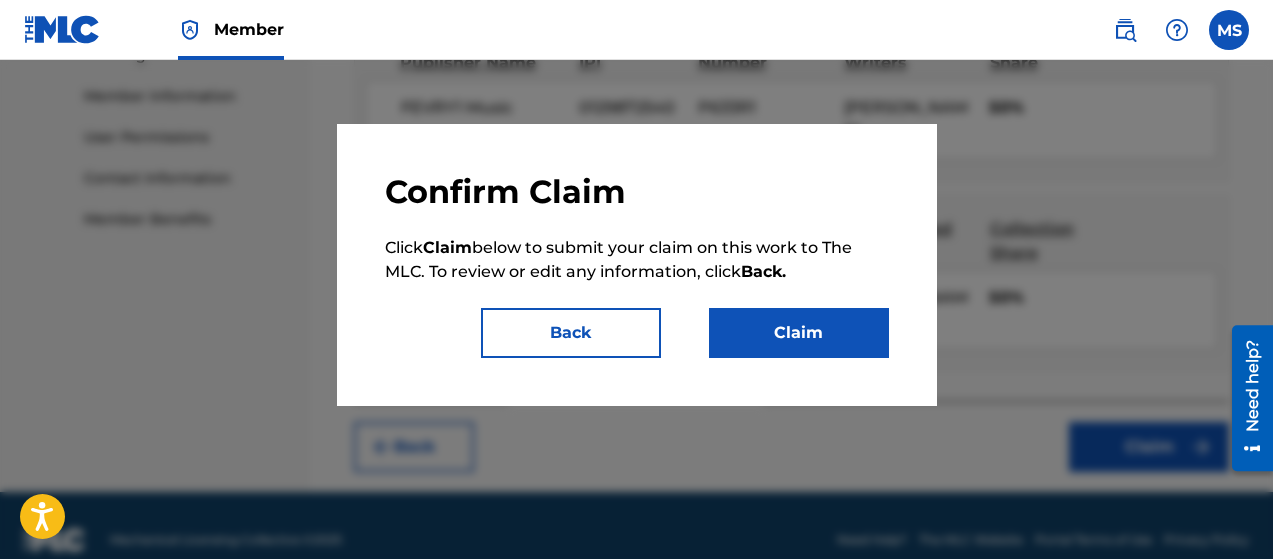 click on "Claim" at bounding box center (799, 333) 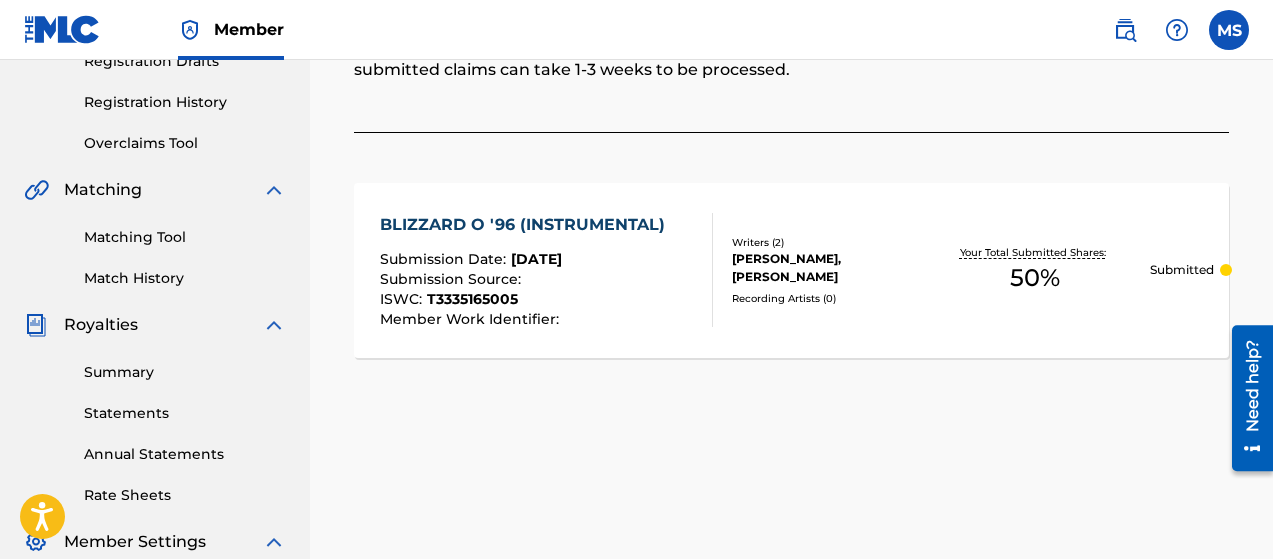 scroll, scrollTop: 0, scrollLeft: 0, axis: both 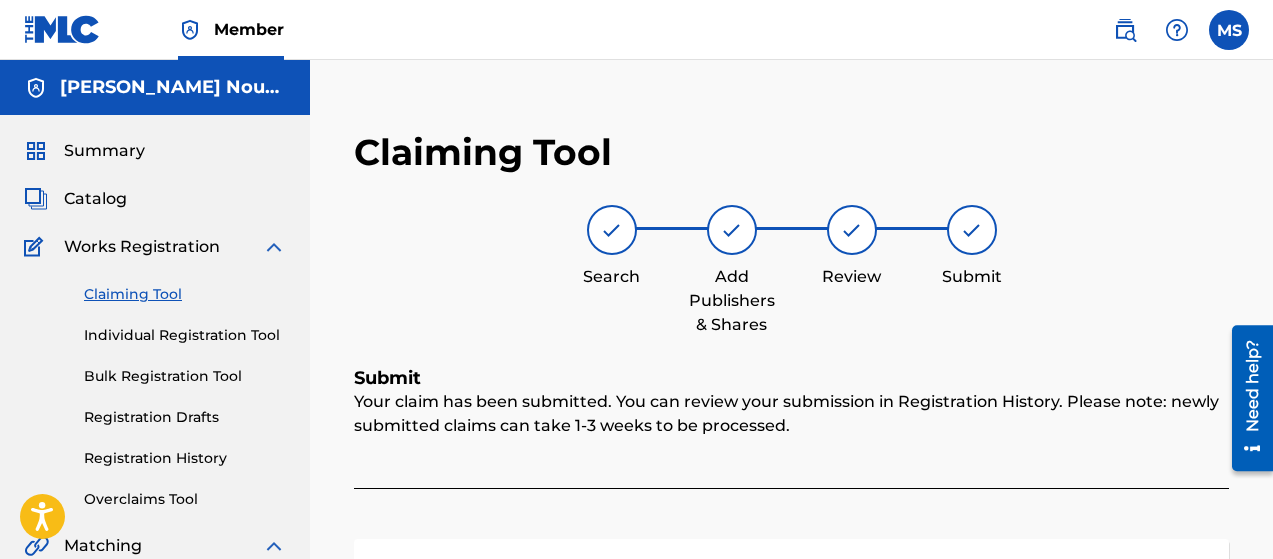 click on "Claiming Tool" at bounding box center [185, 294] 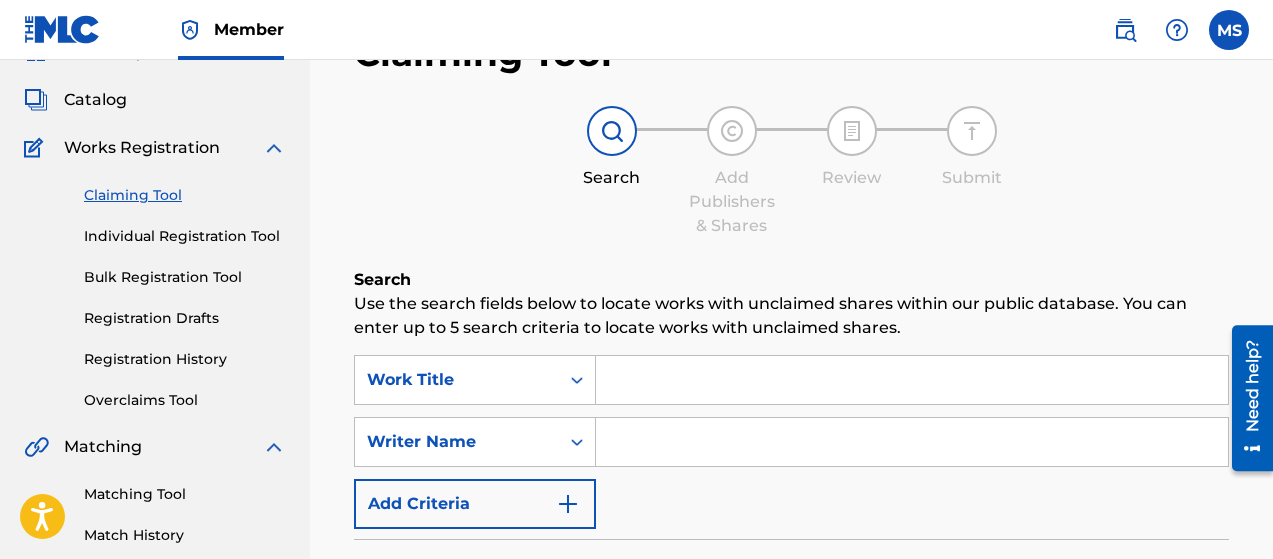 scroll, scrollTop: 100, scrollLeft: 0, axis: vertical 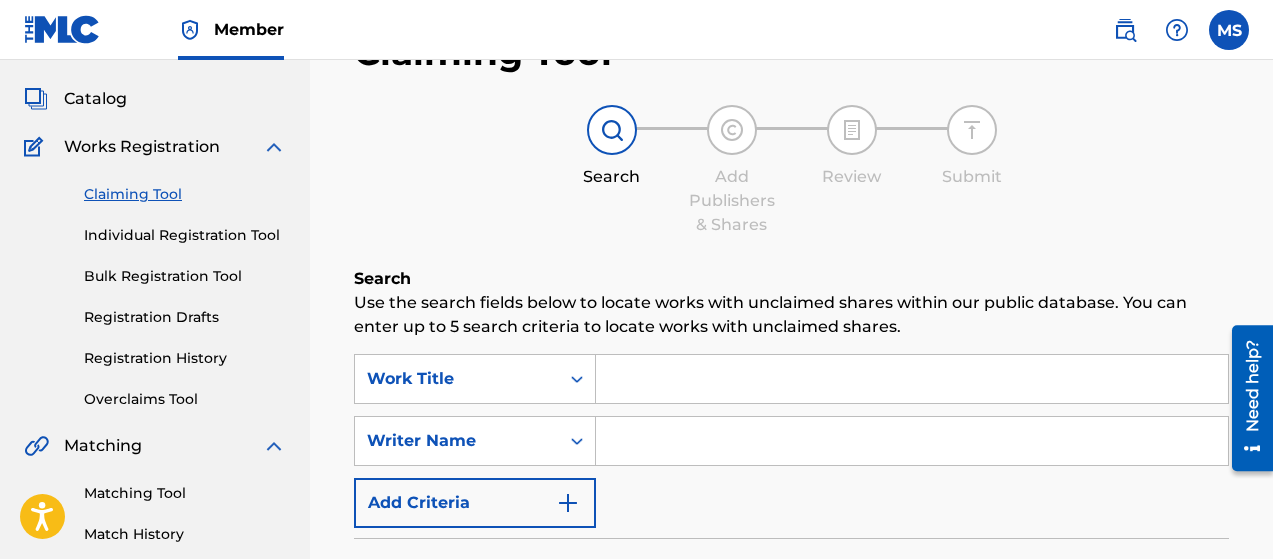 click at bounding box center (912, 379) 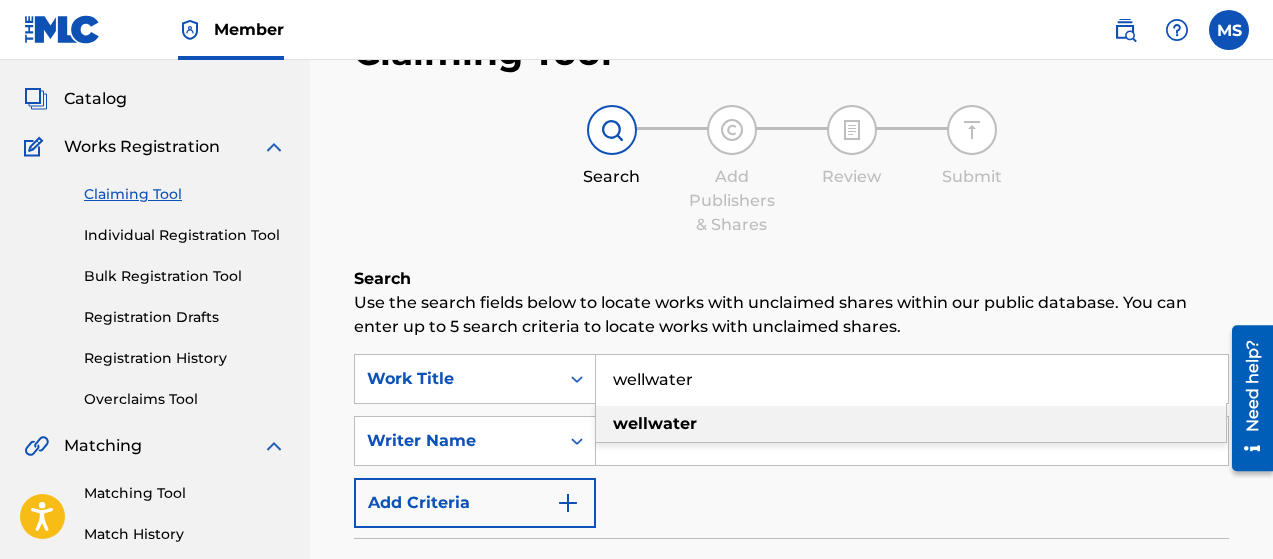 click on "wellwater" at bounding box center [912, 379] 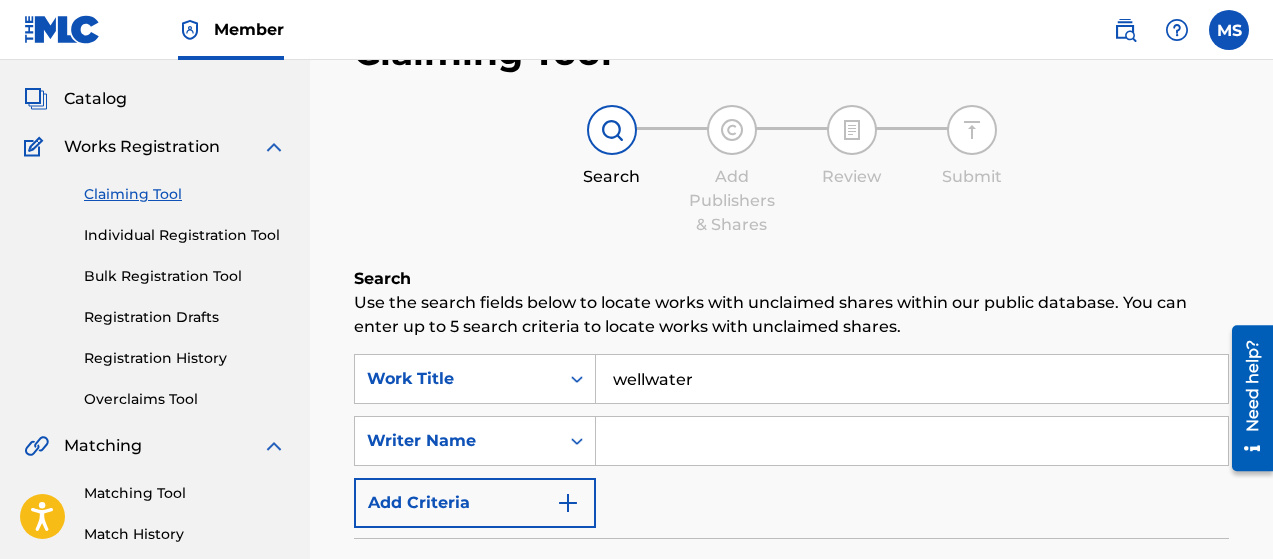 click at bounding box center [912, 441] 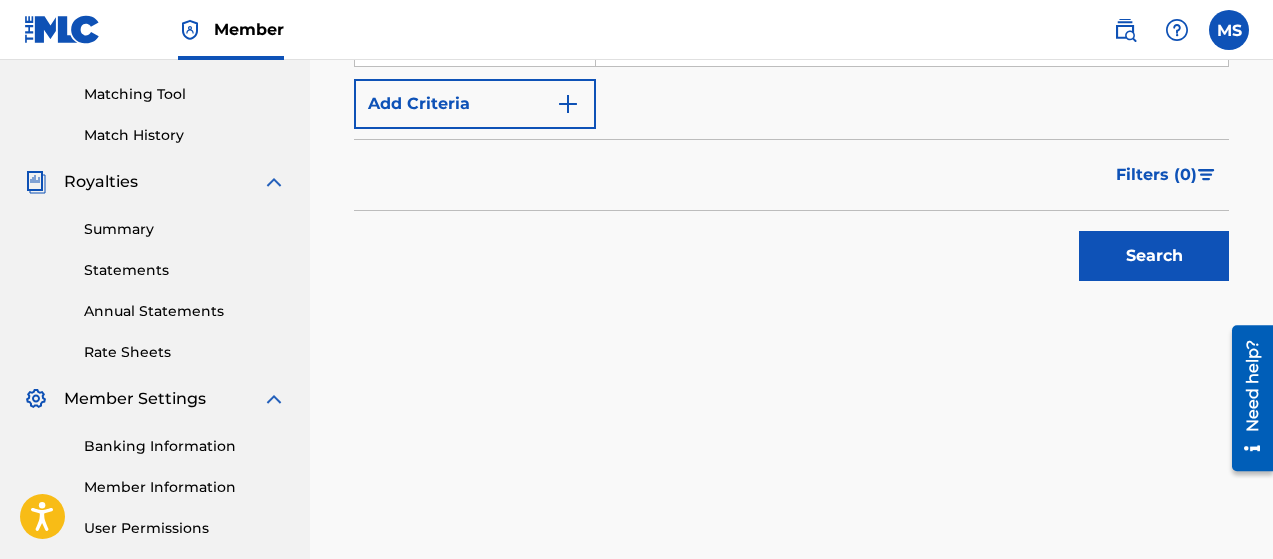 click on "Search" at bounding box center (1154, 256) 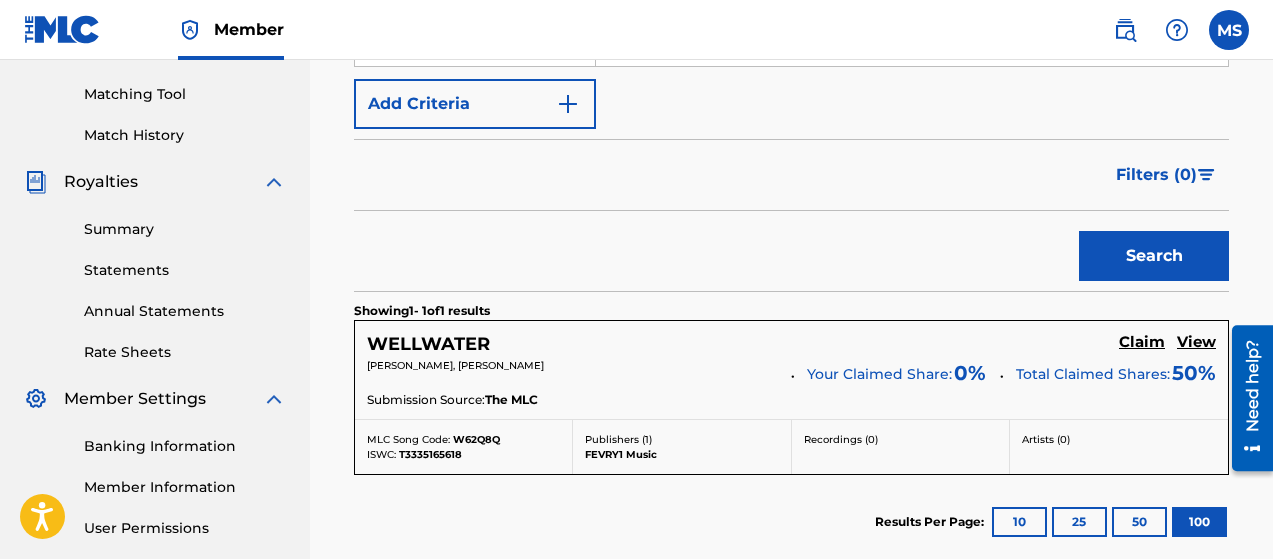 click on "Claim" at bounding box center (1142, 342) 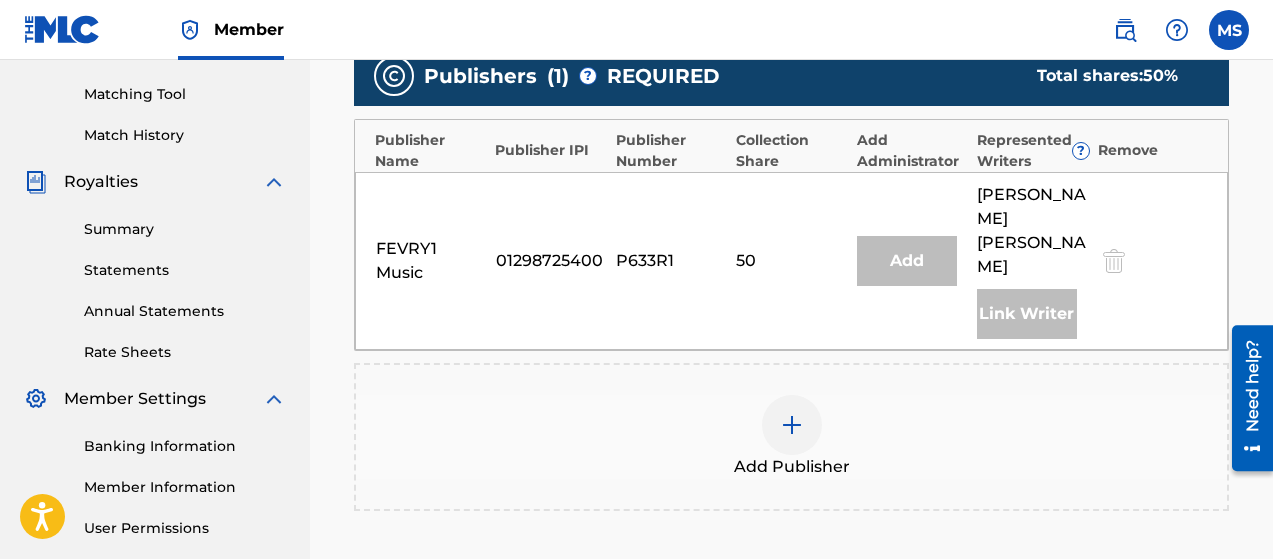 click at bounding box center (792, 425) 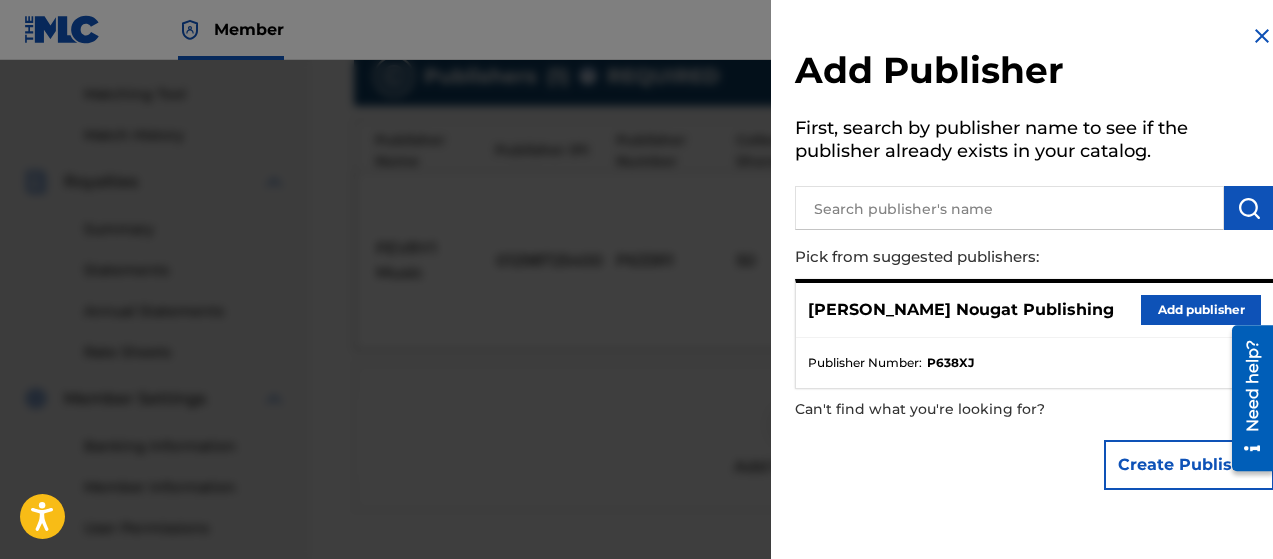 click on "Add publisher" at bounding box center [1201, 310] 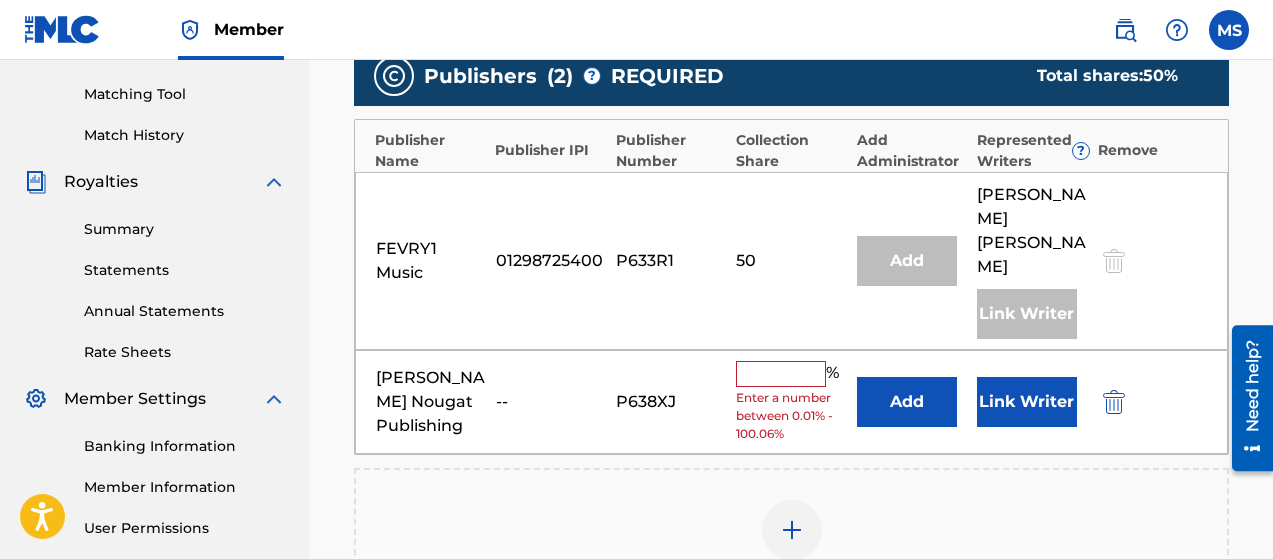 click on "[PERSON_NAME] Publishing -- P638XJ % Enter a number between 0.01% - 100.06% Add Link Writer" at bounding box center (791, 402) 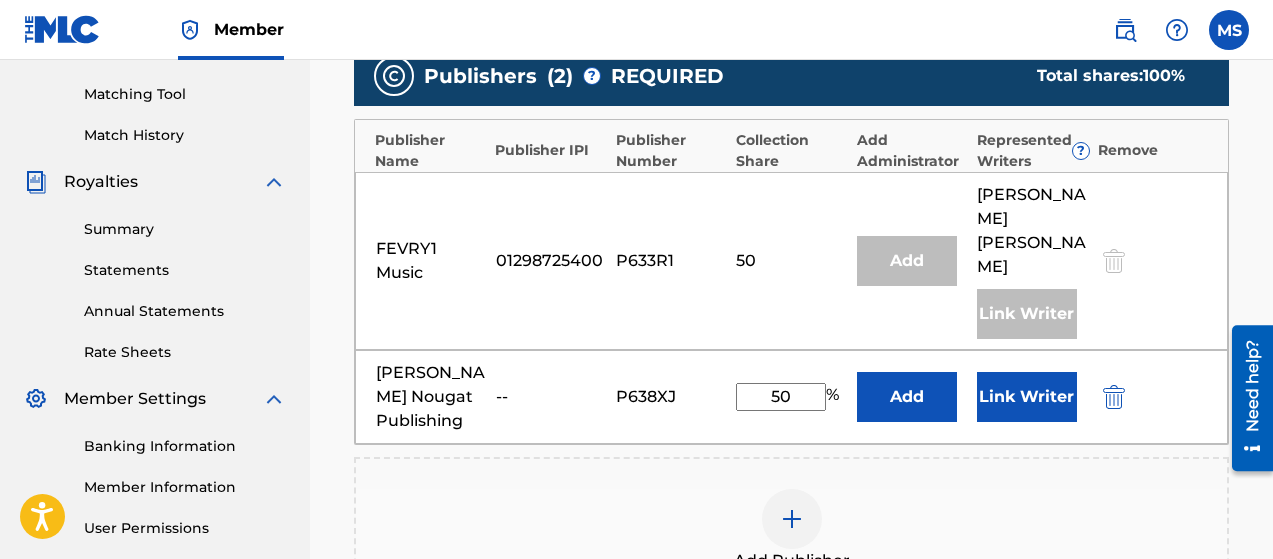 click on "Link Writer" at bounding box center (1027, 397) 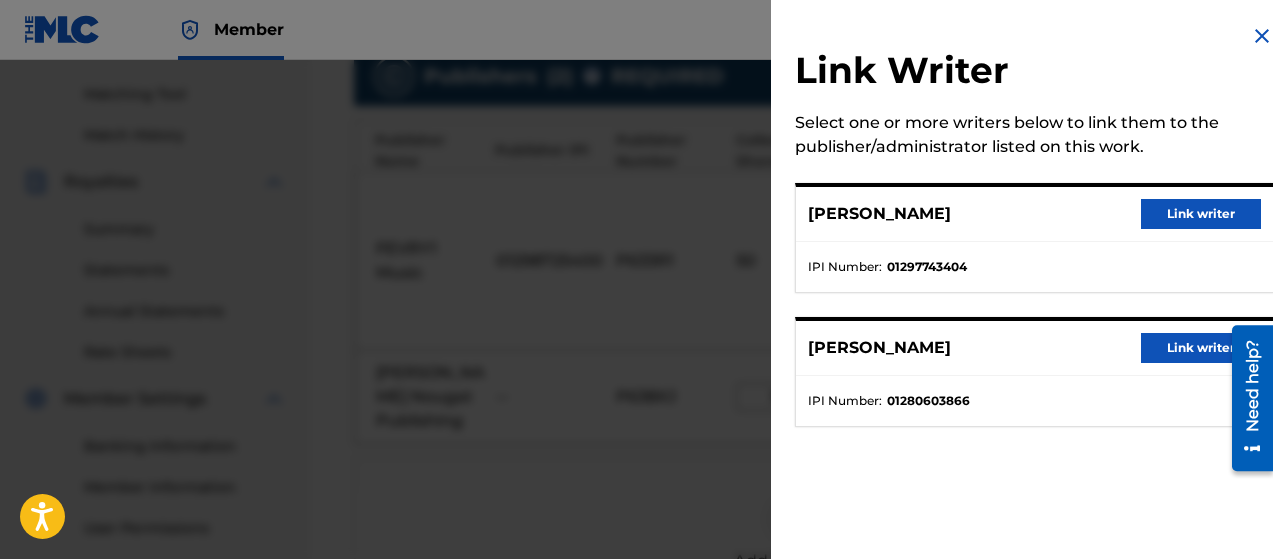 click on "Link writer" at bounding box center (1201, 214) 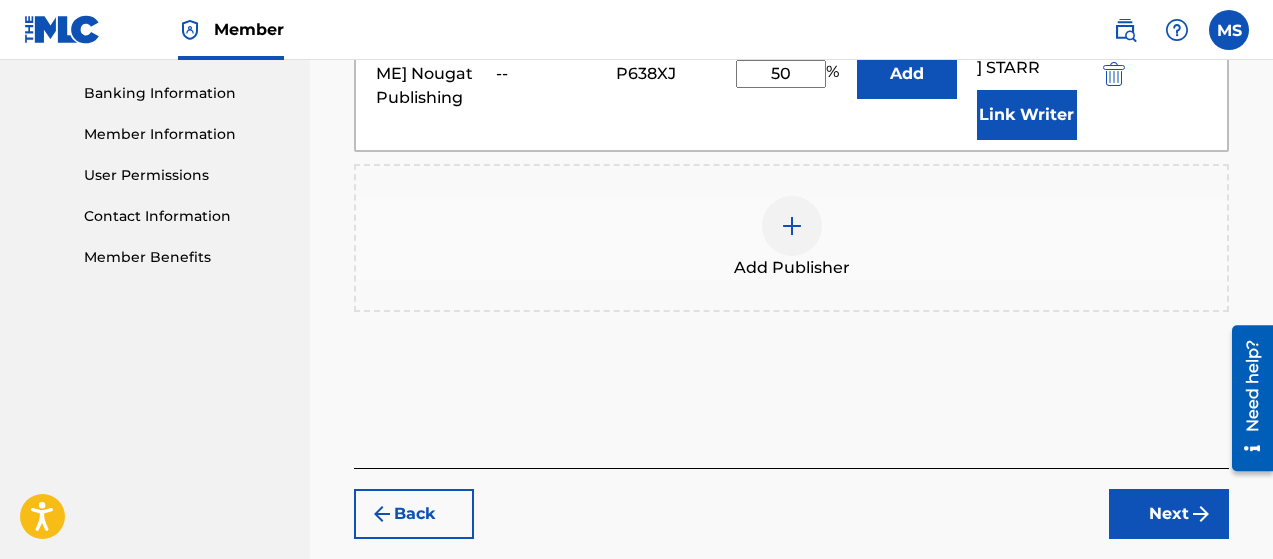 click on "Next" at bounding box center (1169, 514) 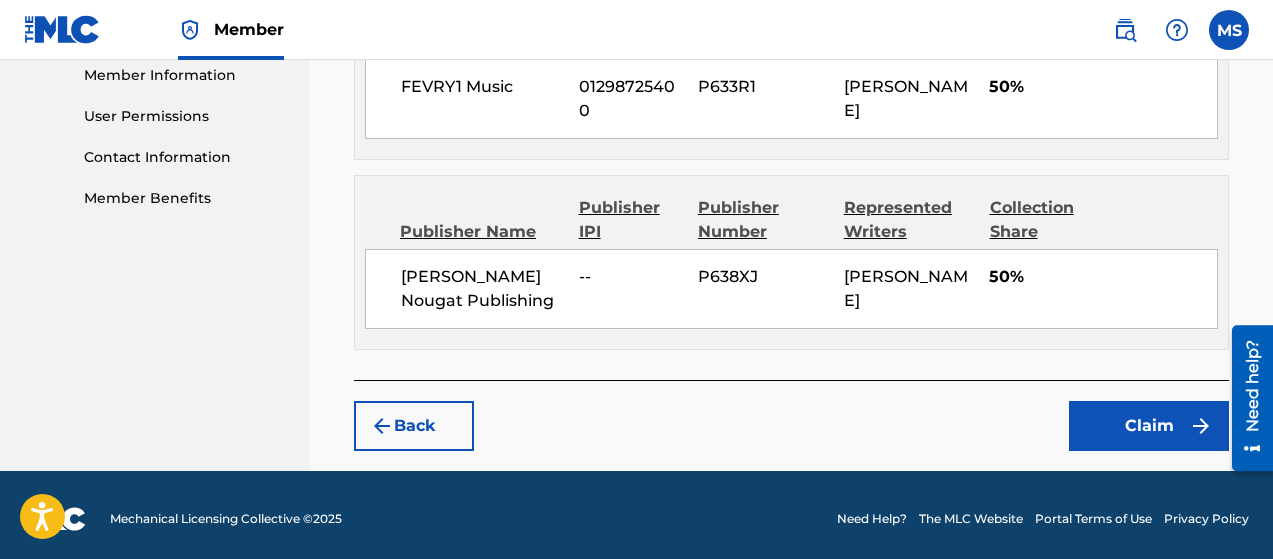 scroll, scrollTop: 915, scrollLeft: 0, axis: vertical 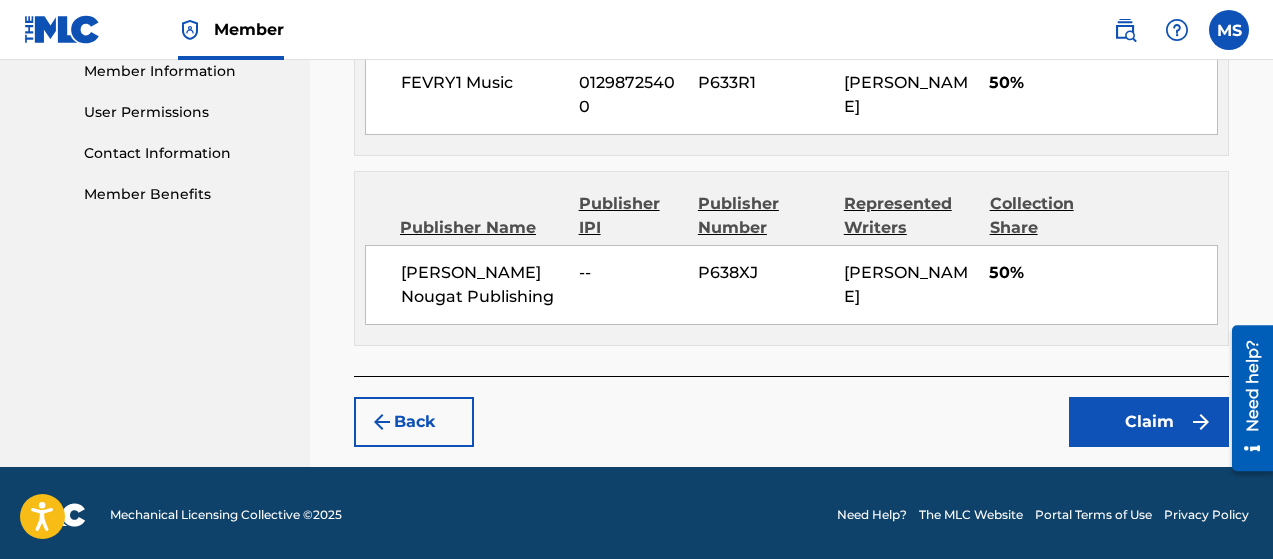 click on "Claim" at bounding box center (1149, 422) 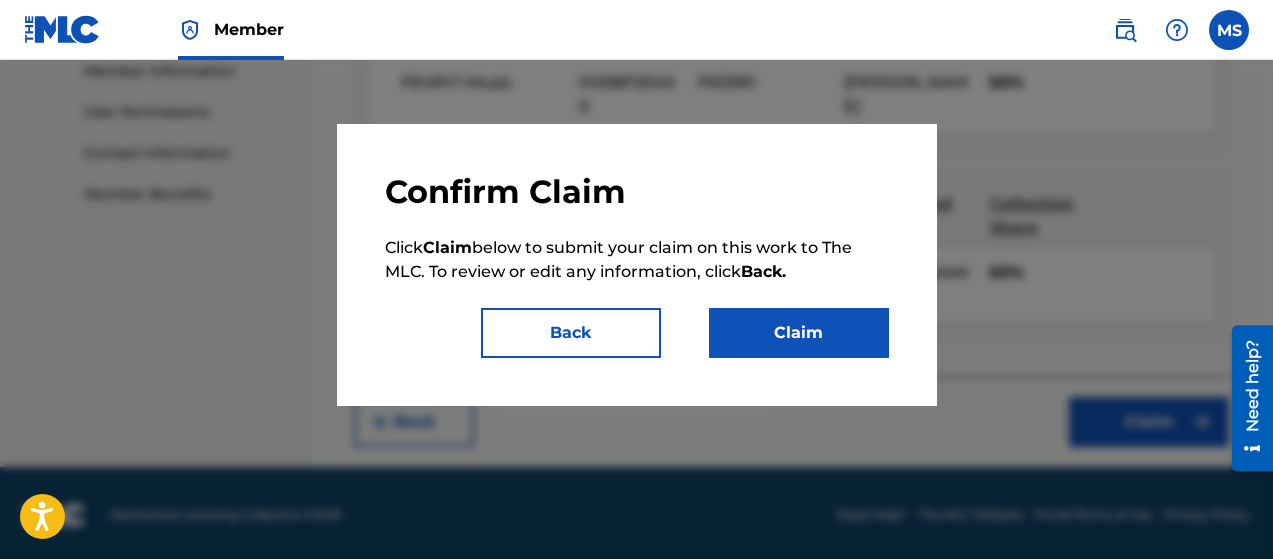 click on "Claim" at bounding box center [799, 333] 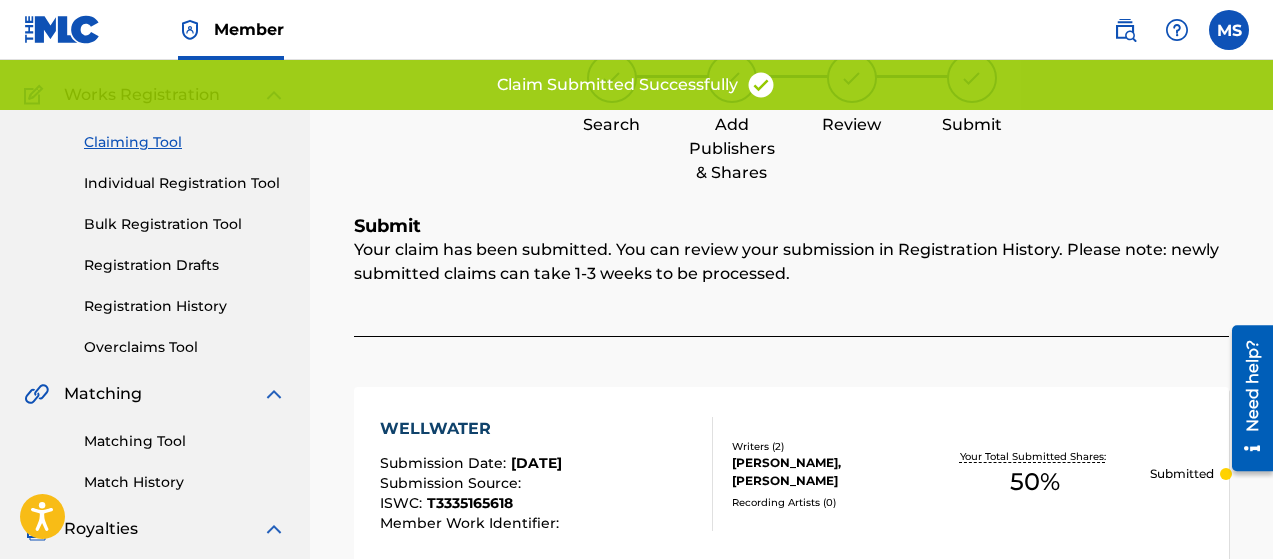 scroll, scrollTop: 0, scrollLeft: 0, axis: both 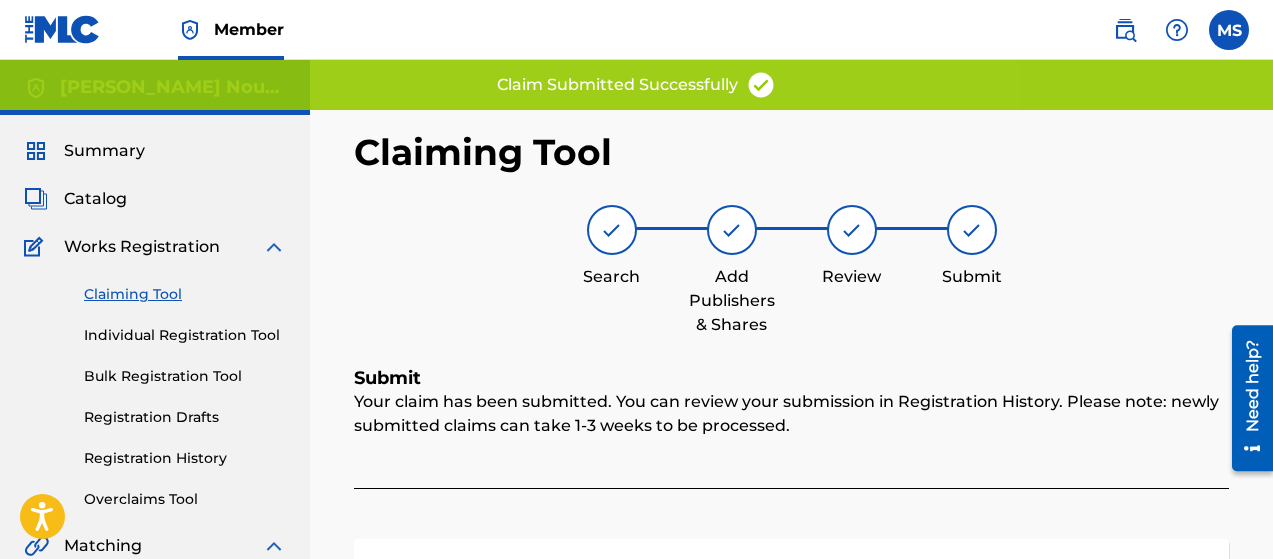 click on "Claiming Tool" at bounding box center (185, 294) 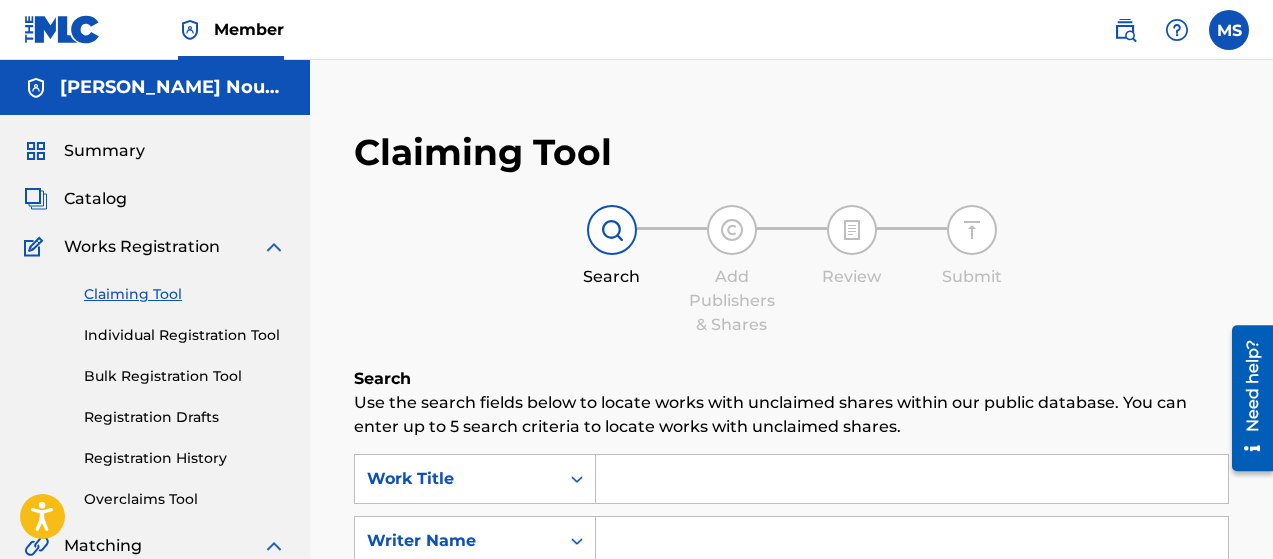 click at bounding box center [912, 479] 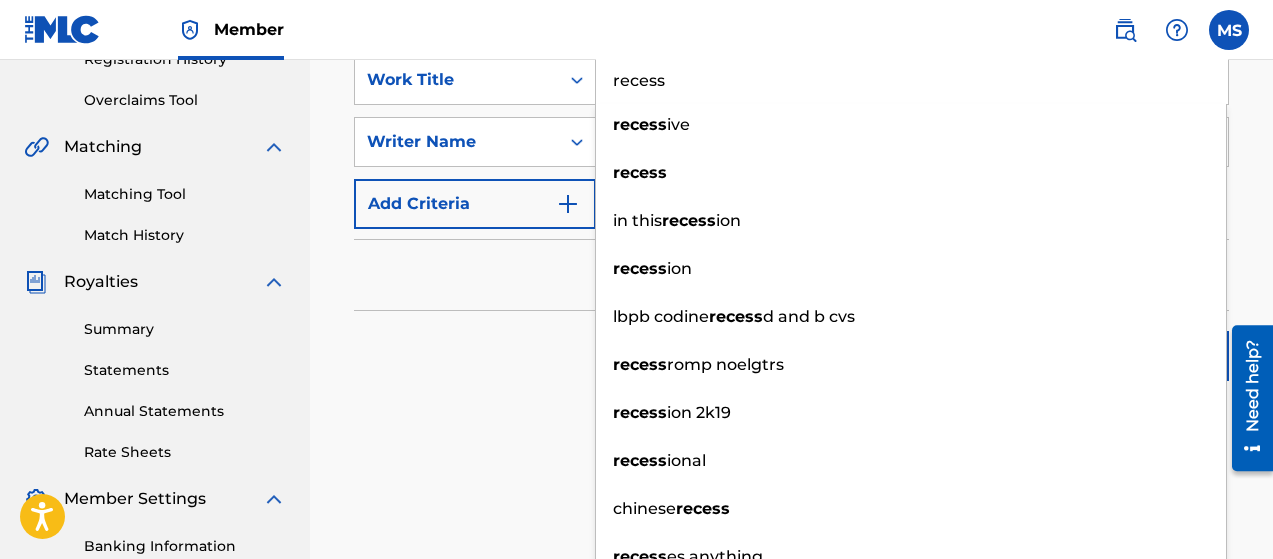 type on "recess" 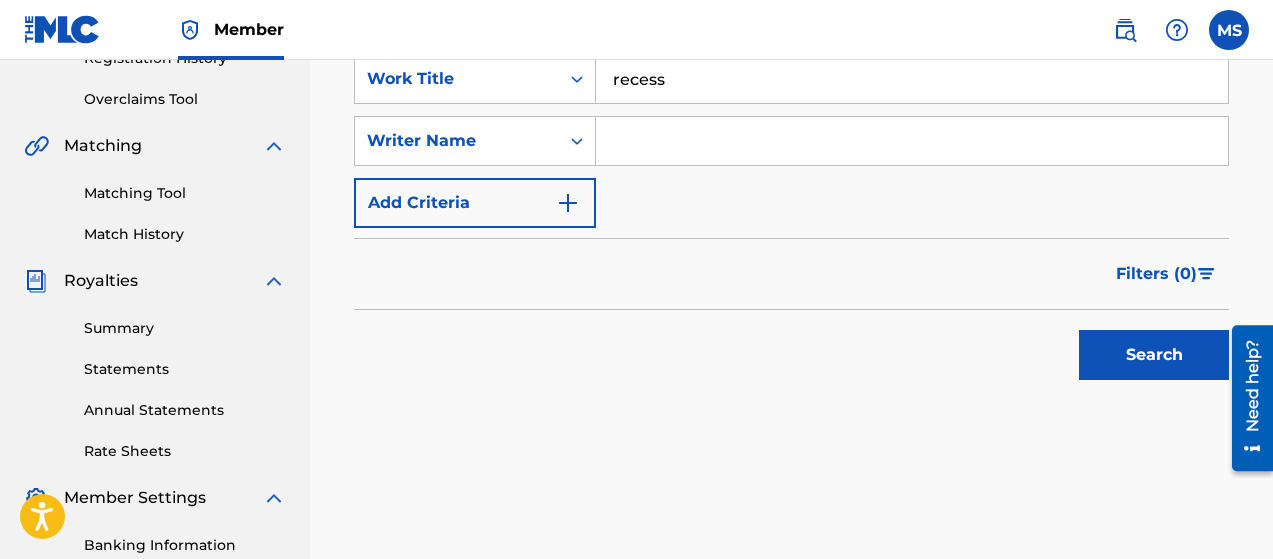 click on "Filters ( 0 )" at bounding box center [791, 274] 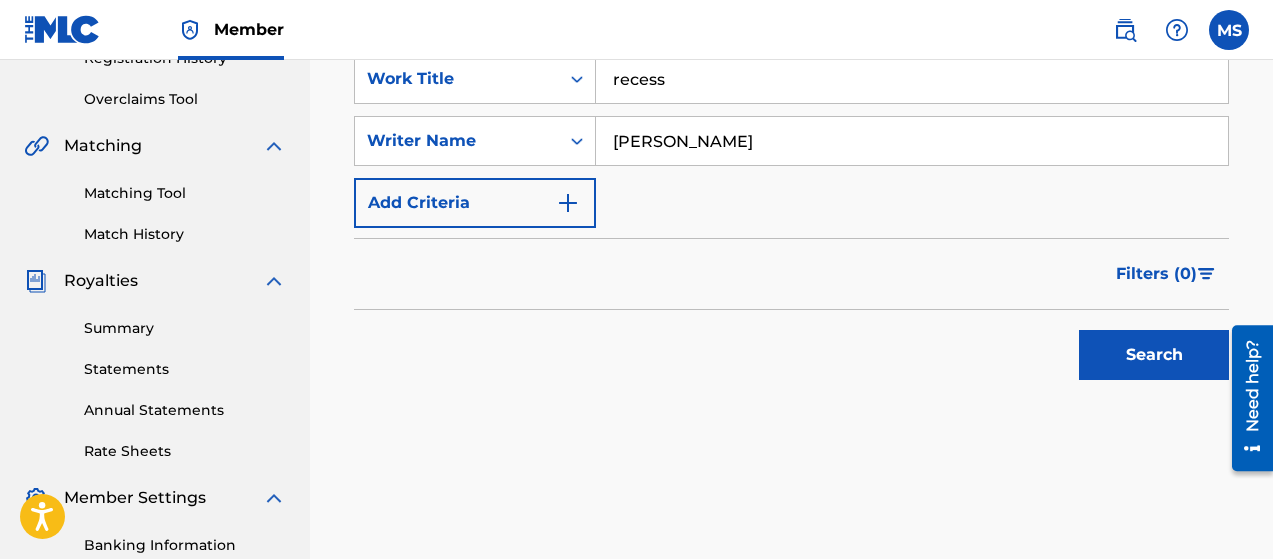 click on "Search" at bounding box center [1154, 355] 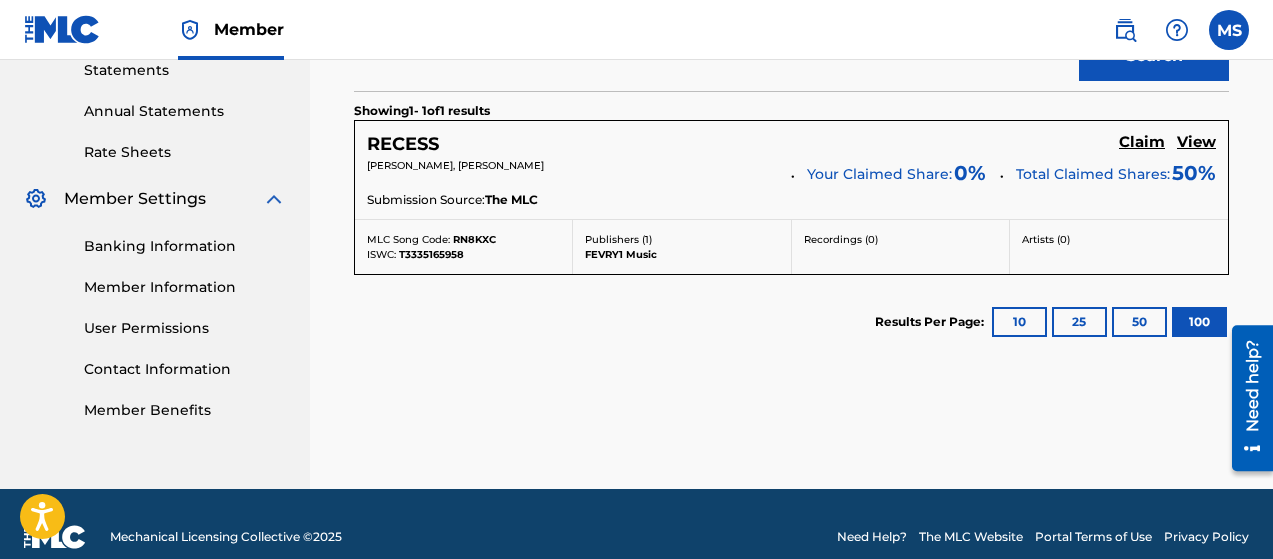 scroll, scrollTop: 699, scrollLeft: 0, axis: vertical 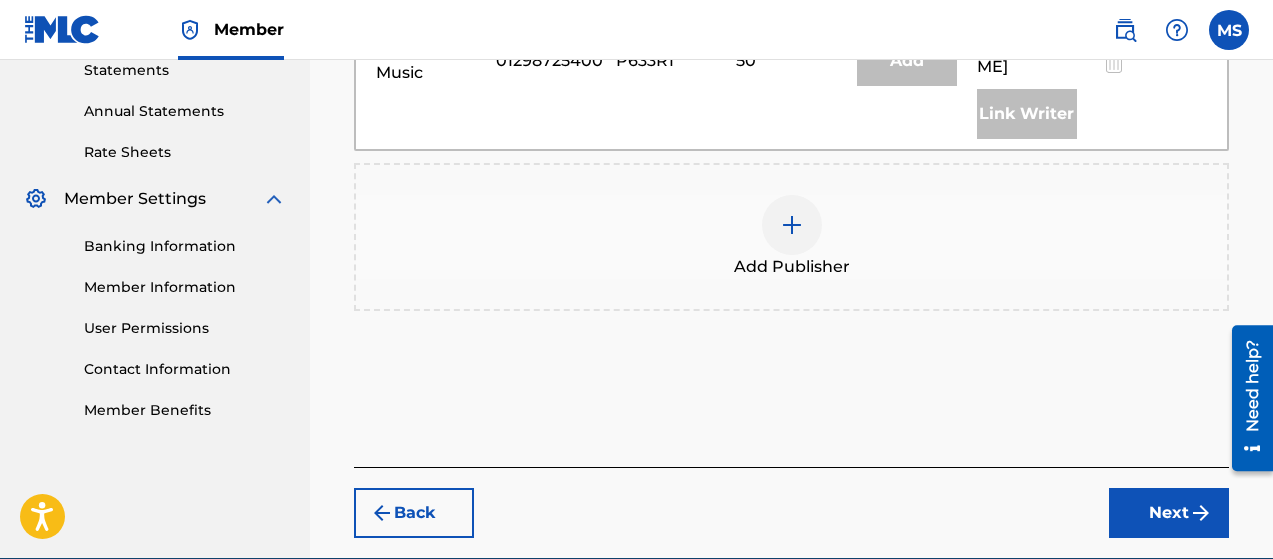 click at bounding box center (792, 225) 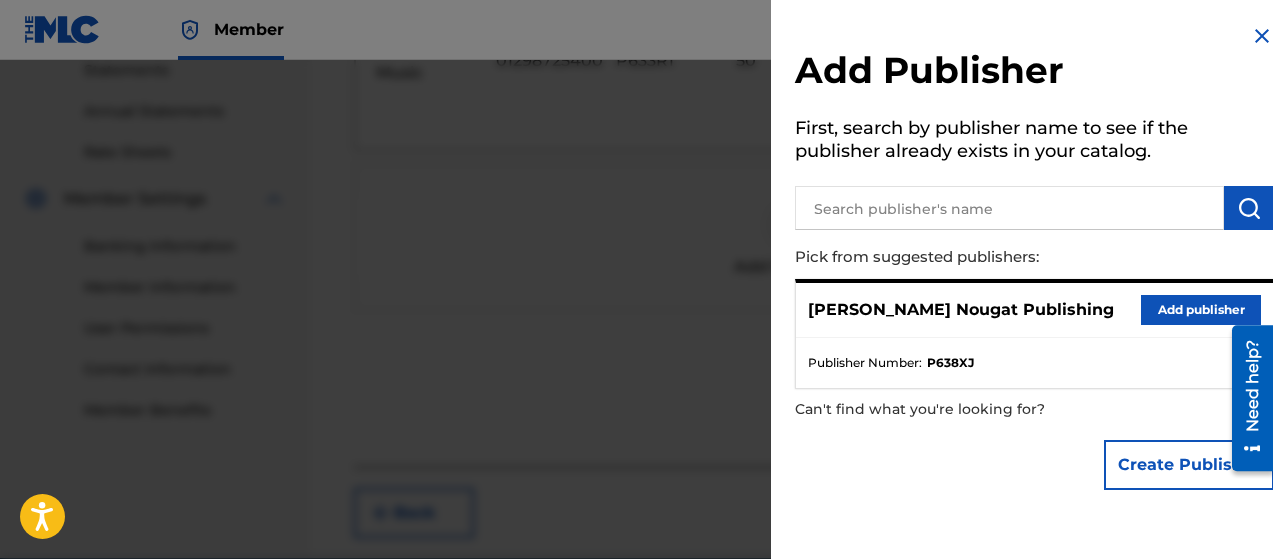 click on "Add publisher" at bounding box center [1201, 310] 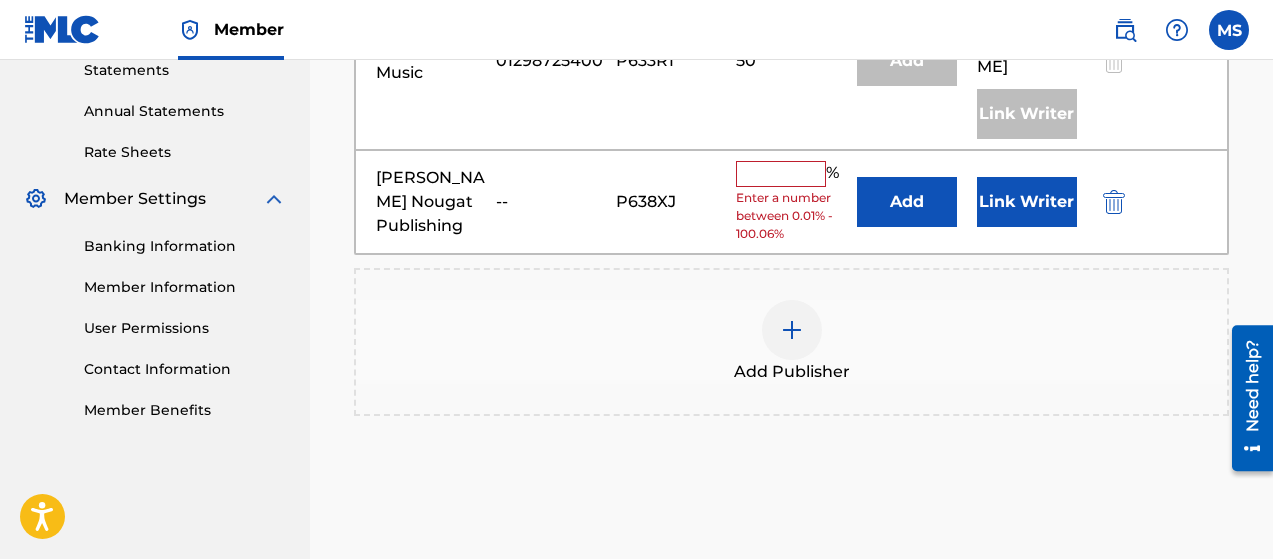 click at bounding box center [781, 174] 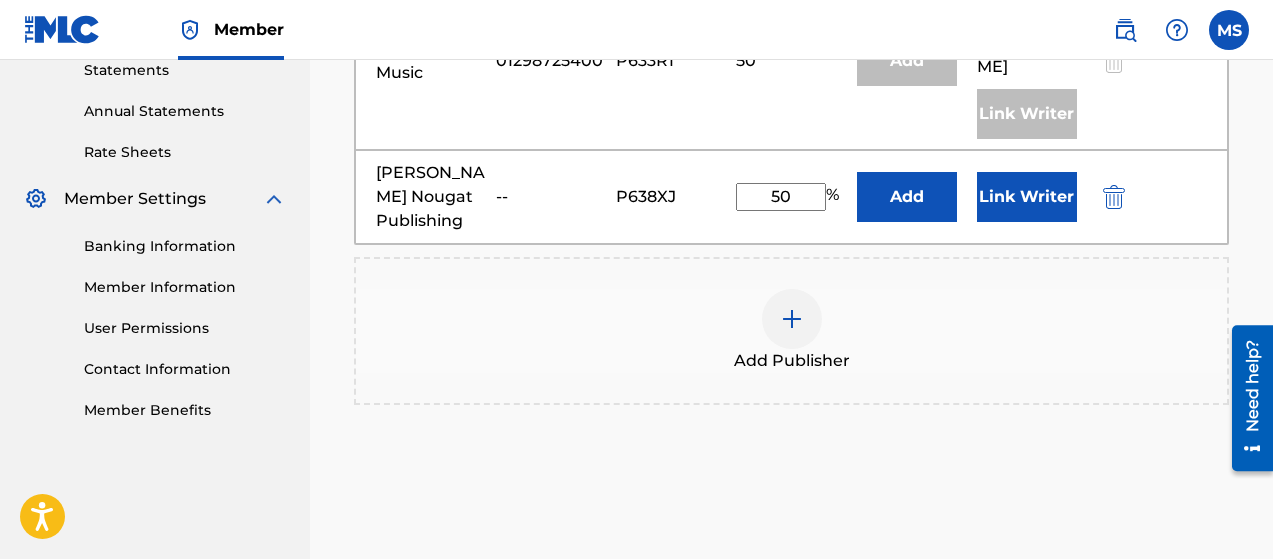 click on "Link Writer" at bounding box center [1027, 197] 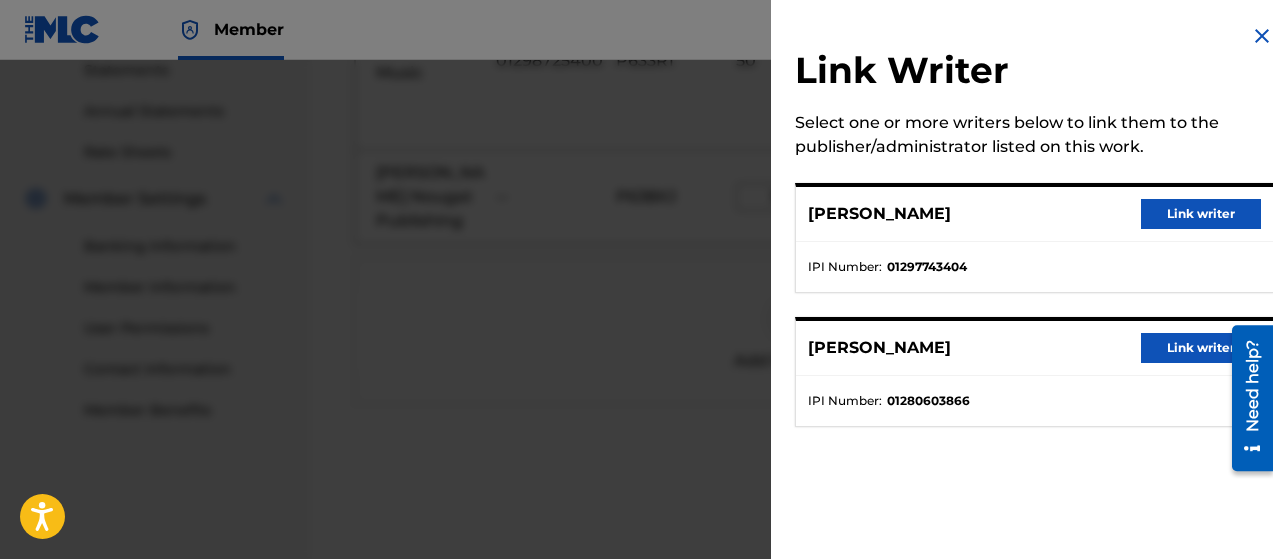 click on "Link writer" at bounding box center (1201, 214) 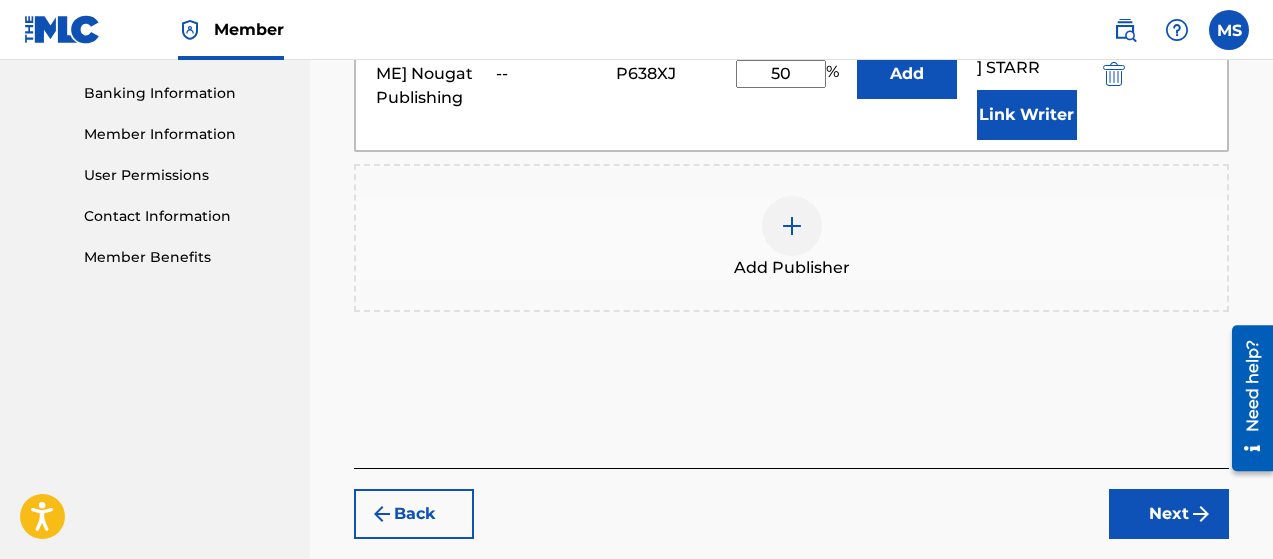 click on "Next" at bounding box center (1169, 514) 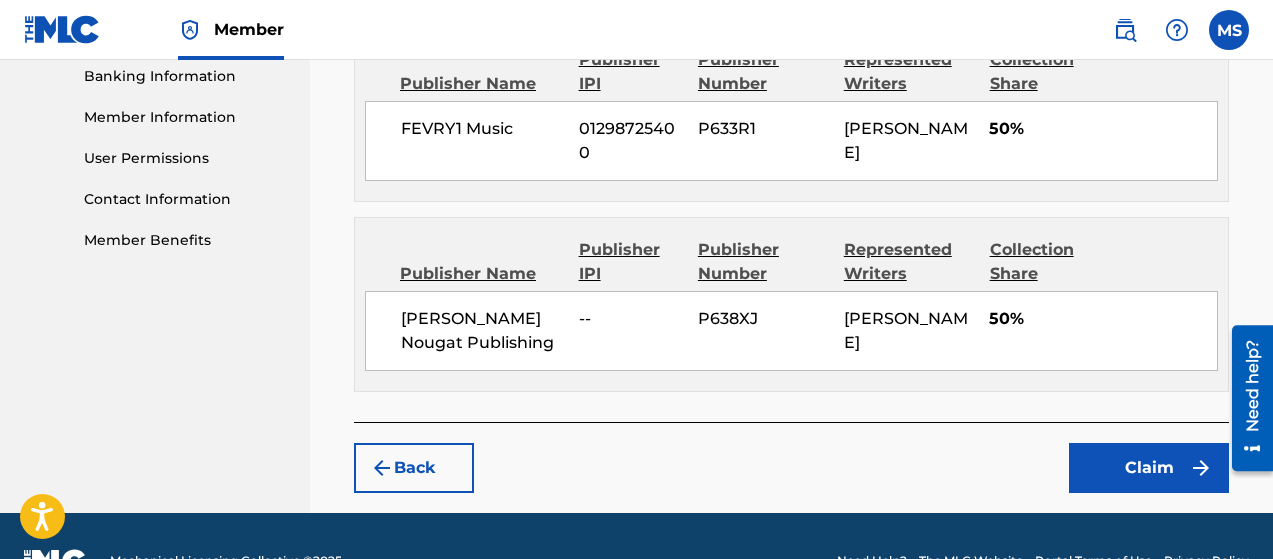 scroll, scrollTop: 915, scrollLeft: 0, axis: vertical 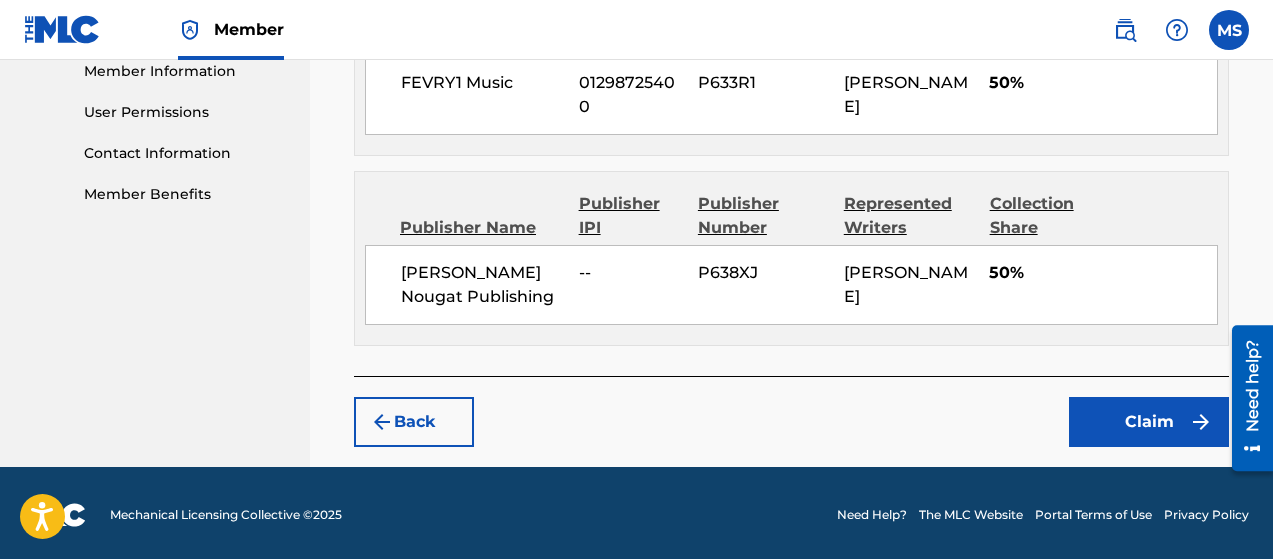click on "Claim" at bounding box center [1149, 422] 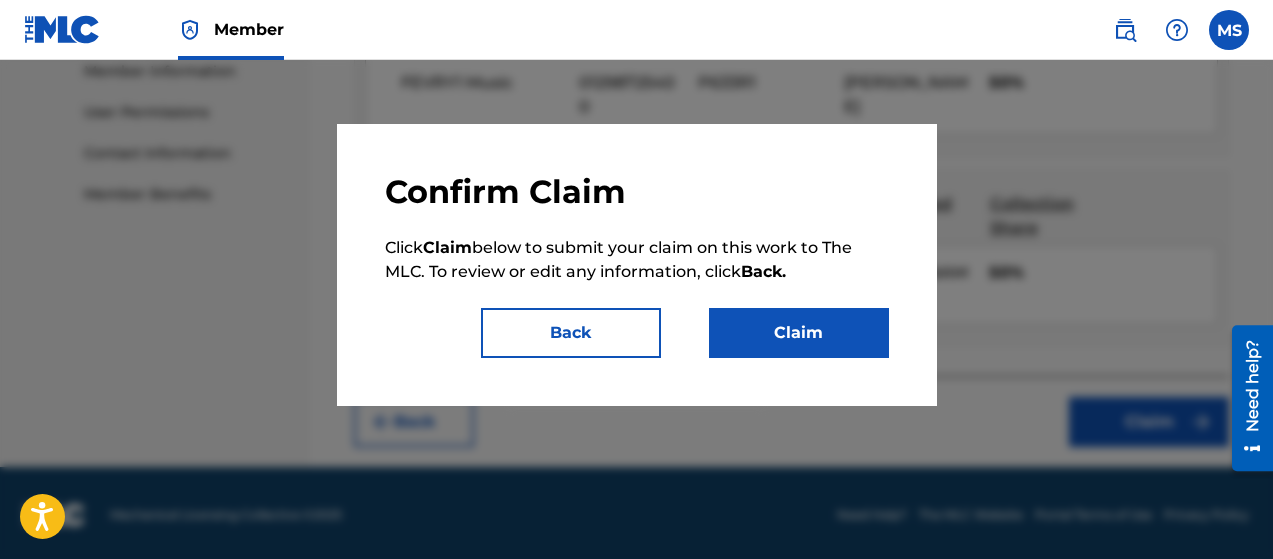 click on "Claim" at bounding box center (799, 333) 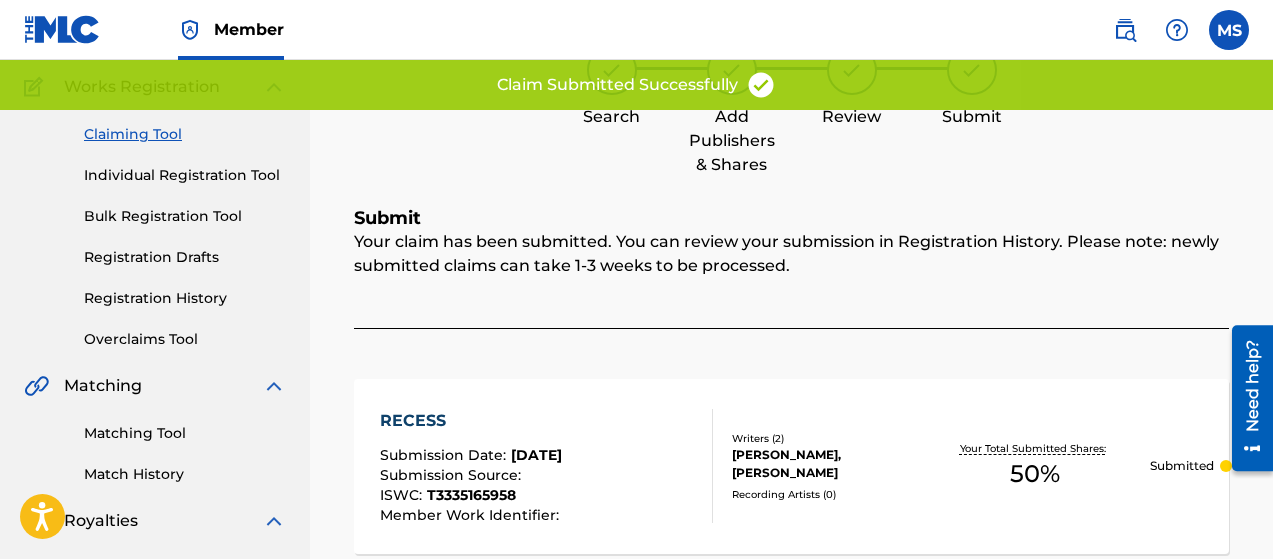 scroll, scrollTop: 0, scrollLeft: 0, axis: both 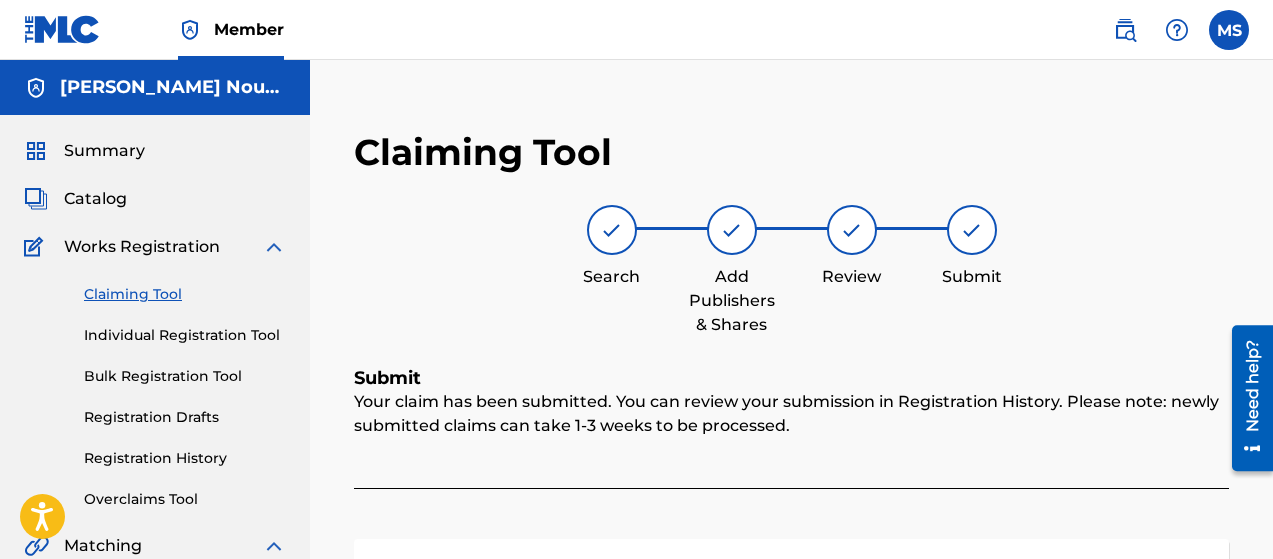 click on "Claiming Tool" at bounding box center (185, 294) 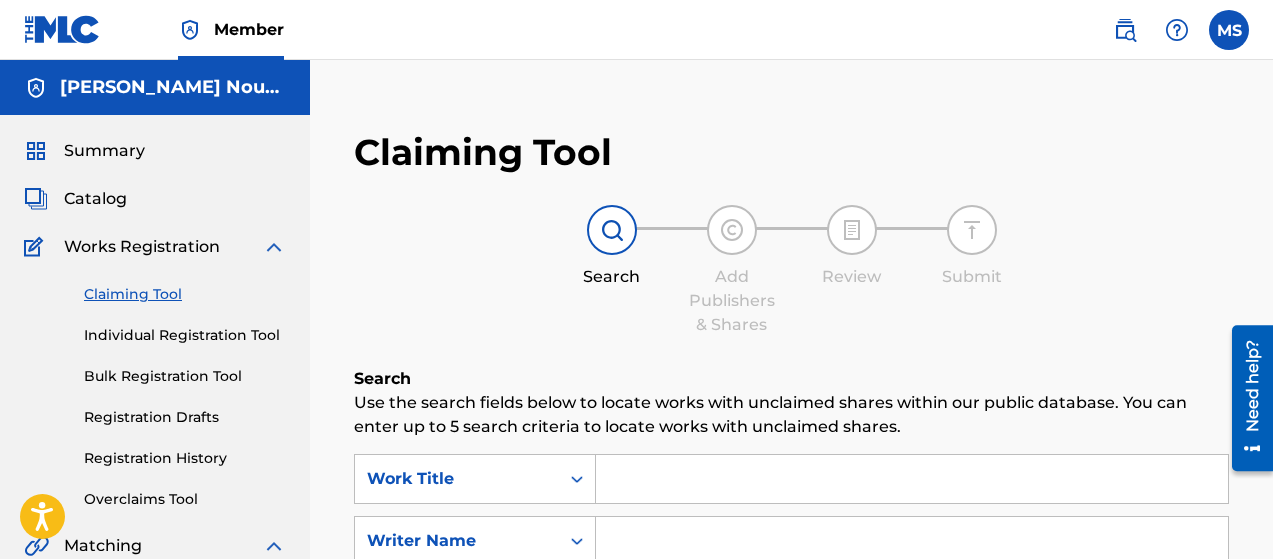 click at bounding box center [912, 479] 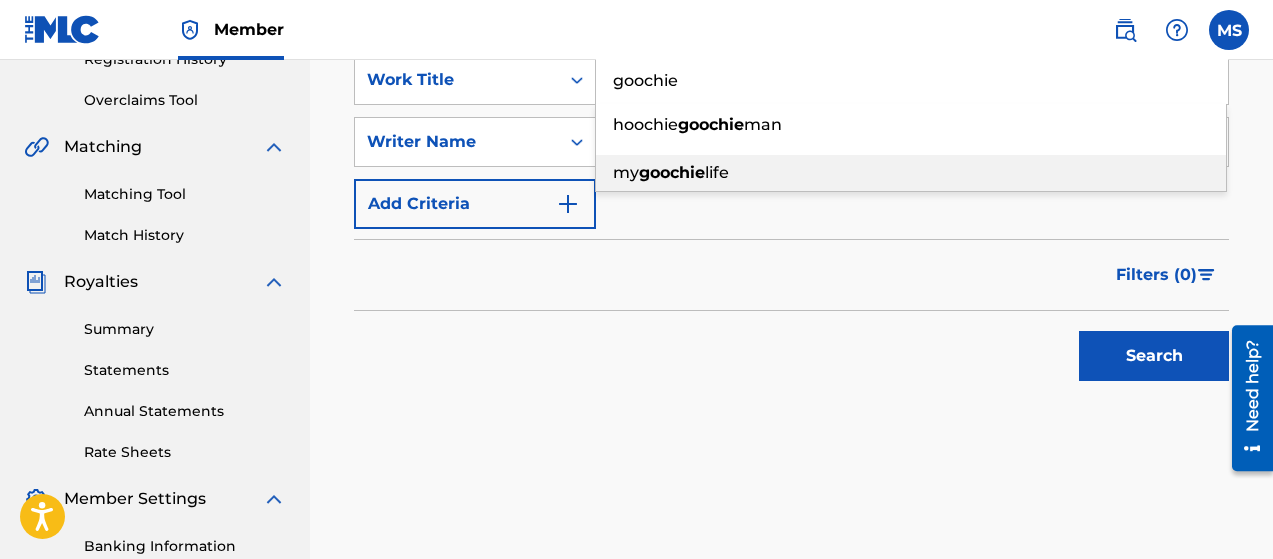 scroll, scrollTop: 400, scrollLeft: 0, axis: vertical 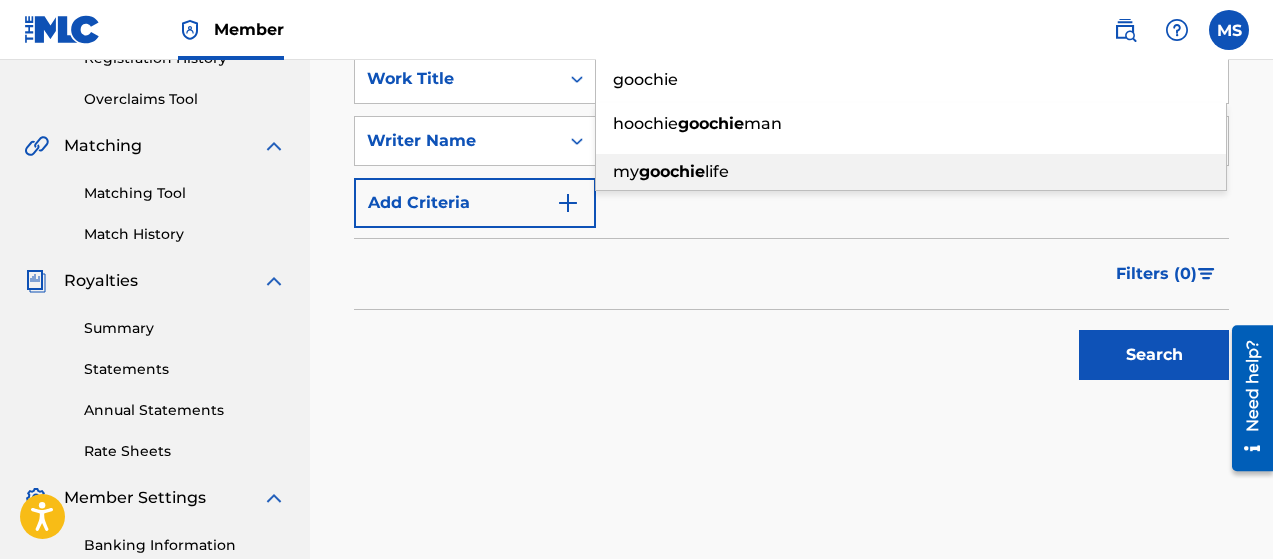 click on "life" at bounding box center [717, 171] 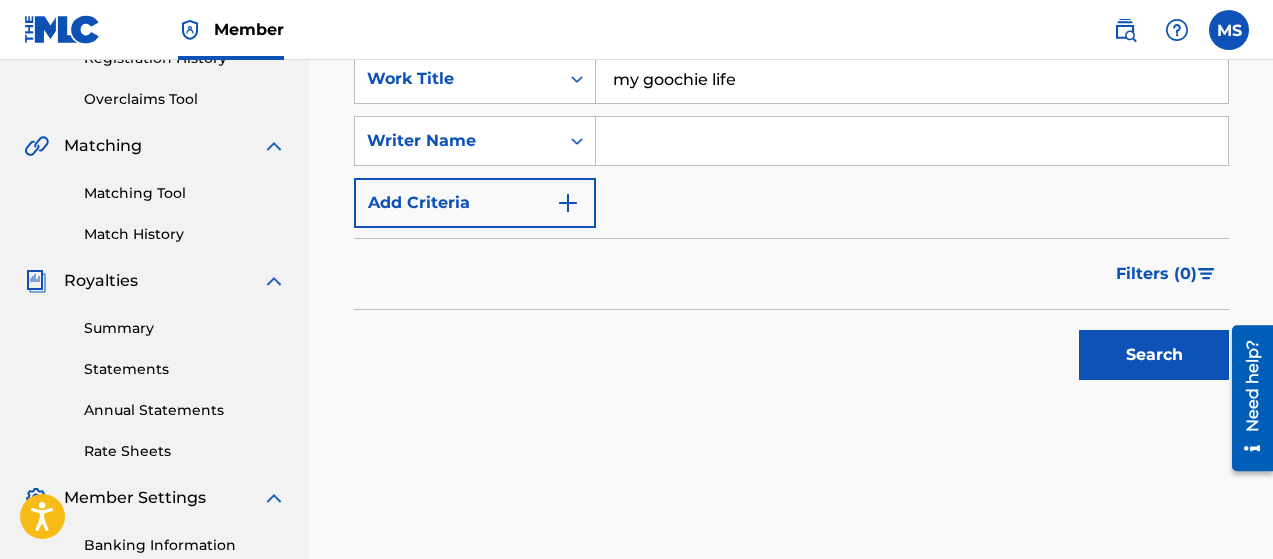 click at bounding box center [912, 141] 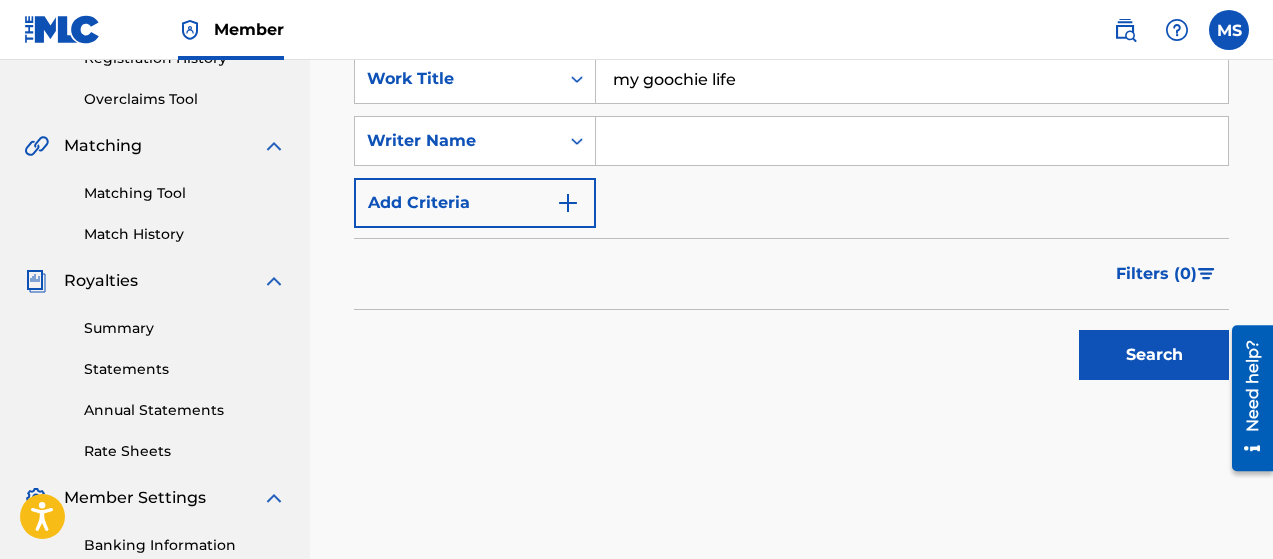 type on "[PERSON_NAME]" 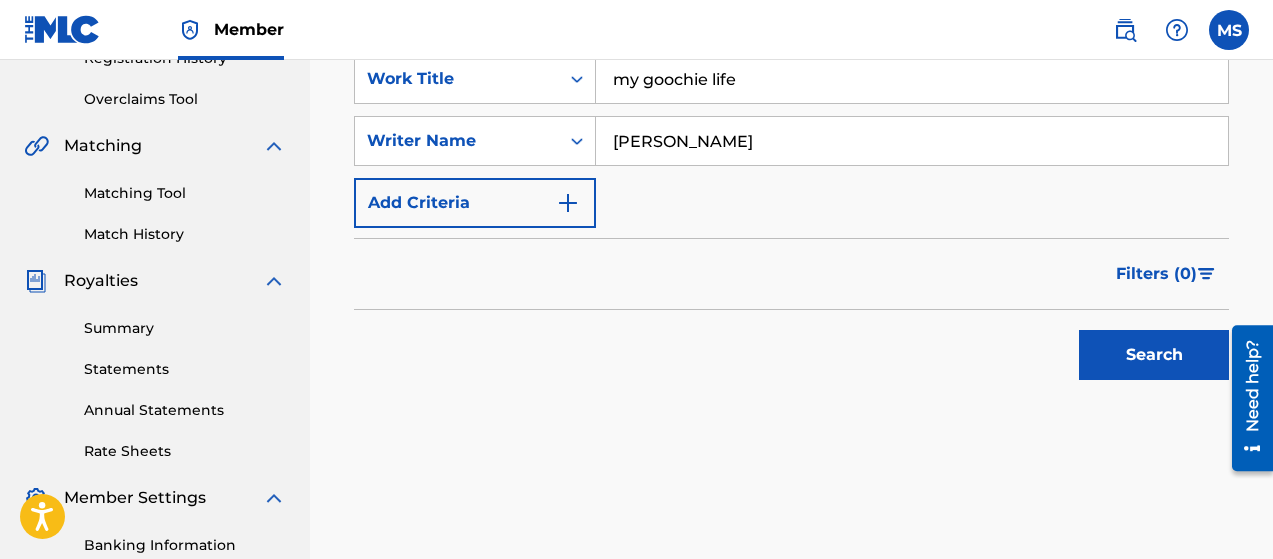 click on "Search" at bounding box center [1154, 355] 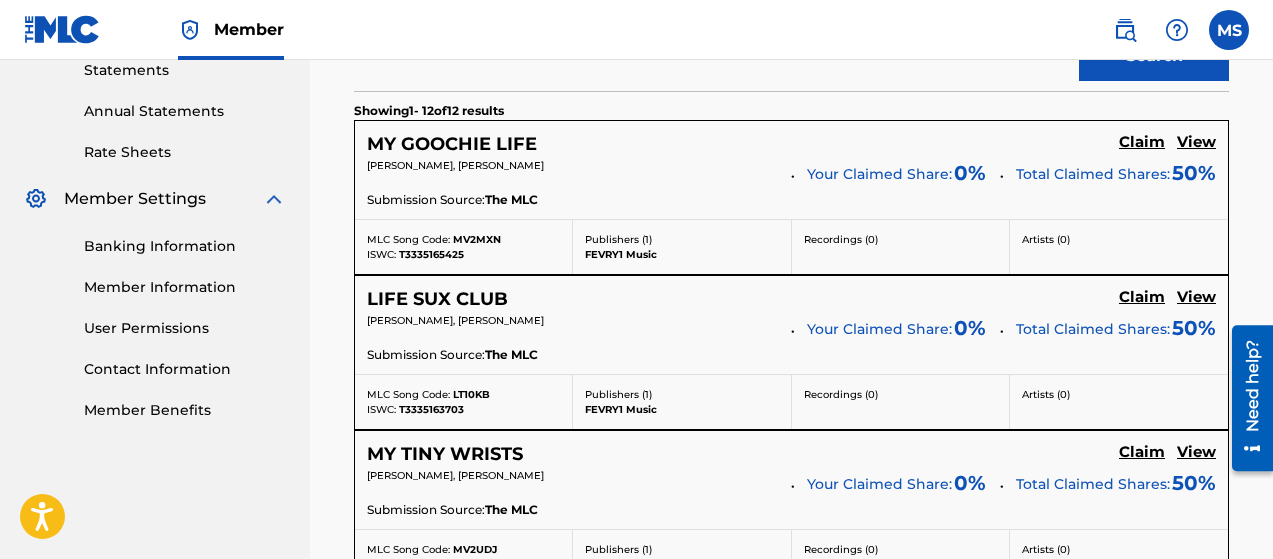 scroll, scrollTop: 699, scrollLeft: 0, axis: vertical 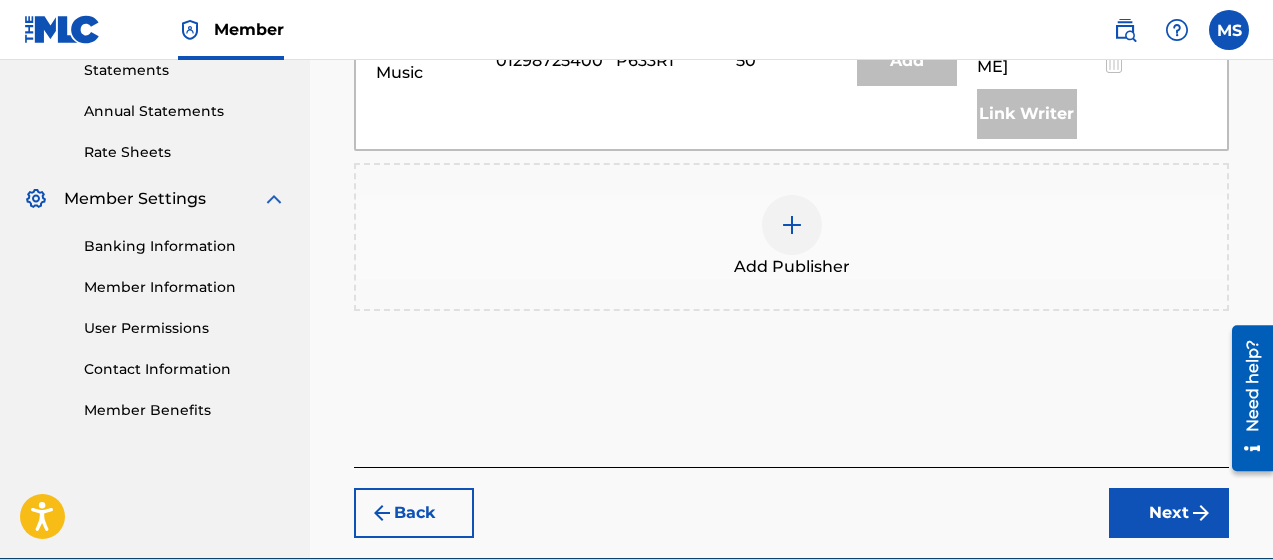 click at bounding box center (792, 225) 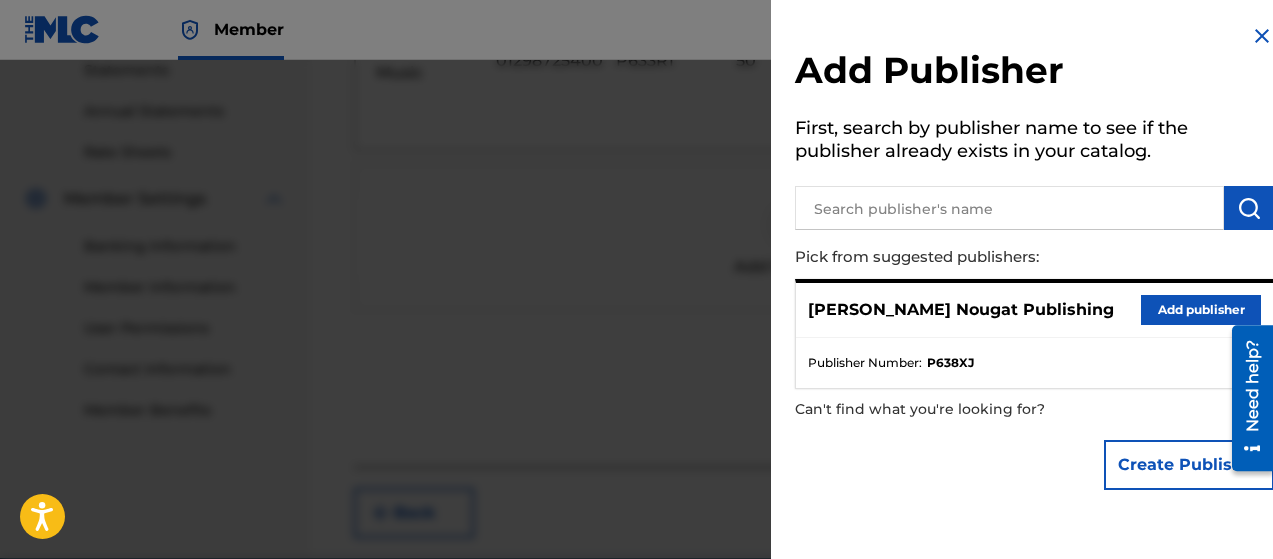 click on "Add publisher" at bounding box center [1201, 310] 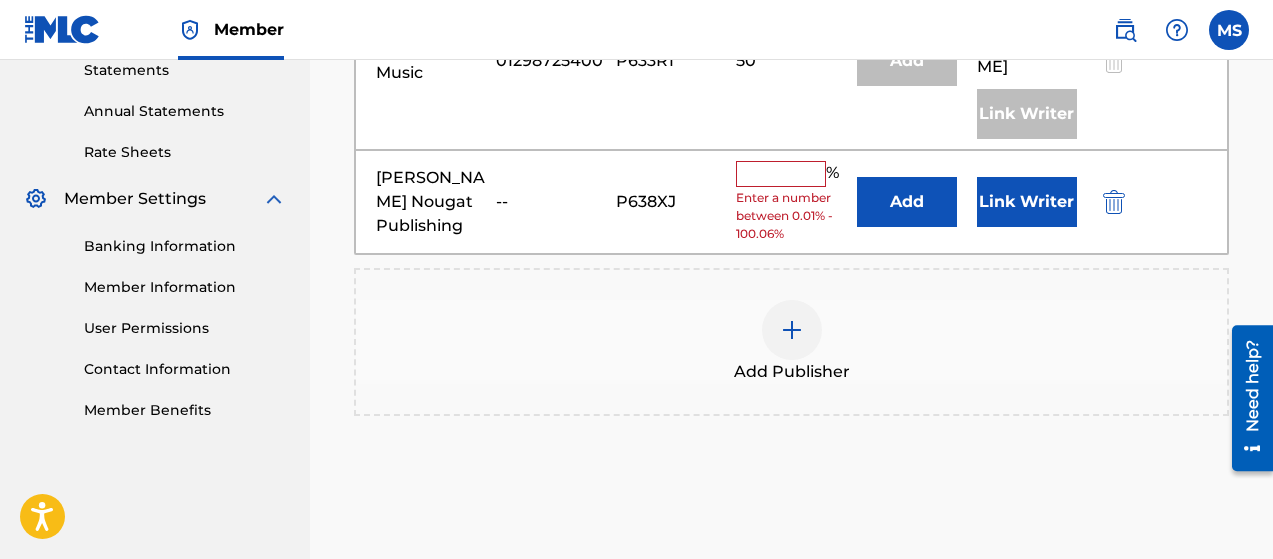 click at bounding box center [781, 174] 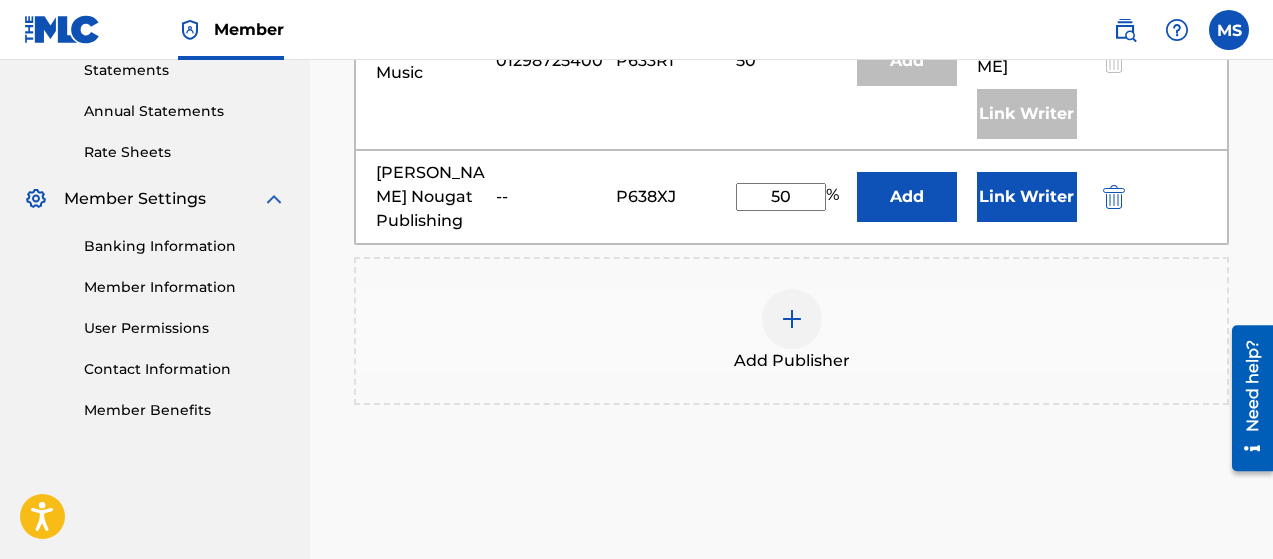 click on "Link Writer" at bounding box center (1027, 197) 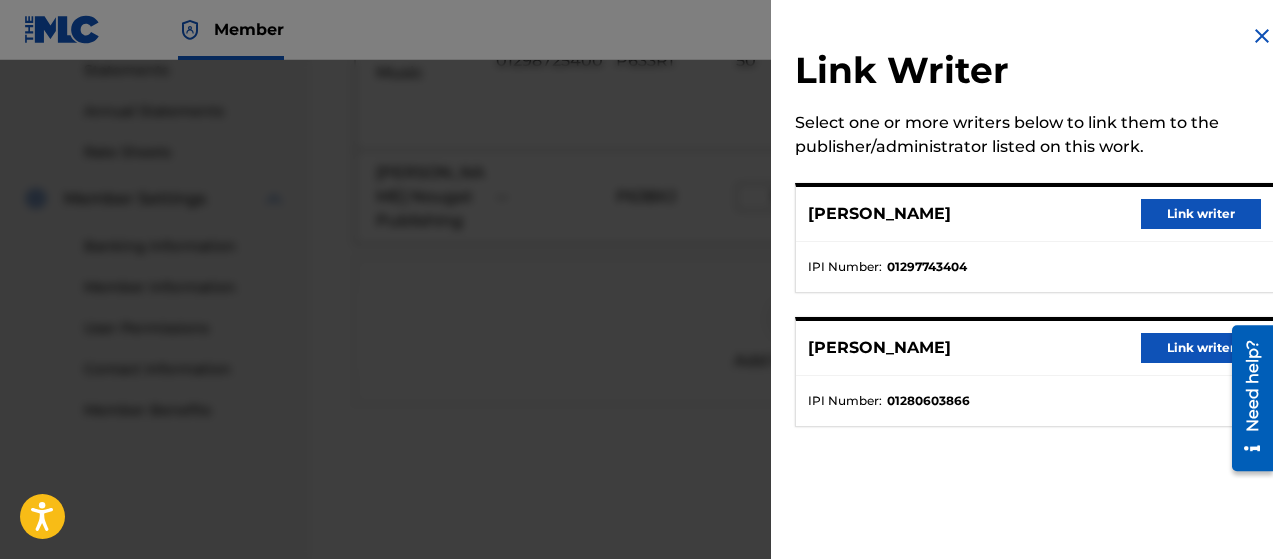 click on "Link writer" at bounding box center [1201, 214] 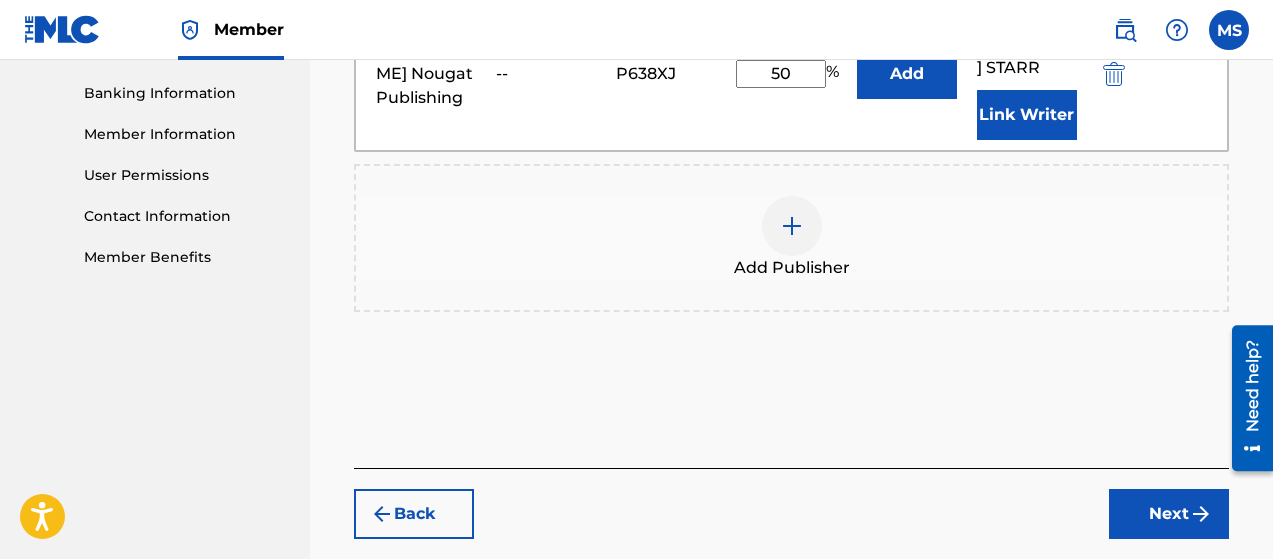 click on "Next" at bounding box center (1169, 514) 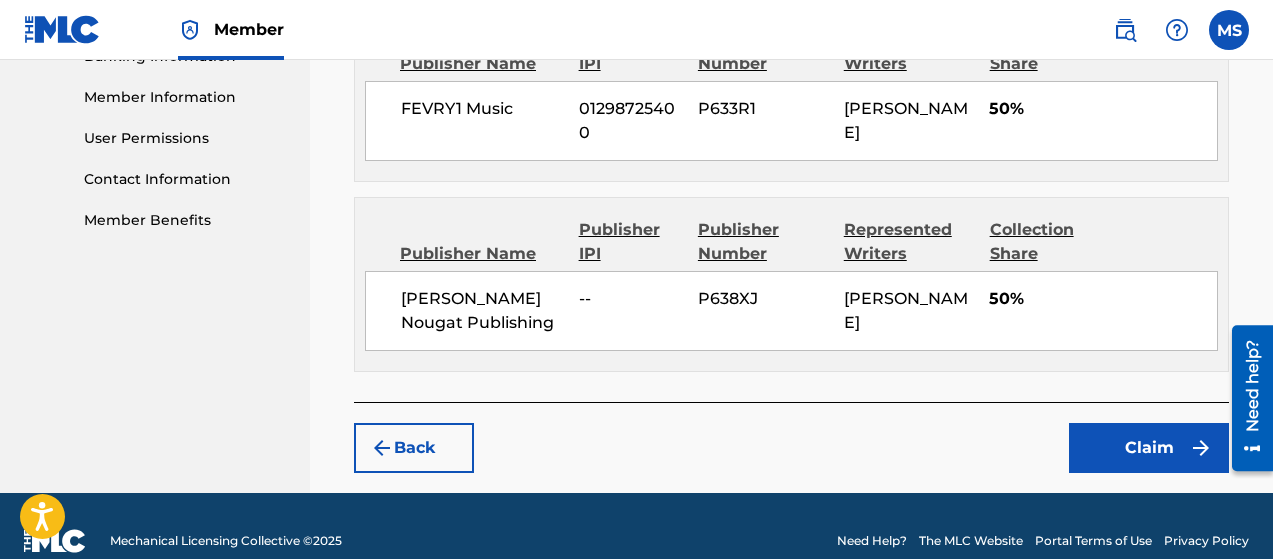 scroll, scrollTop: 890, scrollLeft: 0, axis: vertical 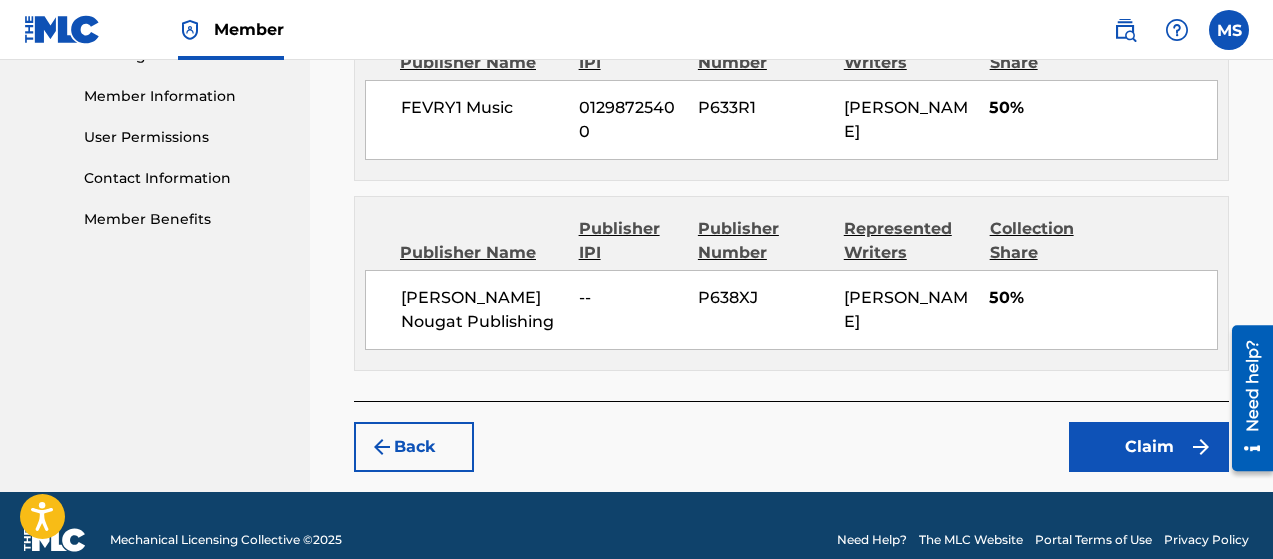 click on "Claim" at bounding box center [1149, 447] 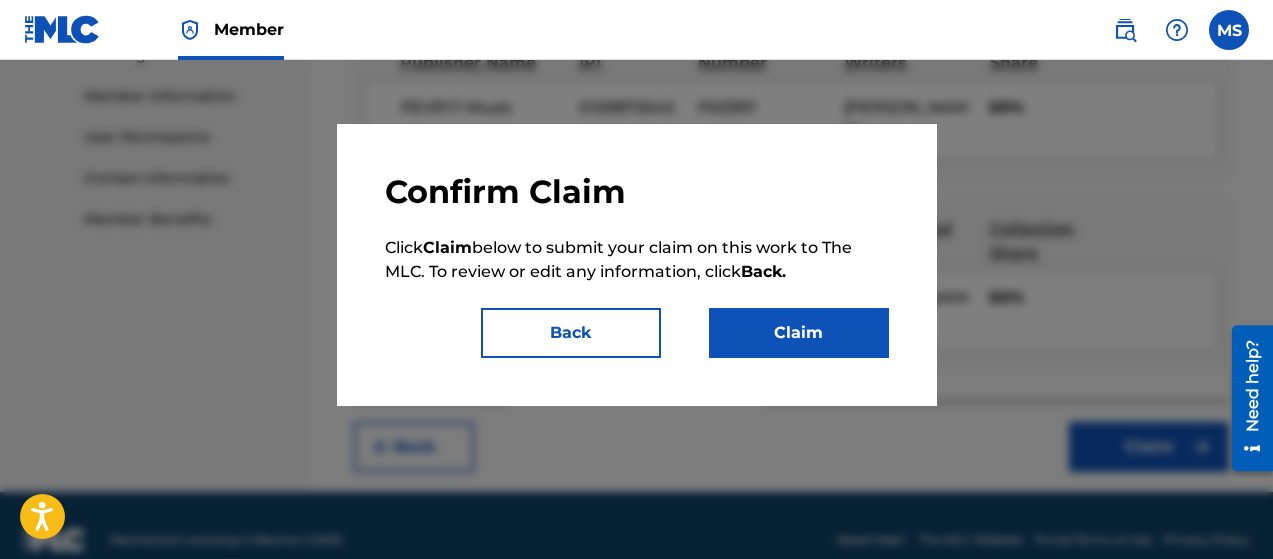 click on "Claim" at bounding box center [799, 333] 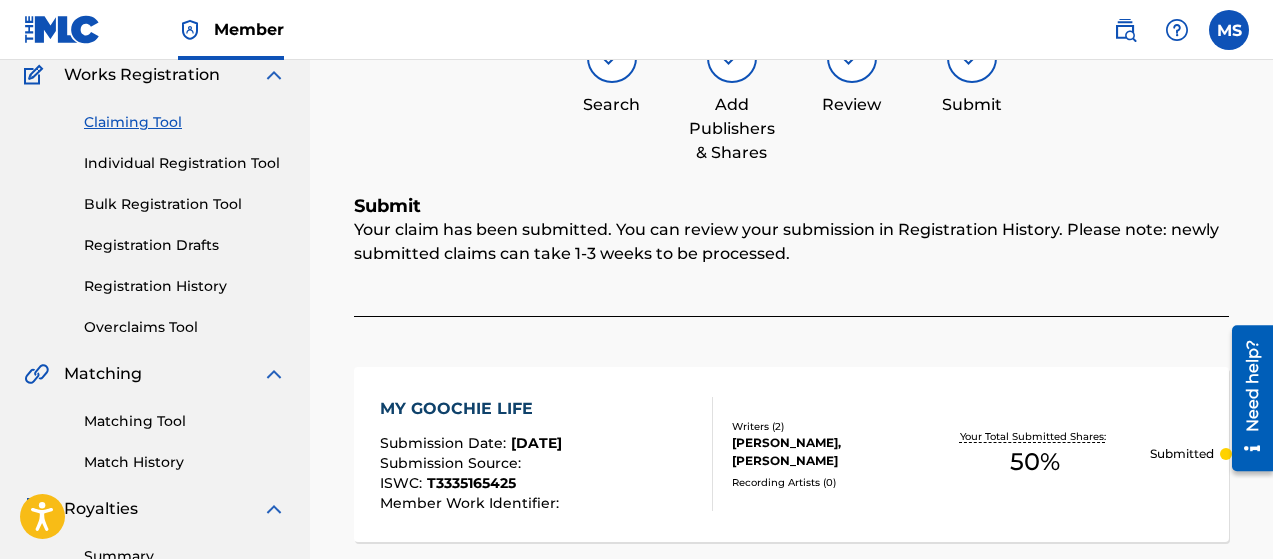scroll, scrollTop: 0, scrollLeft: 0, axis: both 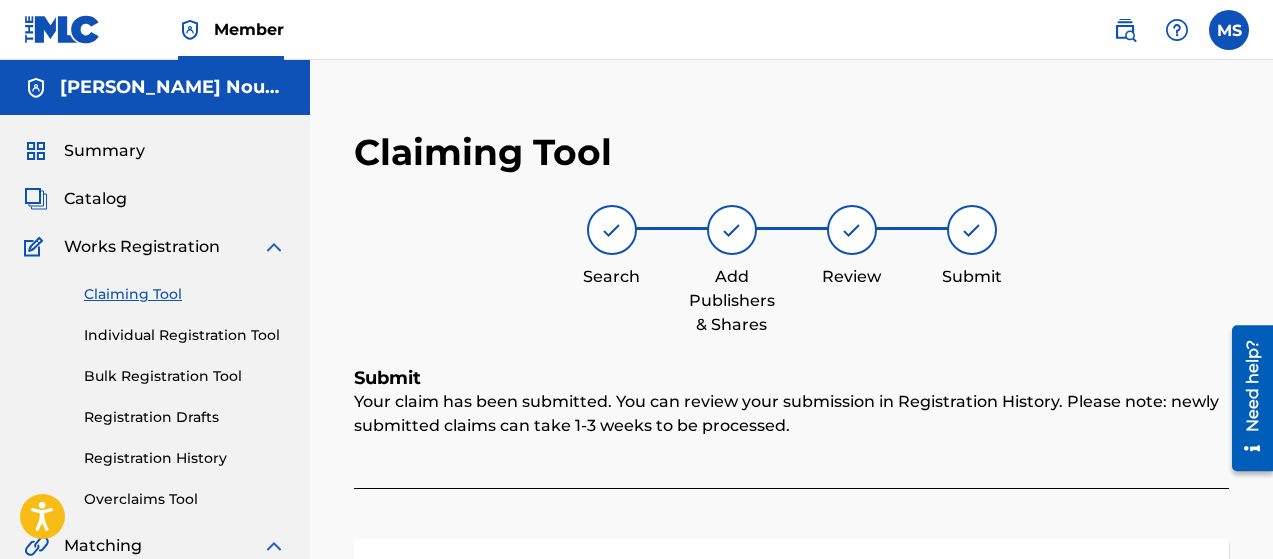 click on "Claiming Tool" at bounding box center (185, 294) 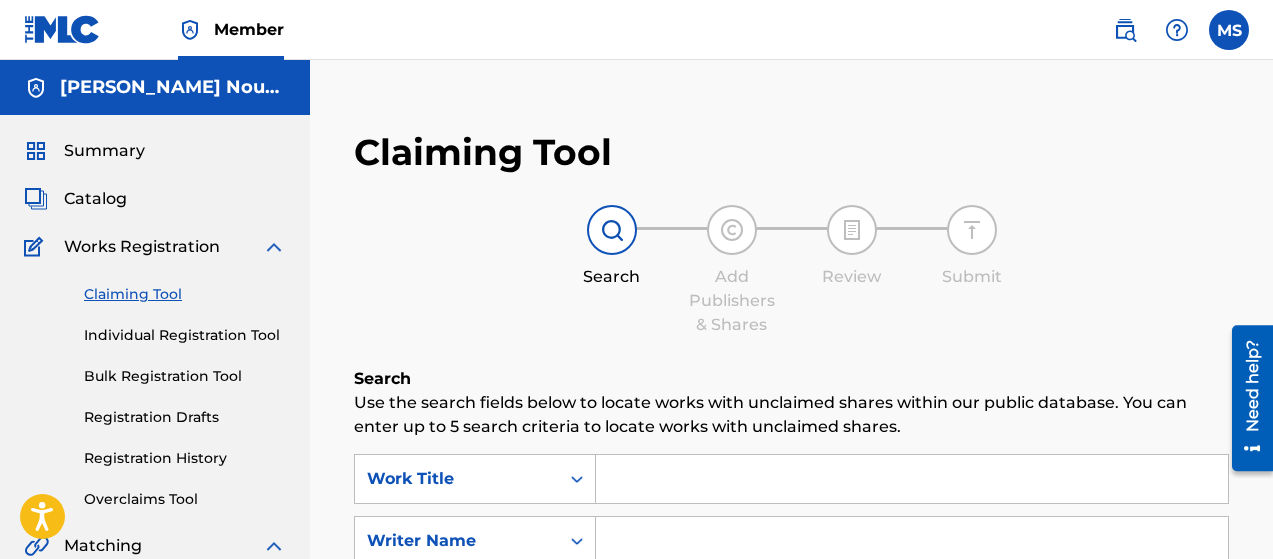 click at bounding box center (912, 479) 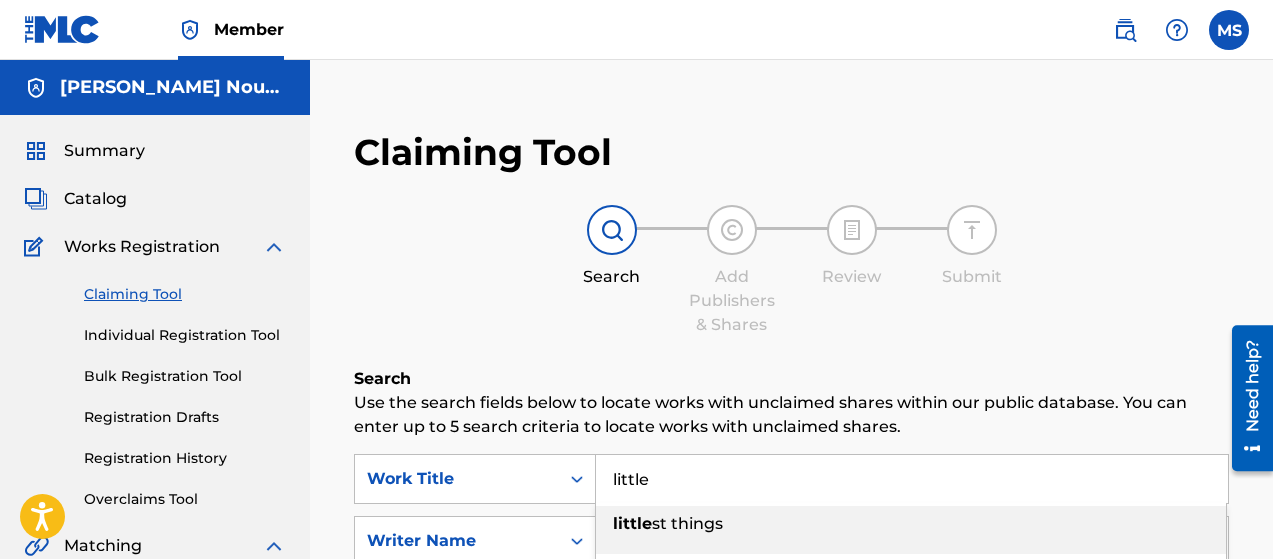 type on "little" 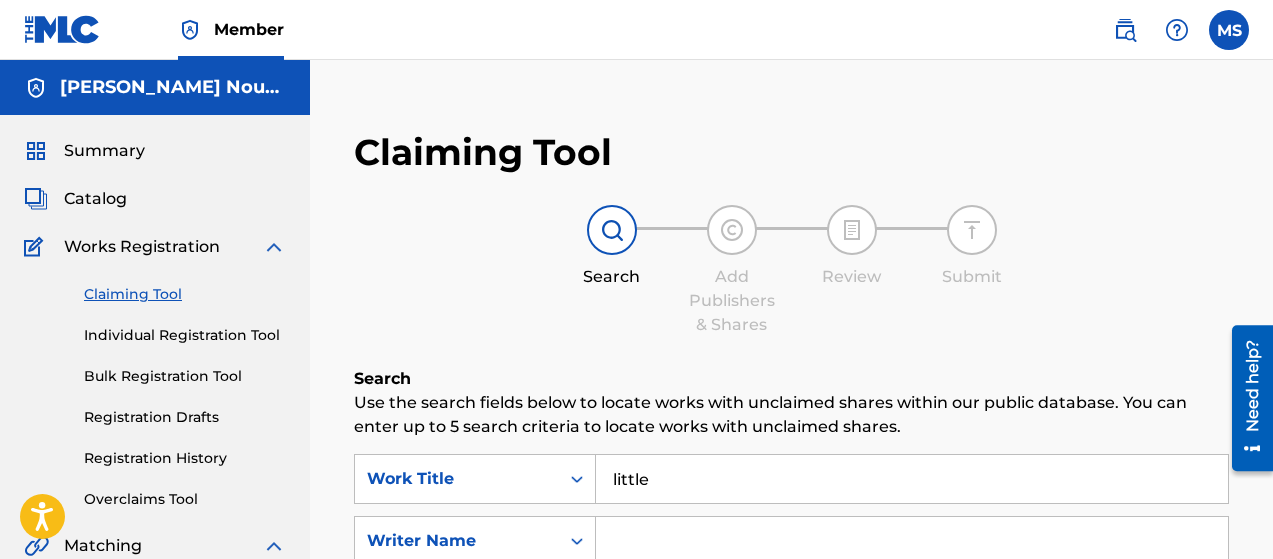 click at bounding box center (912, 541) 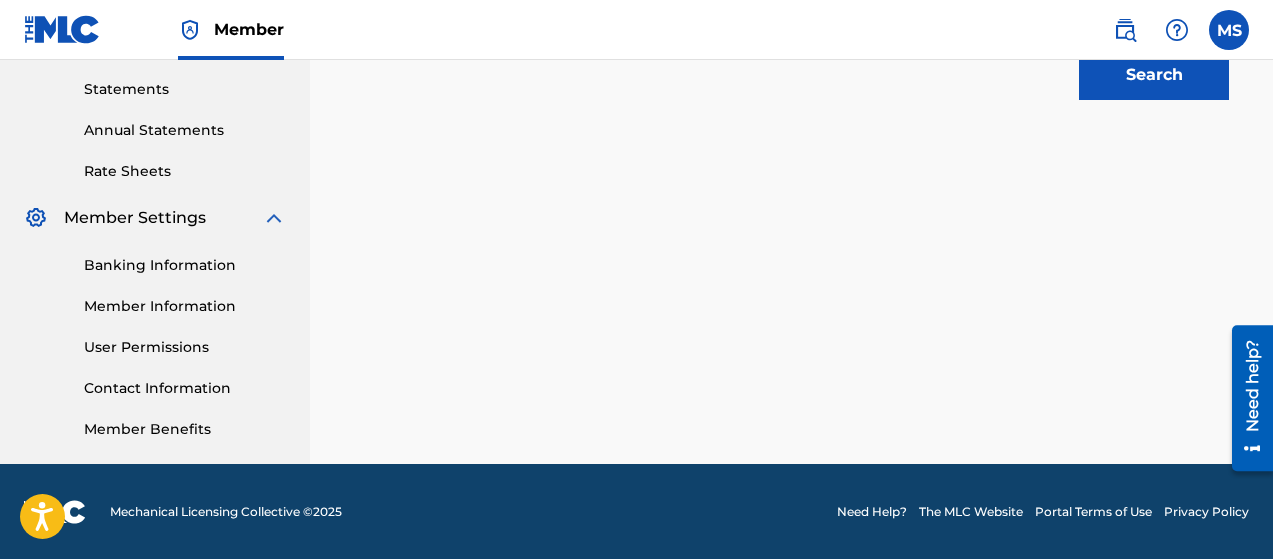 scroll, scrollTop: 681, scrollLeft: 0, axis: vertical 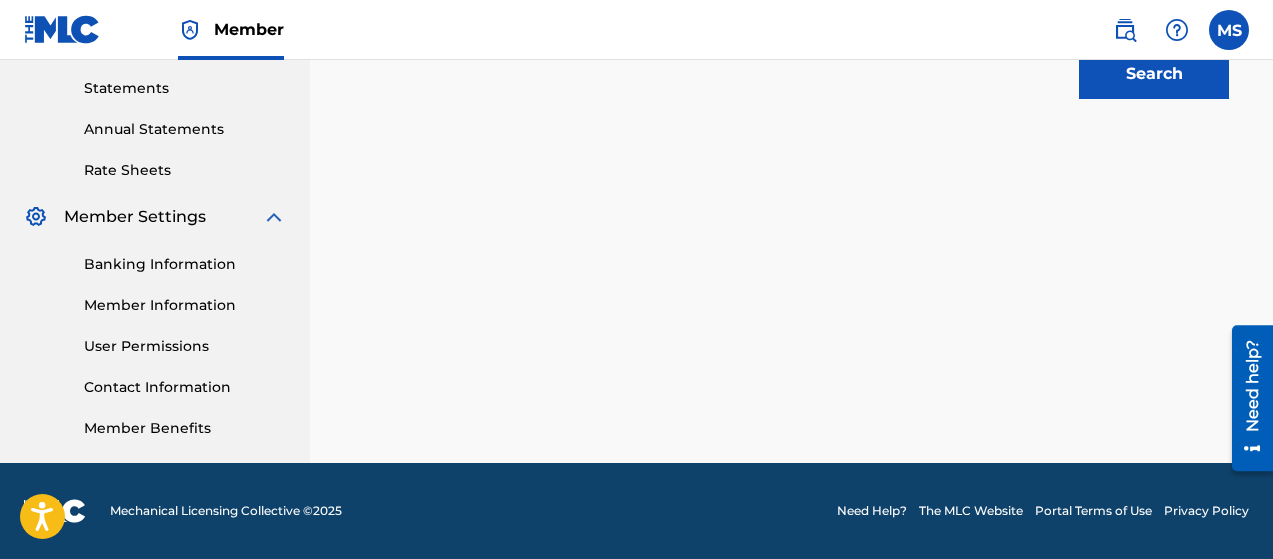 click on "Search" at bounding box center [1154, 74] 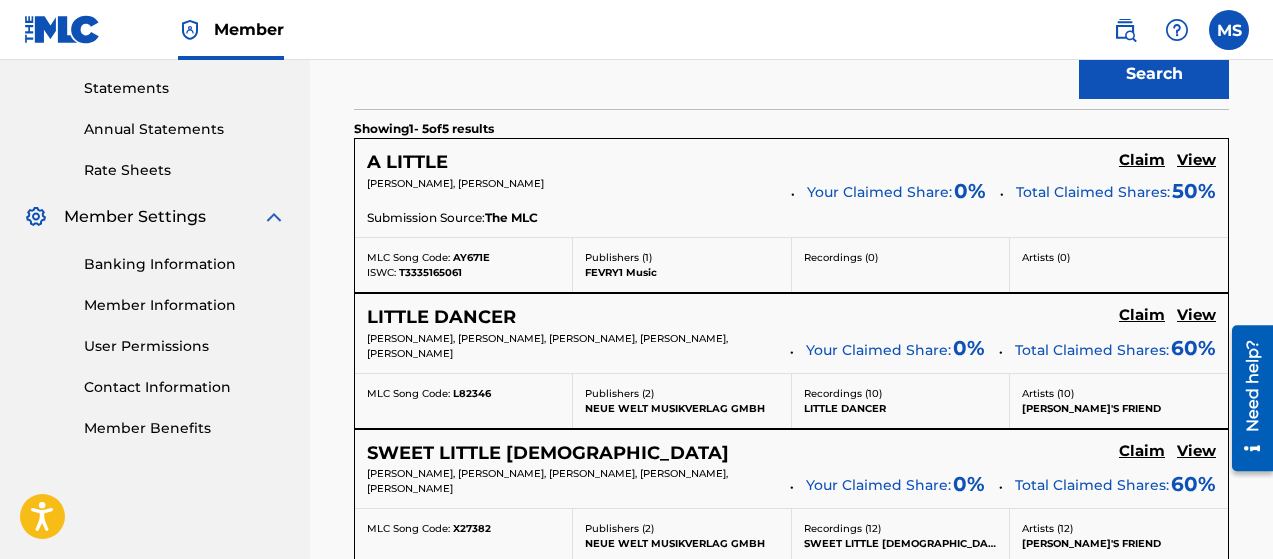 click on "Claim" at bounding box center [1142, 160] 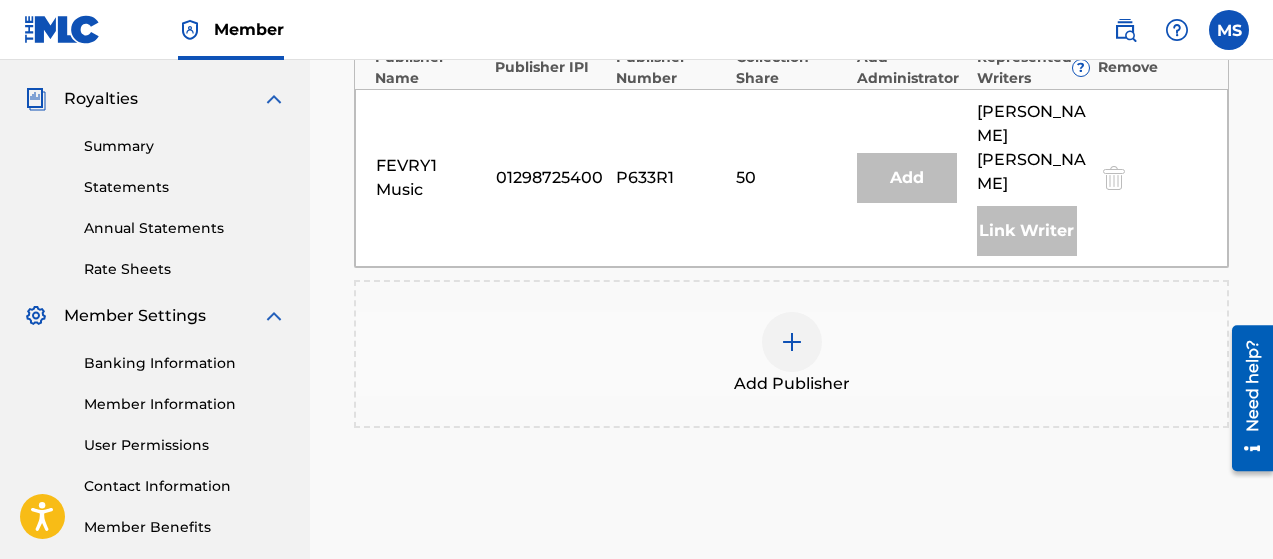 click at bounding box center [792, 342] 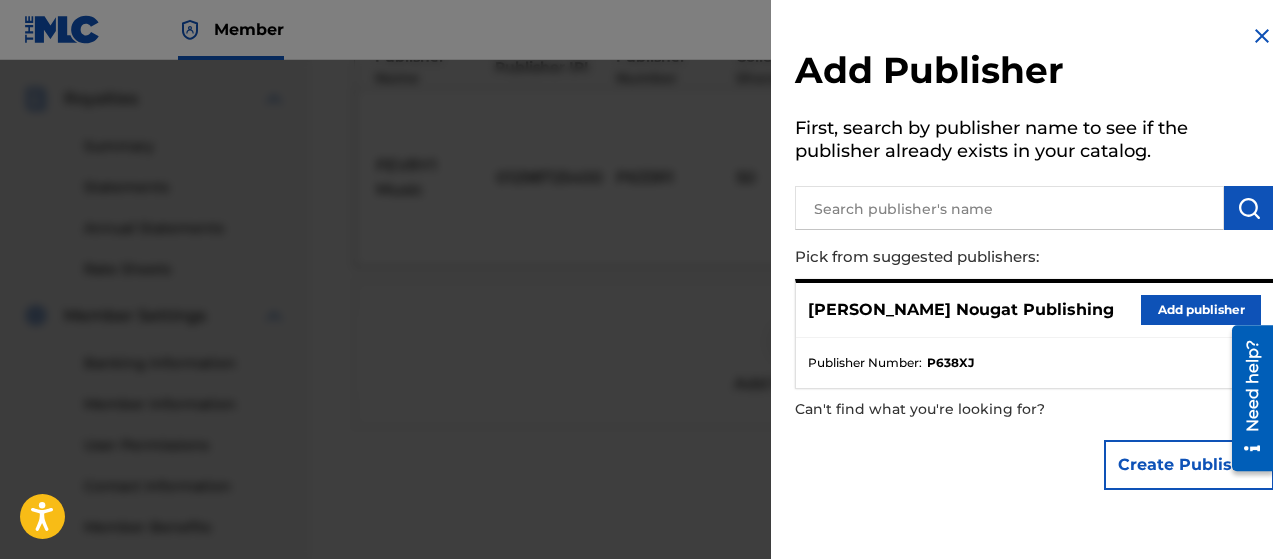 click on "Add publisher" at bounding box center (1201, 310) 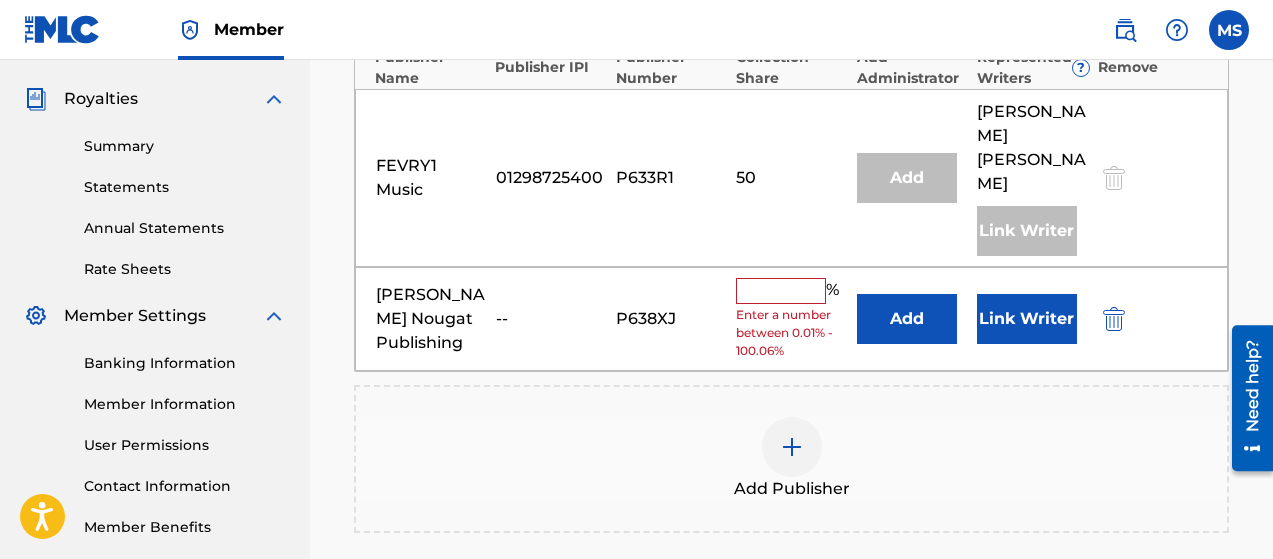 click at bounding box center [781, 291] 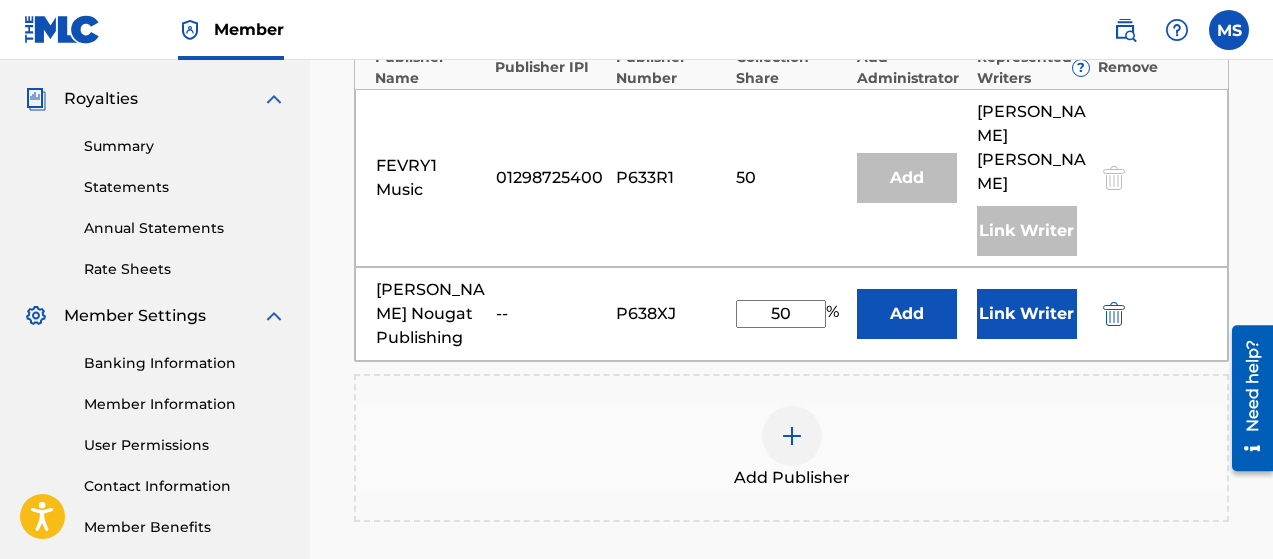 click on "Link Writer" at bounding box center (1027, 314) 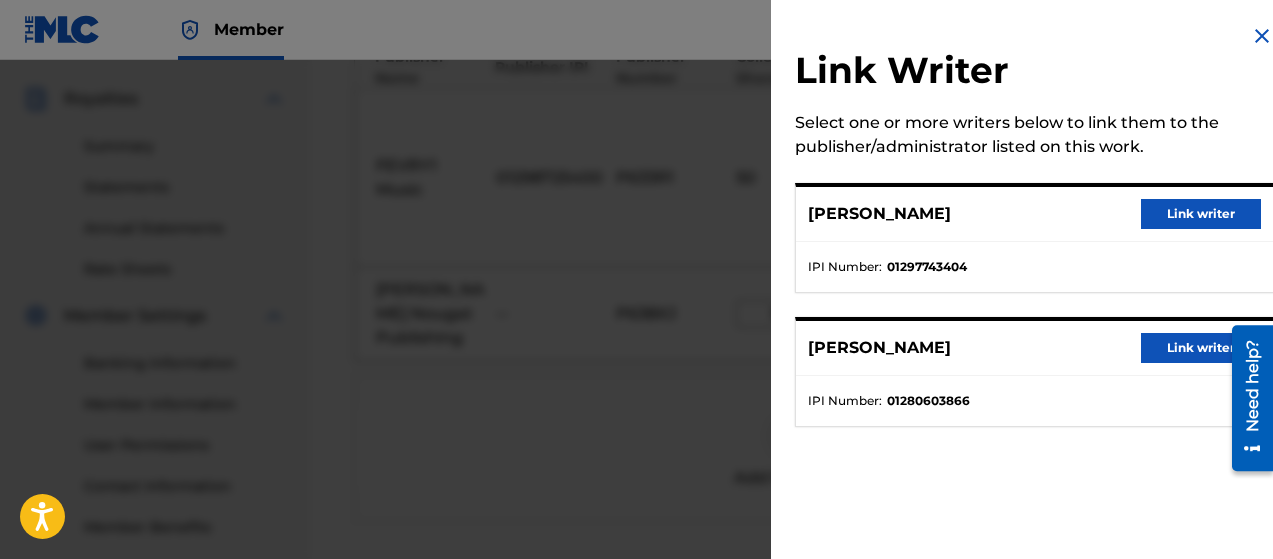 click on "Link writer" at bounding box center [1201, 214] 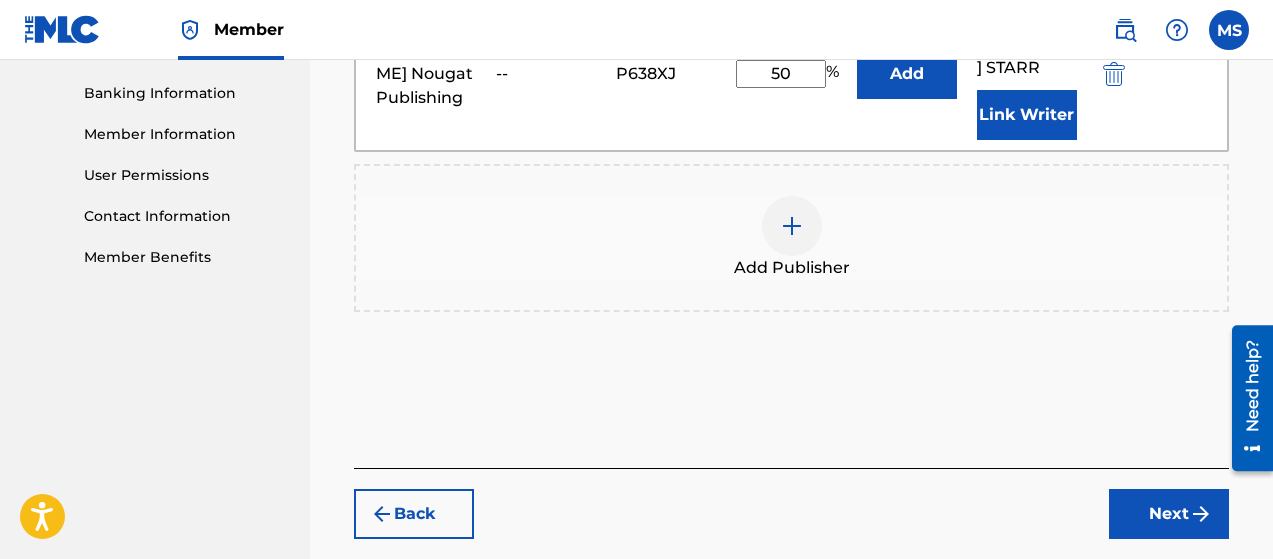 click on "Next" at bounding box center (1169, 514) 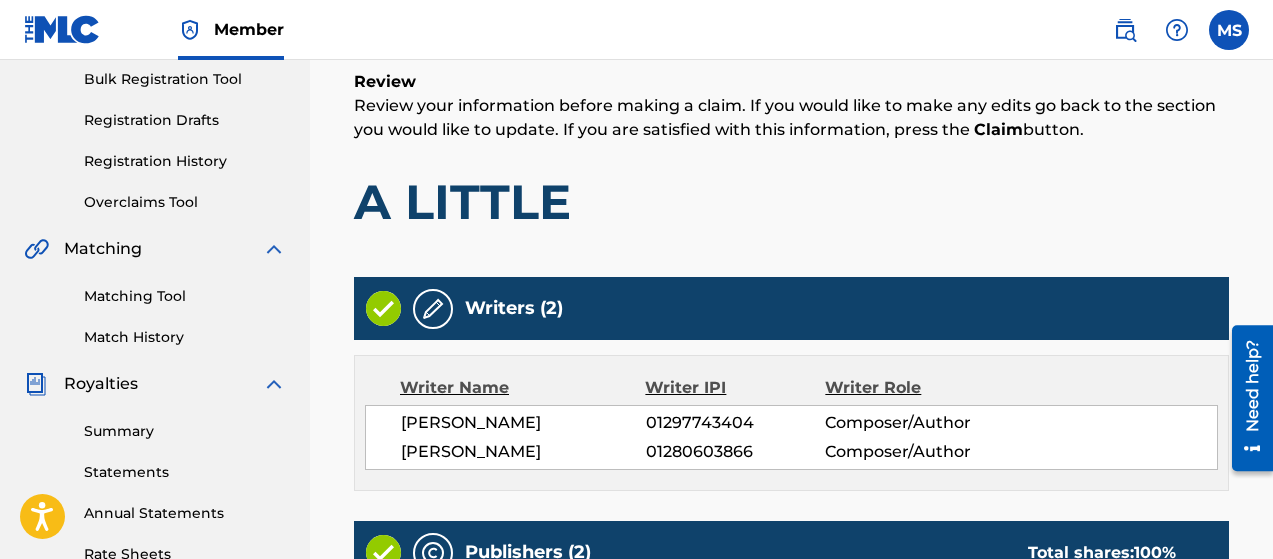 scroll, scrollTop: 915, scrollLeft: 0, axis: vertical 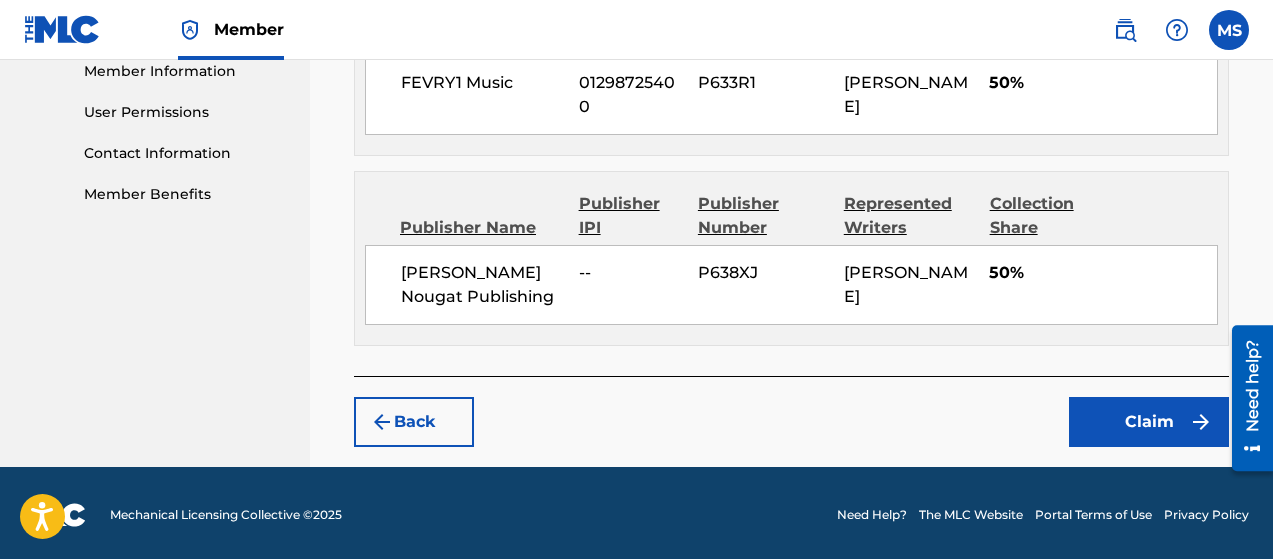 click on "Claim" at bounding box center (1149, 422) 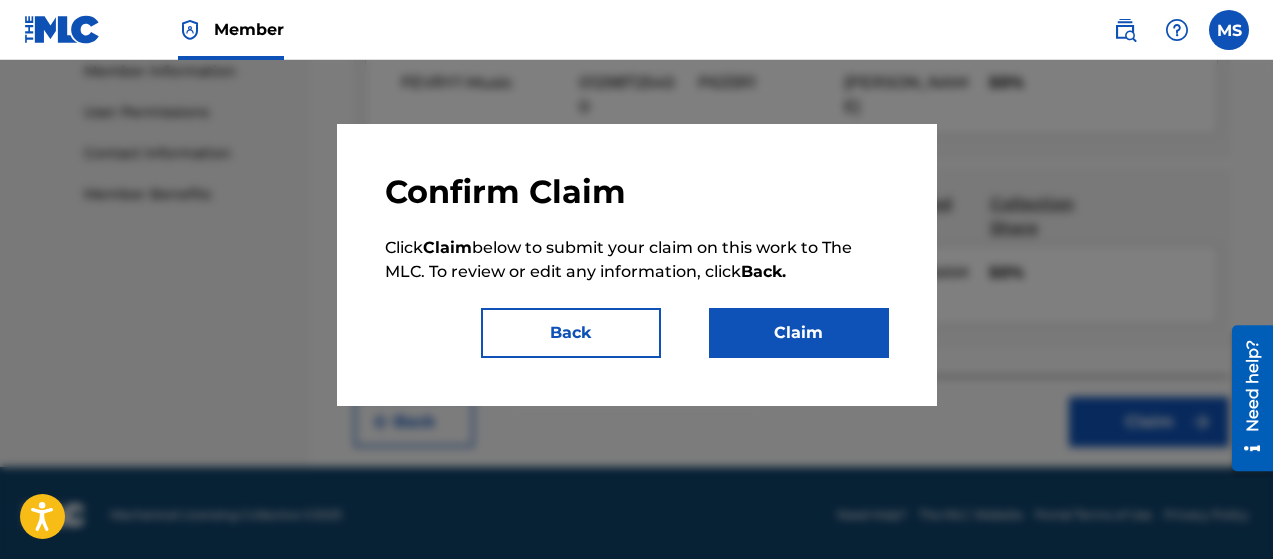 click on "Claim" at bounding box center (799, 333) 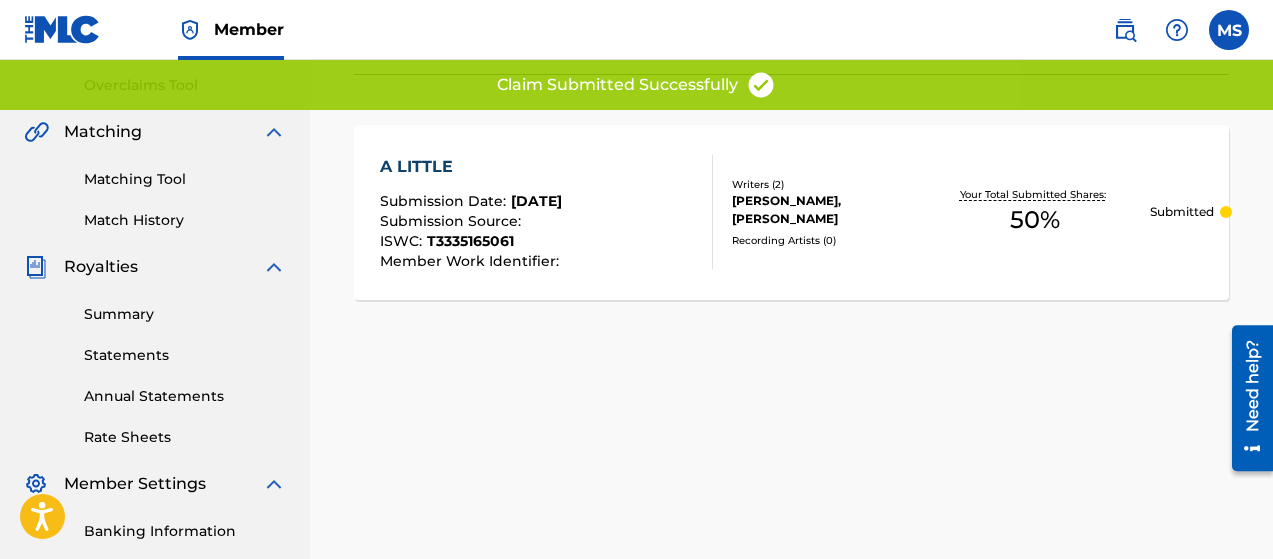 scroll, scrollTop: 0, scrollLeft: 0, axis: both 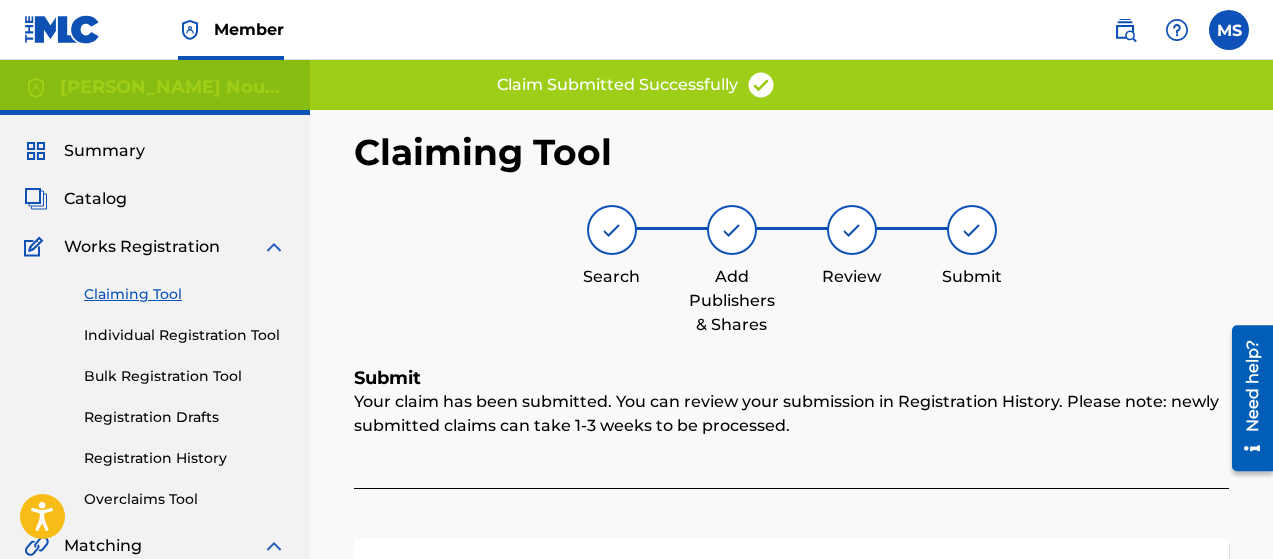 click on "Claiming Tool" at bounding box center (185, 294) 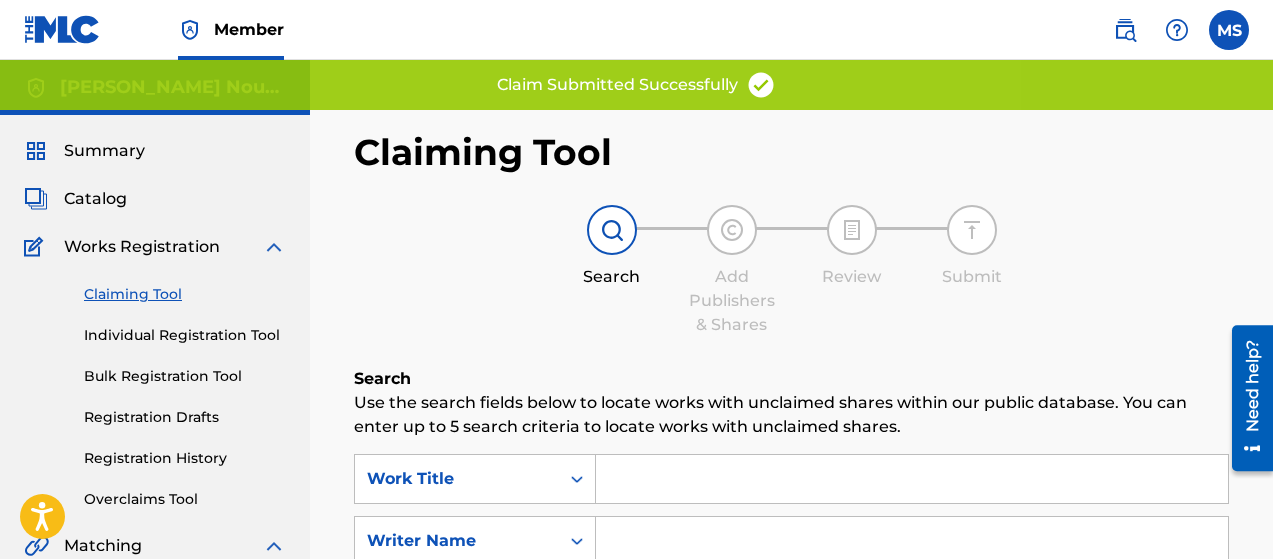 click at bounding box center [912, 479] 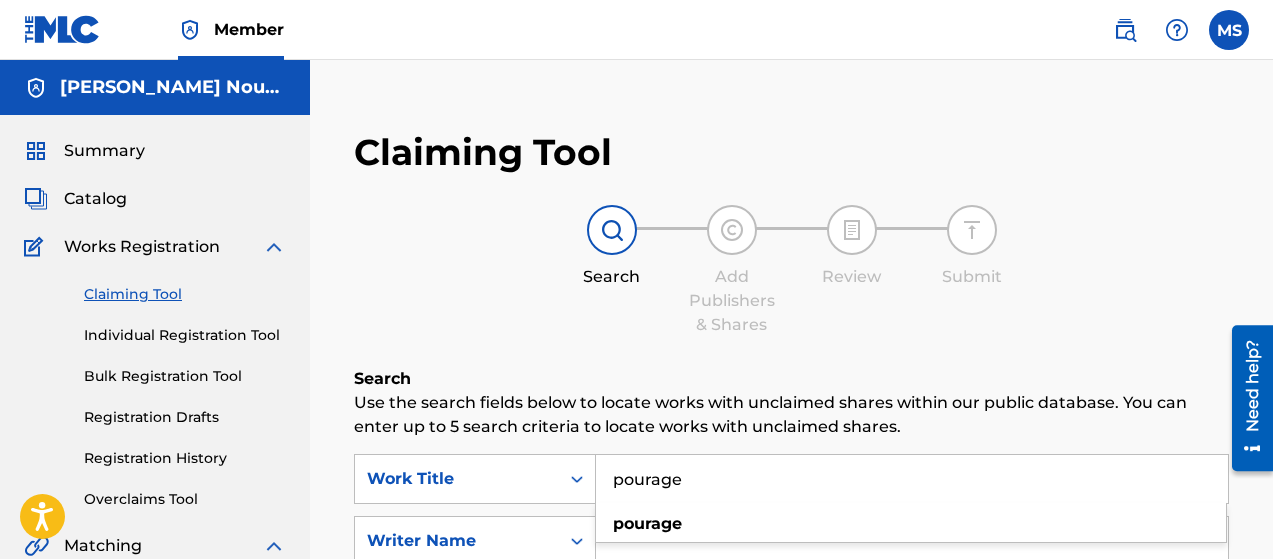 type on "pourage" 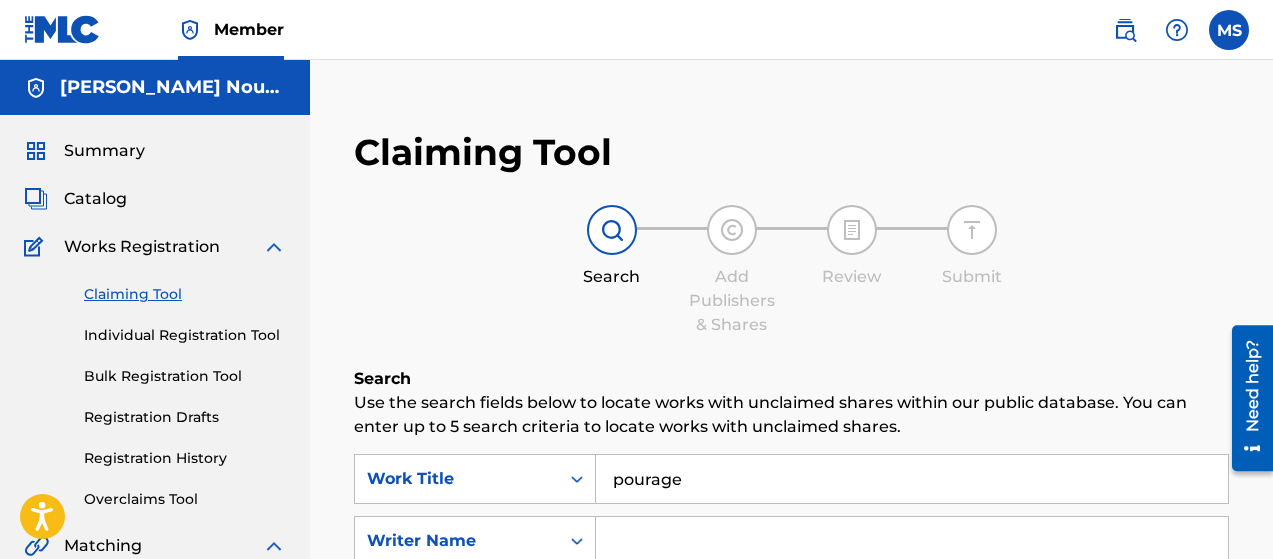 click on "Search Add Publishers & Shares Review Submit" at bounding box center [791, 271] 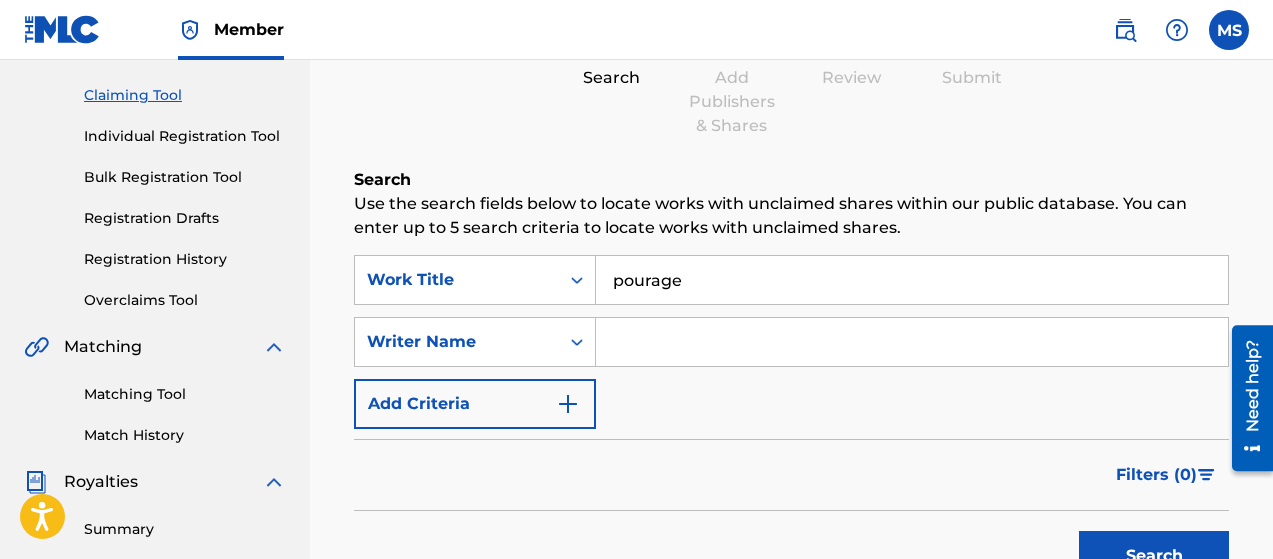 click at bounding box center (912, 342) 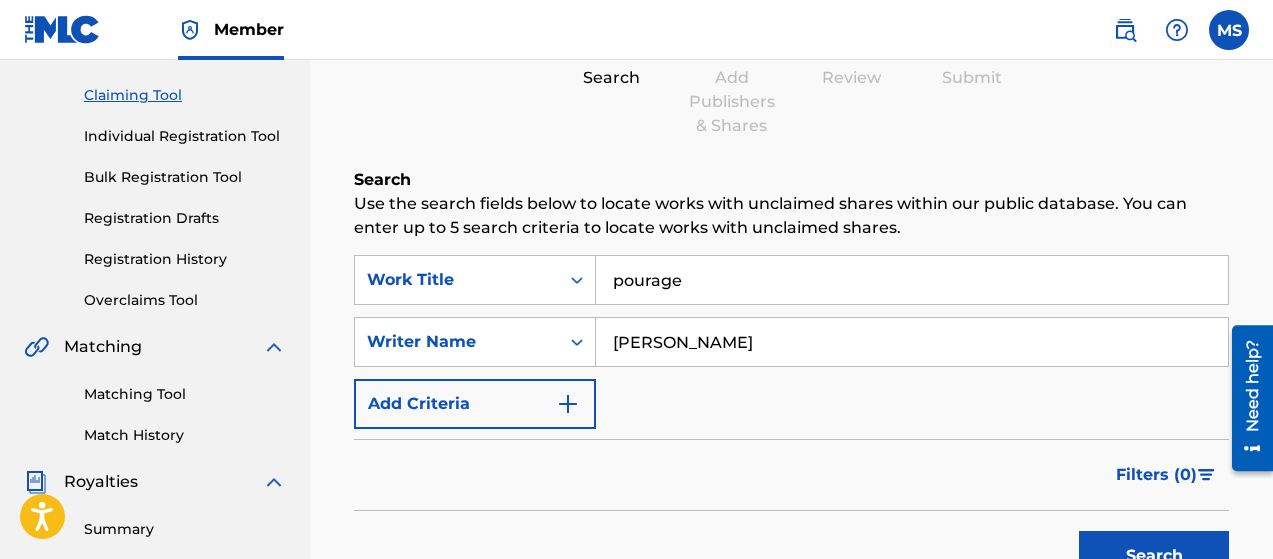 click on "Search" at bounding box center (1154, 556) 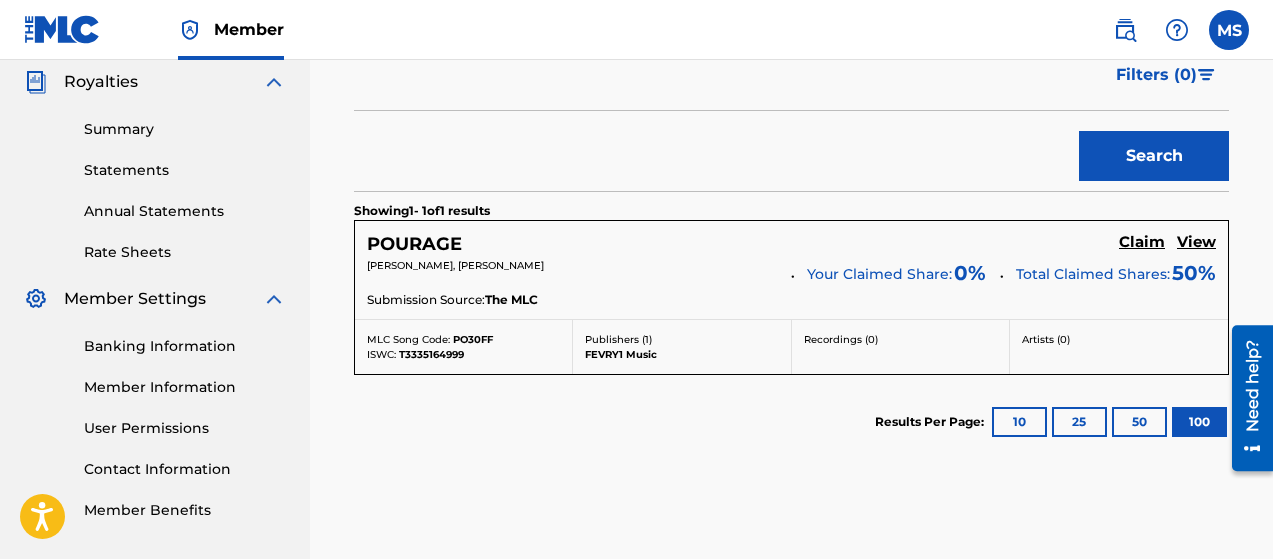 scroll, scrollTop: 599, scrollLeft: 0, axis: vertical 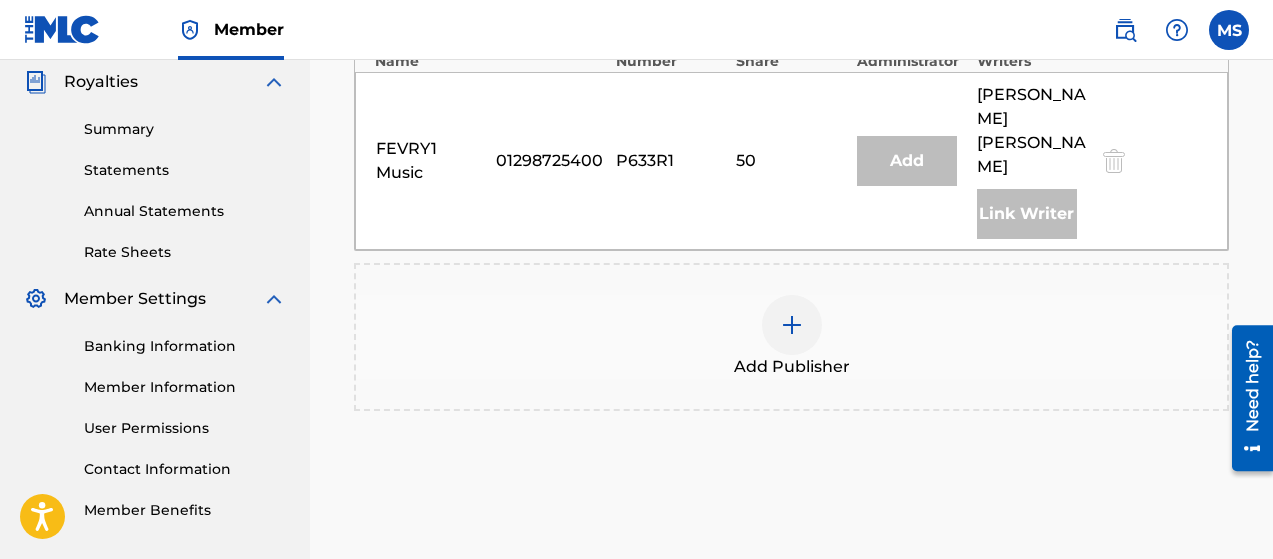 click at bounding box center [792, 325] 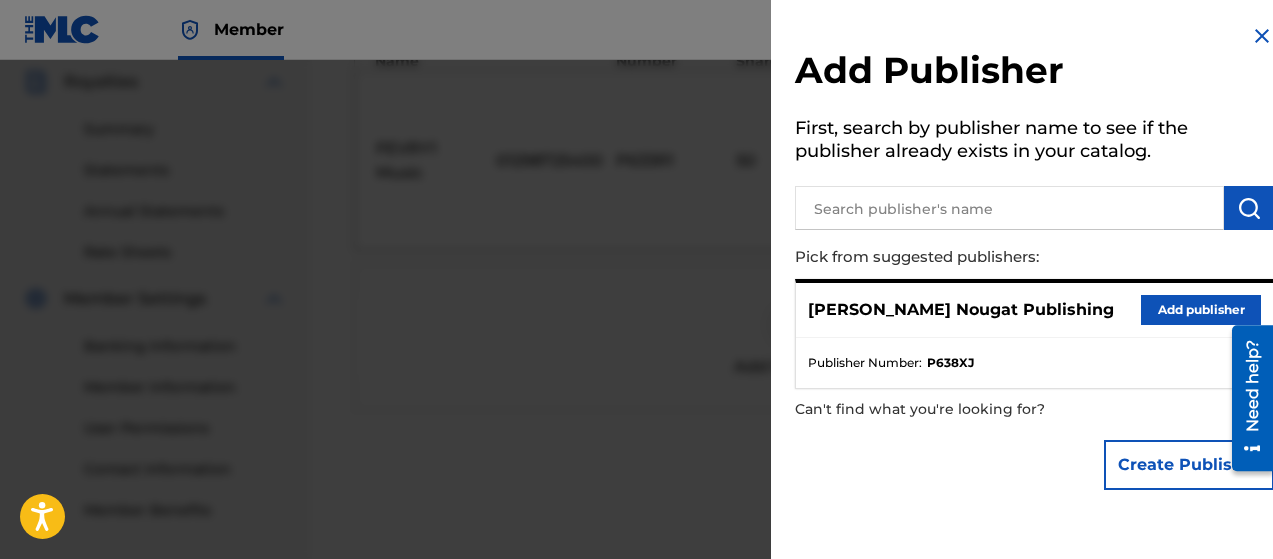 click on "Add publisher" at bounding box center (1201, 310) 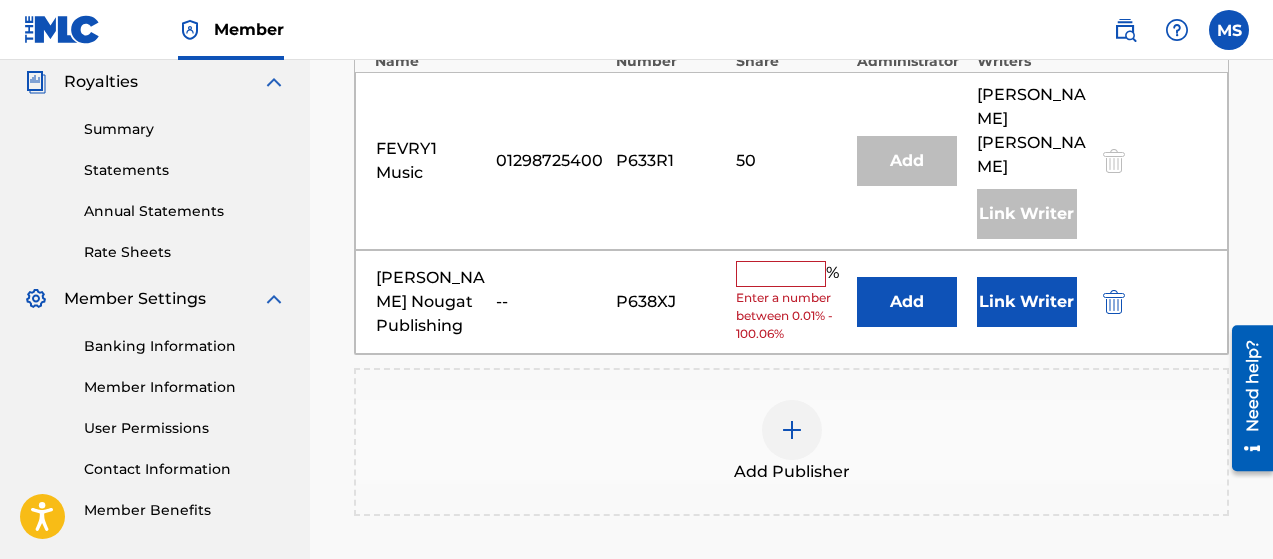 click at bounding box center (781, 274) 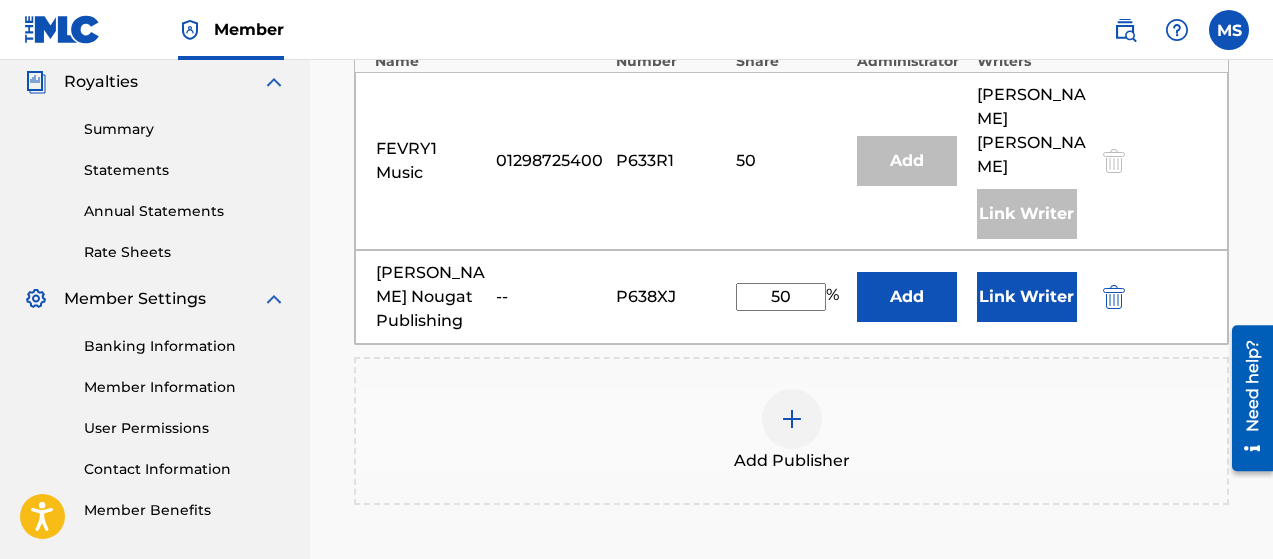 click on "Link Writer" at bounding box center [1027, 297] 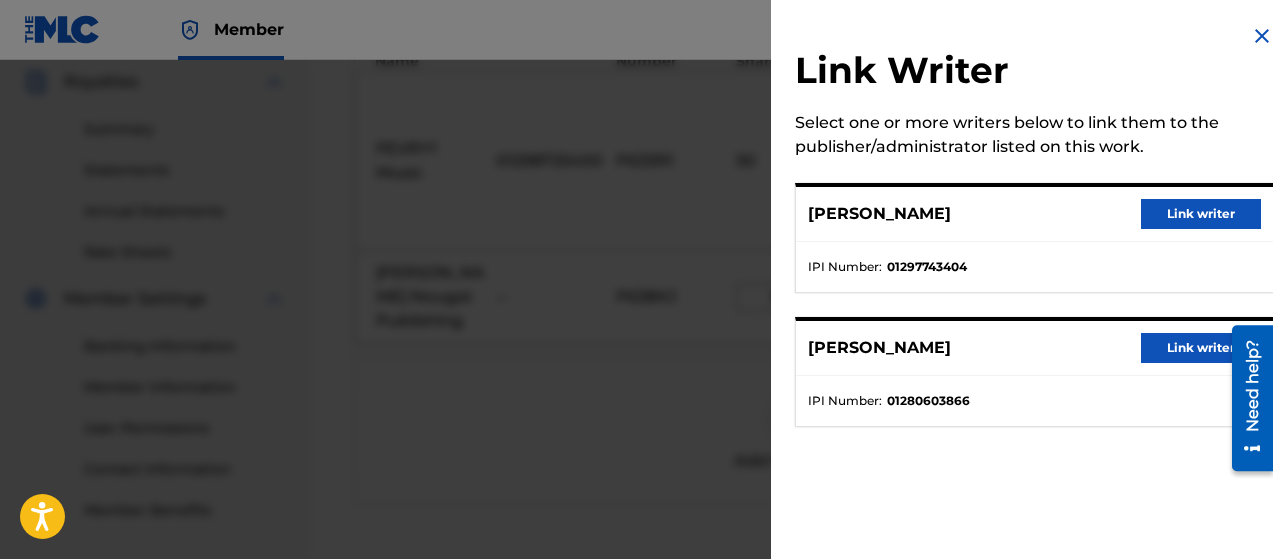 click on "Link writer" at bounding box center [1201, 214] 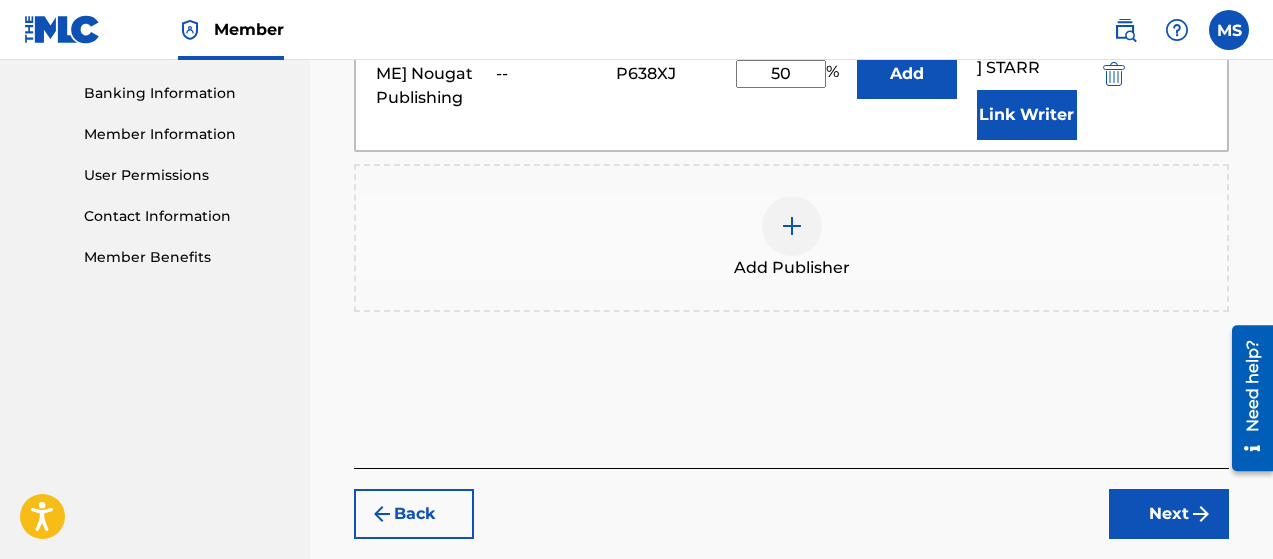 click on "Next" at bounding box center [1169, 514] 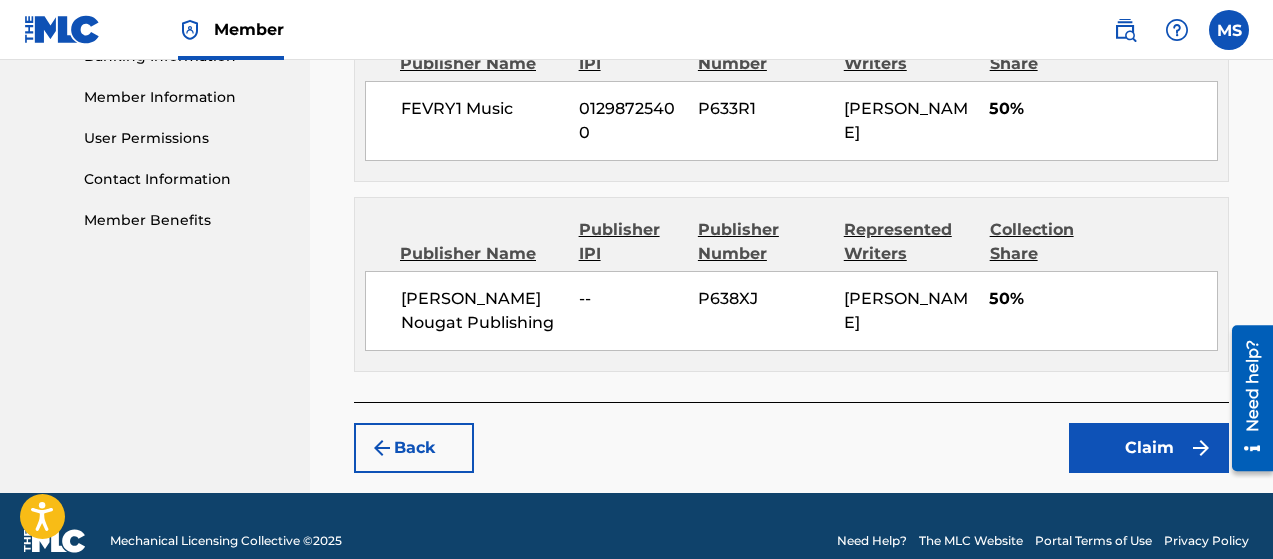 scroll, scrollTop: 889, scrollLeft: 0, axis: vertical 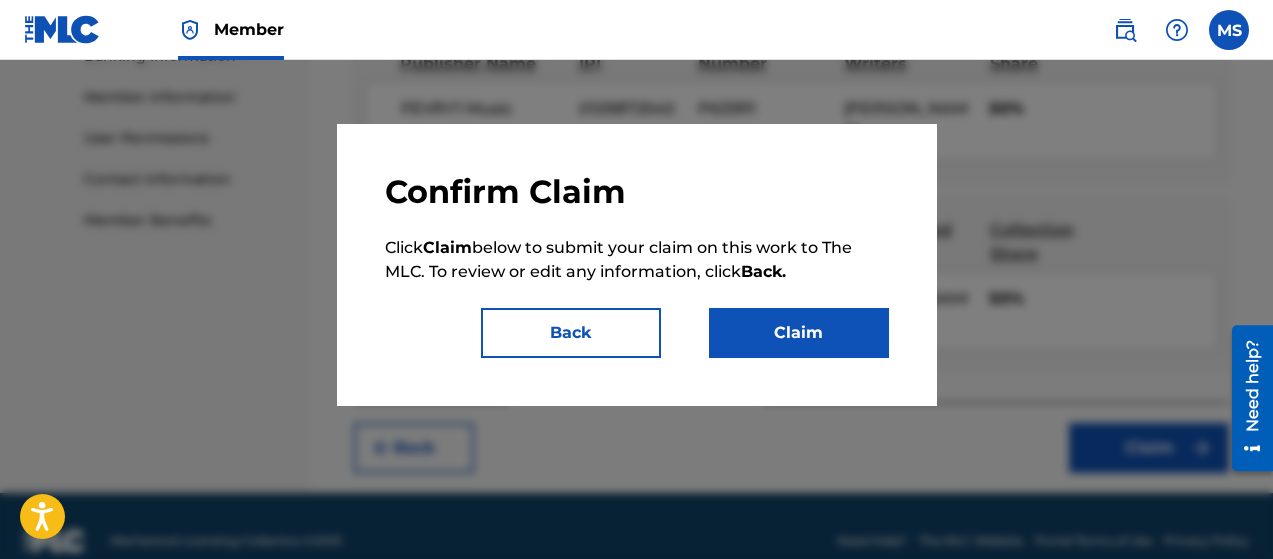 click on "Claim" at bounding box center [799, 333] 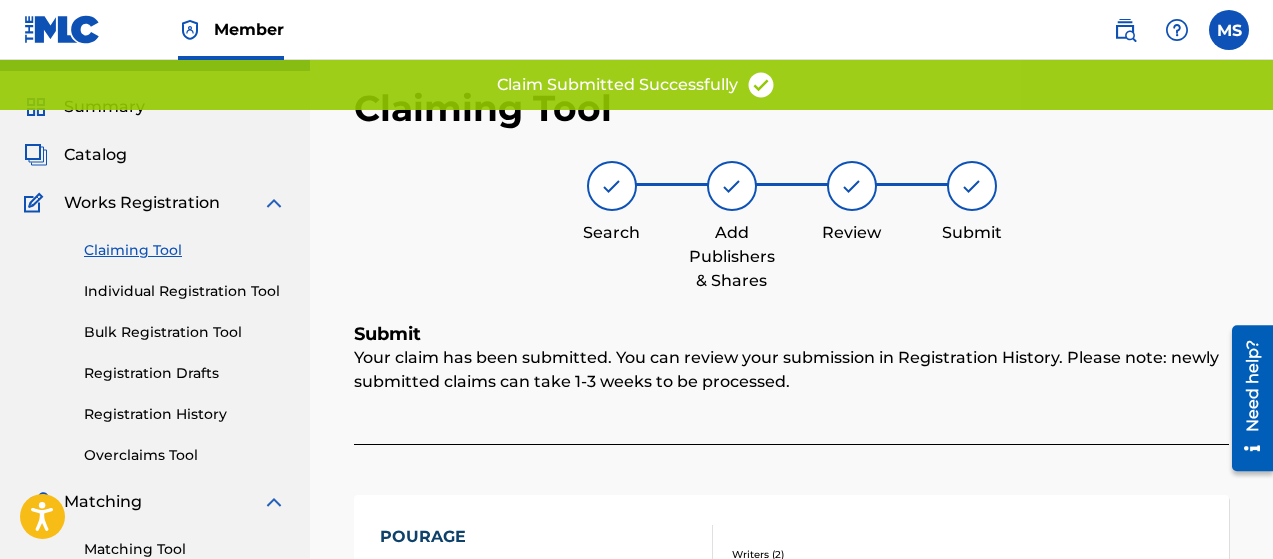 scroll, scrollTop: 0, scrollLeft: 0, axis: both 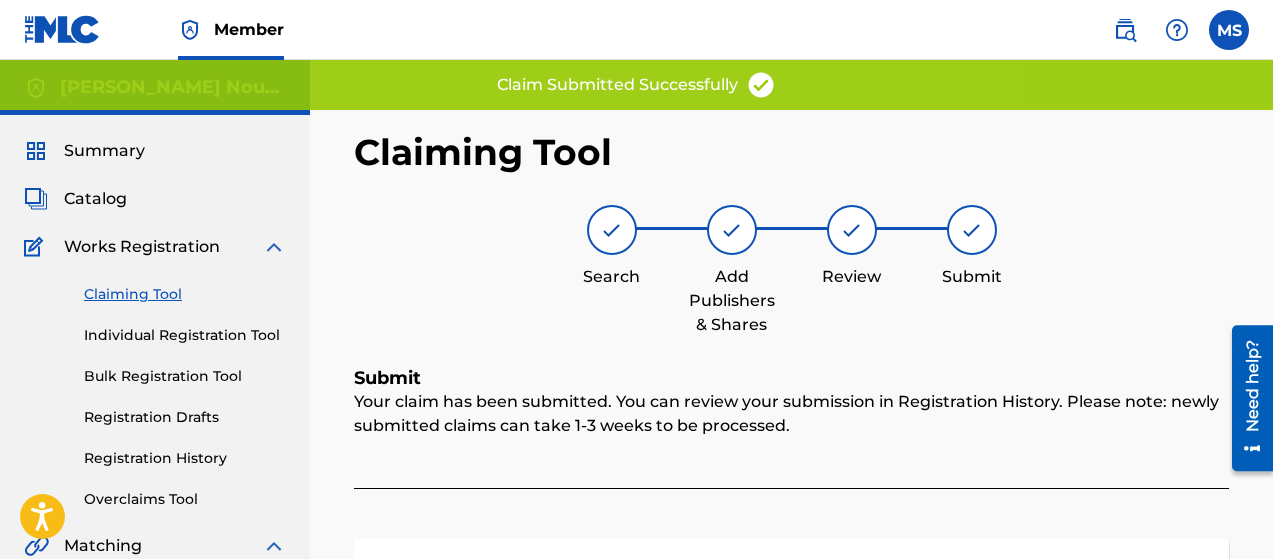 click on "Claiming Tool" at bounding box center [185, 294] 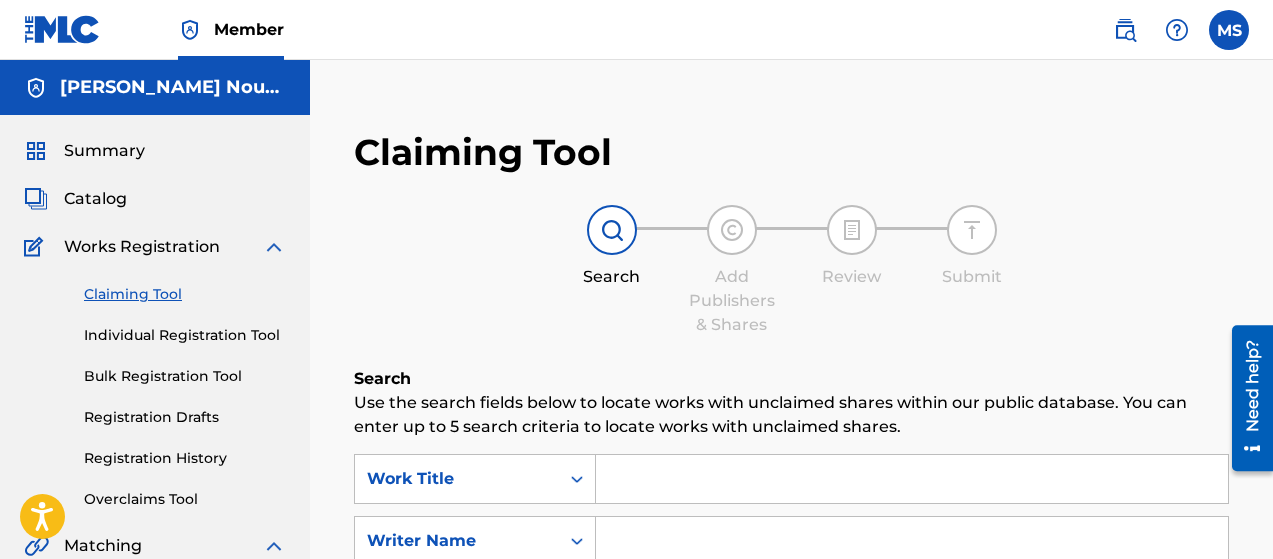 click at bounding box center [912, 479] 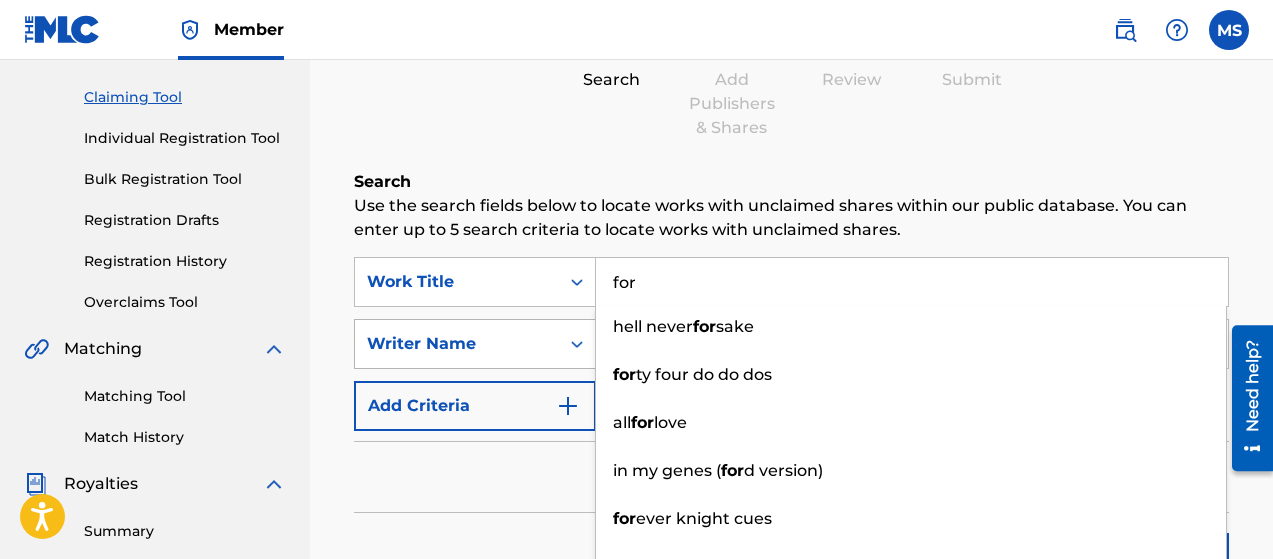 type on "for" 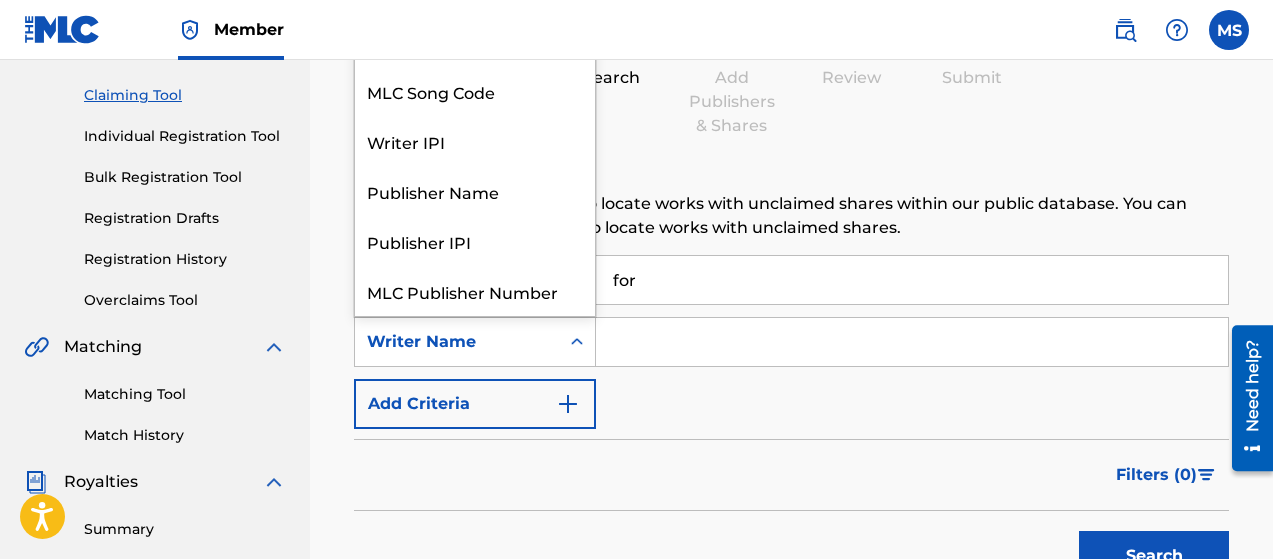 scroll, scrollTop: 199, scrollLeft: 0, axis: vertical 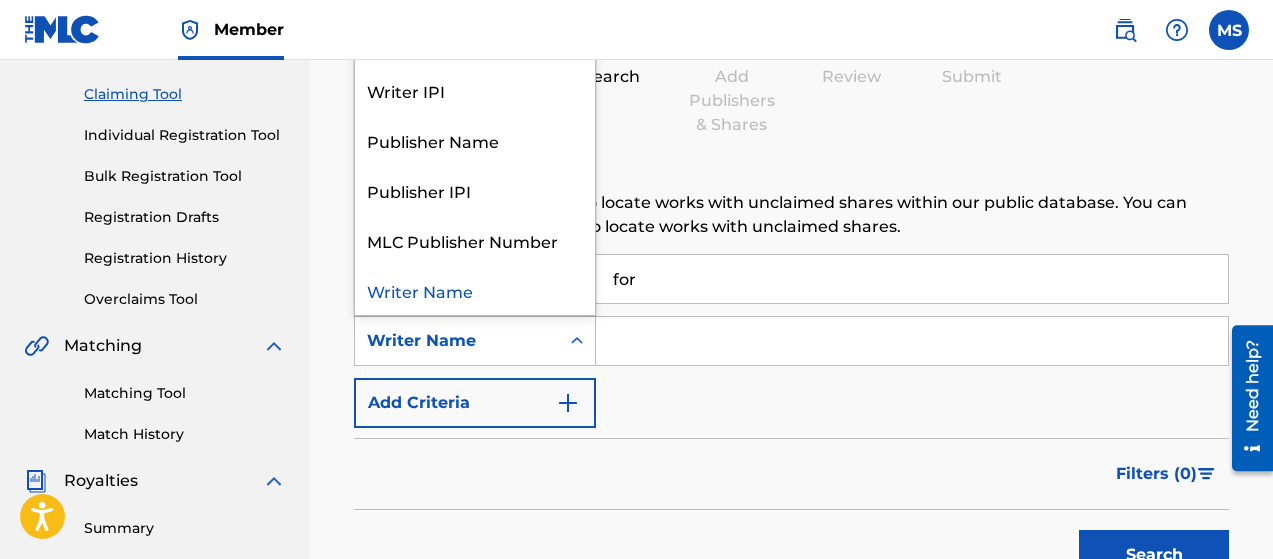 click at bounding box center [912, 341] 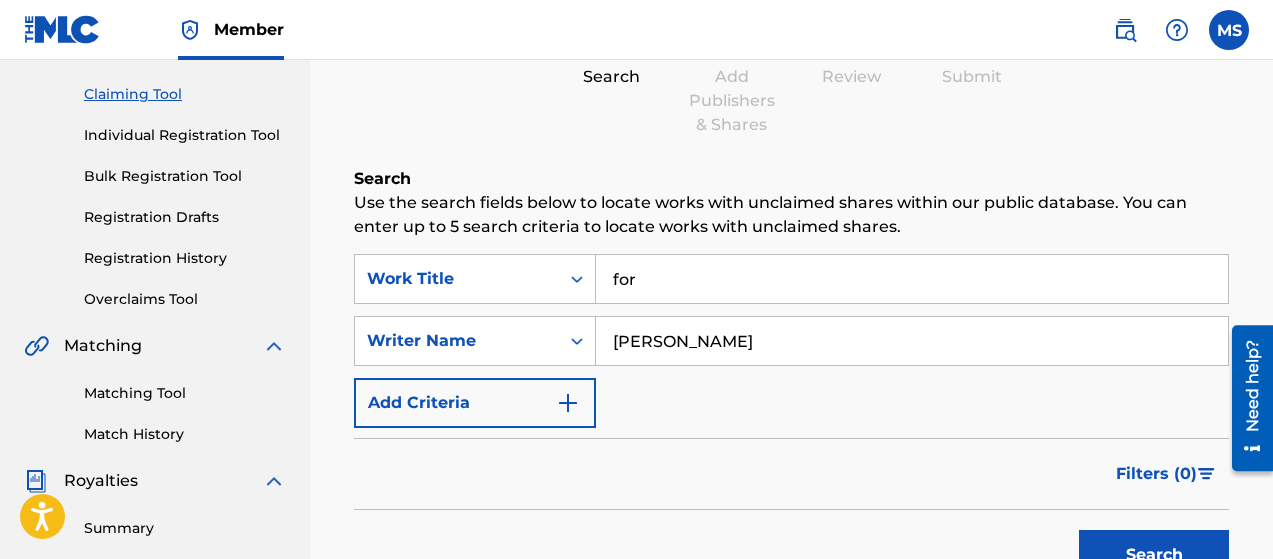 type on "[PERSON_NAME]" 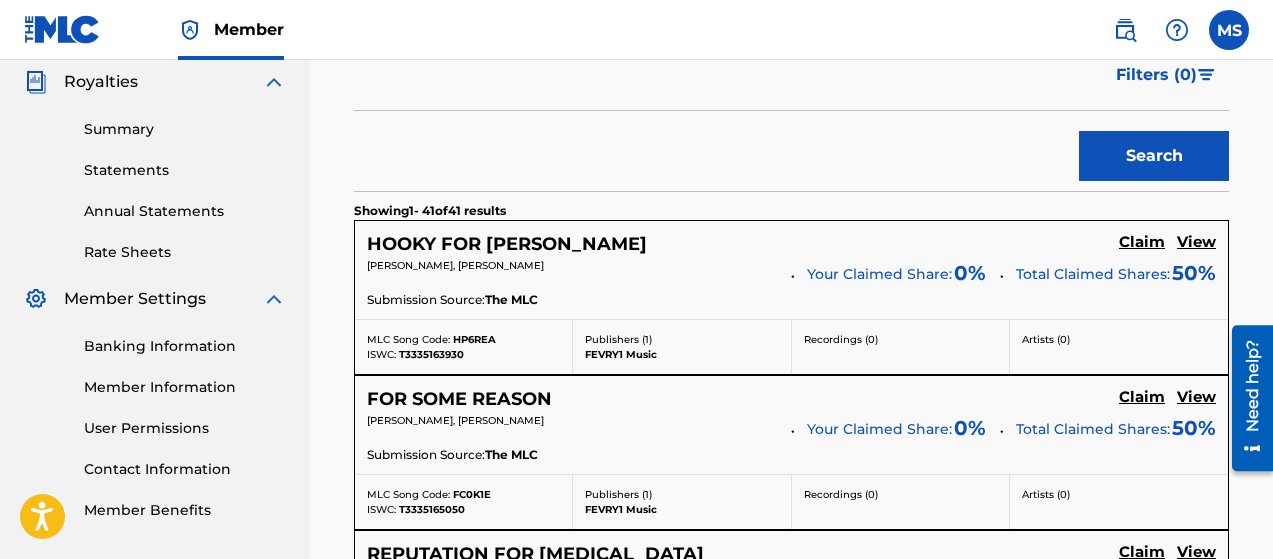scroll, scrollTop: 600, scrollLeft: 0, axis: vertical 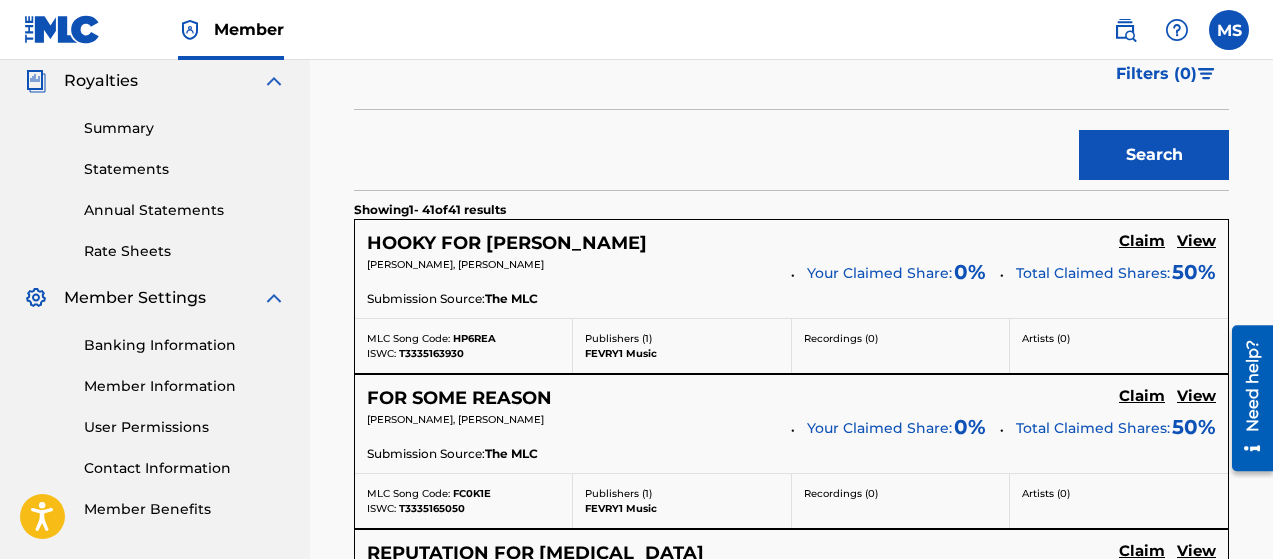 click on "Claim" at bounding box center (1142, 241) 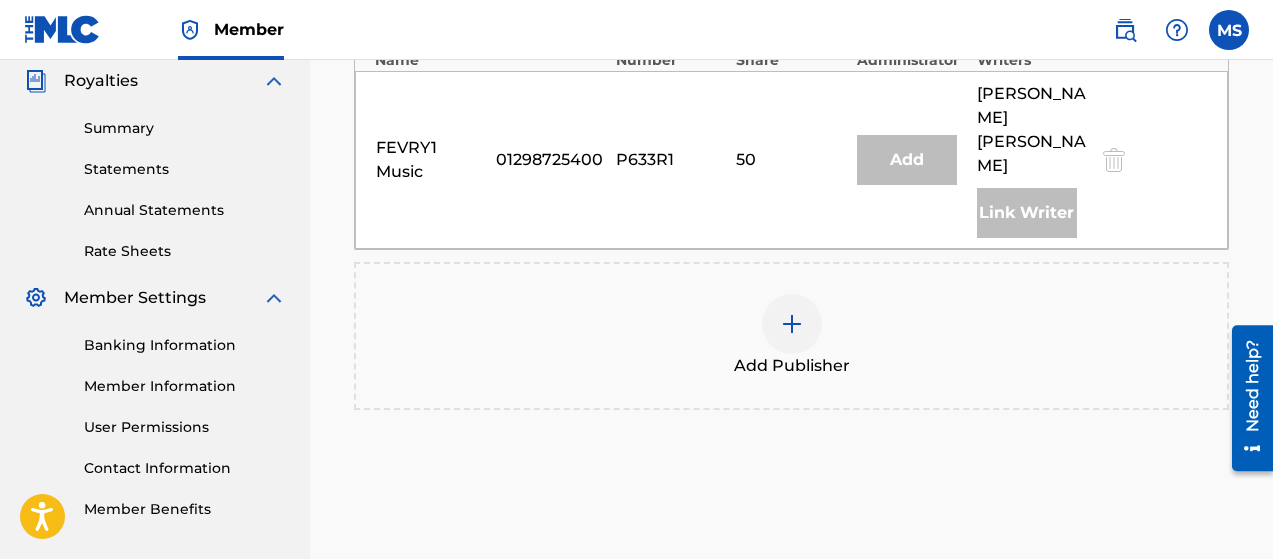 click at bounding box center [792, 324] 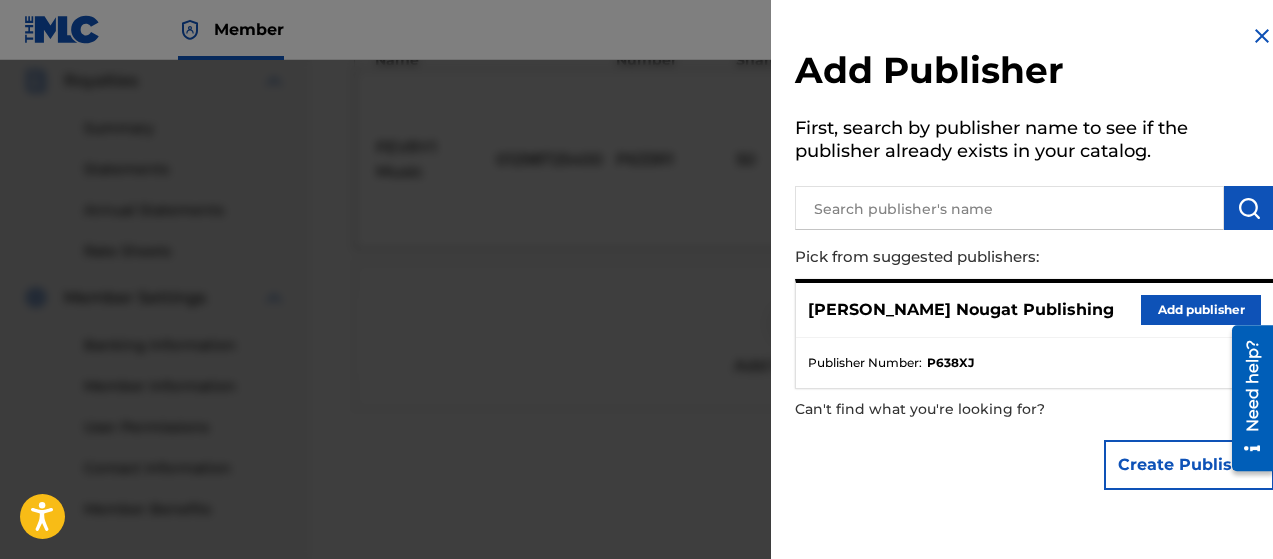 click on "Add publisher" at bounding box center [1201, 310] 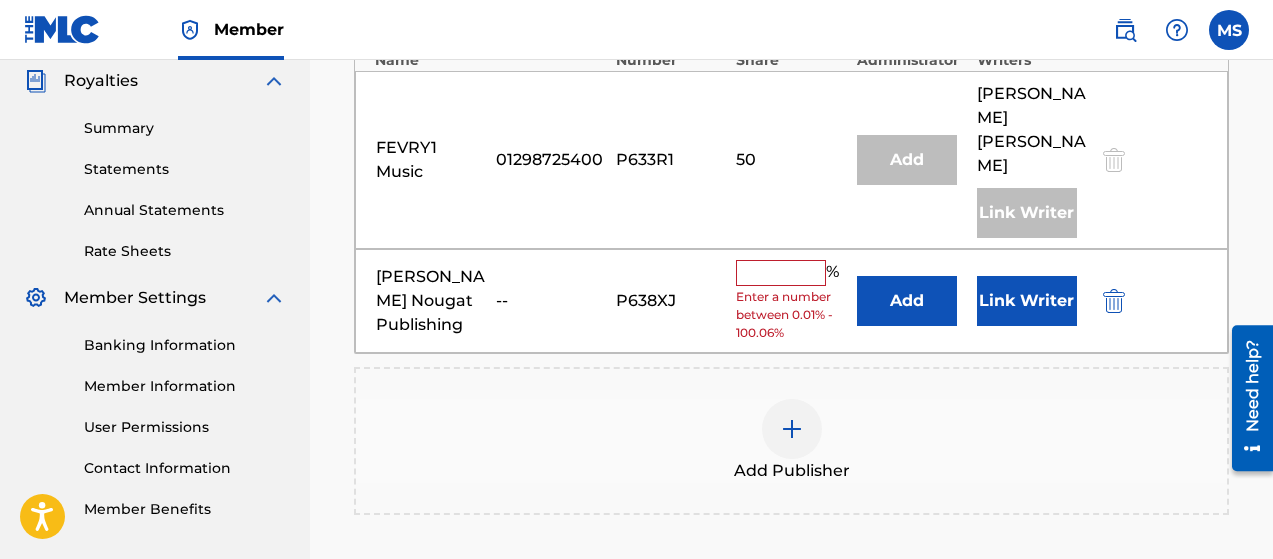click at bounding box center [781, 273] 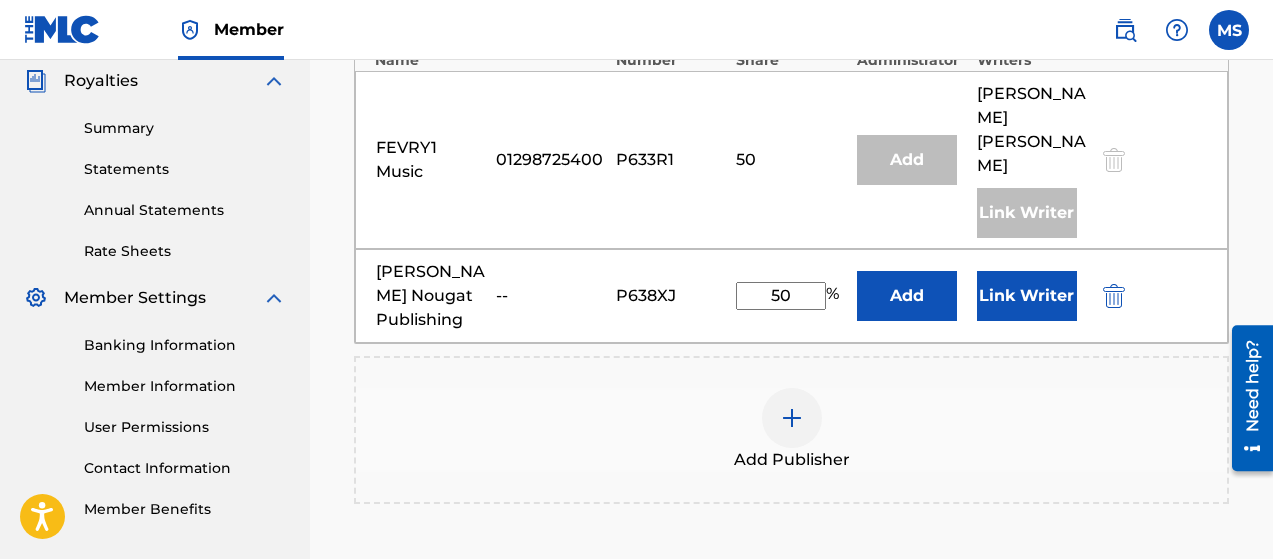 click on "Link Writer" at bounding box center (1027, 296) 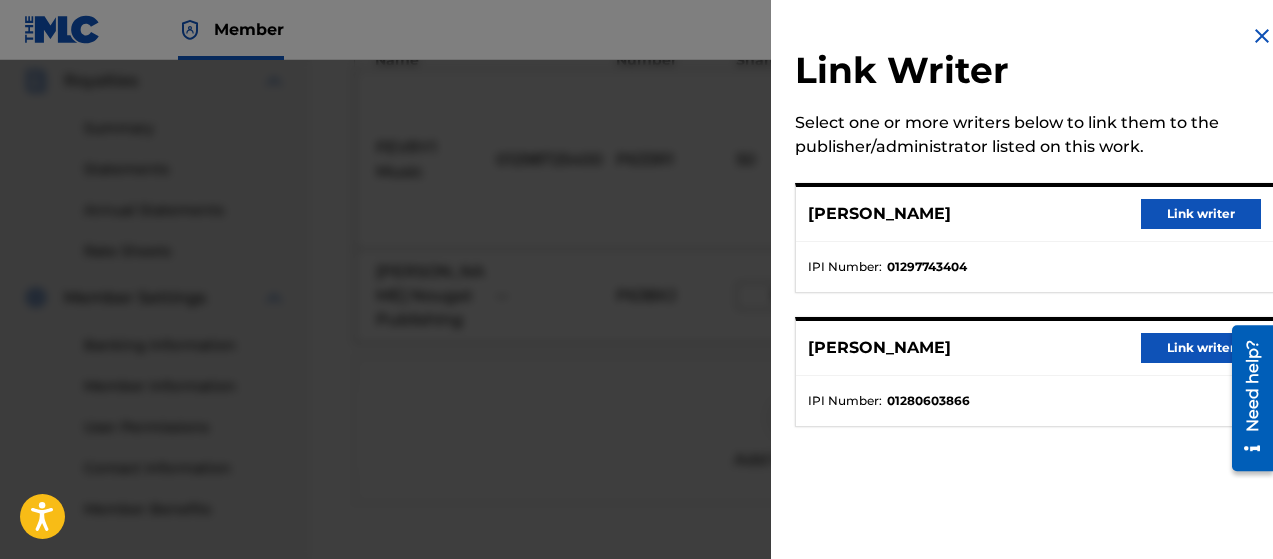 click on "Link writer" at bounding box center (1201, 214) 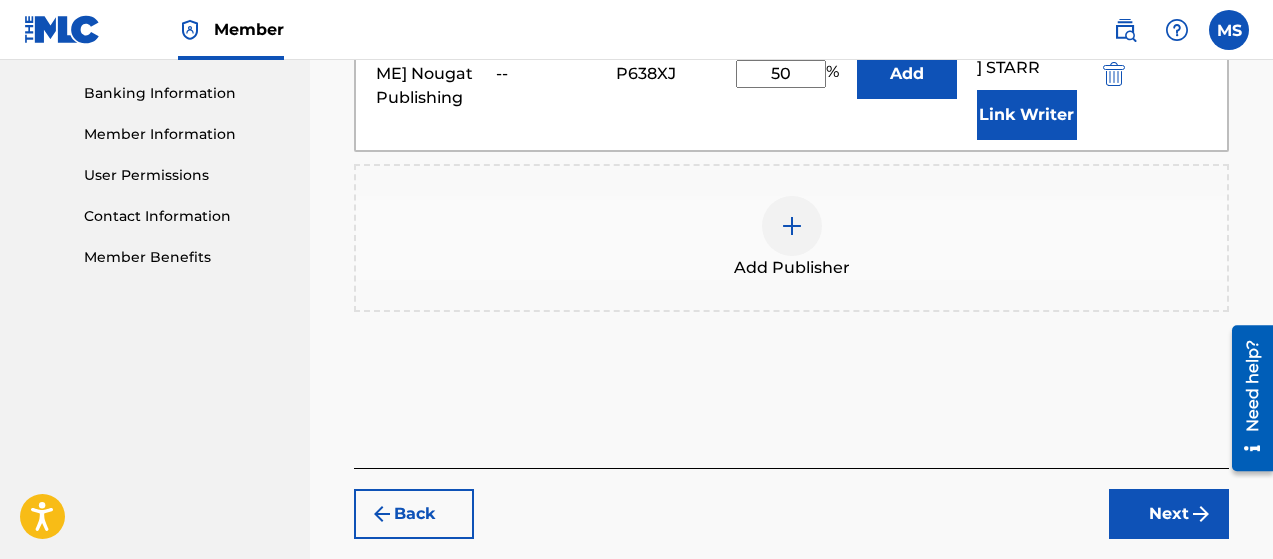 click on "Next" at bounding box center [1169, 514] 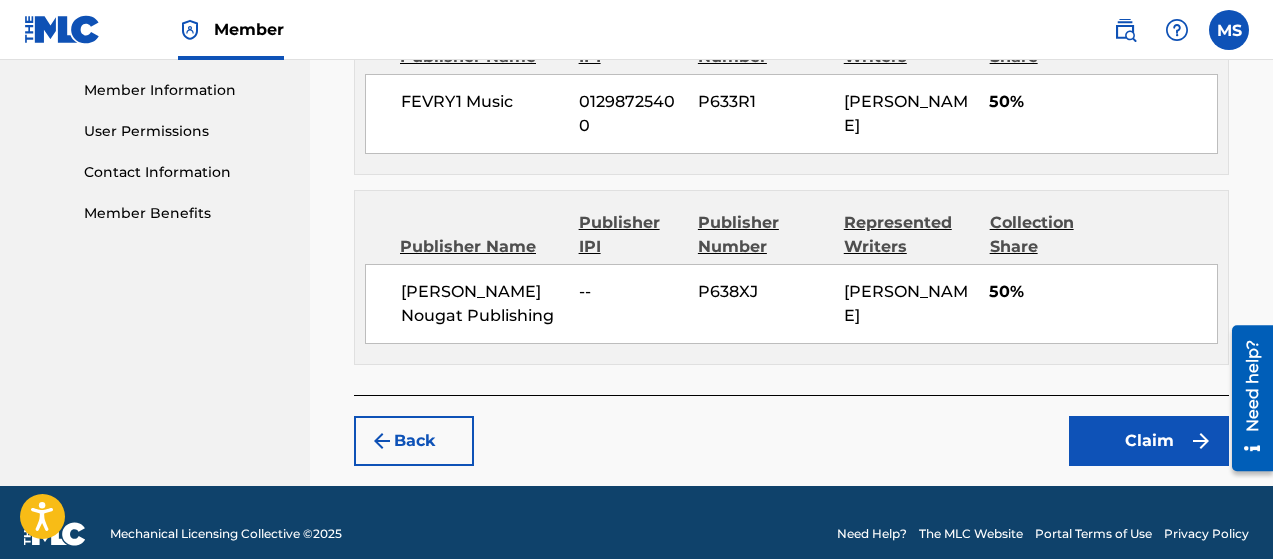 scroll, scrollTop: 915, scrollLeft: 0, axis: vertical 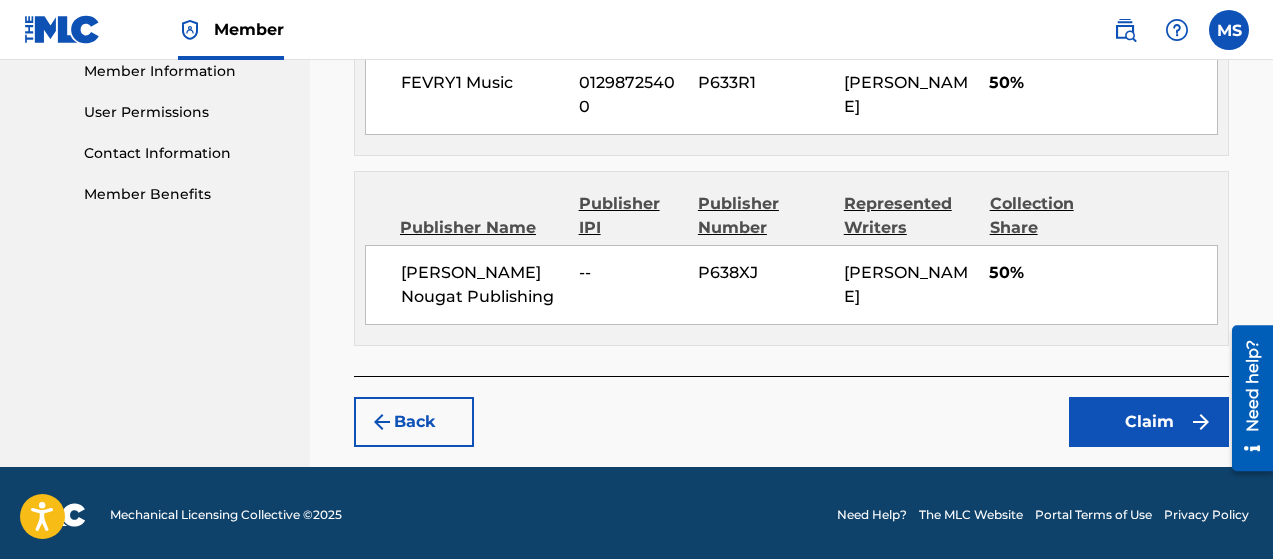 click on "Claim" at bounding box center (1149, 422) 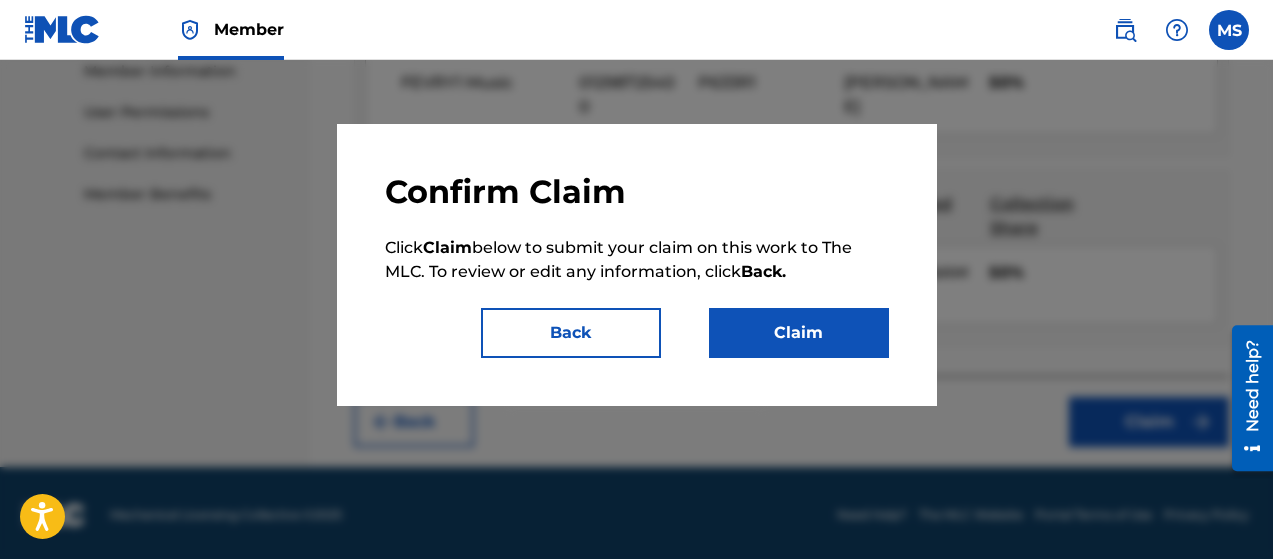 click on "Claim" at bounding box center (799, 333) 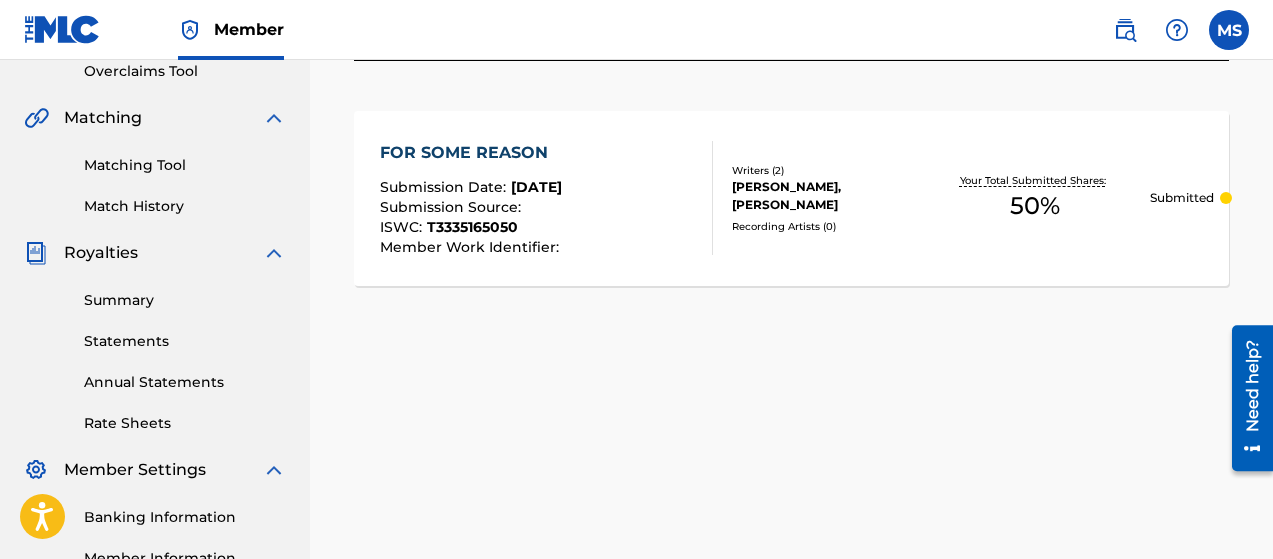 scroll, scrollTop: 81, scrollLeft: 0, axis: vertical 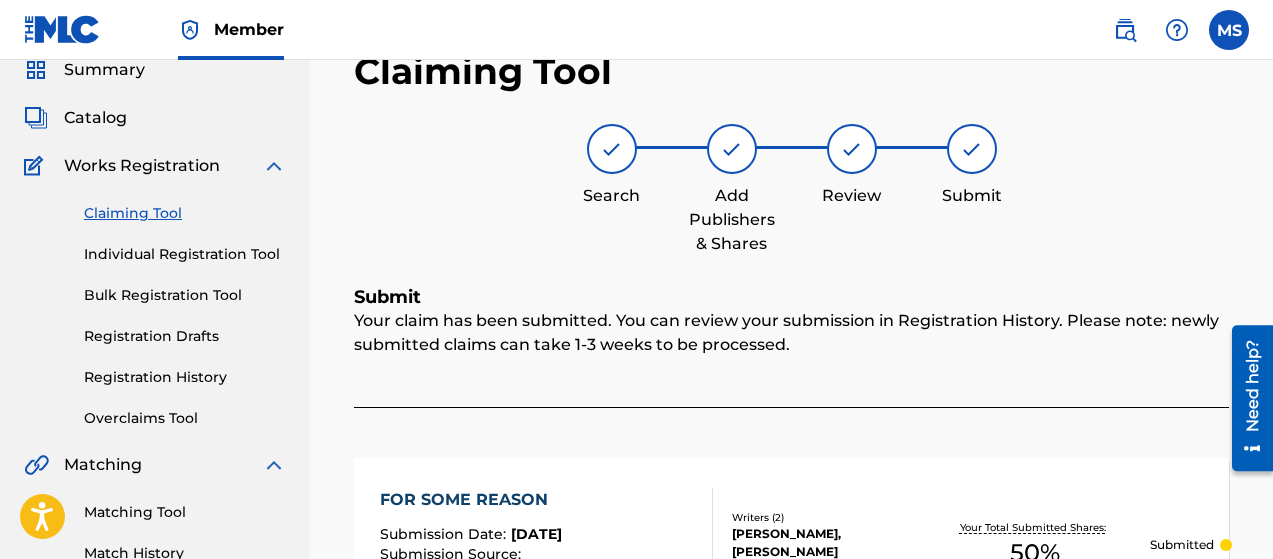 click on "Claiming Tool" at bounding box center [185, 213] 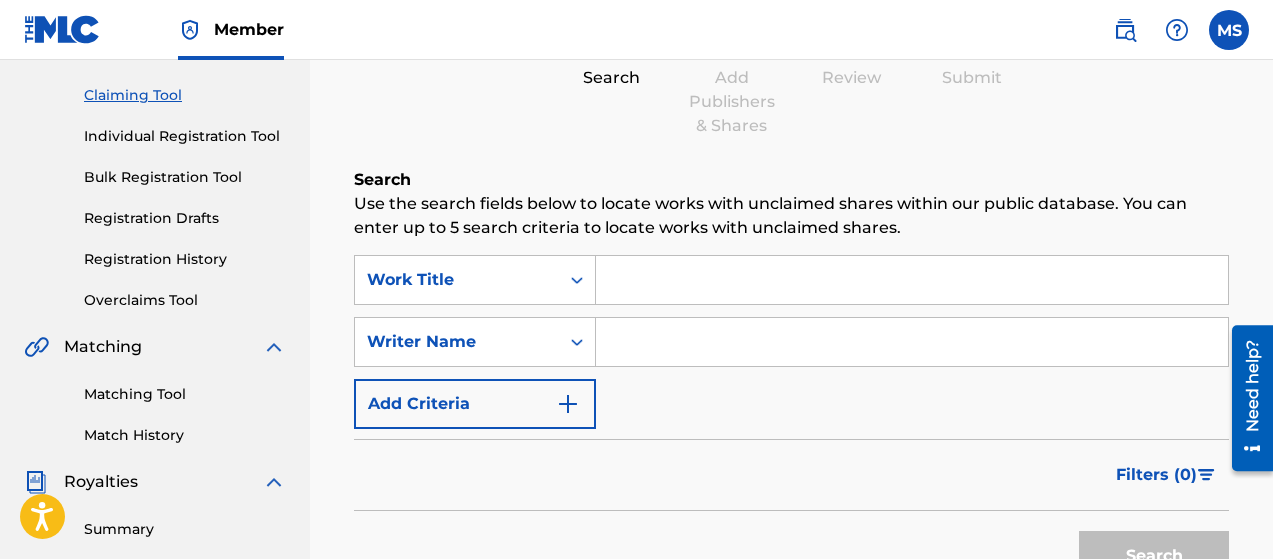 scroll, scrollTop: 200, scrollLeft: 0, axis: vertical 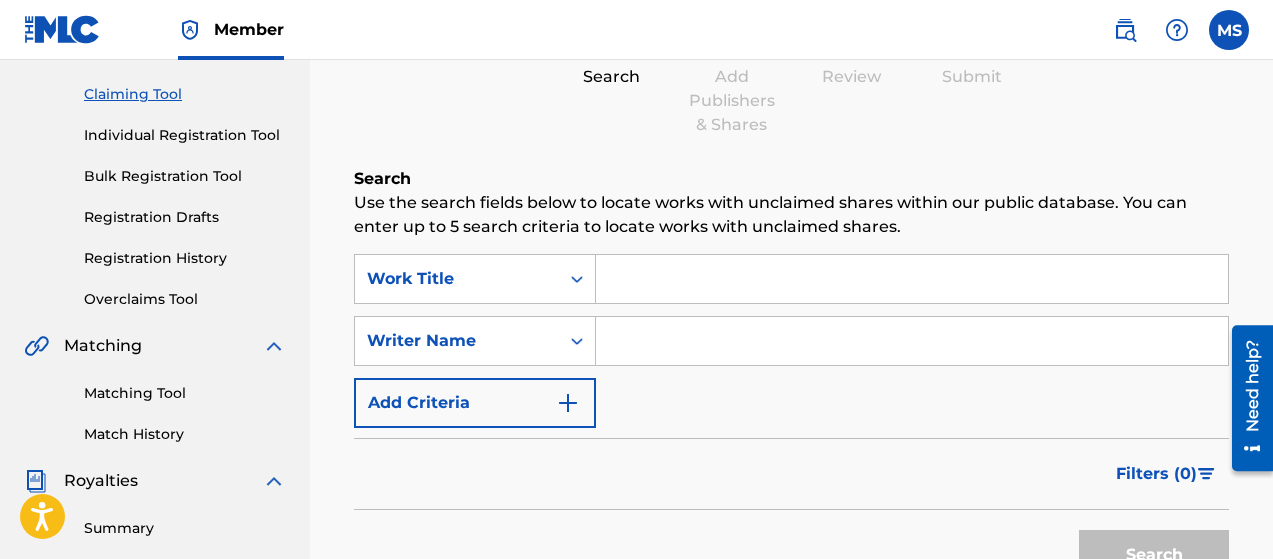 click at bounding box center (912, 279) 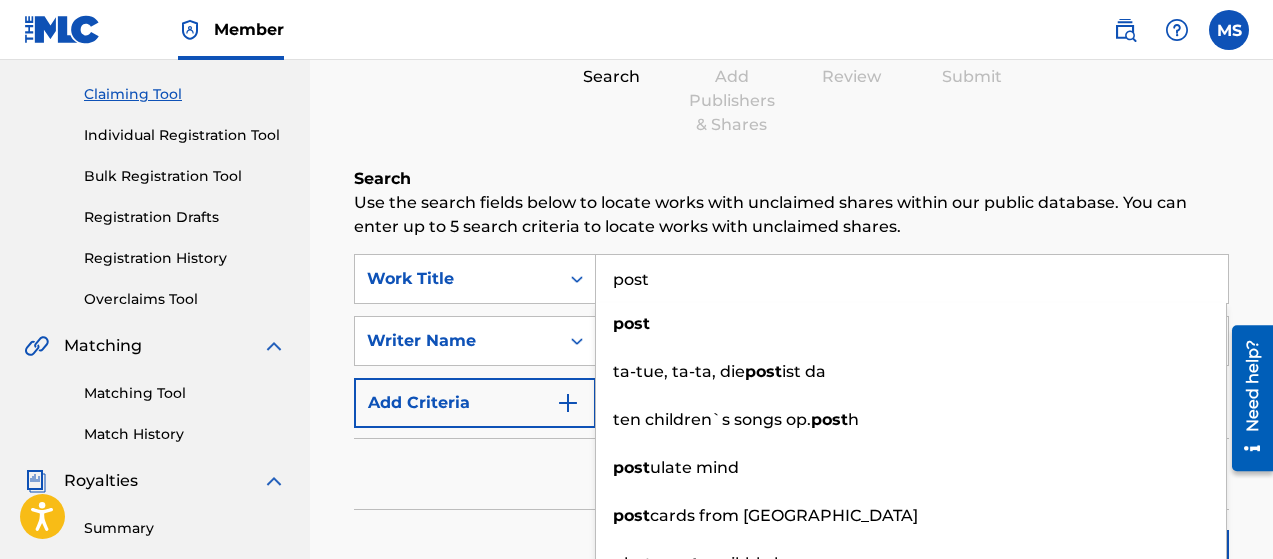 type on "post" 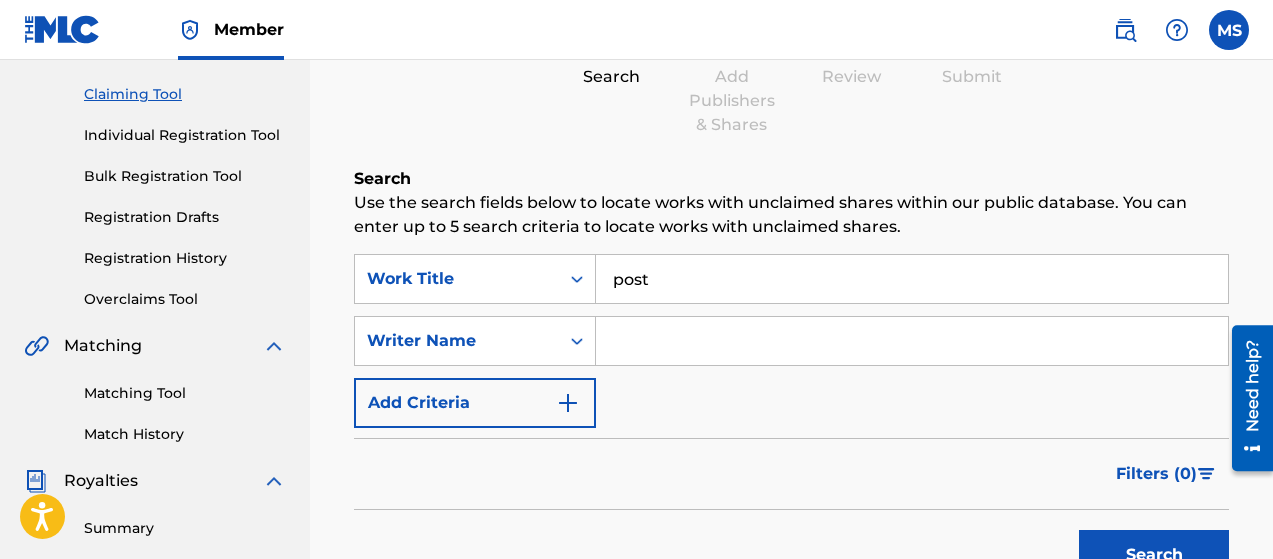 click at bounding box center [912, 341] 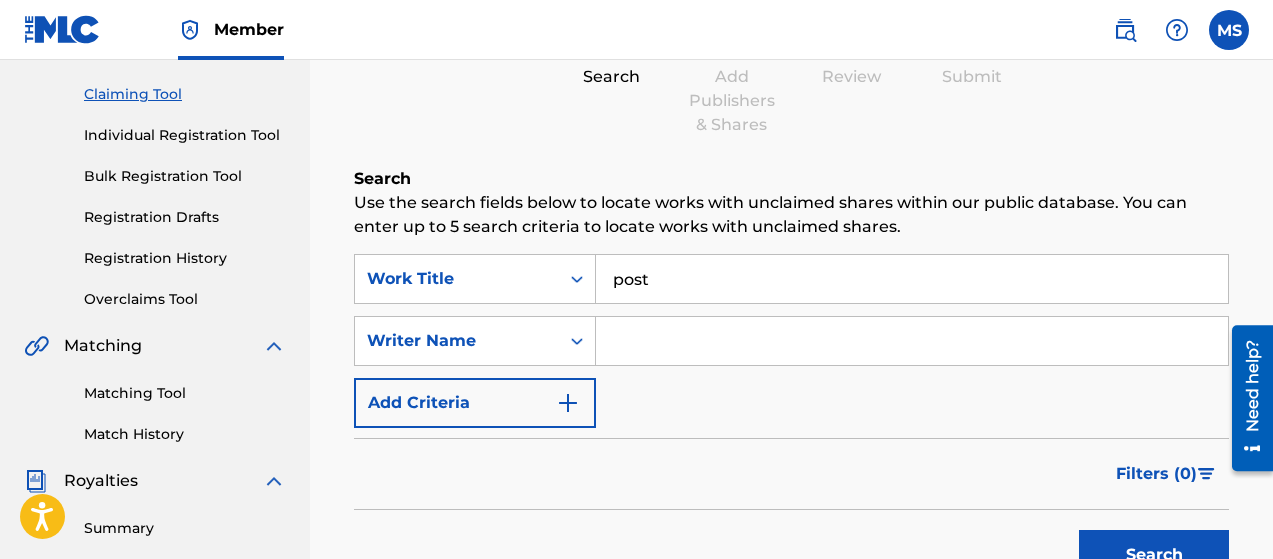 type on "[PERSON_NAME]" 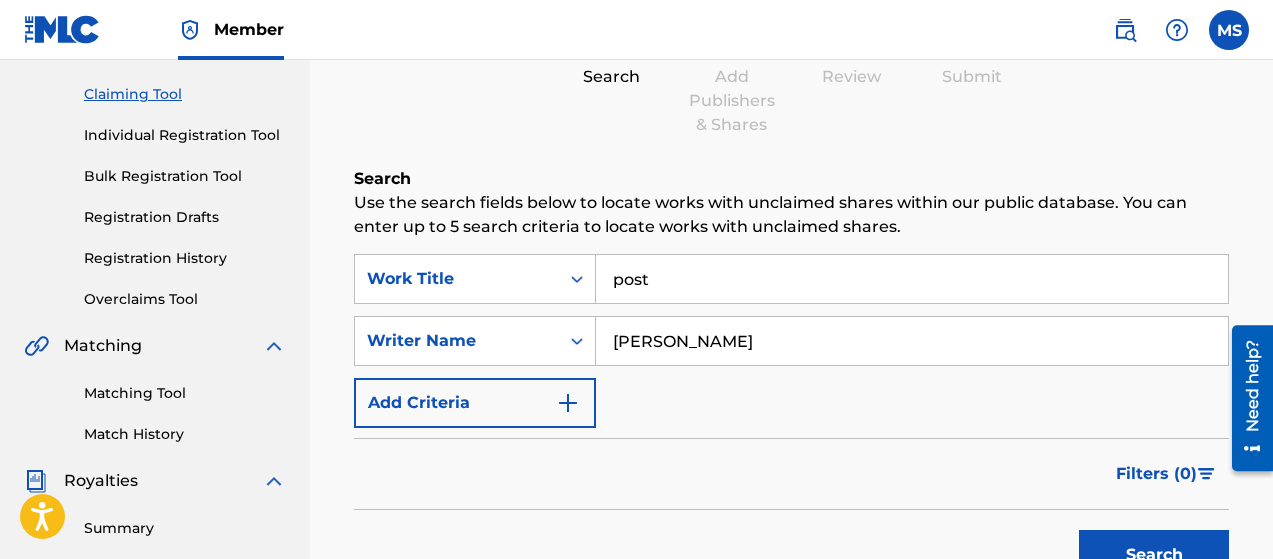 click on "Search" at bounding box center [1154, 555] 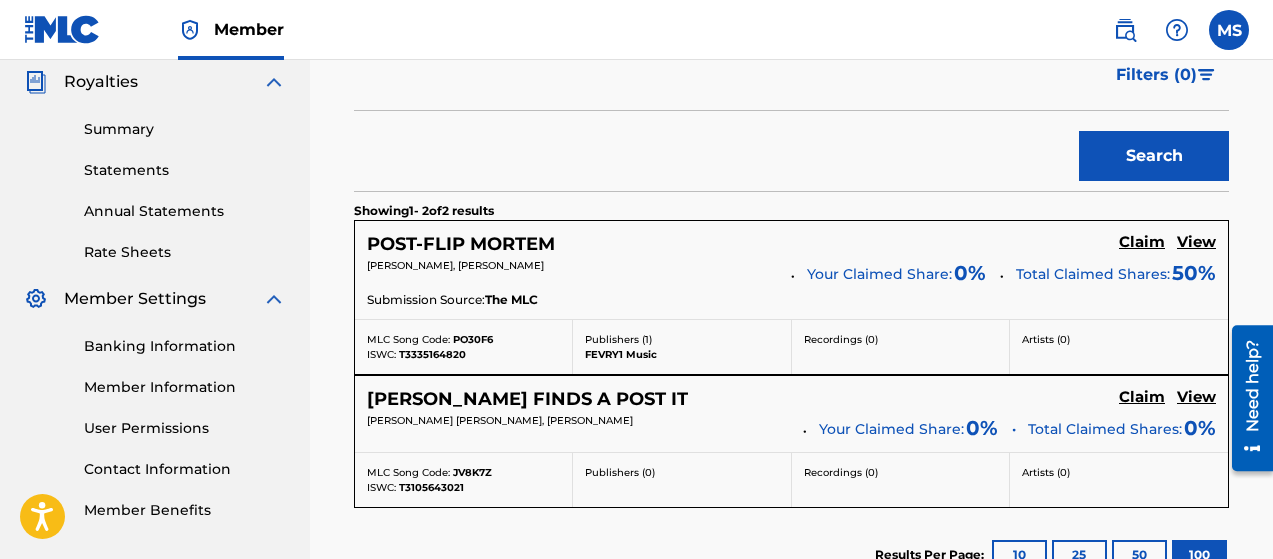 scroll, scrollTop: 600, scrollLeft: 0, axis: vertical 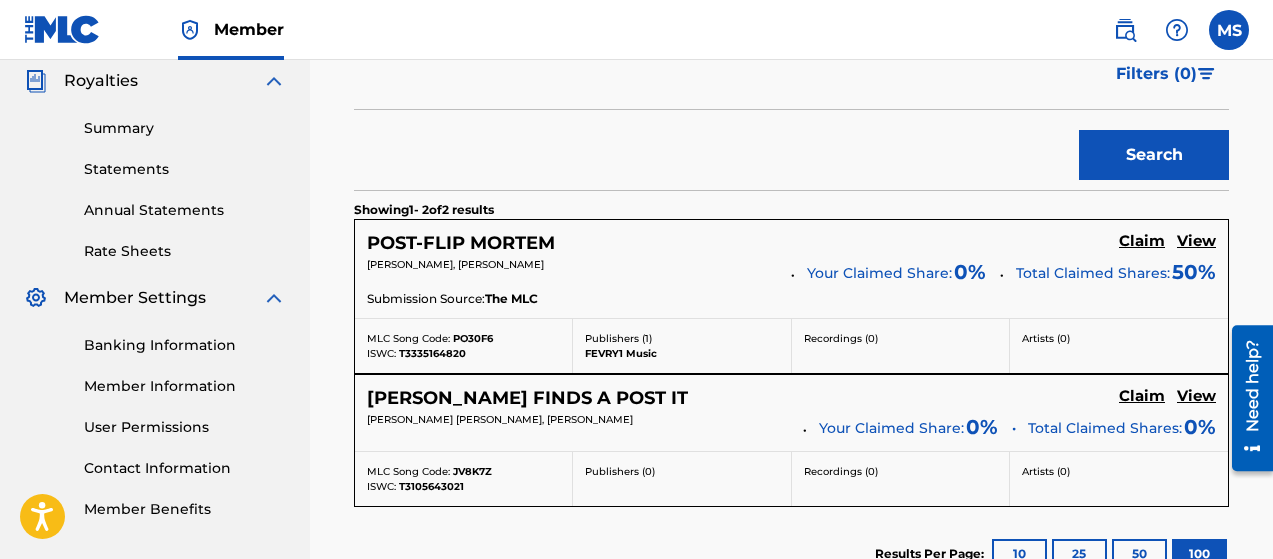 click on "Claim" at bounding box center [1142, 241] 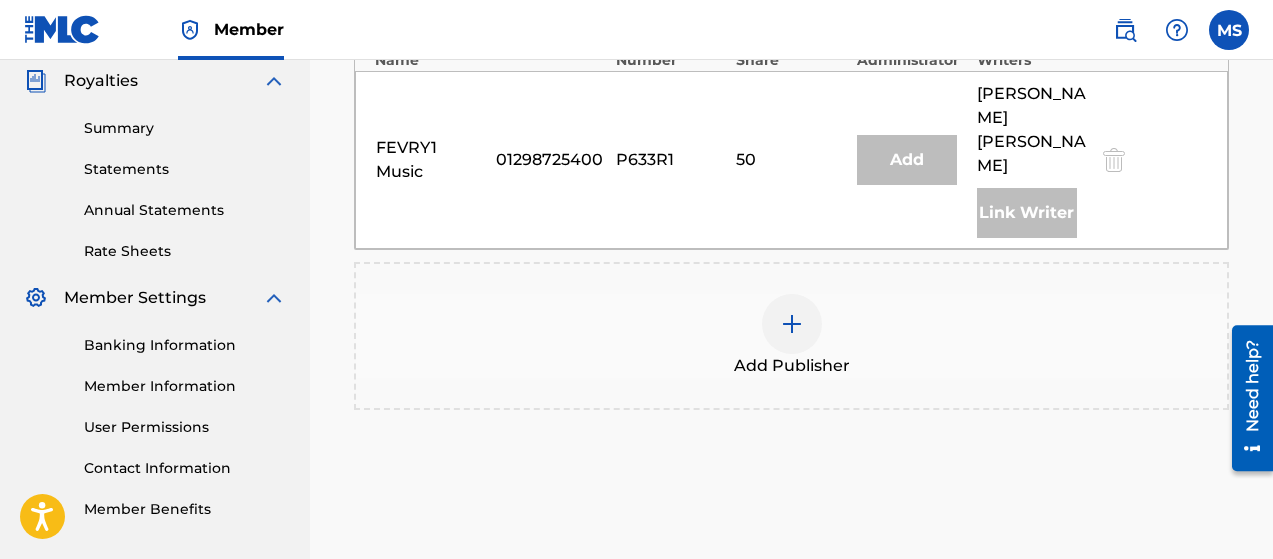 click at bounding box center (792, 324) 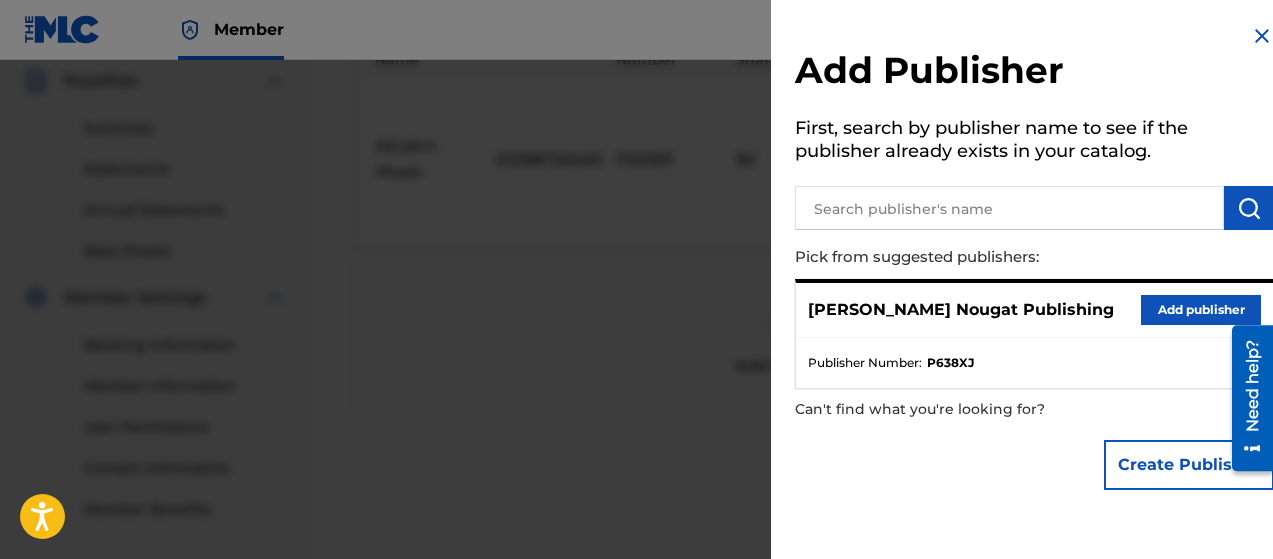 click on "Add publisher" at bounding box center (1201, 310) 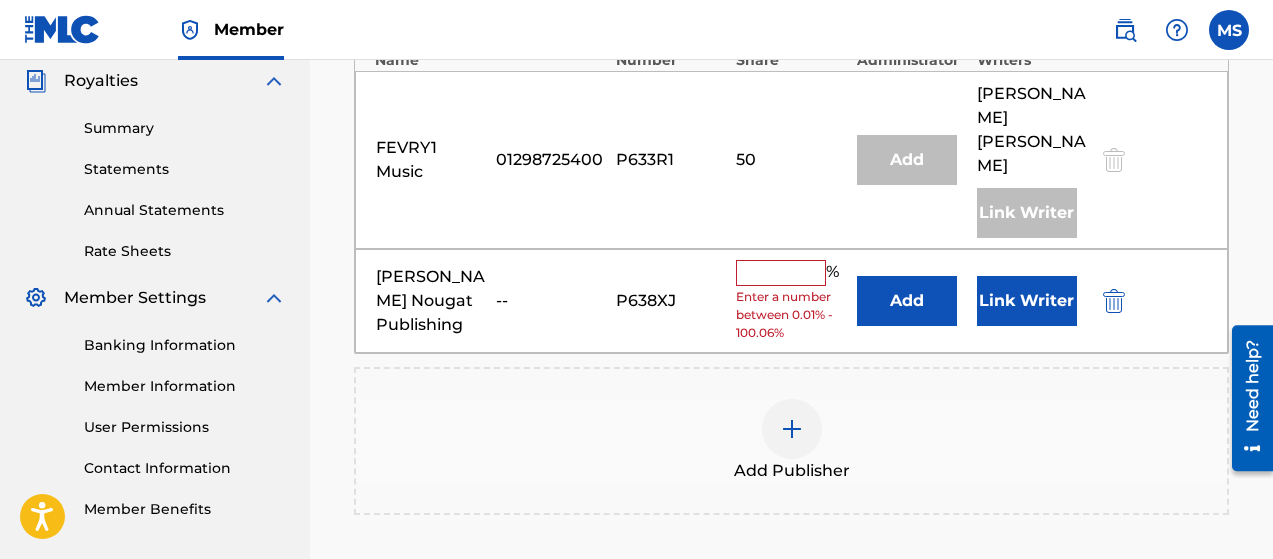 click at bounding box center [781, 273] 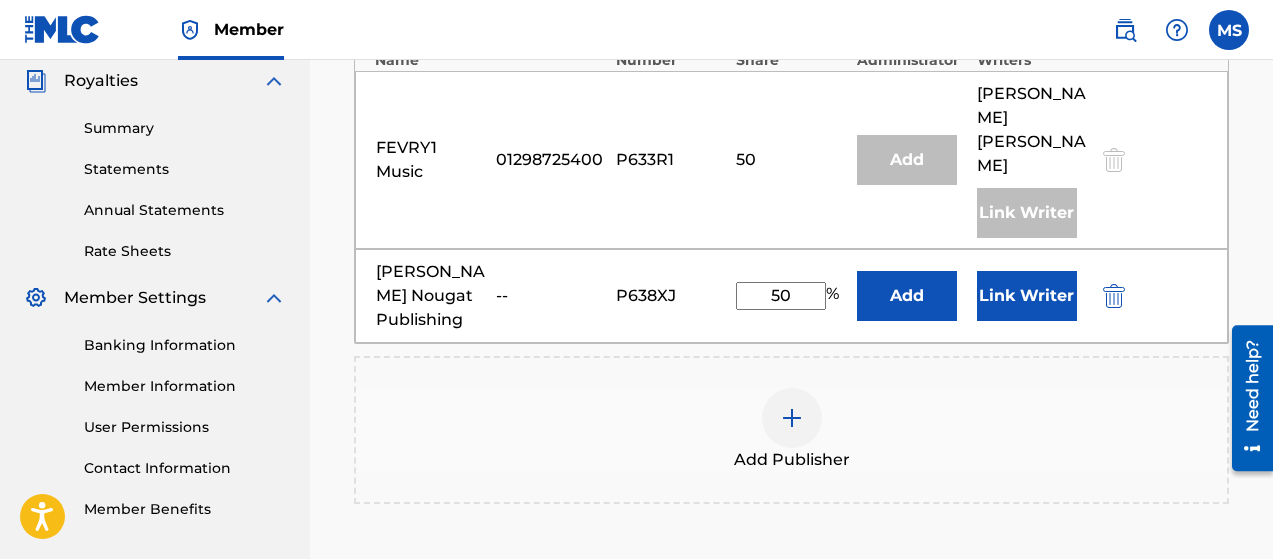 click on "Link Writer" at bounding box center [1027, 296] 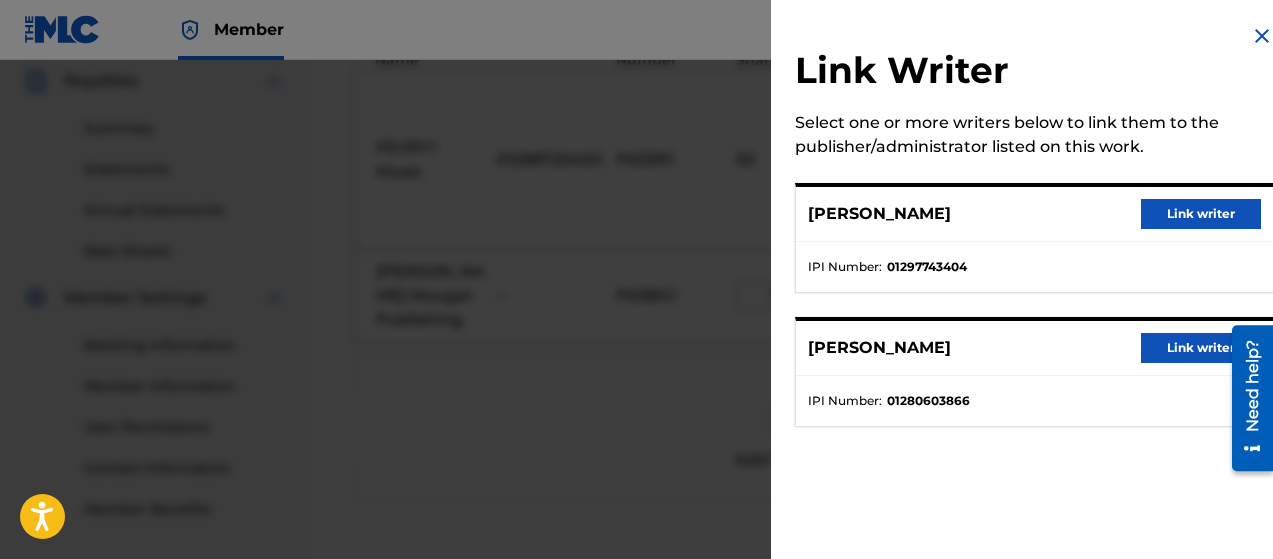 click on "Link writer" at bounding box center [1201, 214] 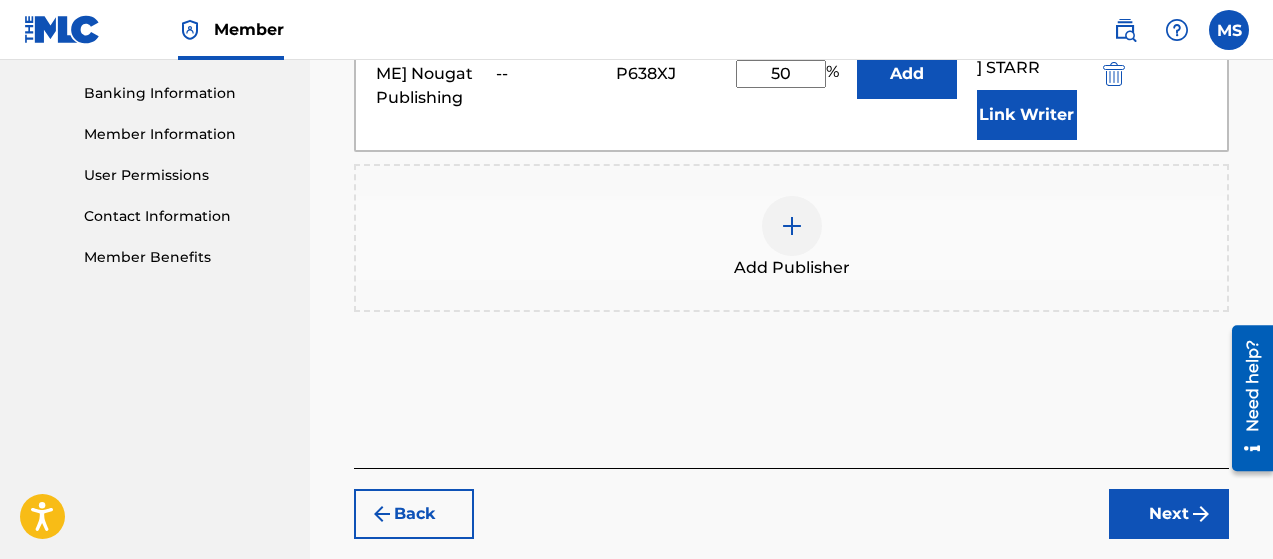 click on "Next" at bounding box center [1169, 514] 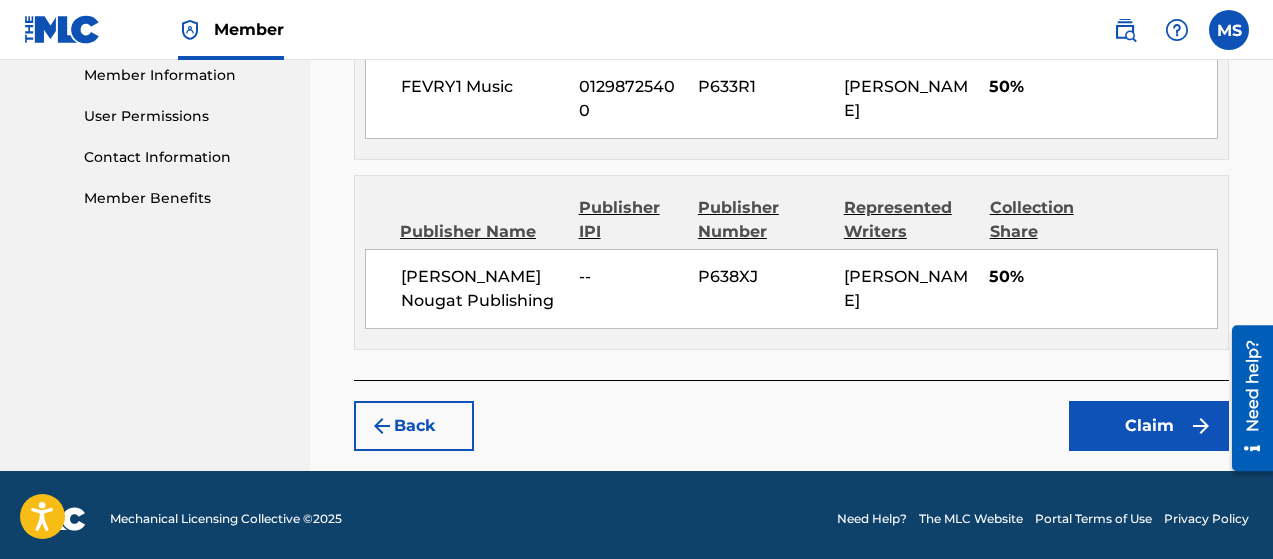 scroll, scrollTop: 915, scrollLeft: 0, axis: vertical 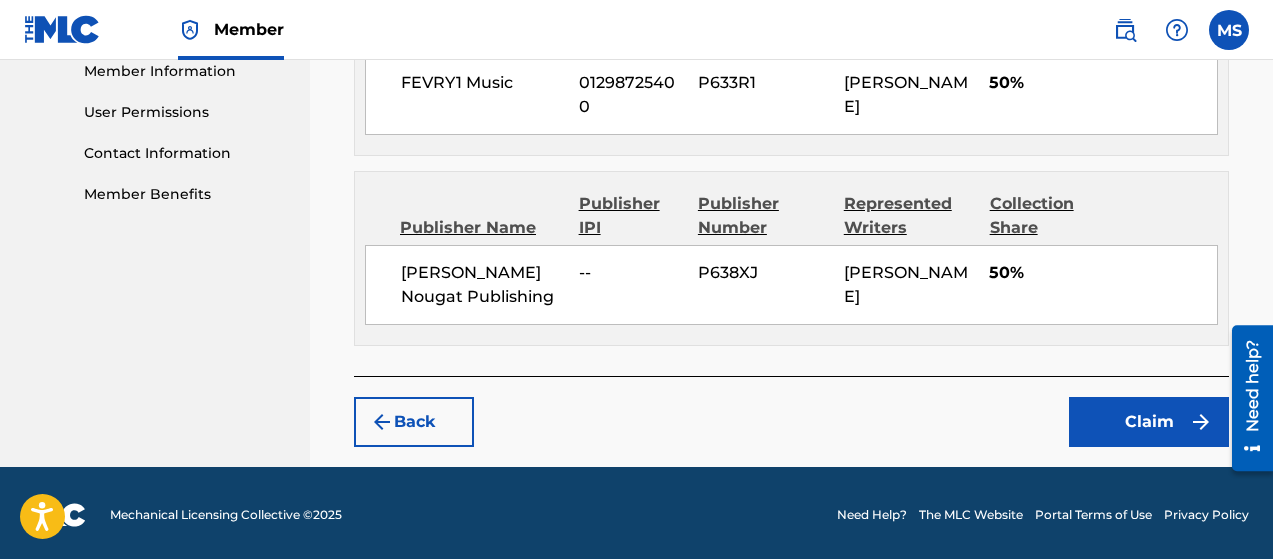 click on "Claim" at bounding box center [1149, 422] 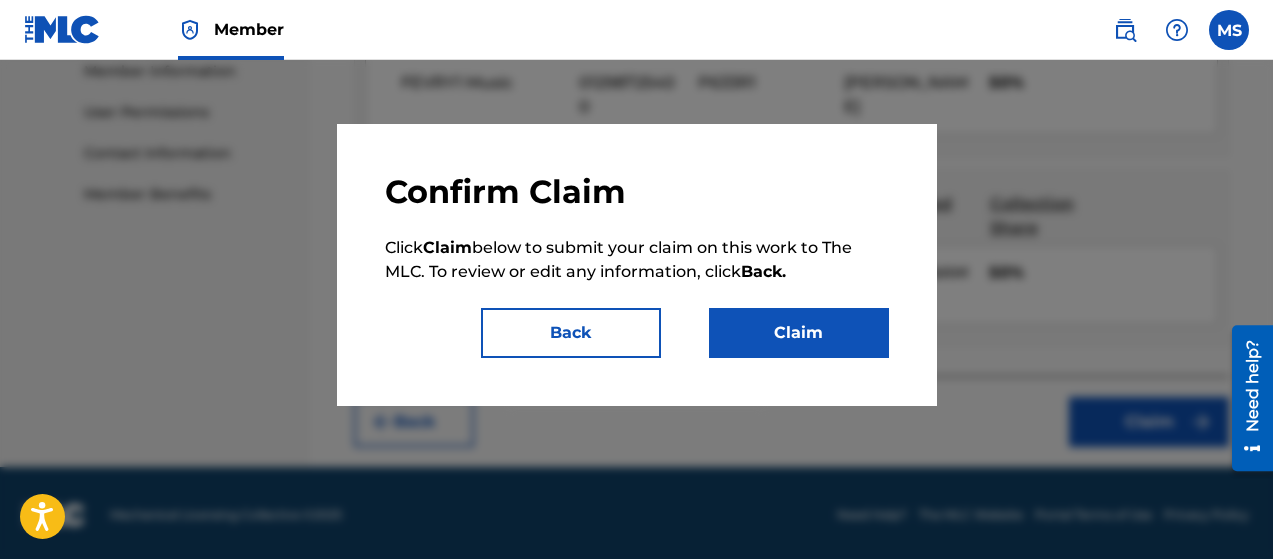 click on "Claim" at bounding box center [799, 333] 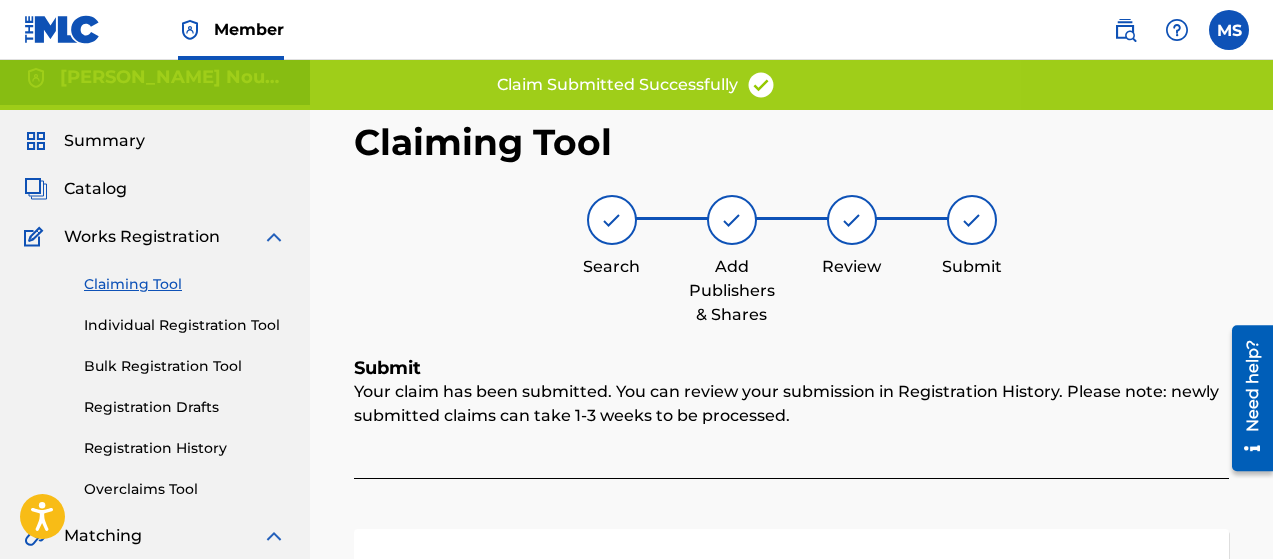 scroll, scrollTop: 0, scrollLeft: 0, axis: both 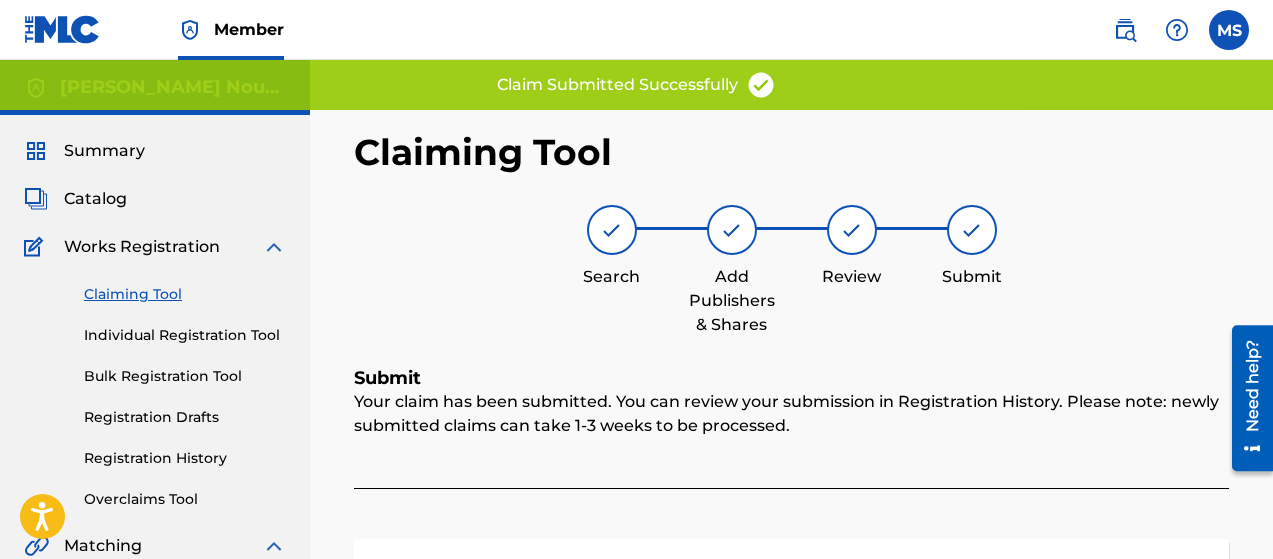 click on "Claiming Tool" at bounding box center [185, 294] 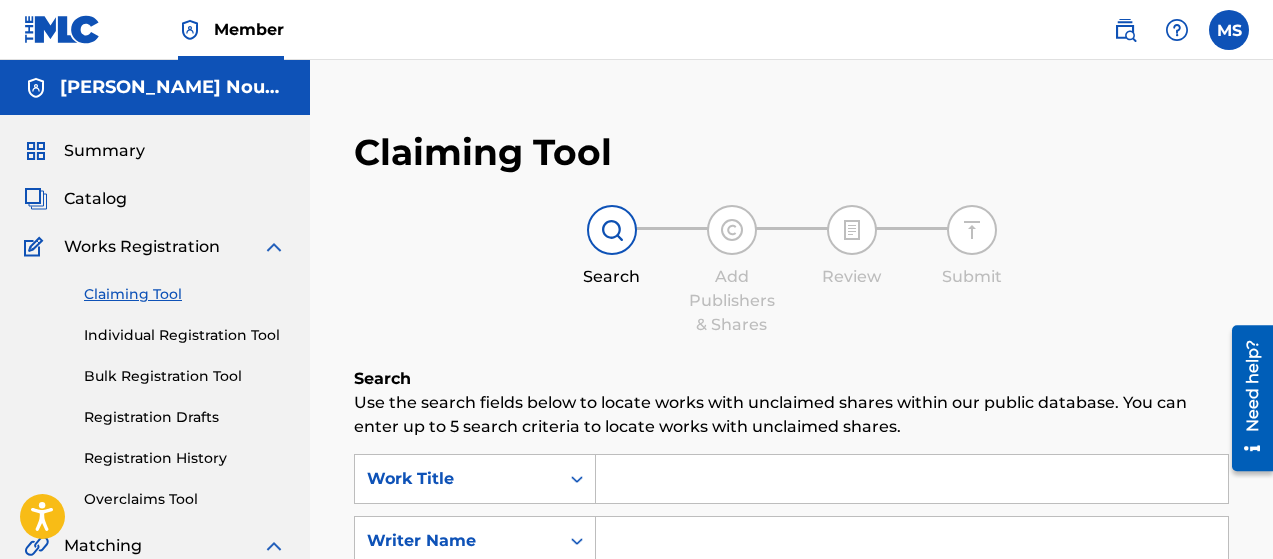 click at bounding box center (912, 479) 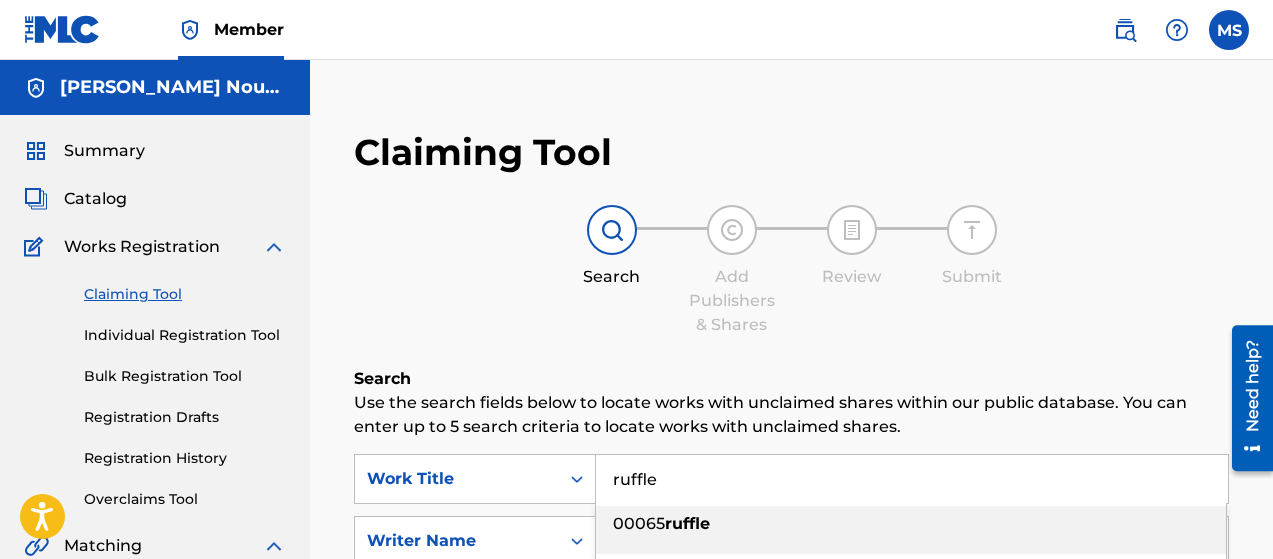 type on "ruffle" 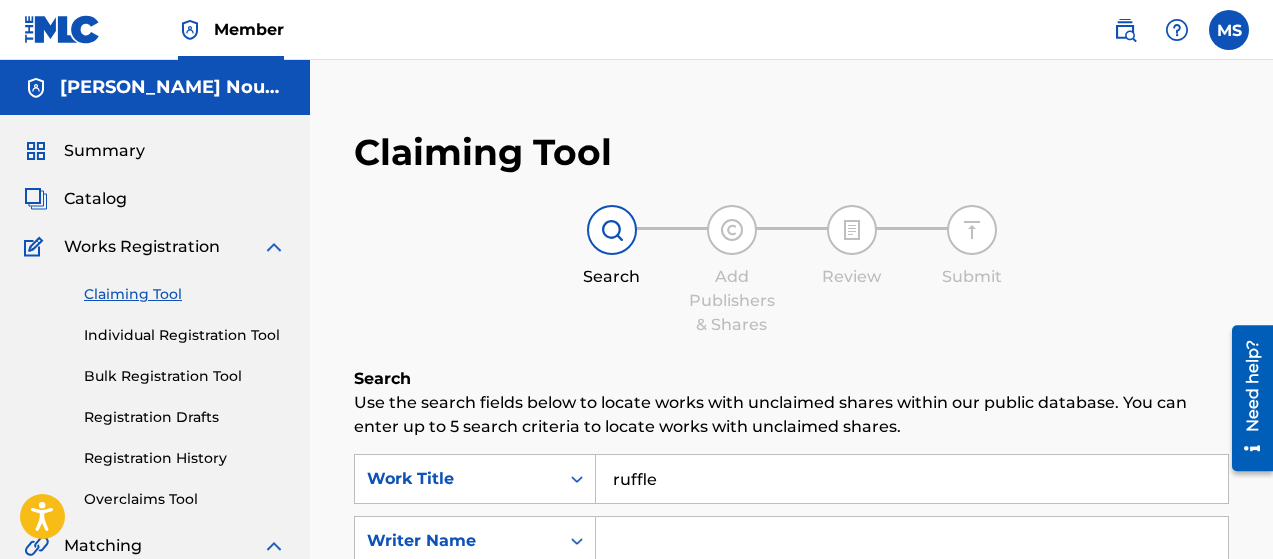 click at bounding box center (912, 541) 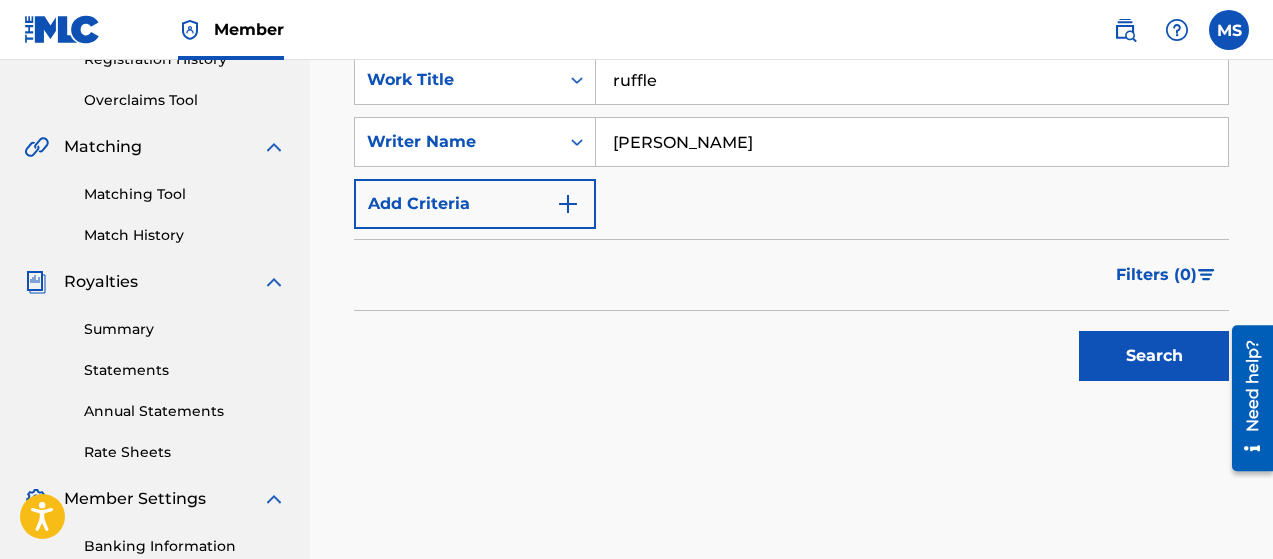 click on "Search" at bounding box center [1154, 356] 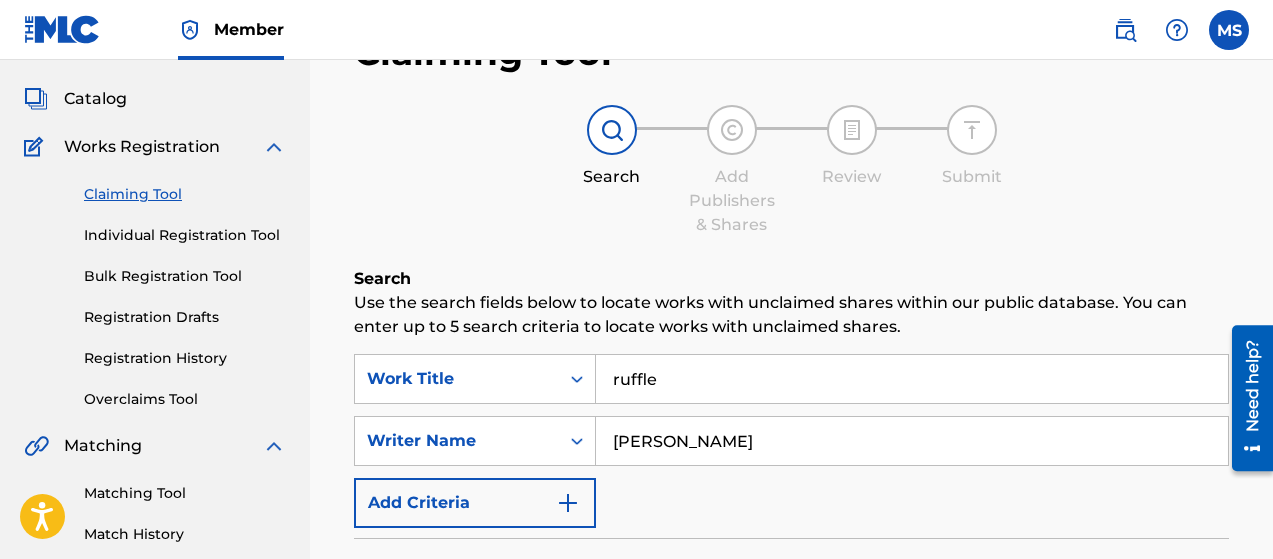 scroll, scrollTop: 101, scrollLeft: 0, axis: vertical 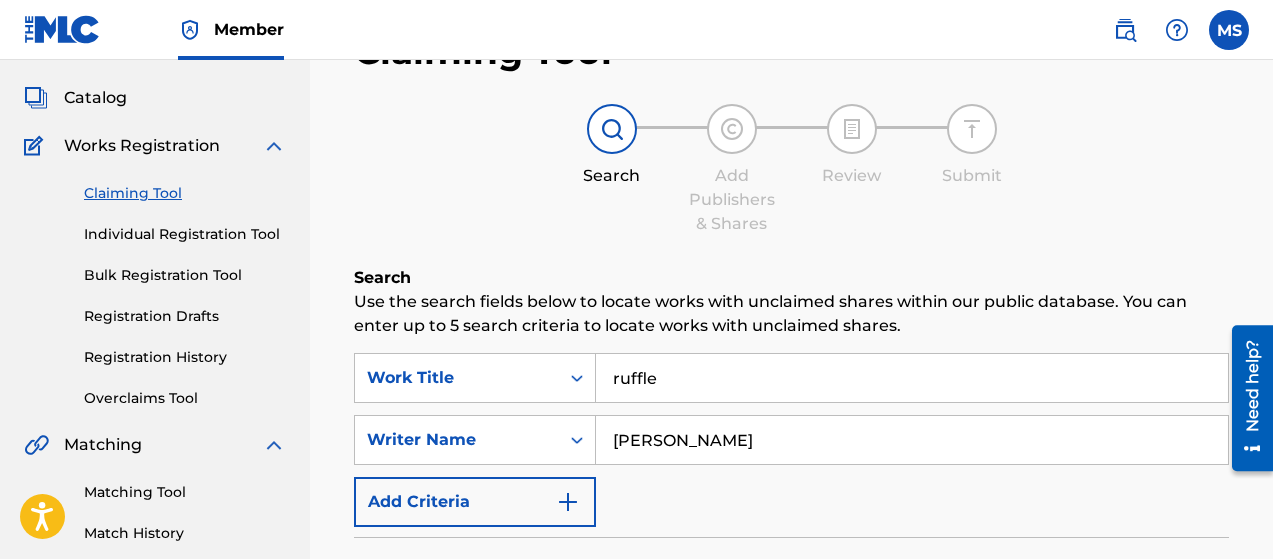 click on "ruffle" at bounding box center (912, 378) 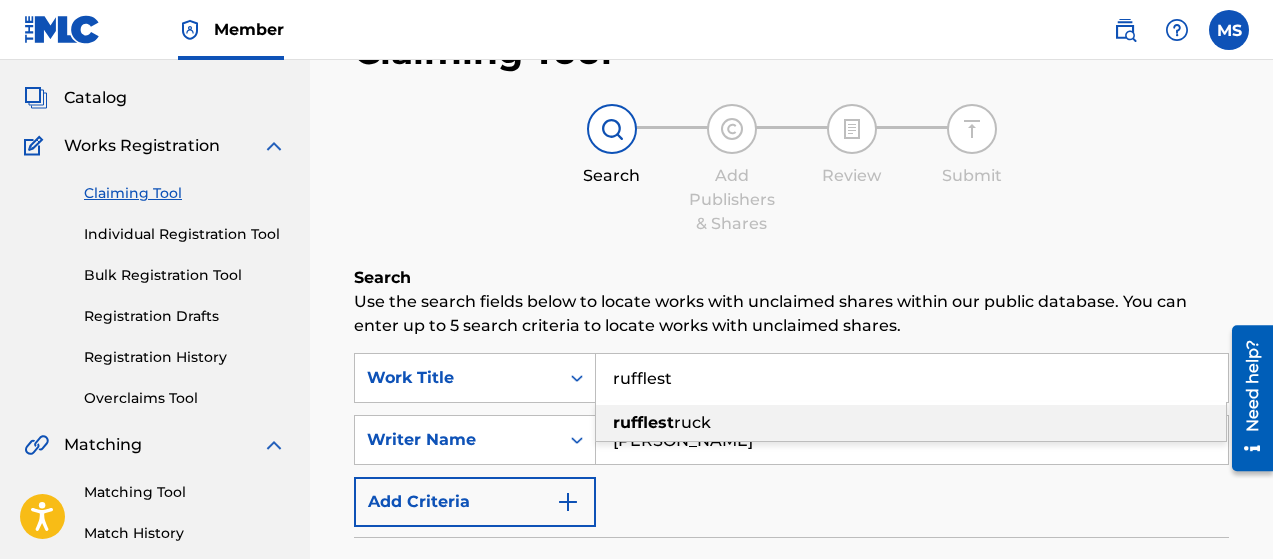 click on "ruck" at bounding box center [692, 422] 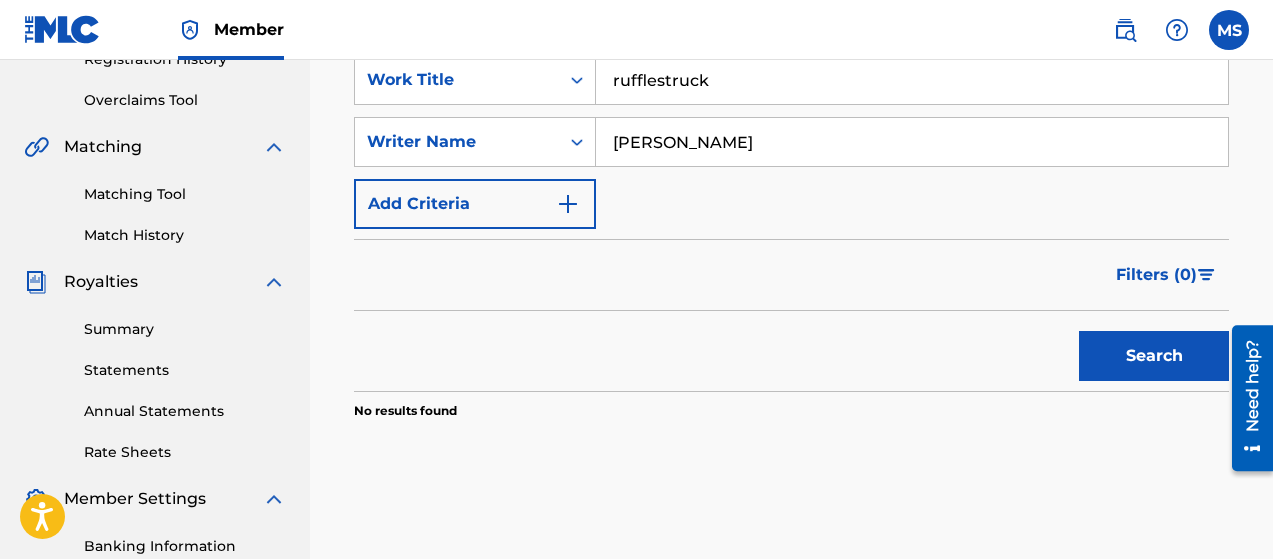 click on "Search" at bounding box center [1154, 356] 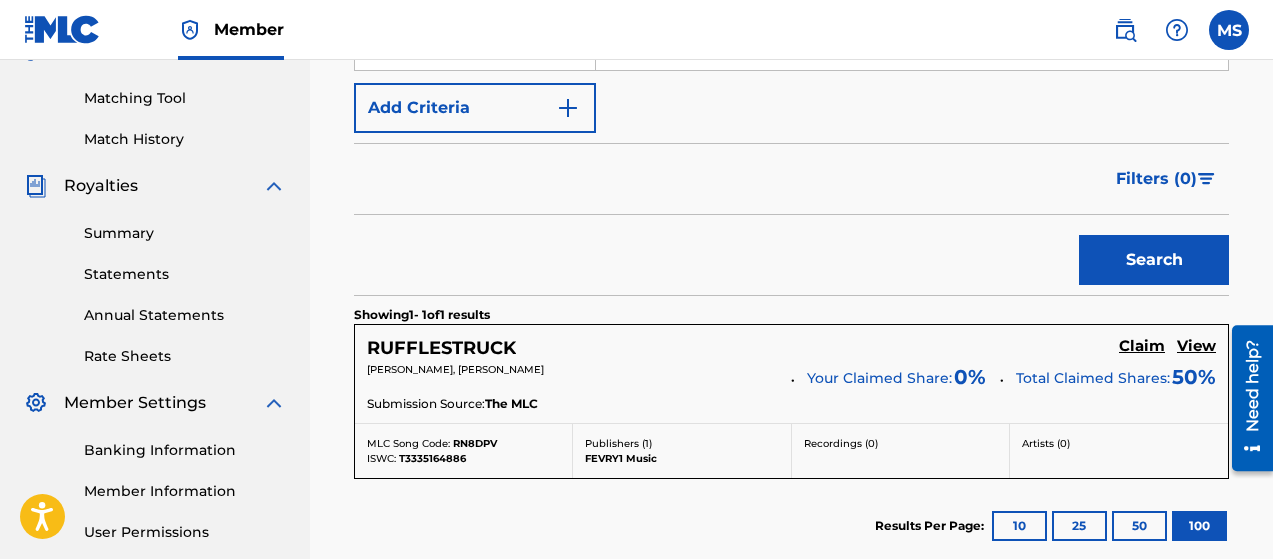 click on "RUFFLESTRUCK Claim View [PERSON_NAME], [PERSON_NAME] Your Claimed Share:  0 % Total Claimed Shares:  50 % Submission Source:  The MLC" at bounding box center [791, 374] 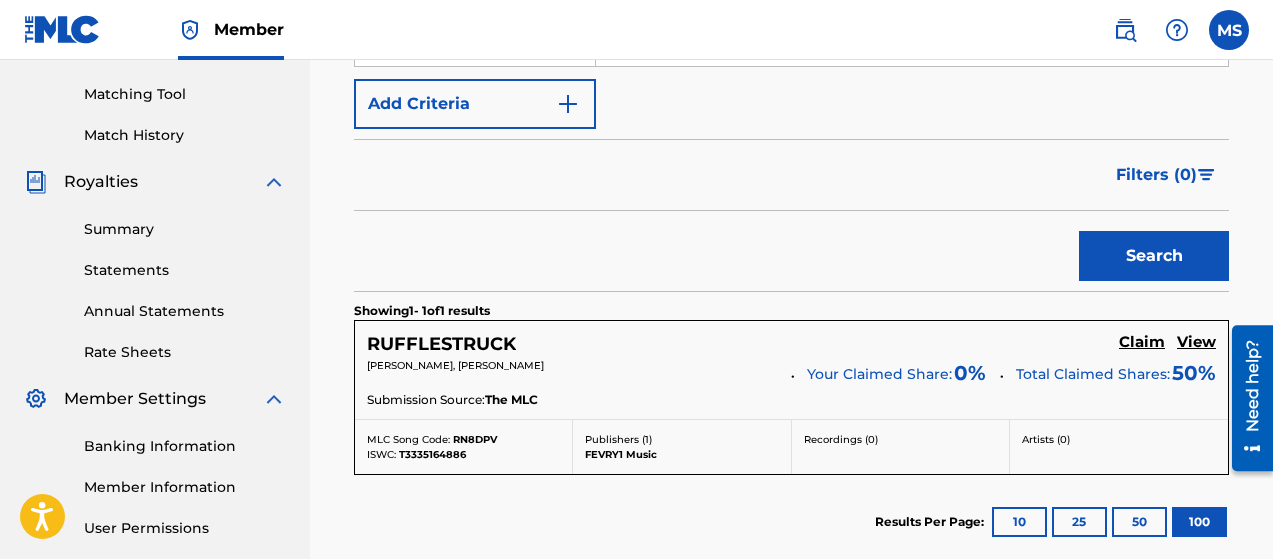 scroll, scrollTop: 499, scrollLeft: 0, axis: vertical 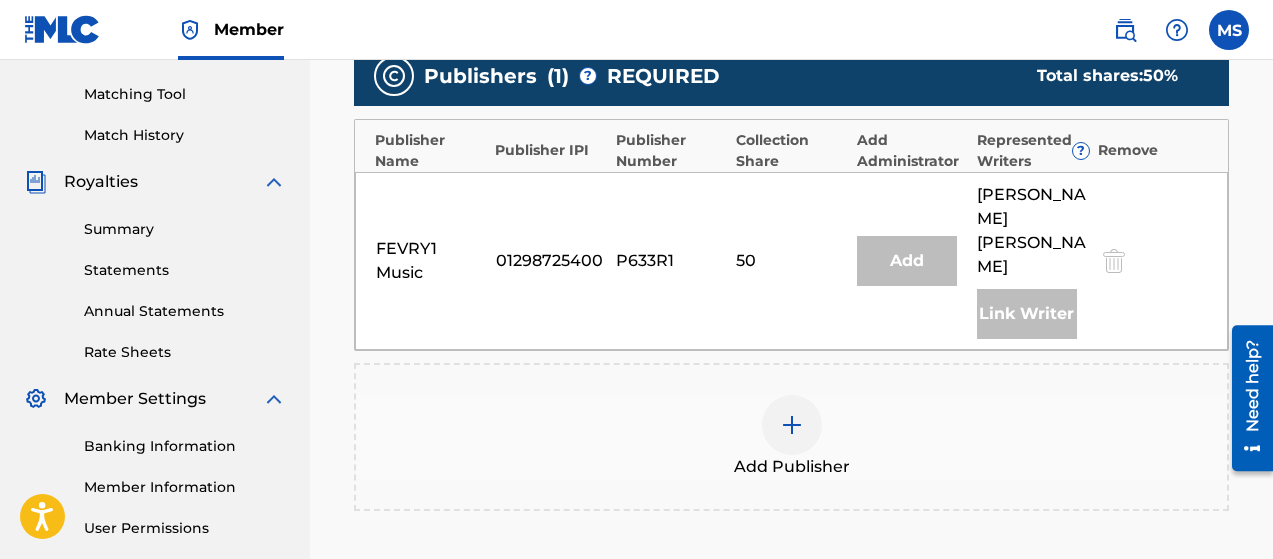 click at bounding box center (792, 425) 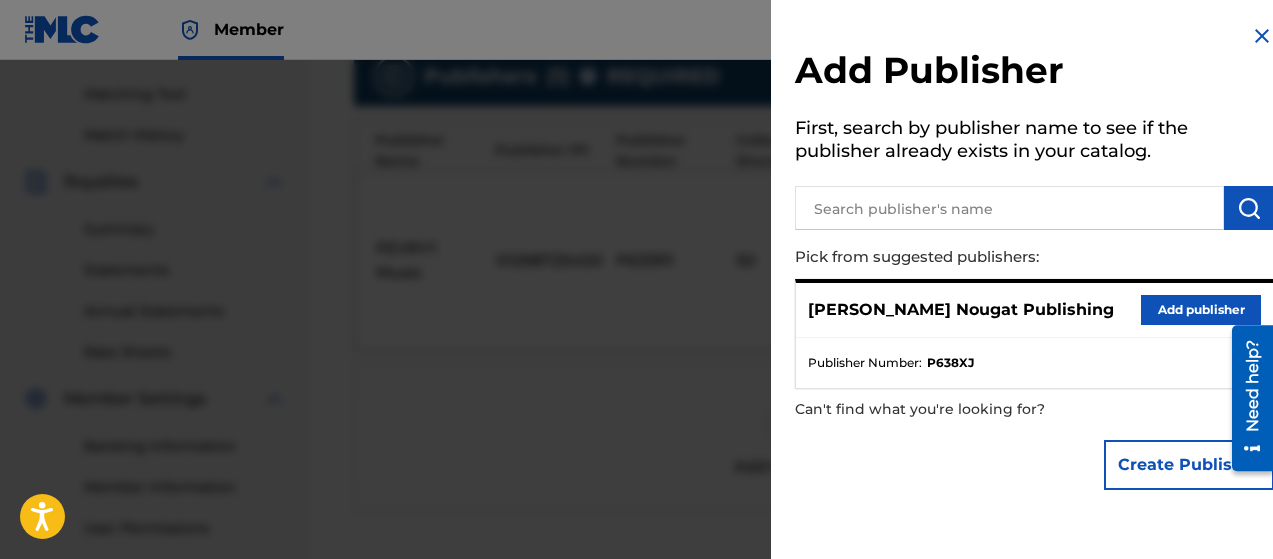 click on "Add publisher" at bounding box center [1201, 310] 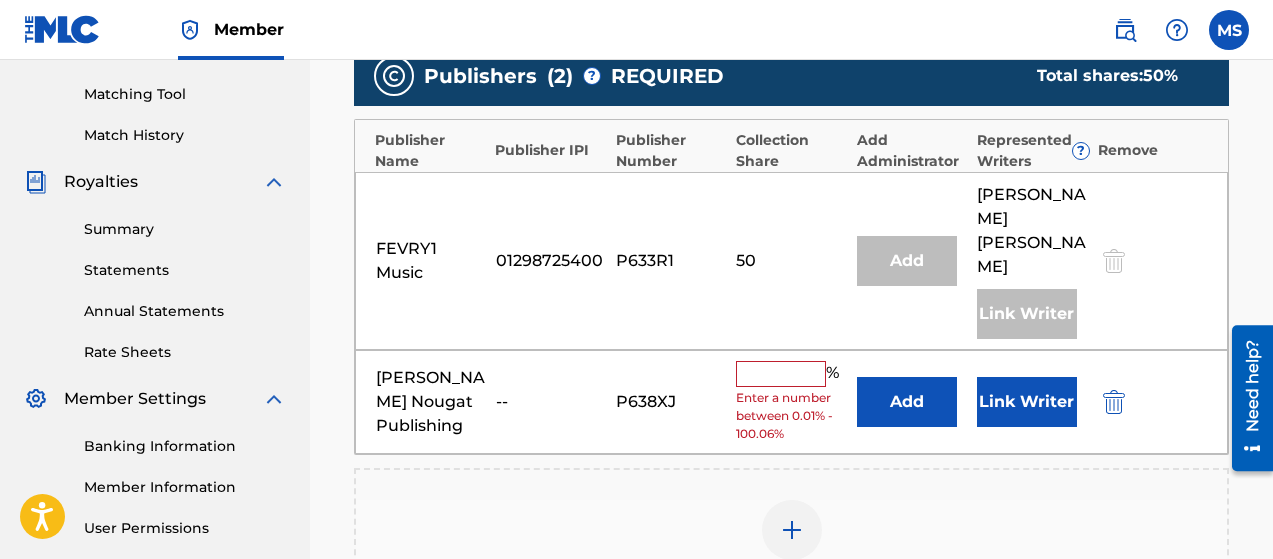 click at bounding box center (781, 374) 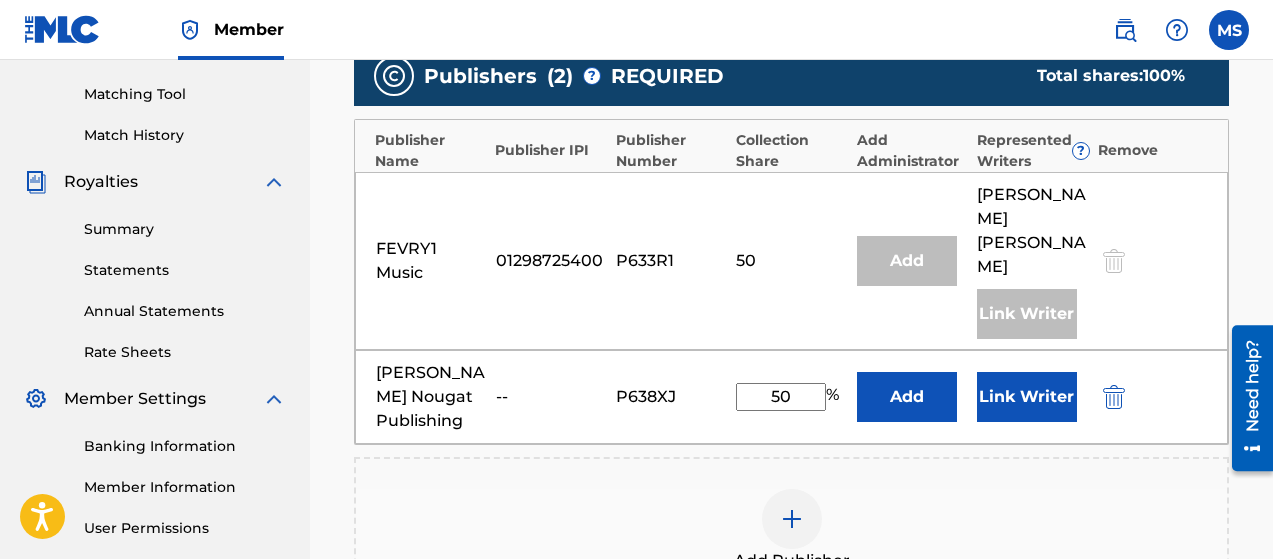 click on "Link Writer" at bounding box center (1027, 397) 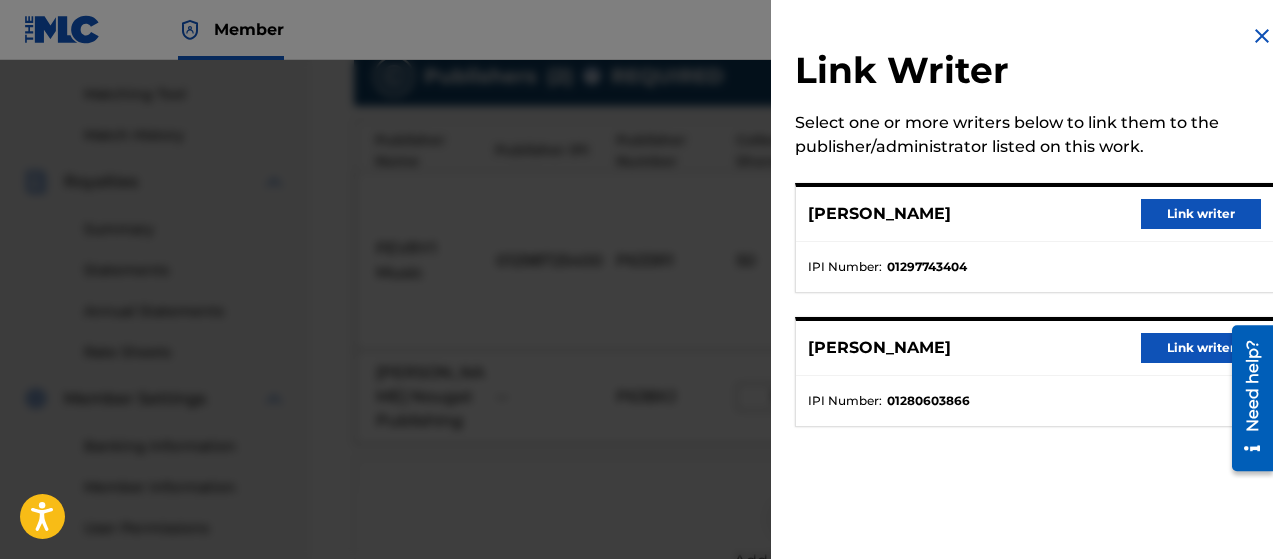 click on "[PERSON_NAME] Link writer" at bounding box center [1034, 214] 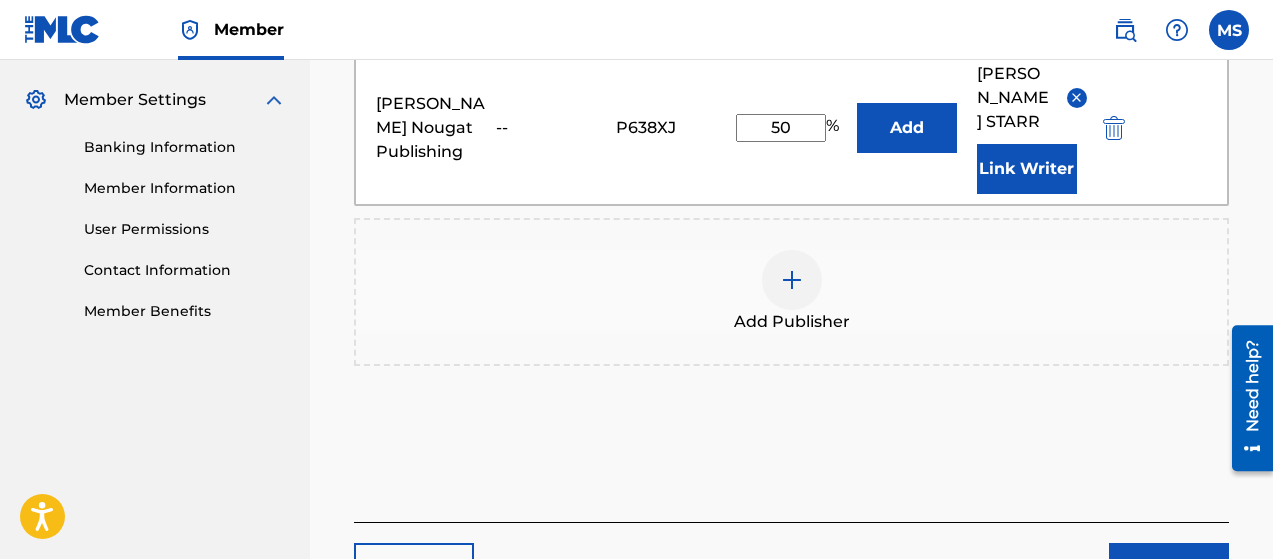 click on "Next" at bounding box center (1169, 568) 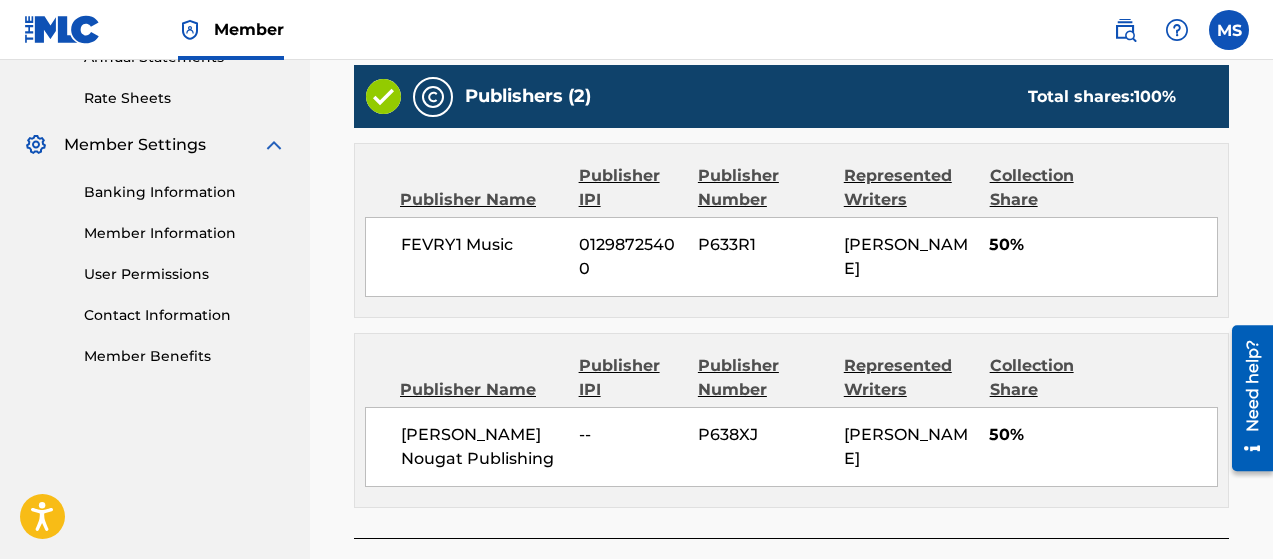 scroll, scrollTop: 915, scrollLeft: 0, axis: vertical 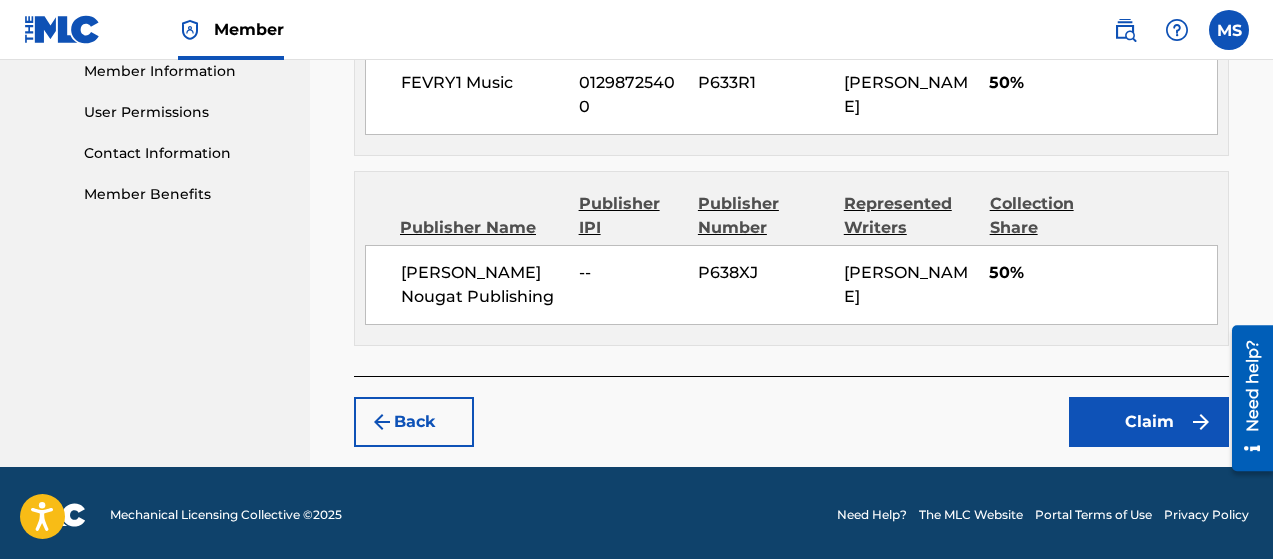 click on "Claim" at bounding box center (1149, 422) 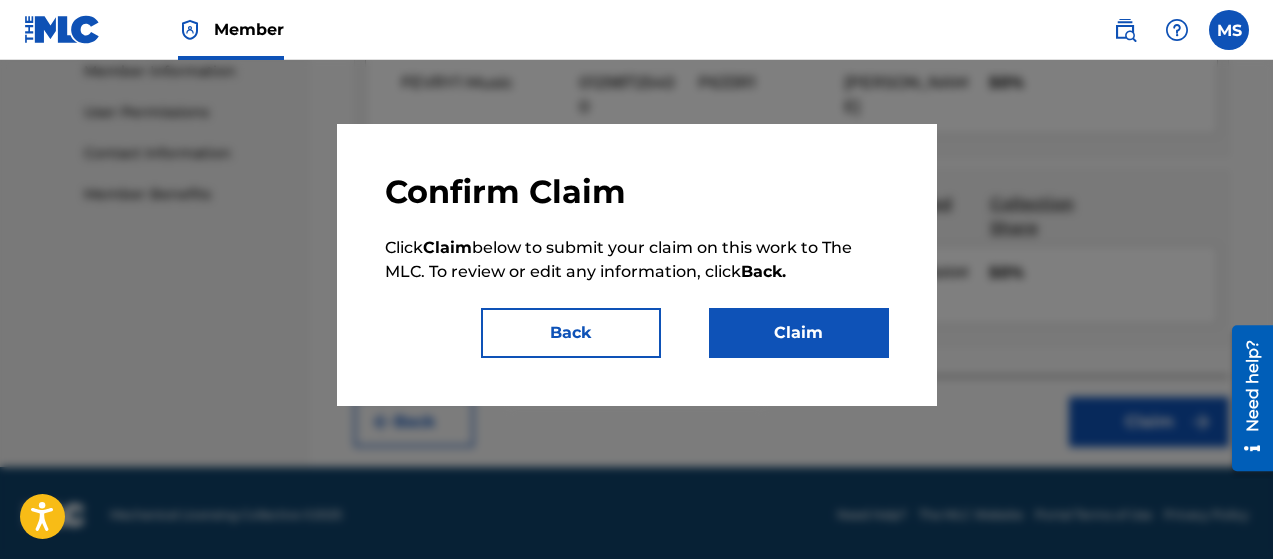 click on "Claim" at bounding box center [799, 333] 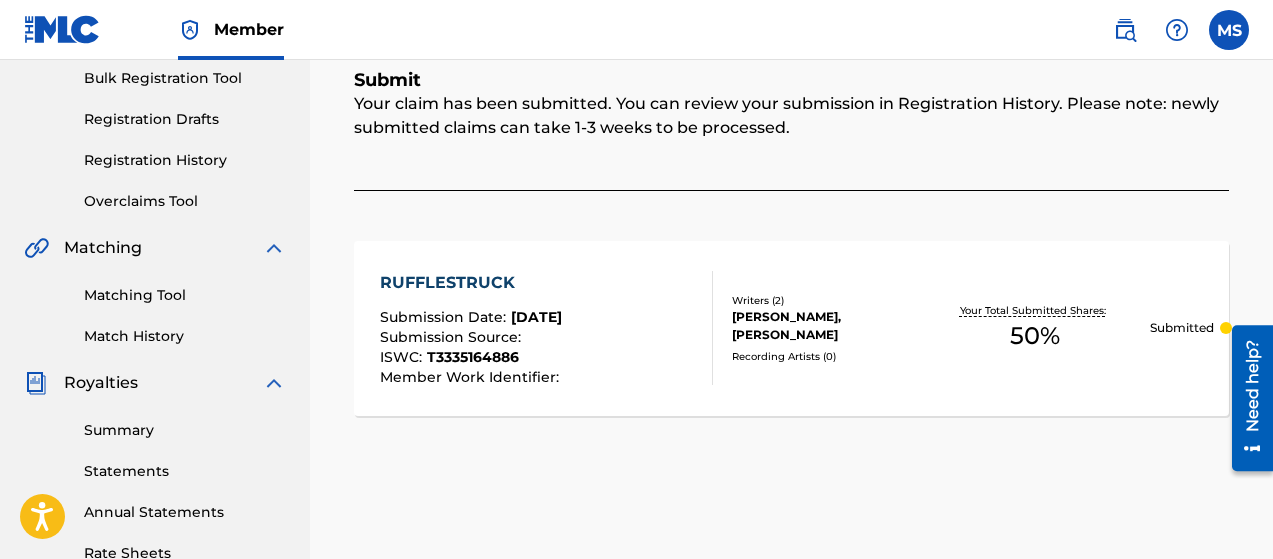 scroll, scrollTop: 0, scrollLeft: 0, axis: both 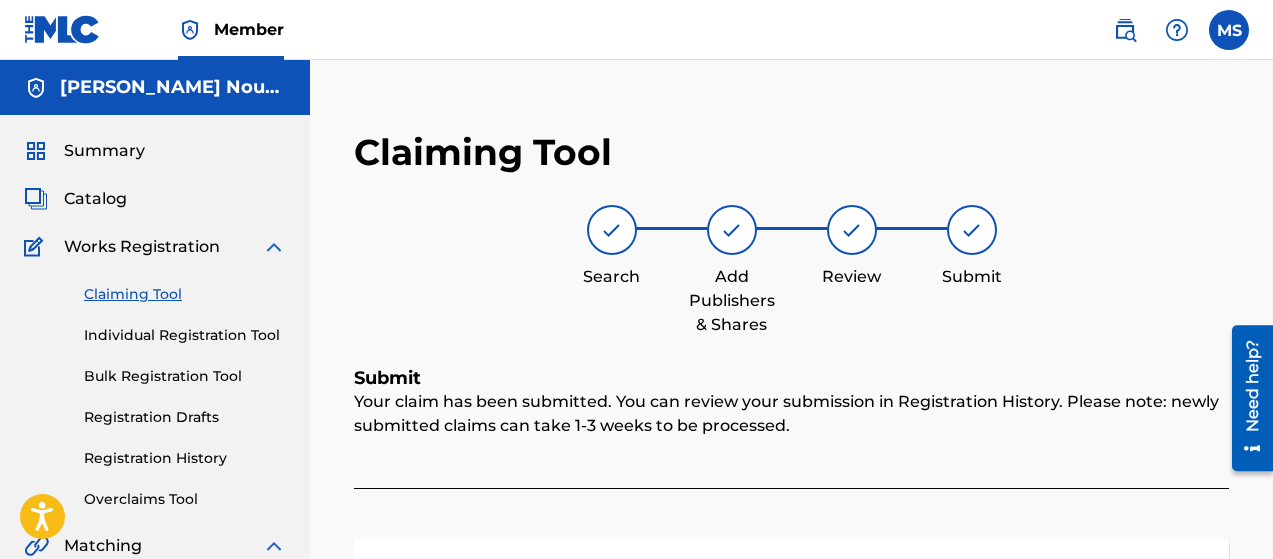 click on "Claiming Tool" at bounding box center [185, 294] 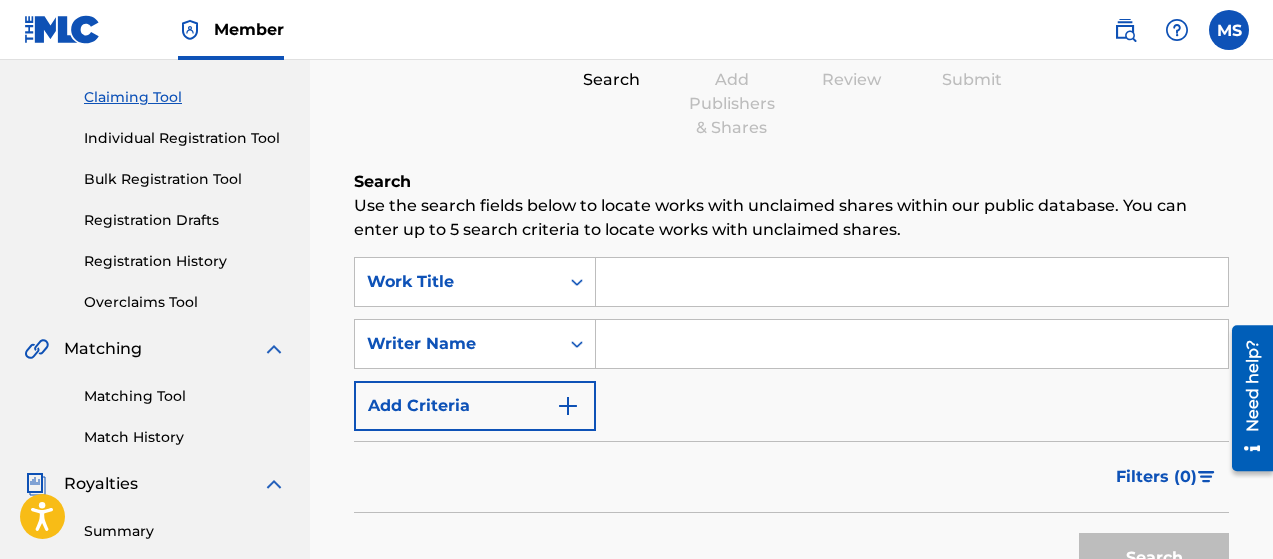 click at bounding box center [912, 282] 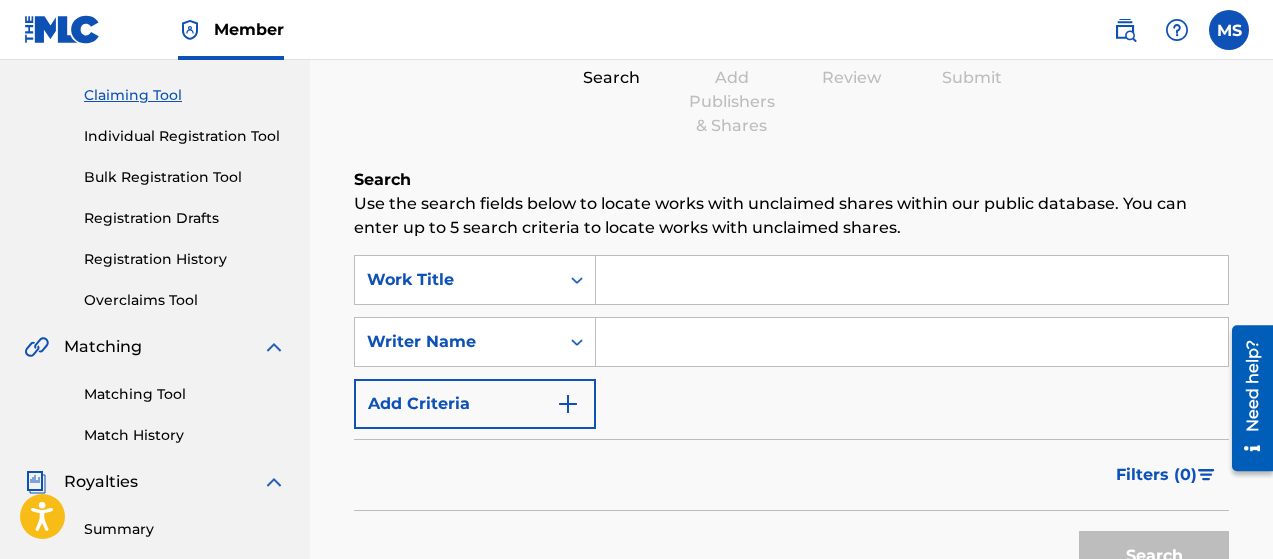 scroll, scrollTop: 200, scrollLeft: 0, axis: vertical 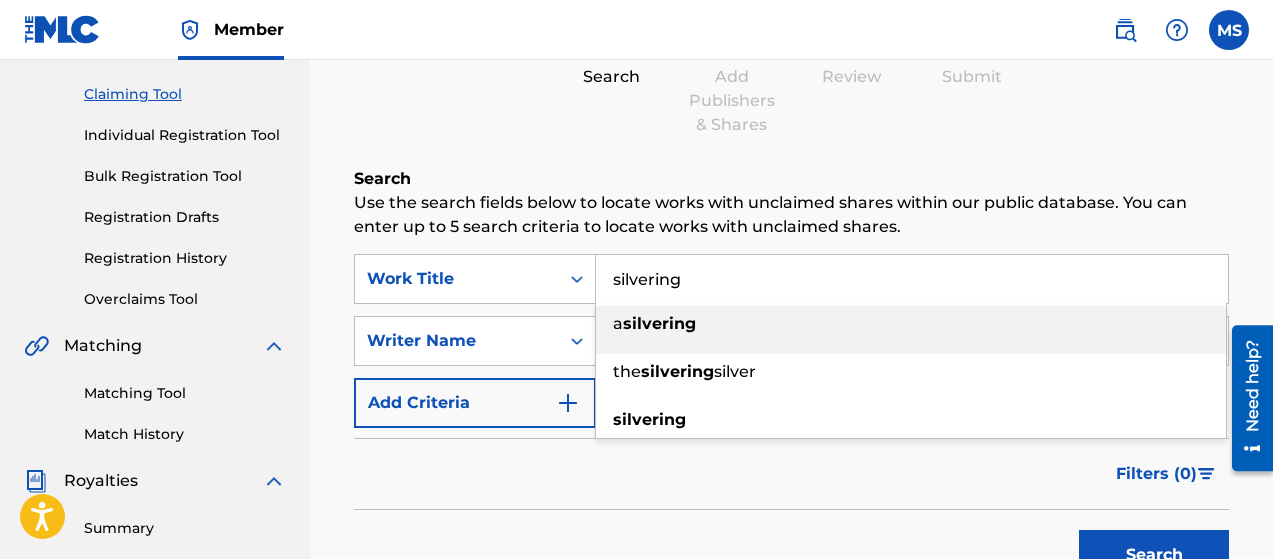 type on "silvering" 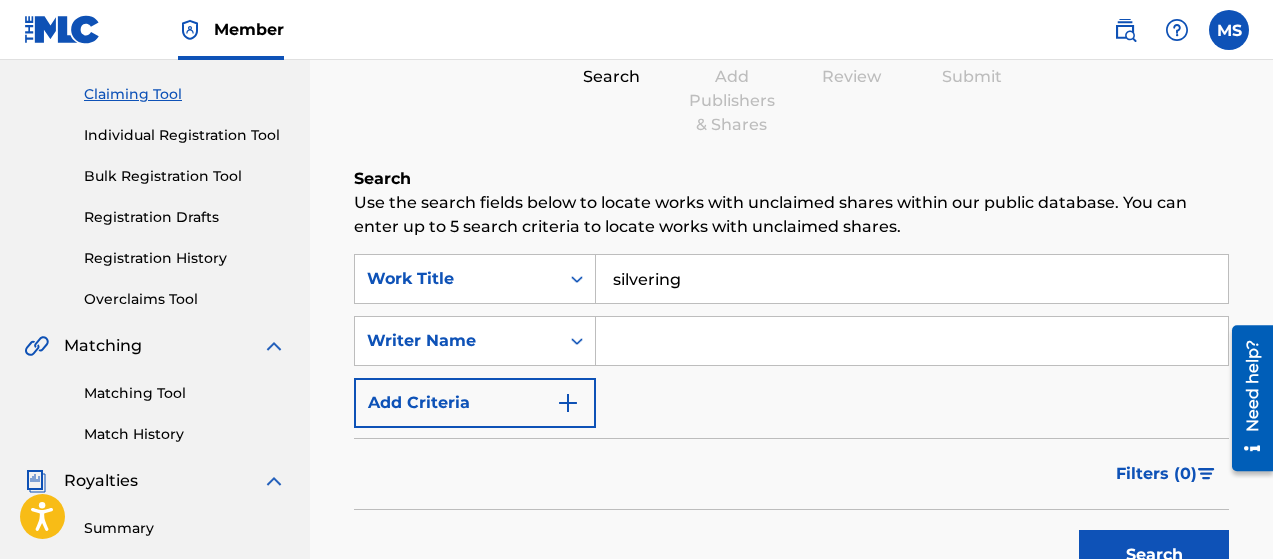 click on "Claiming Tool Search Add Publishers & Shares Review Submit Search Use the search fields below to locate works with unclaimed shares within our public database. You can enter up
to 5 search criteria to locate works with unclaimed shares. SearchWithCriteria214ccf23-748d-425e-b6f2-8f9bc818f2ed Work Title silvering SearchWithCriteriacbe51836-3670-49f4-87ab-30ba5a654c23 Writer Name Add Criteria Filter Claim Search Filters Include works claimed by my Member   Remove Filters Apply Filters Filters ( 0 ) Search" at bounding box center [791, 310] 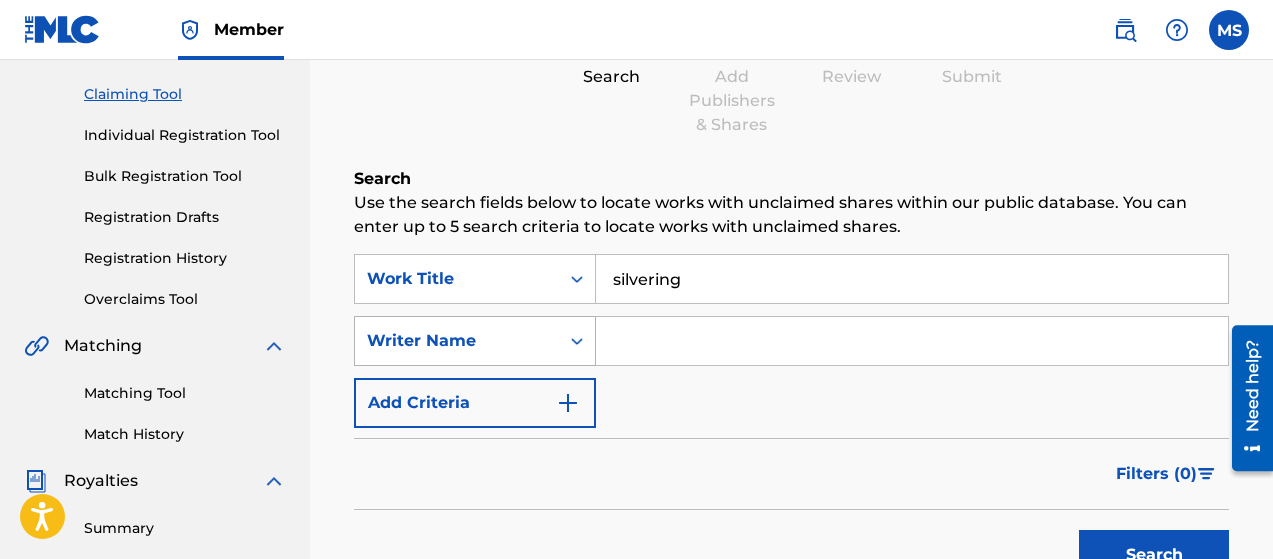 click on "Writer Name" at bounding box center (457, 341) 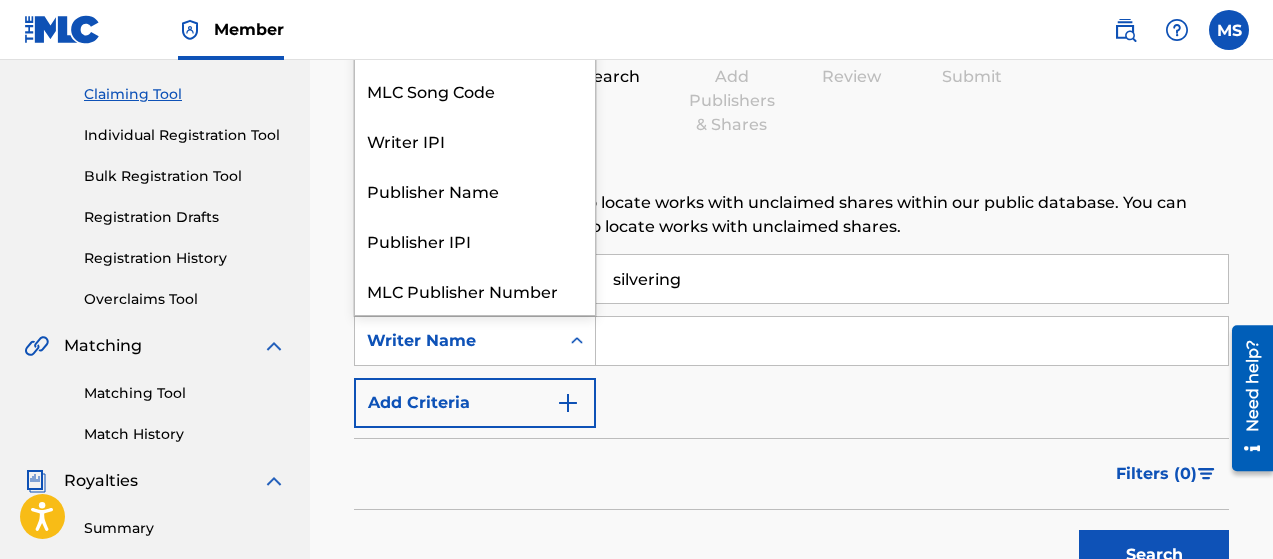 scroll, scrollTop: 50, scrollLeft: 0, axis: vertical 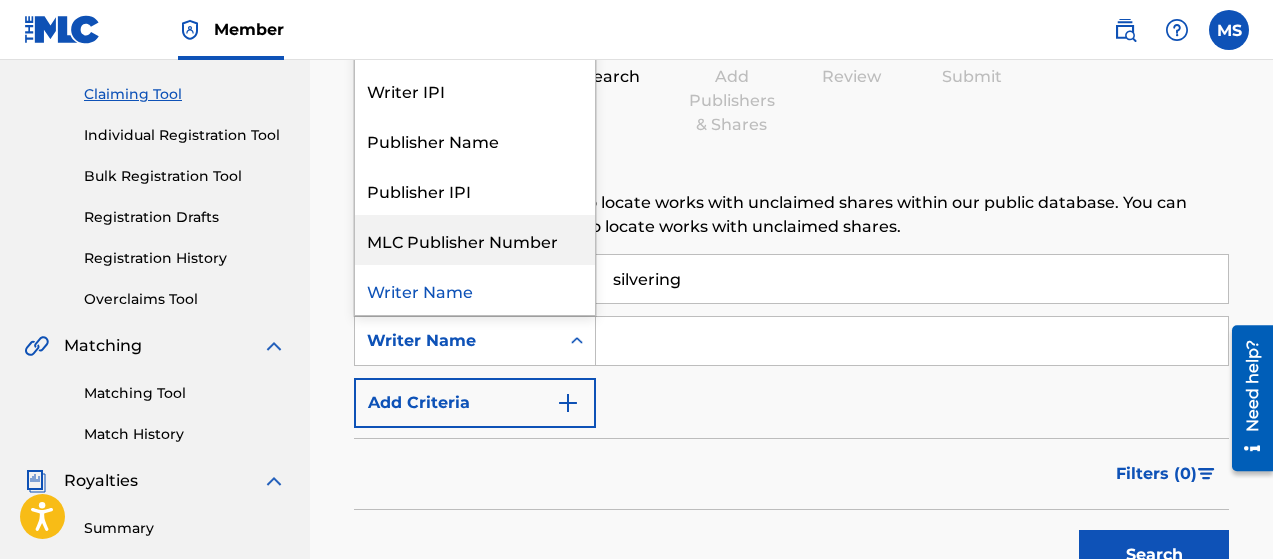 click at bounding box center [912, 341] 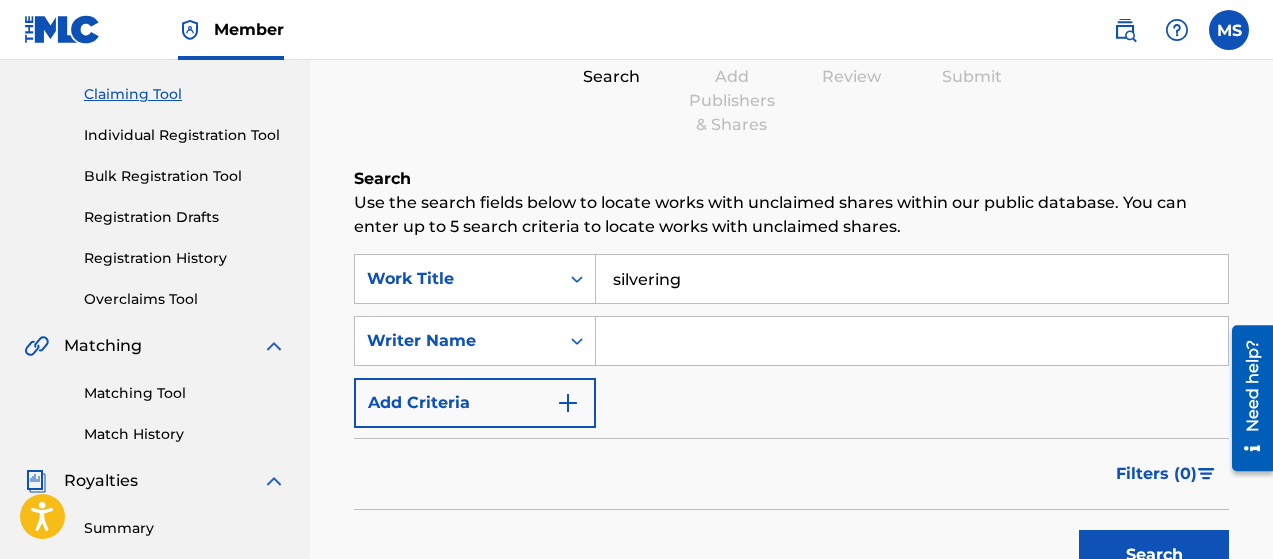 type on "[PERSON_NAME]" 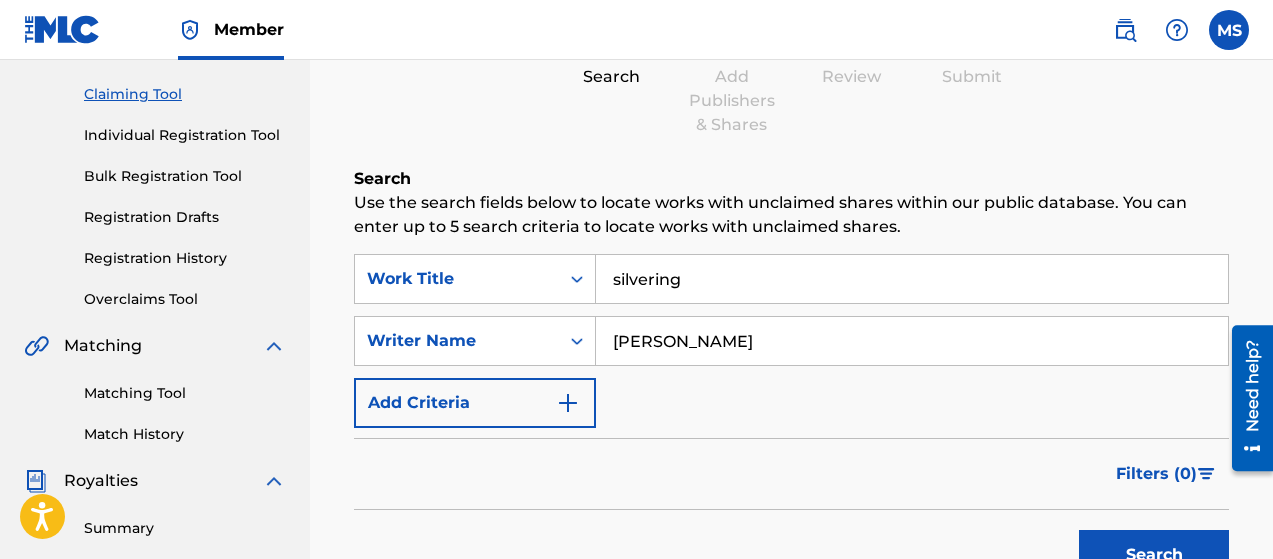 click on "Search" at bounding box center (1154, 555) 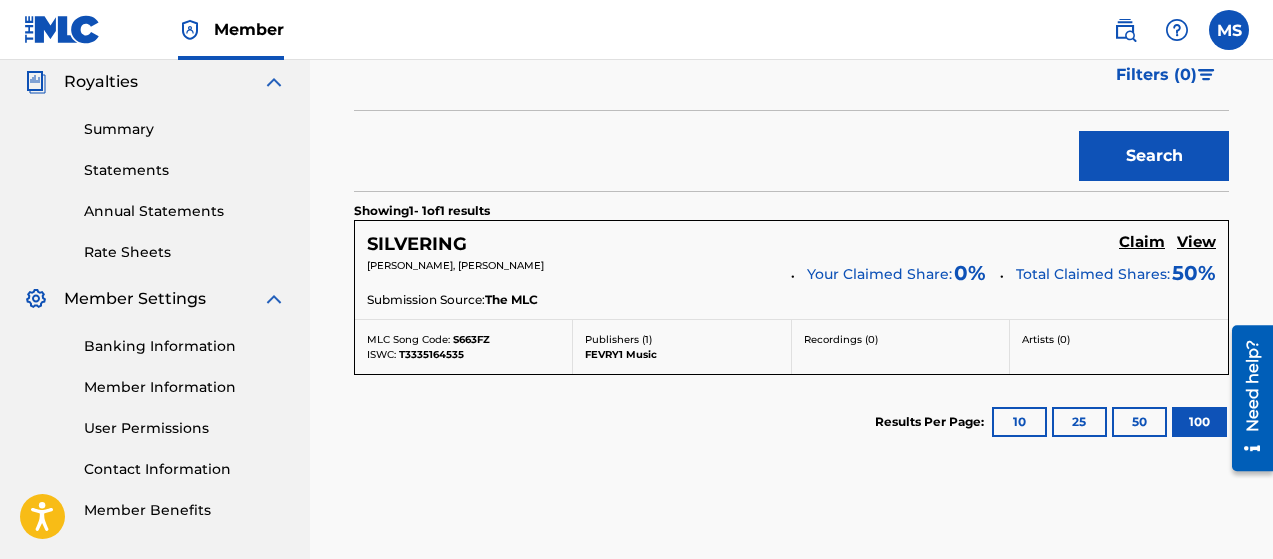 scroll, scrollTop: 599, scrollLeft: 0, axis: vertical 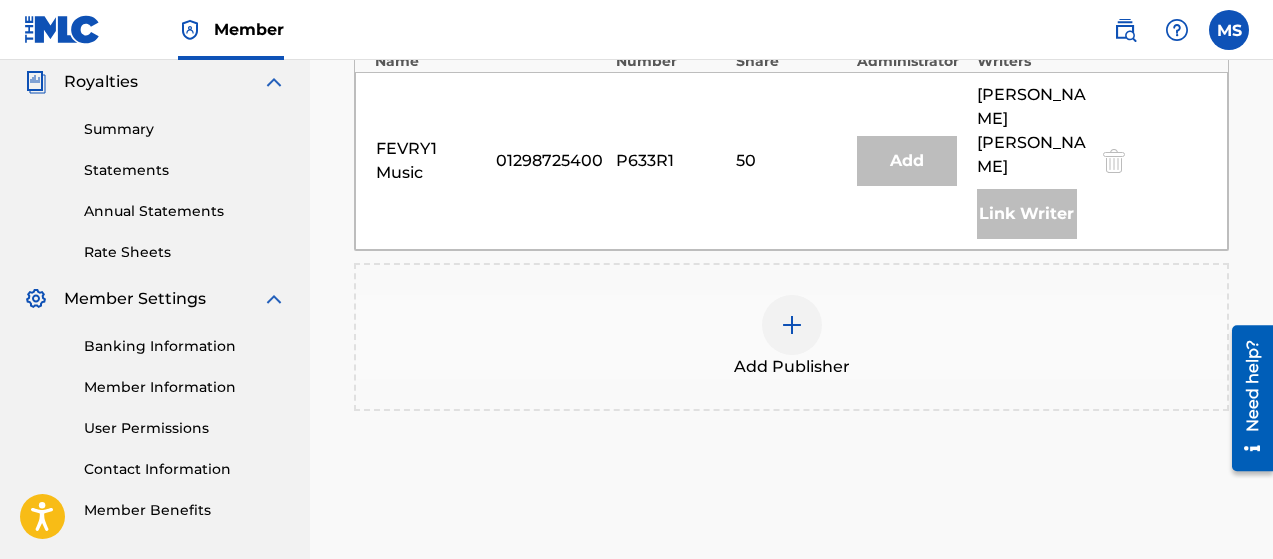 click at bounding box center (792, 325) 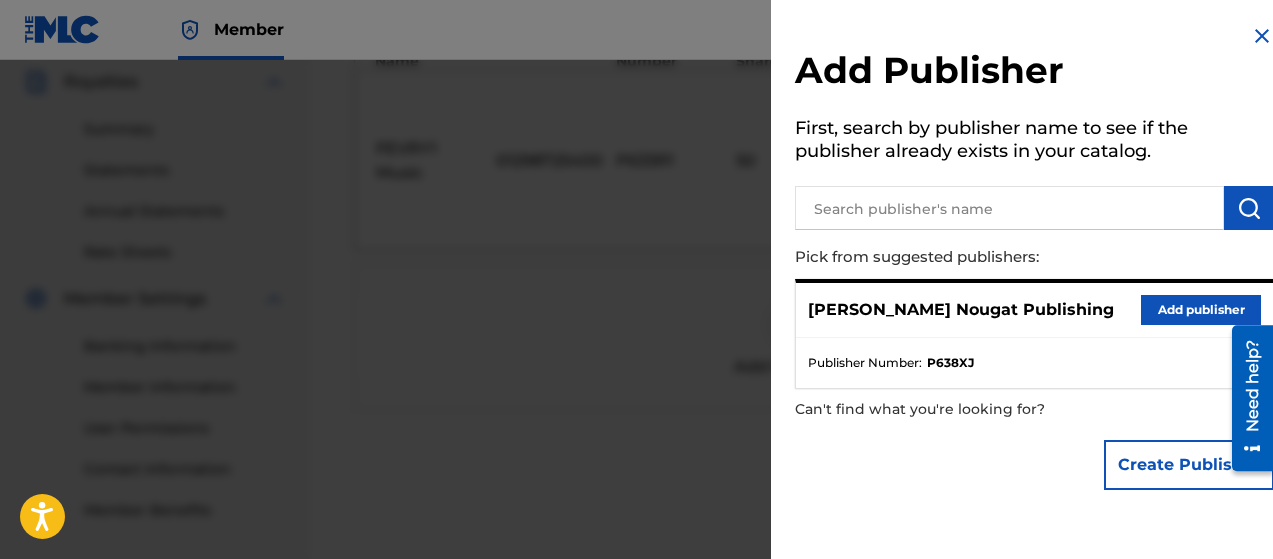 click on "Add publisher" at bounding box center [1201, 310] 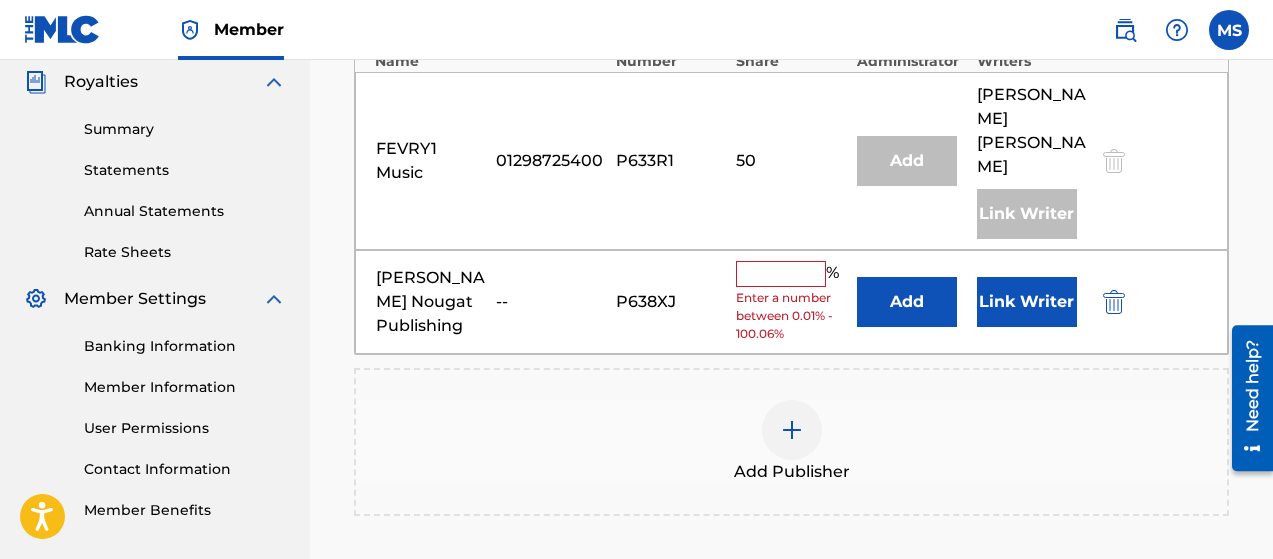 click at bounding box center (781, 274) 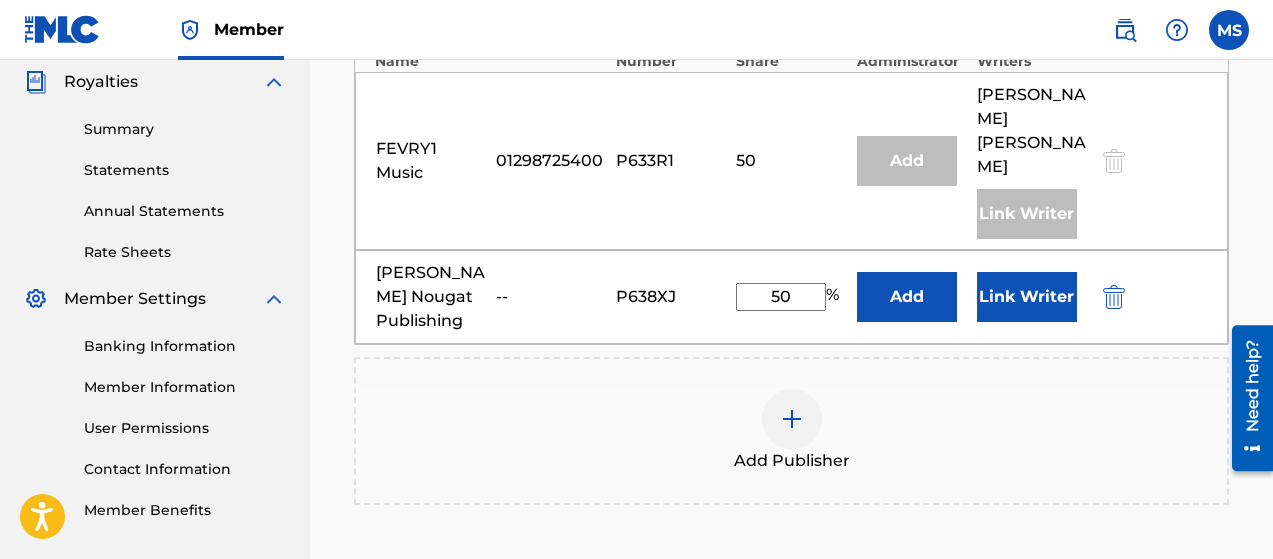 click on "Link Writer" at bounding box center [1027, 297] 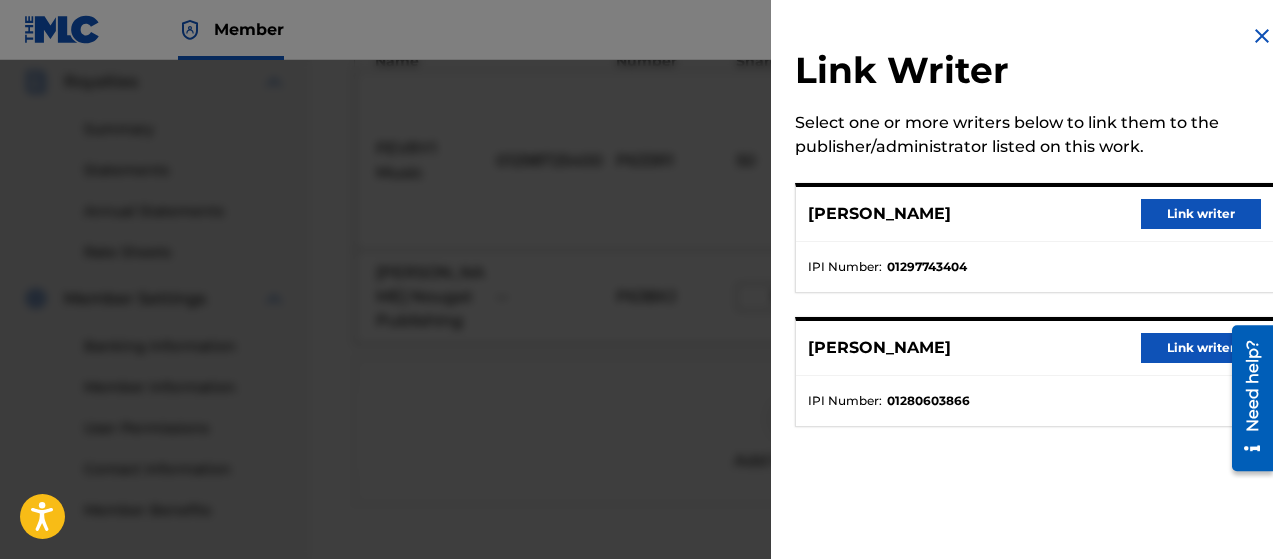 click on "Link writer" at bounding box center (1201, 214) 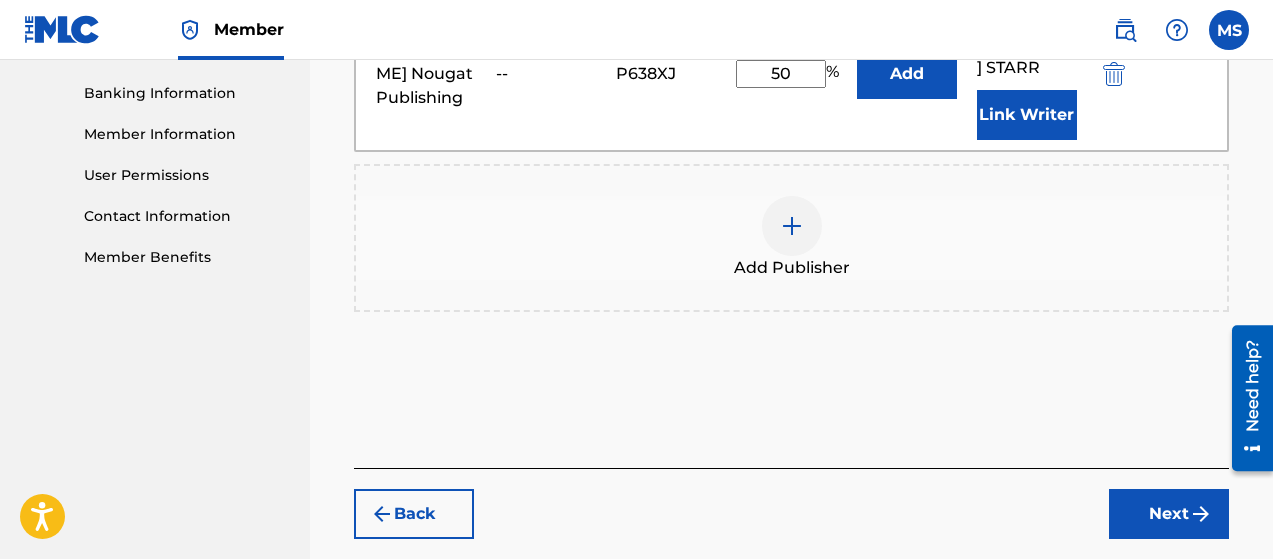 click on "Next" at bounding box center (1169, 514) 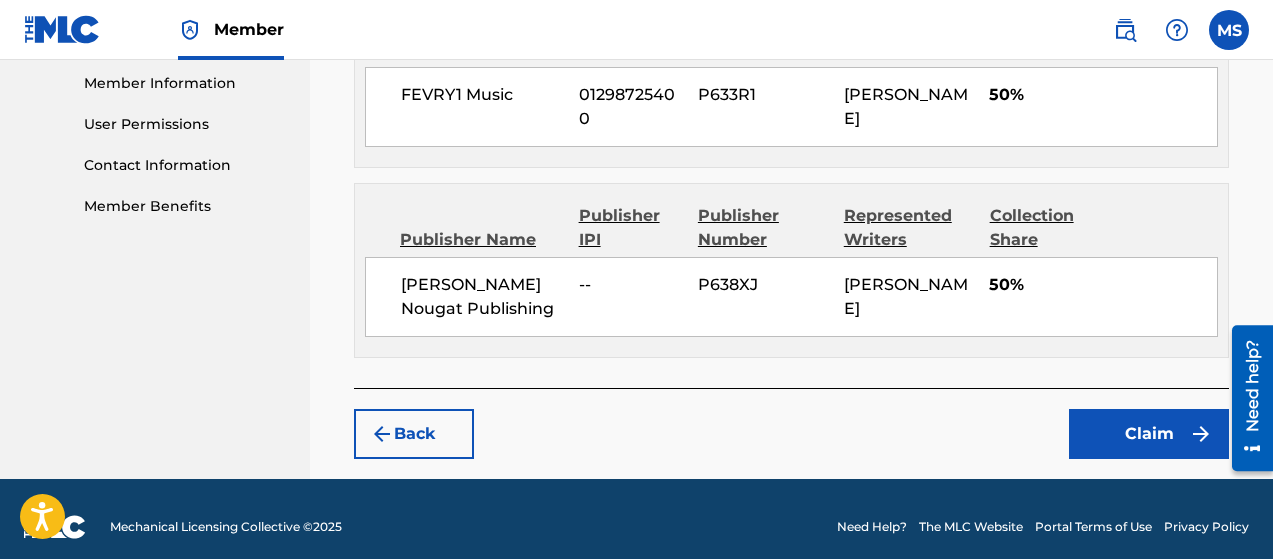 scroll, scrollTop: 915, scrollLeft: 0, axis: vertical 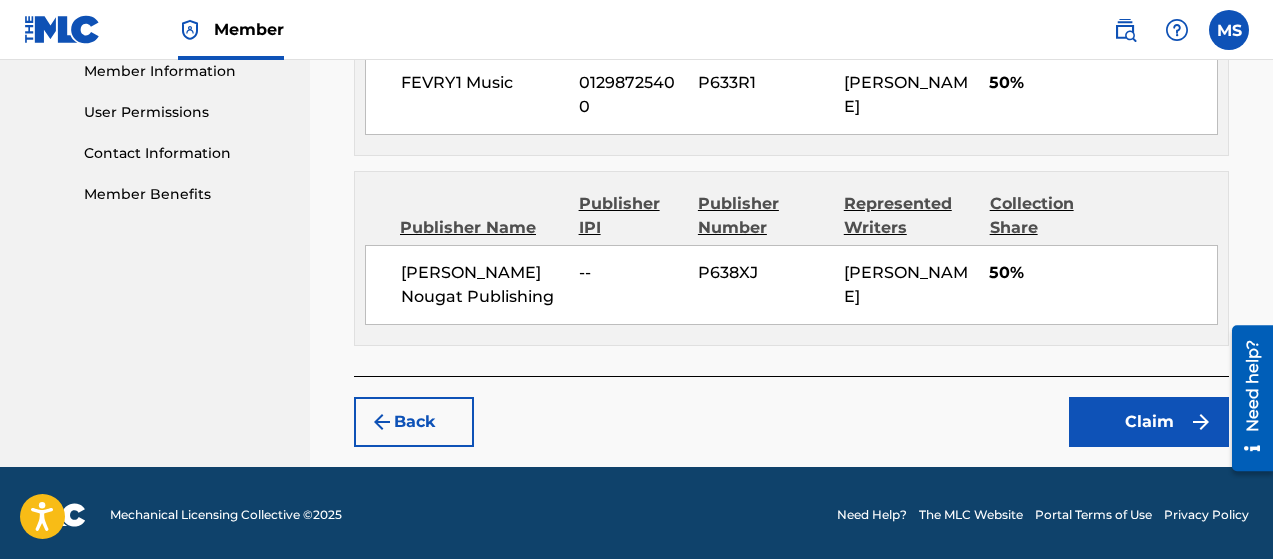 click on "Claim" at bounding box center (1149, 422) 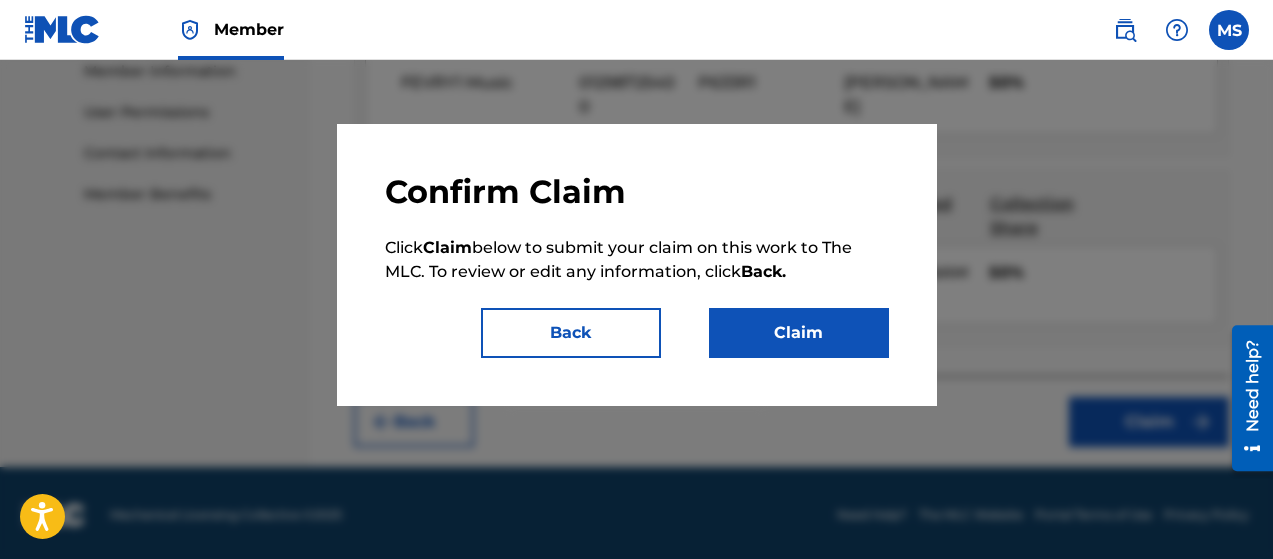 click on "Claim" at bounding box center (799, 333) 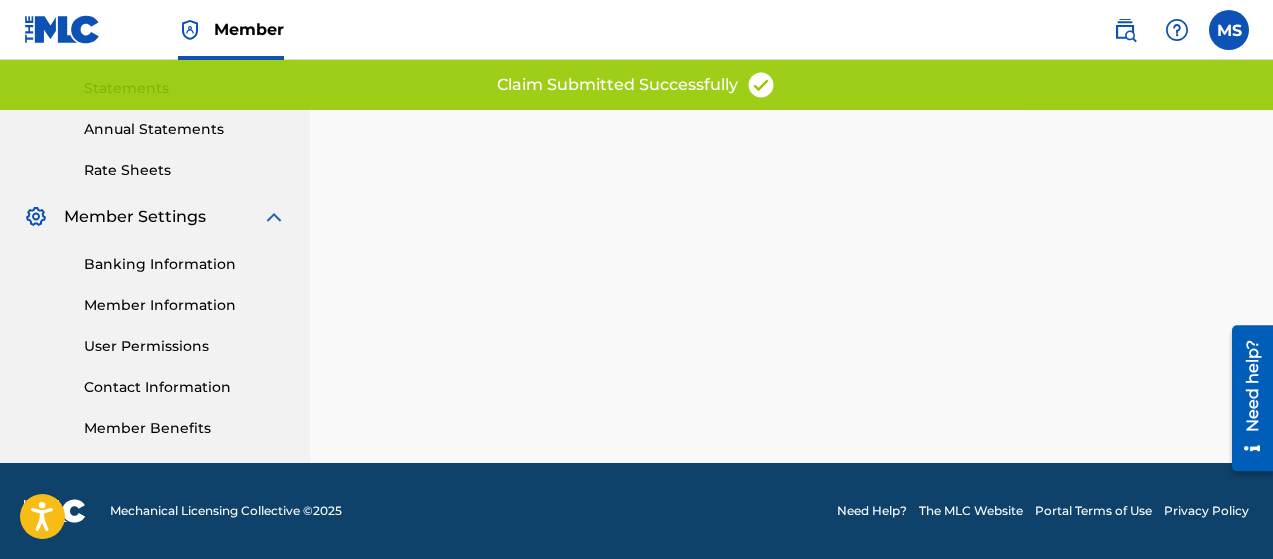 scroll, scrollTop: 0, scrollLeft: 0, axis: both 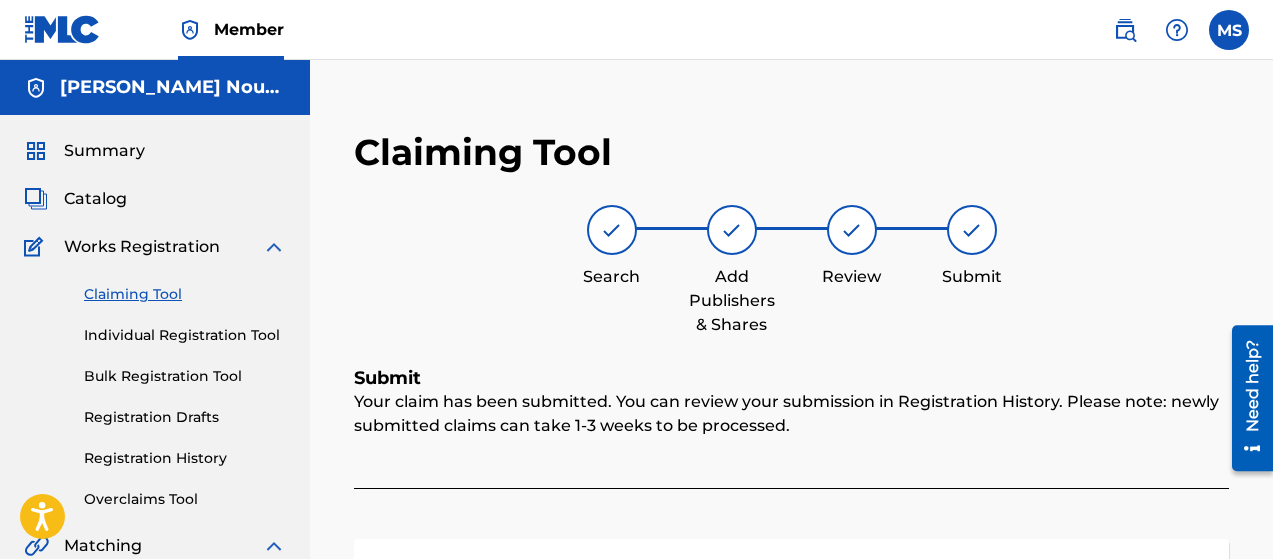 click on "Claiming Tool" at bounding box center (185, 294) 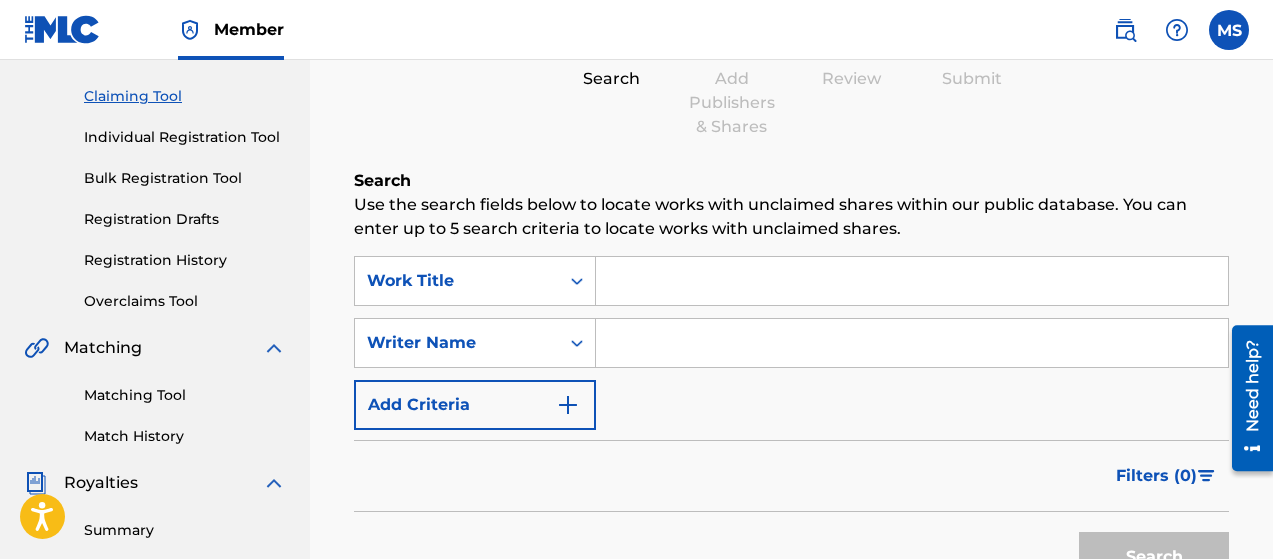 scroll, scrollTop: 200, scrollLeft: 0, axis: vertical 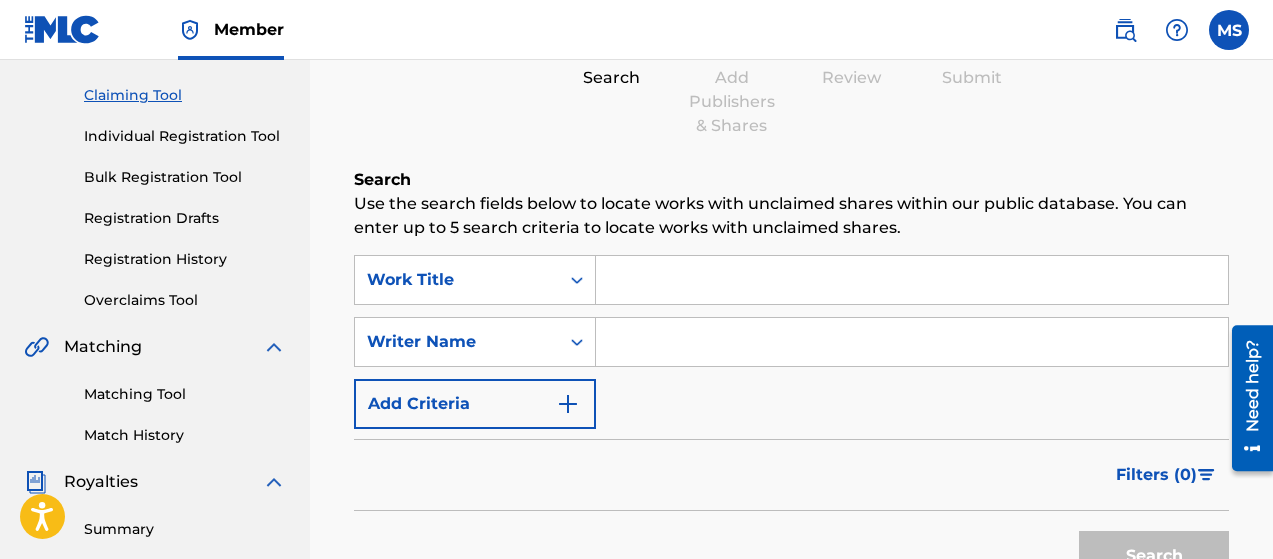 click at bounding box center (912, 280) 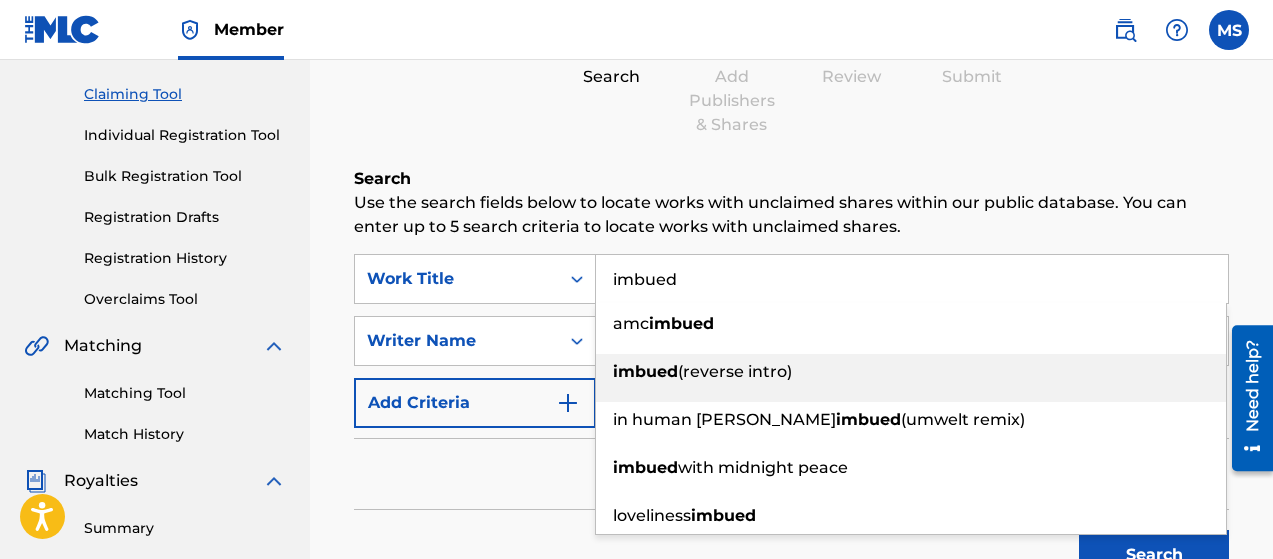 click on "(reverse intro)" at bounding box center (735, 371) 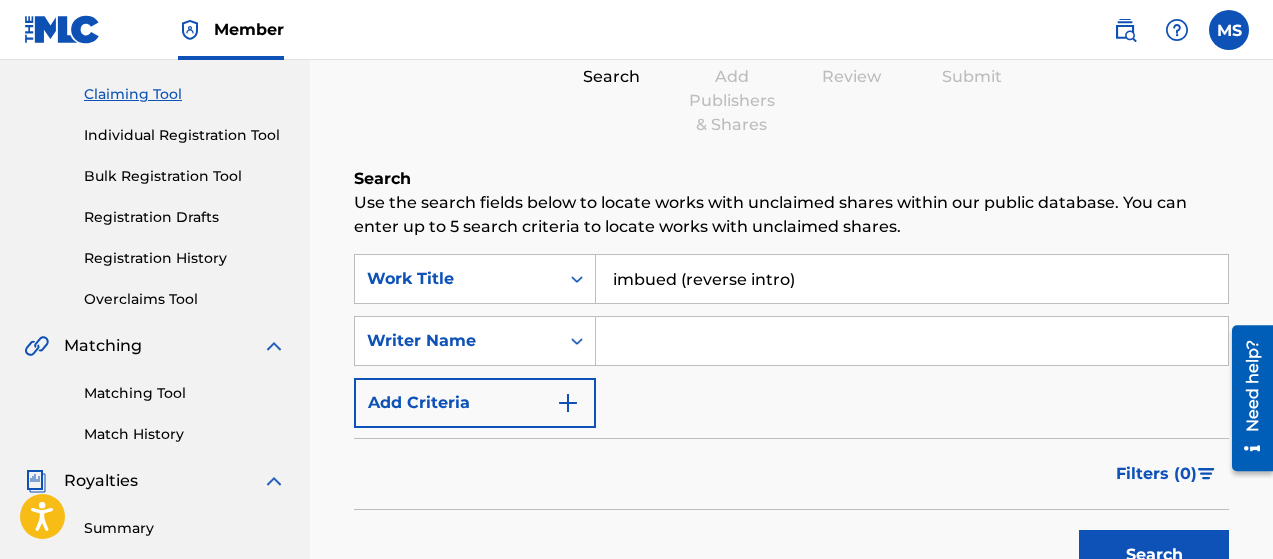 click at bounding box center (912, 341) 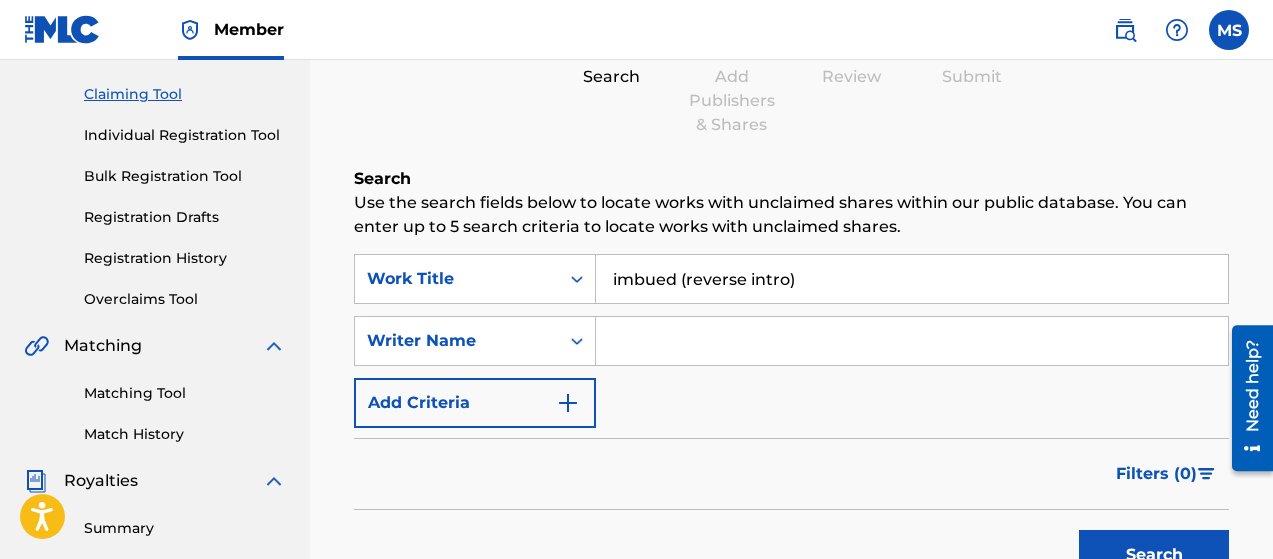 type on "[PERSON_NAME]" 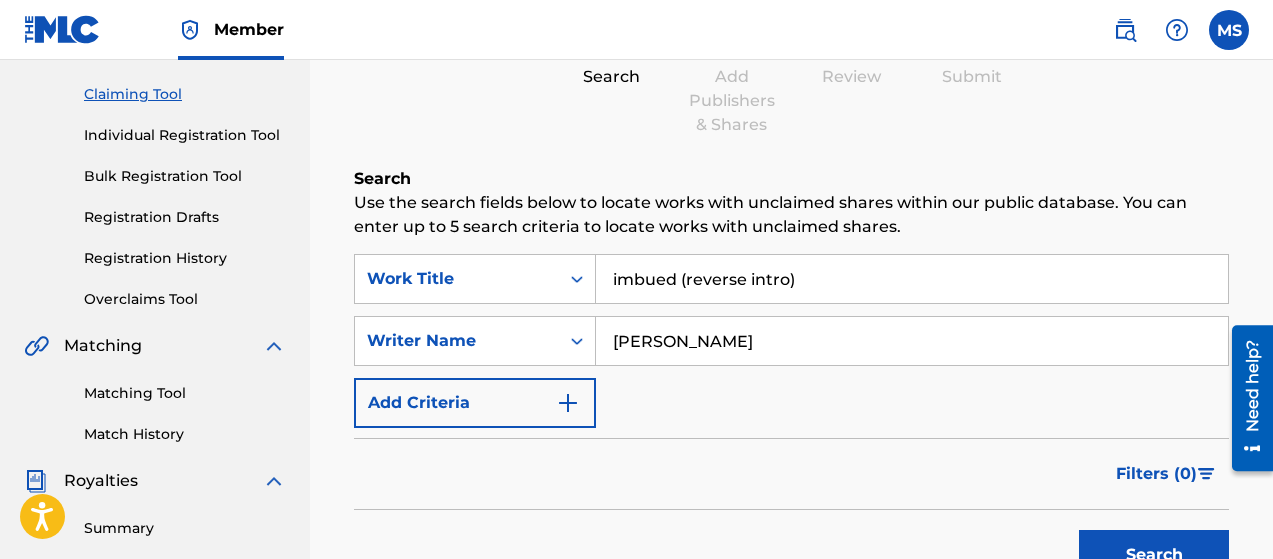 click on "Search" at bounding box center [1154, 555] 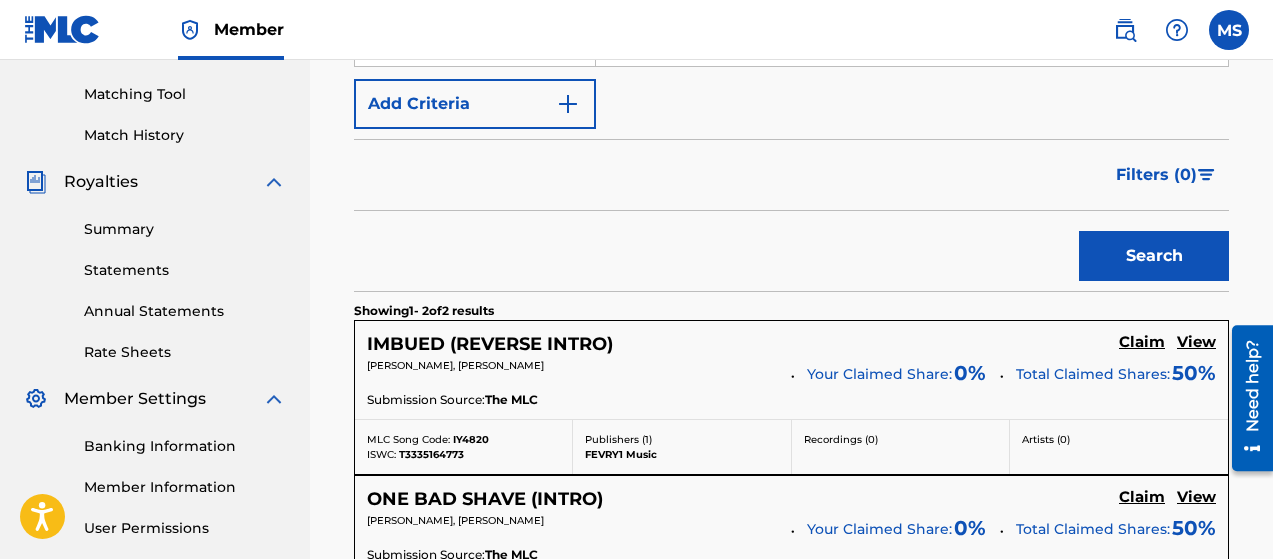 scroll, scrollTop: 499, scrollLeft: 0, axis: vertical 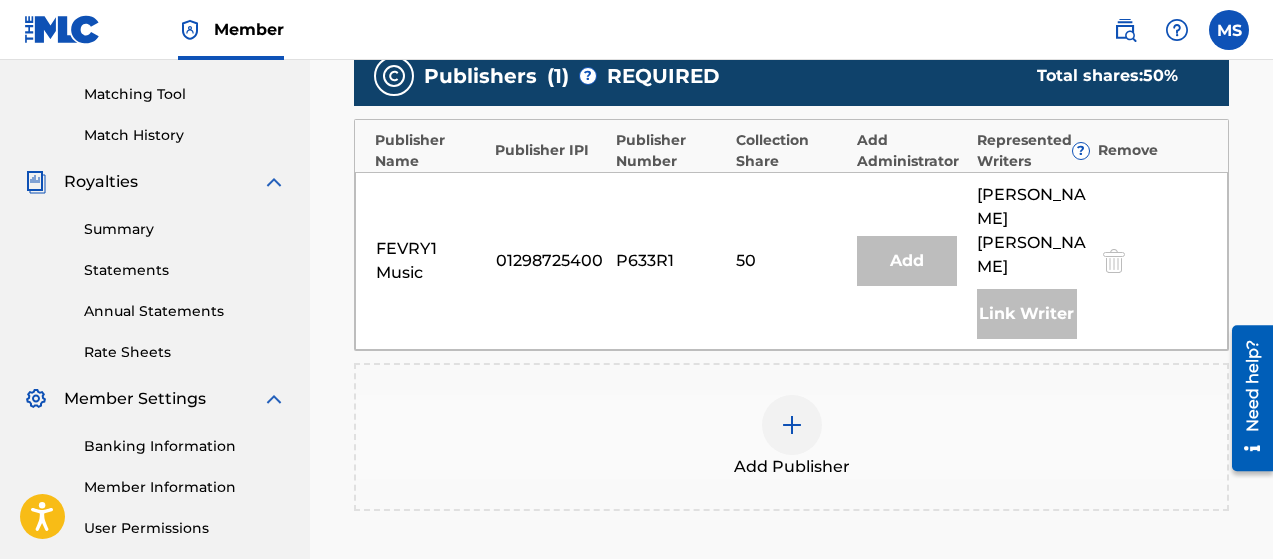 click at bounding box center [792, 425] 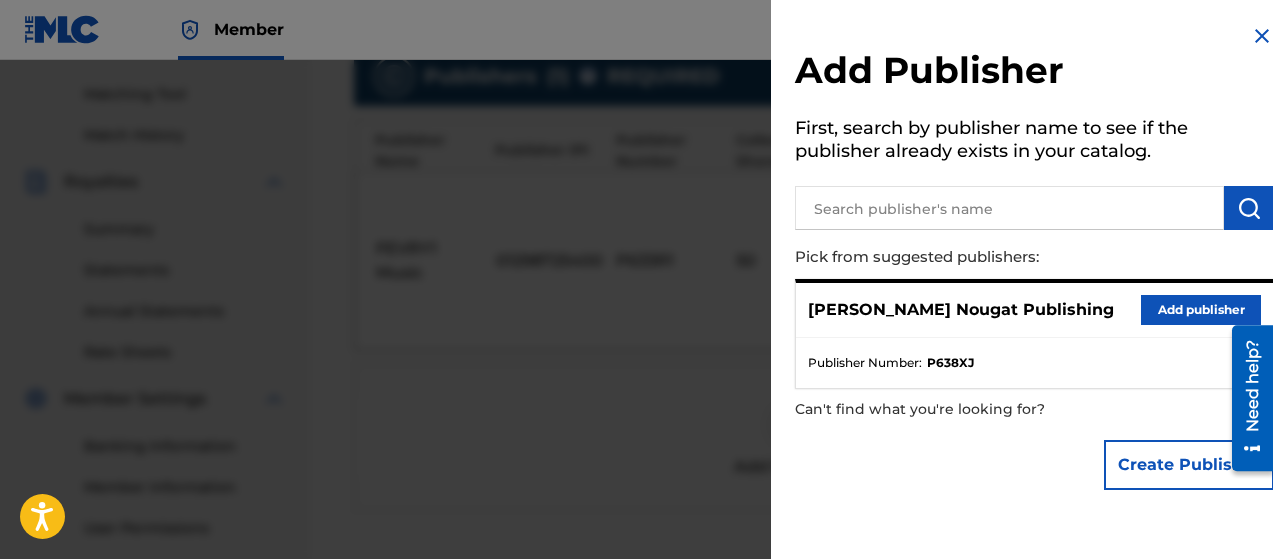 click on "Add publisher" at bounding box center [1201, 310] 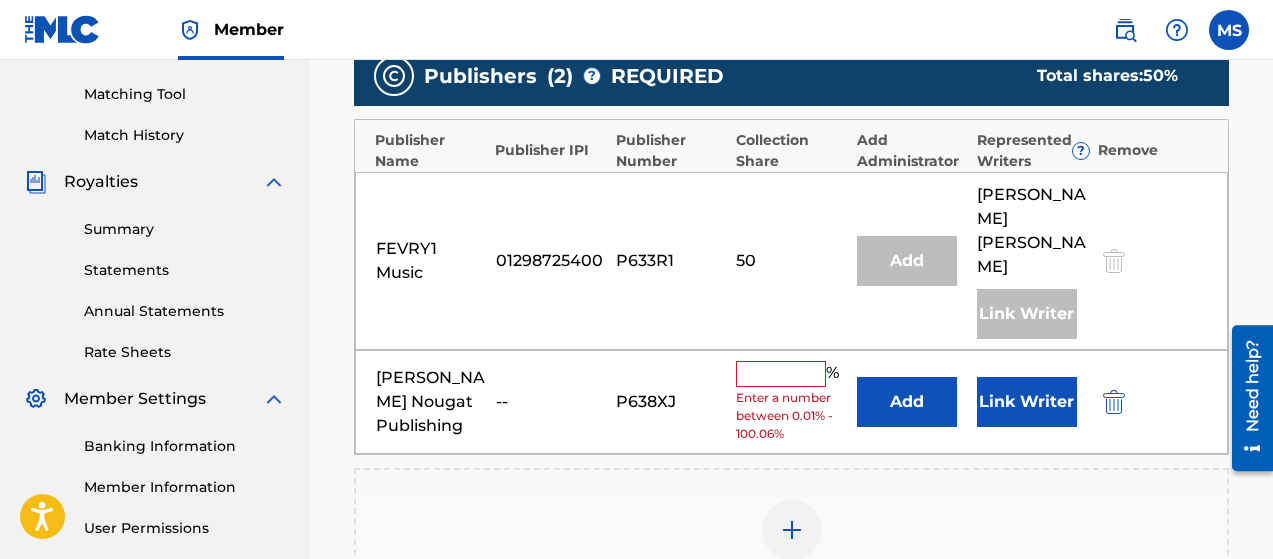 click at bounding box center (781, 374) 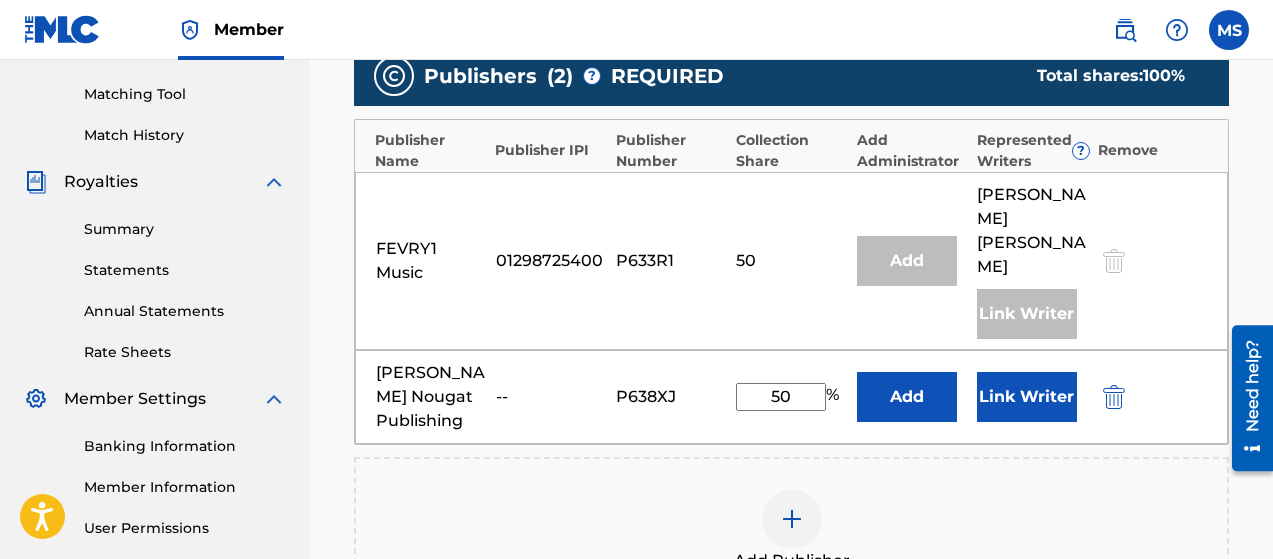 click on "Link Writer" at bounding box center (1027, 397) 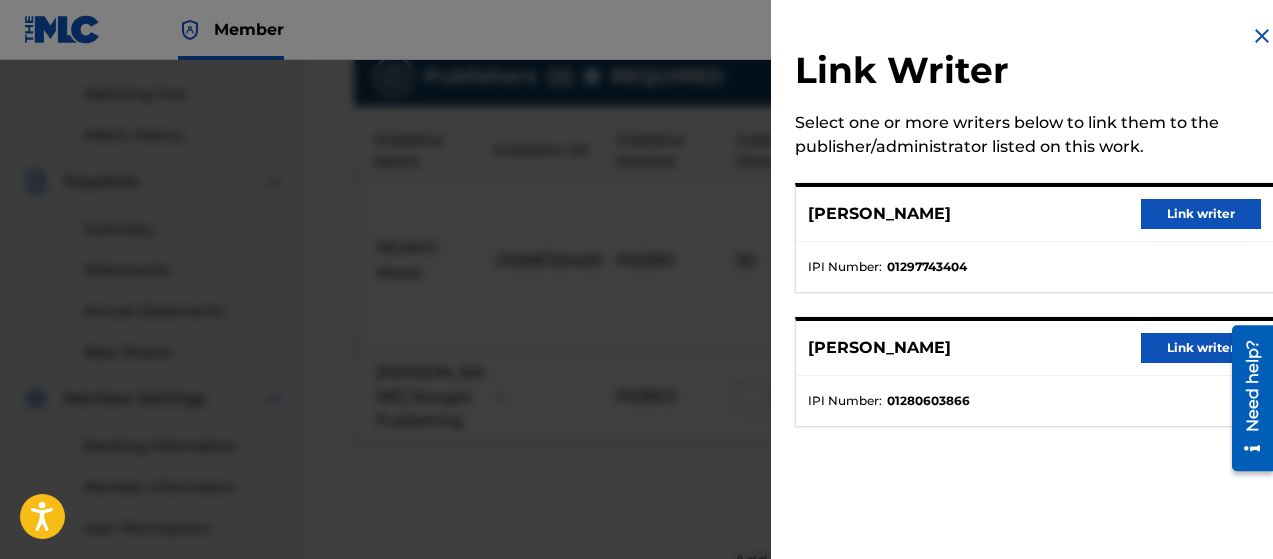click on "Link writer" at bounding box center [1201, 214] 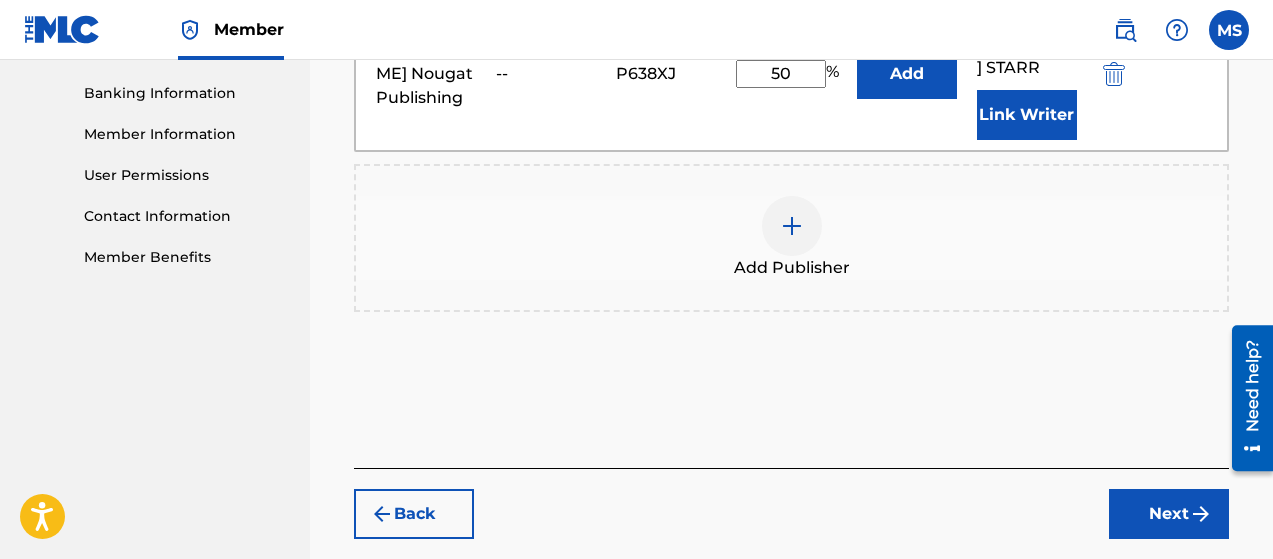 click on "Next" at bounding box center (1169, 514) 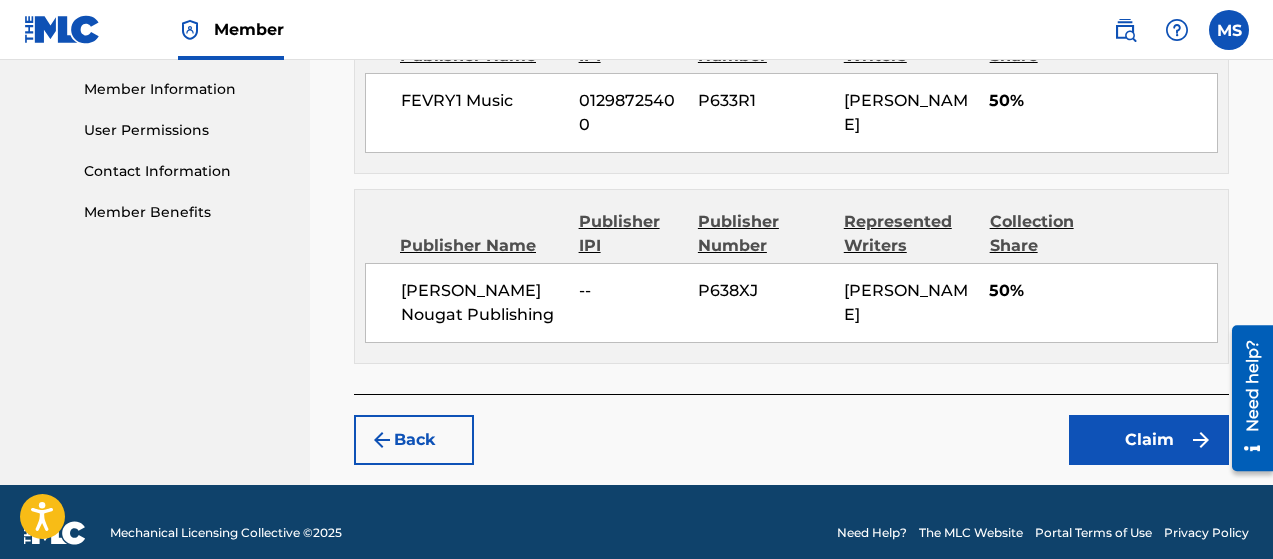 scroll, scrollTop: 897, scrollLeft: 0, axis: vertical 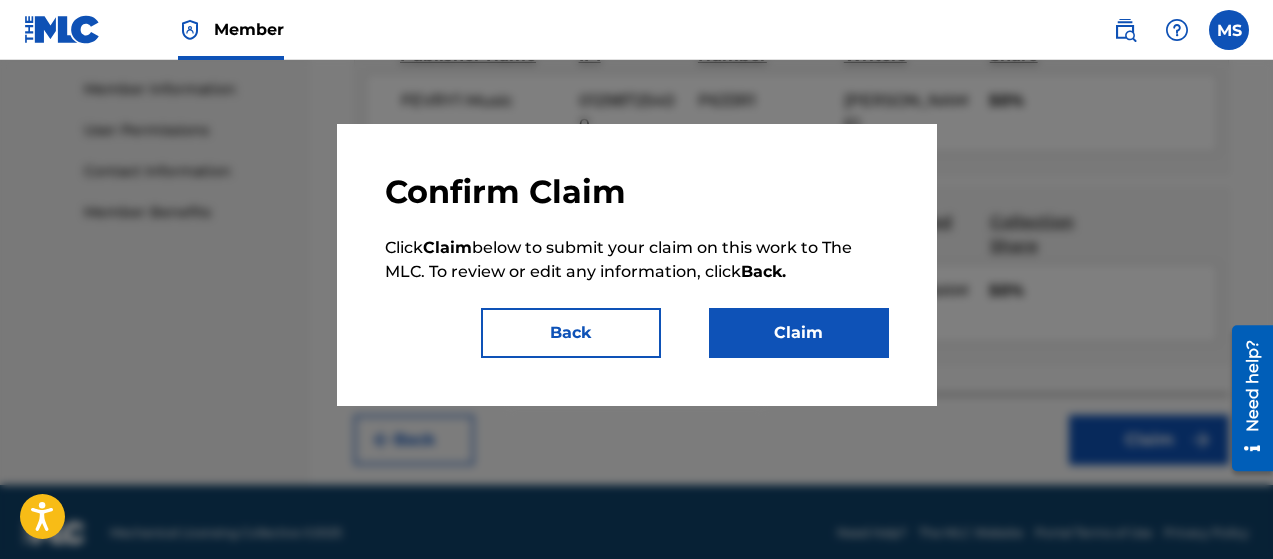 click on "Claim" at bounding box center (799, 333) 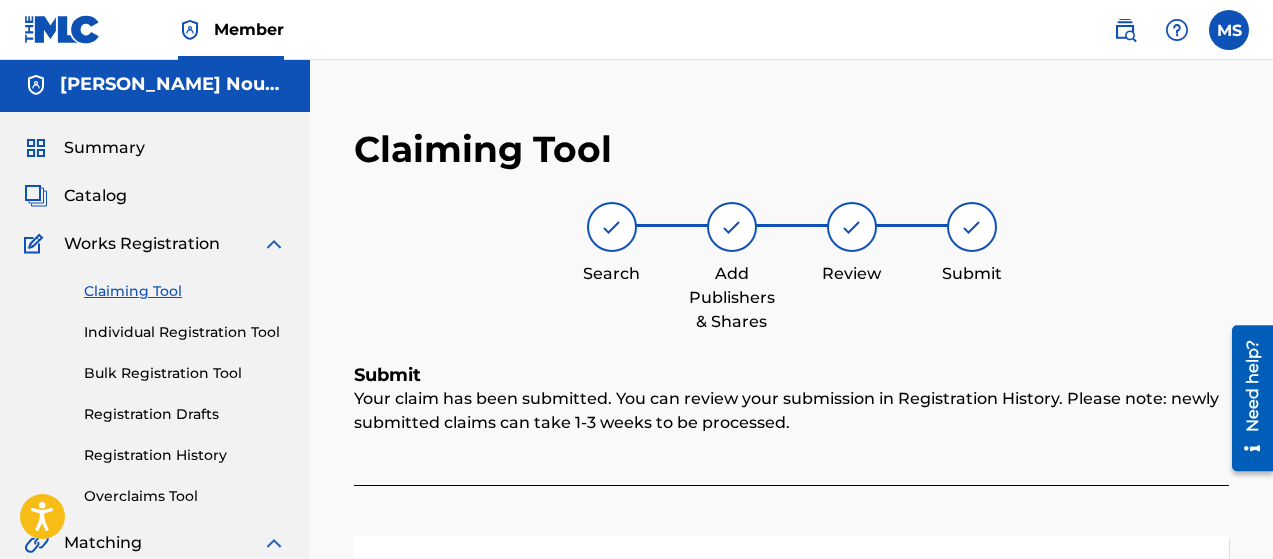 scroll, scrollTop: 0, scrollLeft: 0, axis: both 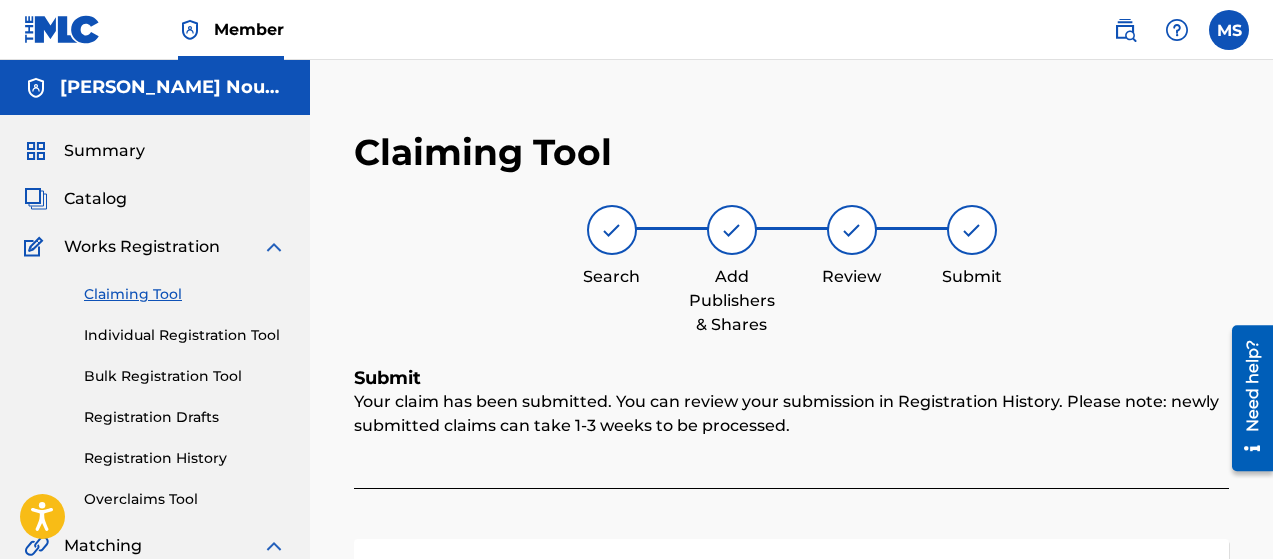 click on "Claiming Tool" at bounding box center [185, 294] 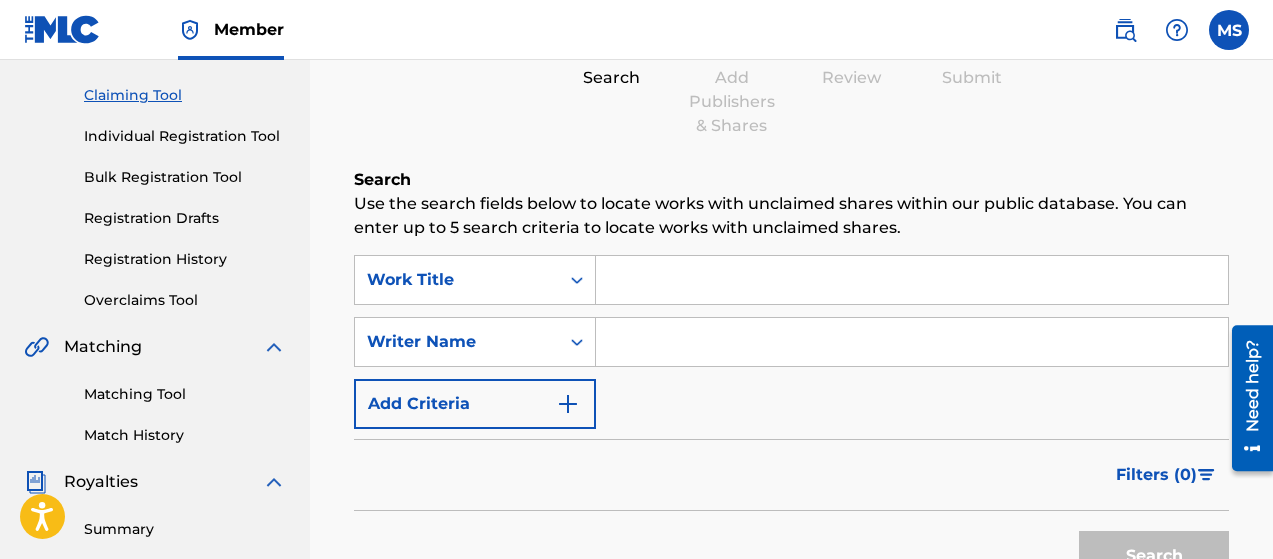 scroll, scrollTop: 200, scrollLeft: 0, axis: vertical 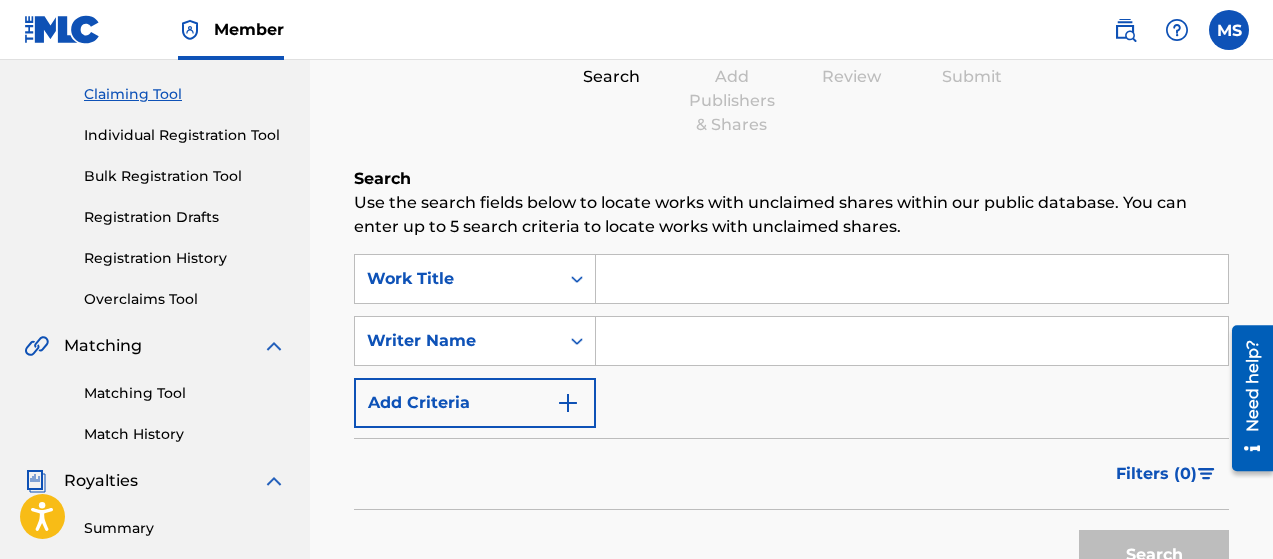 click at bounding box center [912, 279] 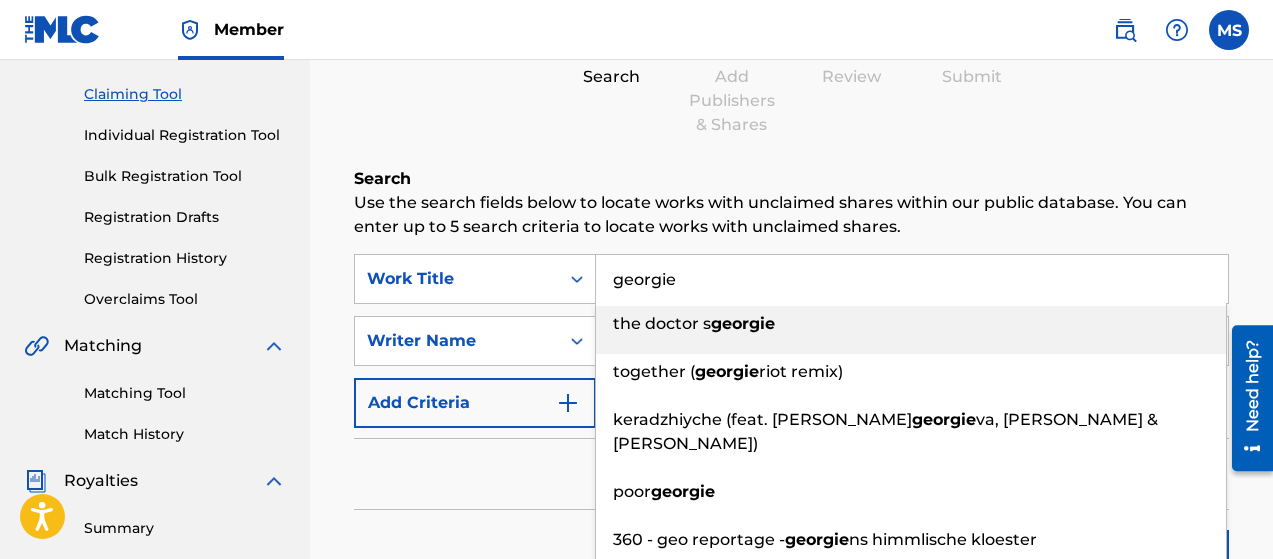 type on "georgie" 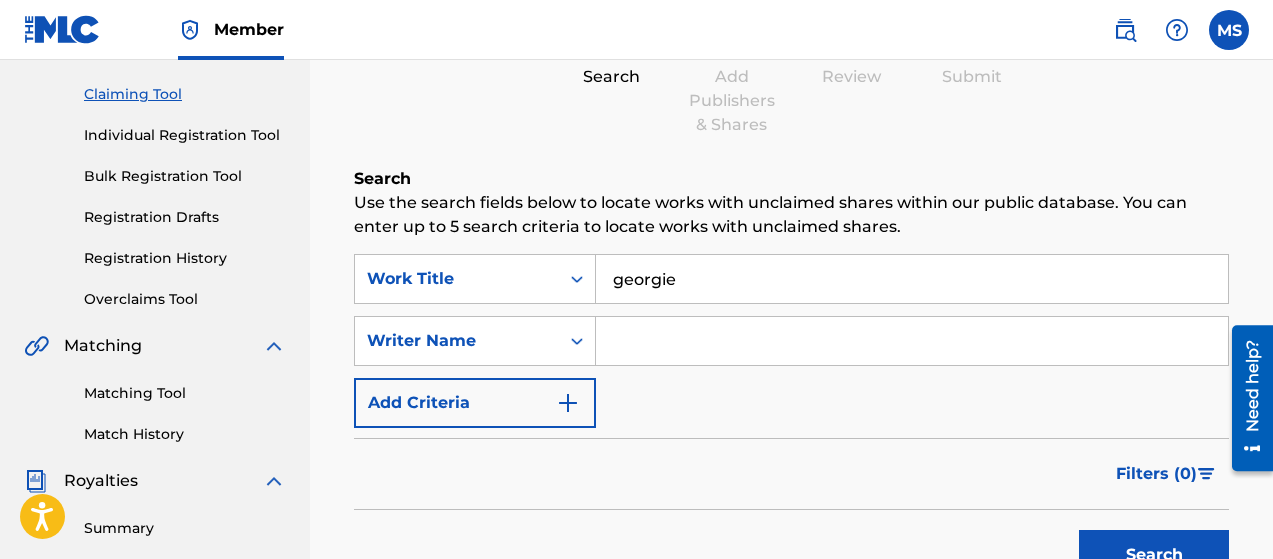 click at bounding box center [912, 341] 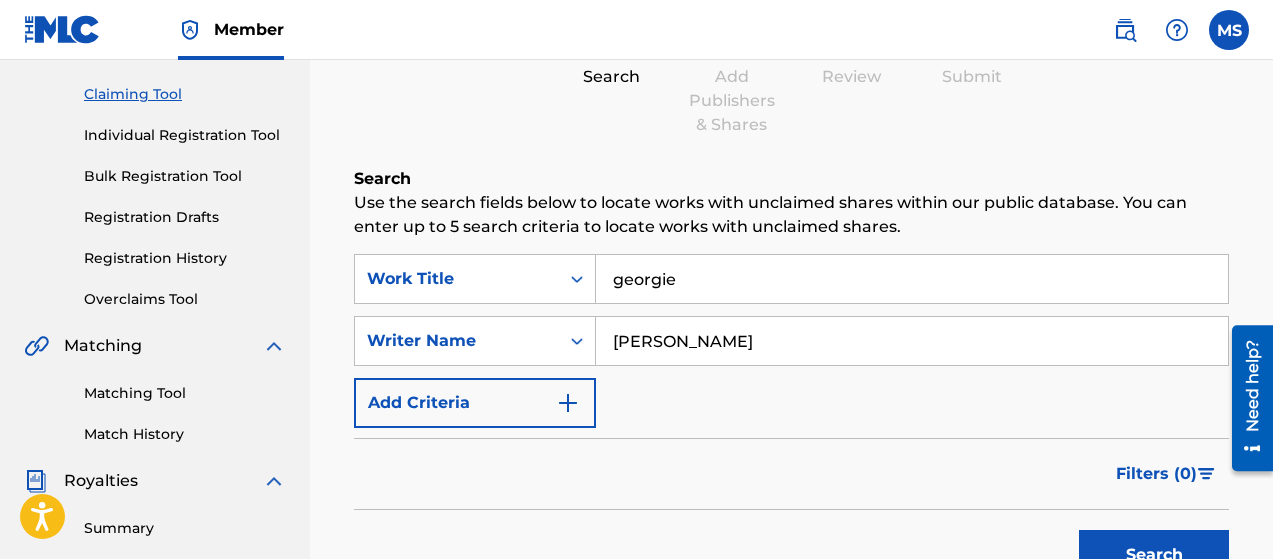 click on "Search" at bounding box center (1154, 555) 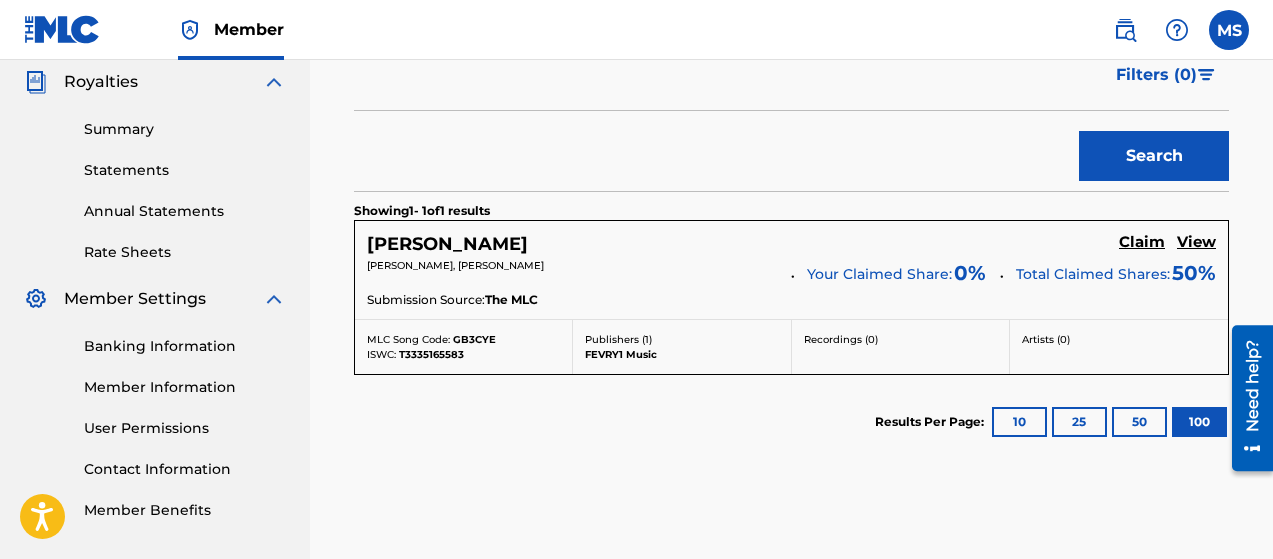 scroll, scrollTop: 599, scrollLeft: 0, axis: vertical 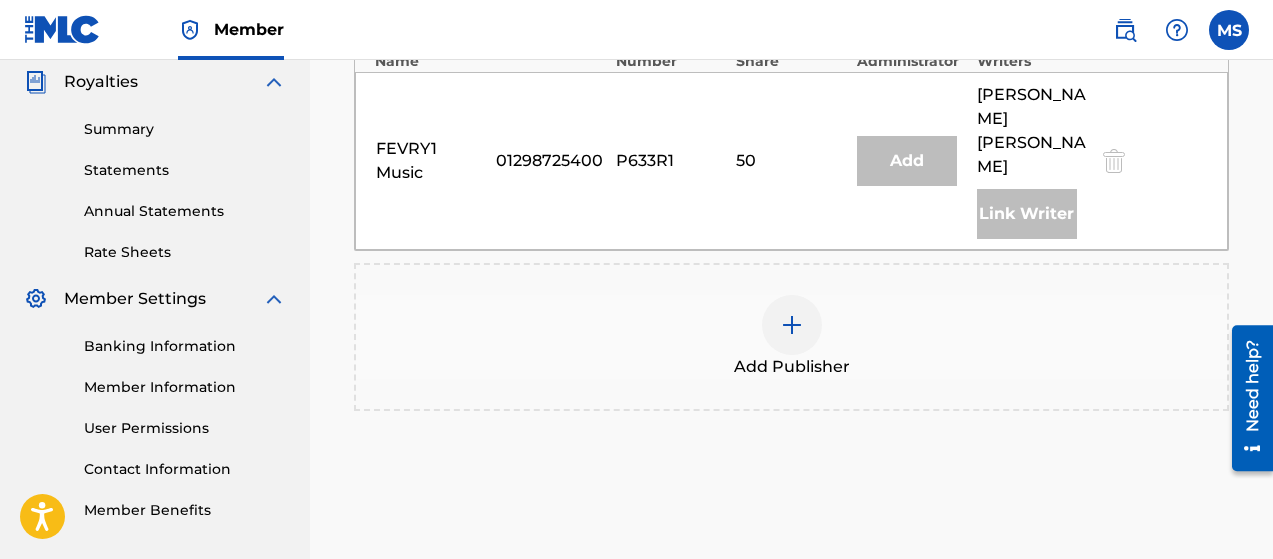 click at bounding box center (792, 325) 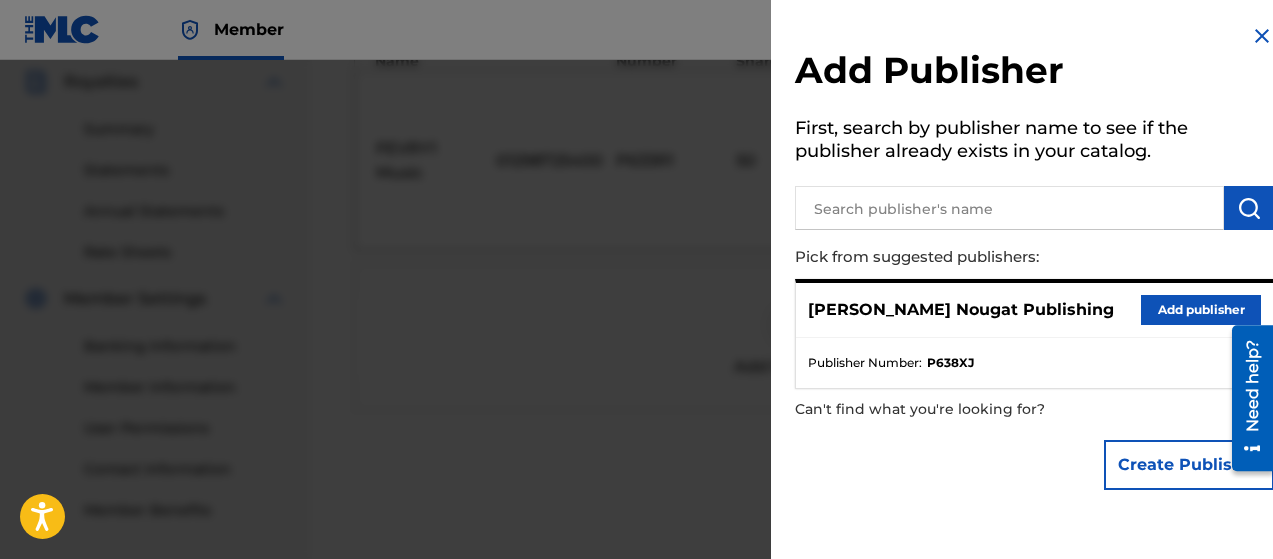 click on "Add publisher" at bounding box center [1201, 310] 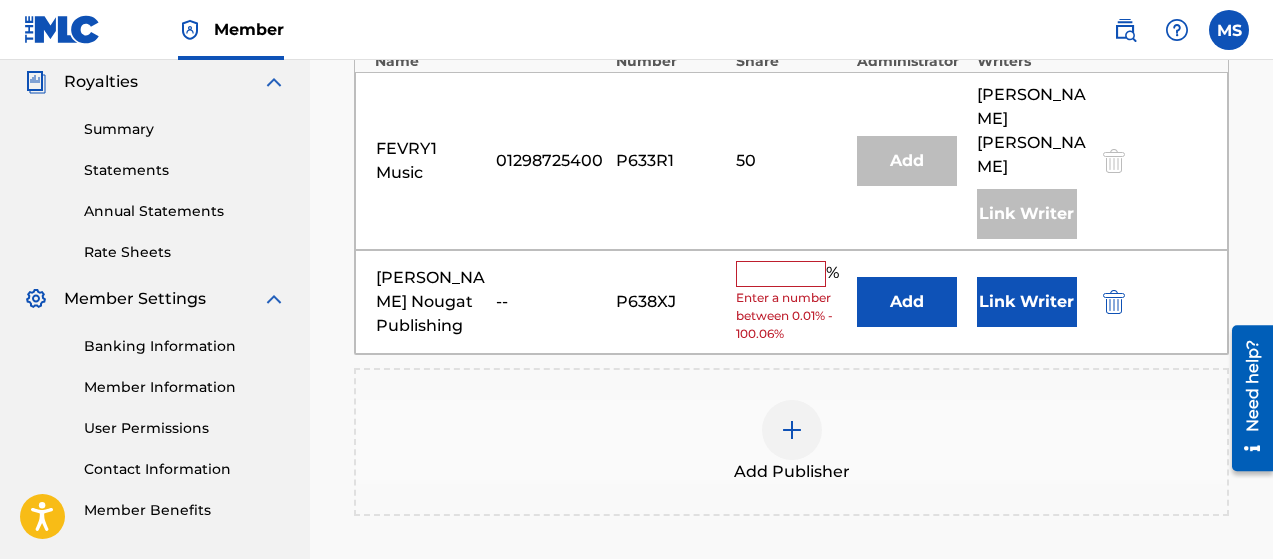 click at bounding box center (781, 274) 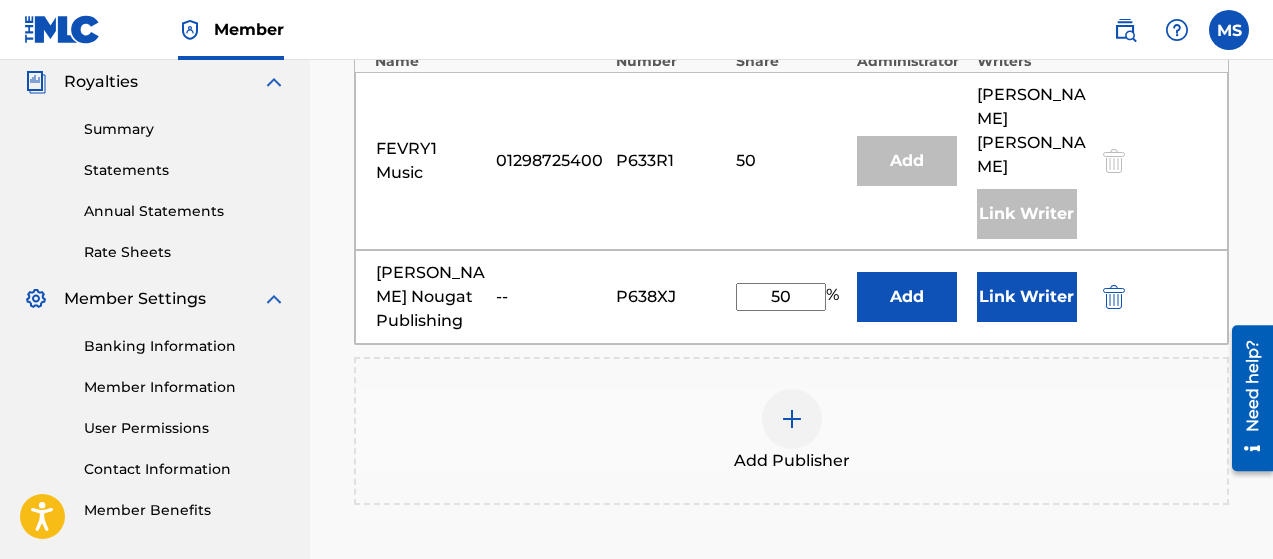 click on "Link Writer" at bounding box center (1027, 297) 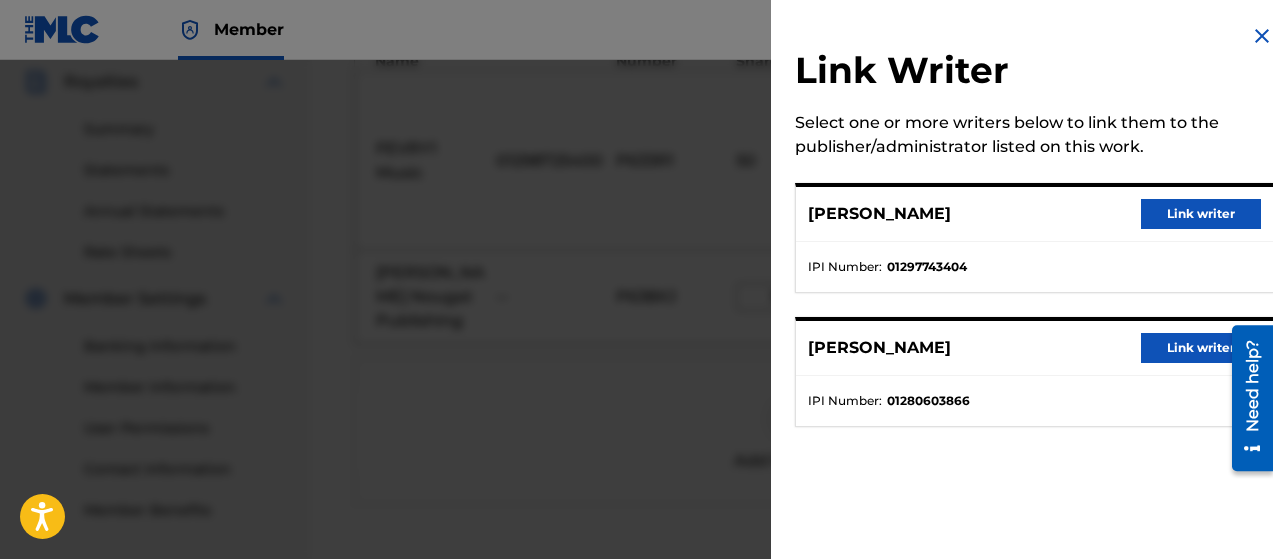click on "Link writer" at bounding box center (1201, 214) 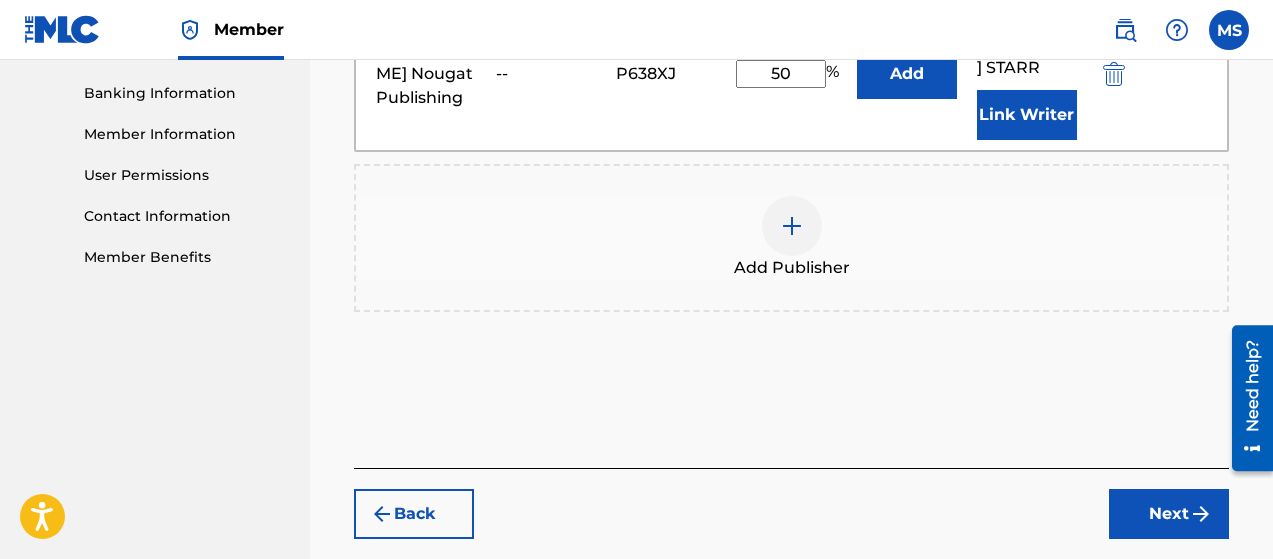 click on "Next" at bounding box center (1169, 514) 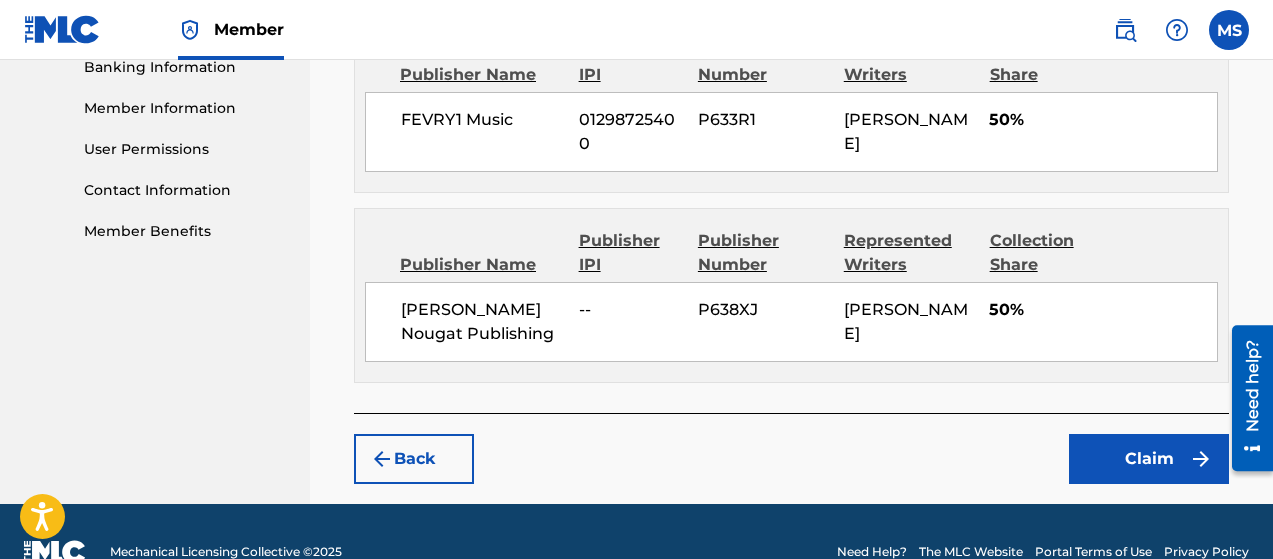 scroll, scrollTop: 915, scrollLeft: 0, axis: vertical 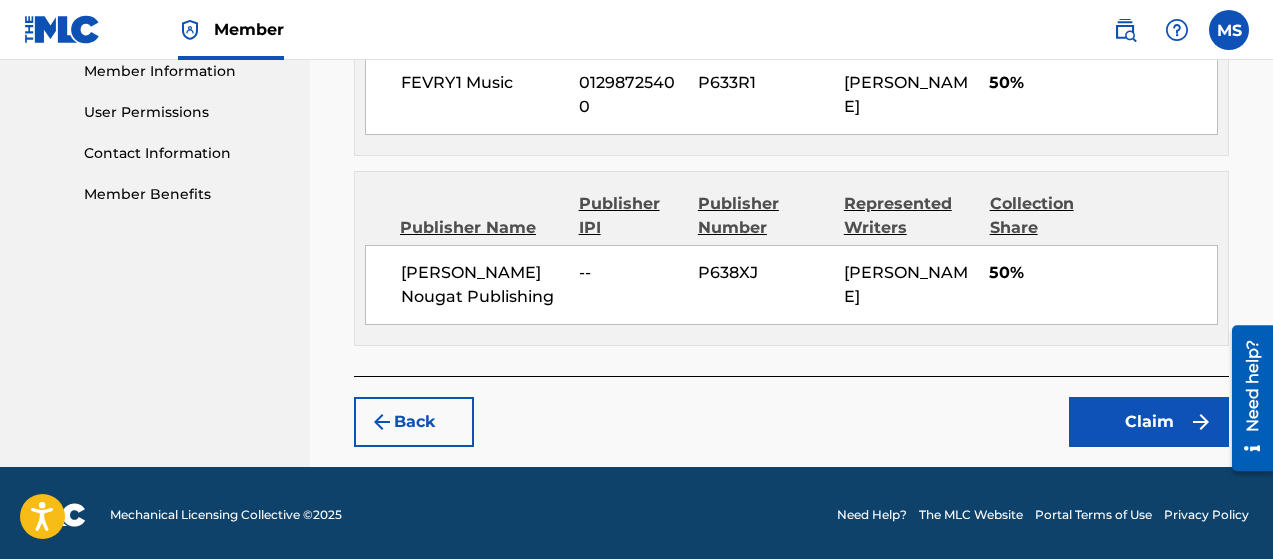 click on "Claim" at bounding box center (1149, 422) 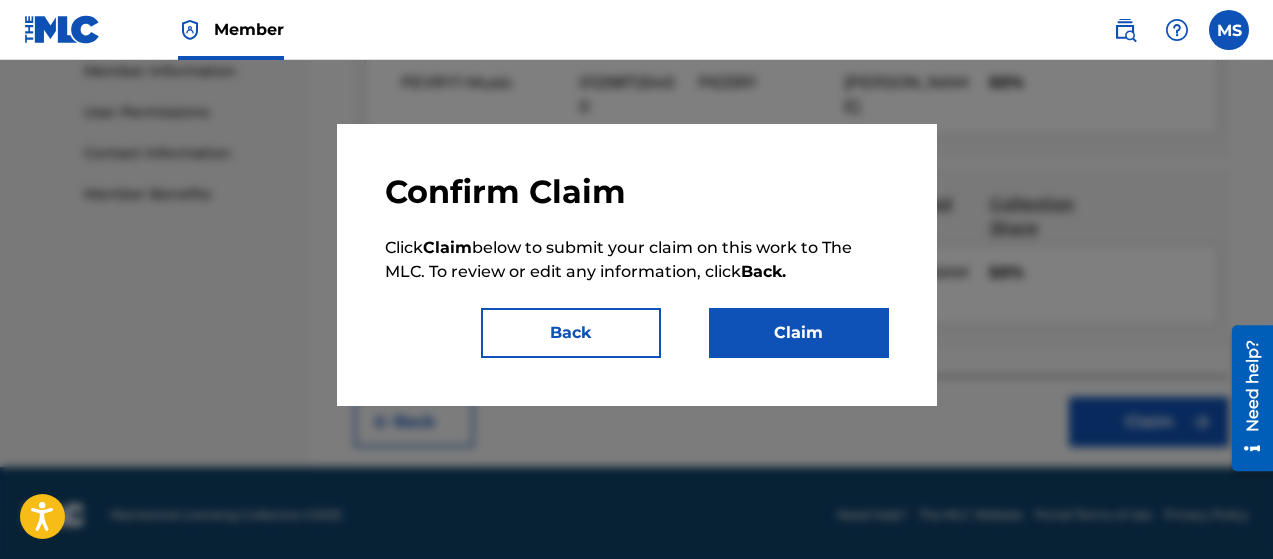 click on "Claim" at bounding box center [799, 333] 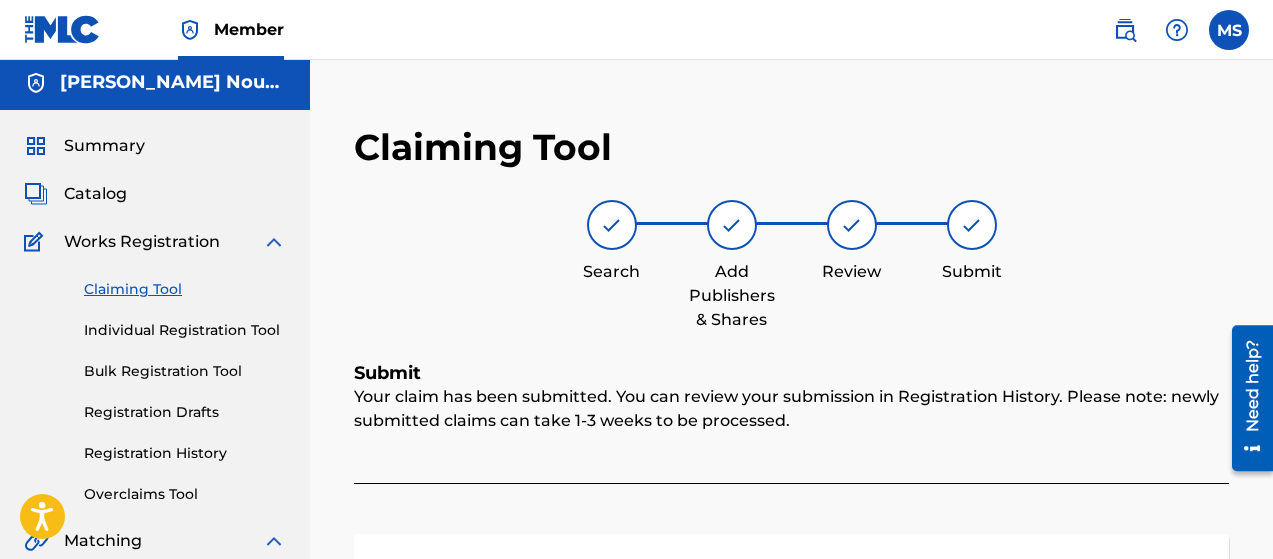 scroll, scrollTop: 0, scrollLeft: 0, axis: both 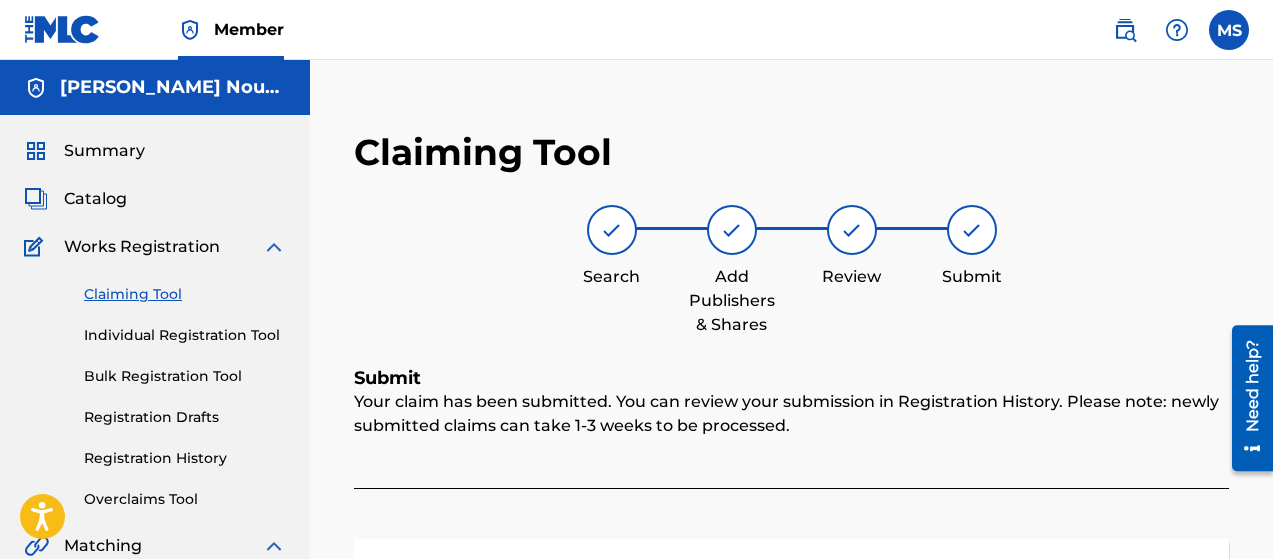 click on "Claiming Tool" at bounding box center [185, 294] 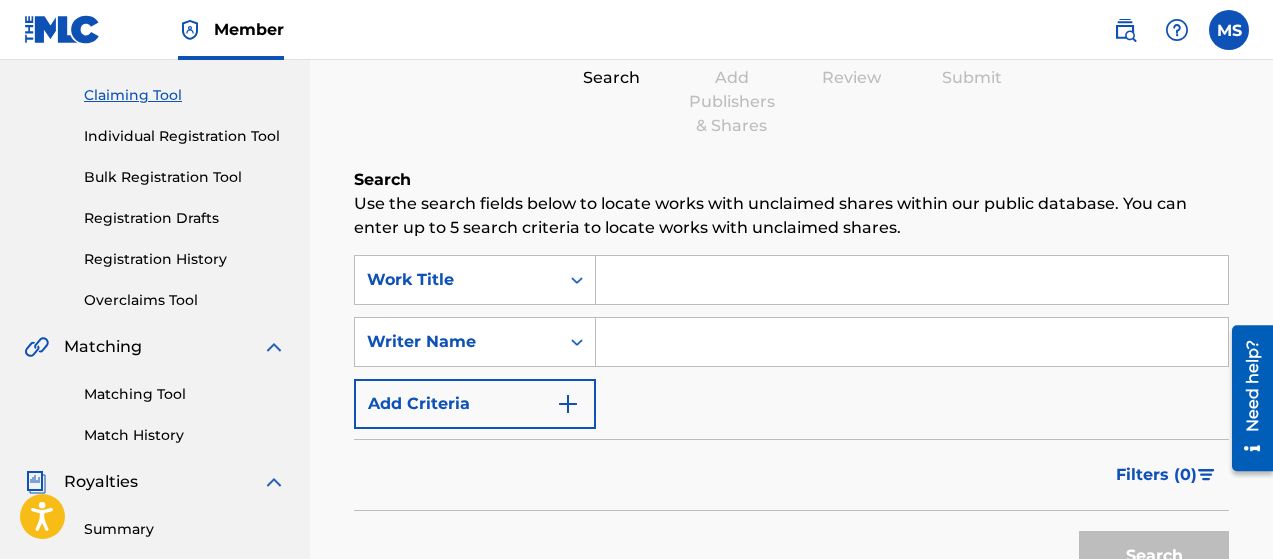 click at bounding box center [912, 280] 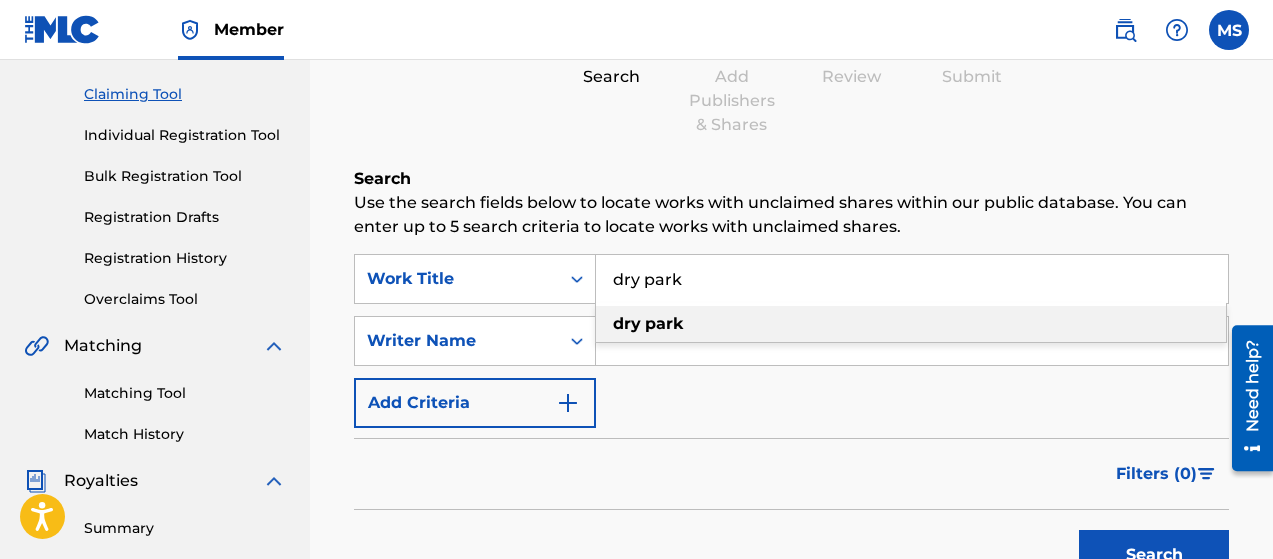 type on "dry park" 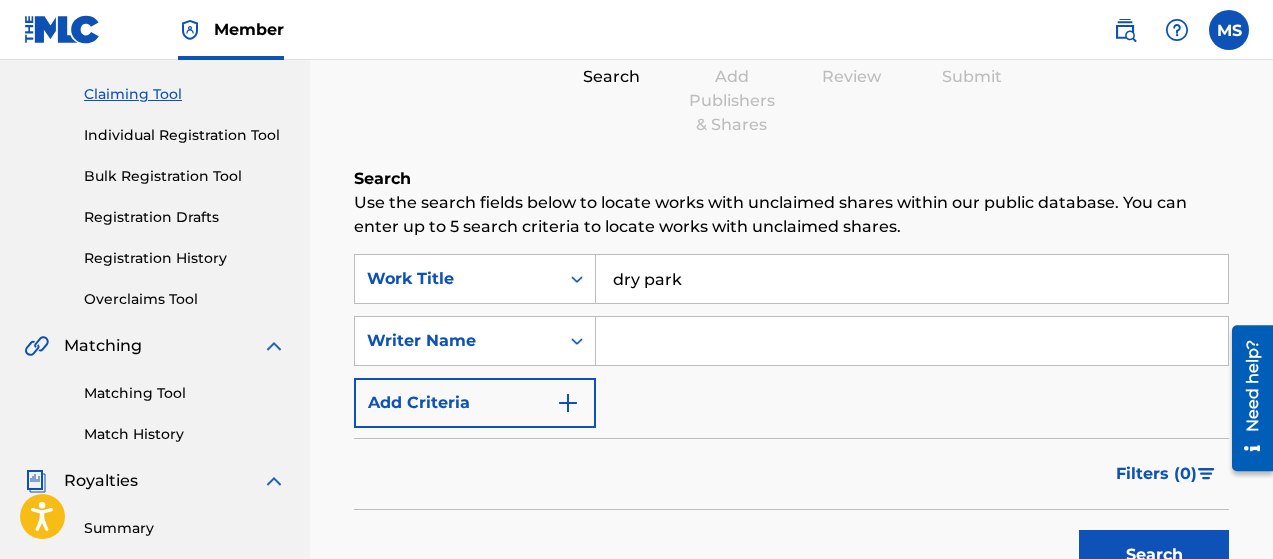 click at bounding box center (912, 341) 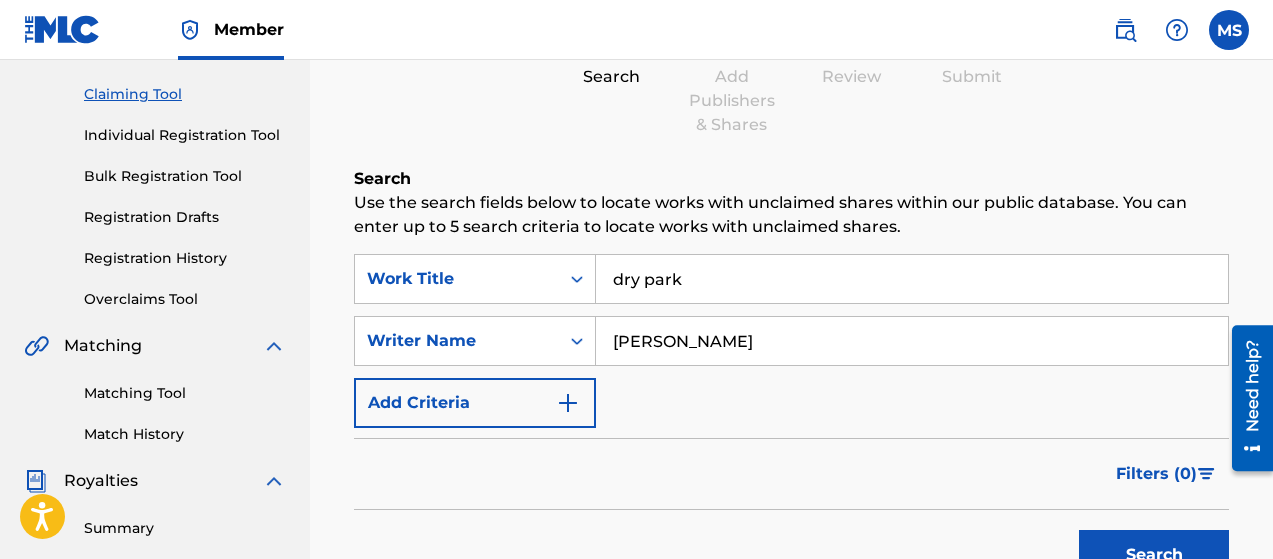 click on "Search" at bounding box center [1154, 555] 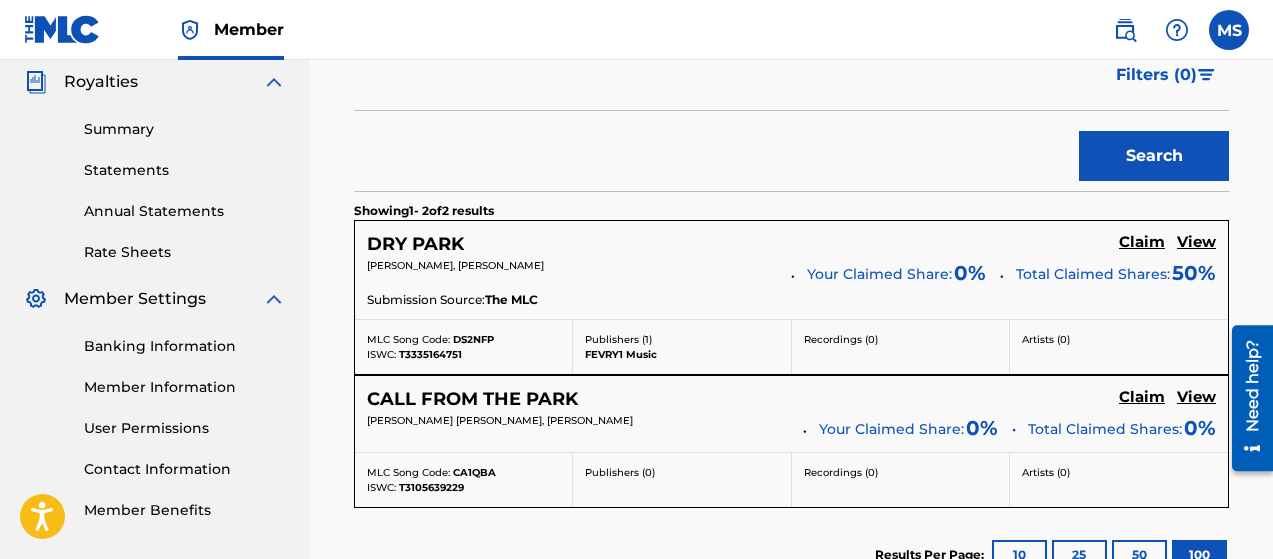 scroll, scrollTop: 599, scrollLeft: 0, axis: vertical 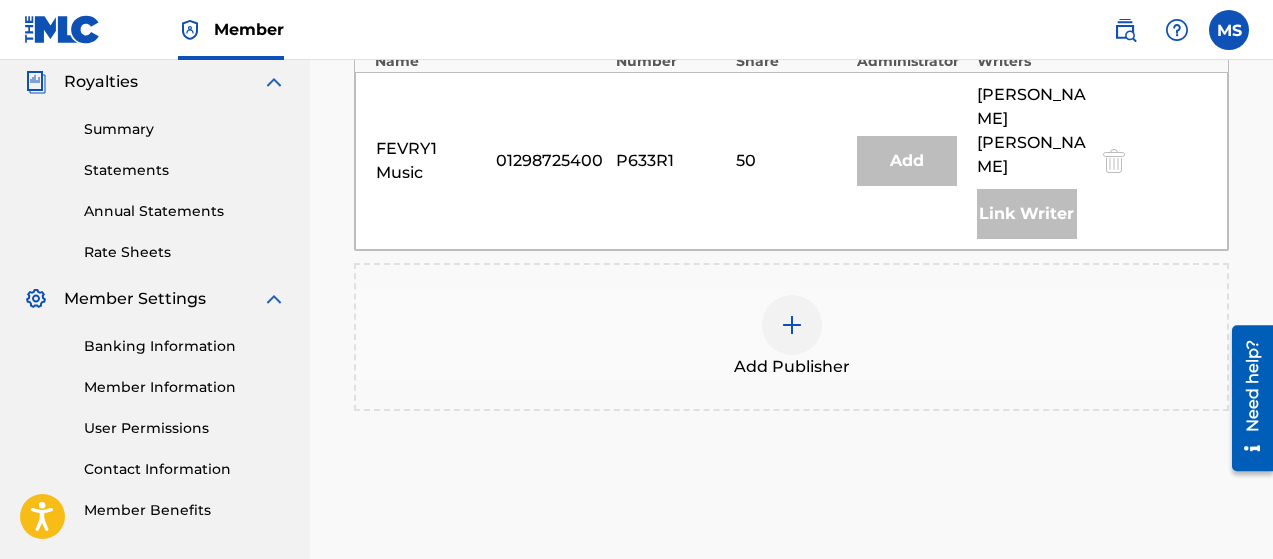 click at bounding box center (792, 325) 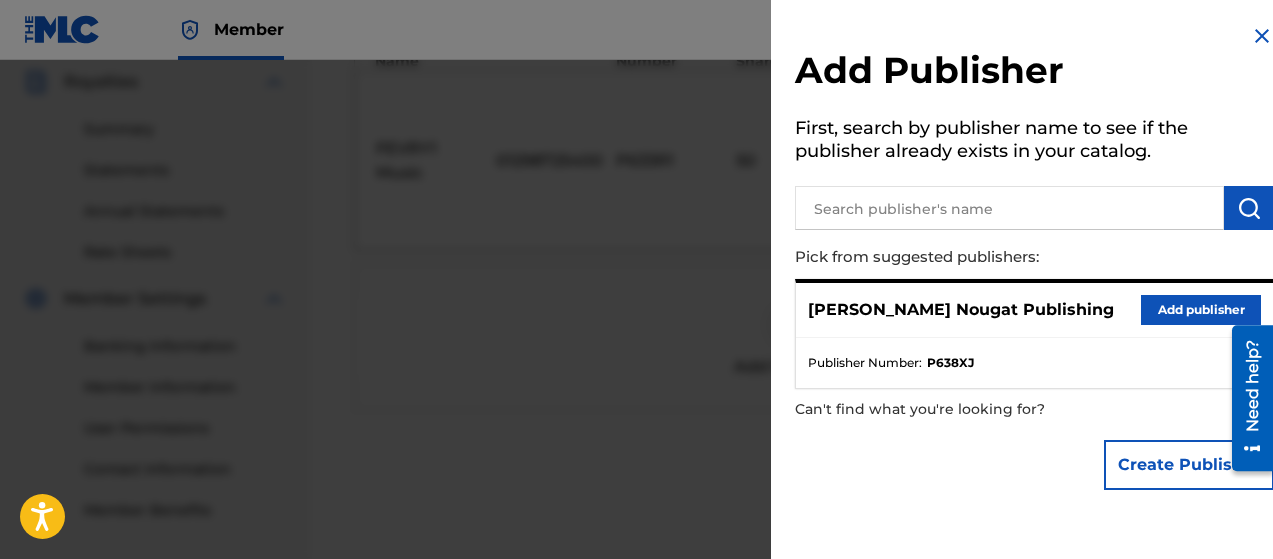 click on "Add publisher" at bounding box center [1201, 310] 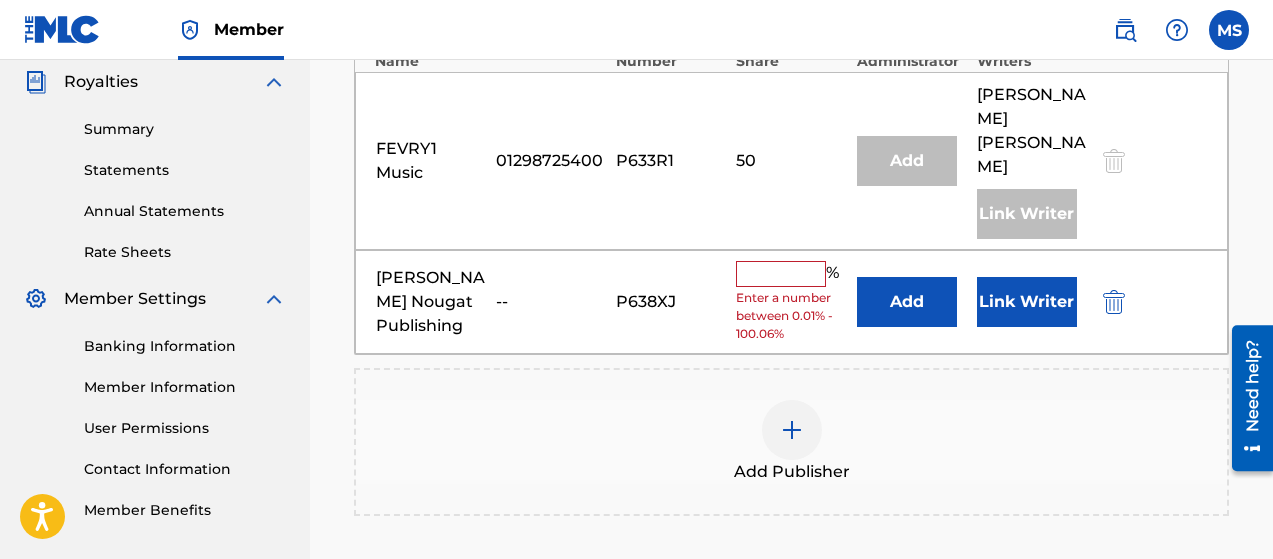 click at bounding box center [781, 274] 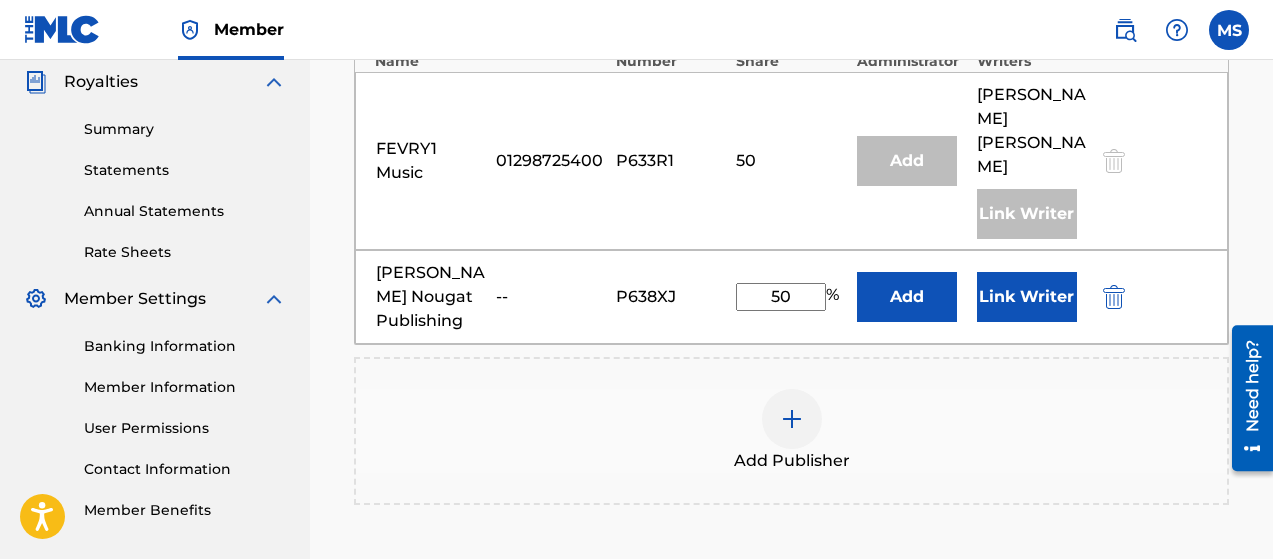 click on "Link Writer" at bounding box center (1027, 297) 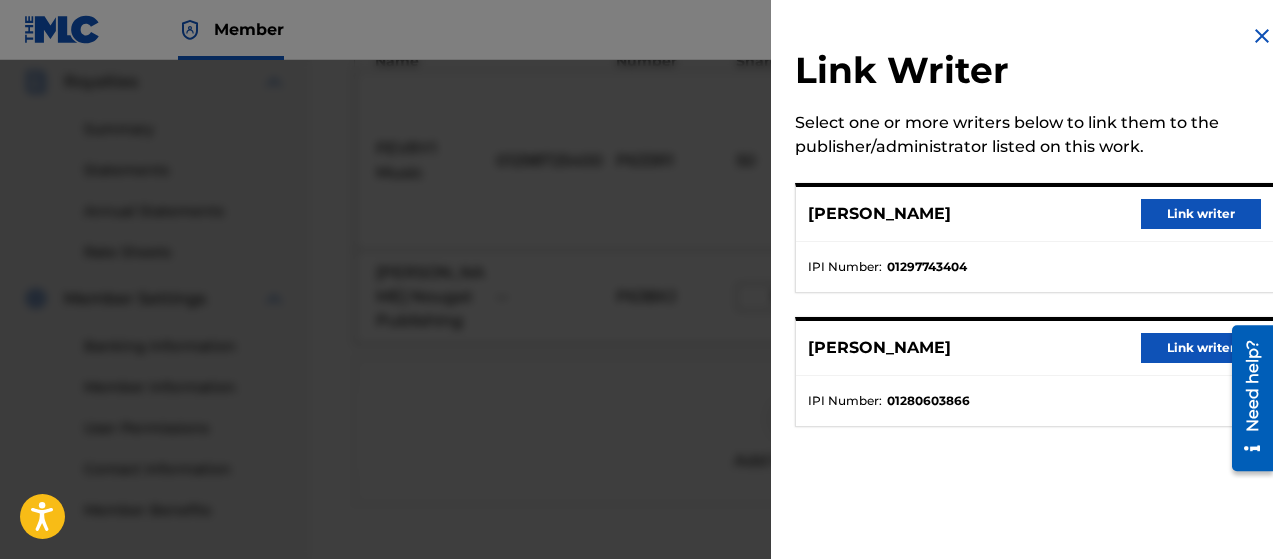 click on "Link writer" at bounding box center (1201, 214) 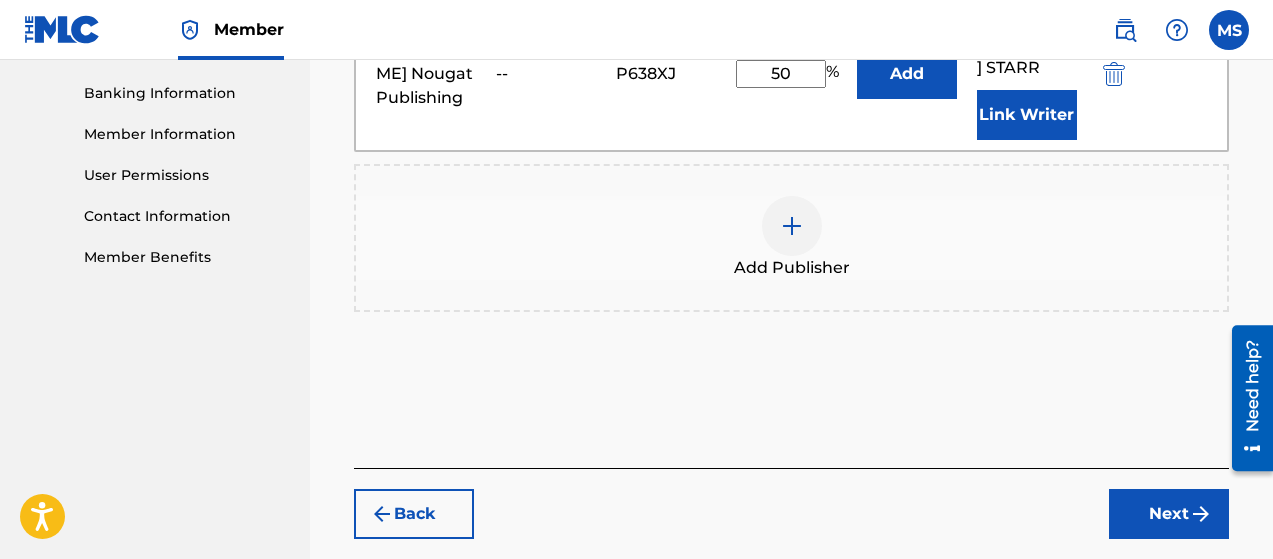 click at bounding box center [1201, 514] 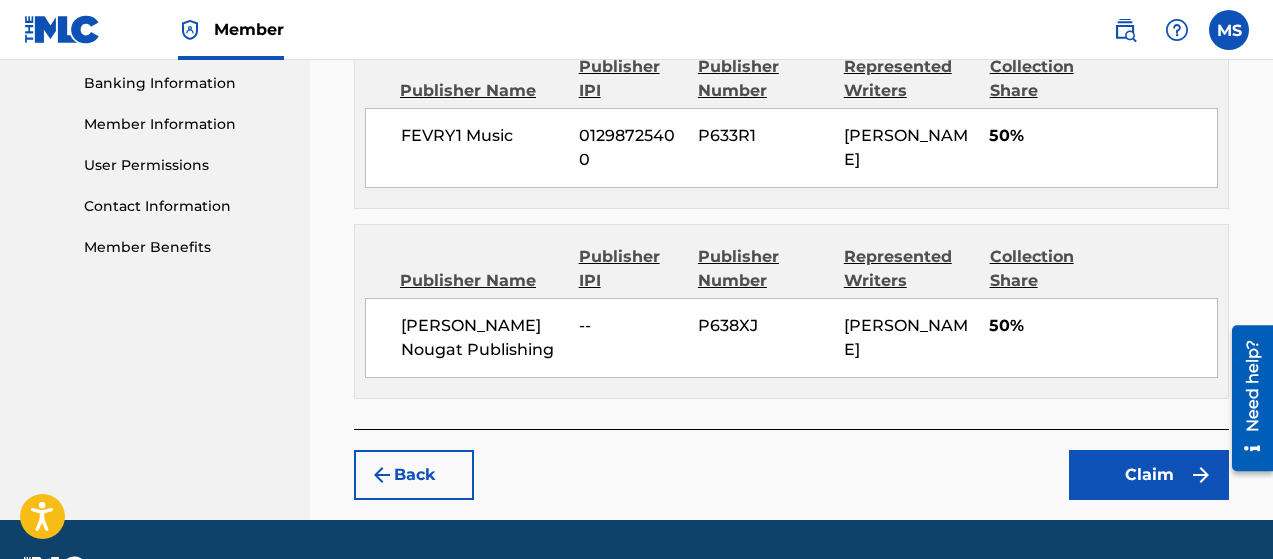 scroll, scrollTop: 915, scrollLeft: 0, axis: vertical 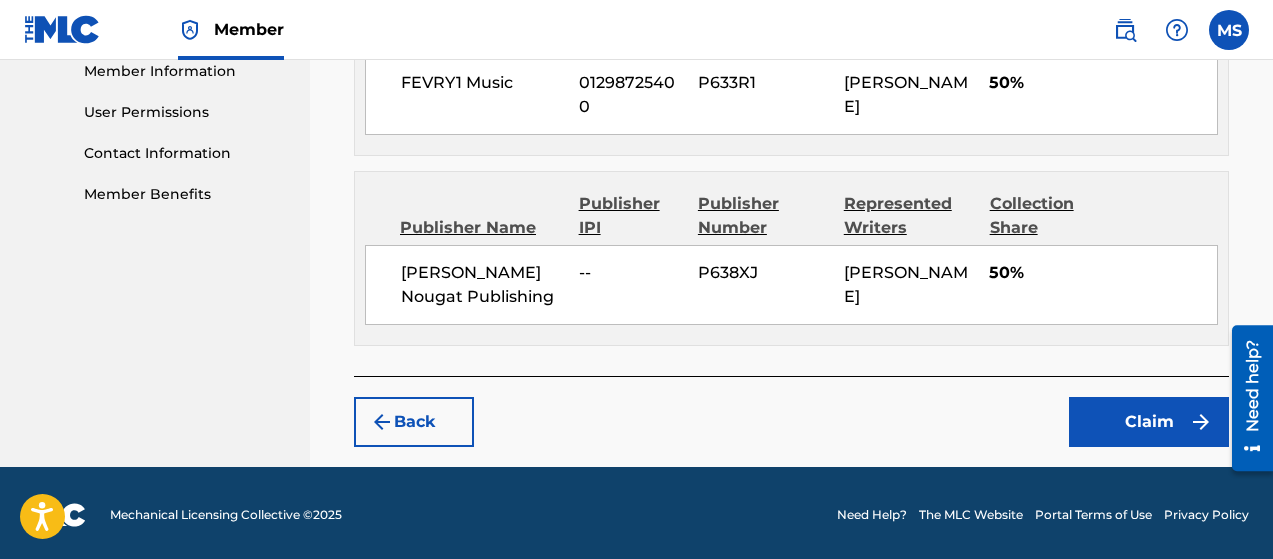click on "Claim" at bounding box center (1149, 422) 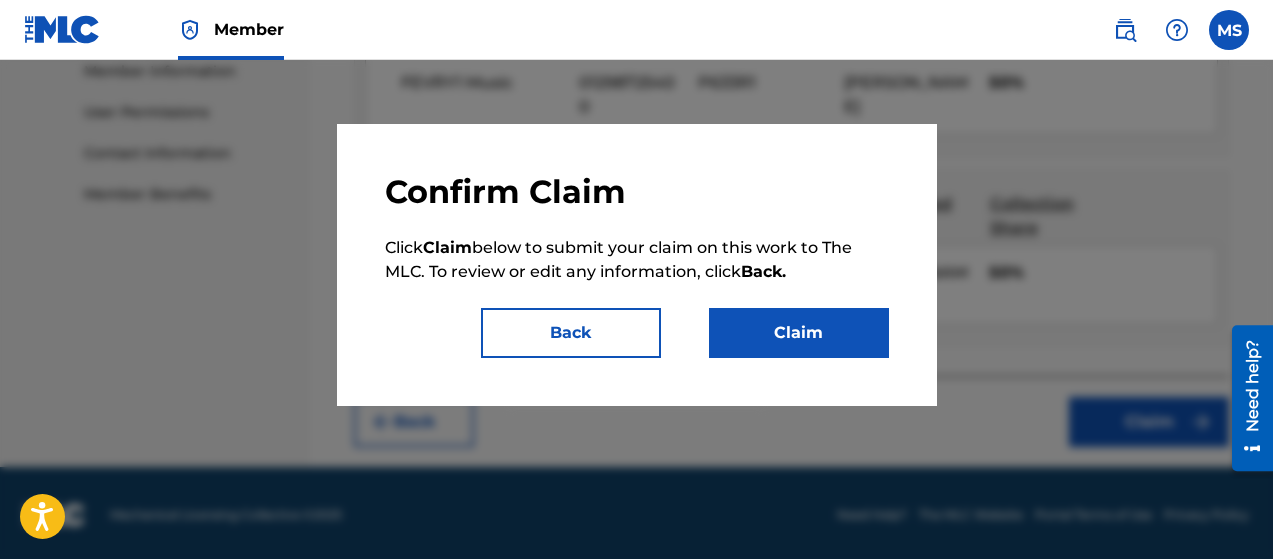 click on "Claim" at bounding box center (799, 333) 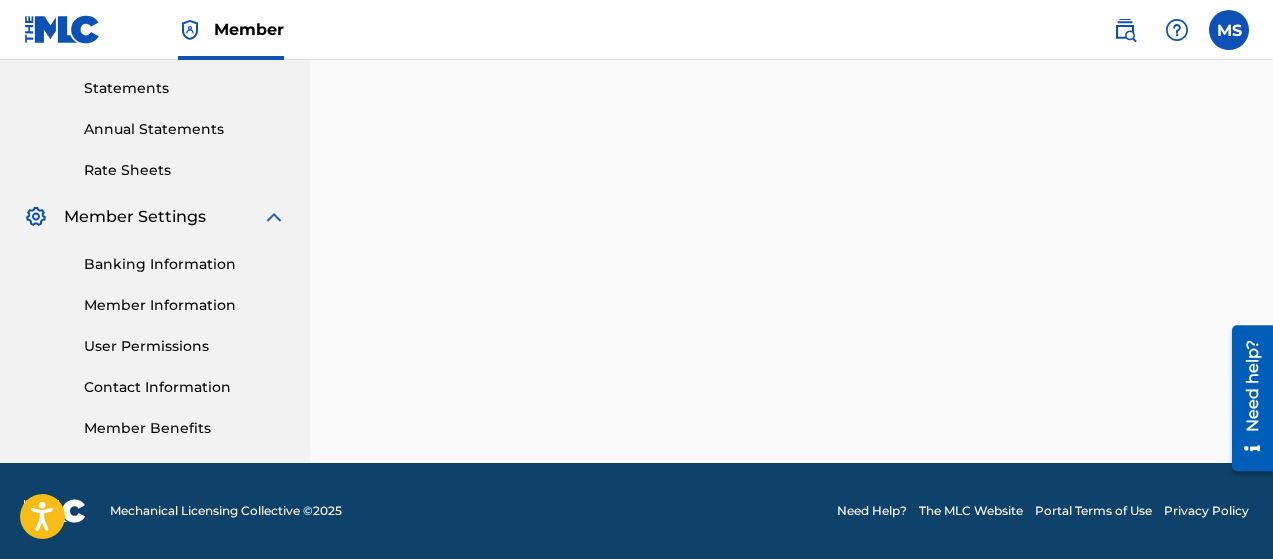 scroll, scrollTop: 81, scrollLeft: 0, axis: vertical 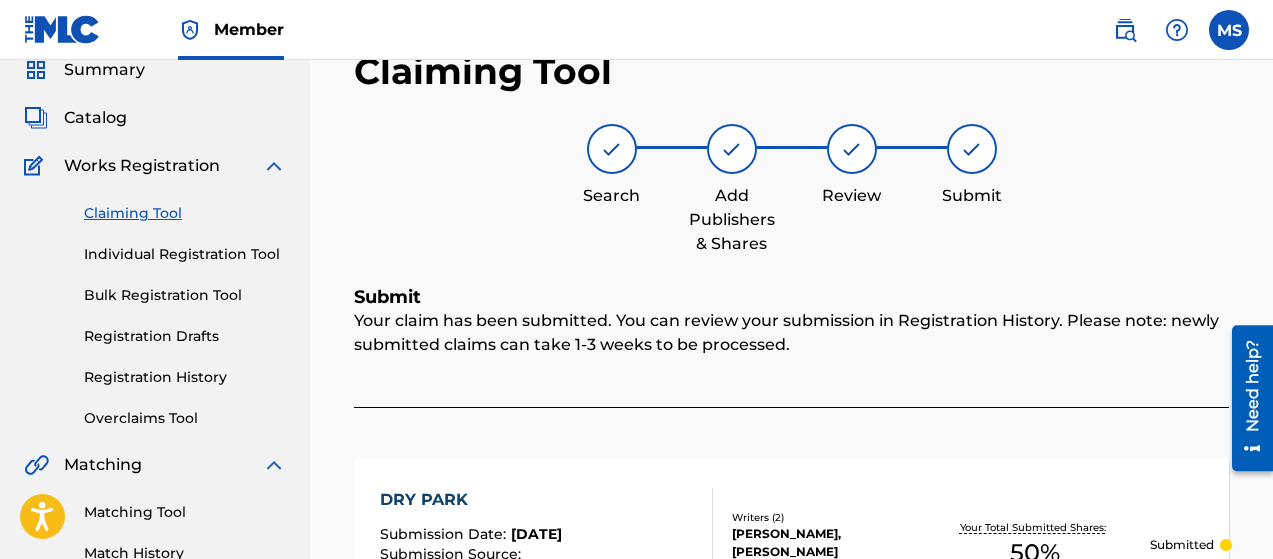 click on "Claiming Tool" at bounding box center [185, 213] 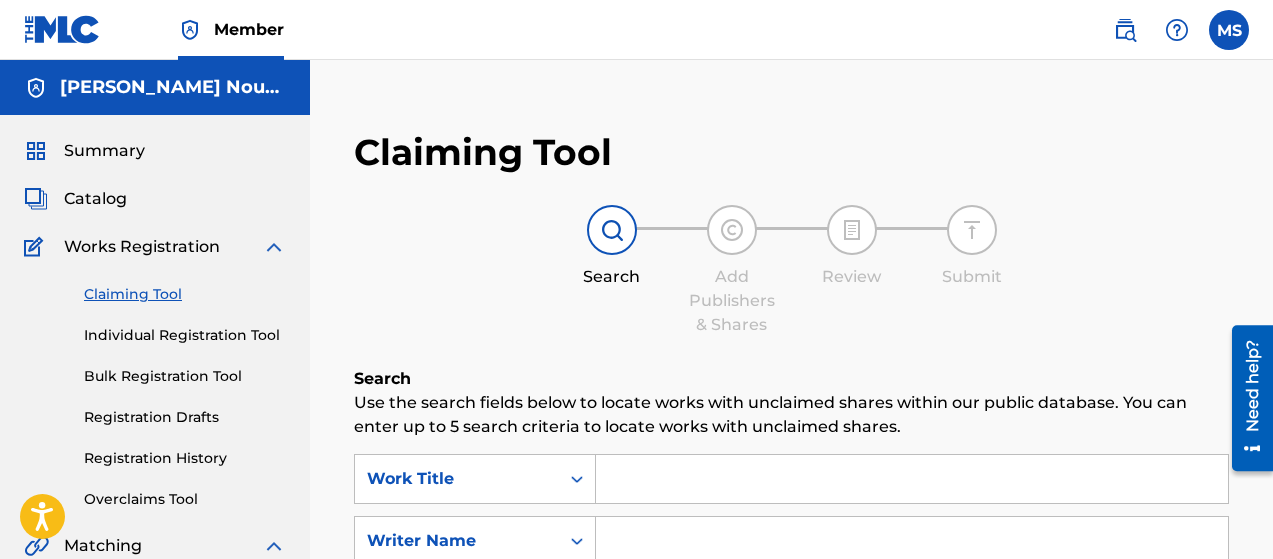 click at bounding box center [912, 479] 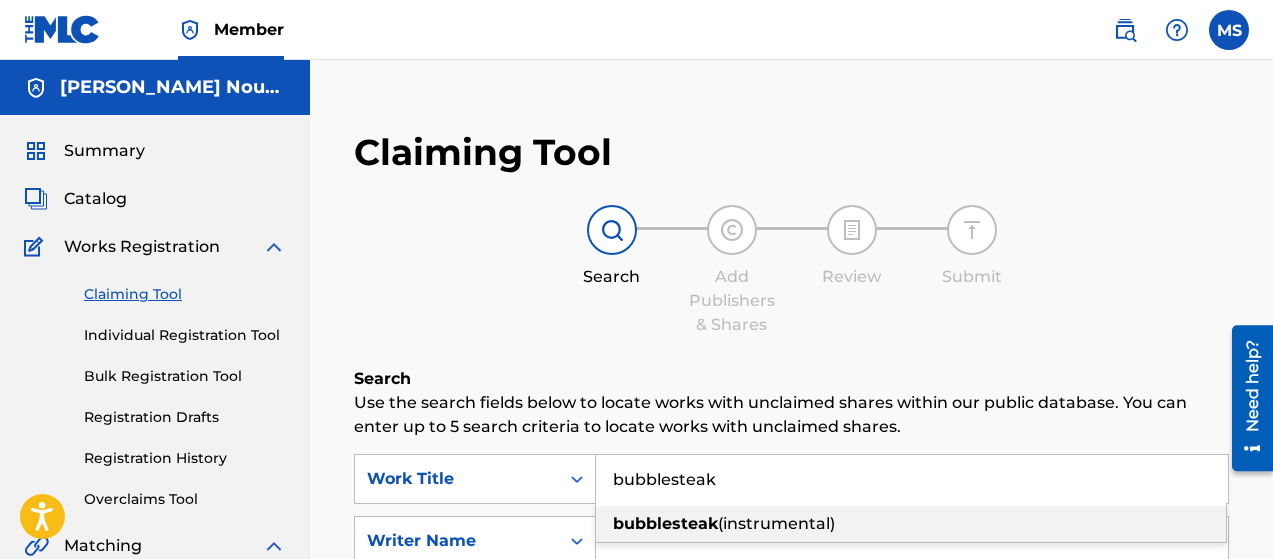 click on "(instrumental)" at bounding box center (776, 523) 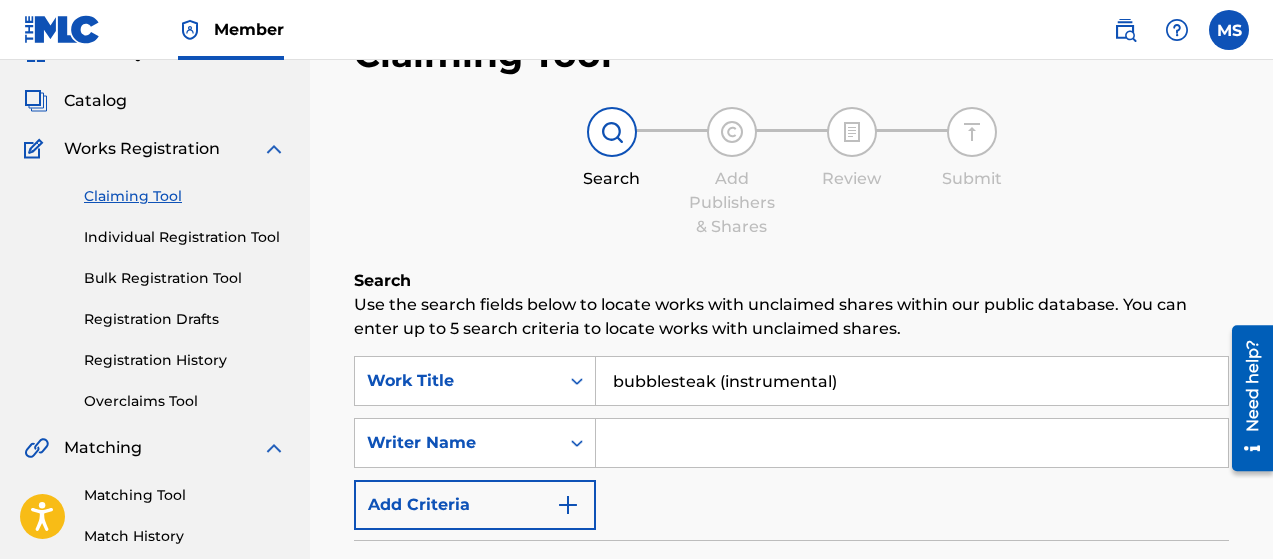 scroll, scrollTop: 99, scrollLeft: 0, axis: vertical 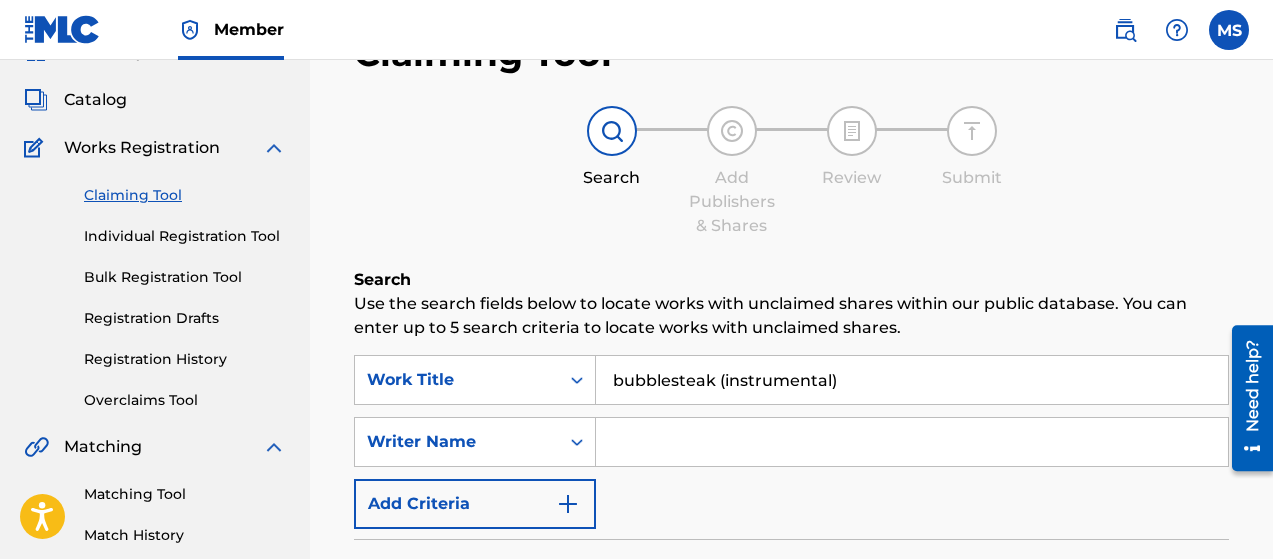 click at bounding box center (912, 442) 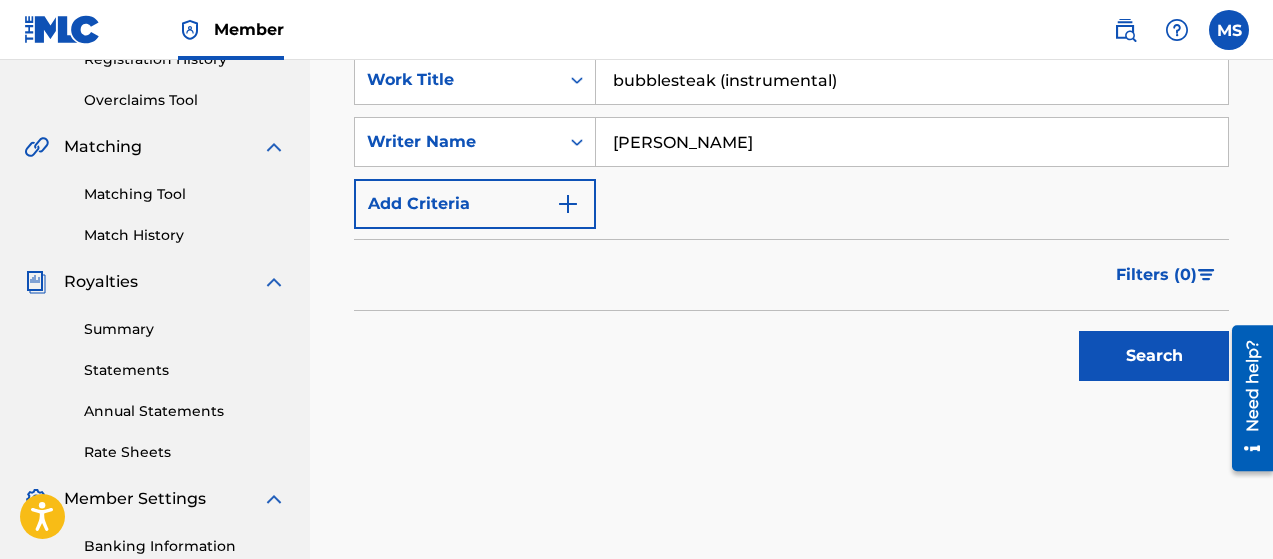 click on "Search" at bounding box center [1154, 356] 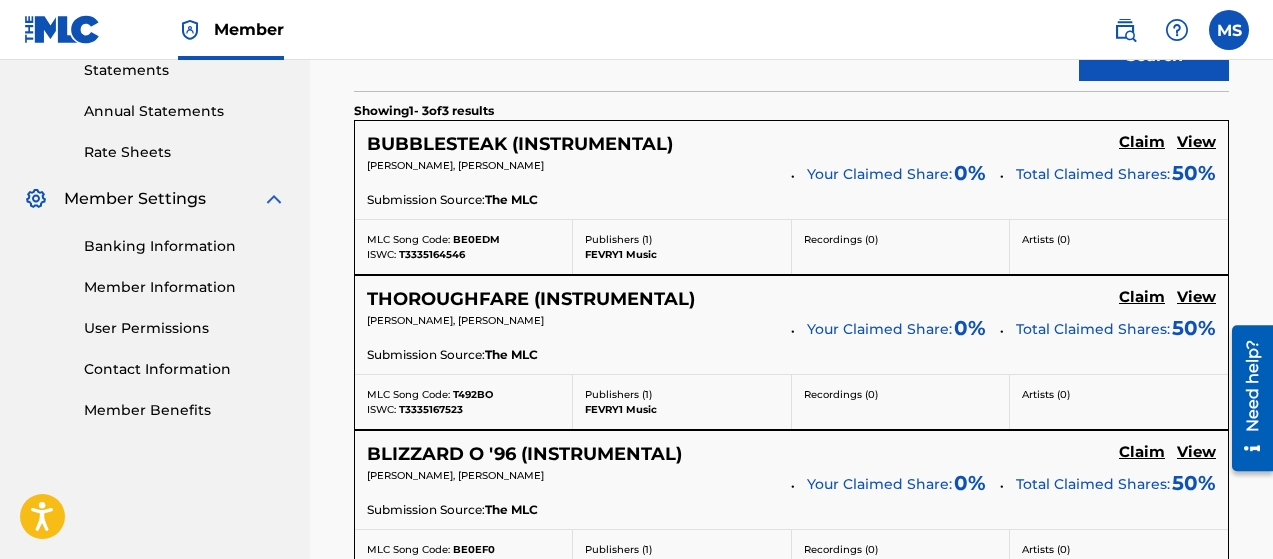 scroll, scrollTop: 699, scrollLeft: 0, axis: vertical 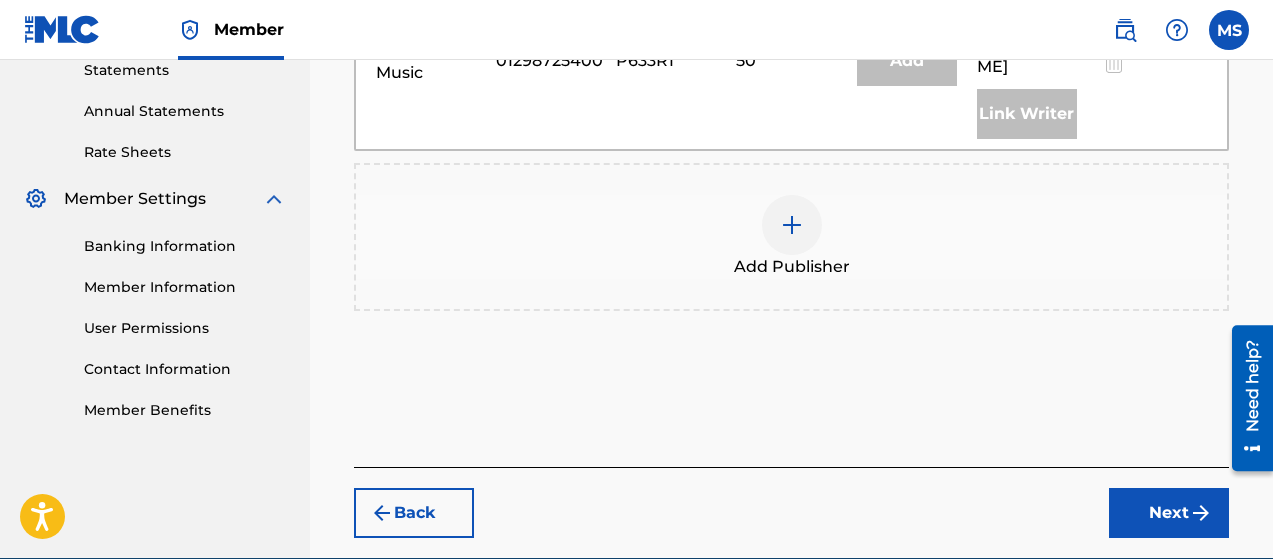 click at bounding box center (792, 225) 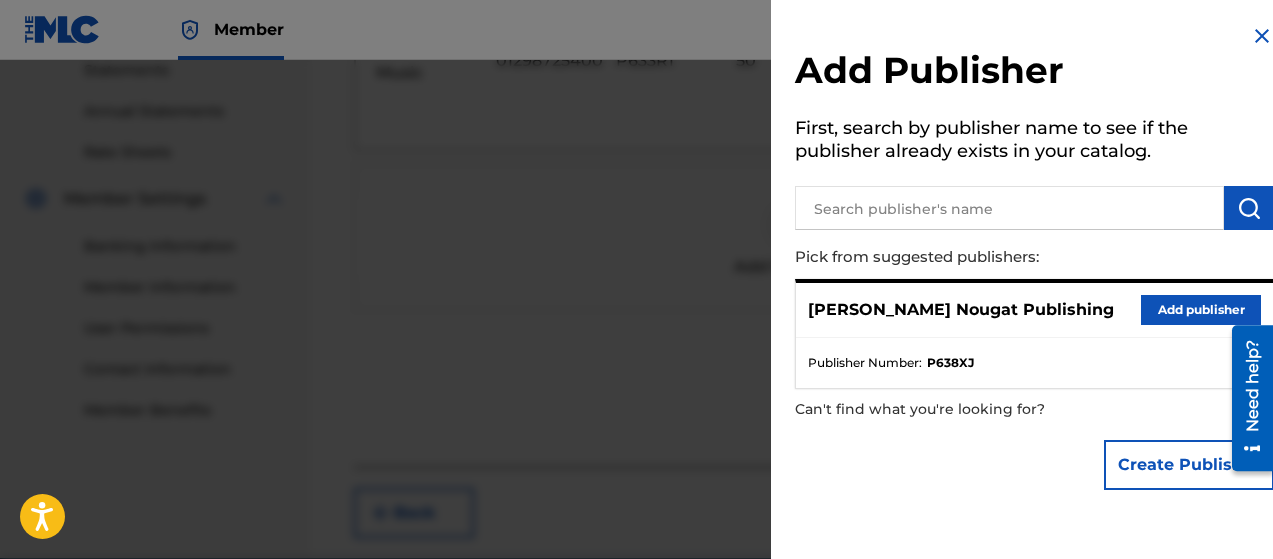 click on "Add publisher" at bounding box center (1201, 310) 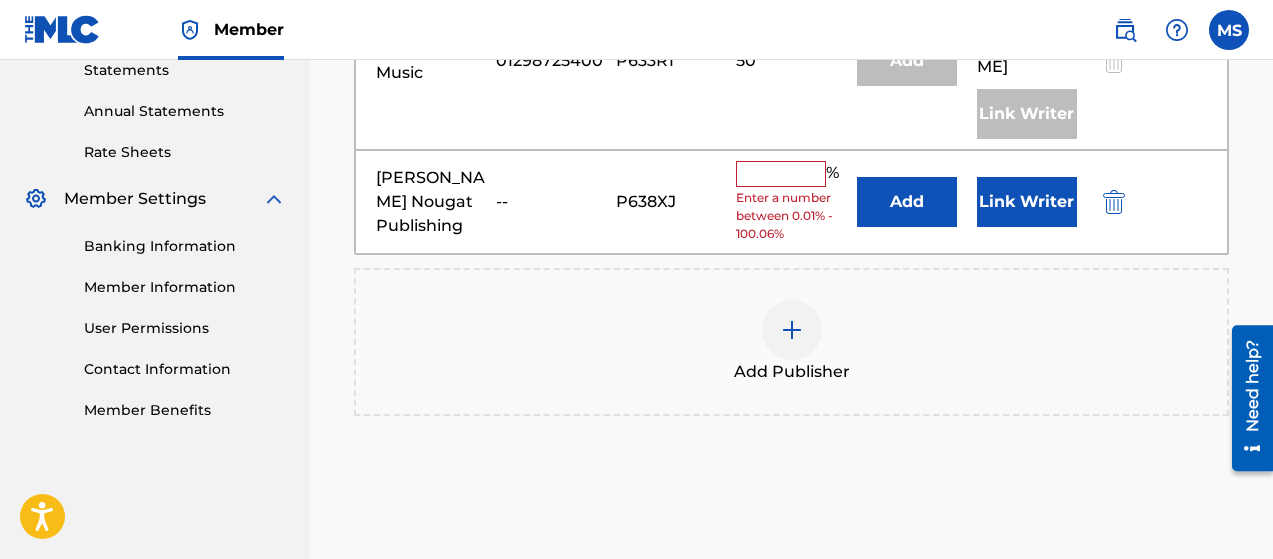 click at bounding box center [781, 174] 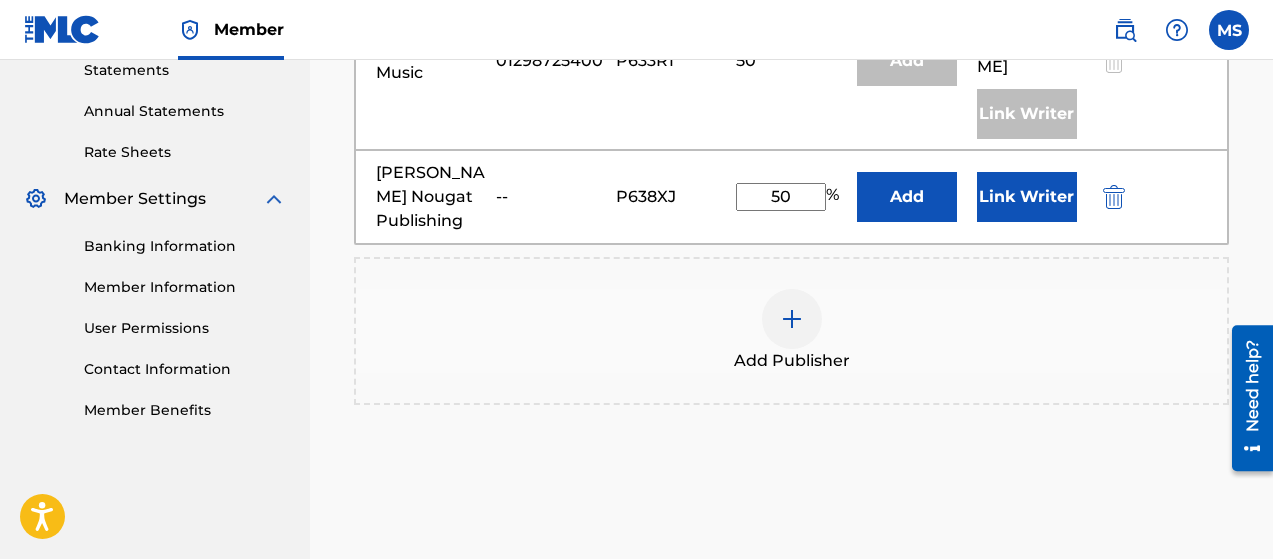 click on "Link Writer" at bounding box center (1027, 197) 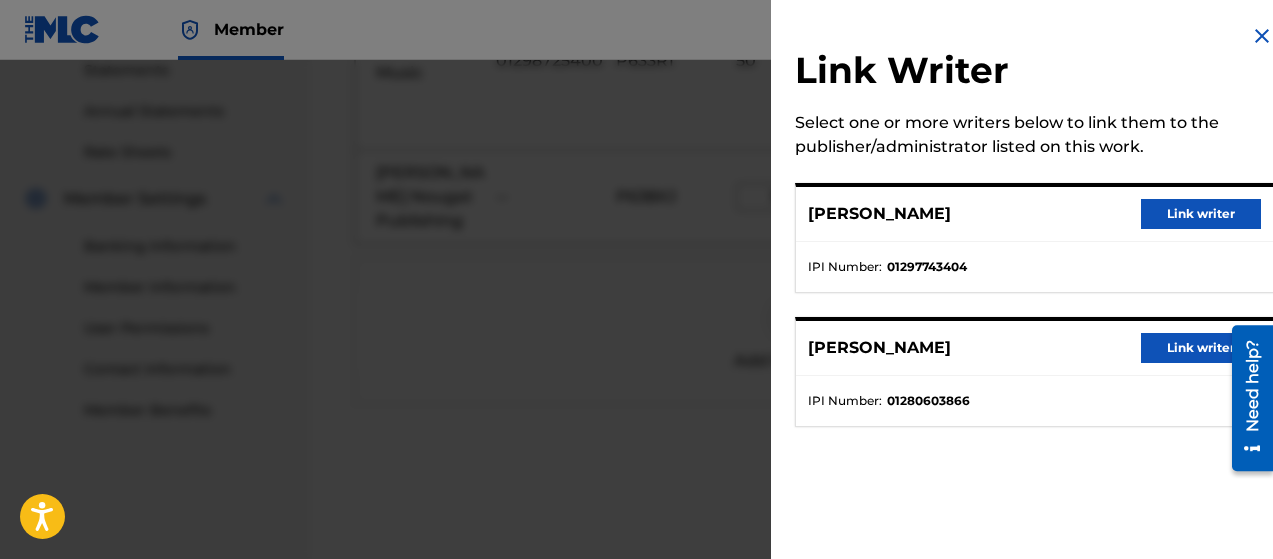 click on "Link writer" at bounding box center [1201, 214] 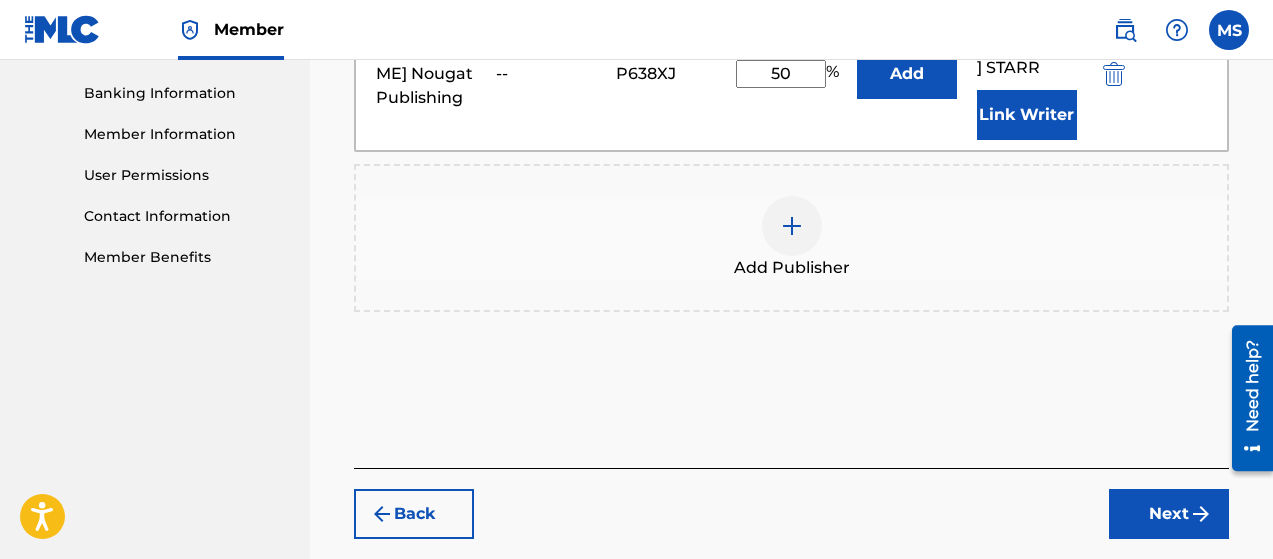 click on "Next" at bounding box center [1169, 514] 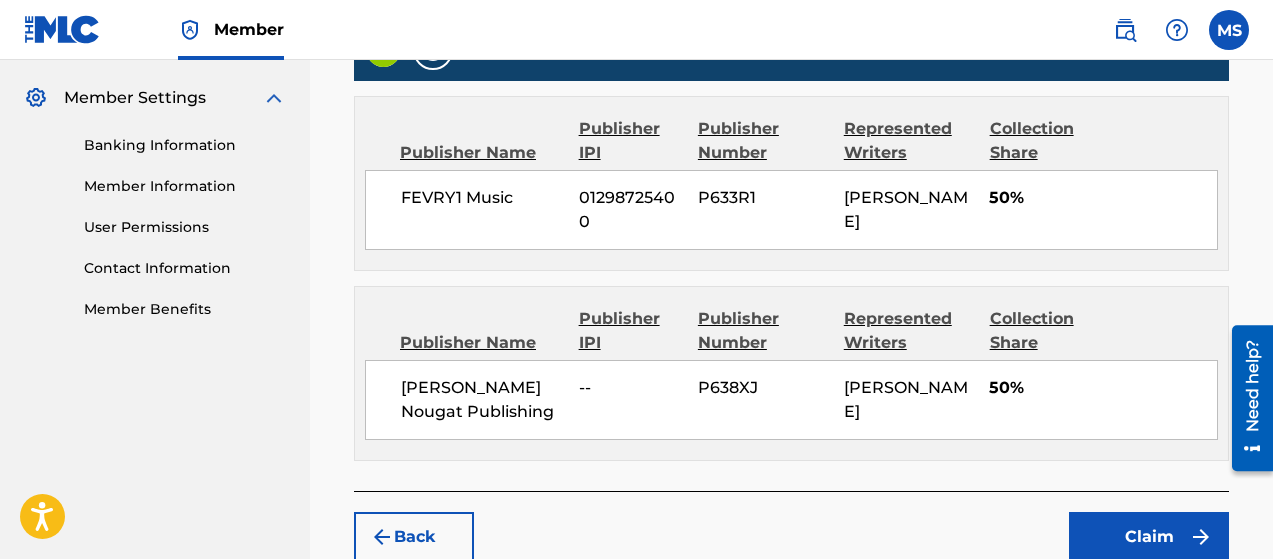 scroll, scrollTop: 915, scrollLeft: 0, axis: vertical 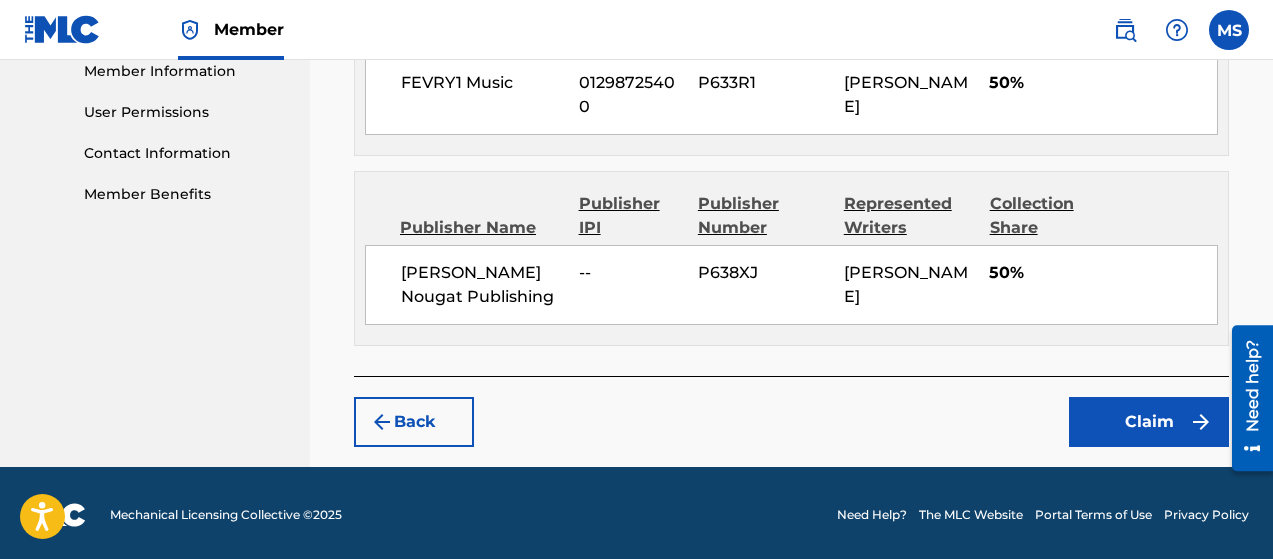 click on "Claim" at bounding box center [1149, 422] 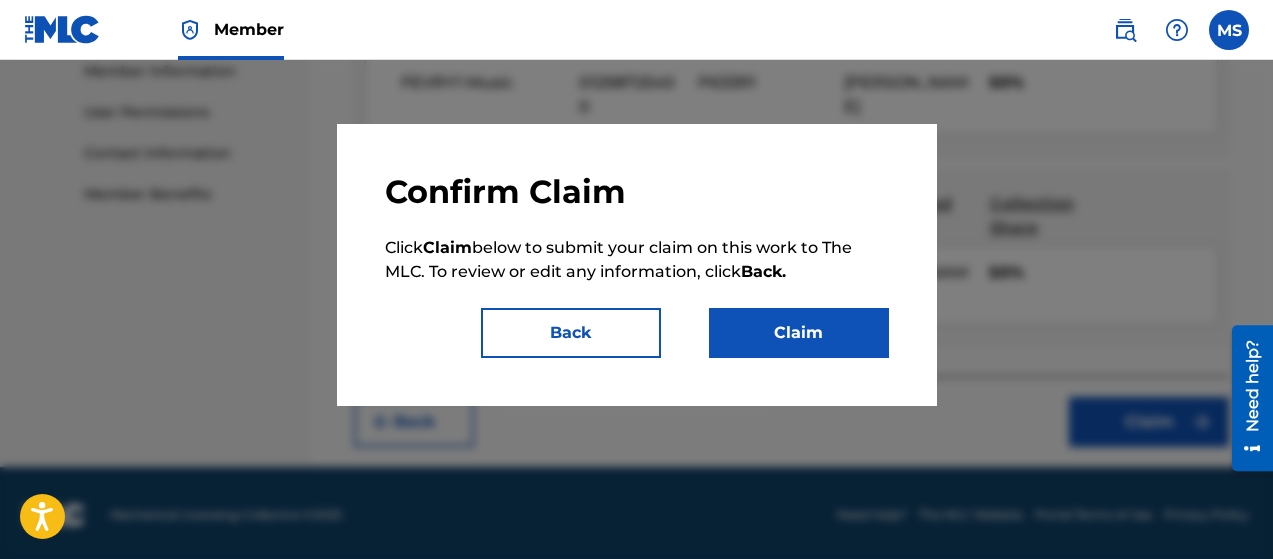 click on "Claim" at bounding box center [799, 333] 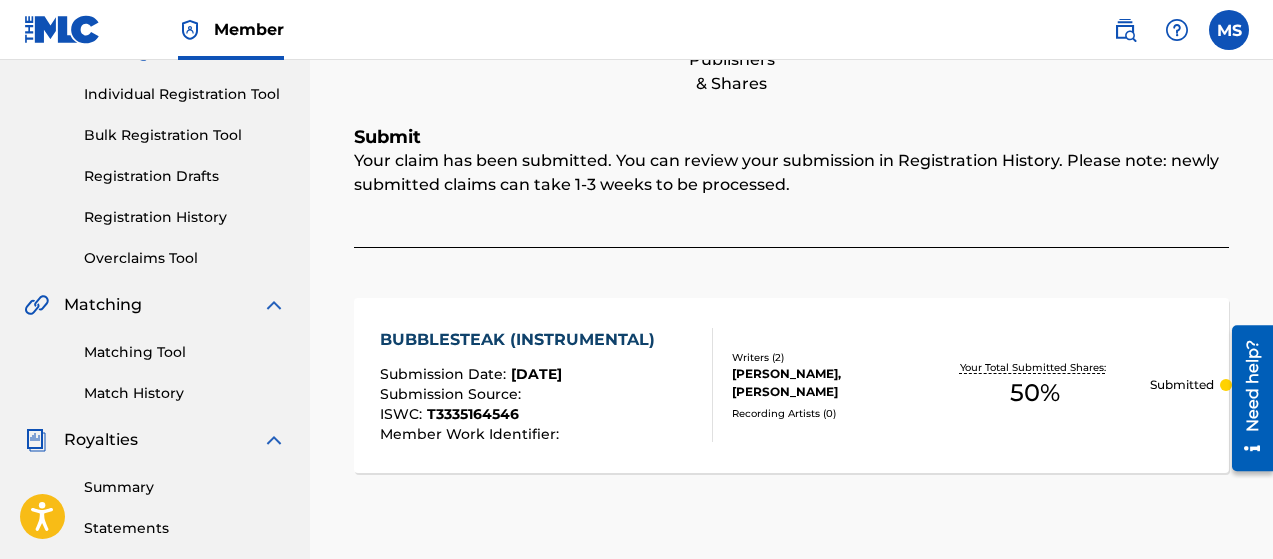 scroll, scrollTop: 0, scrollLeft: 0, axis: both 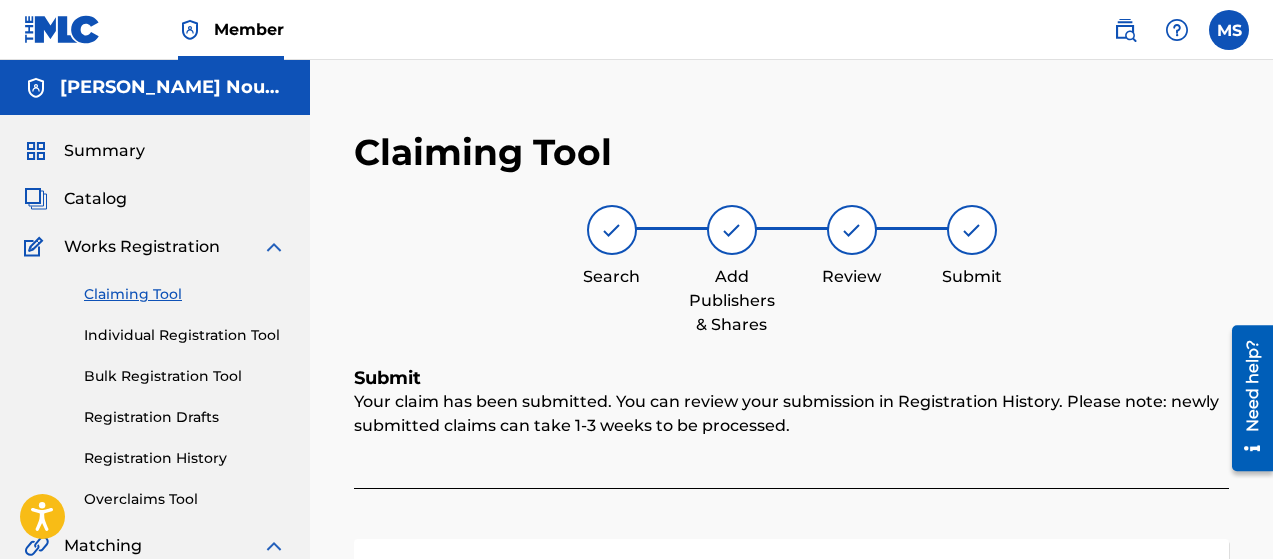 click on "Claiming Tool" at bounding box center (185, 294) 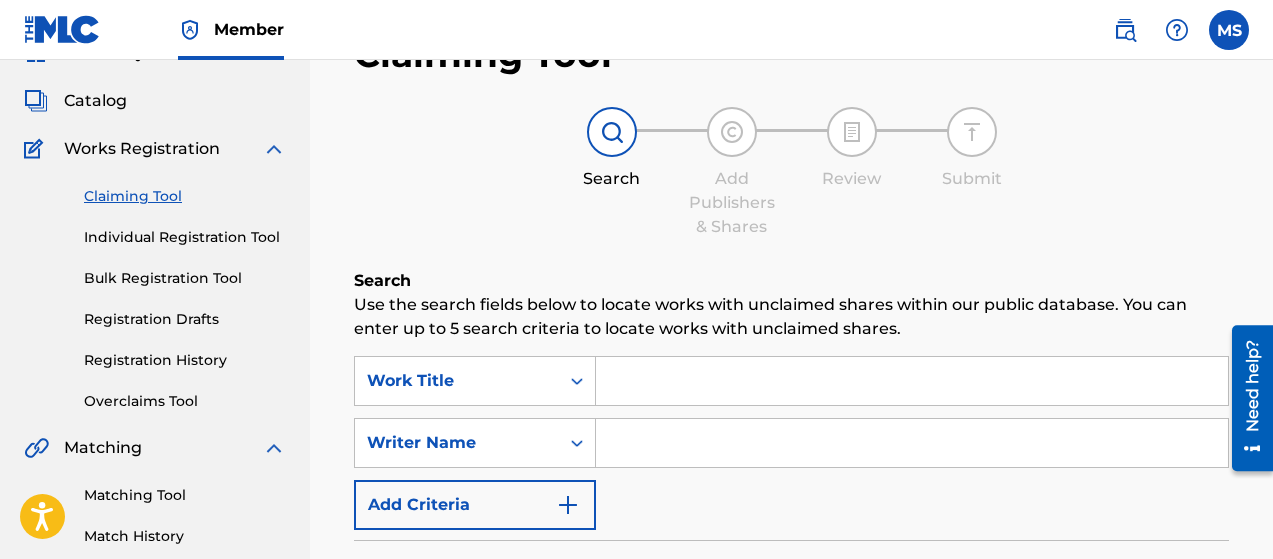 click at bounding box center [912, 381] 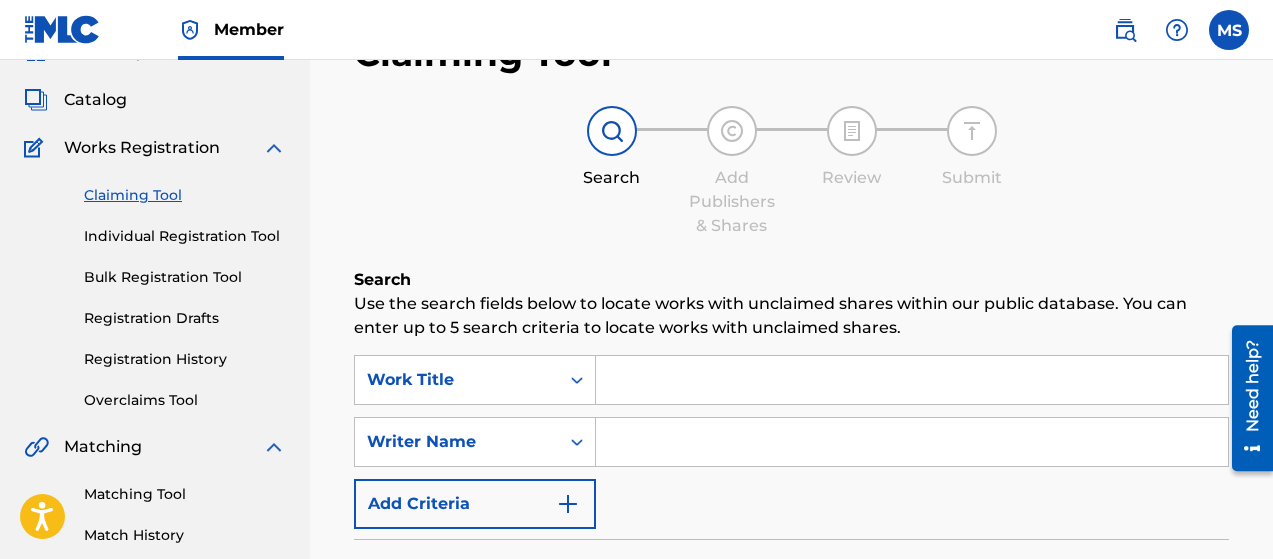 scroll, scrollTop: 100, scrollLeft: 0, axis: vertical 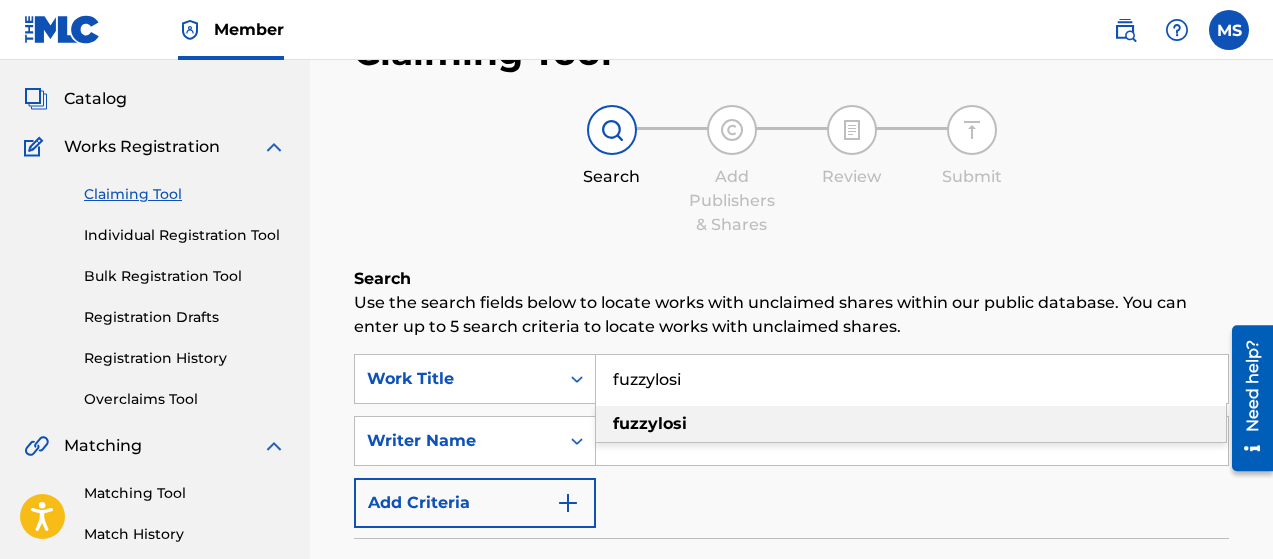 type on "fuzzylosi" 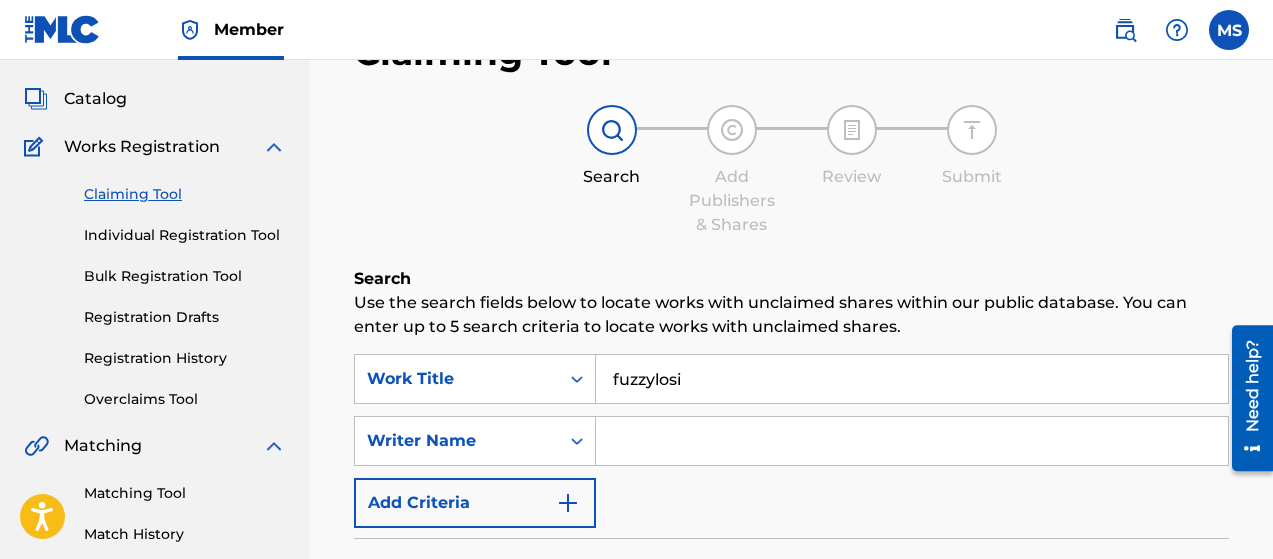 click at bounding box center [912, 441] 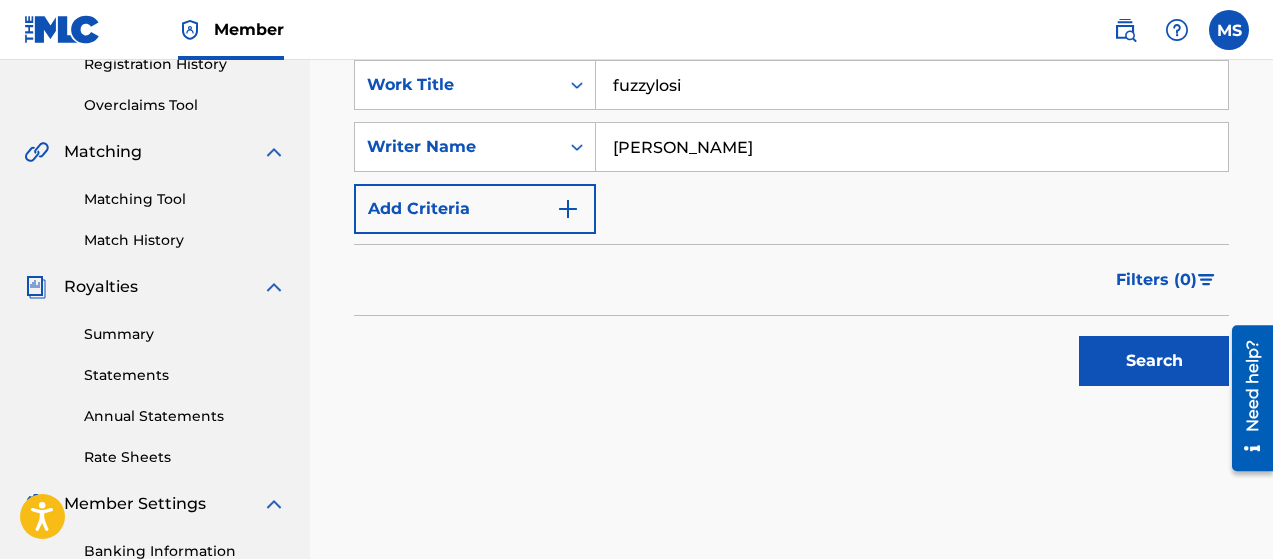 click on "Search" at bounding box center (1154, 361) 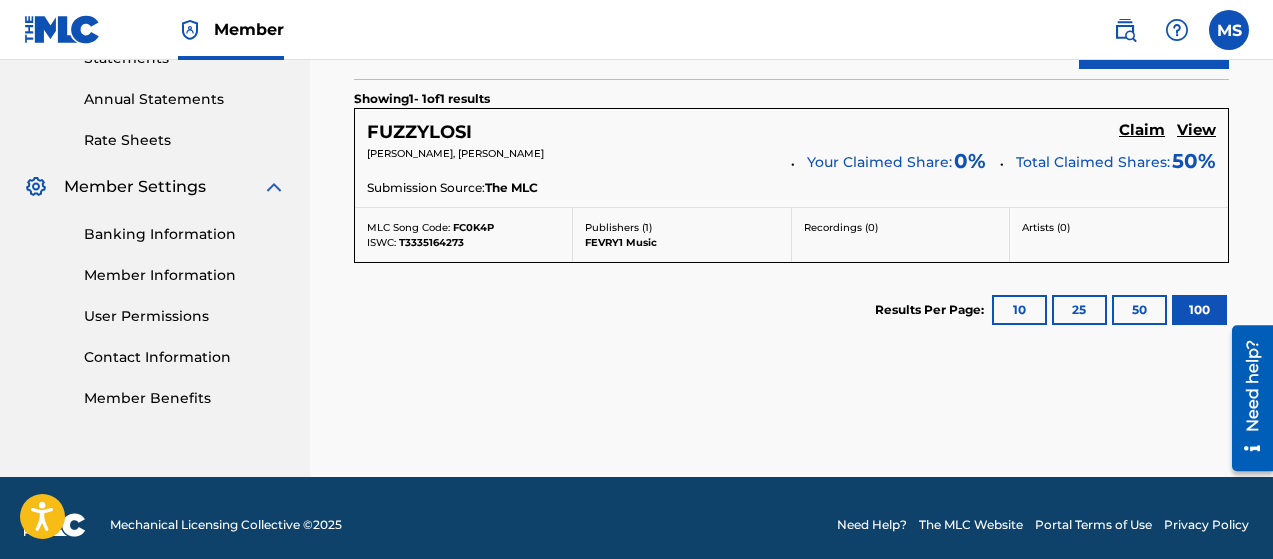 scroll, scrollTop: 725, scrollLeft: 0, axis: vertical 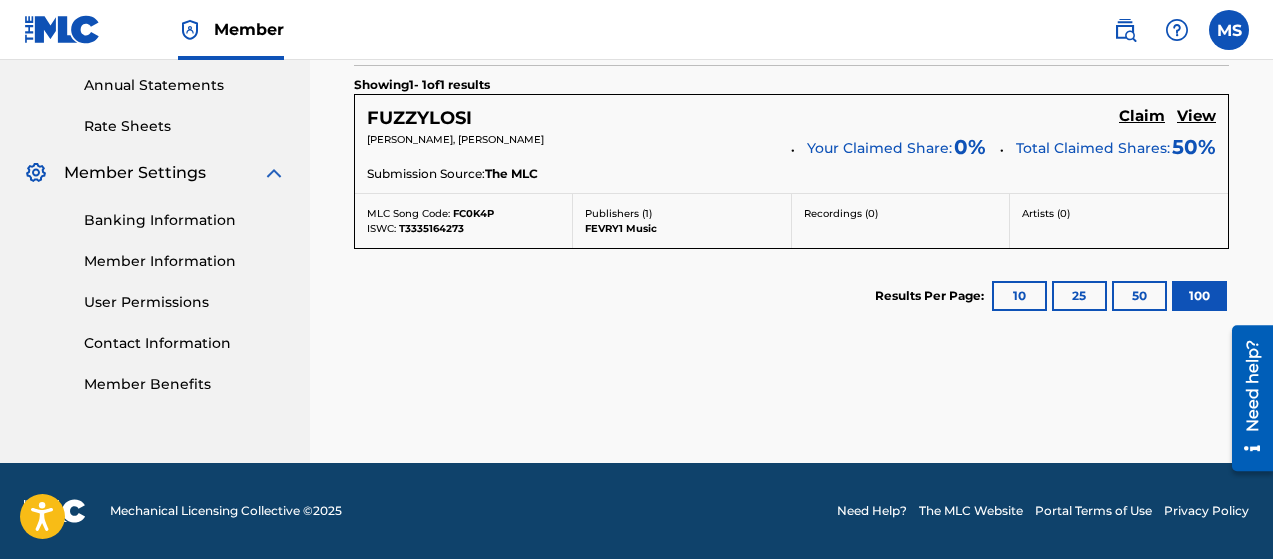 click on "Claim" at bounding box center (1142, 116) 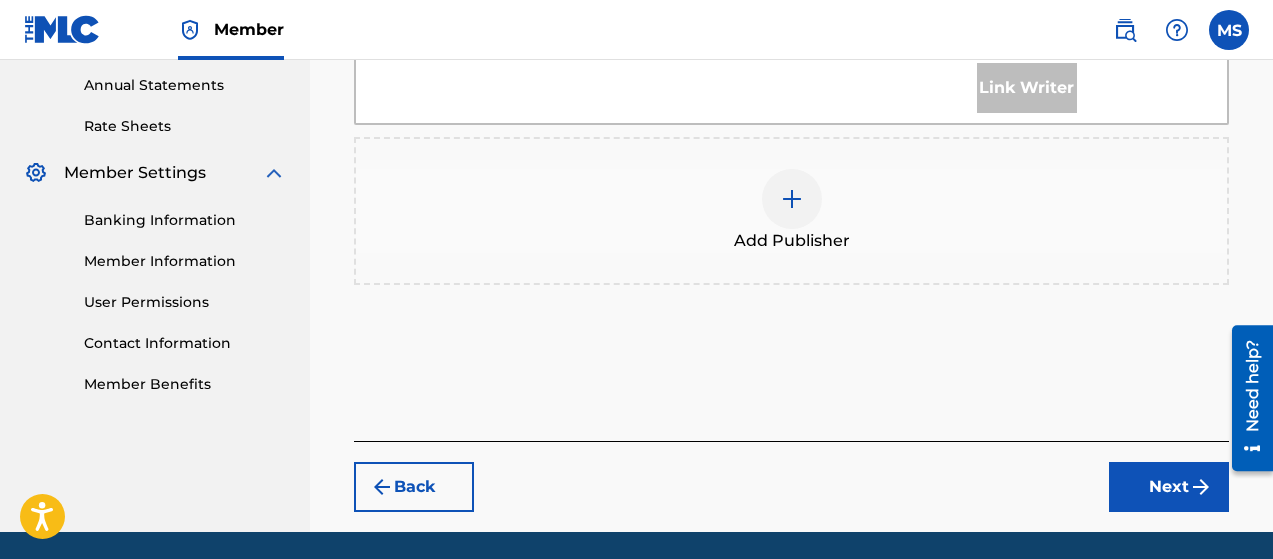 scroll, scrollTop: 722, scrollLeft: 0, axis: vertical 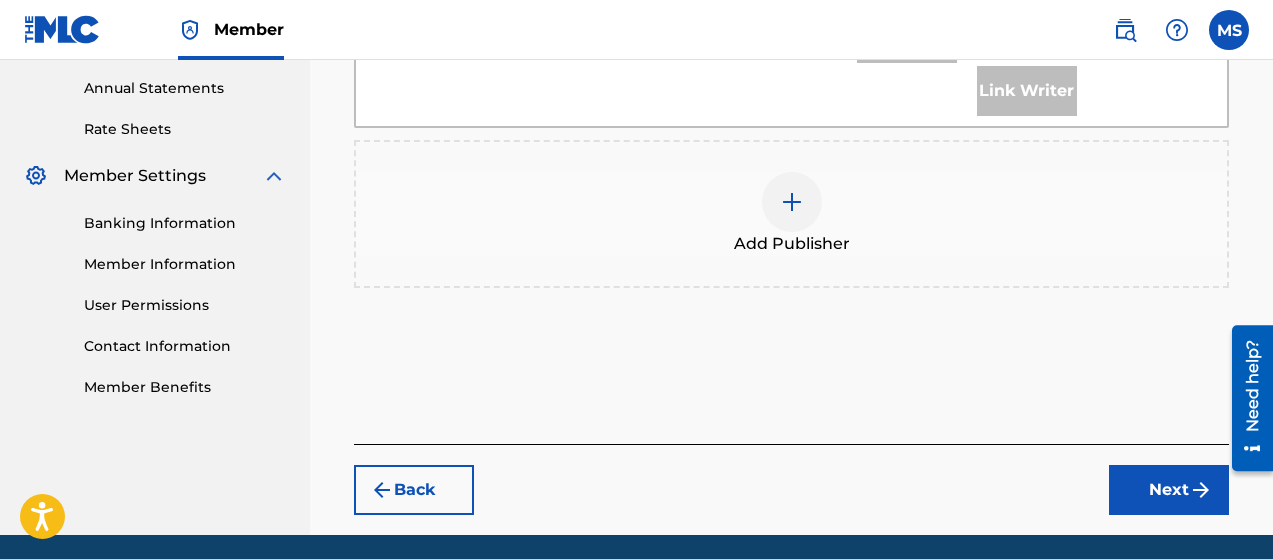 click at bounding box center (792, 202) 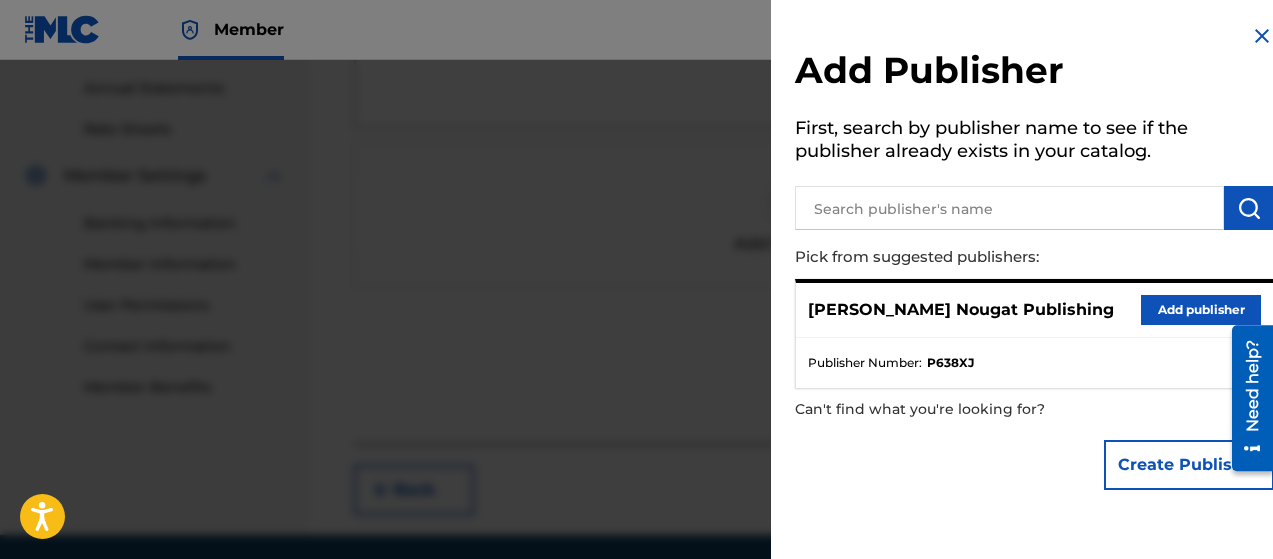 click on "Add publisher" at bounding box center (1201, 310) 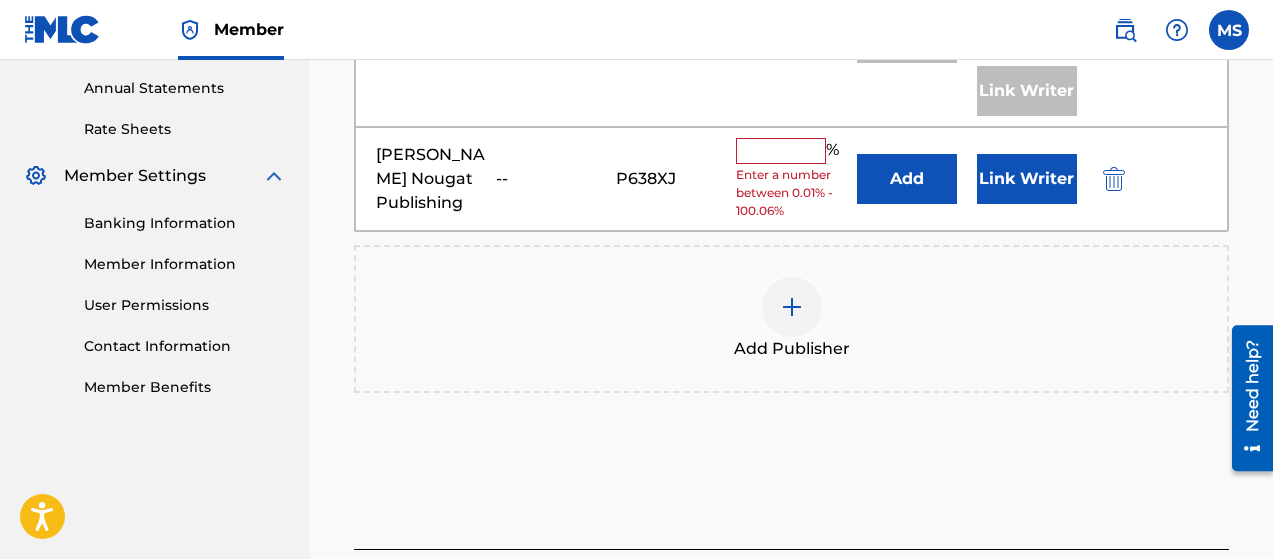 click at bounding box center [781, 151] 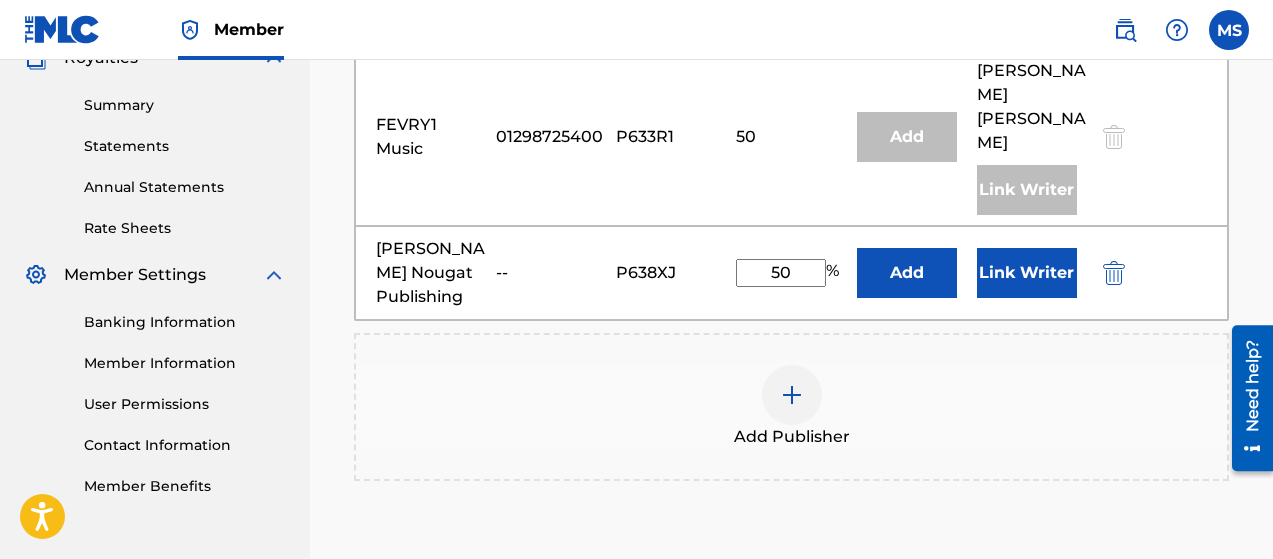 click on "Link Writer" at bounding box center [1027, 273] 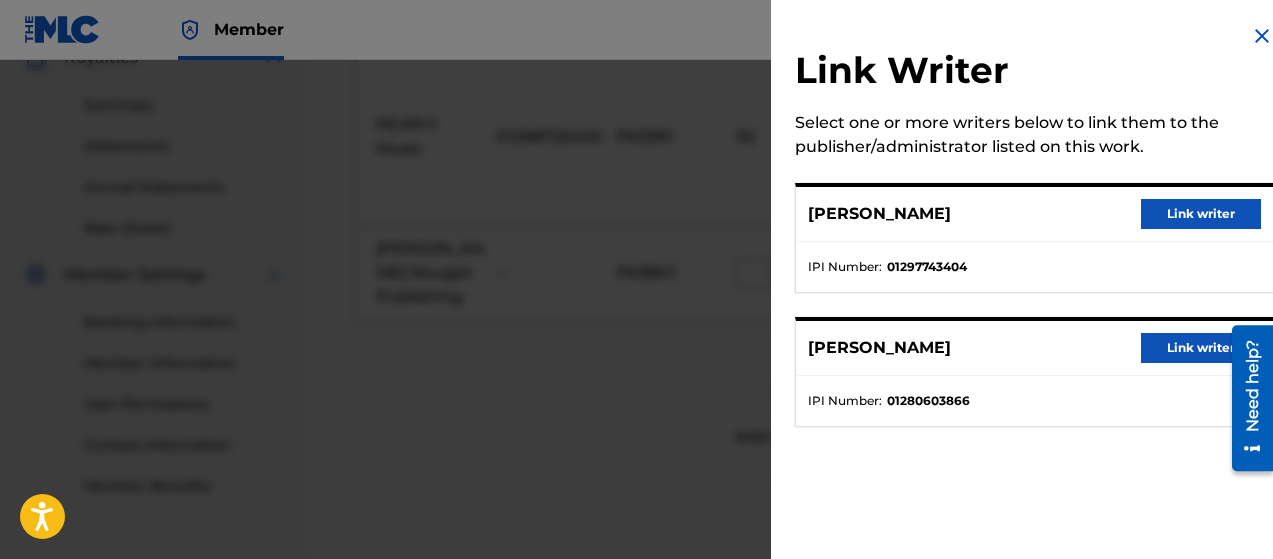 click on "Link writer" at bounding box center (1201, 214) 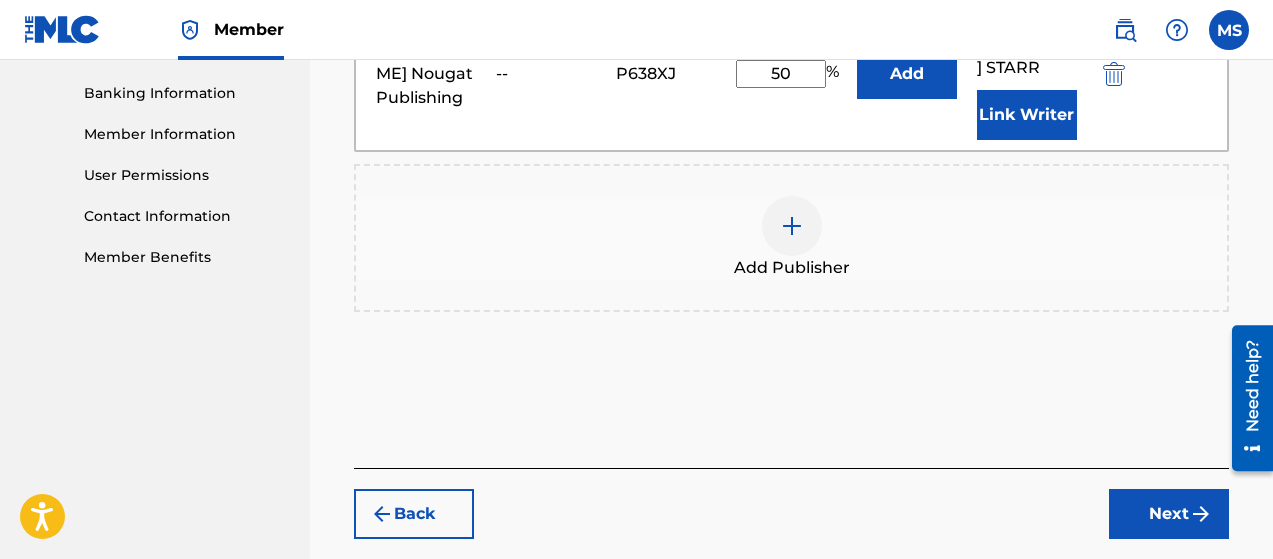 click on "Next" at bounding box center [1169, 514] 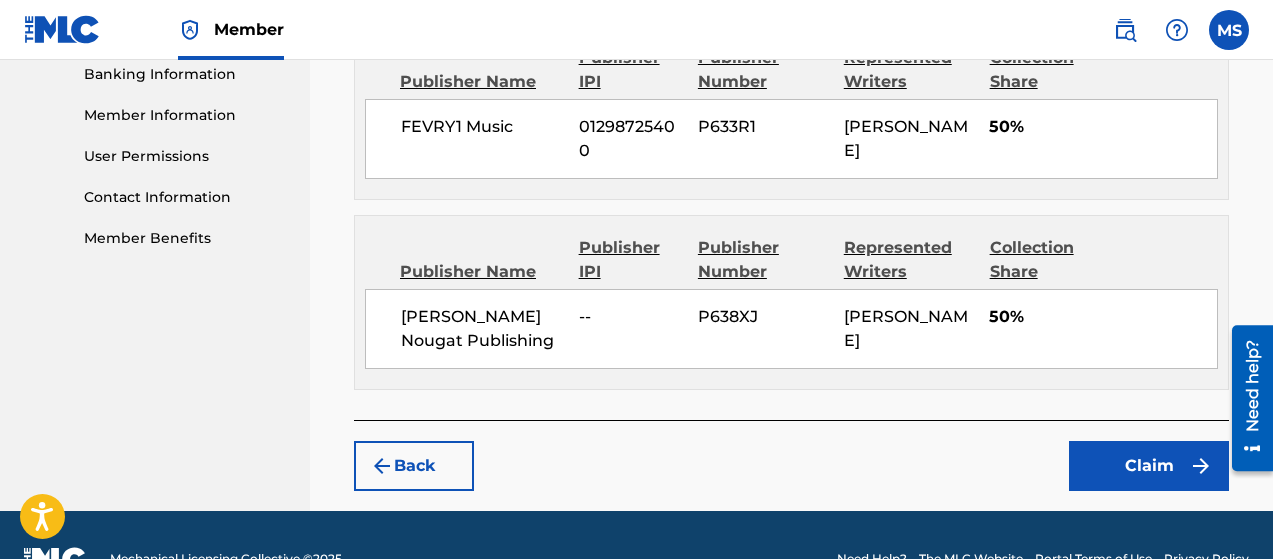 scroll, scrollTop: 915, scrollLeft: 0, axis: vertical 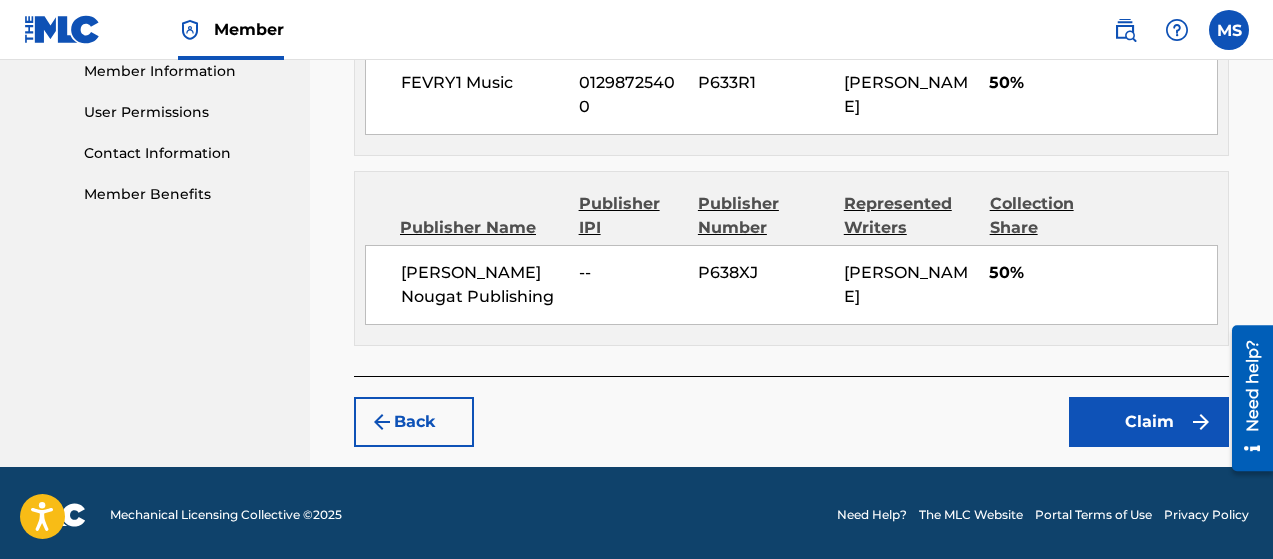 click on "Claim" at bounding box center [1149, 422] 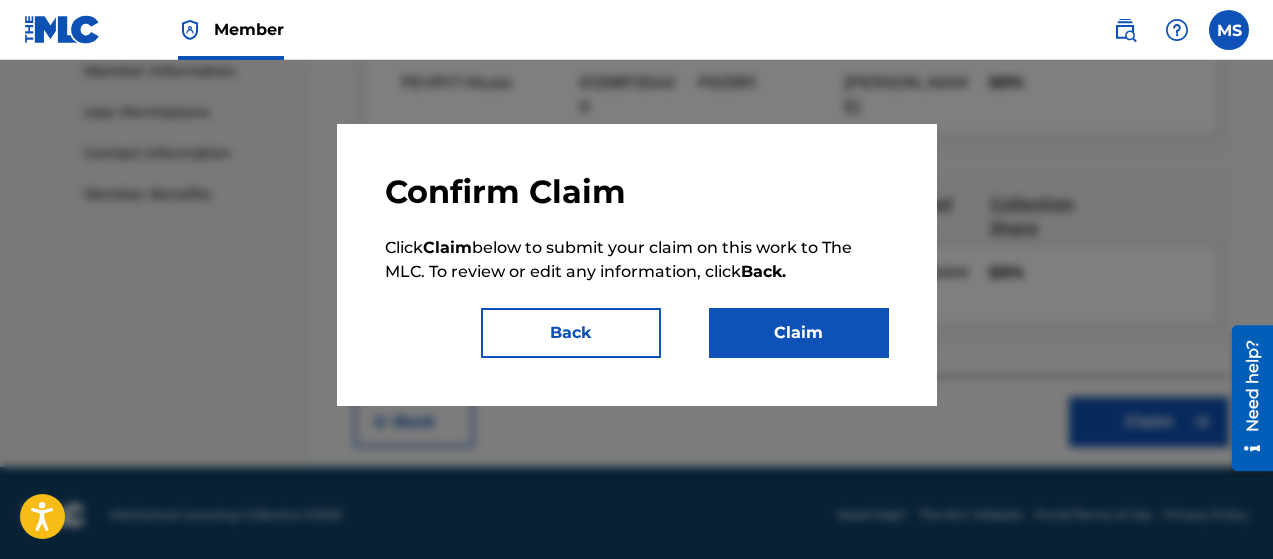 click on "Claim" at bounding box center [799, 333] 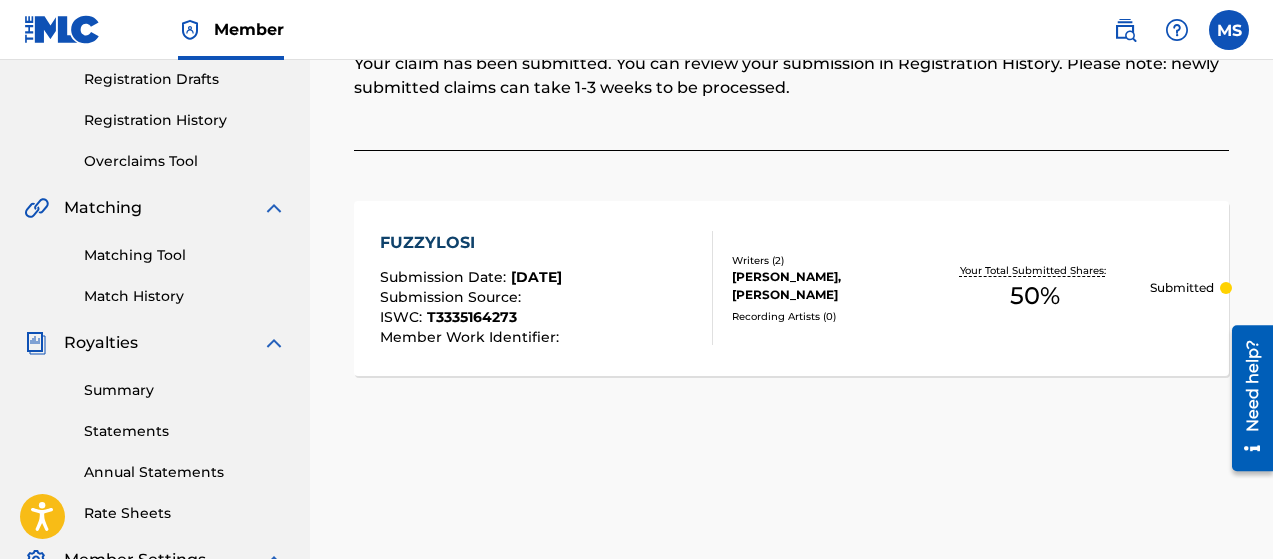 scroll, scrollTop: 81, scrollLeft: 0, axis: vertical 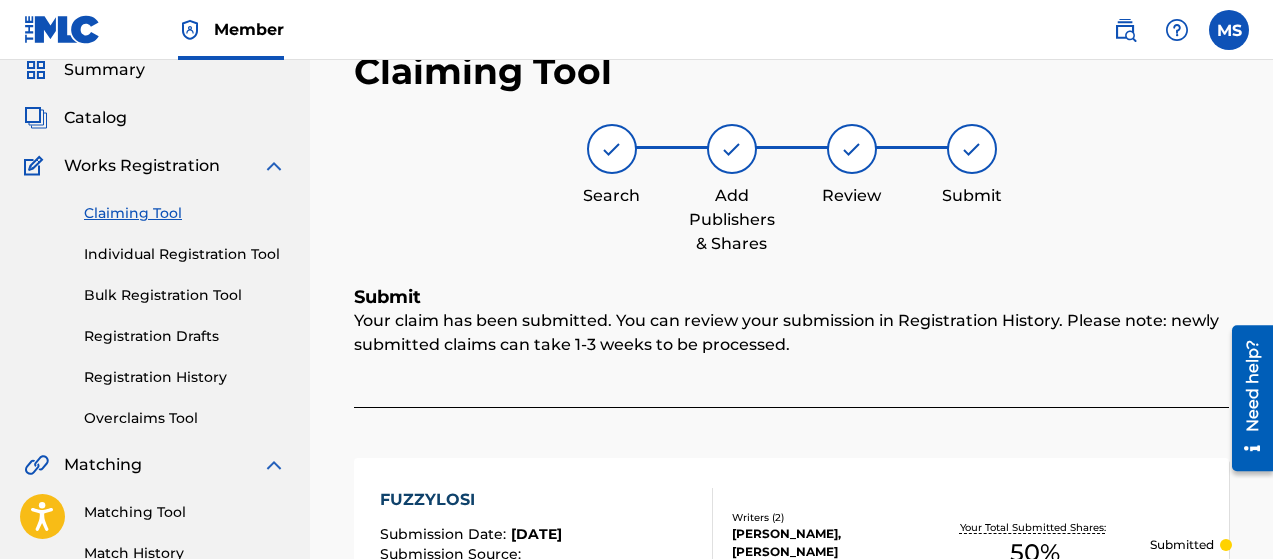 click on "Claiming Tool" at bounding box center (185, 213) 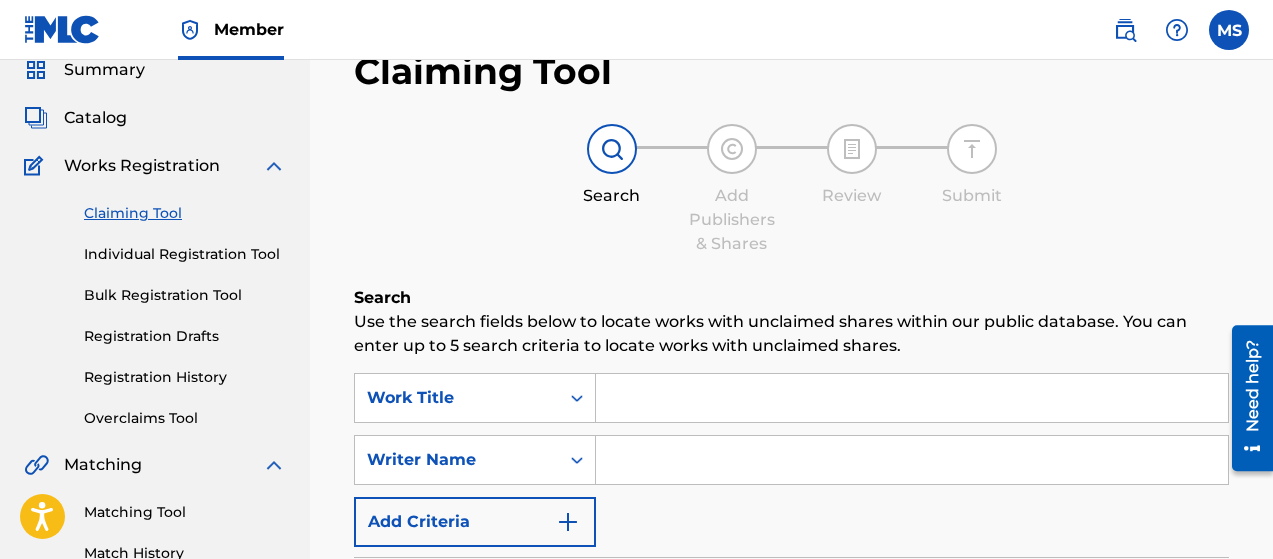 scroll, scrollTop: 0, scrollLeft: 0, axis: both 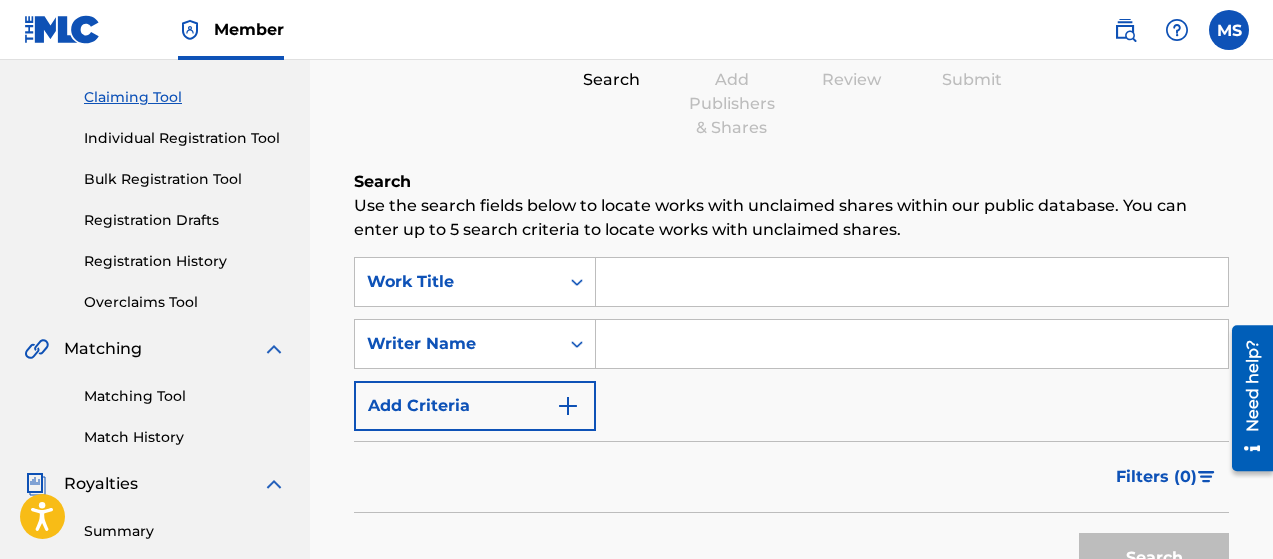 click at bounding box center [912, 282] 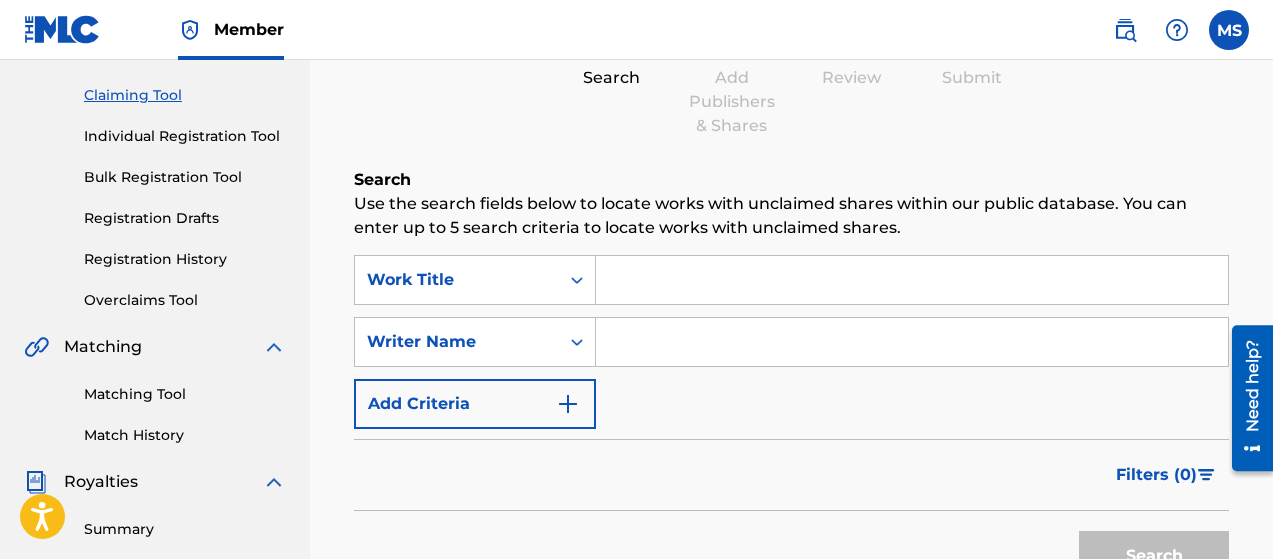 scroll, scrollTop: 200, scrollLeft: 0, axis: vertical 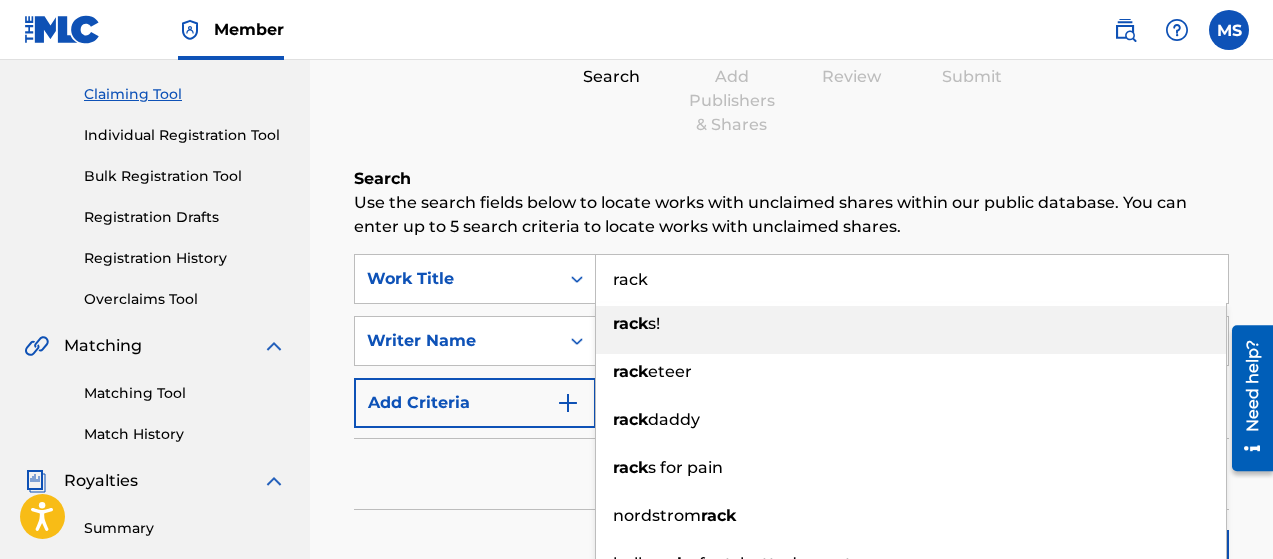 type on "rack" 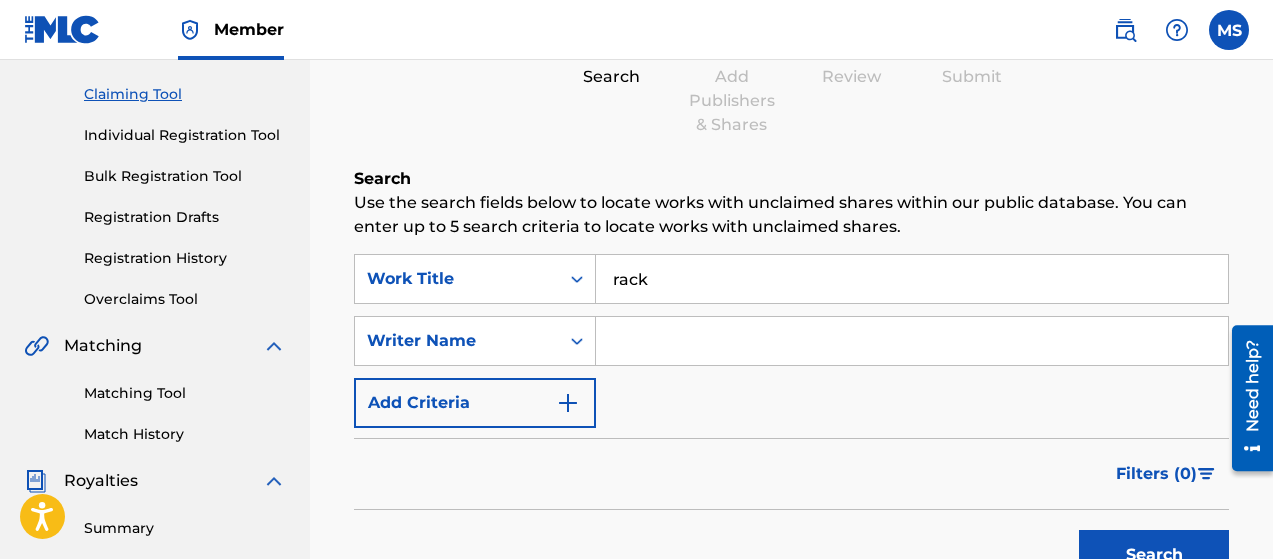 click at bounding box center [912, 341] 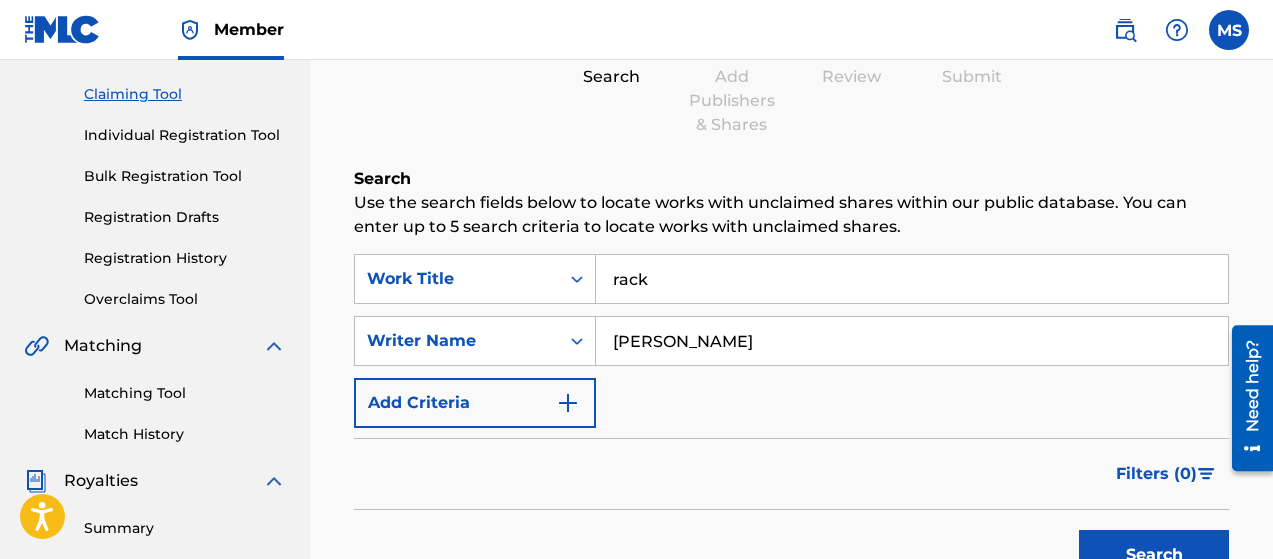 click on "Search" at bounding box center (1149, 550) 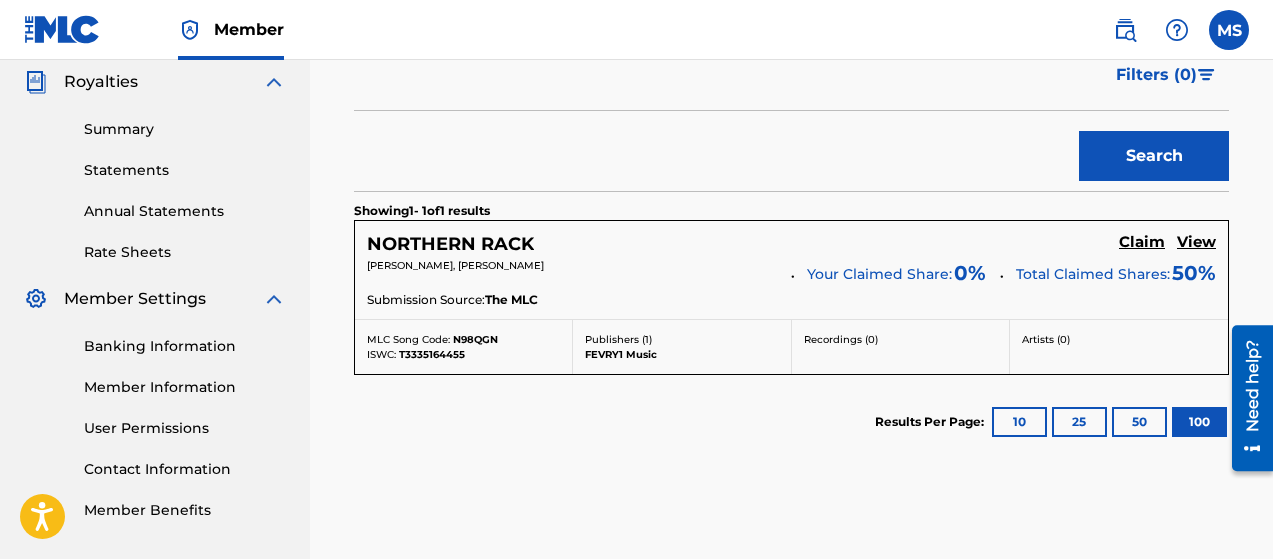 scroll, scrollTop: 599, scrollLeft: 0, axis: vertical 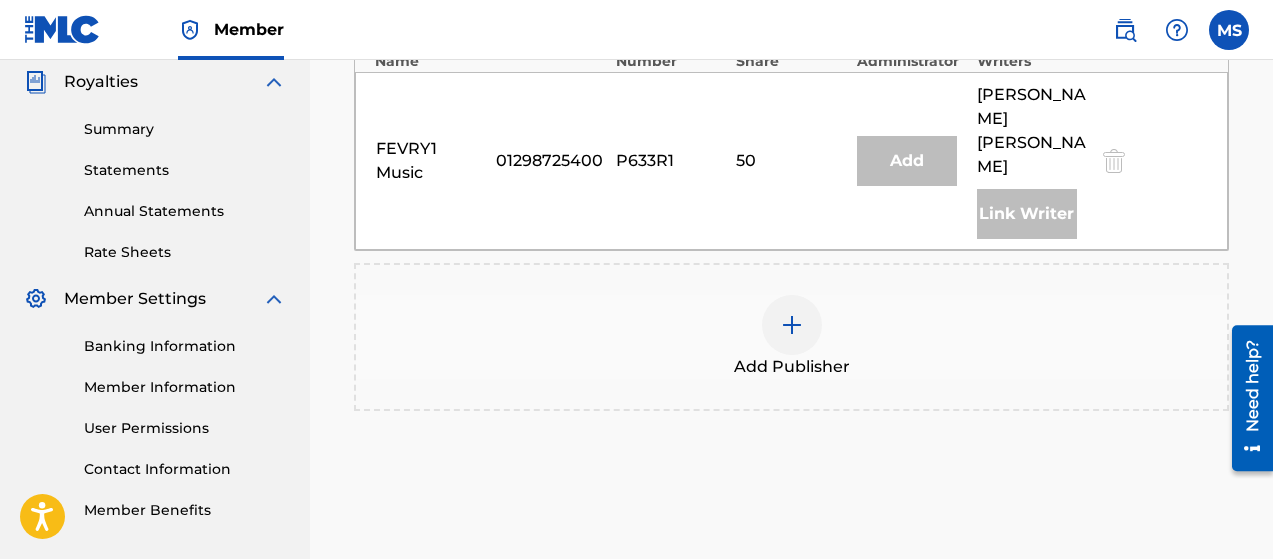 click at bounding box center (792, 325) 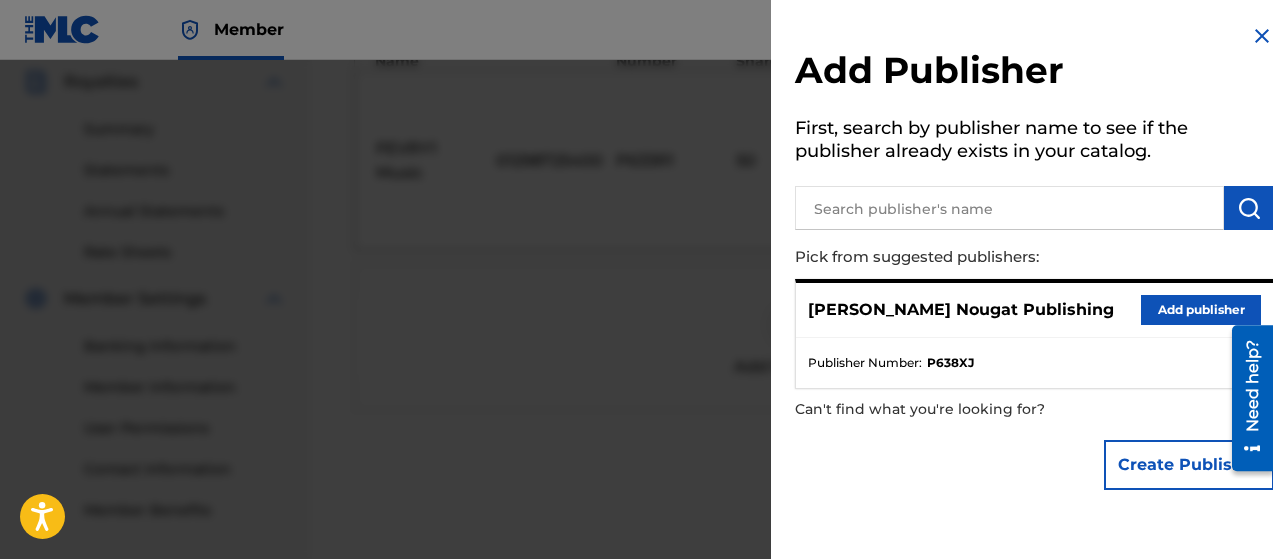 click on "Add publisher" at bounding box center (1201, 310) 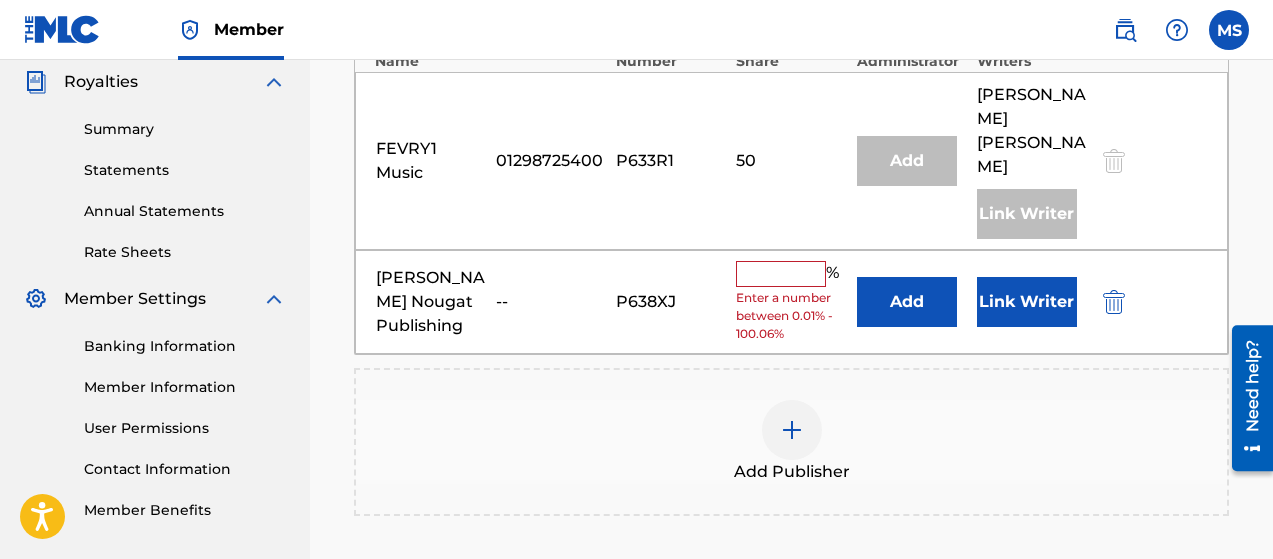 click at bounding box center [781, 274] 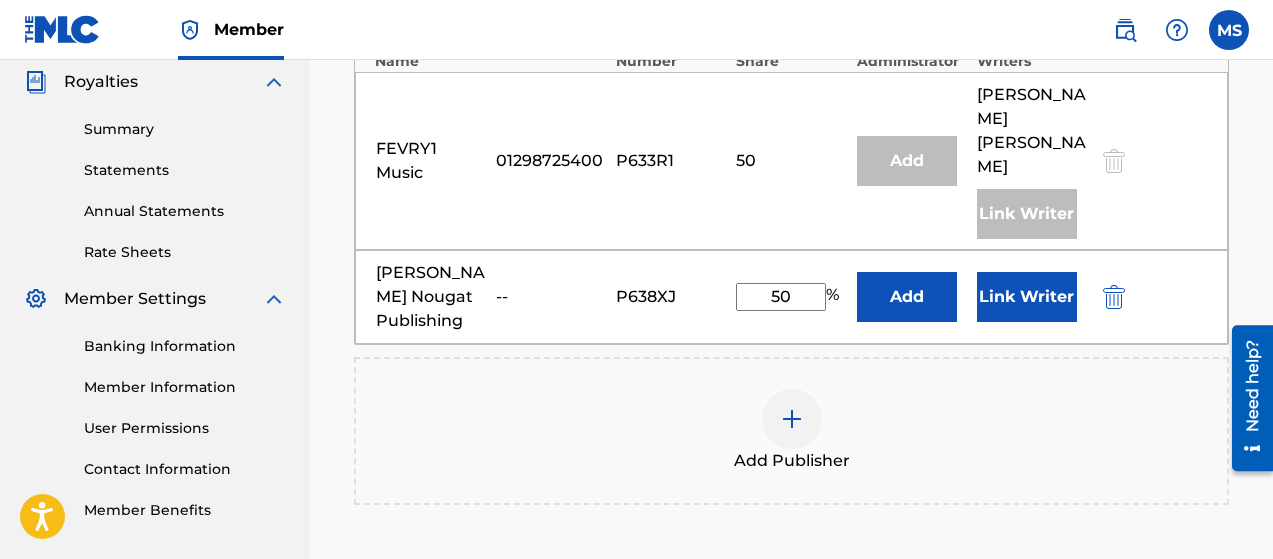 click on "Link Writer" at bounding box center (1027, 297) 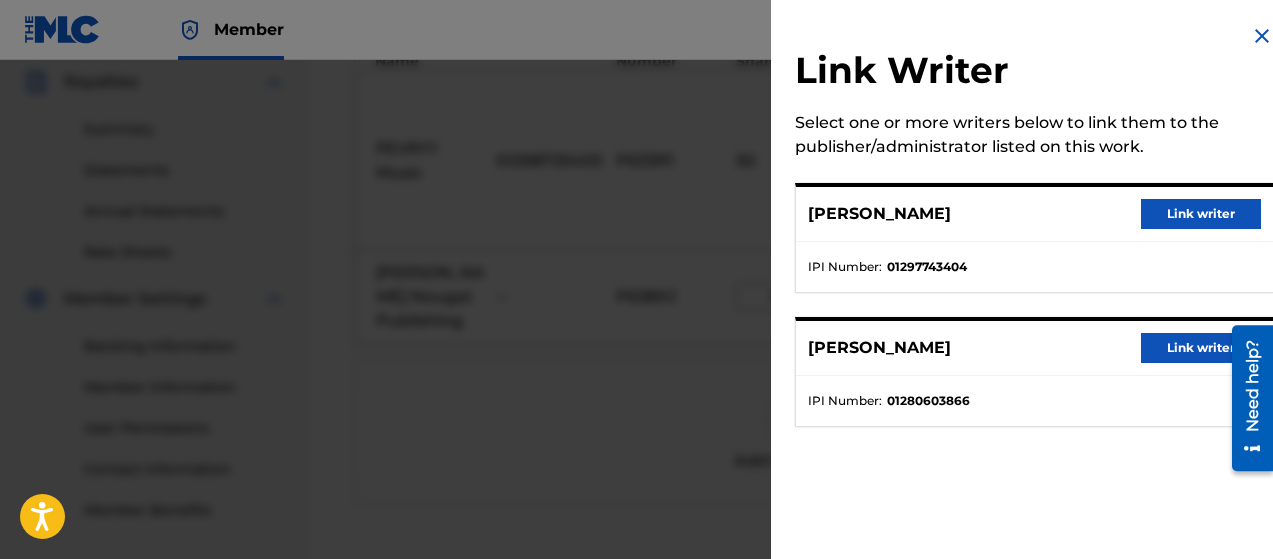 click on "Link writer" at bounding box center (1201, 214) 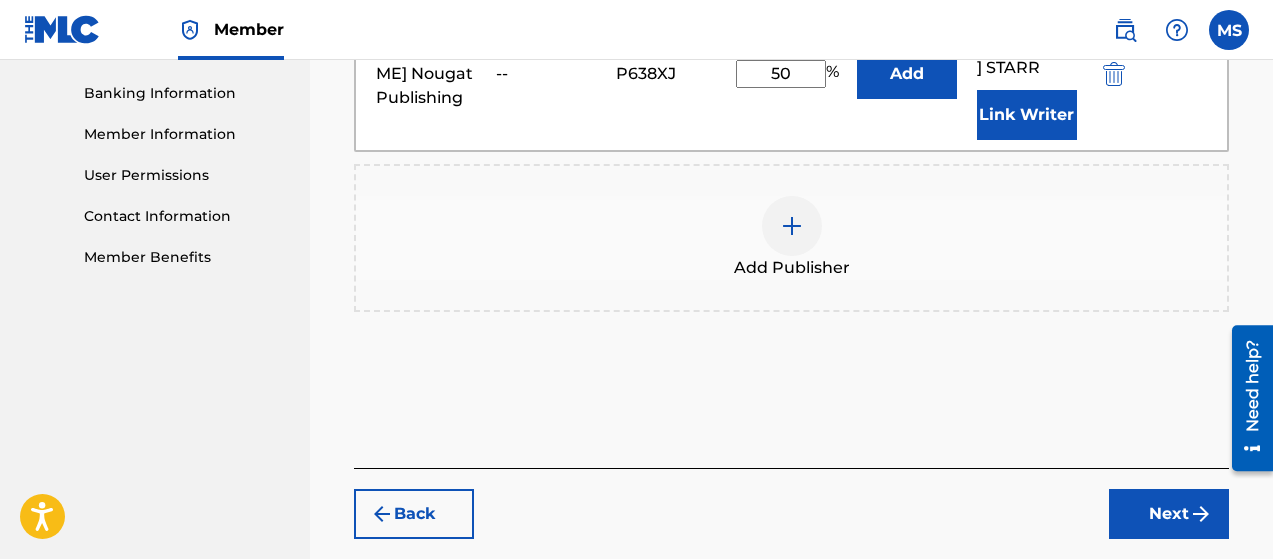 click at bounding box center [1201, 514] 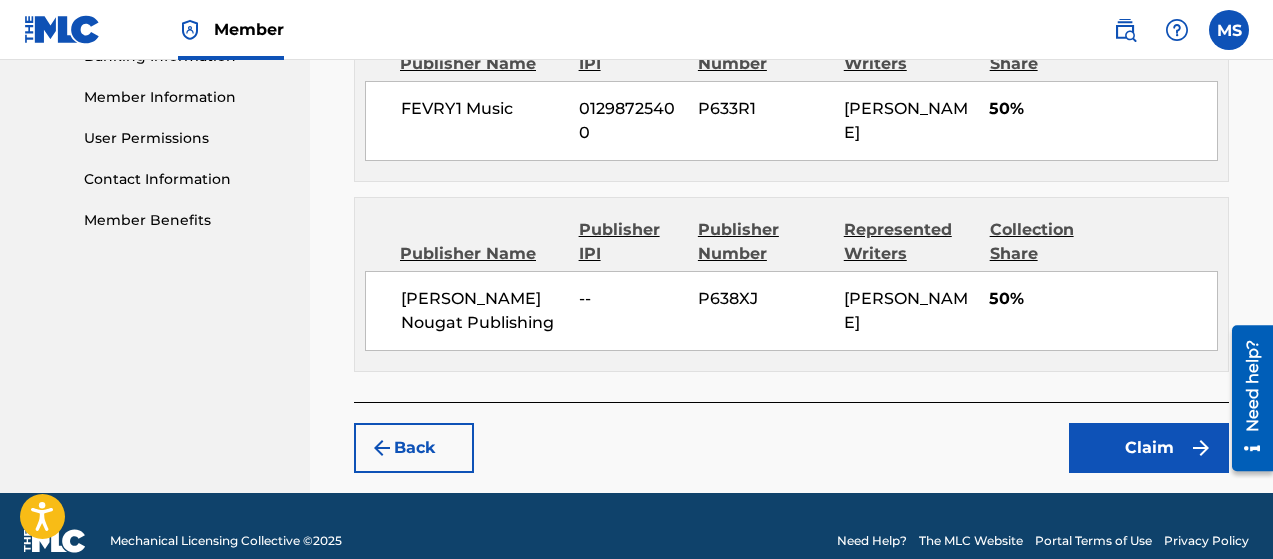 scroll, scrollTop: 890, scrollLeft: 0, axis: vertical 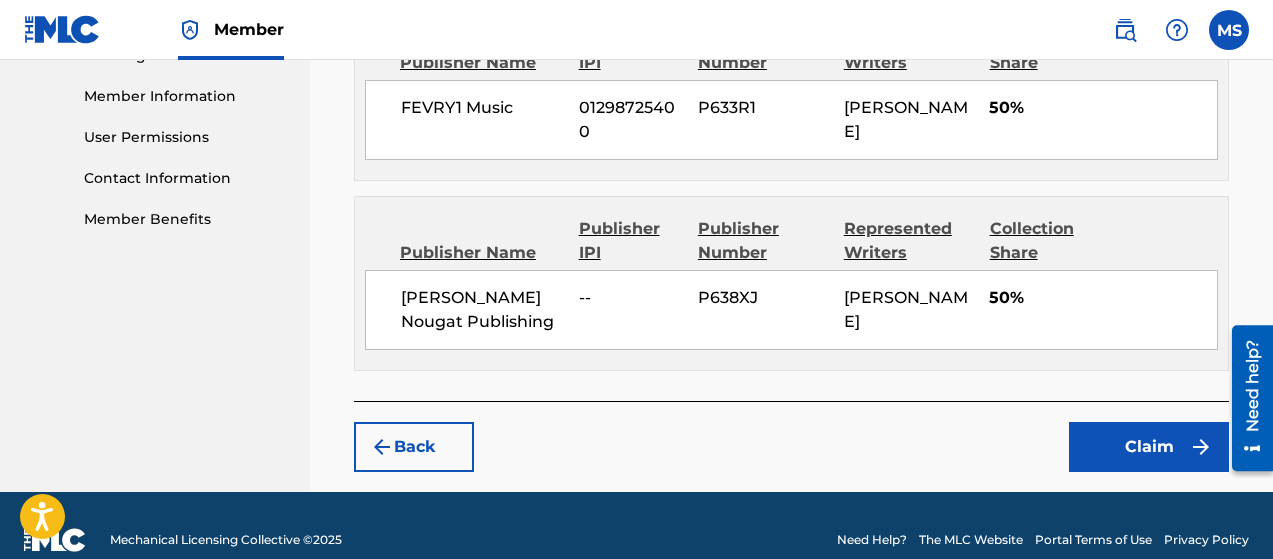 click on "Claim" at bounding box center [1149, 447] 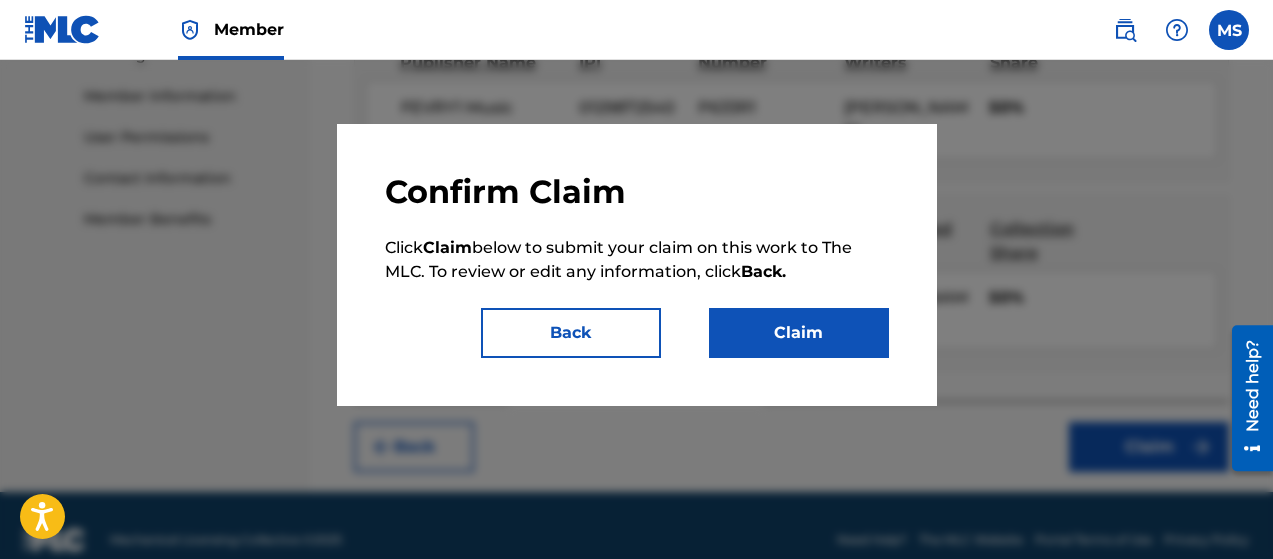 click on "Claim" at bounding box center (799, 333) 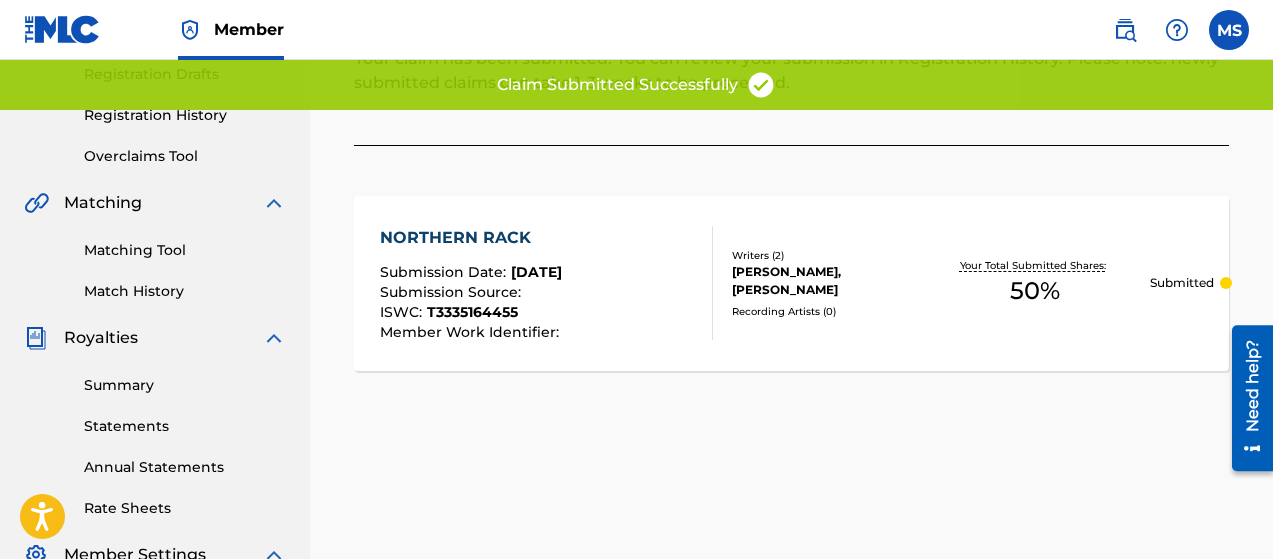 scroll, scrollTop: 81, scrollLeft: 0, axis: vertical 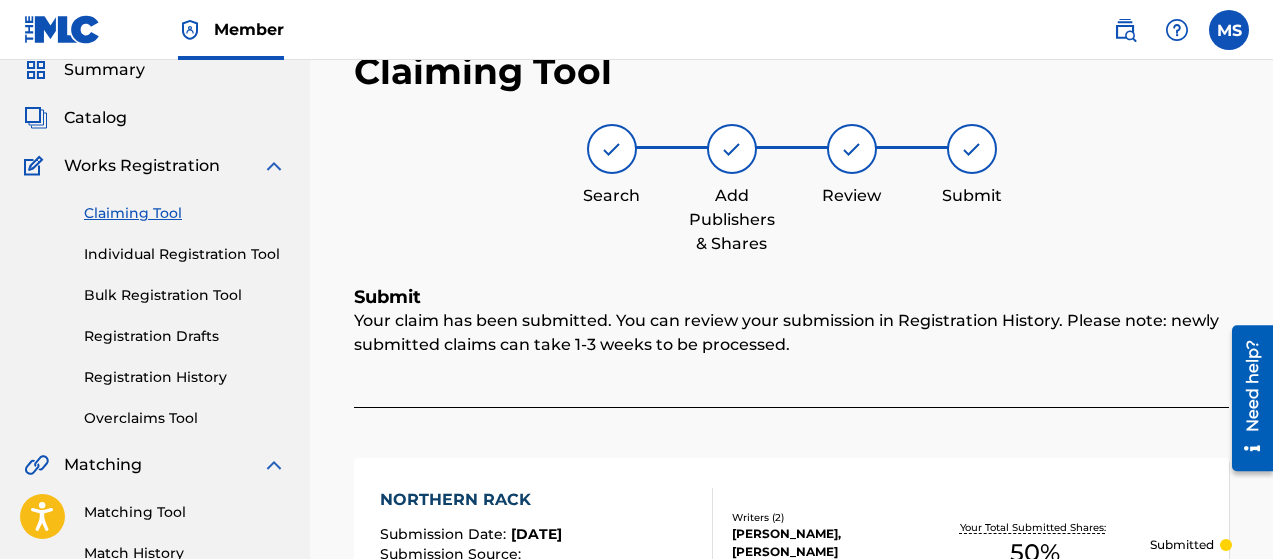 click on "Claiming Tool" at bounding box center [185, 213] 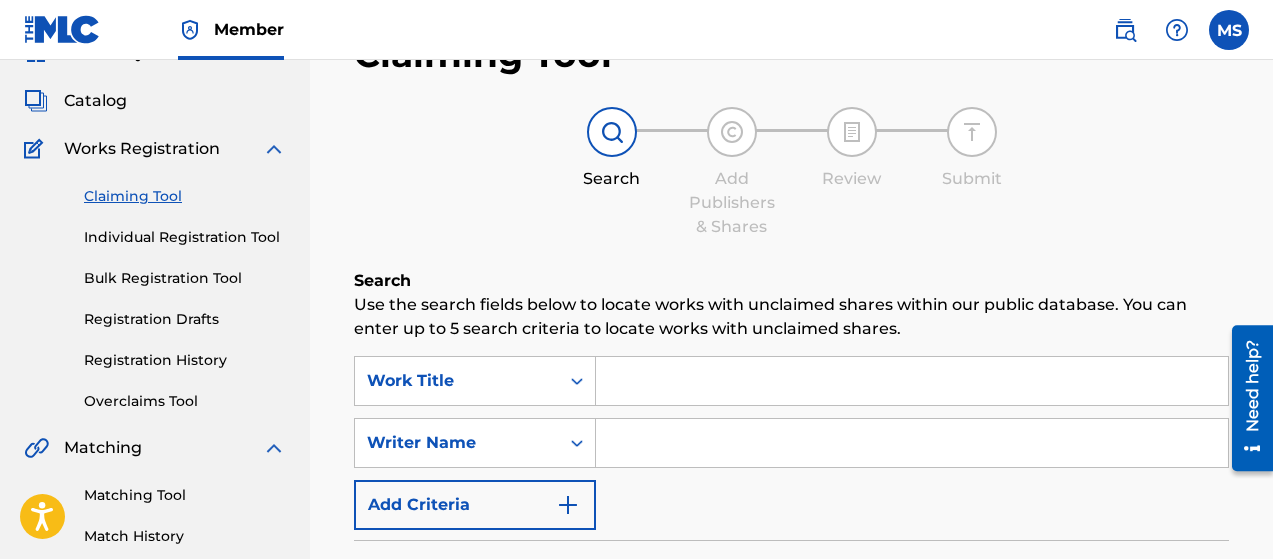 scroll, scrollTop: 98, scrollLeft: 0, axis: vertical 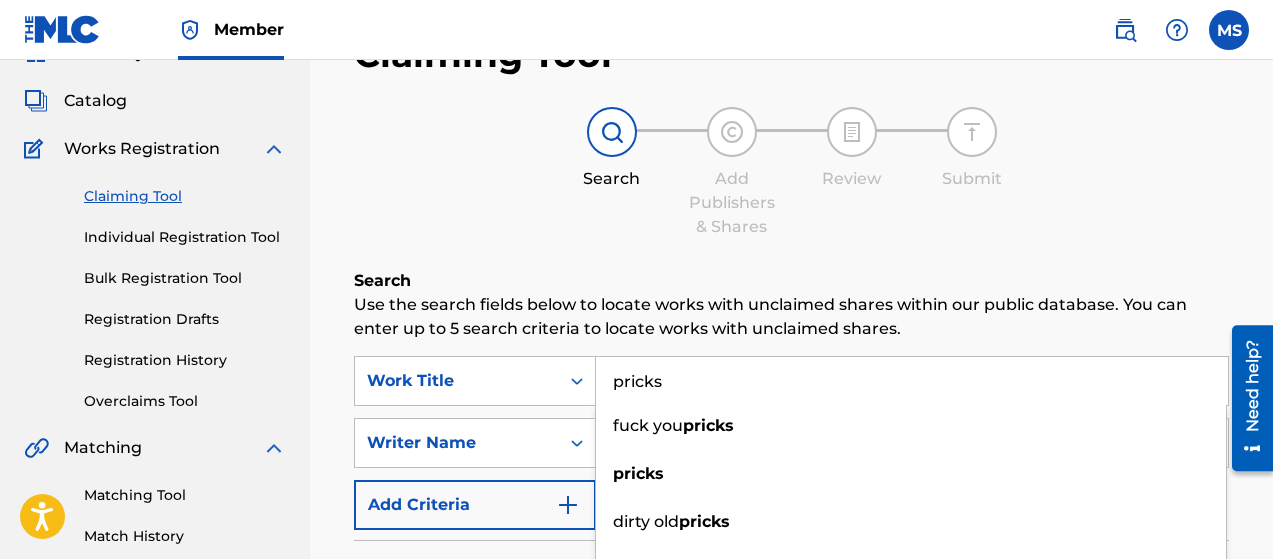type on "pricks" 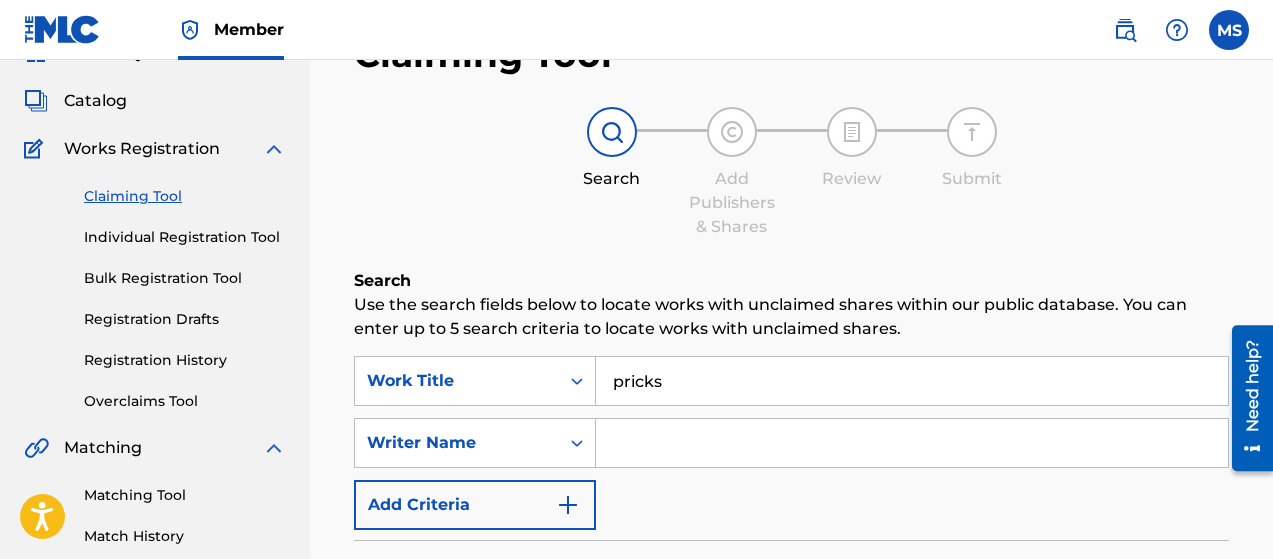 click on "Add Publishers & Shares" at bounding box center [732, 203] 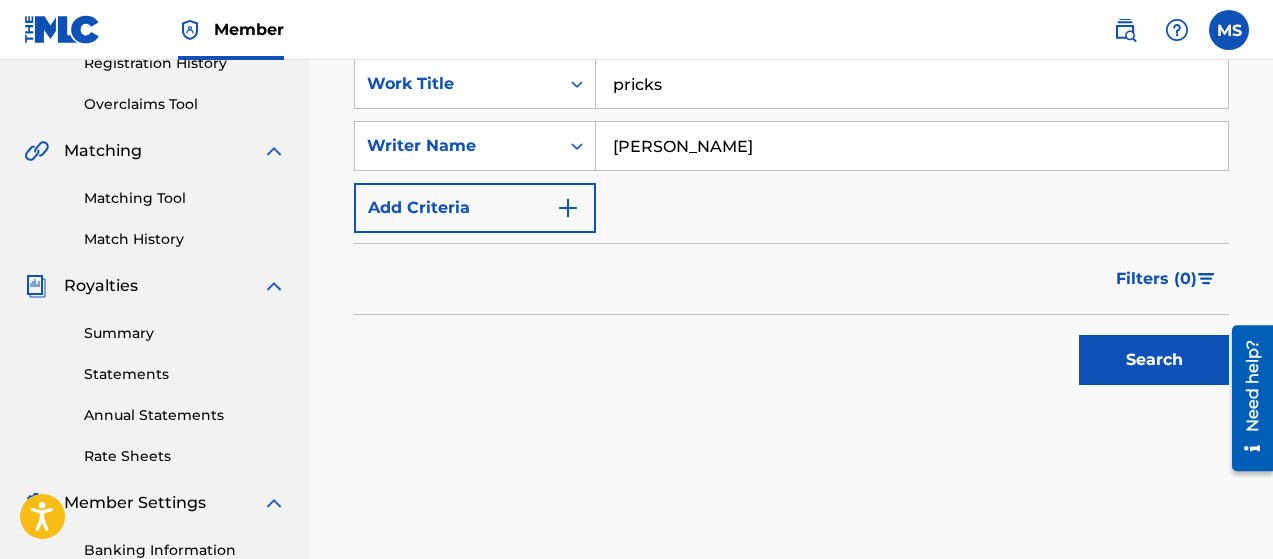 scroll, scrollTop: 398, scrollLeft: 0, axis: vertical 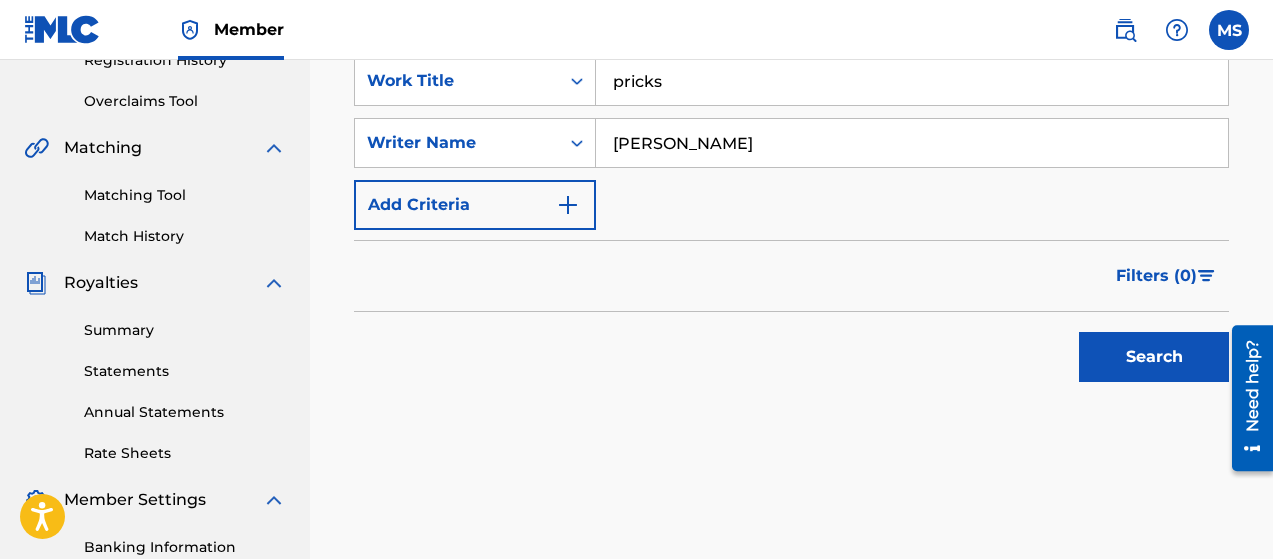 click on "Search" at bounding box center [1154, 357] 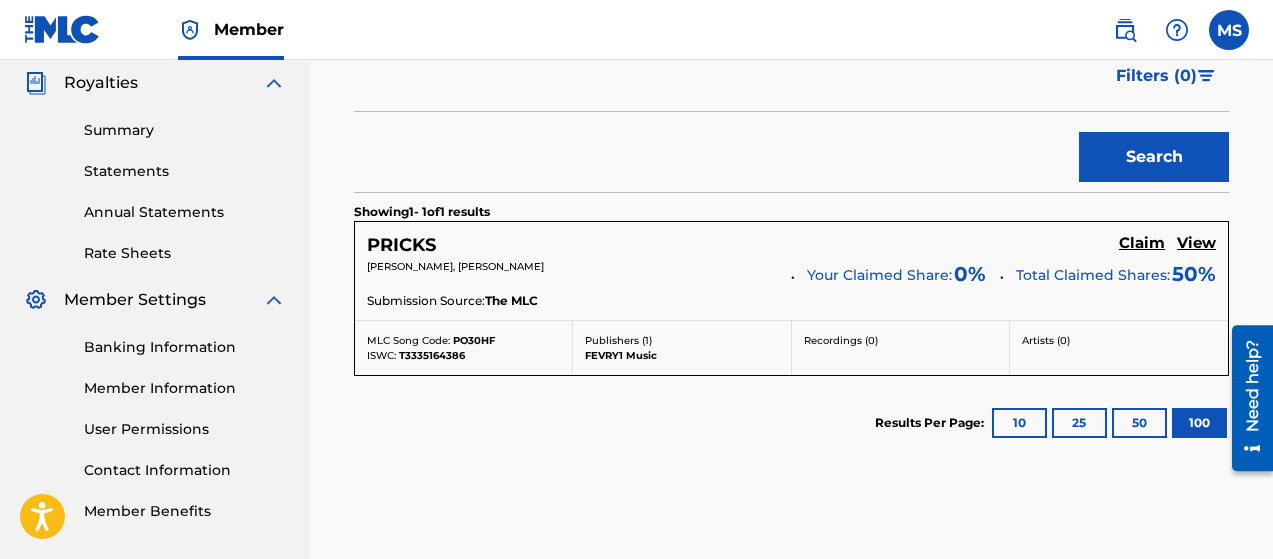 scroll, scrollTop: 598, scrollLeft: 0, axis: vertical 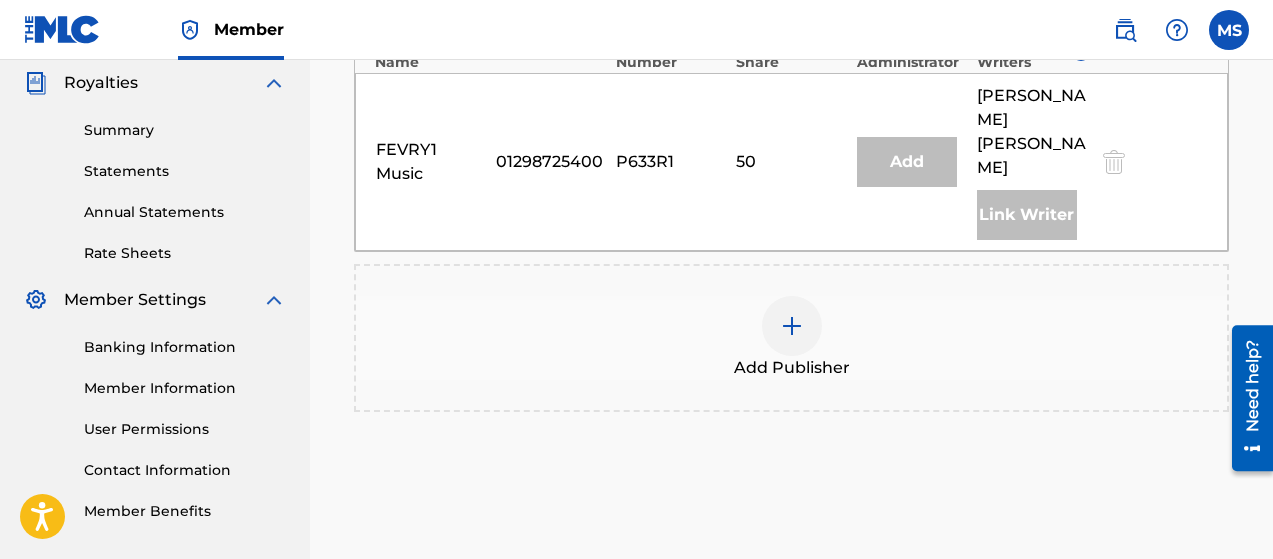 click at bounding box center (792, 326) 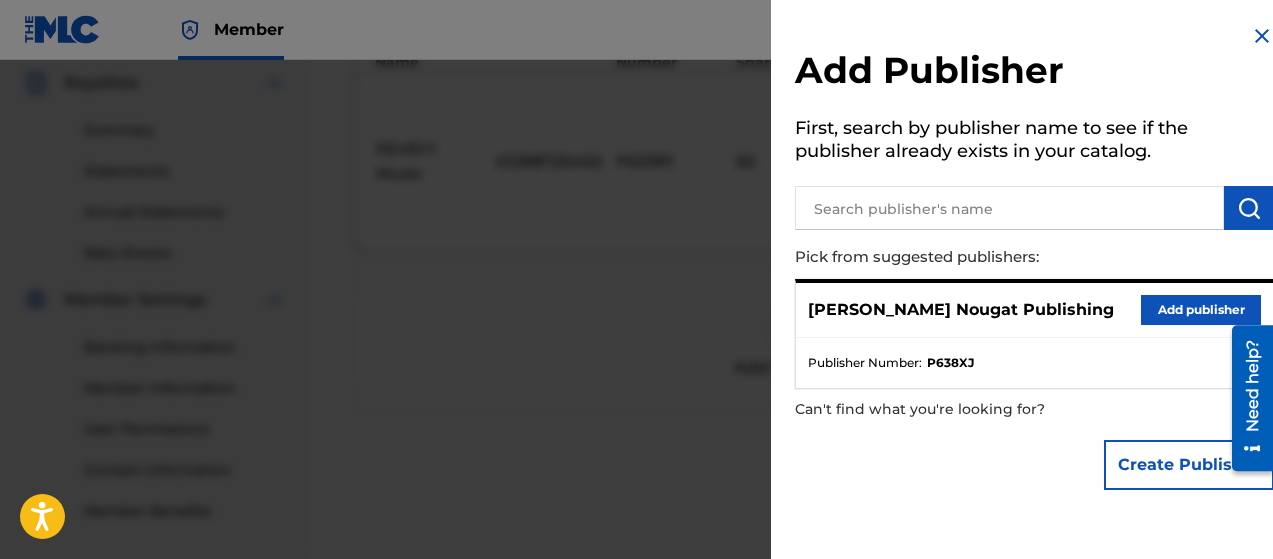 click on "Add publisher" at bounding box center [1201, 310] 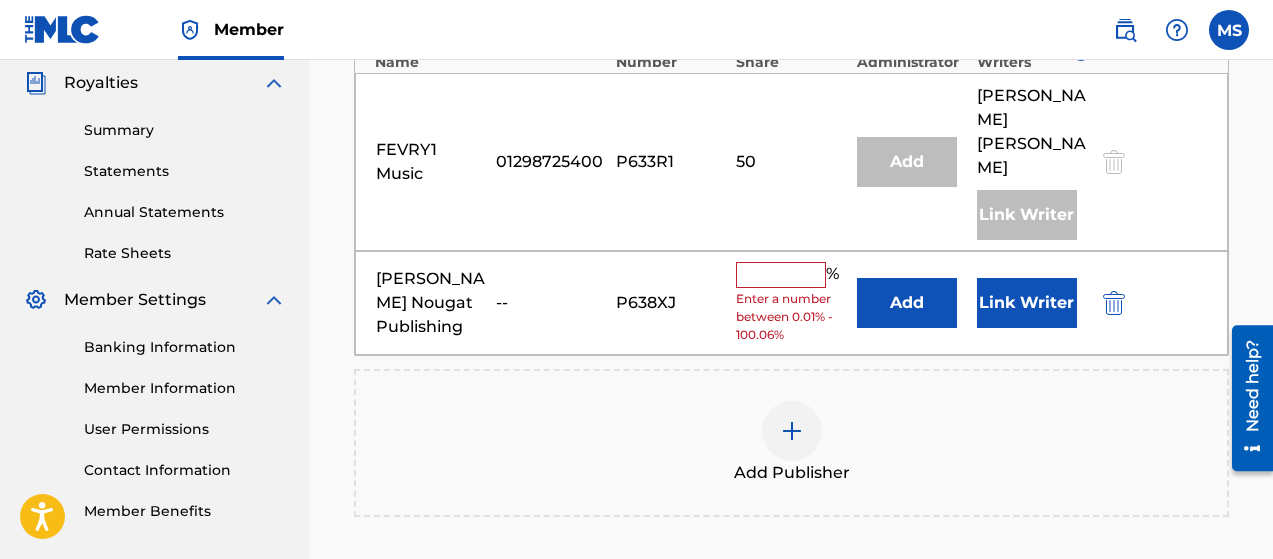 click at bounding box center (781, 275) 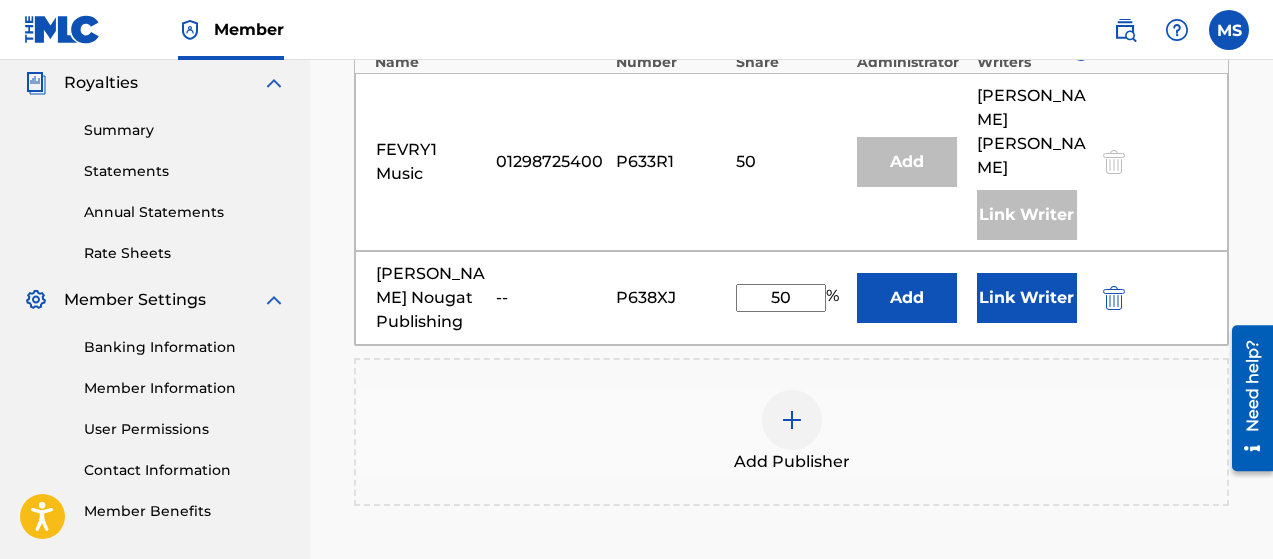 click on "Link Writer" at bounding box center (1027, 298) 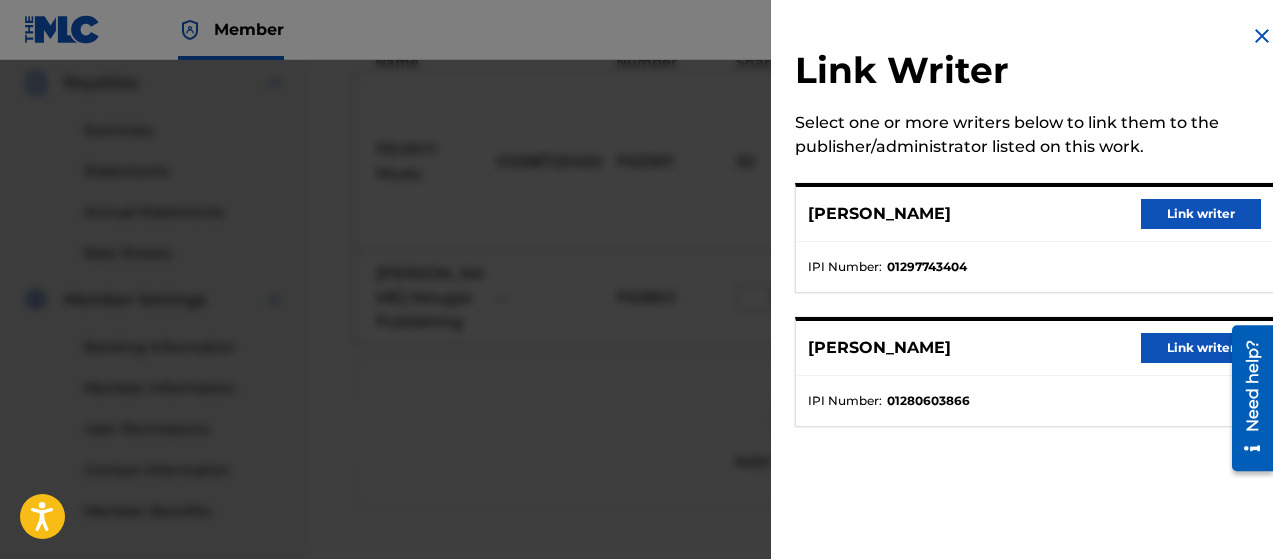 click on "Link writer" at bounding box center [1201, 214] 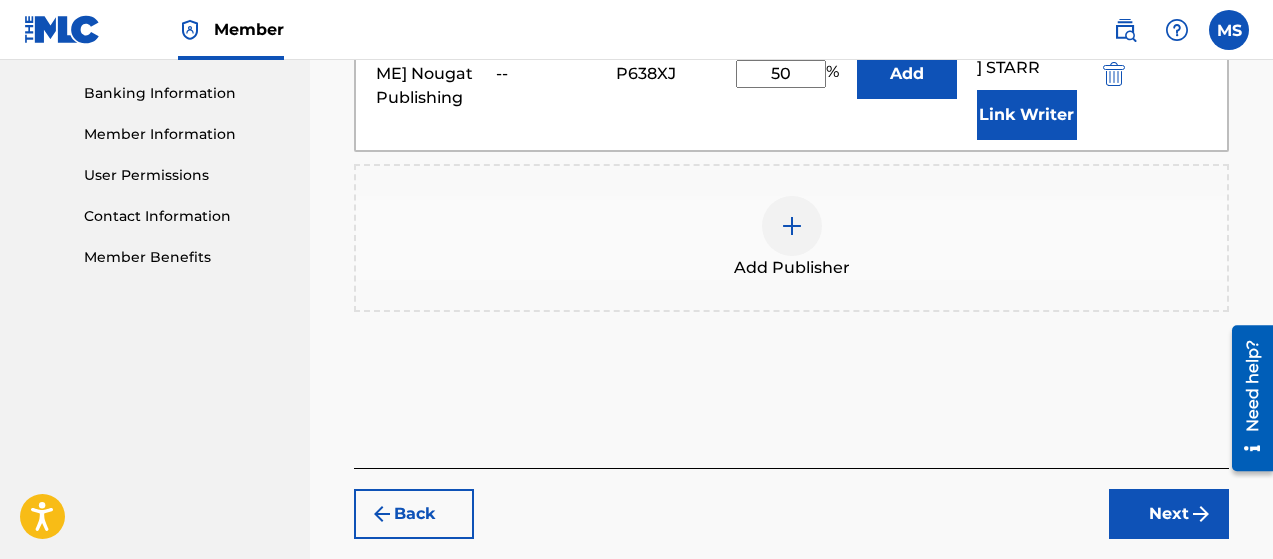 click on "Next" at bounding box center [1169, 514] 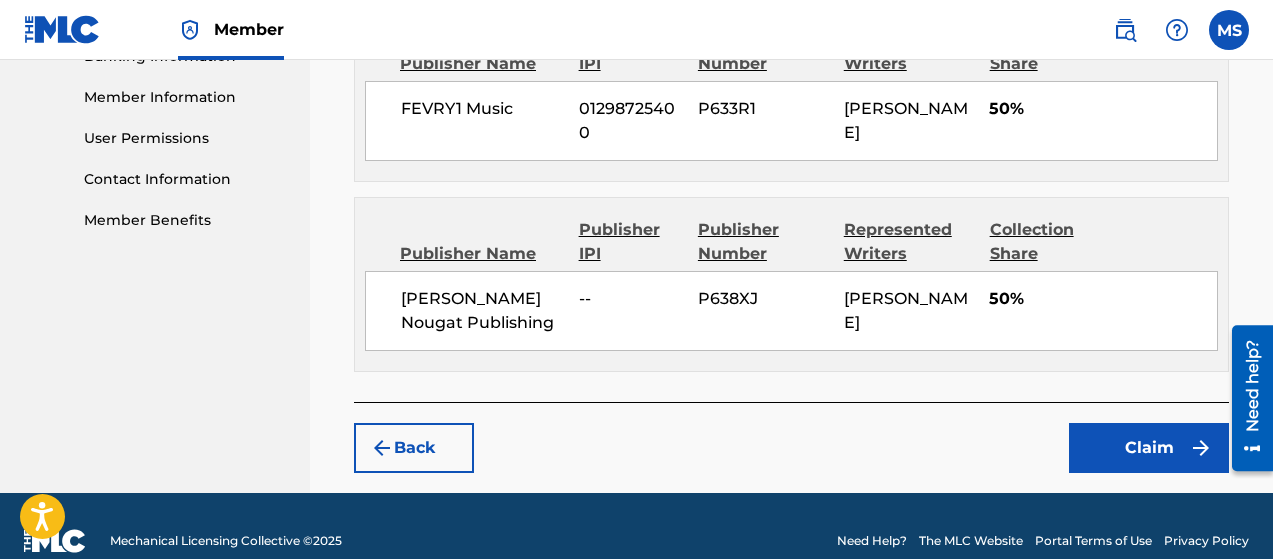 scroll, scrollTop: 915, scrollLeft: 0, axis: vertical 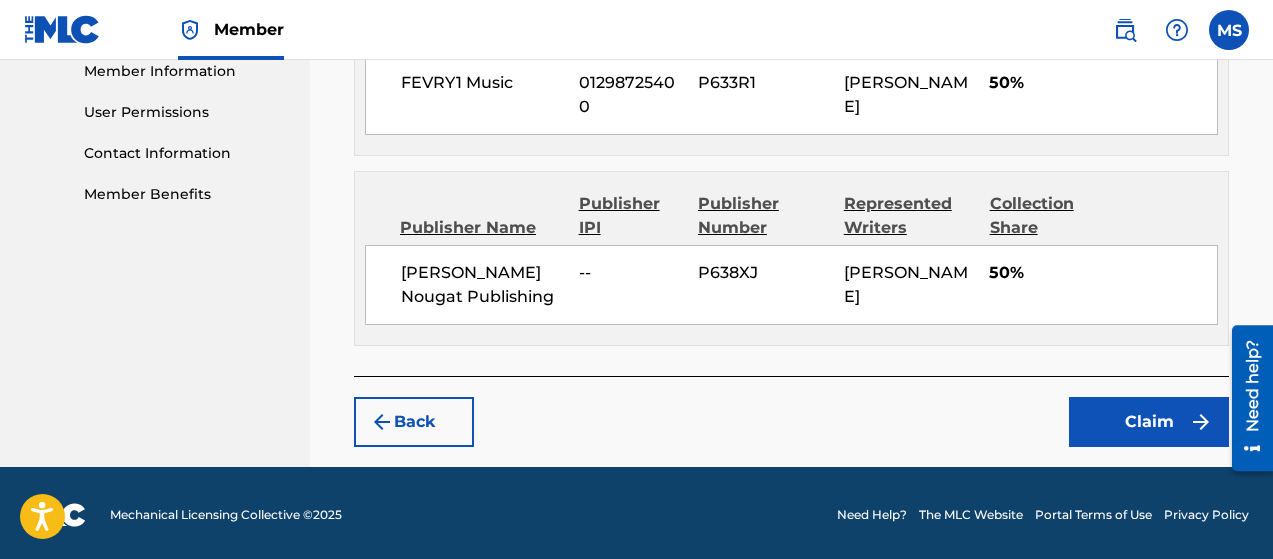 click on "Claim" at bounding box center (1149, 422) 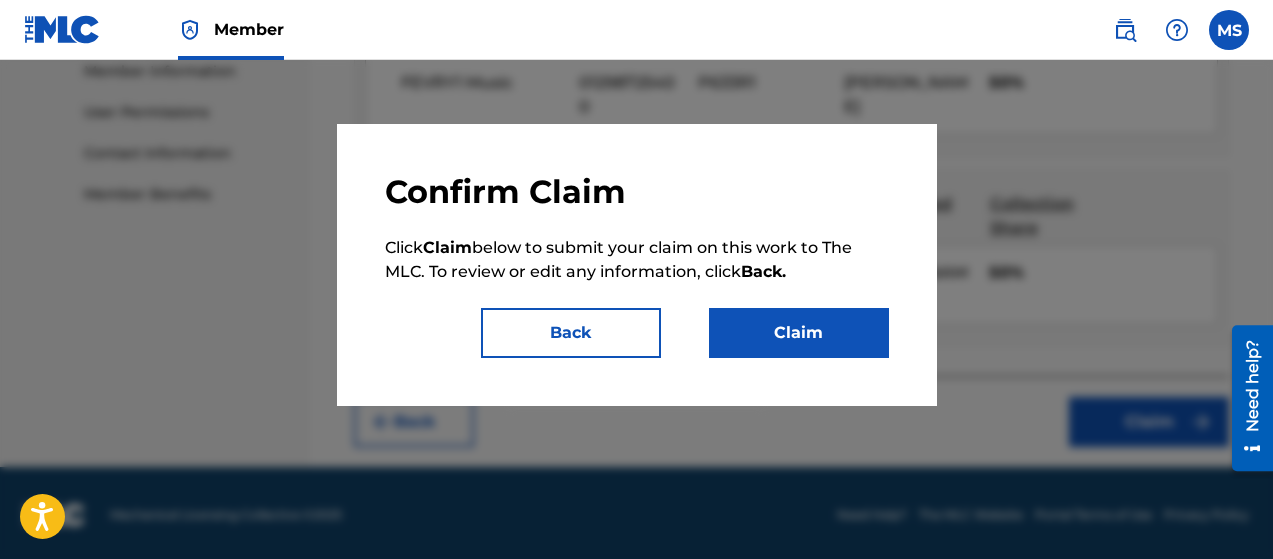 click on "Claim" at bounding box center (799, 333) 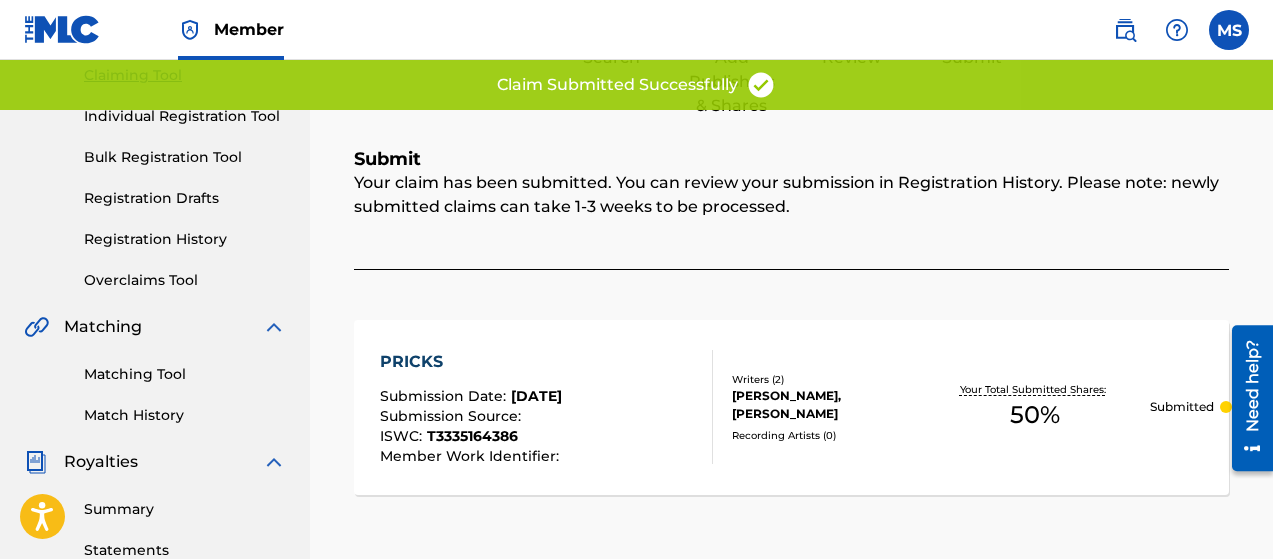scroll, scrollTop: 81, scrollLeft: 0, axis: vertical 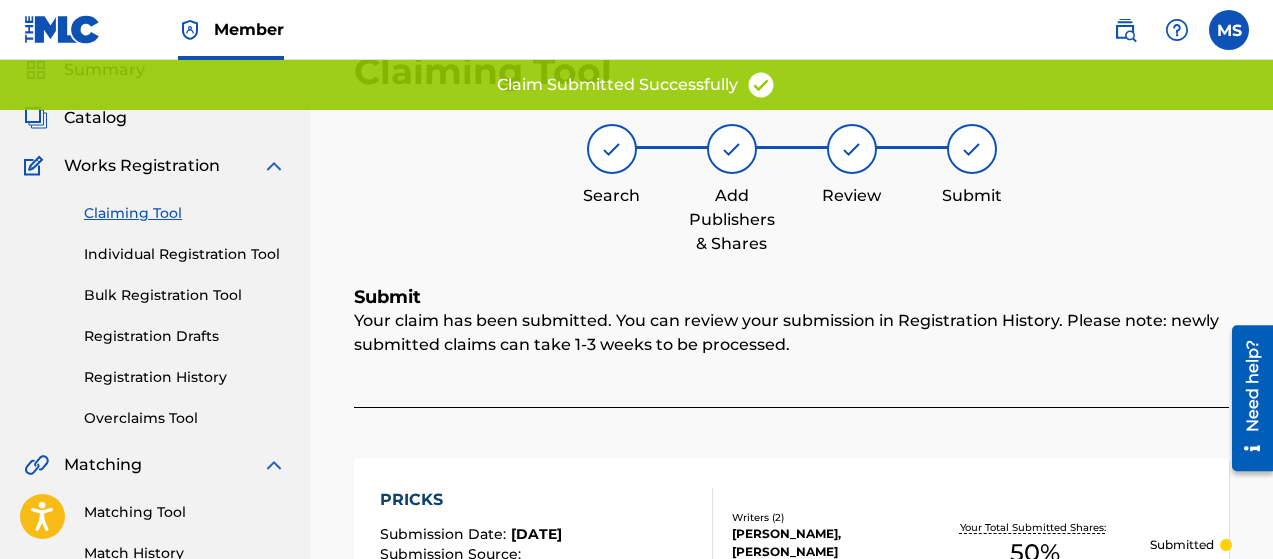 click on "Claiming Tool" at bounding box center (185, 213) 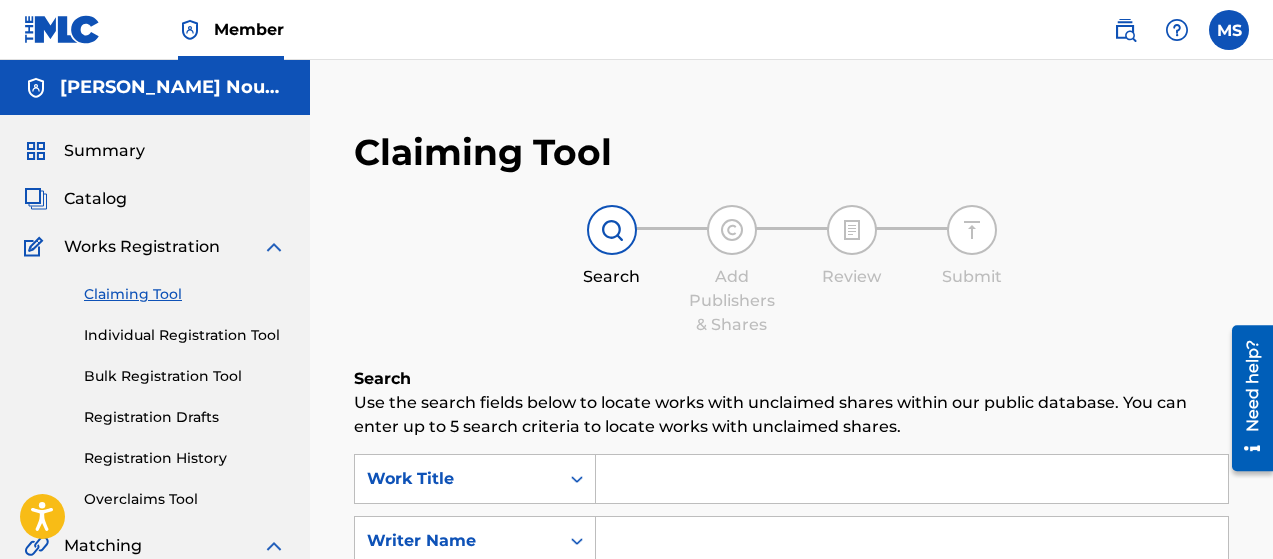 click at bounding box center (912, 479) 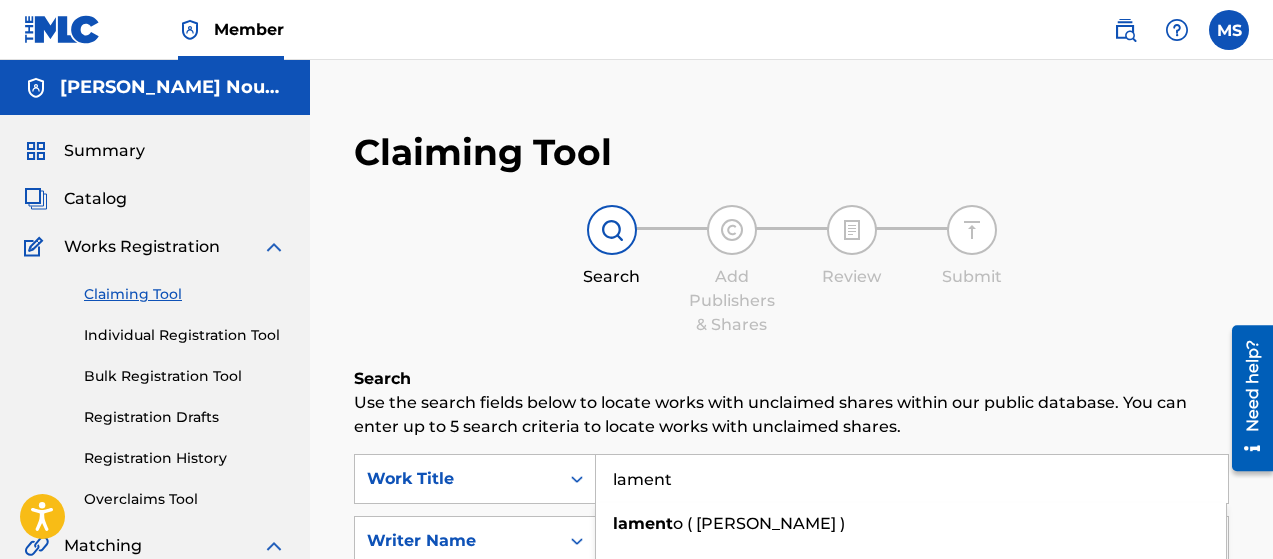 type on "lament" 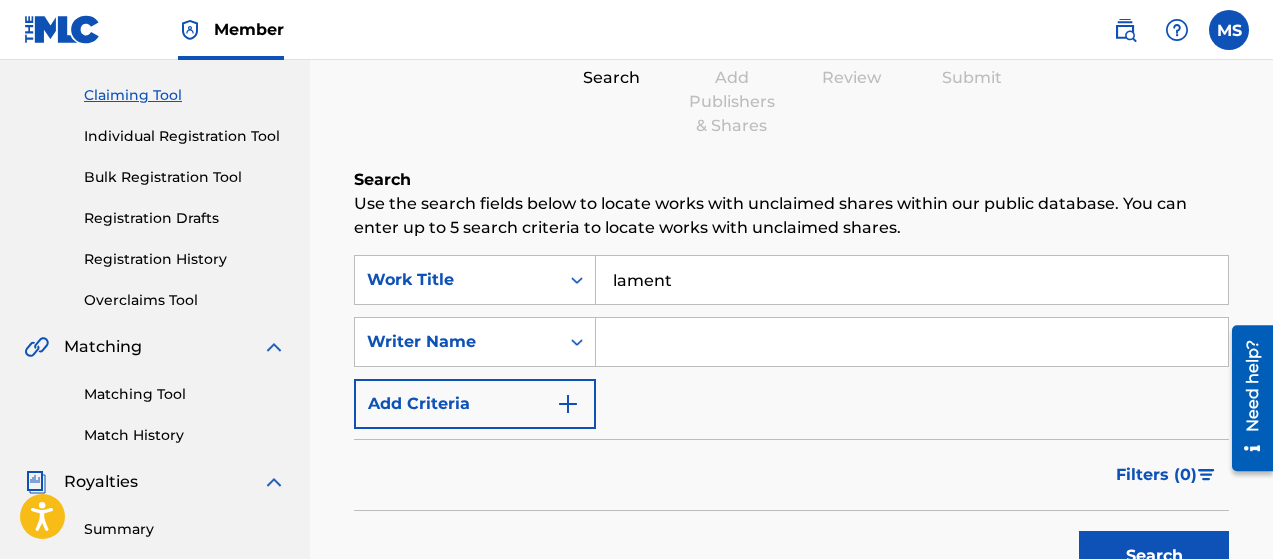 click at bounding box center [912, 342] 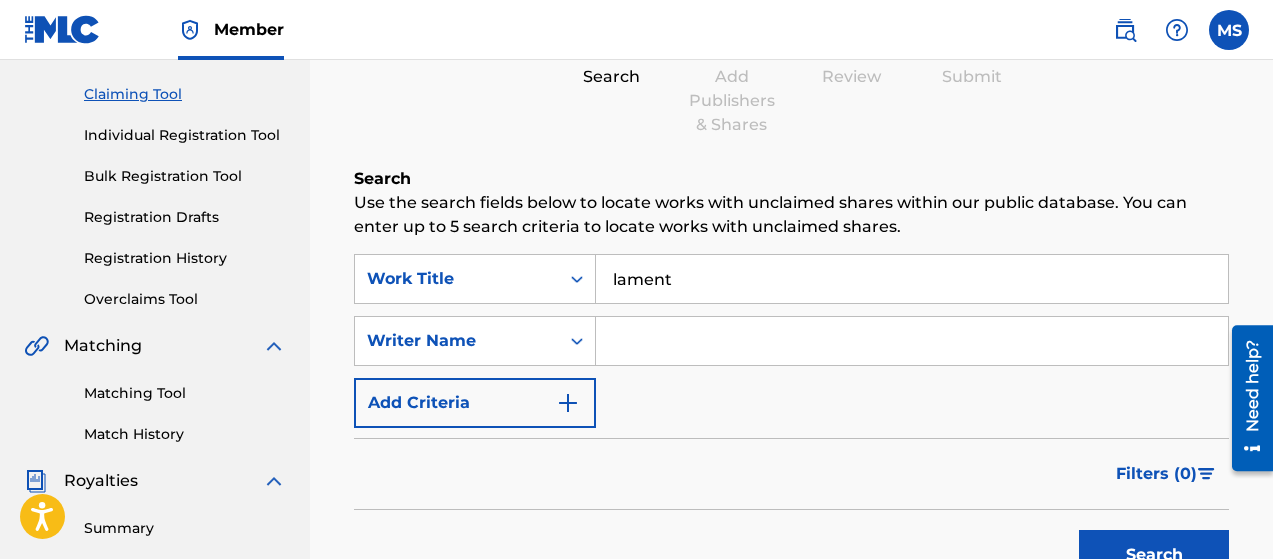 type on "[PERSON_NAME]" 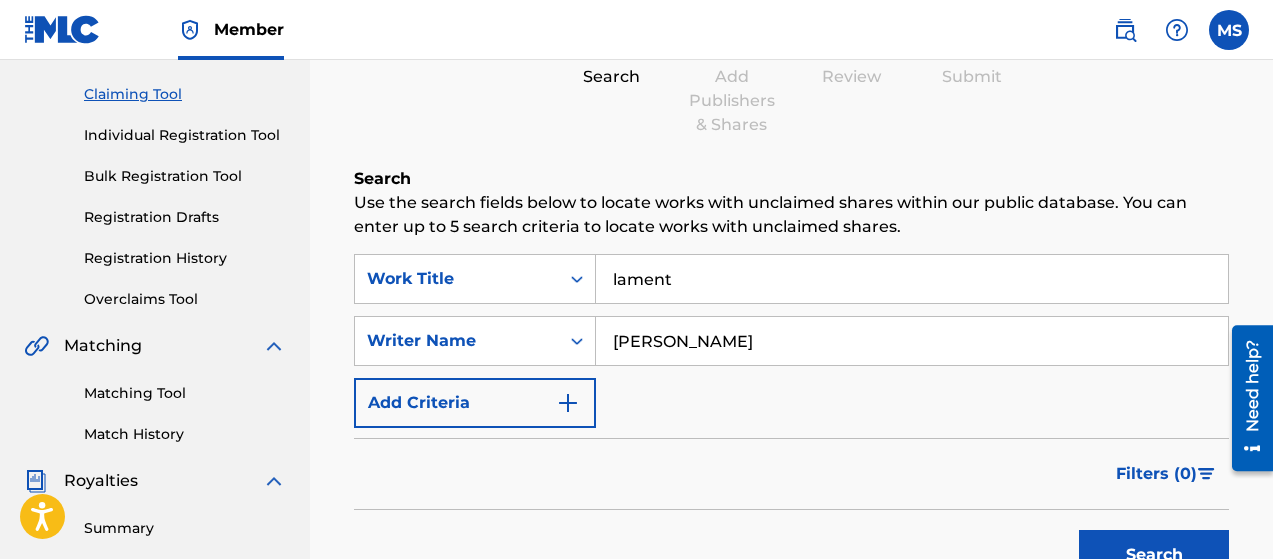 click on "Search" at bounding box center (1154, 555) 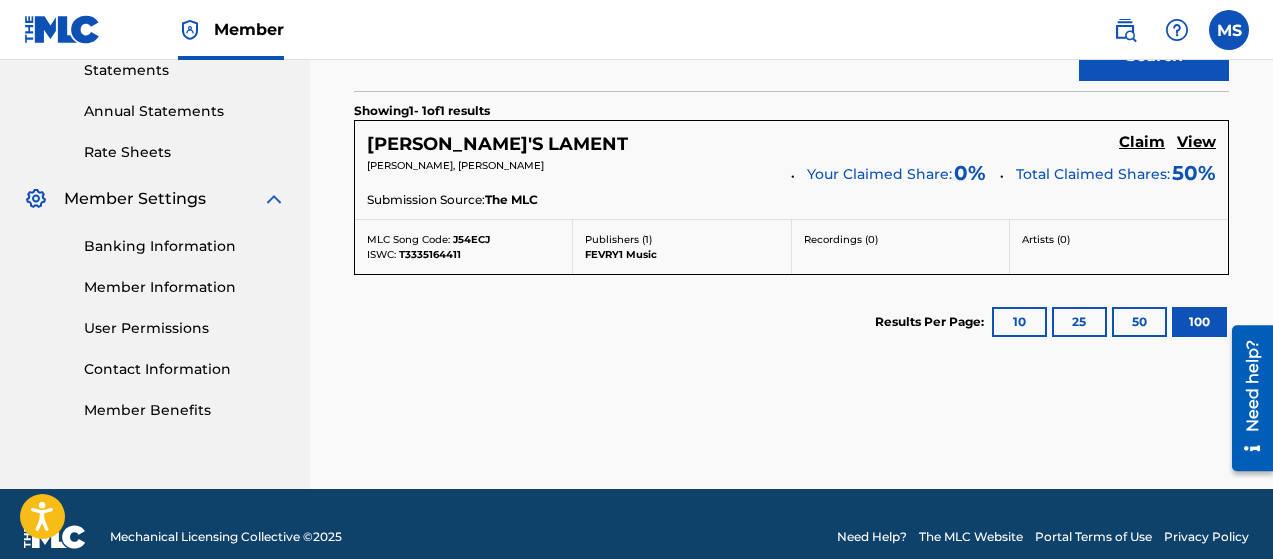 scroll, scrollTop: 700, scrollLeft: 0, axis: vertical 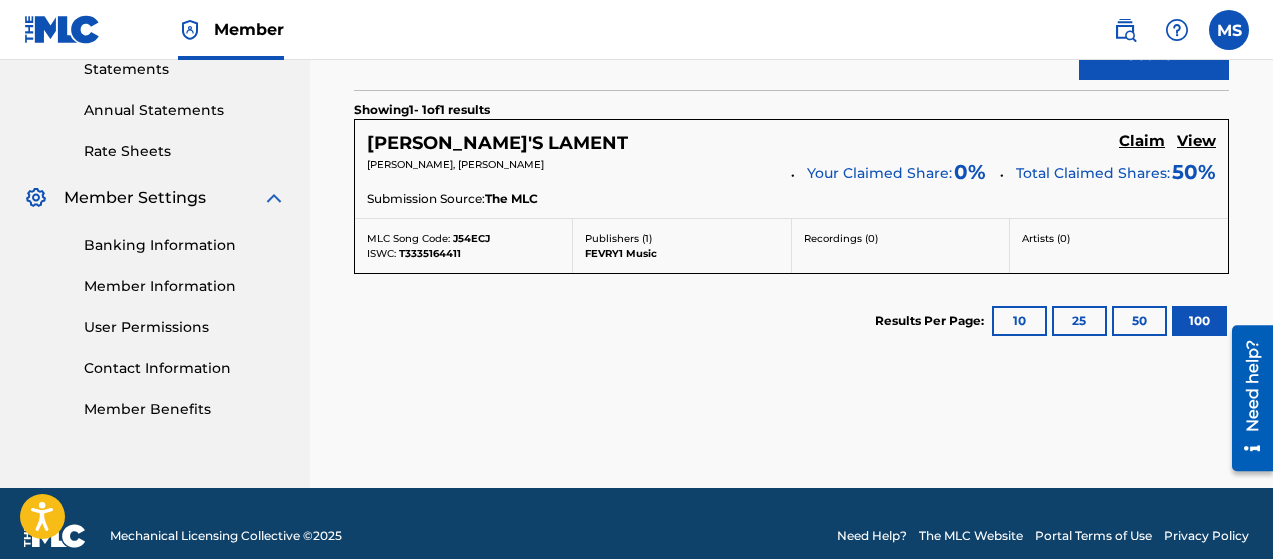 click on "Claim" at bounding box center [1142, 141] 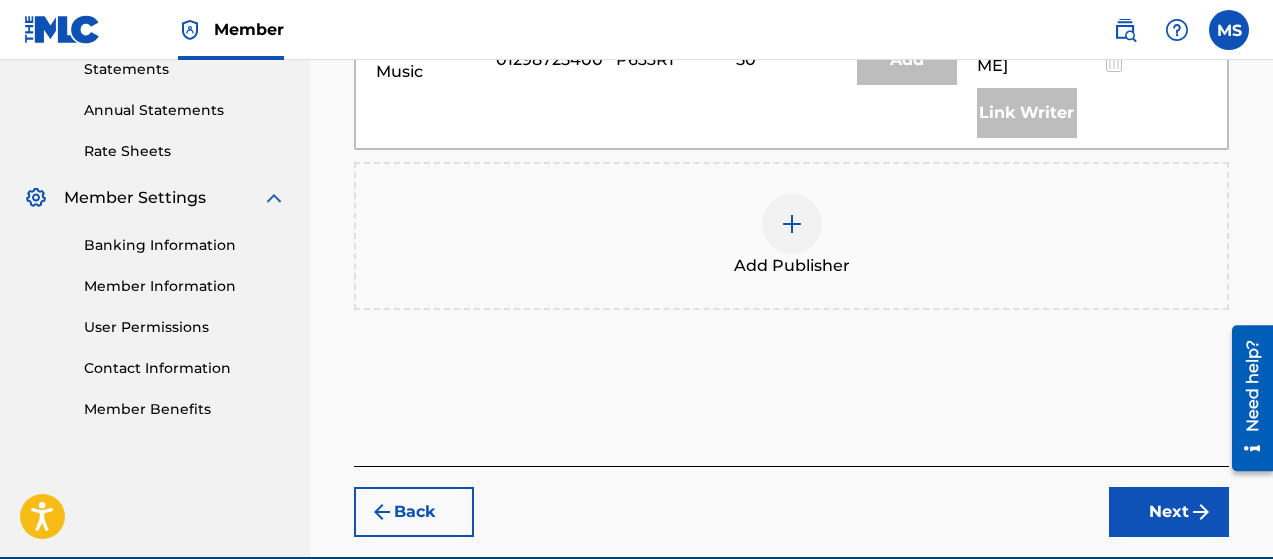 click at bounding box center (792, 224) 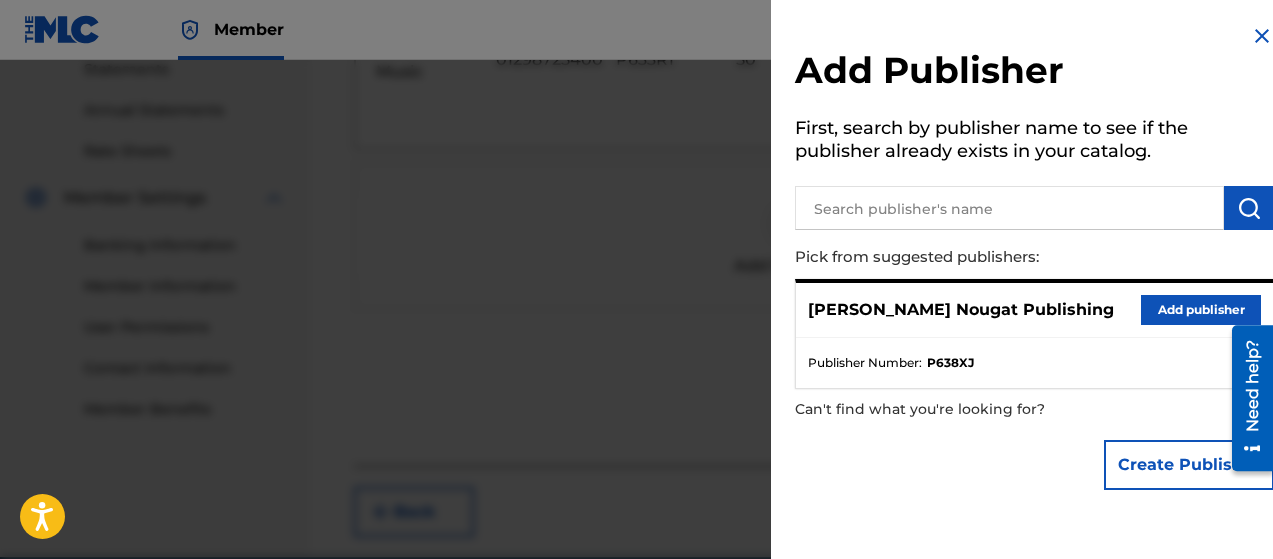 click on "Add publisher" at bounding box center [1201, 310] 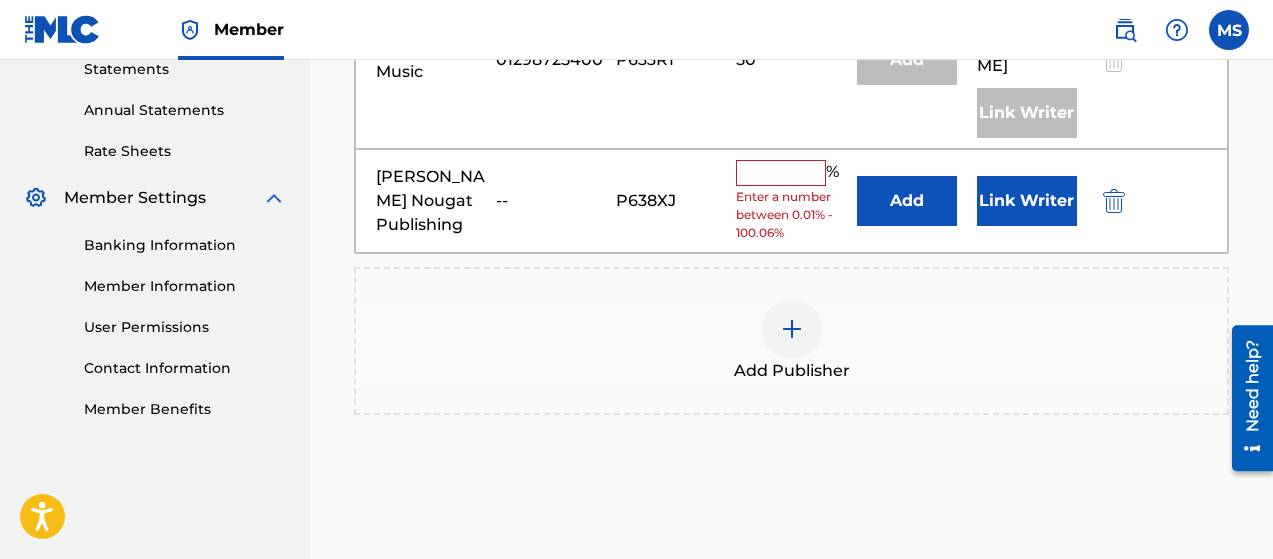 click at bounding box center [781, 173] 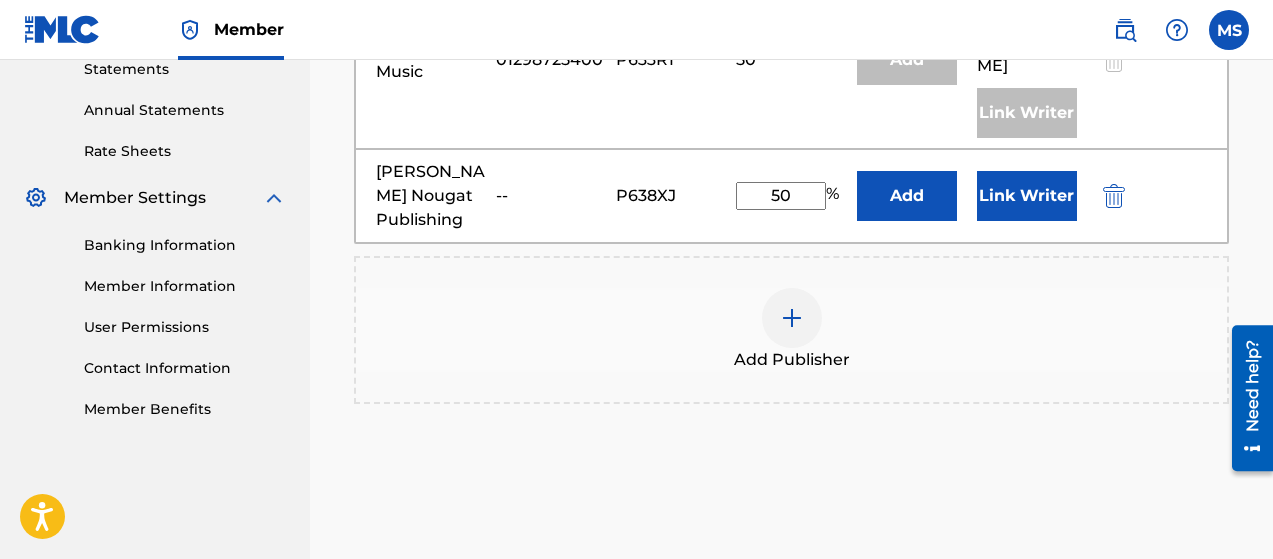click on "Link Writer" at bounding box center (1027, 196) 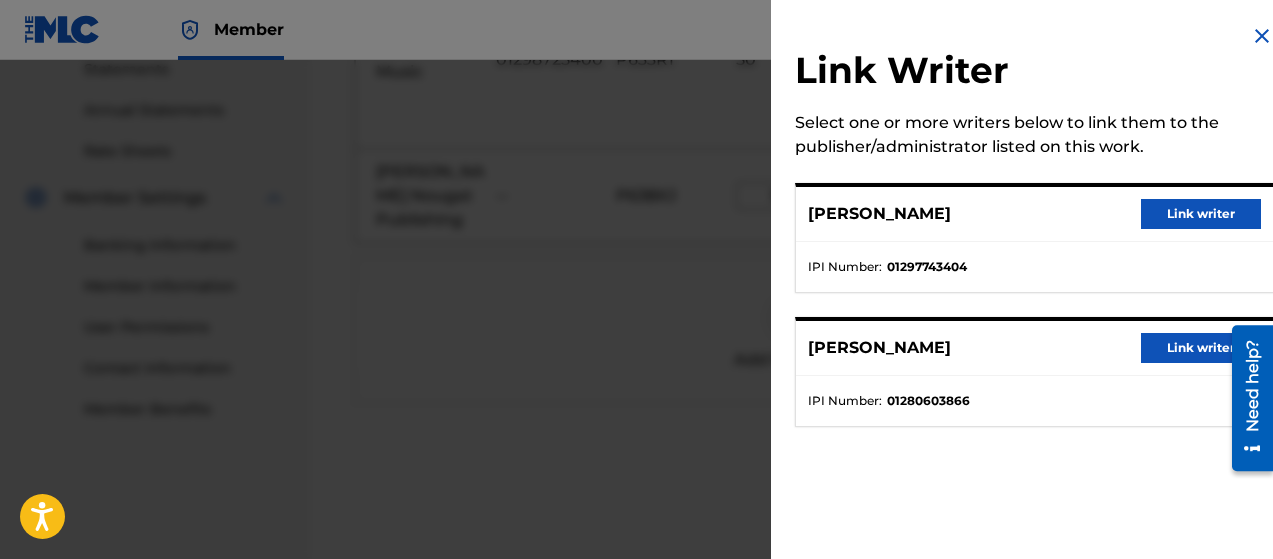 click on "Link writer" at bounding box center [1201, 214] 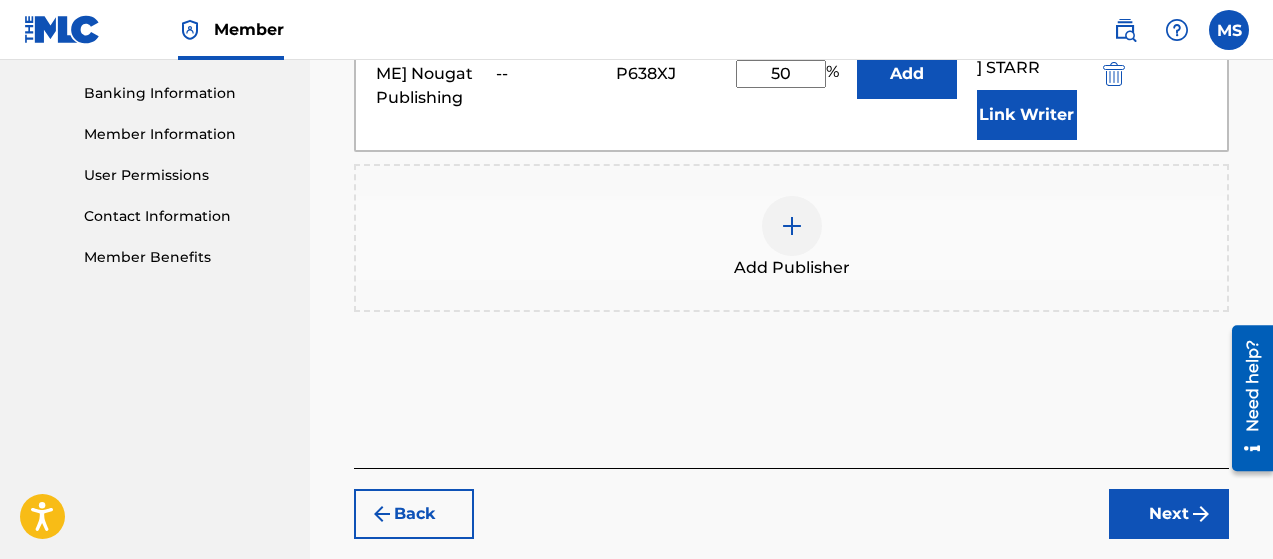 click on "Next" at bounding box center [1169, 514] 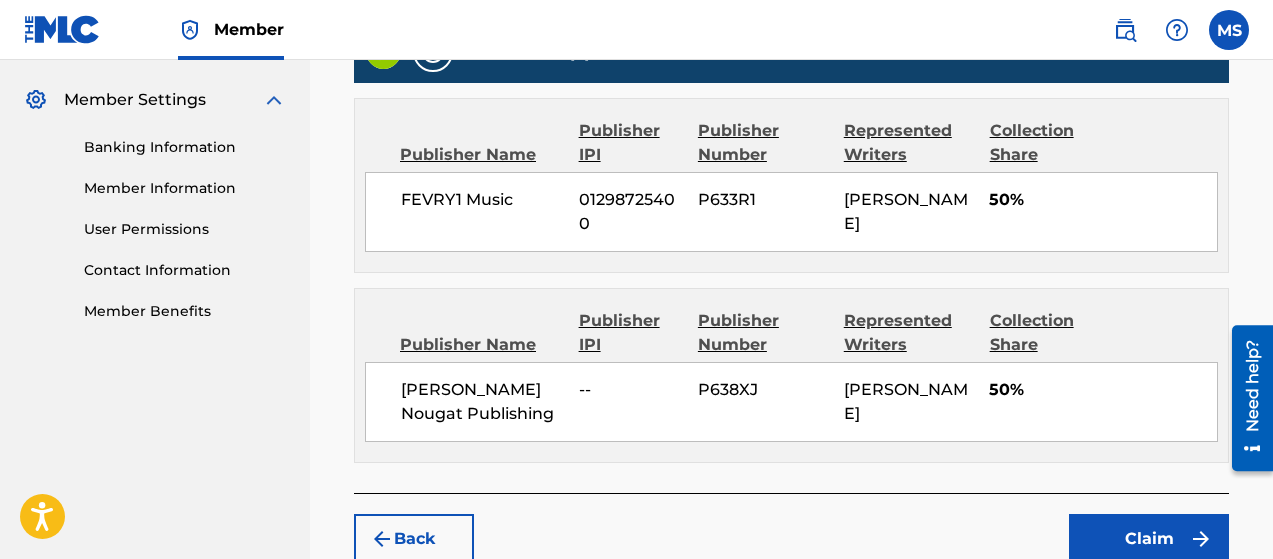 scroll, scrollTop: 915, scrollLeft: 0, axis: vertical 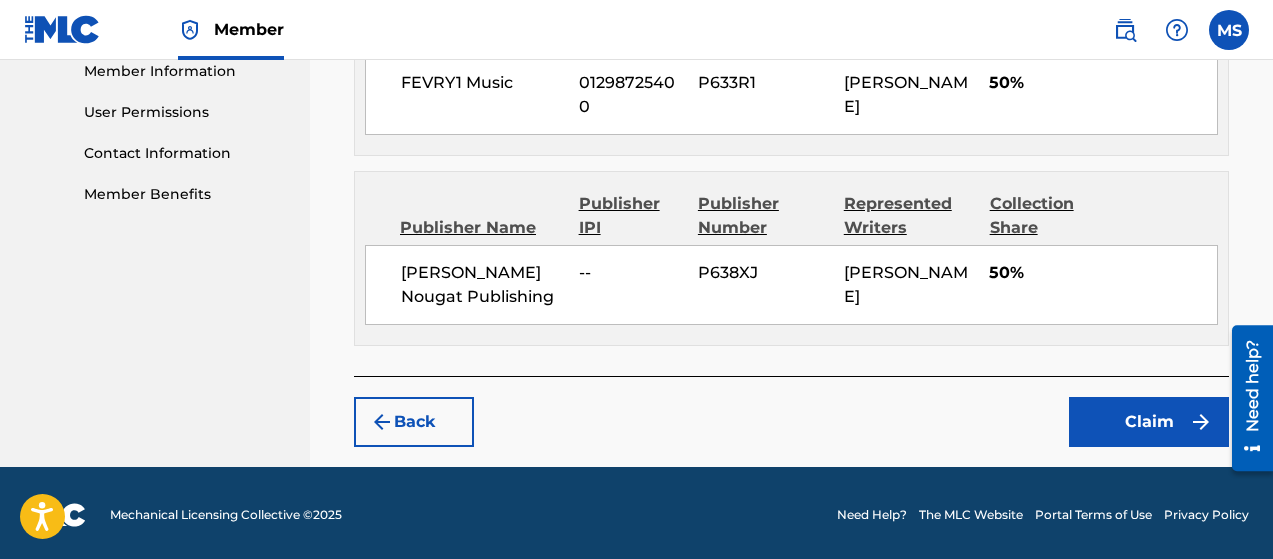 click on "Claim" at bounding box center [1149, 422] 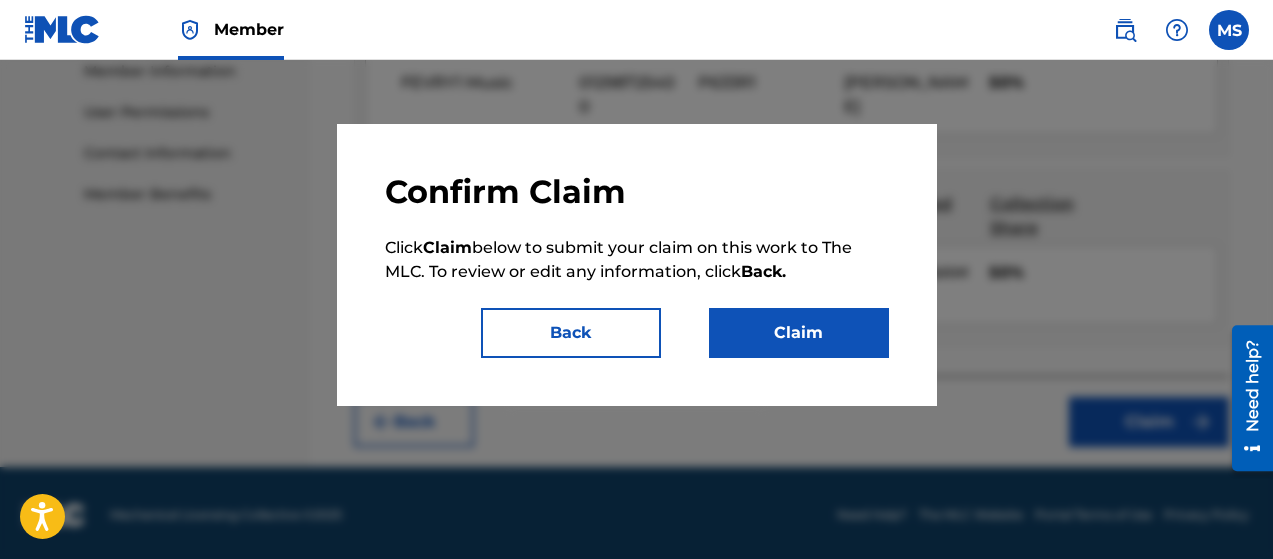 click on "Claim" at bounding box center [799, 333] 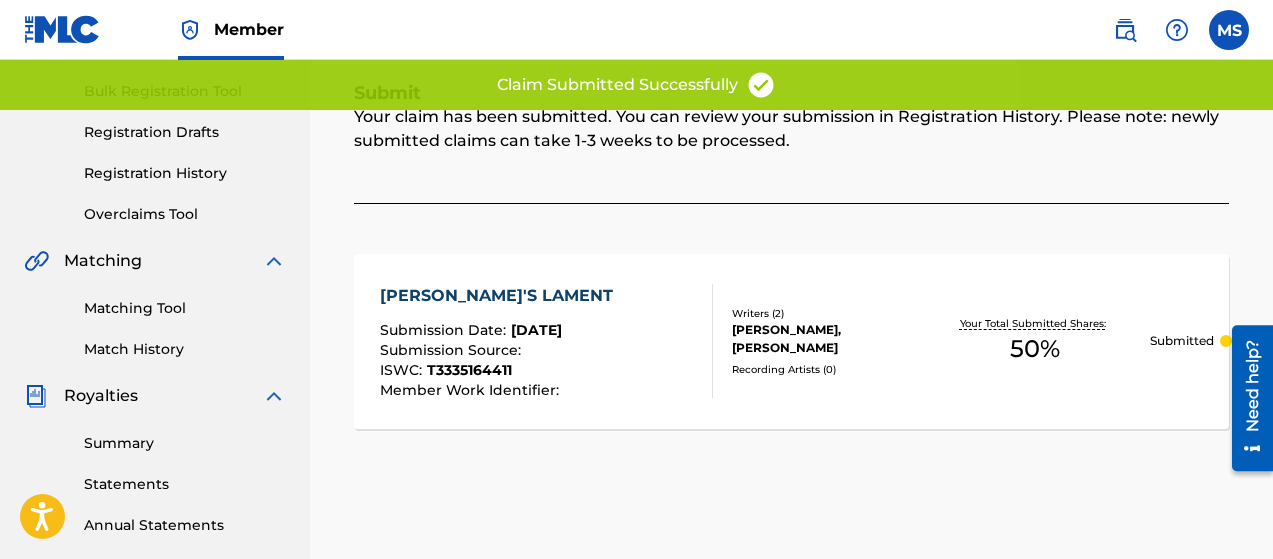 scroll, scrollTop: 0, scrollLeft: 0, axis: both 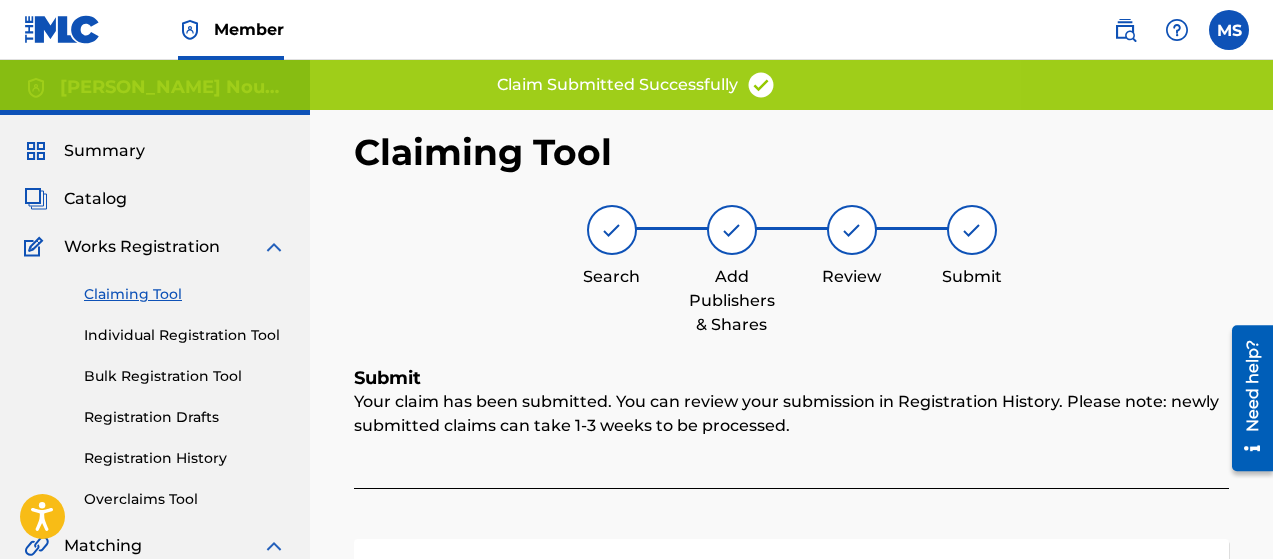 drag, startPoint x: 122, startPoint y: 290, endPoint x: 260, endPoint y: 310, distance: 139.44174 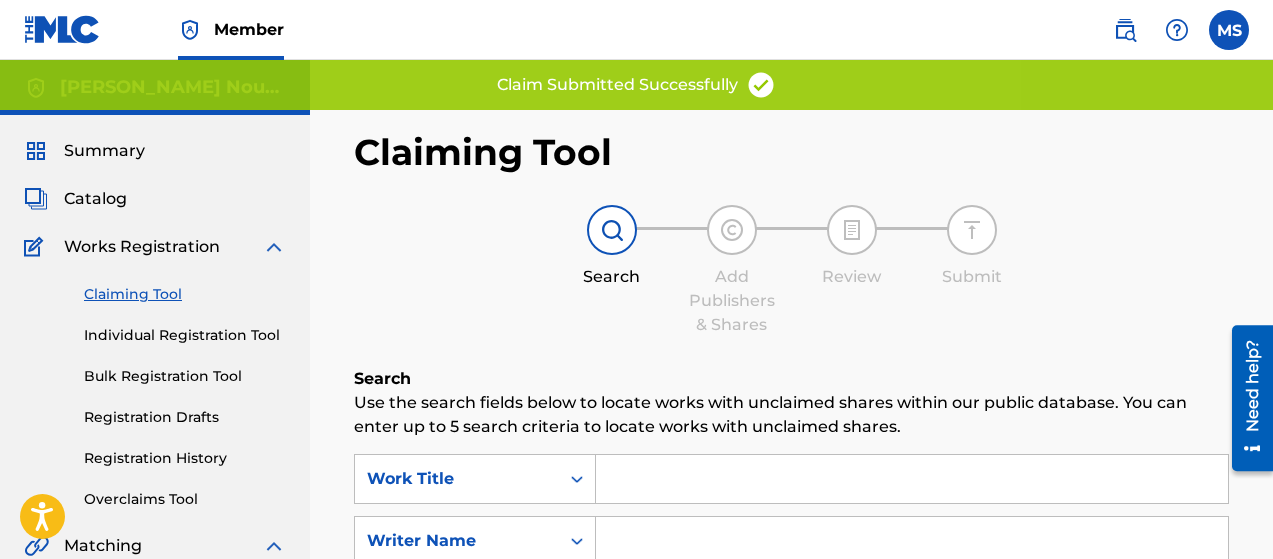 click at bounding box center (912, 479) 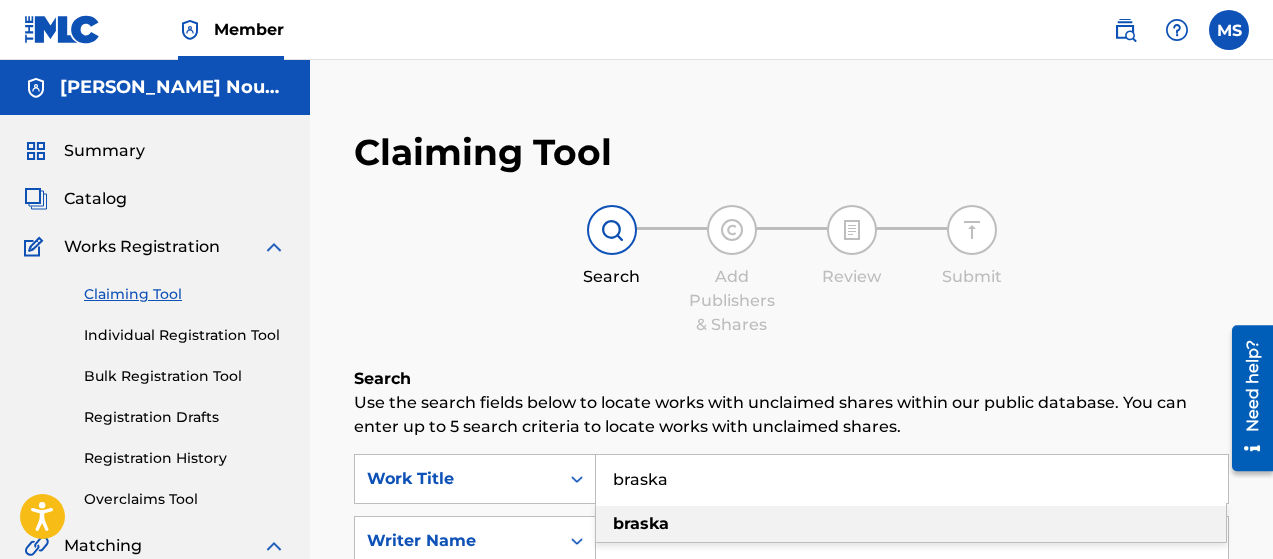 type on "braska" 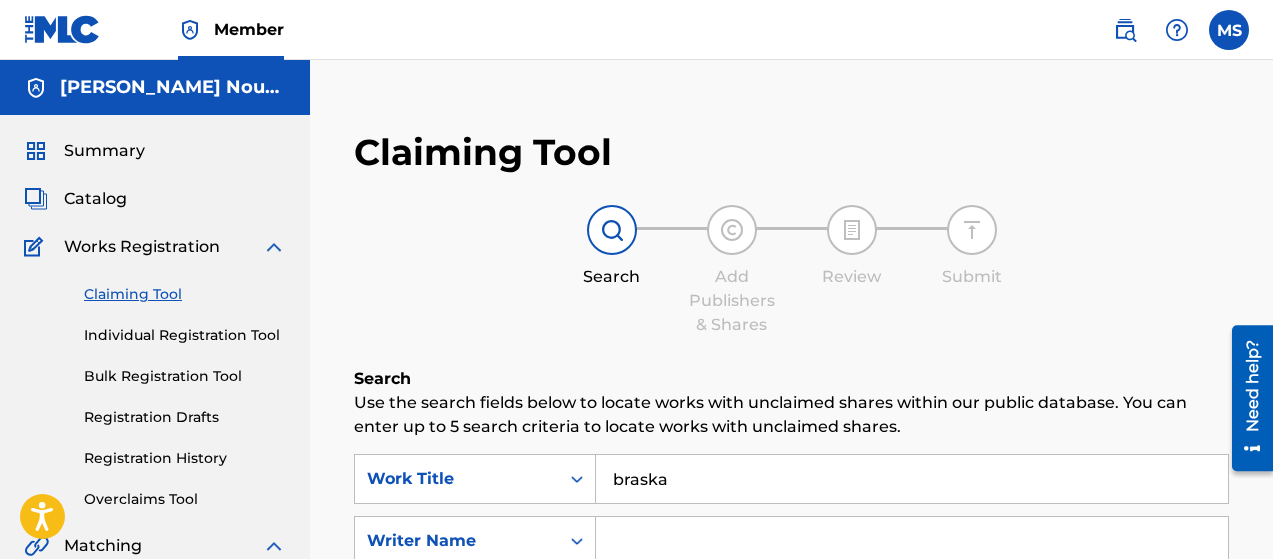 click at bounding box center (912, 541) 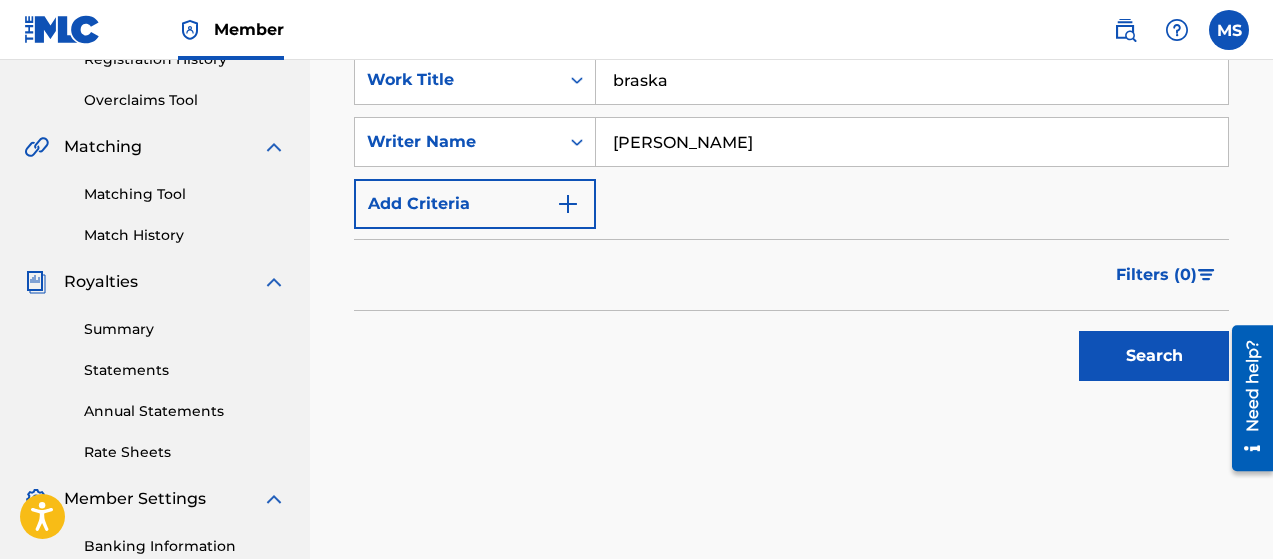 scroll, scrollTop: 400, scrollLeft: 0, axis: vertical 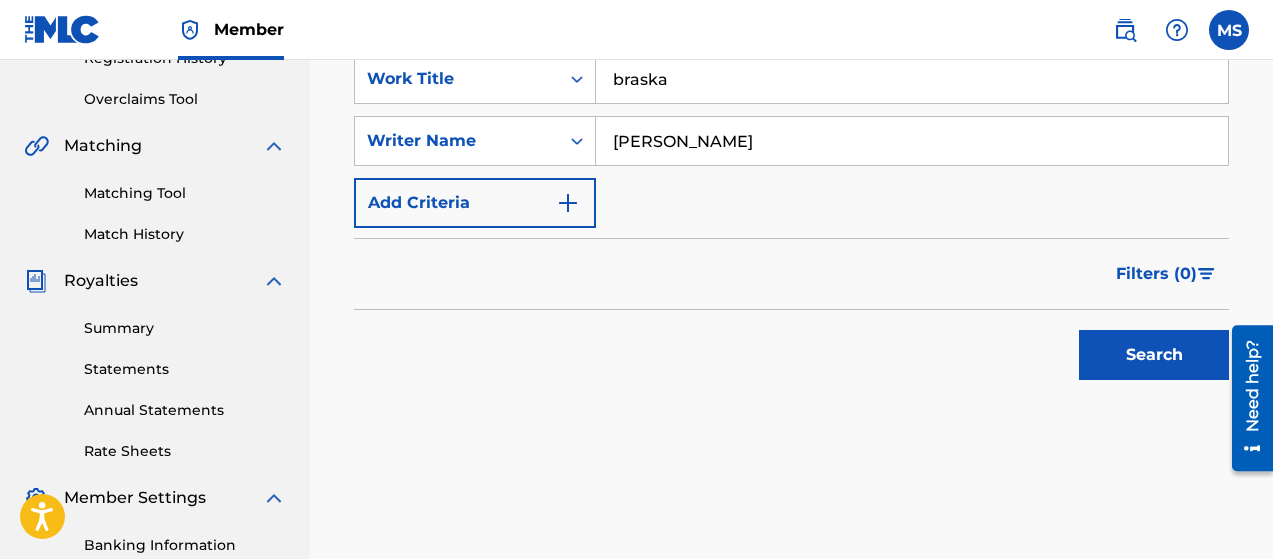 click on "Search" at bounding box center [1154, 355] 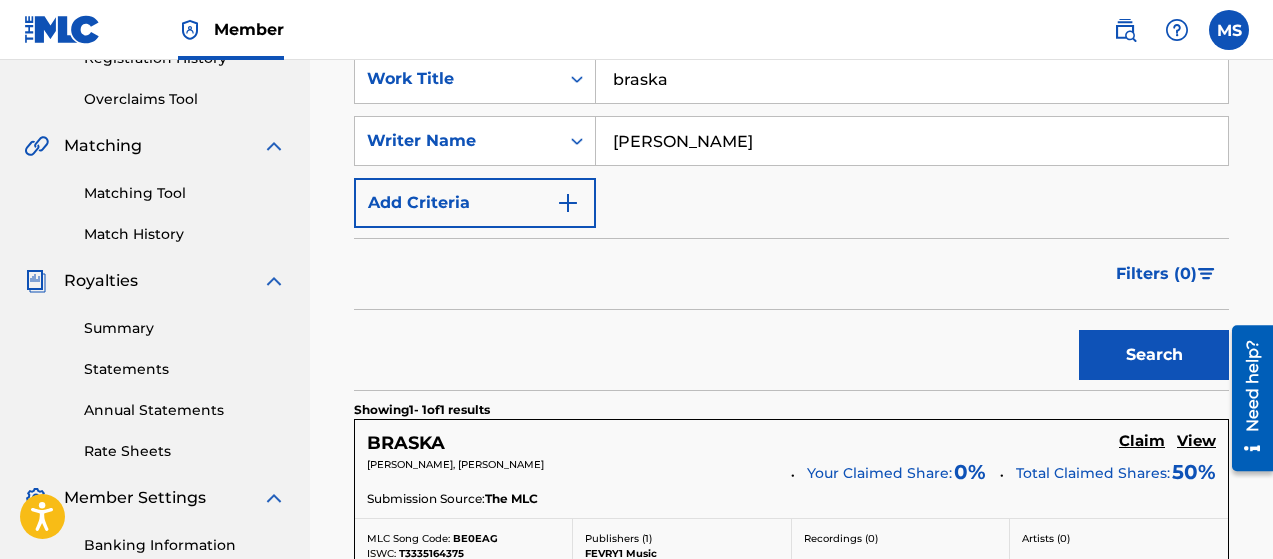 click on "Claim" at bounding box center [1142, 441] 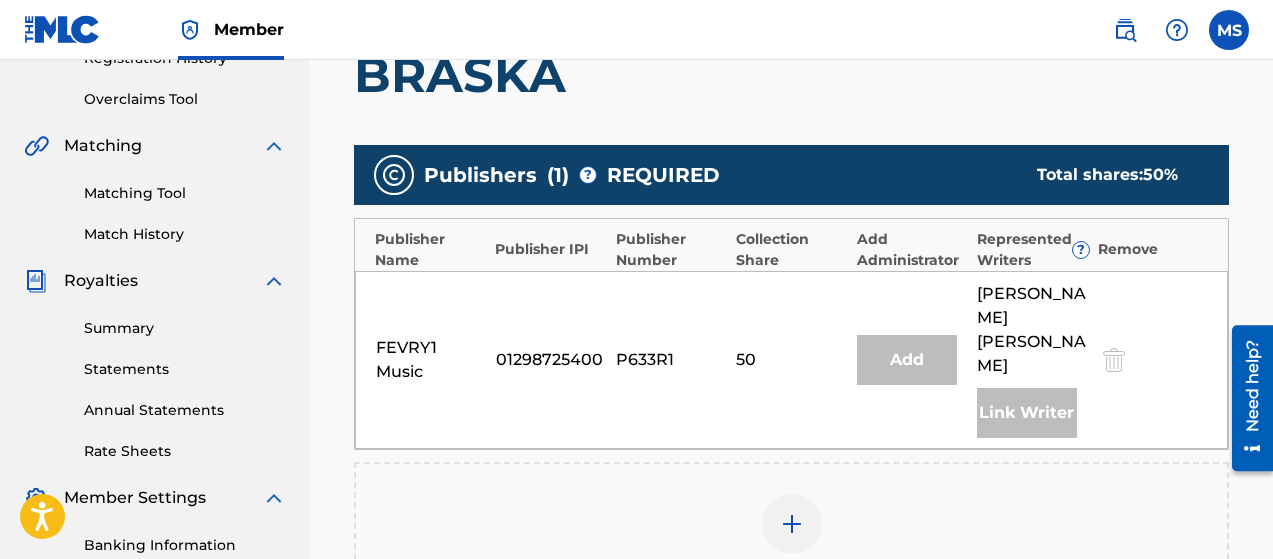 click at bounding box center [792, 524] 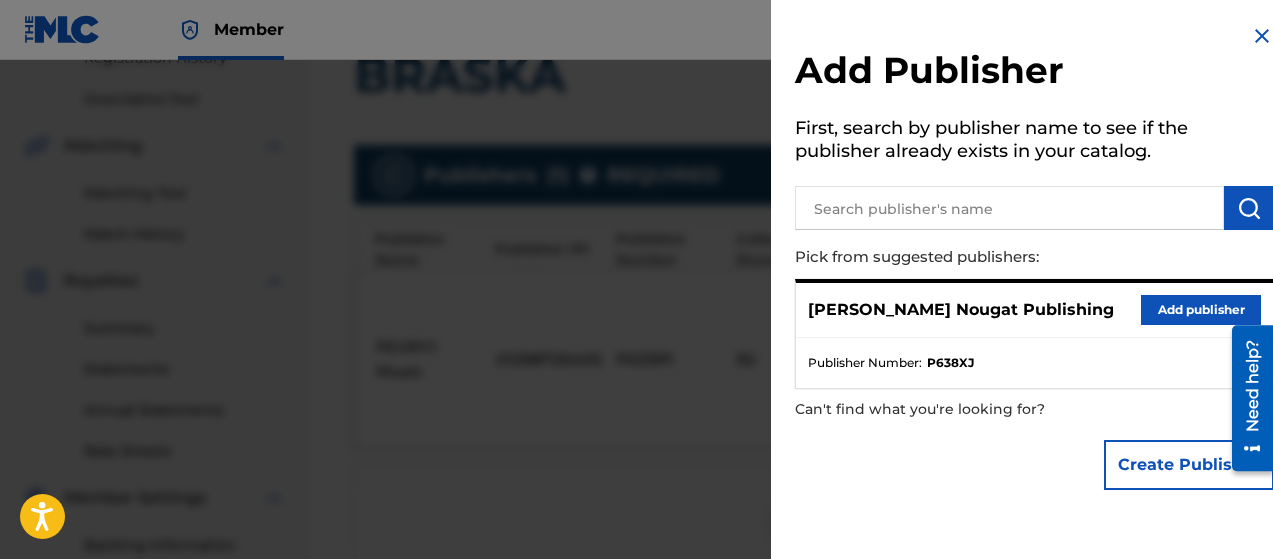 click on "Add publisher" at bounding box center [1201, 310] 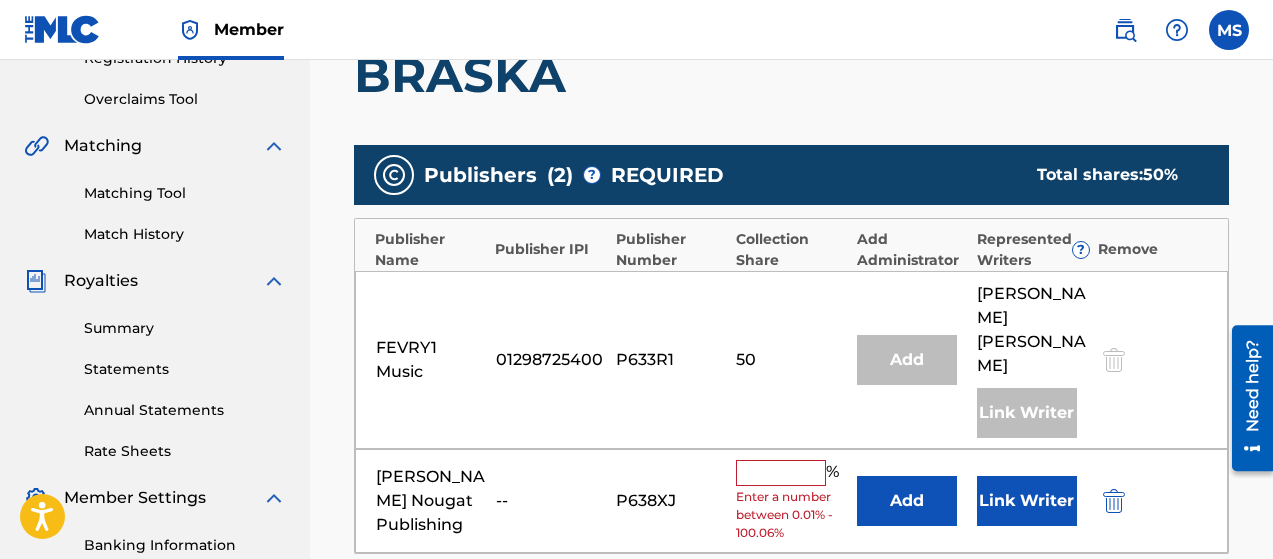 click at bounding box center [781, 473] 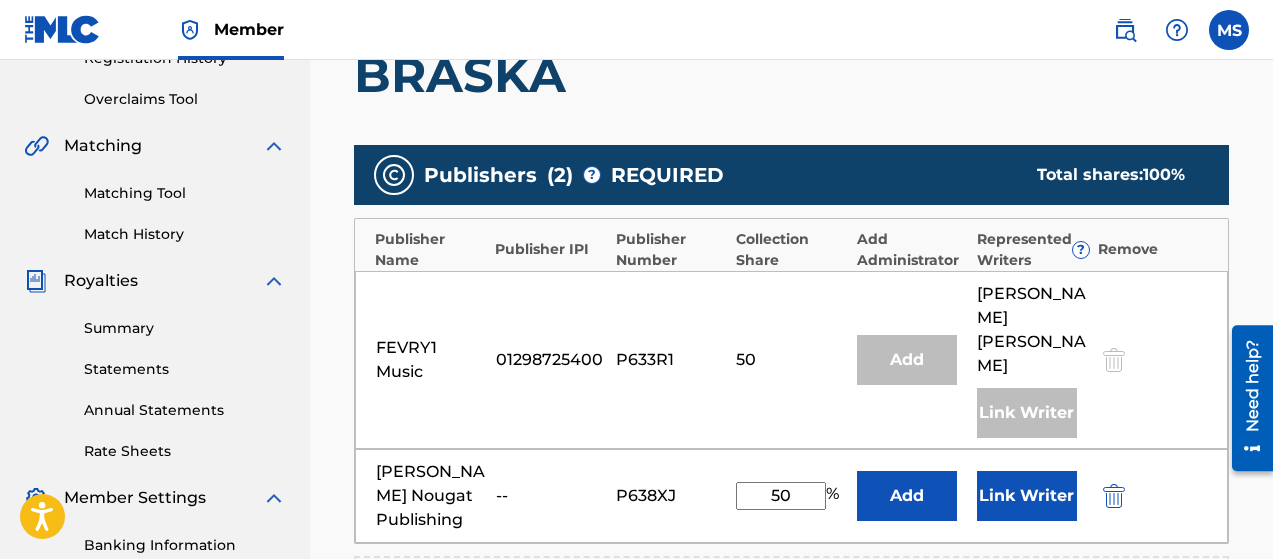 click on "Link Writer" at bounding box center [1027, 496] 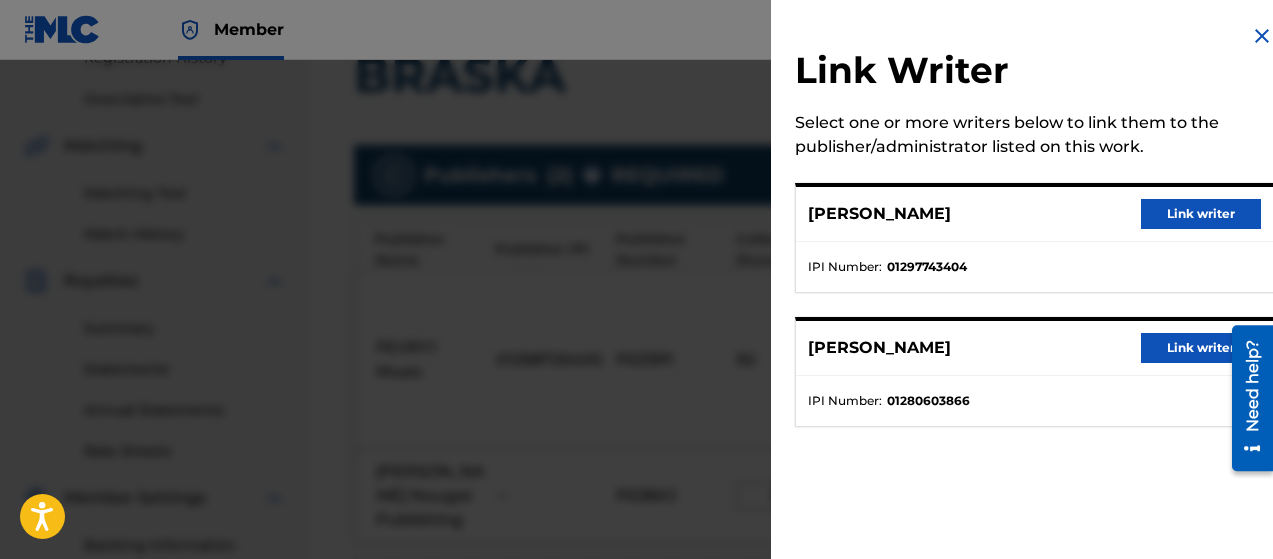 click on "Link writer" at bounding box center [1201, 214] 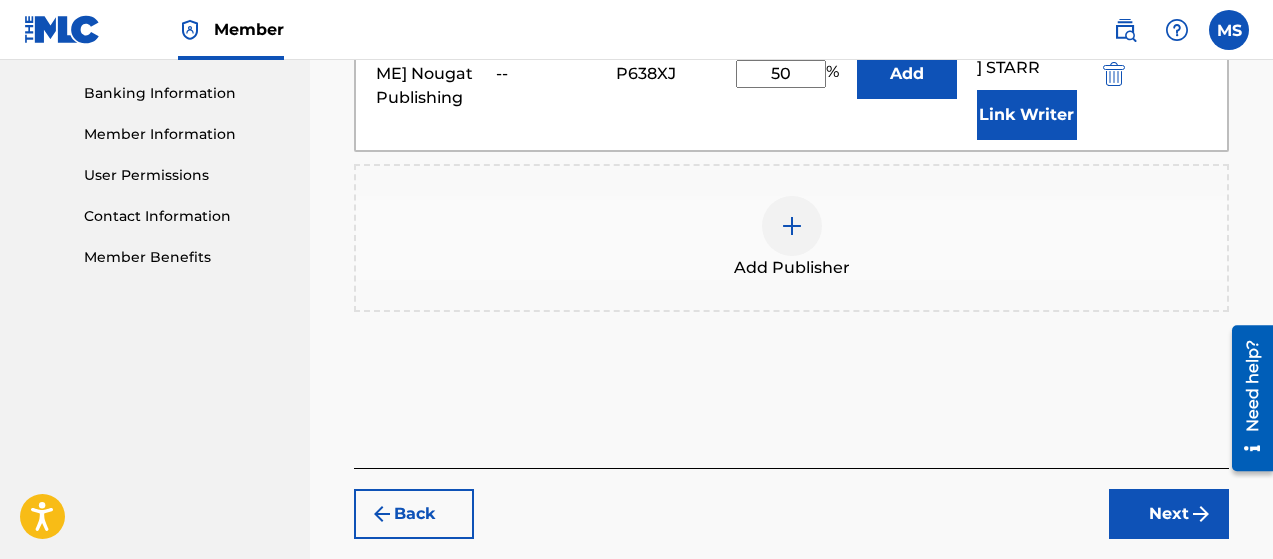 click on "Next" at bounding box center (1169, 514) 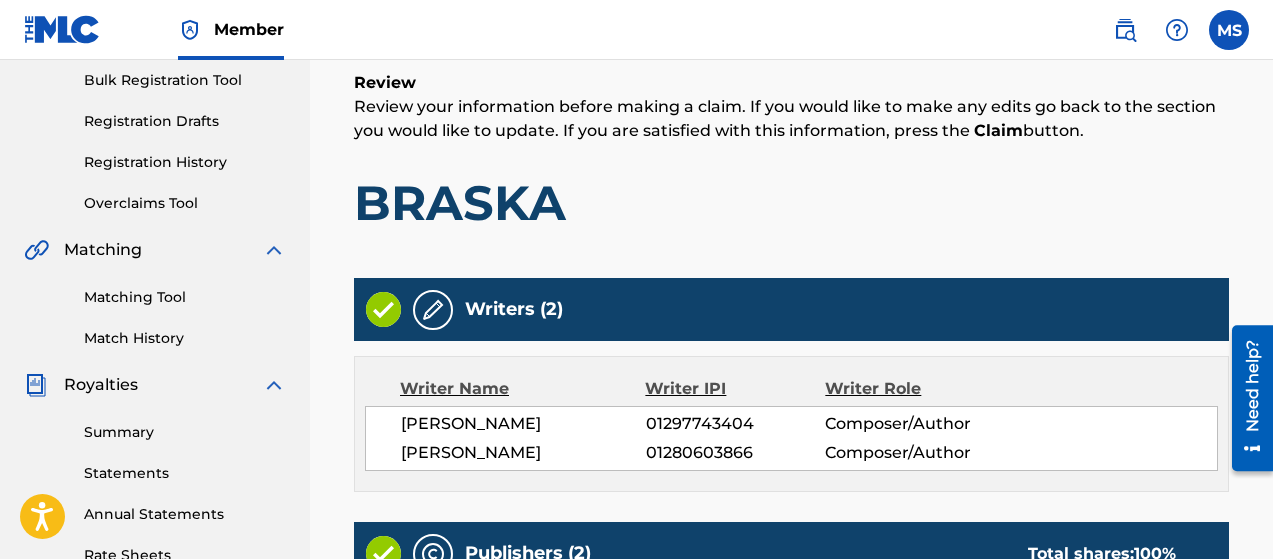 scroll, scrollTop: 915, scrollLeft: 0, axis: vertical 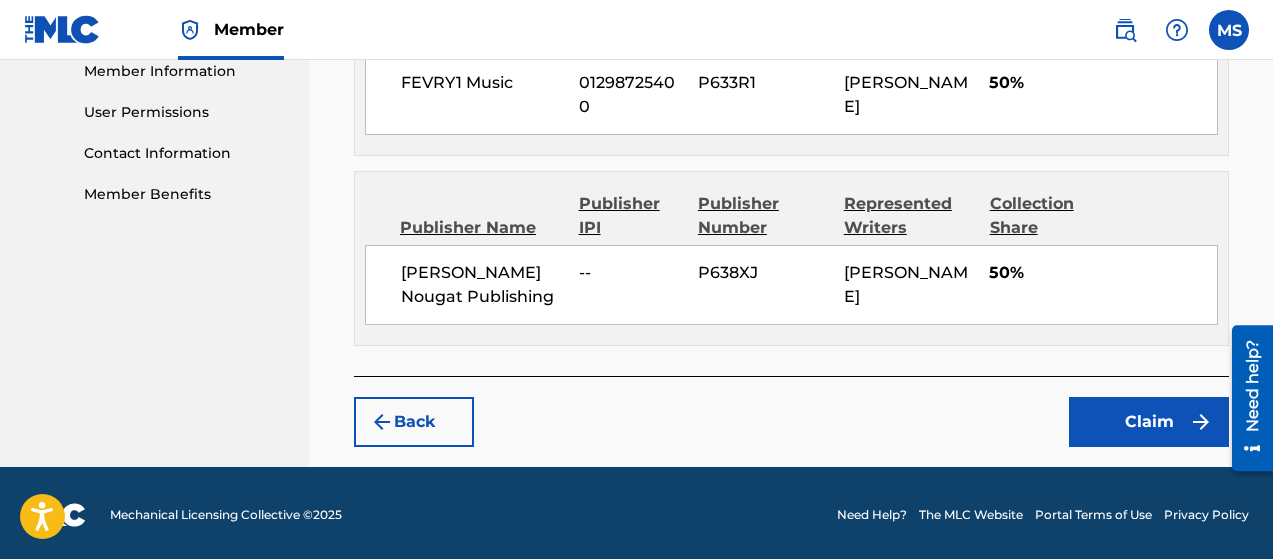 click on "Claim" at bounding box center (1149, 422) 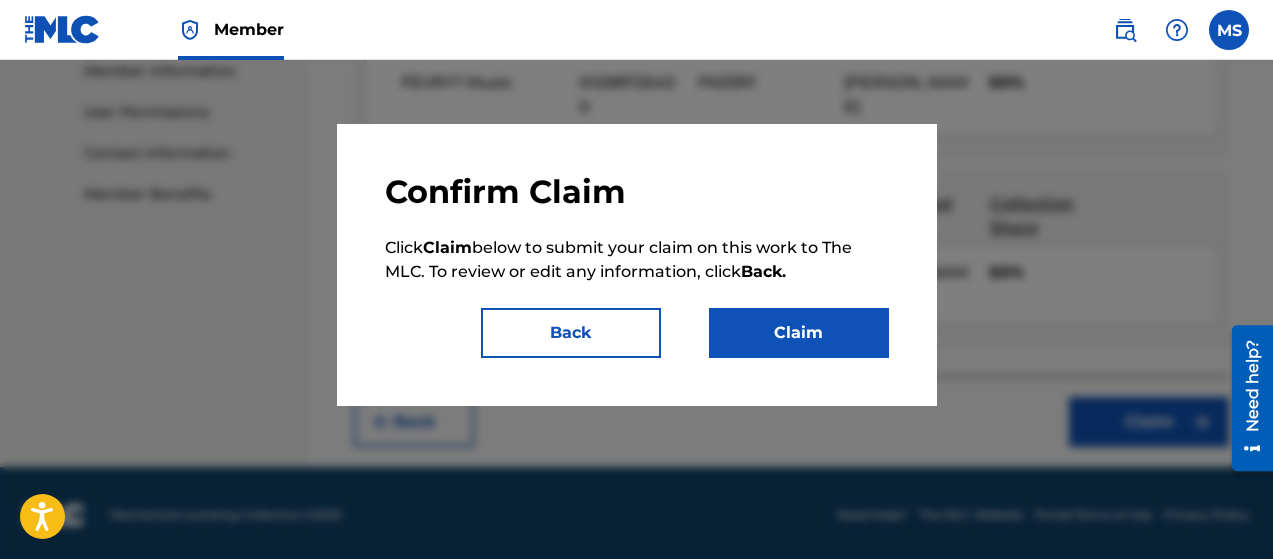 click on "Claim" at bounding box center [799, 333] 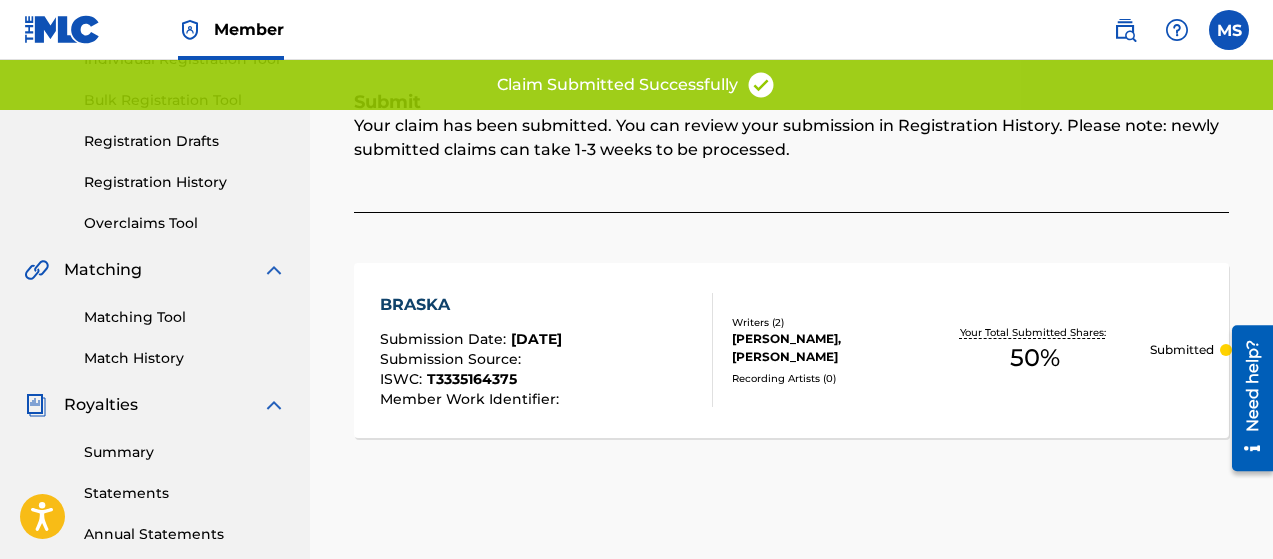 scroll, scrollTop: 0, scrollLeft: 0, axis: both 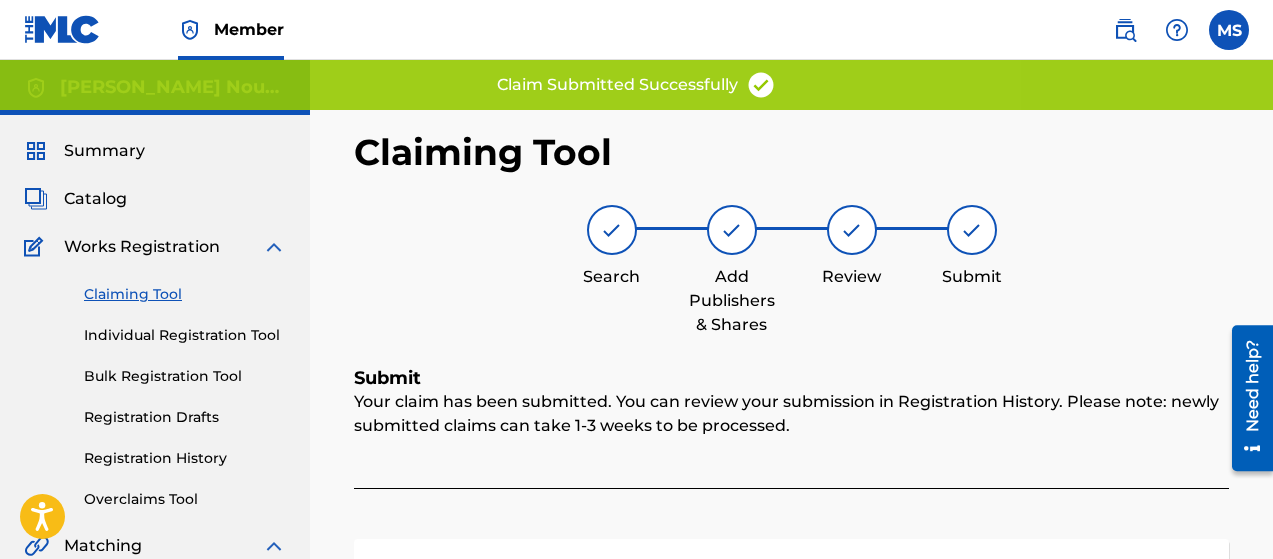 drag, startPoint x: 159, startPoint y: 291, endPoint x: 175, endPoint y: 289, distance: 16.124516 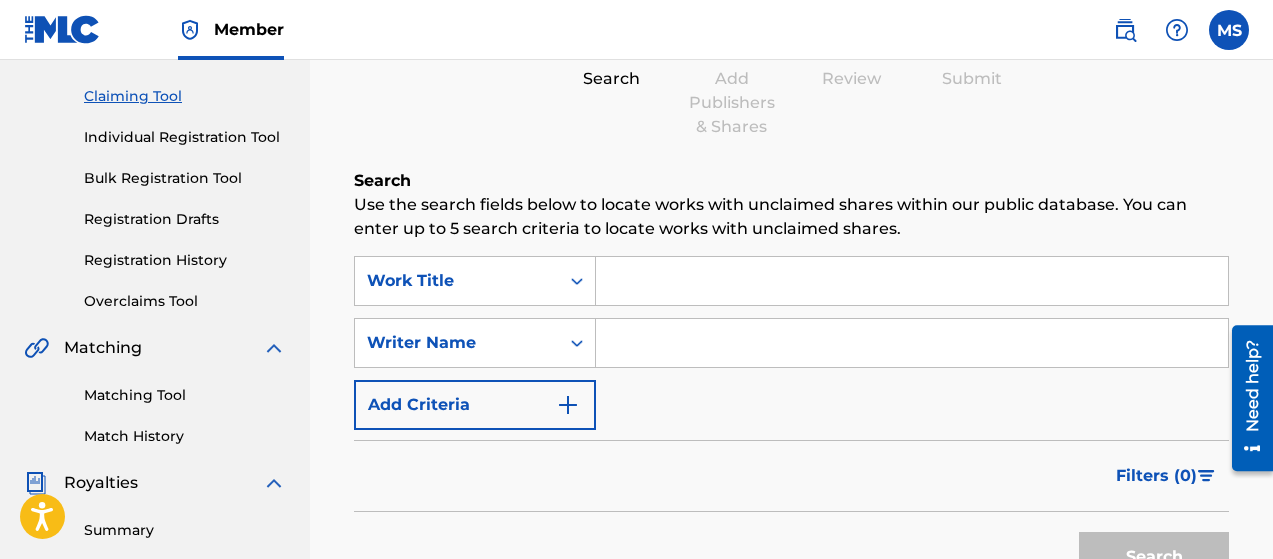 scroll, scrollTop: 199, scrollLeft: 0, axis: vertical 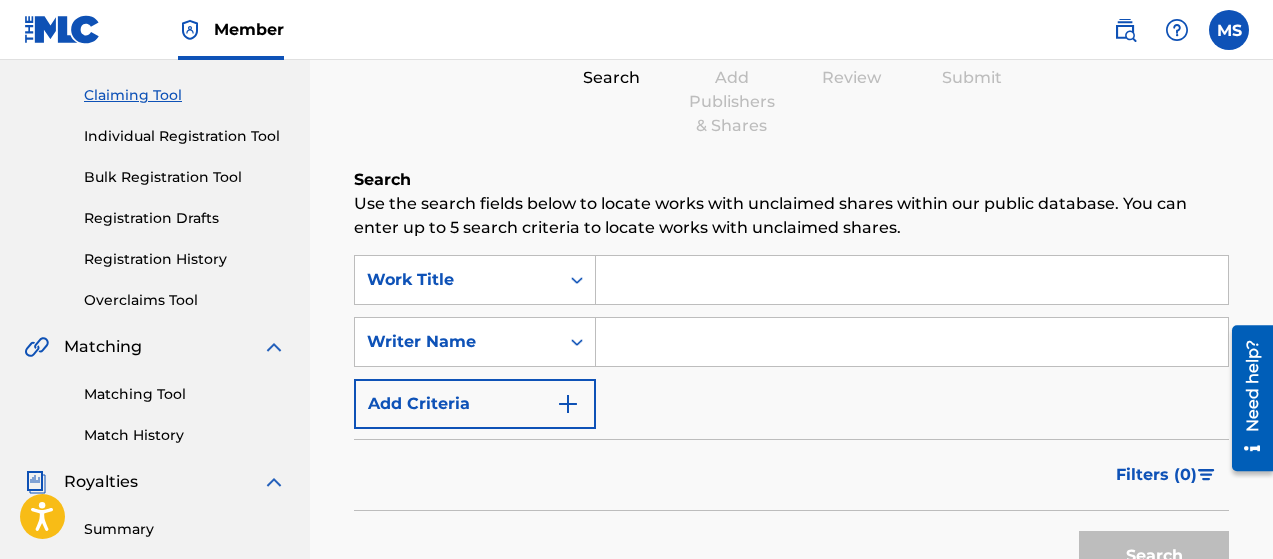 click at bounding box center (912, 280) 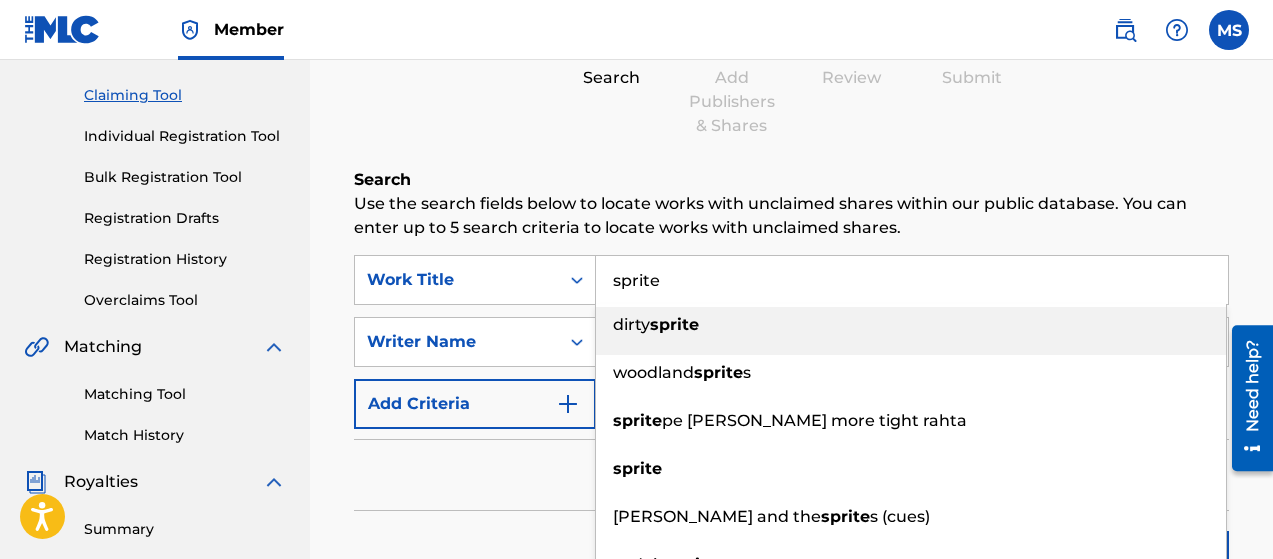 type on "sprite" 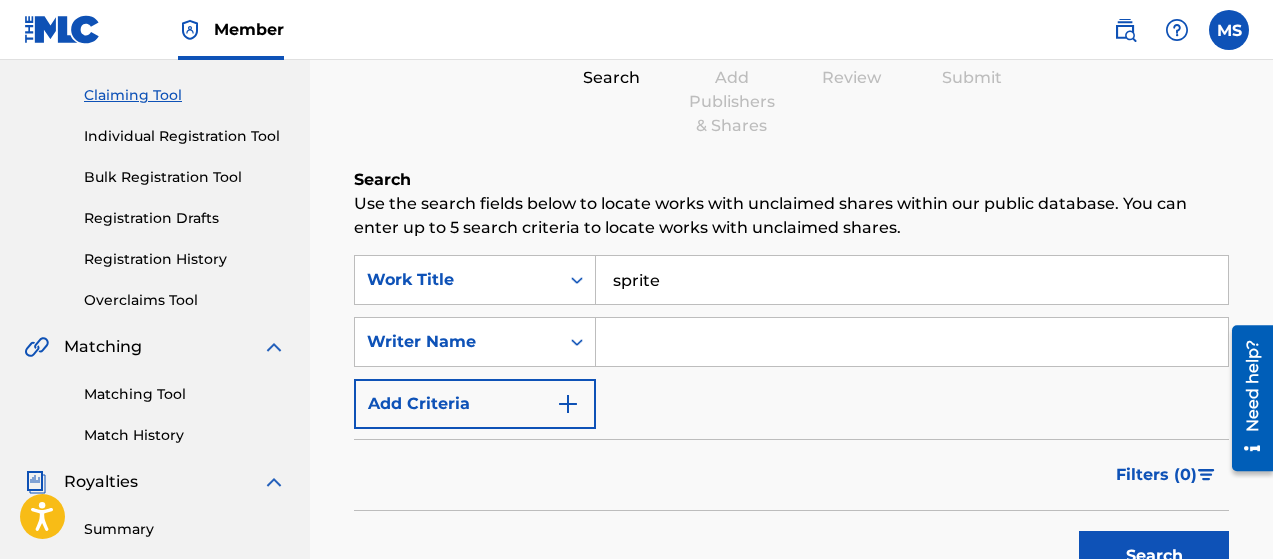 click at bounding box center [912, 342] 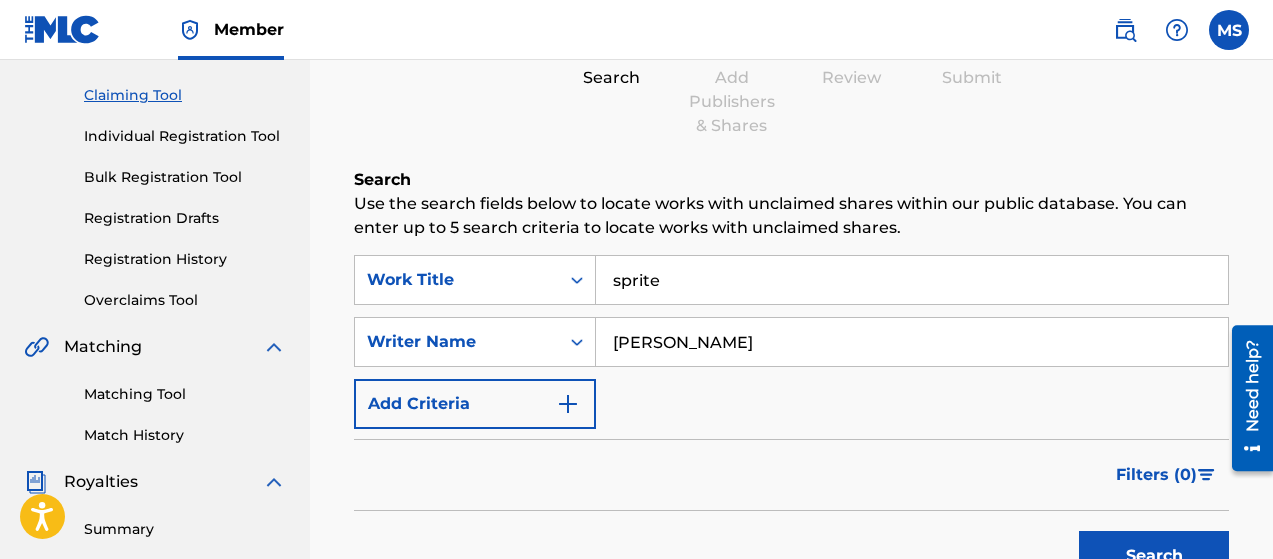 click on "Search" at bounding box center [1154, 556] 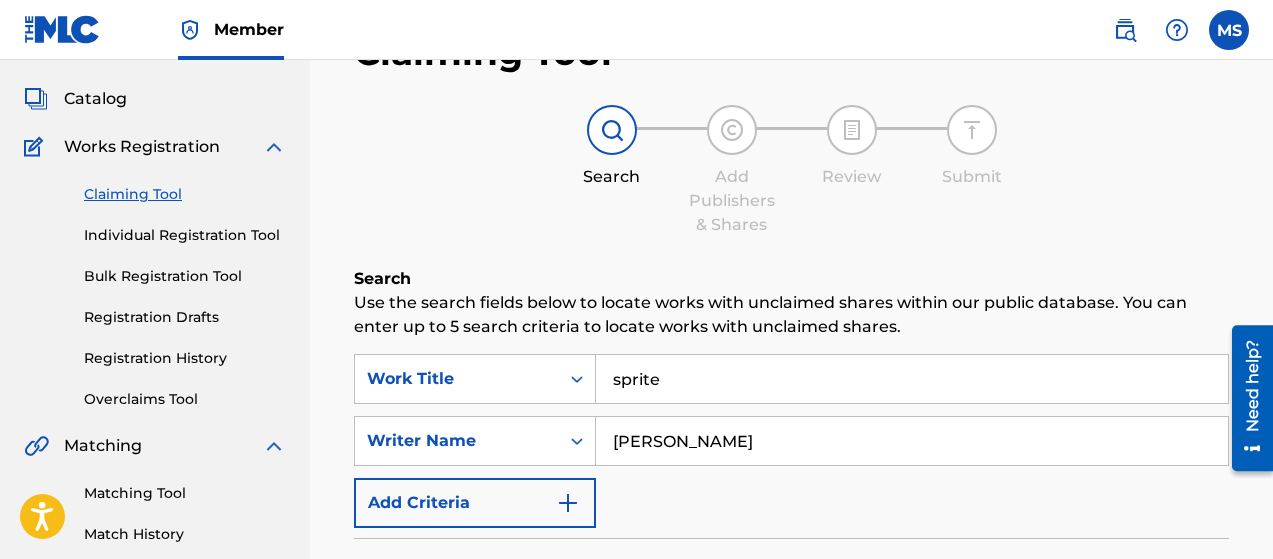 scroll, scrollTop: 100, scrollLeft: 0, axis: vertical 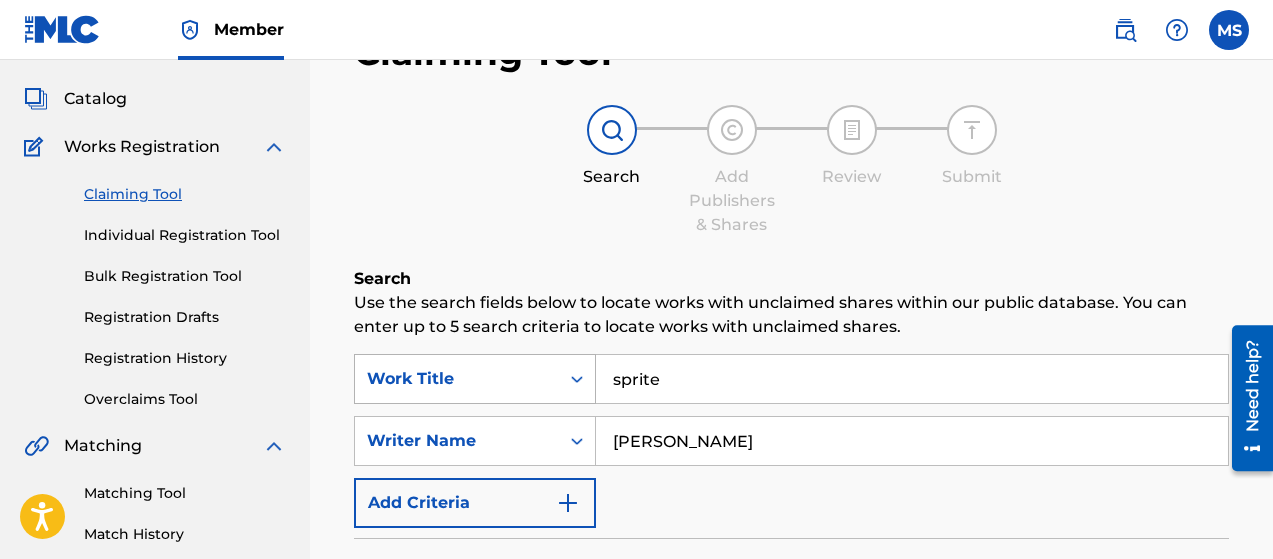 drag, startPoint x: 691, startPoint y: 370, endPoint x: 469, endPoint y: 403, distance: 224.4393 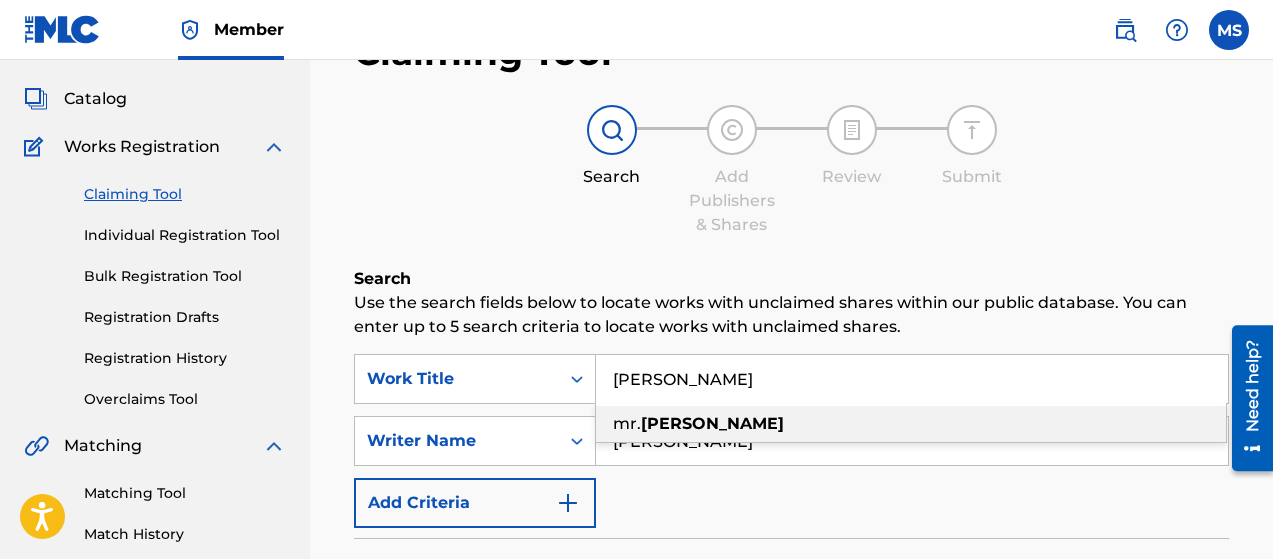 click on "[PERSON_NAME]" at bounding box center [712, 423] 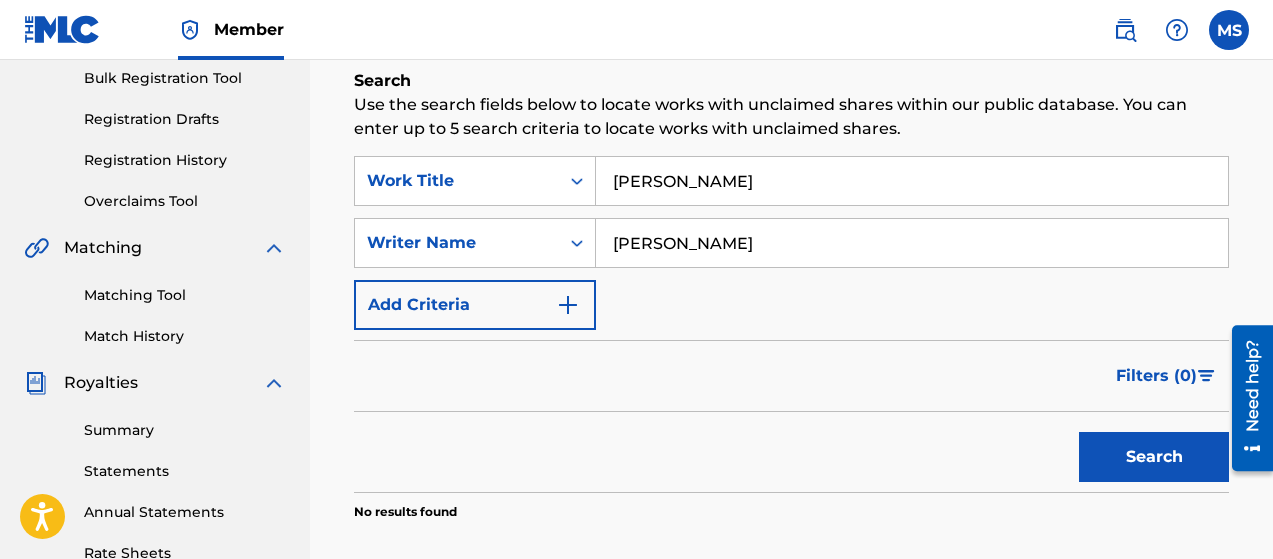 scroll, scrollTop: 299, scrollLeft: 0, axis: vertical 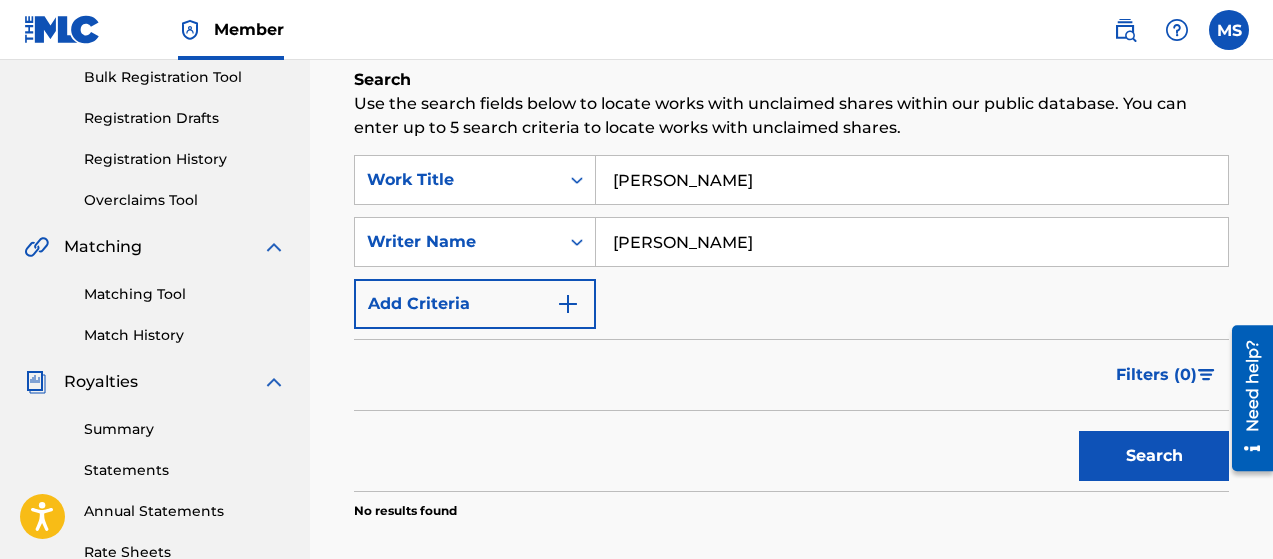 click on "Search" at bounding box center (1154, 456) 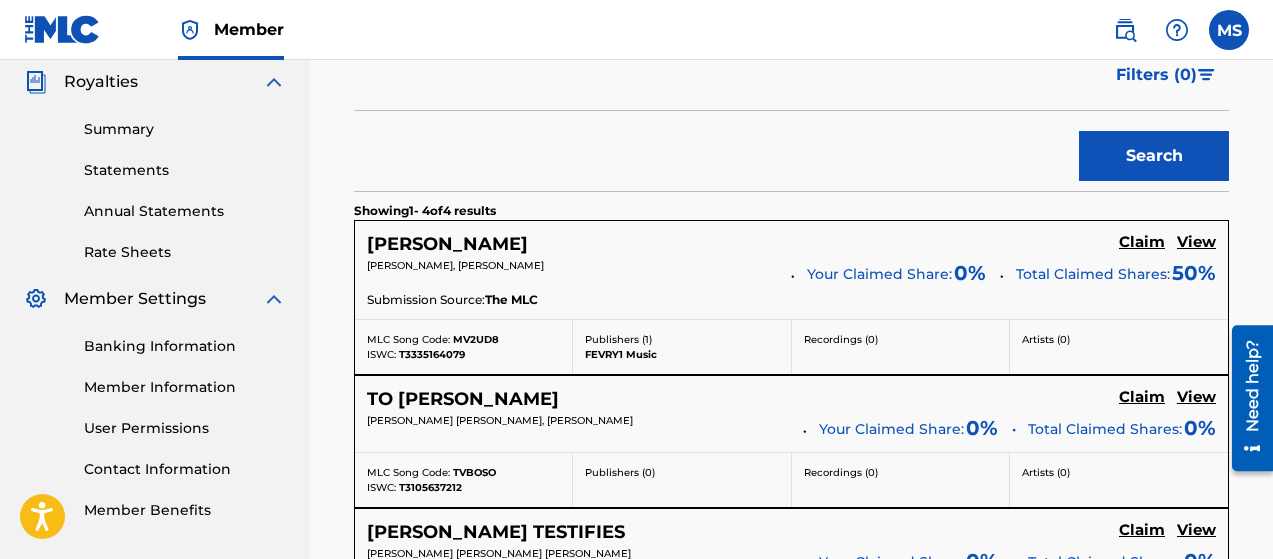 scroll, scrollTop: 599, scrollLeft: 0, axis: vertical 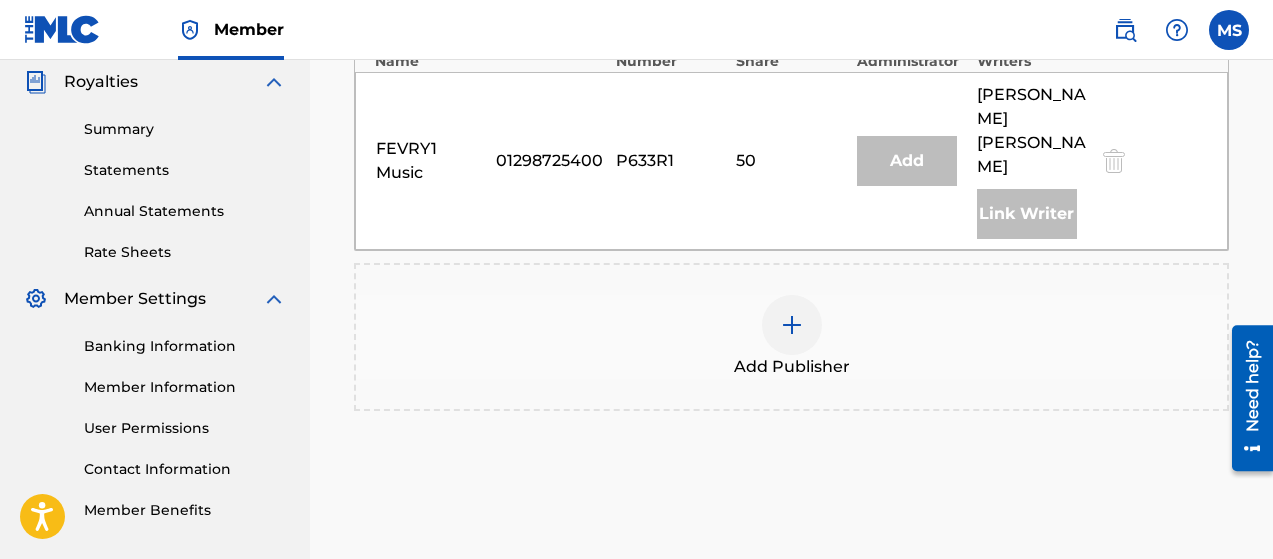 click at bounding box center [792, 325] 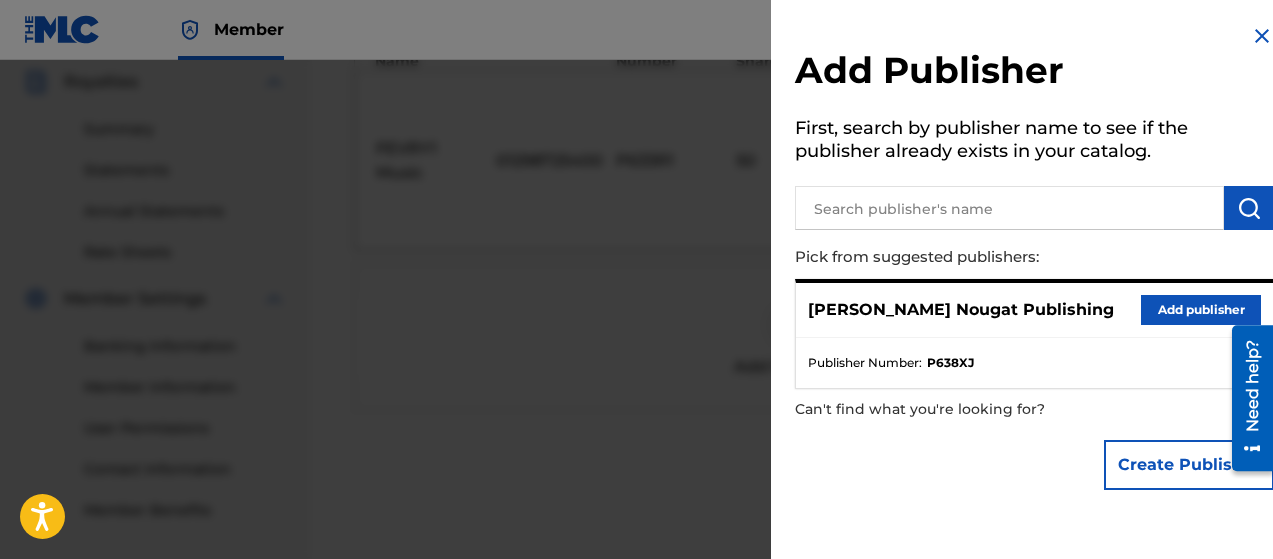 click on "Add publisher" at bounding box center [1201, 310] 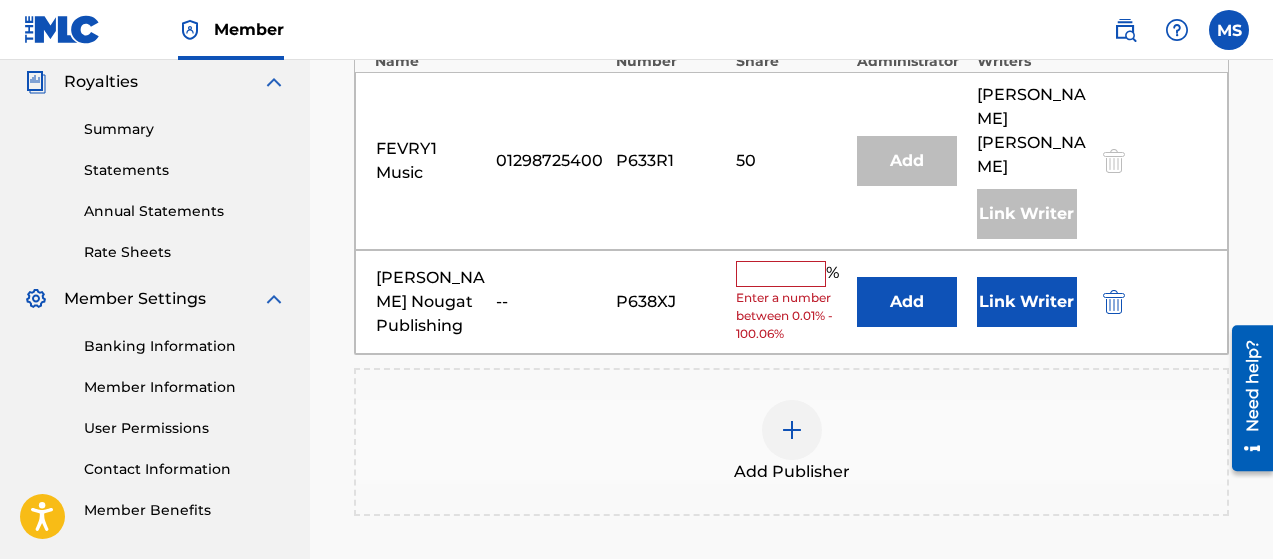 click at bounding box center (781, 274) 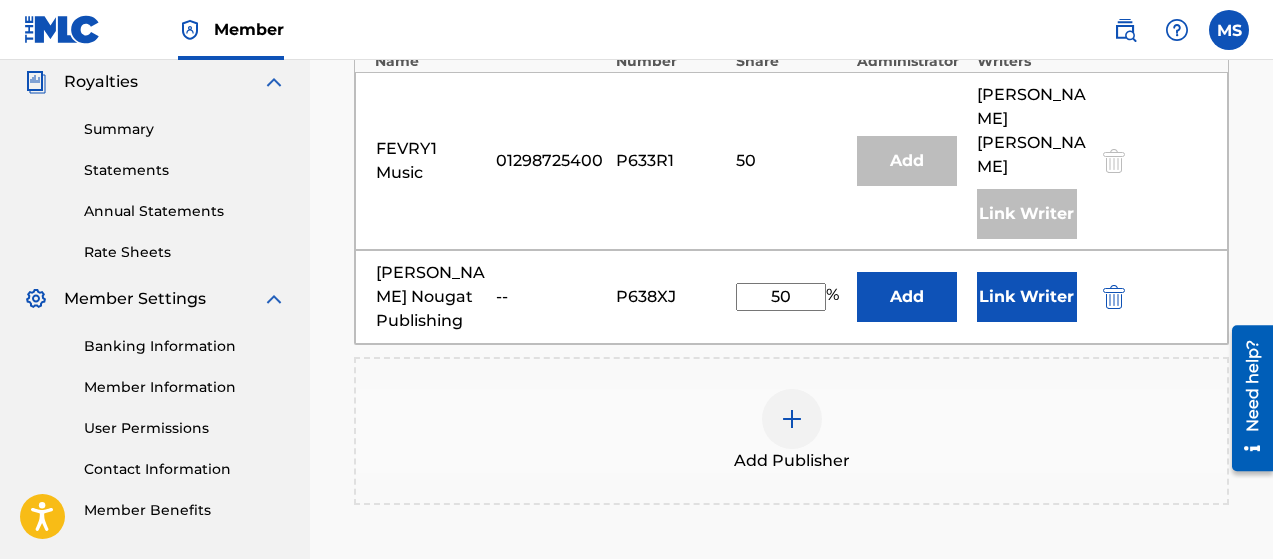 click on "Link Writer" at bounding box center [1027, 297] 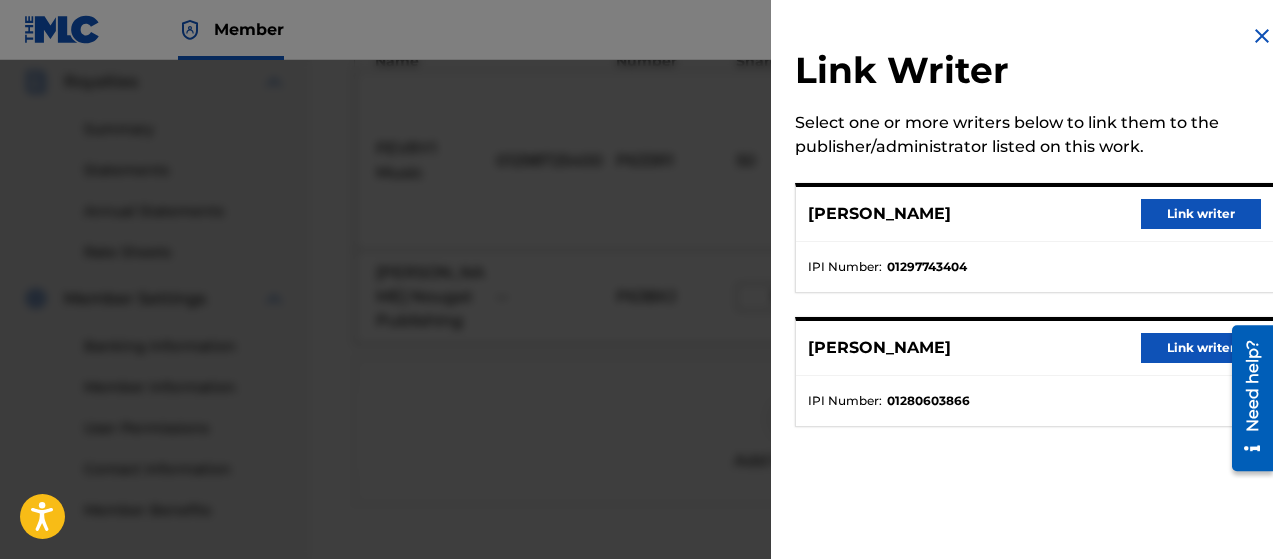 click on "Link writer" at bounding box center [1201, 214] 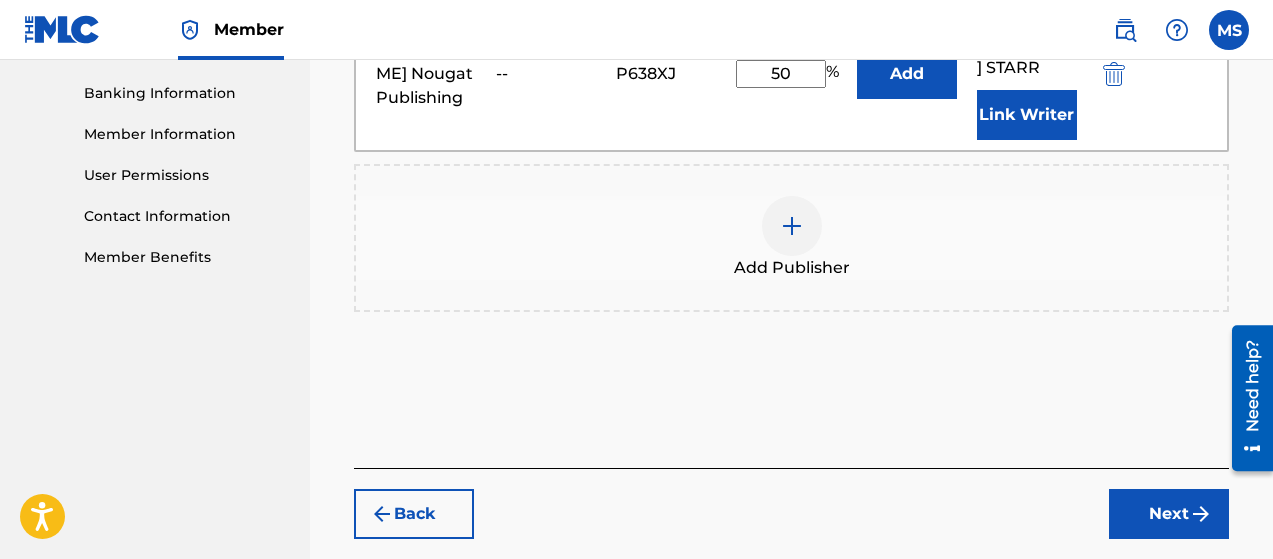 click on "Next" at bounding box center [1169, 514] 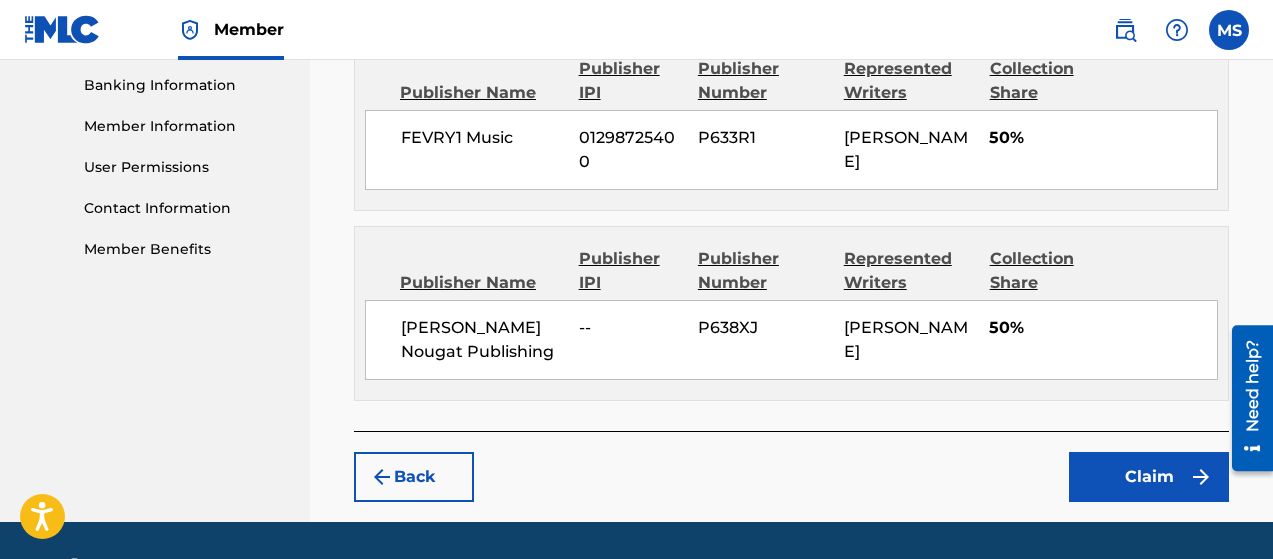 scroll, scrollTop: 915, scrollLeft: 0, axis: vertical 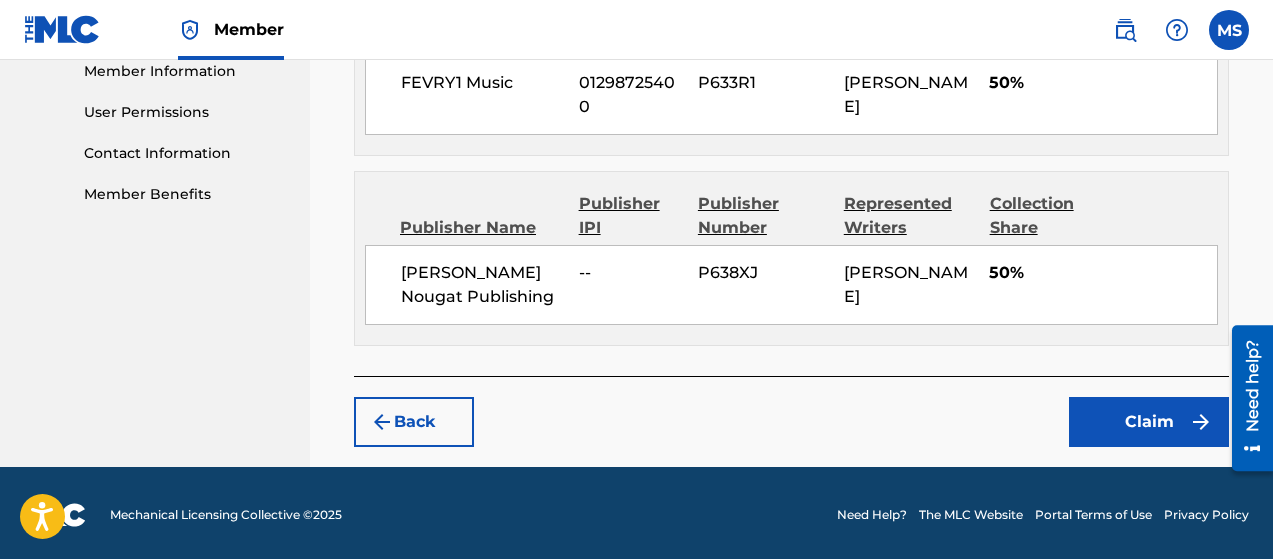 click on "Claim" at bounding box center (1149, 422) 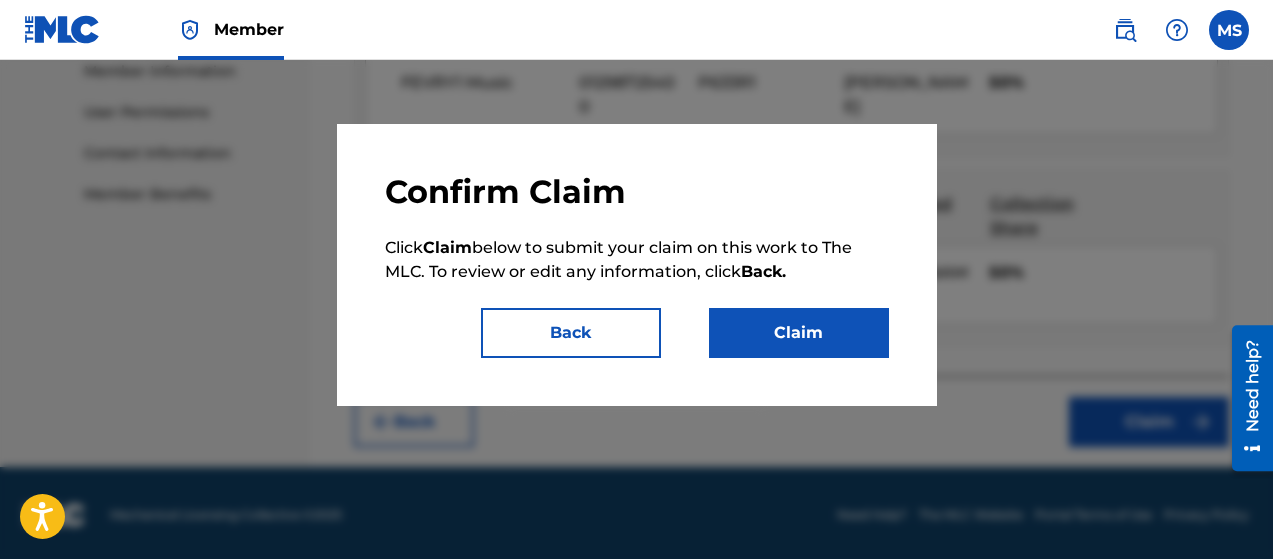 click on "Claim" at bounding box center [799, 333] 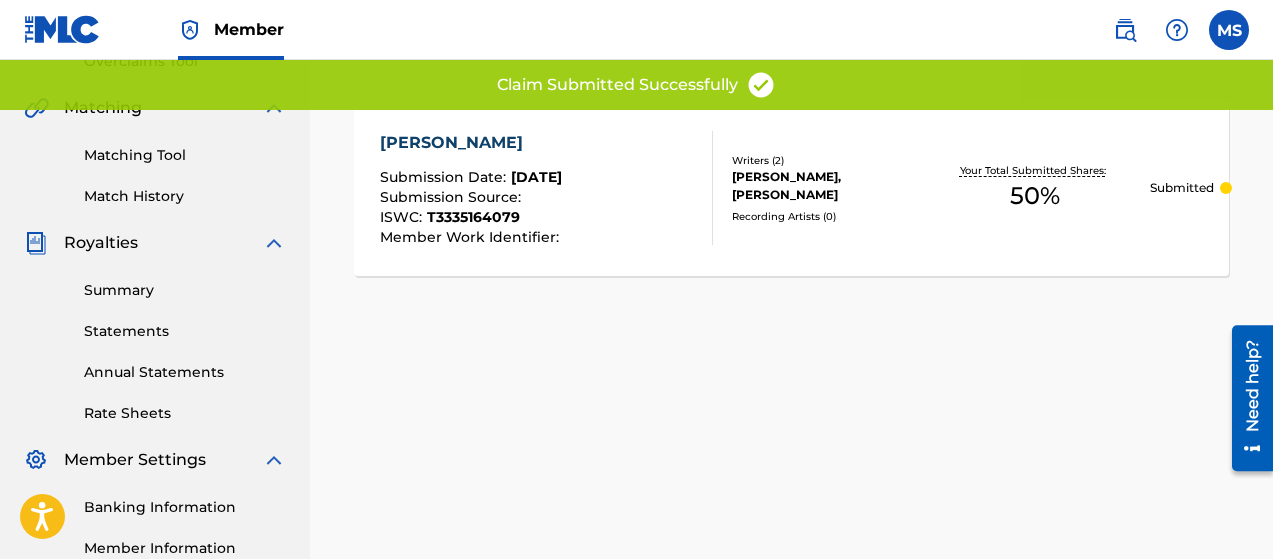 scroll, scrollTop: 81, scrollLeft: 0, axis: vertical 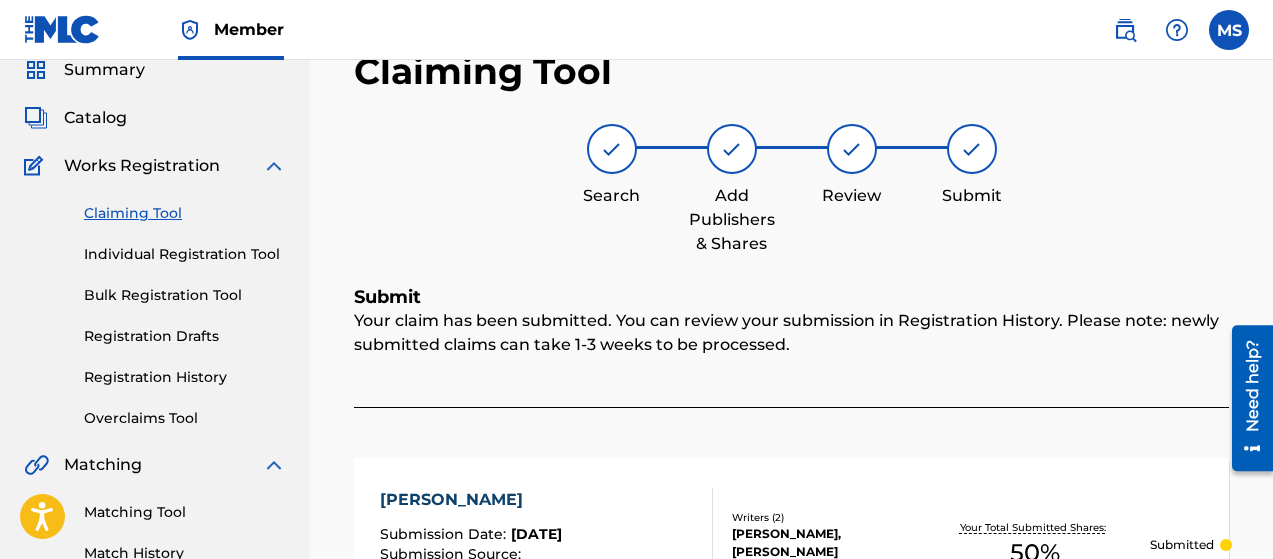 click on "Claiming Tool" at bounding box center [185, 213] 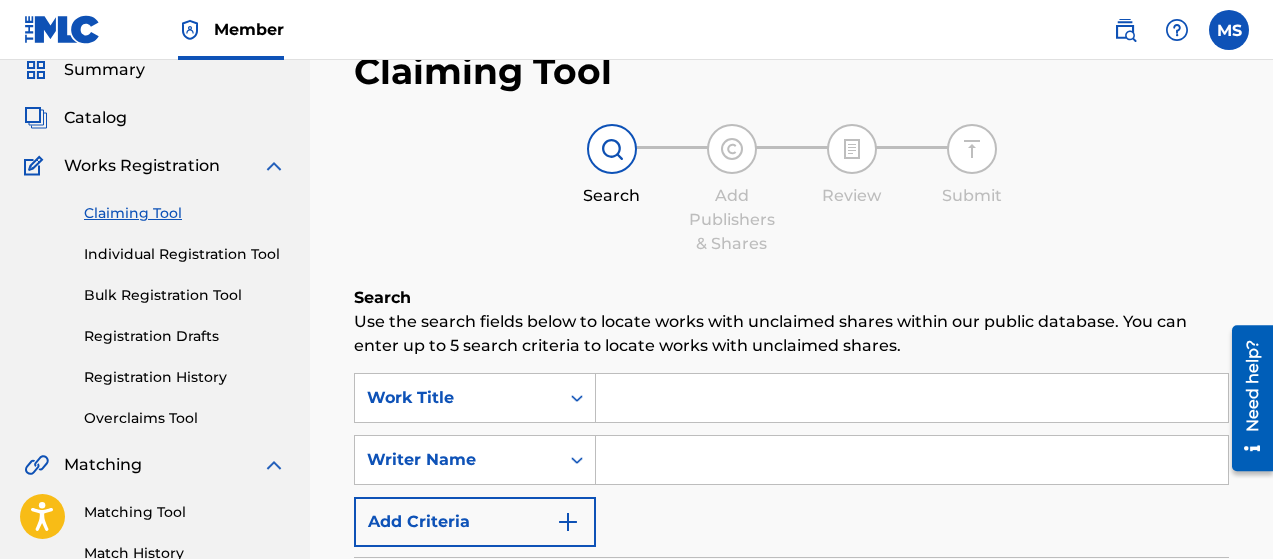 scroll, scrollTop: 0, scrollLeft: 0, axis: both 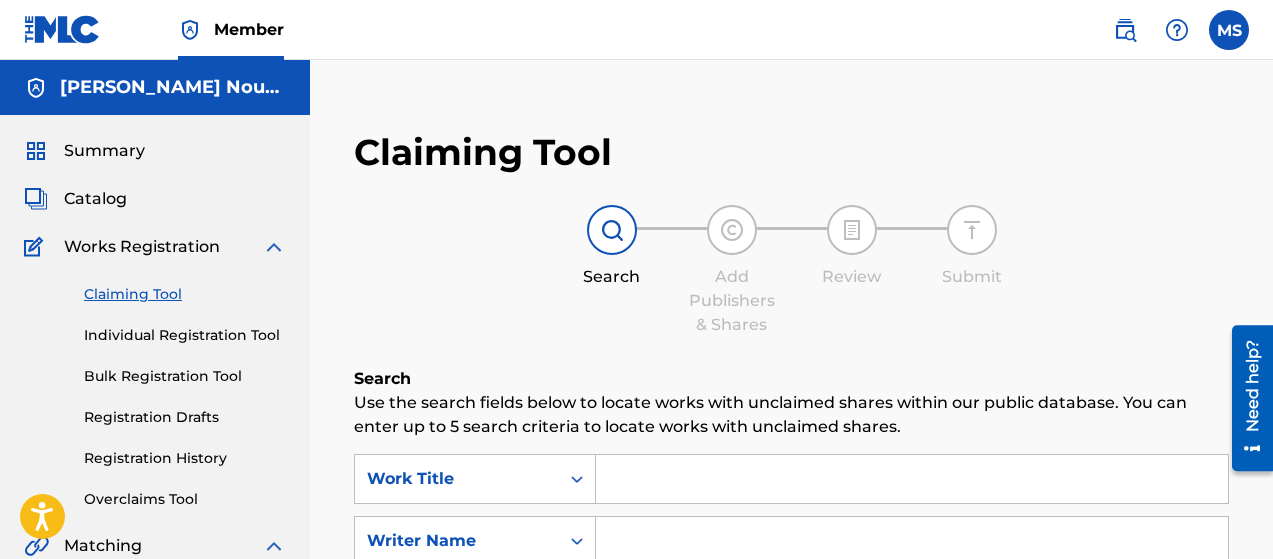 click at bounding box center [912, 479] 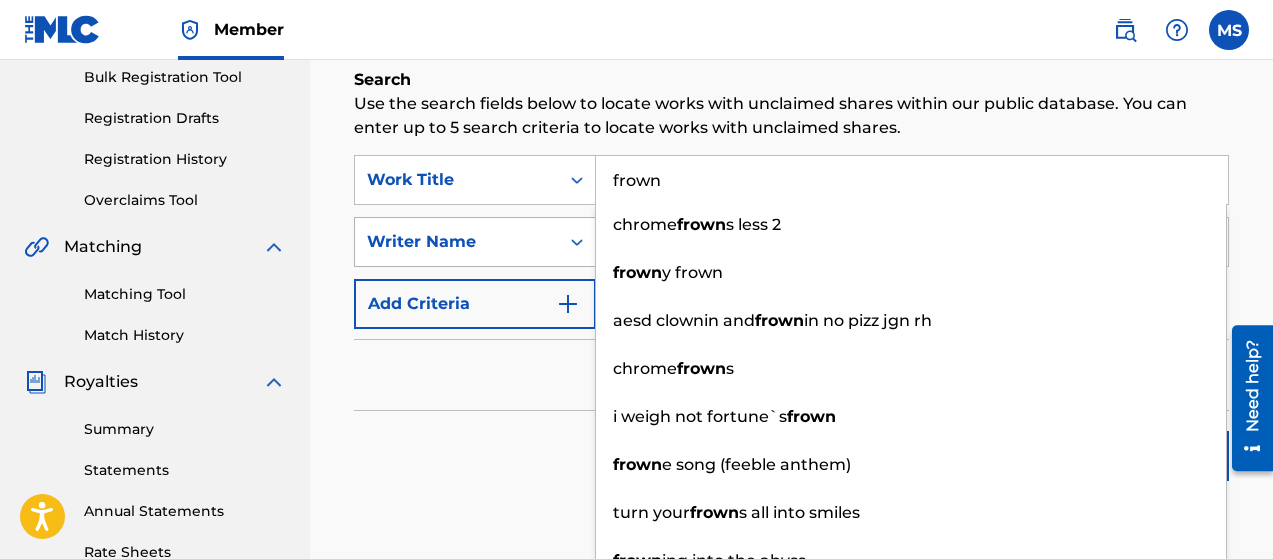 scroll, scrollTop: 300, scrollLeft: 0, axis: vertical 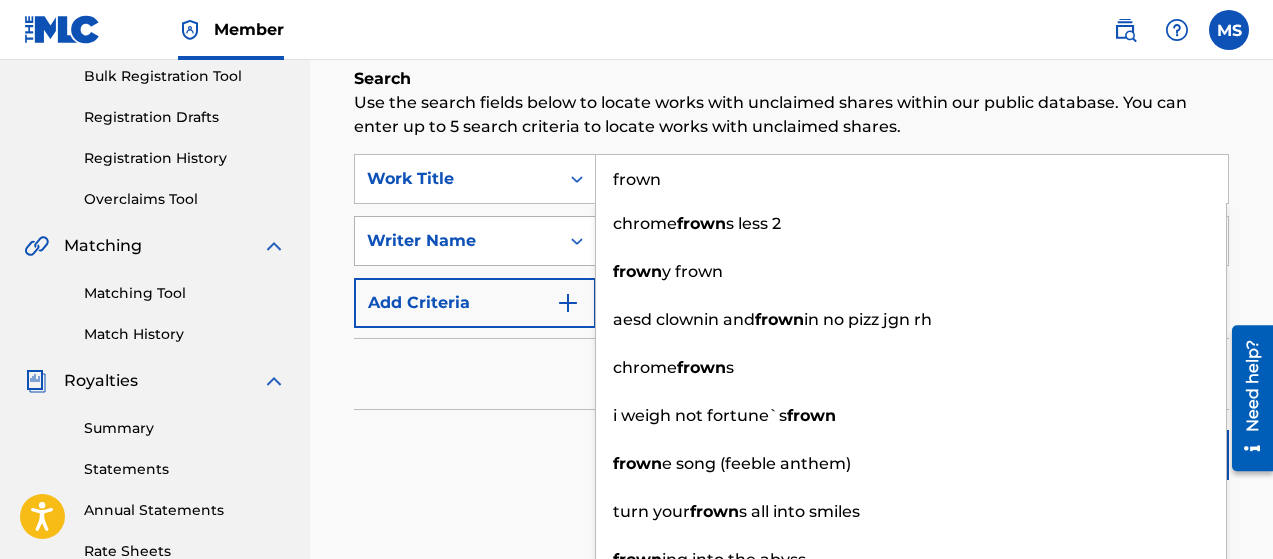 type on "frown" 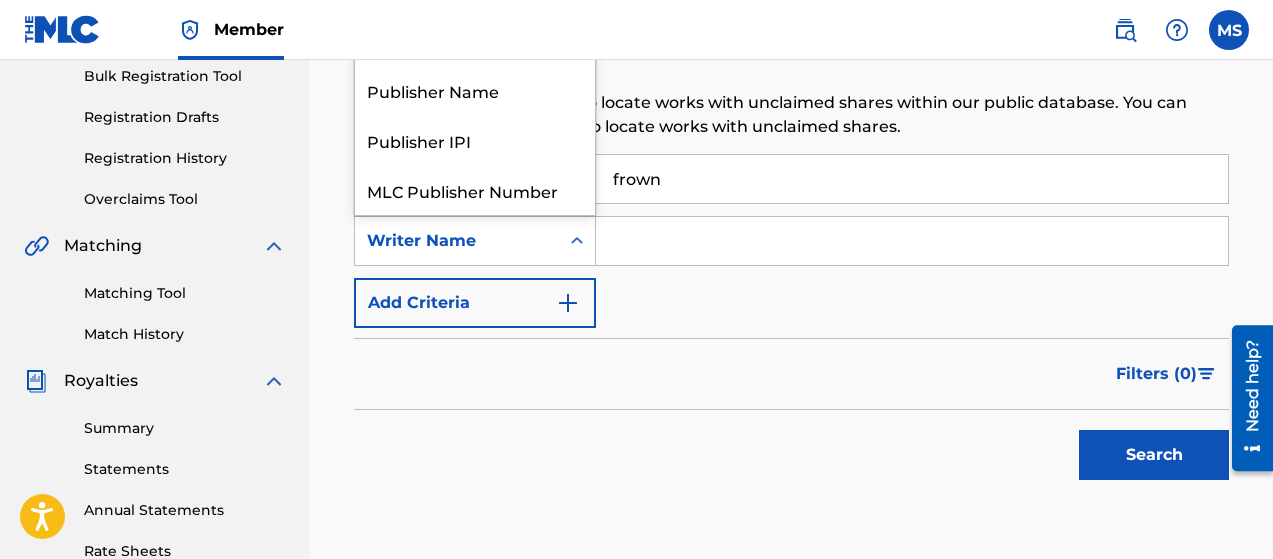scroll, scrollTop: 50, scrollLeft: 0, axis: vertical 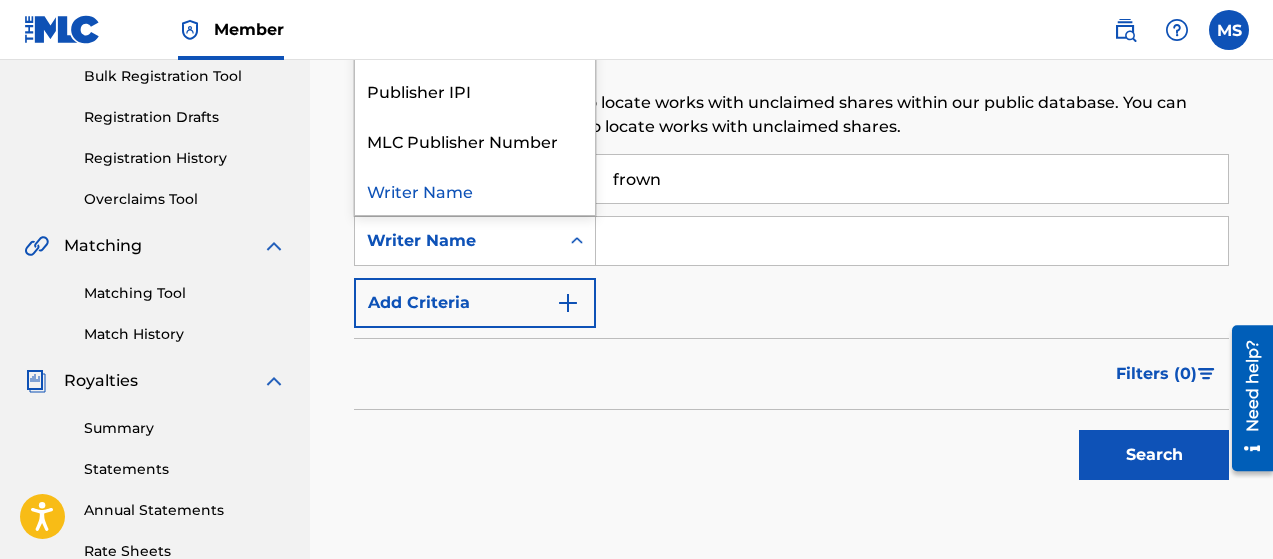 click at bounding box center (912, 241) 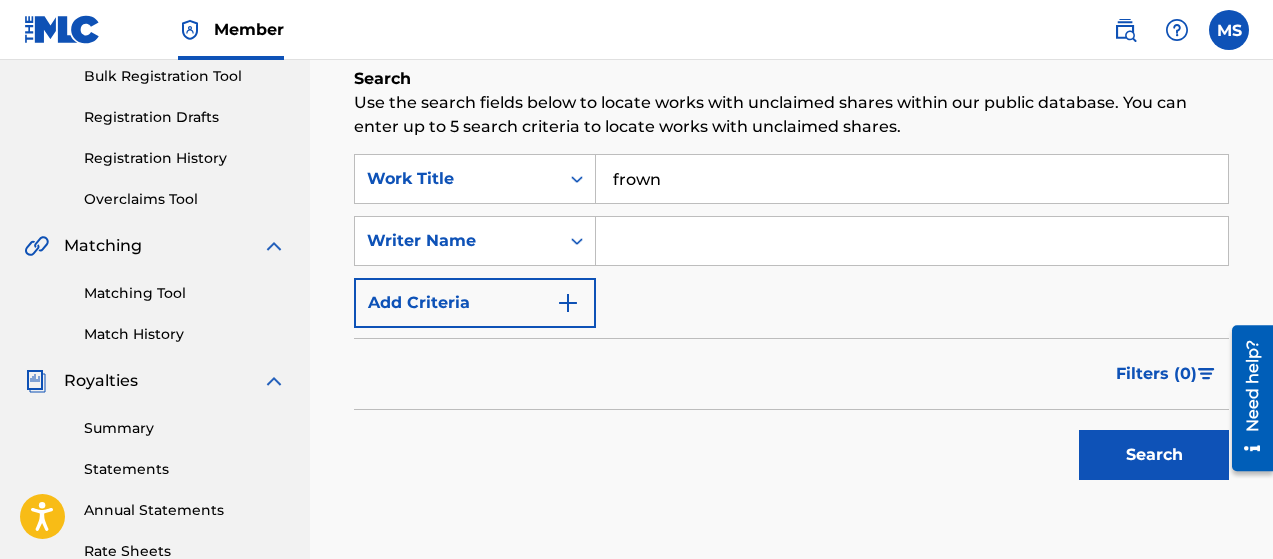 type on "[PERSON_NAME]" 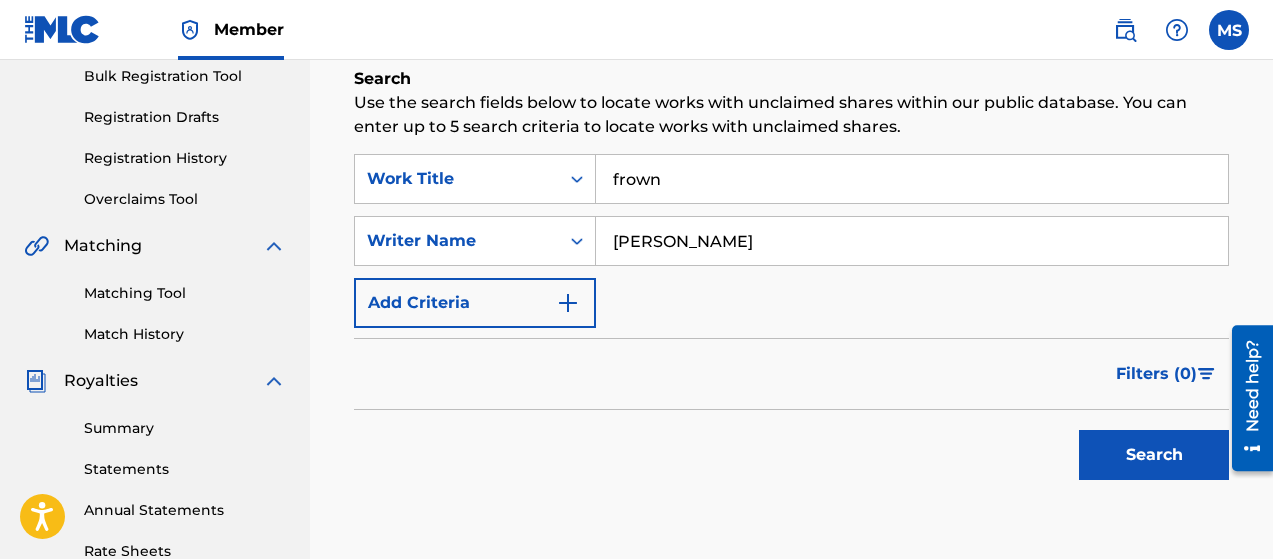 click on "Search" at bounding box center [1154, 455] 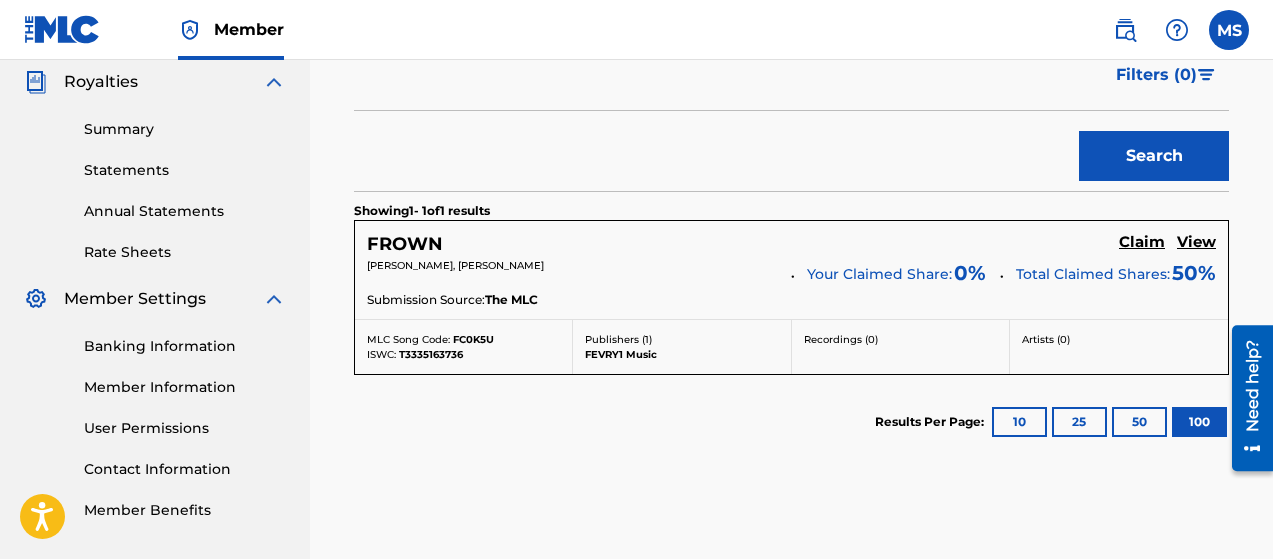 scroll, scrollTop: 600, scrollLeft: 0, axis: vertical 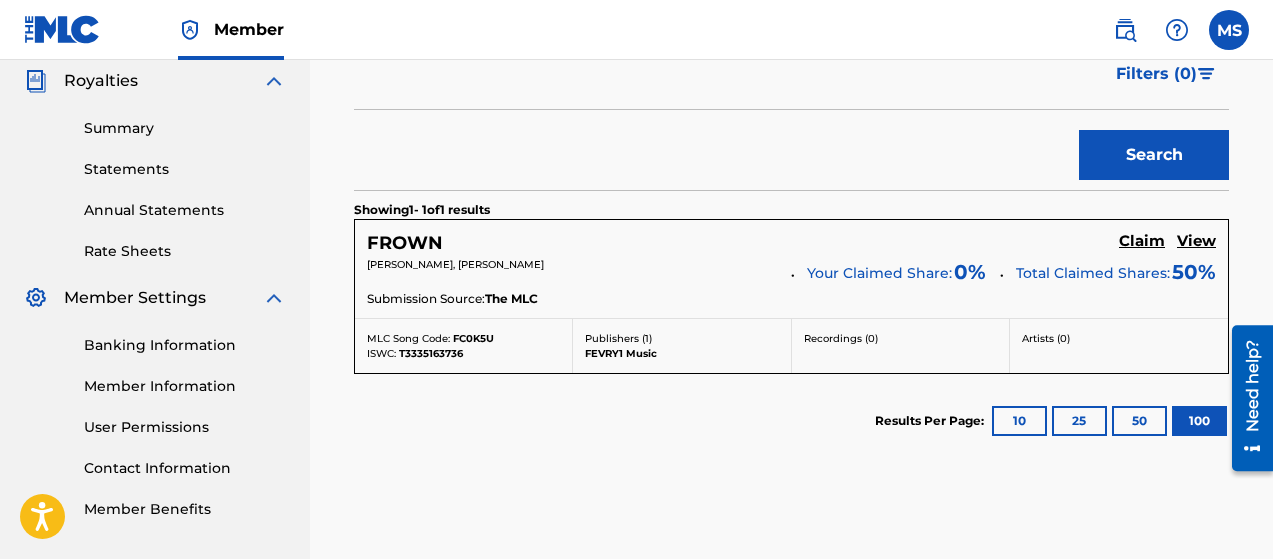 click on "Claim" at bounding box center (1142, 241) 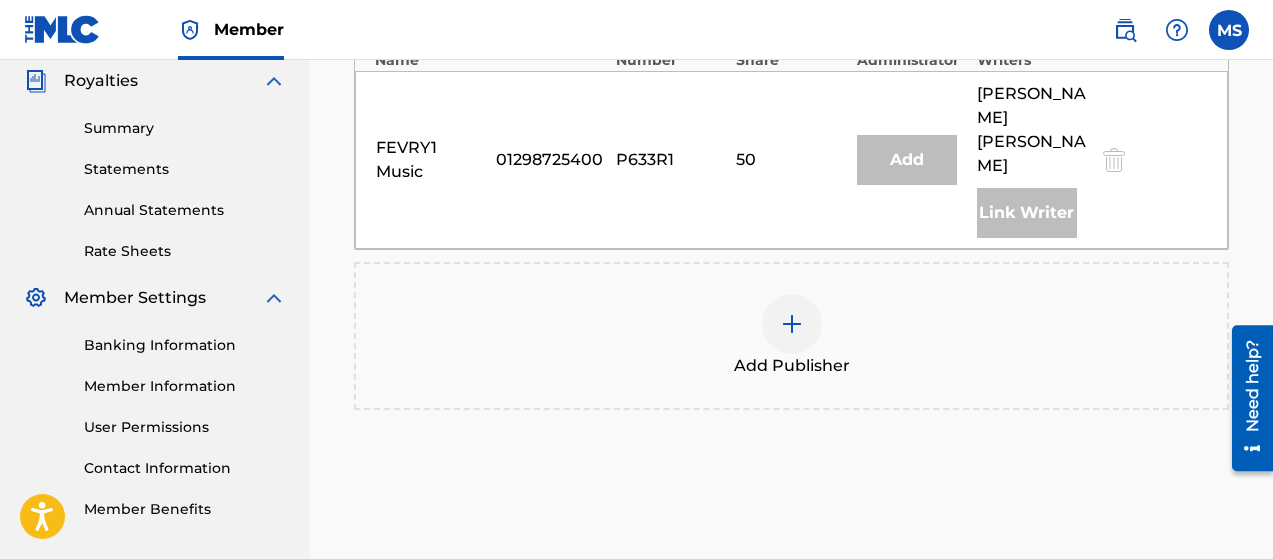 click at bounding box center [792, 324] 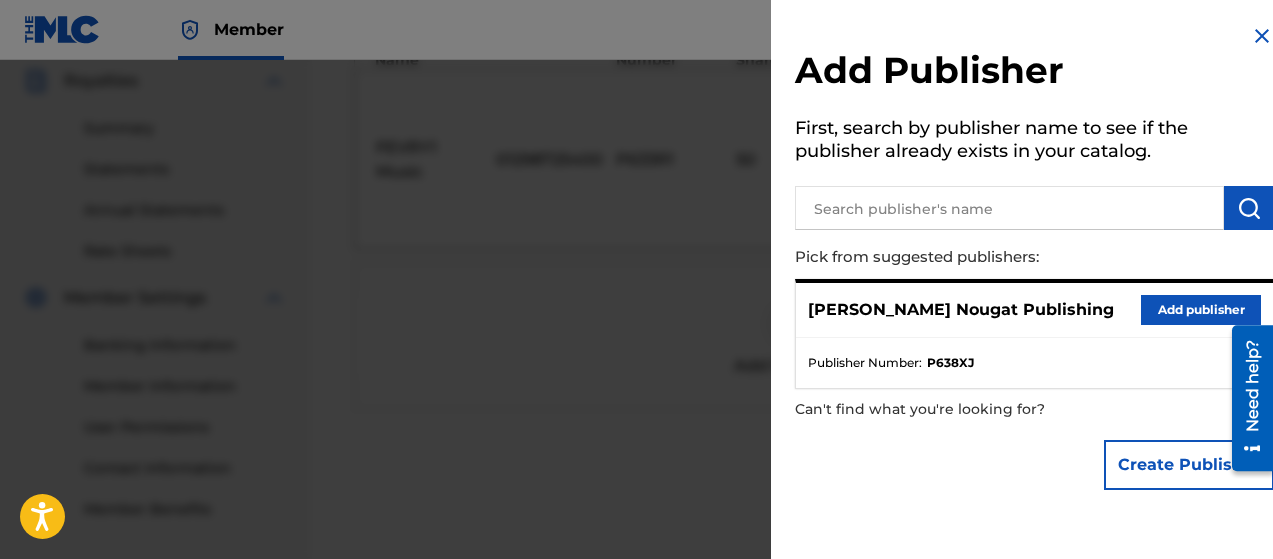 click on "Add publisher" at bounding box center (1201, 310) 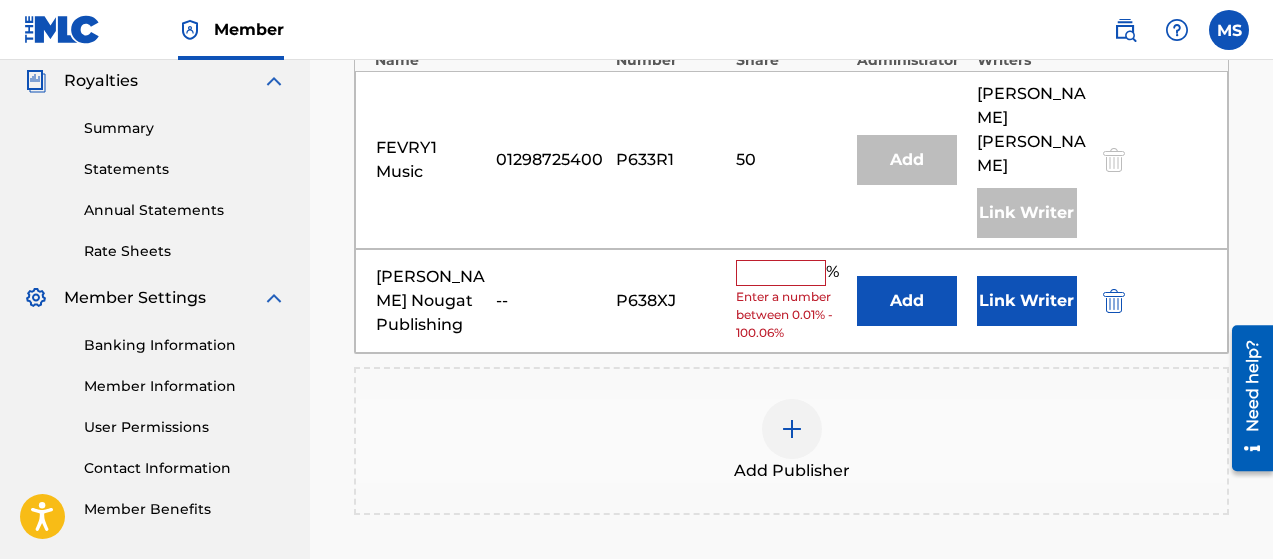 click at bounding box center [781, 273] 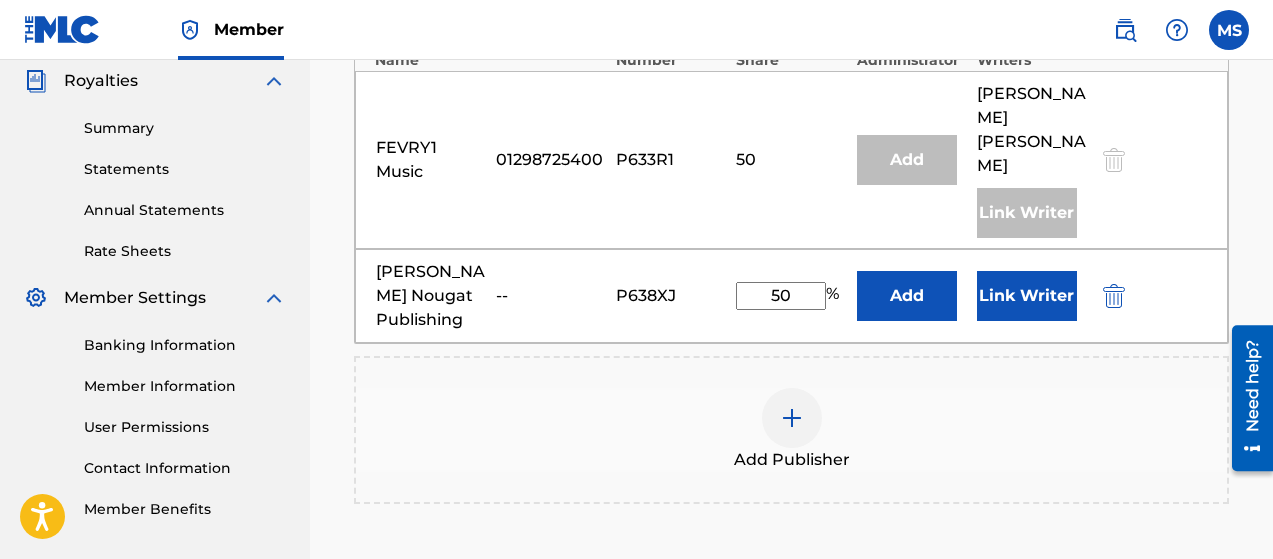 click on "Link Writer" at bounding box center [1027, 296] 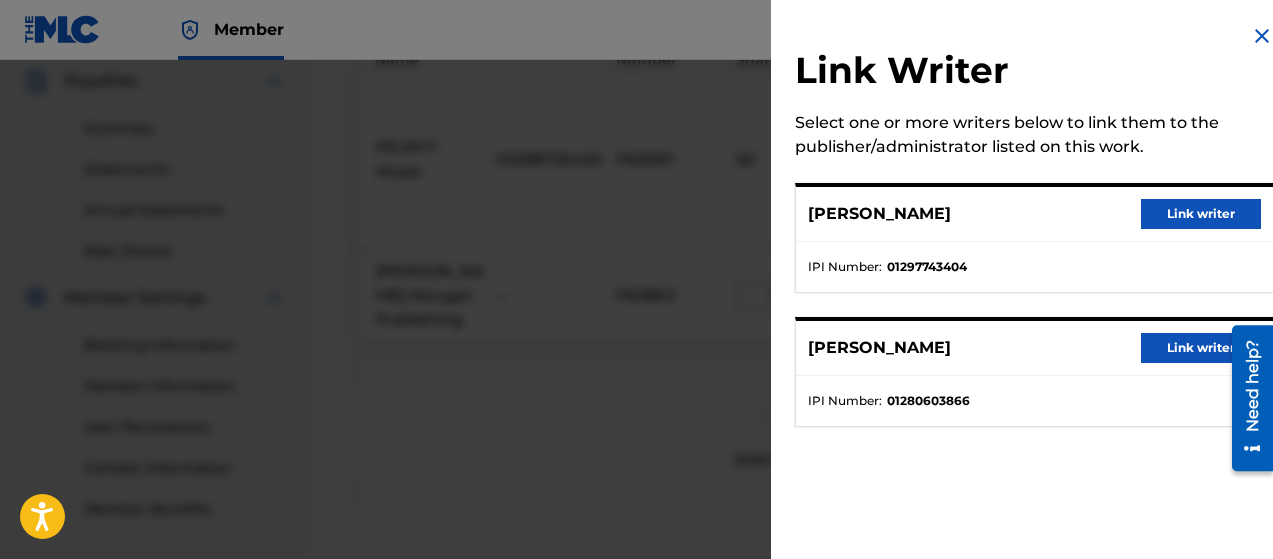 click on "Link writer" at bounding box center [1201, 214] 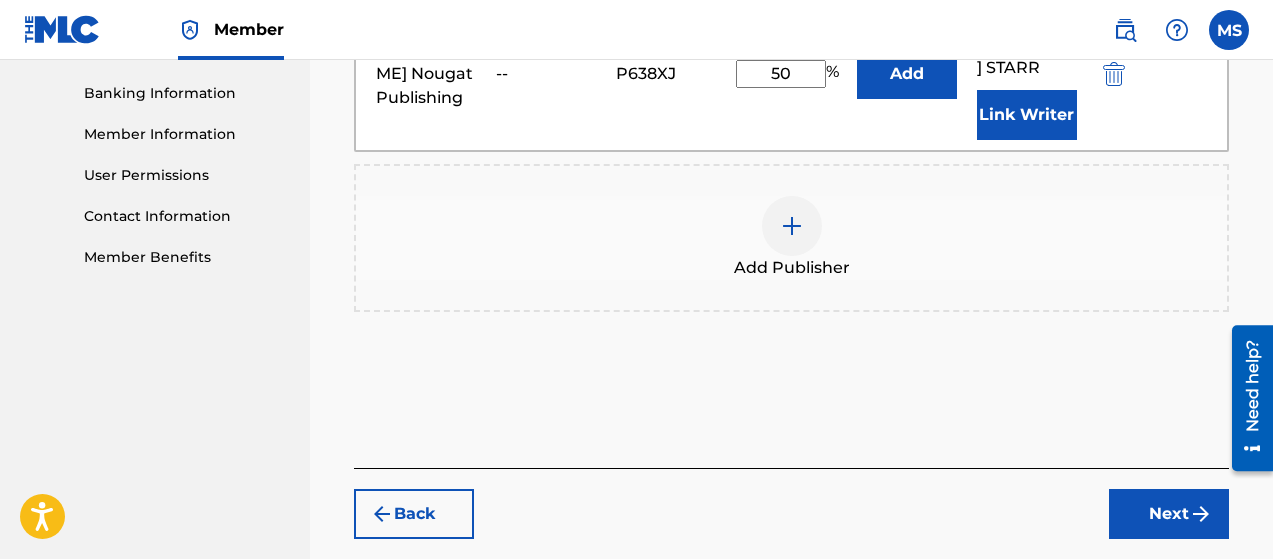 click on "Next" at bounding box center [1169, 514] 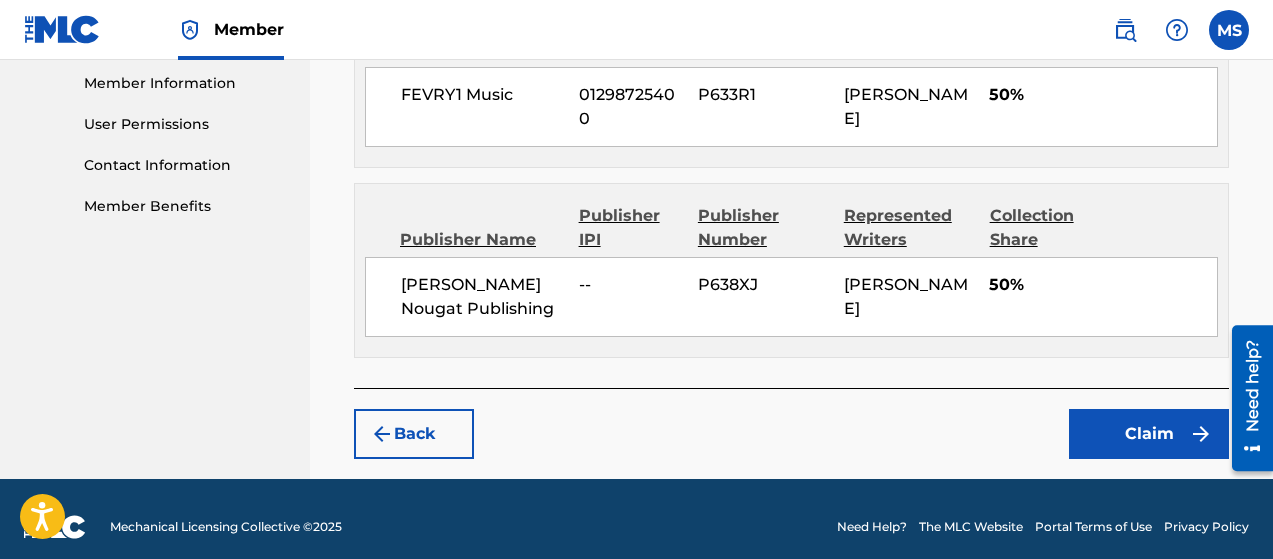 scroll, scrollTop: 903, scrollLeft: 0, axis: vertical 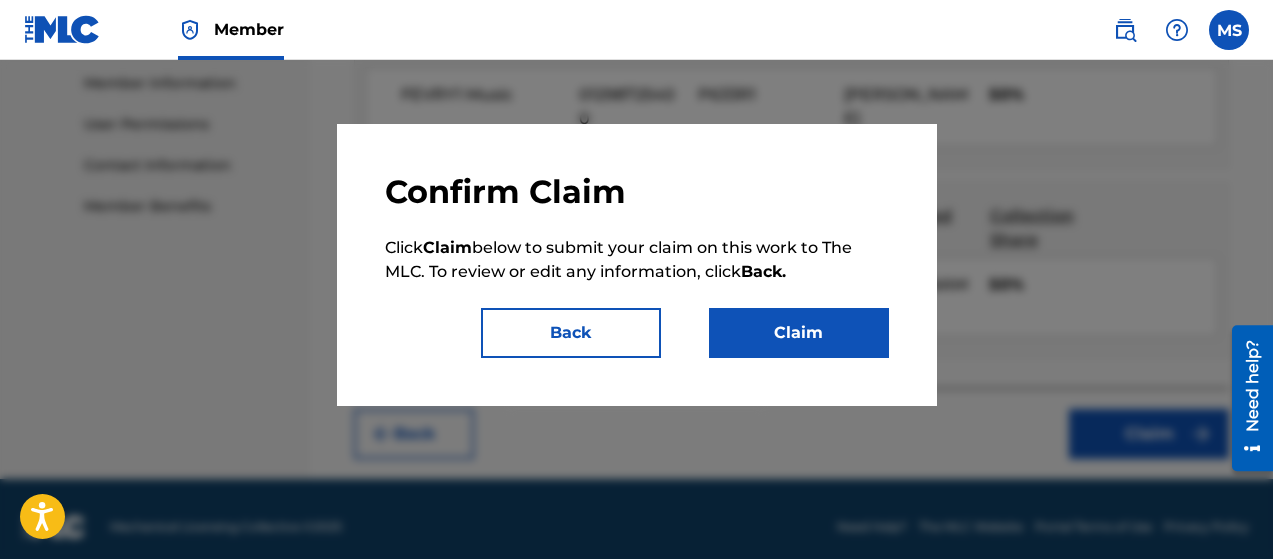 click on "Claim" at bounding box center [799, 333] 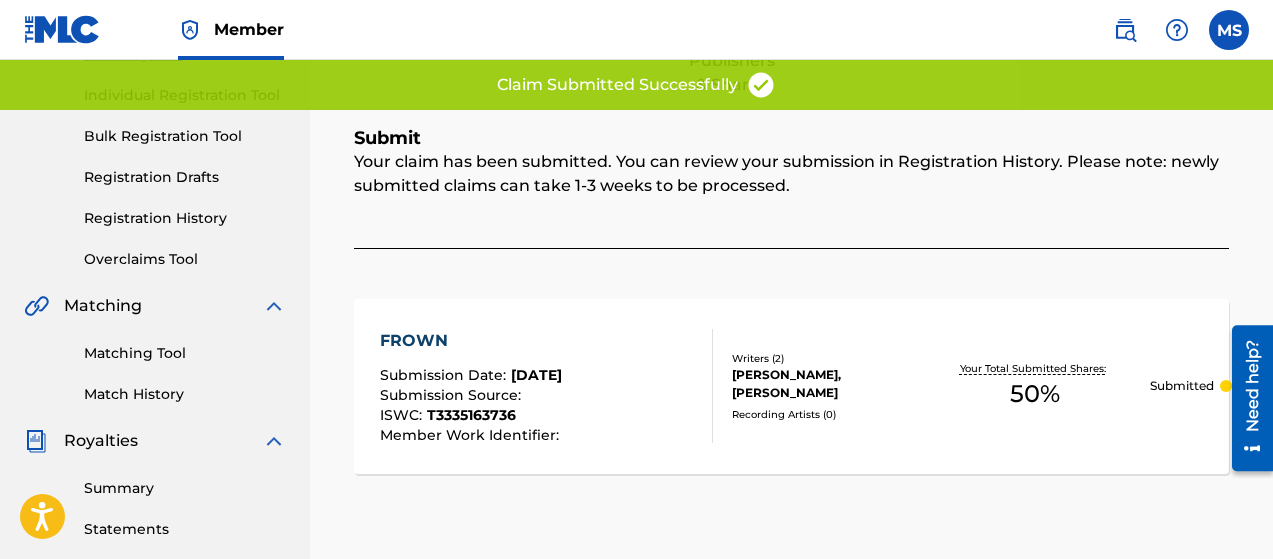 scroll, scrollTop: 0, scrollLeft: 0, axis: both 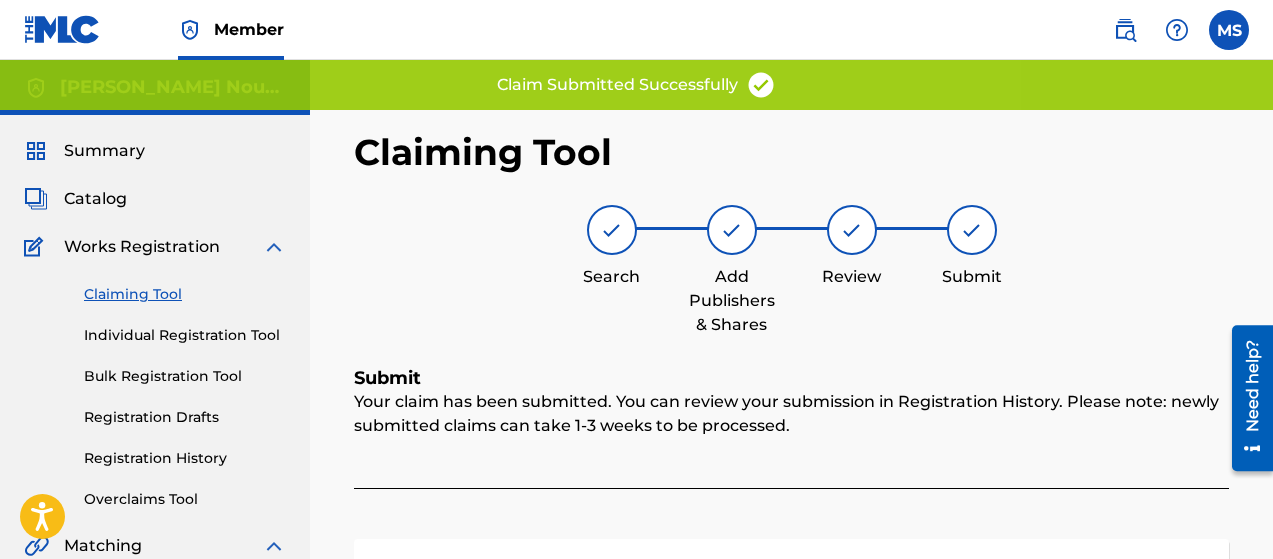 drag, startPoint x: 150, startPoint y: 294, endPoint x: 164, endPoint y: 293, distance: 14.035668 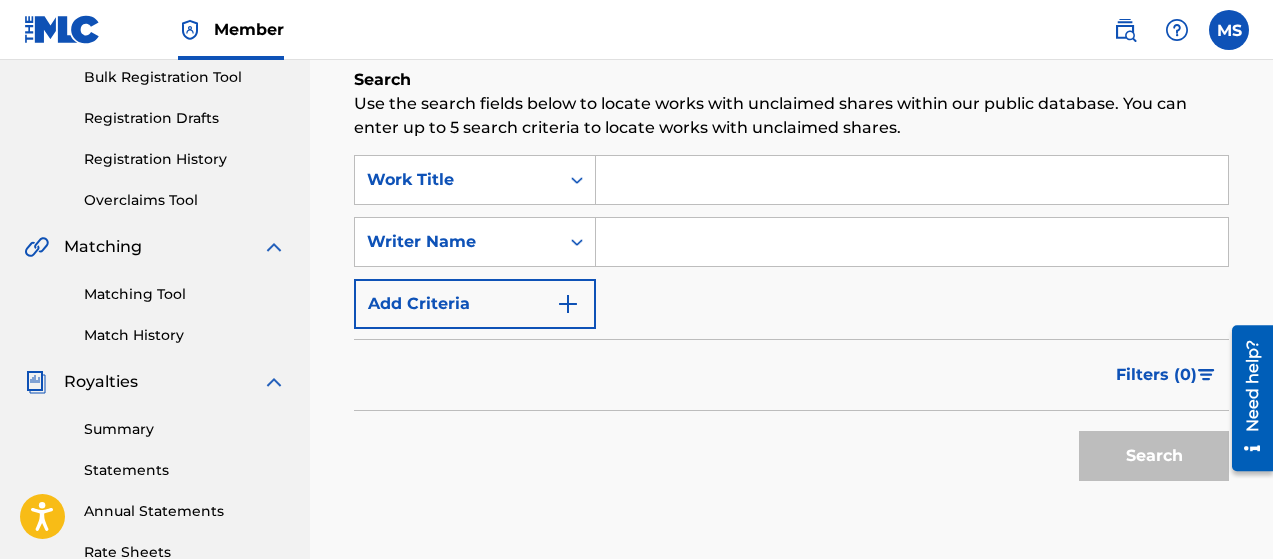 scroll, scrollTop: 300, scrollLeft: 0, axis: vertical 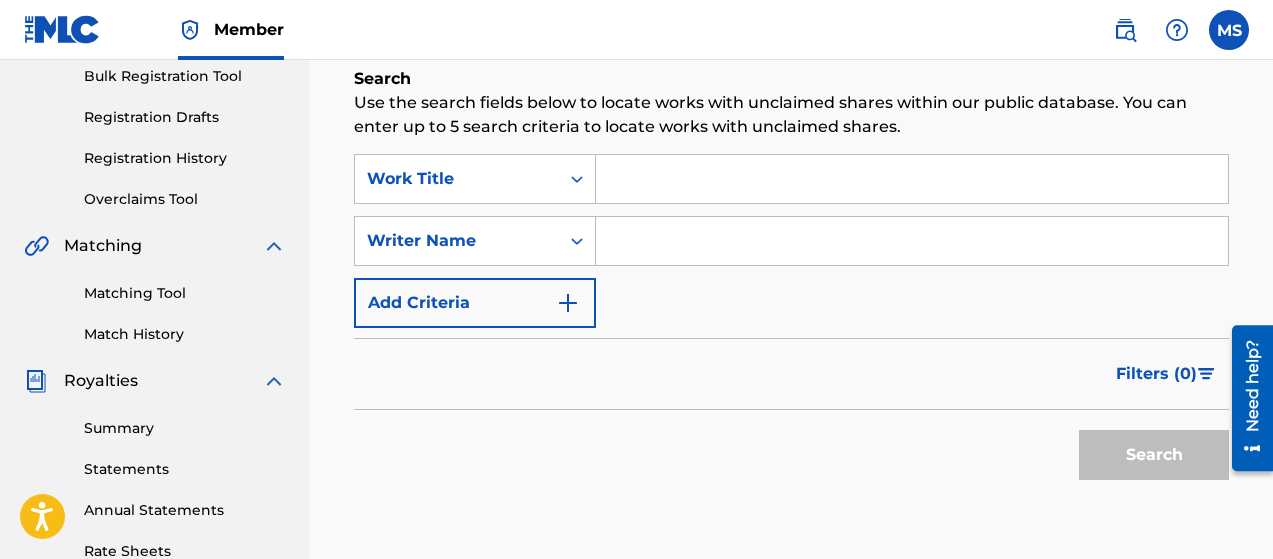 click at bounding box center (912, 179) 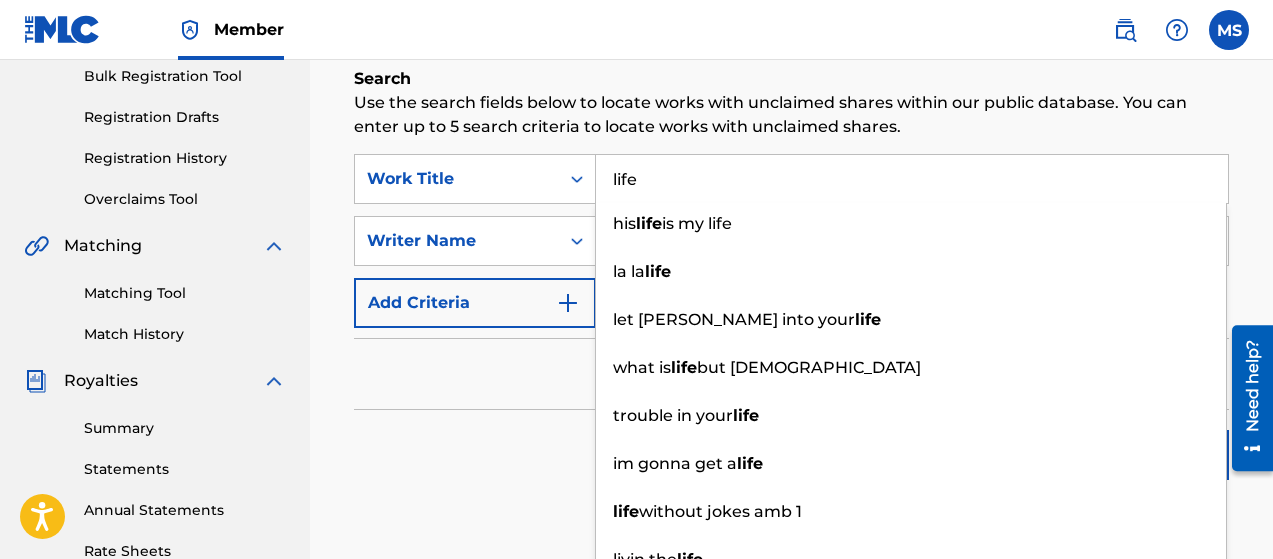 type on "life" 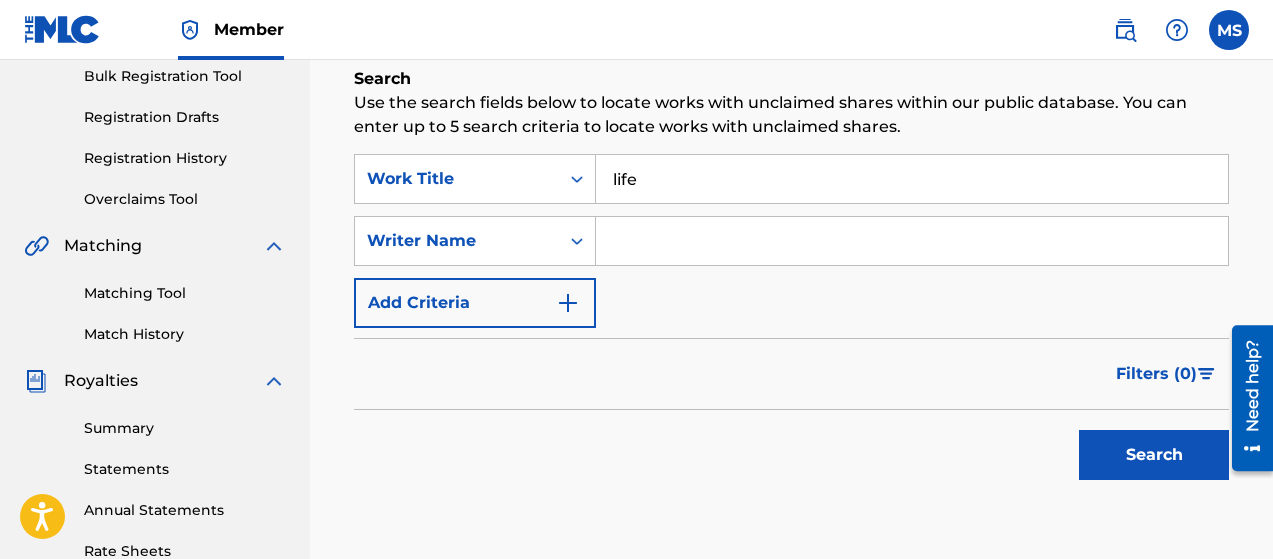 click at bounding box center (912, 241) 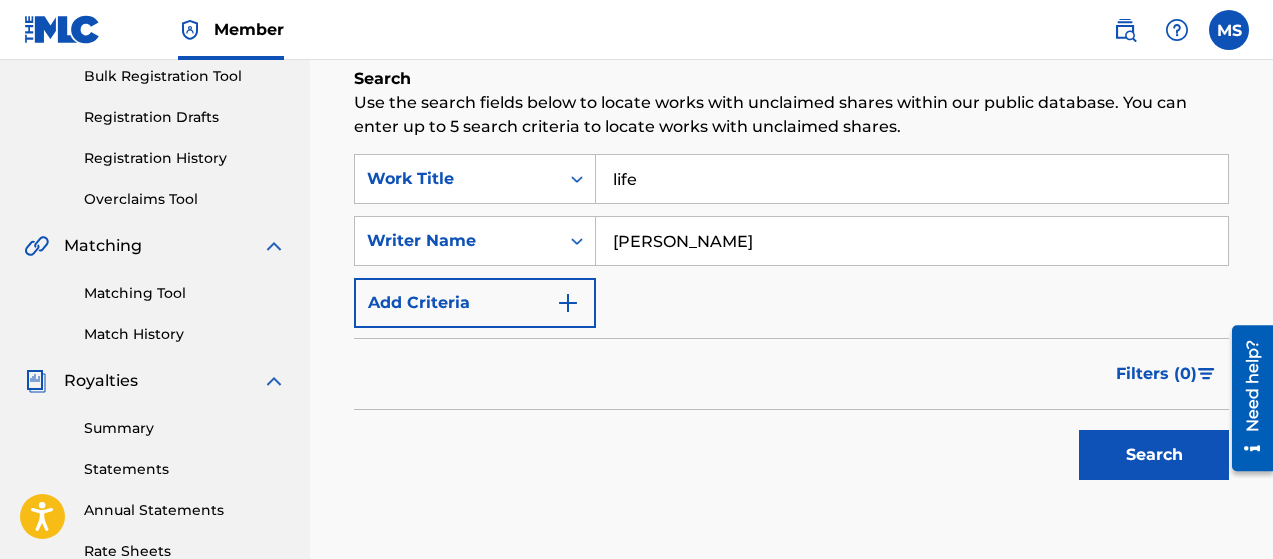 click on "Search" at bounding box center [1154, 455] 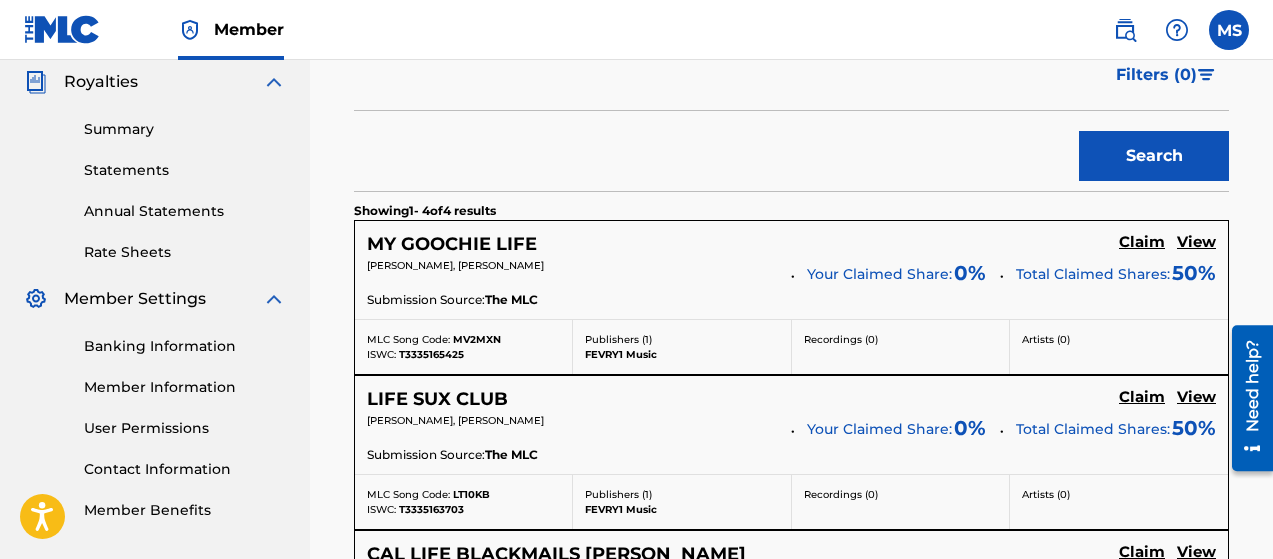 scroll, scrollTop: 599, scrollLeft: 0, axis: vertical 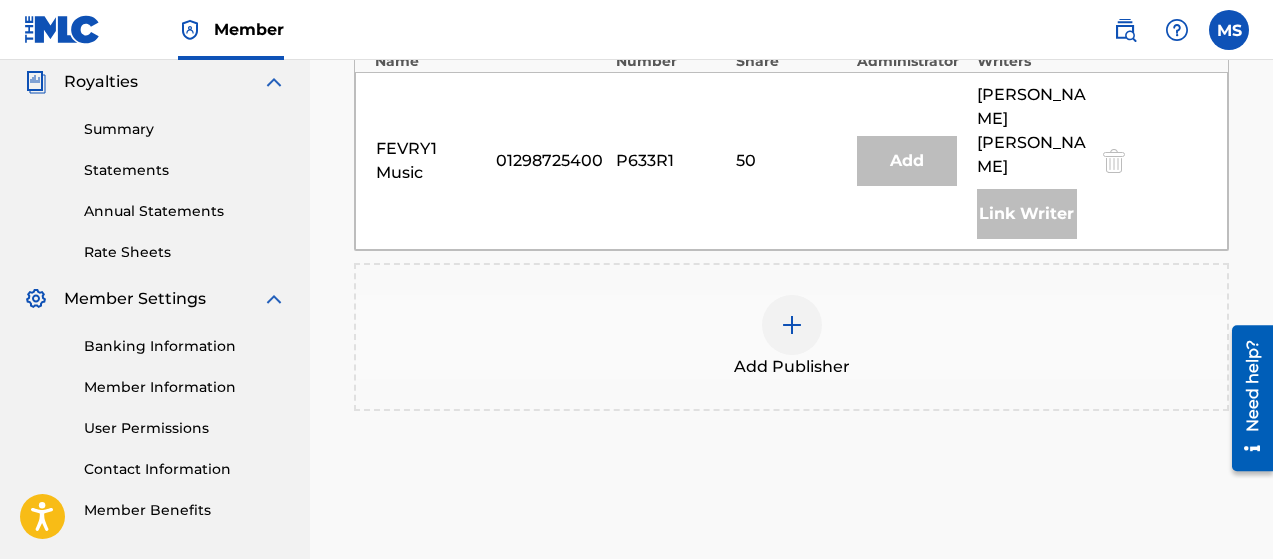 click at bounding box center (792, 325) 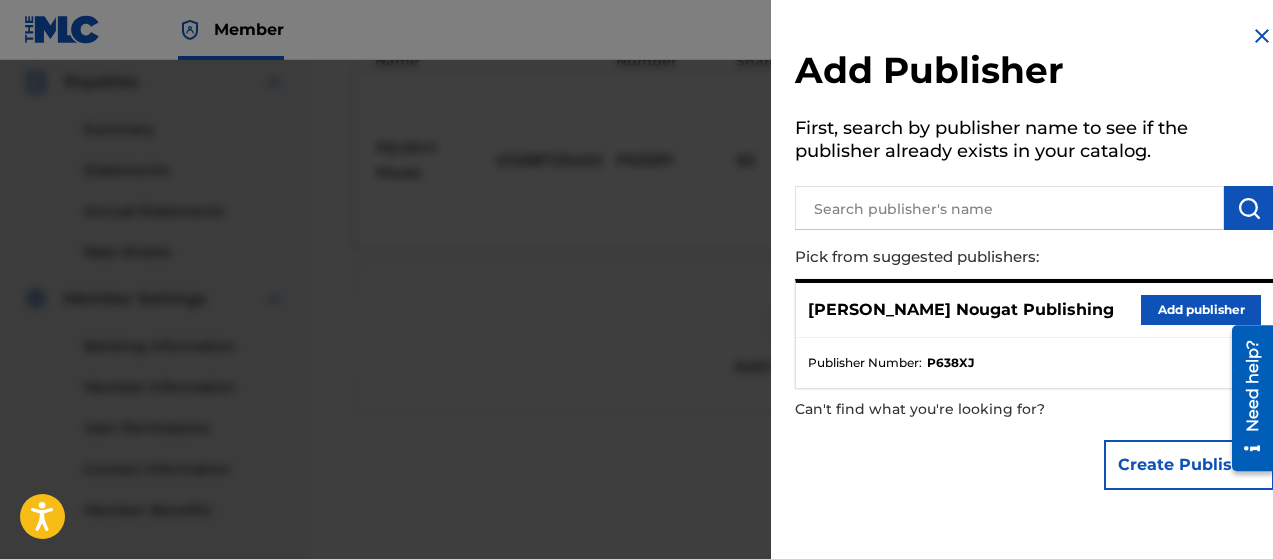 click on "Add publisher" at bounding box center (1201, 310) 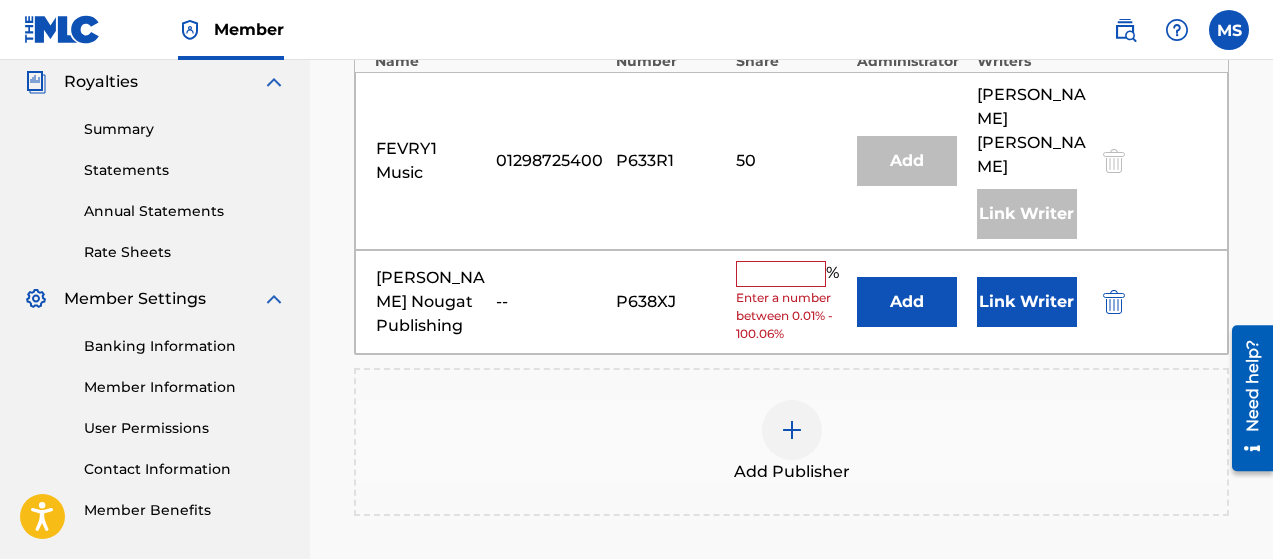 click at bounding box center (781, 274) 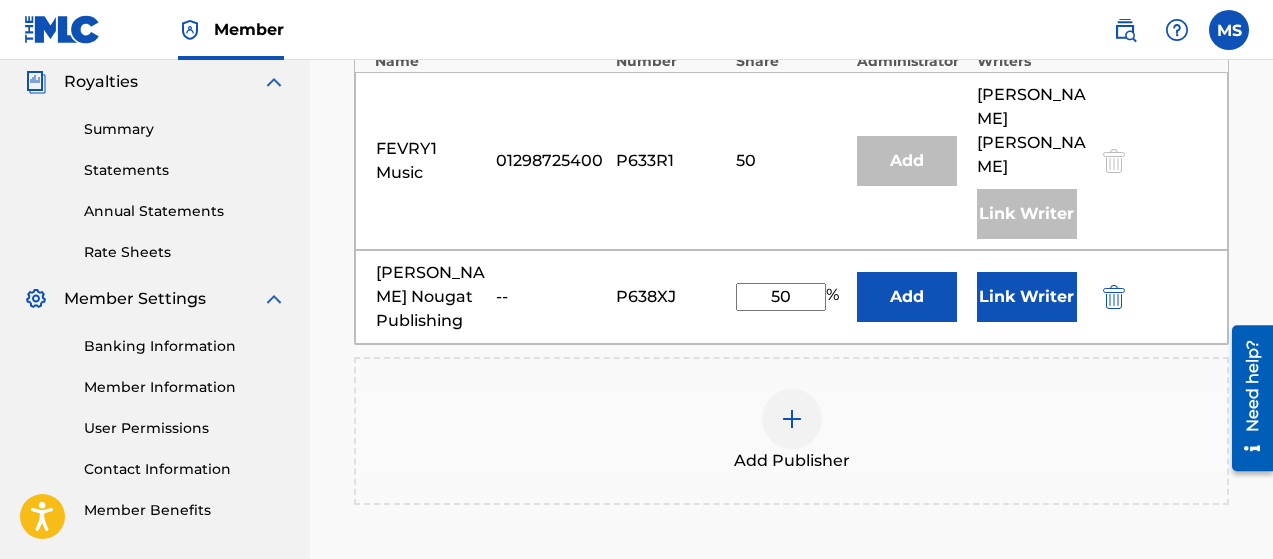 click on "Link Writer" at bounding box center (1027, 297) 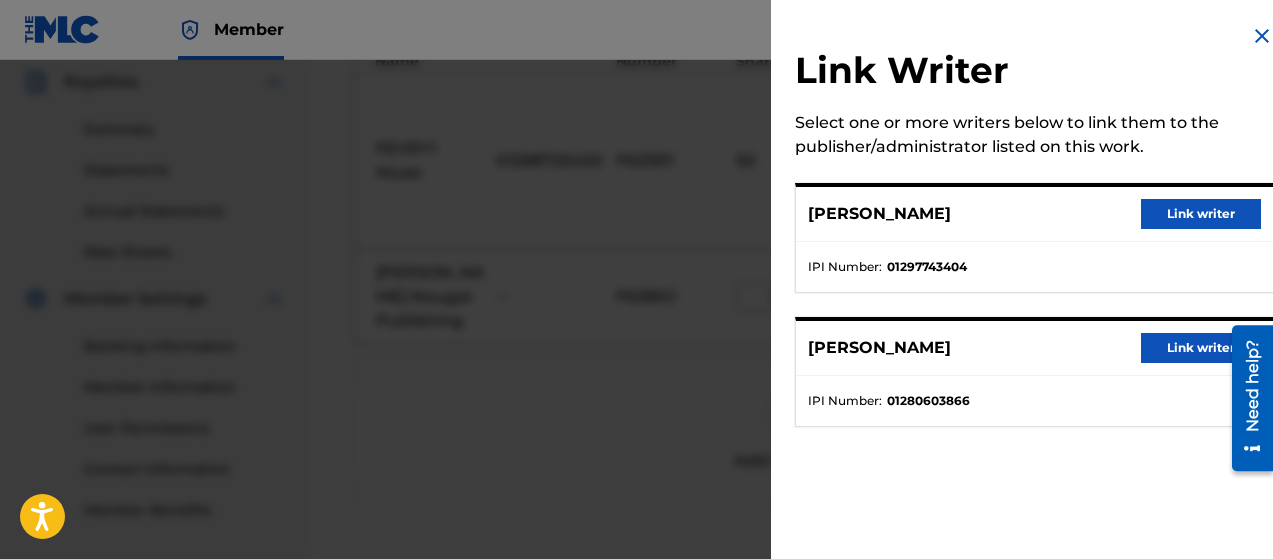 click on "Link writer" at bounding box center (1201, 214) 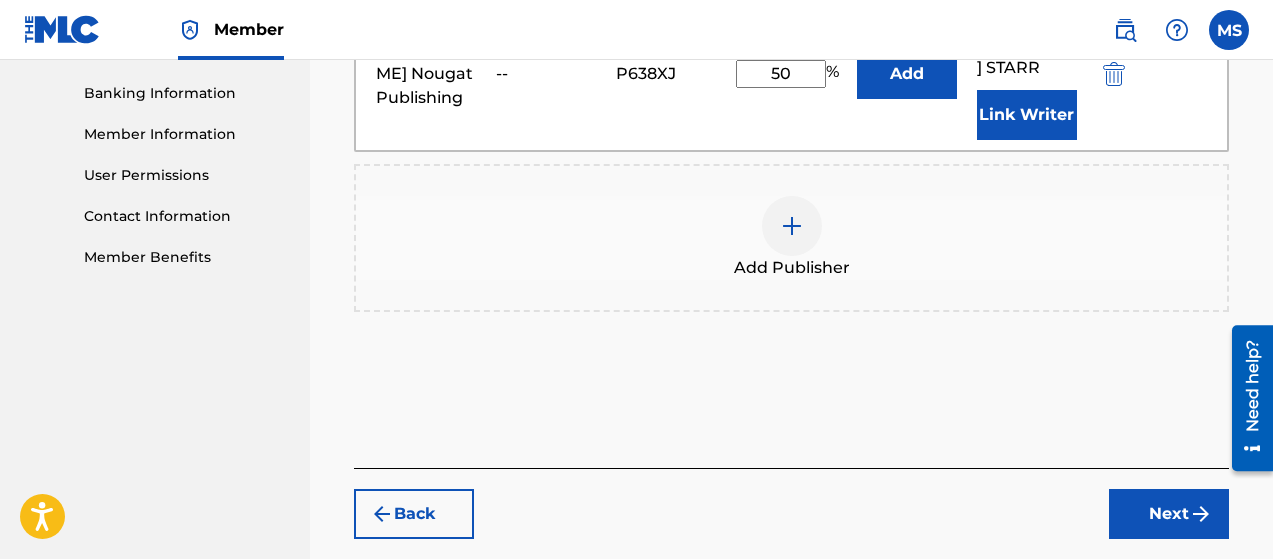 click on "Next" at bounding box center (1169, 514) 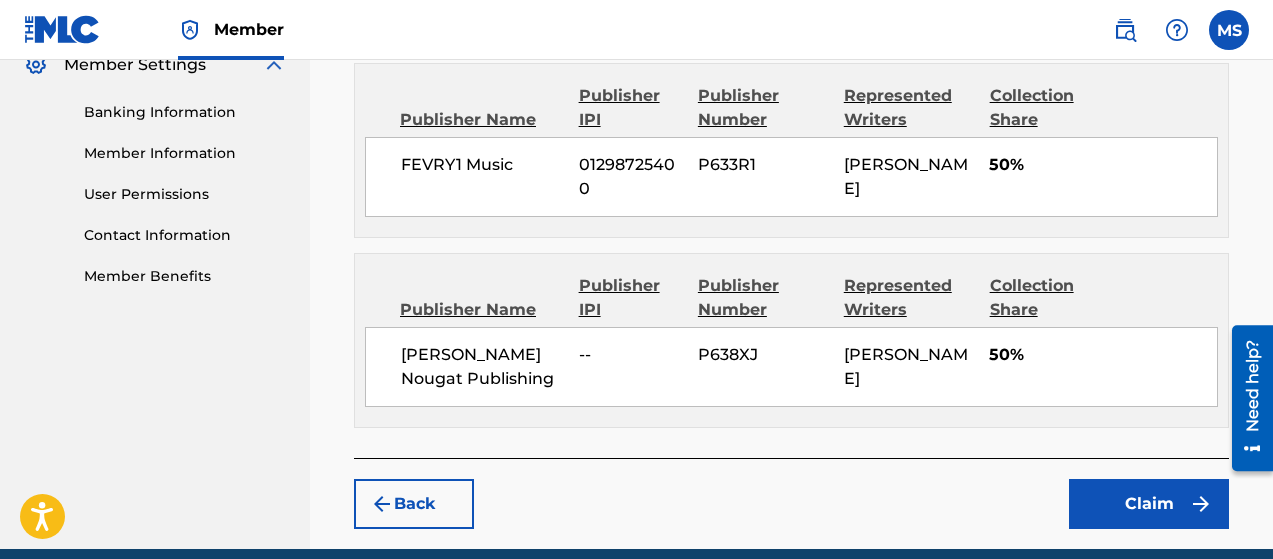 scroll, scrollTop: 915, scrollLeft: 0, axis: vertical 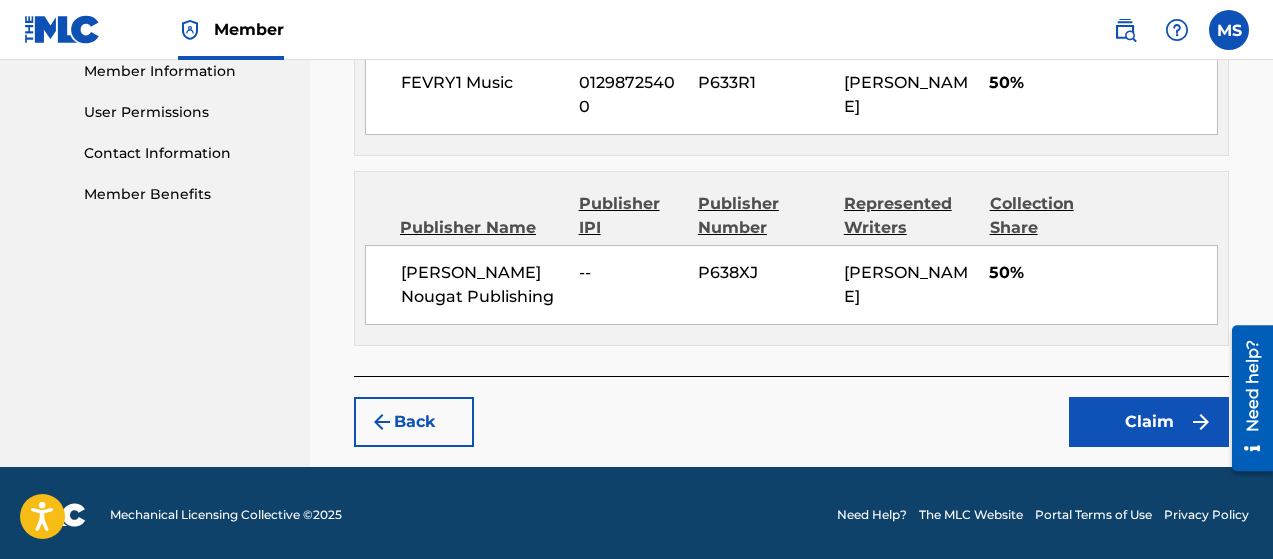 click on "Claim" at bounding box center (1149, 422) 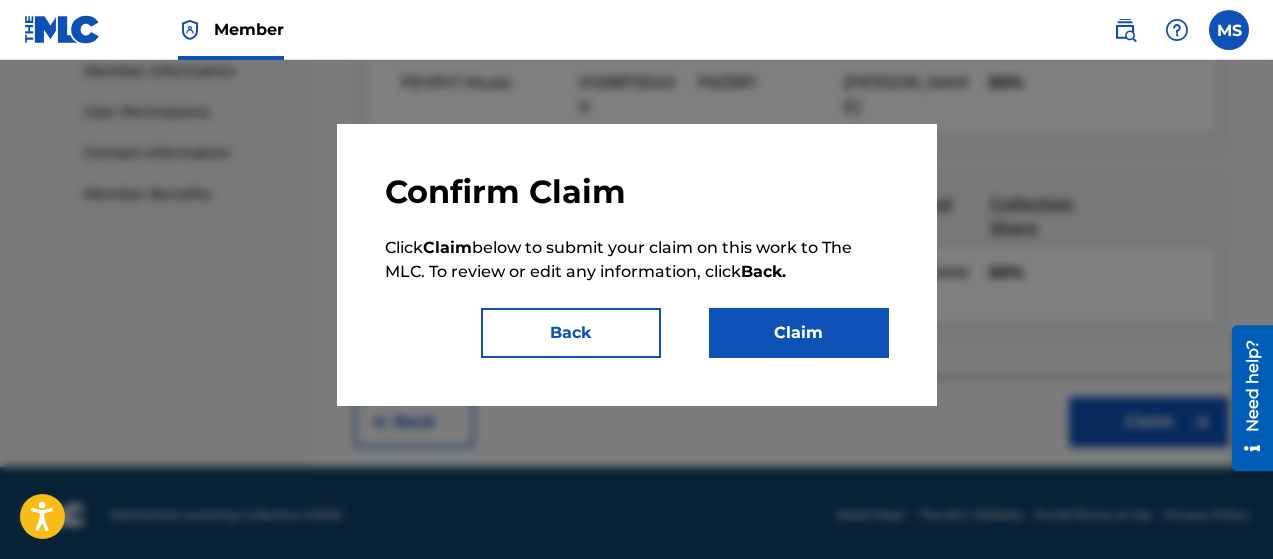 click on "Claim" at bounding box center [799, 333] 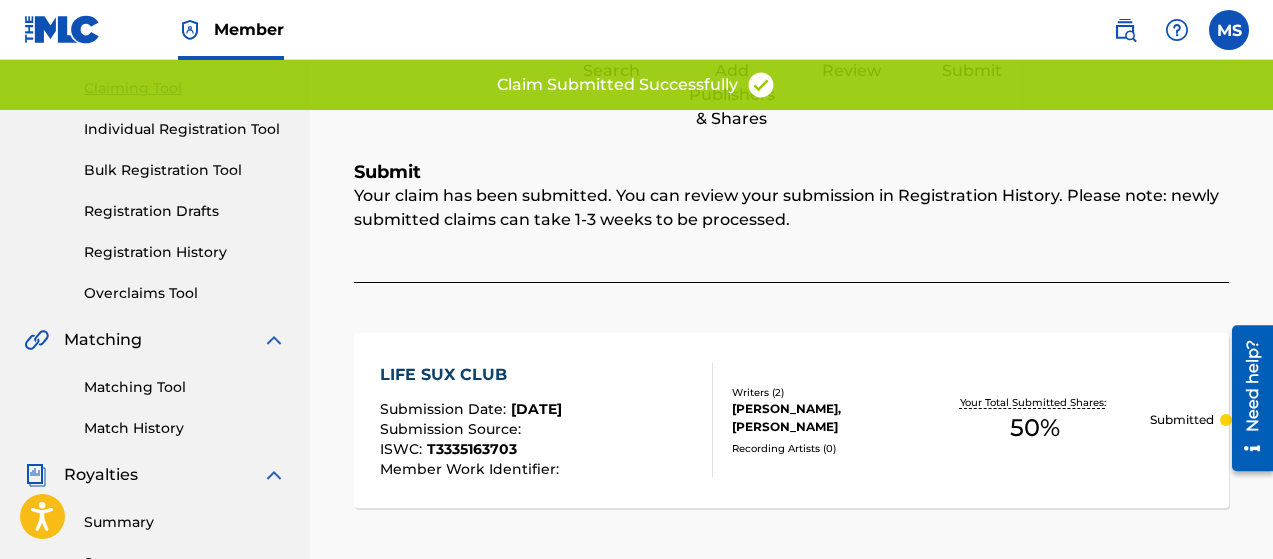 scroll, scrollTop: 0, scrollLeft: 0, axis: both 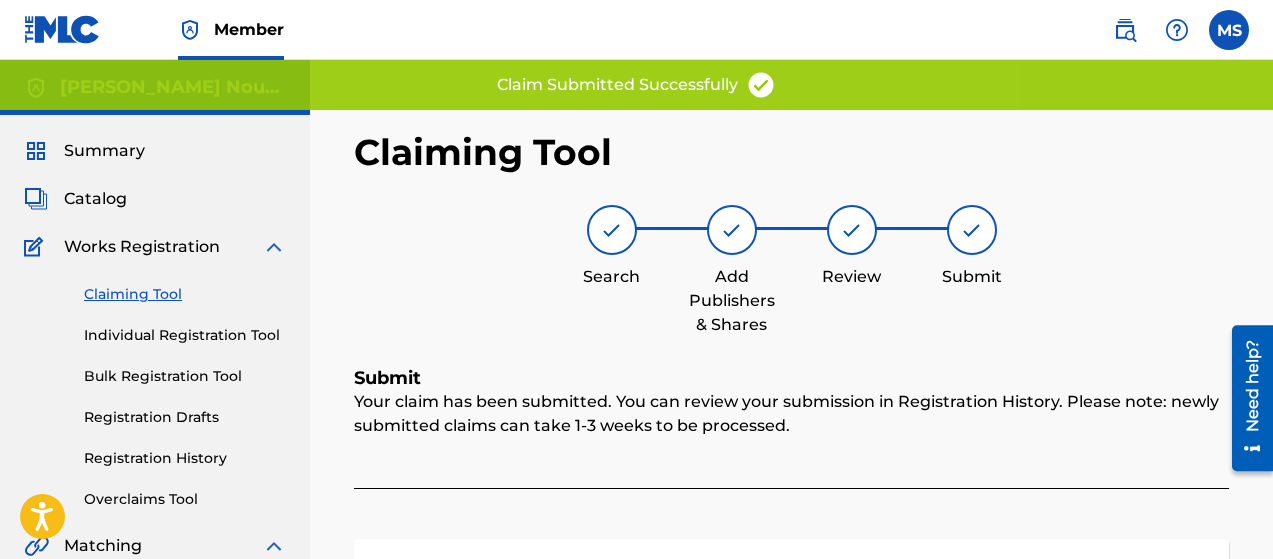 click on "Claiming Tool" at bounding box center (185, 294) 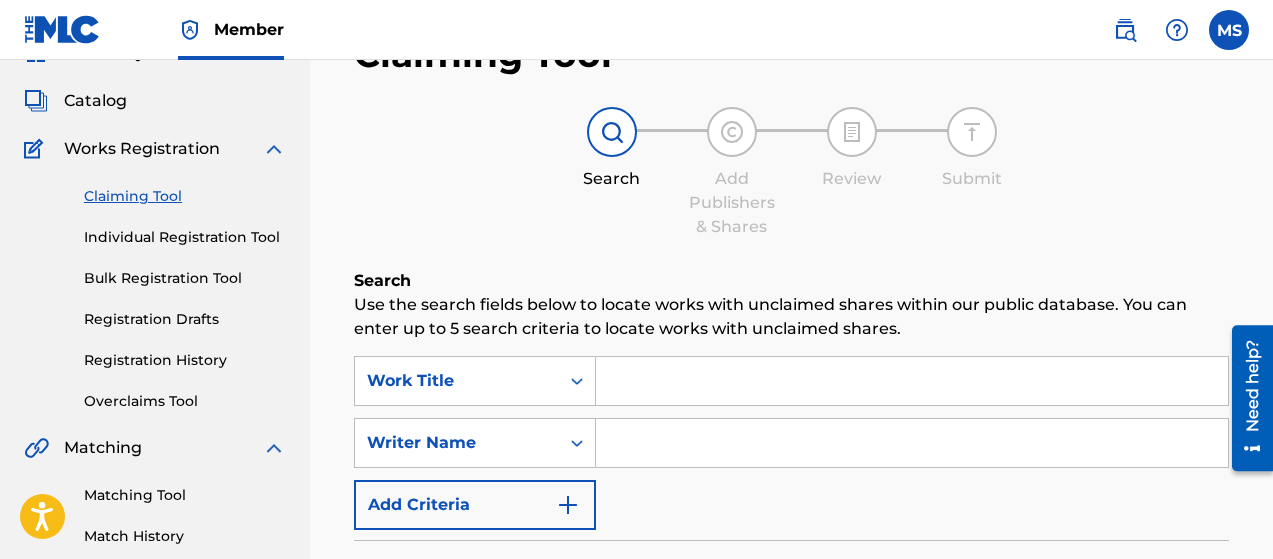 scroll, scrollTop: 99, scrollLeft: 0, axis: vertical 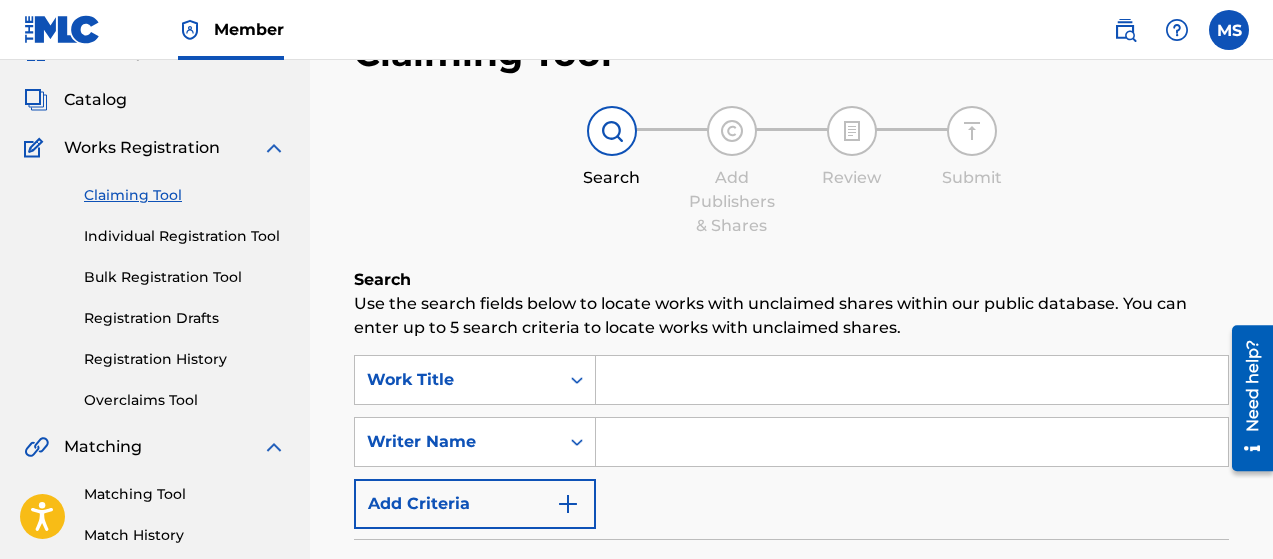 click at bounding box center [912, 380] 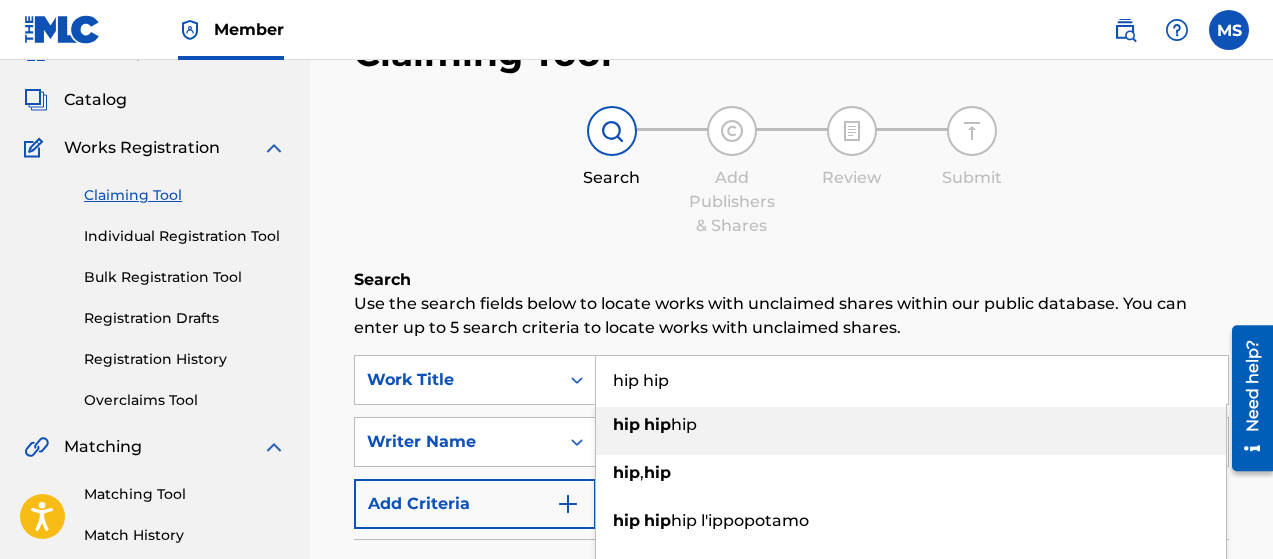 type on "hip hip" 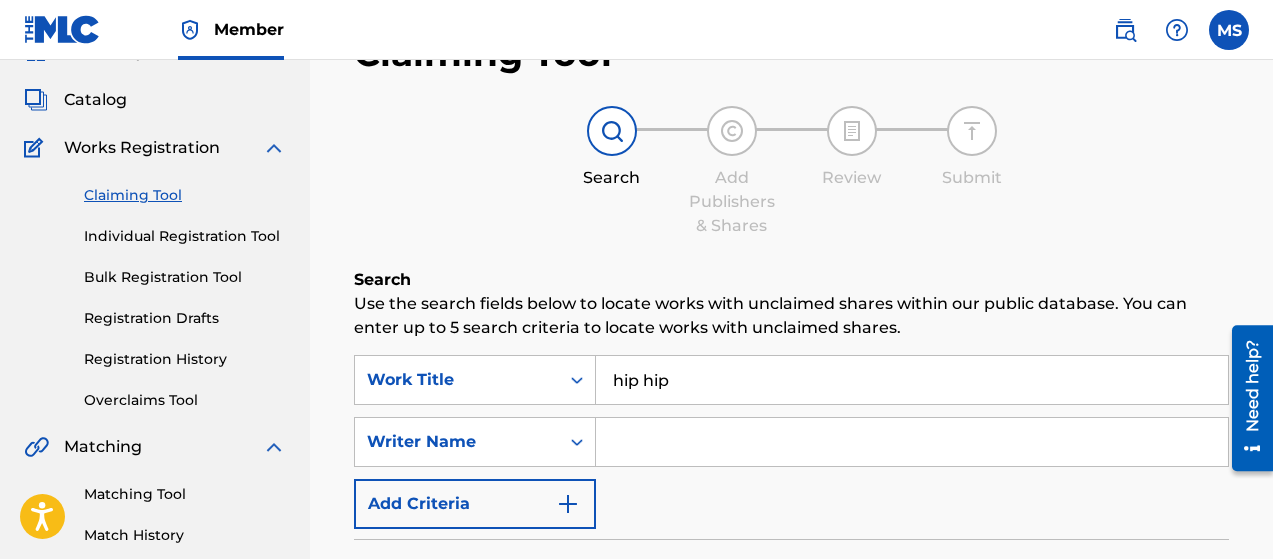 click on "Search" at bounding box center [791, 280] 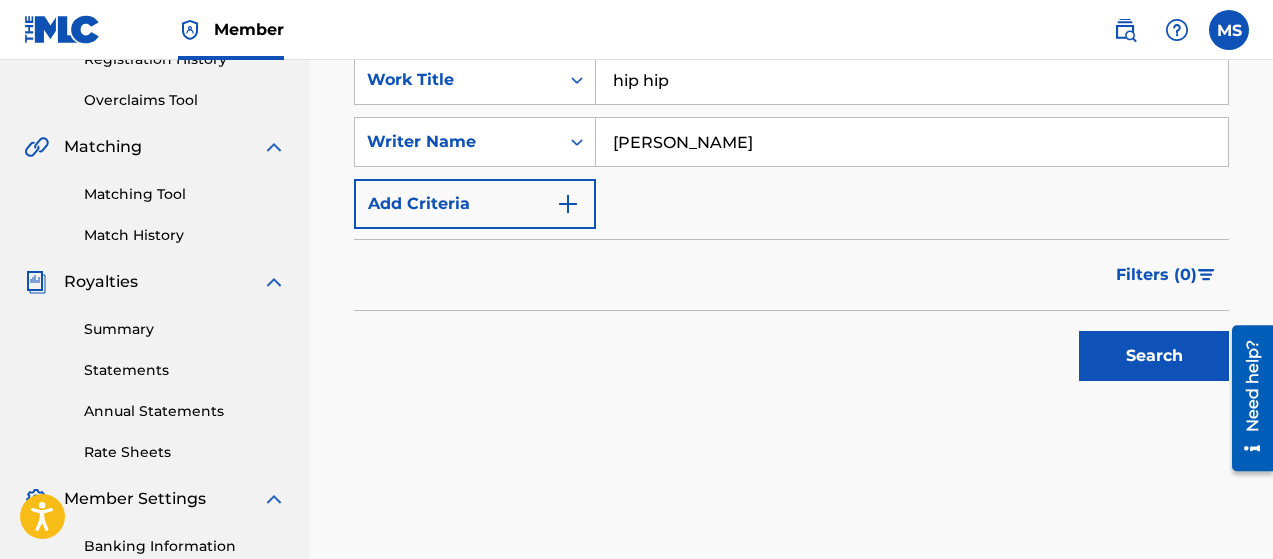click on "Search" at bounding box center (1154, 356) 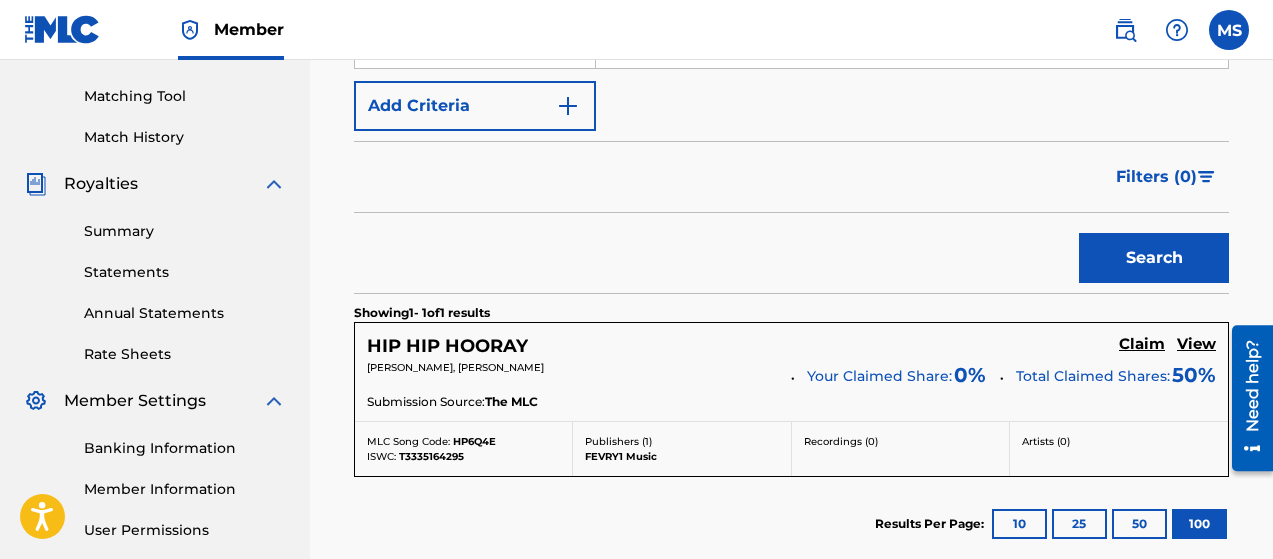click on "Claim" at bounding box center [1142, 344] 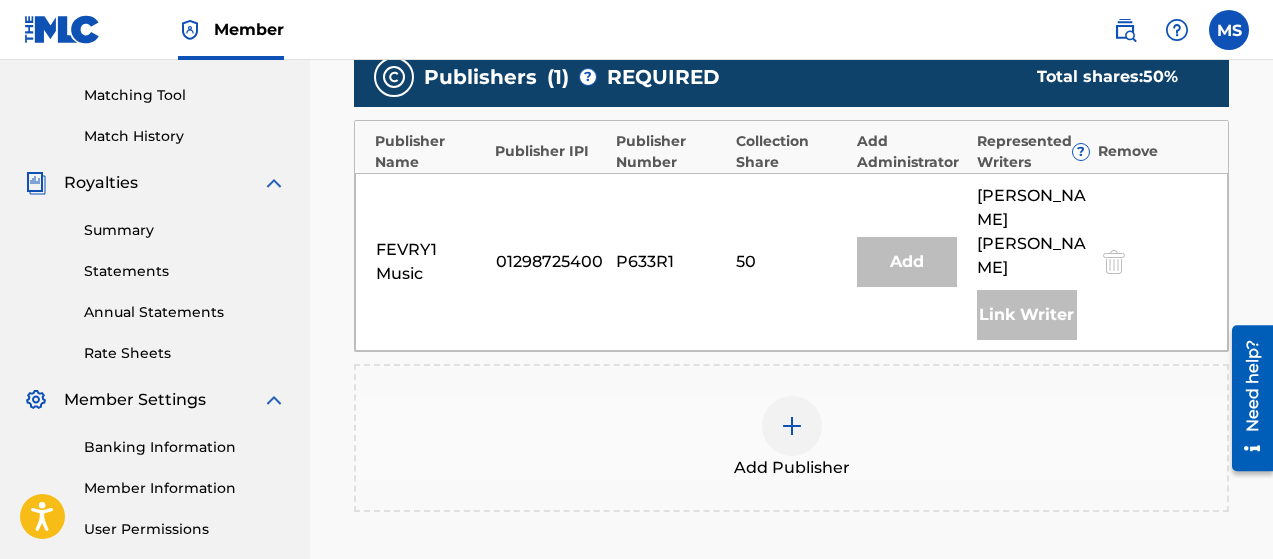 click at bounding box center (792, 426) 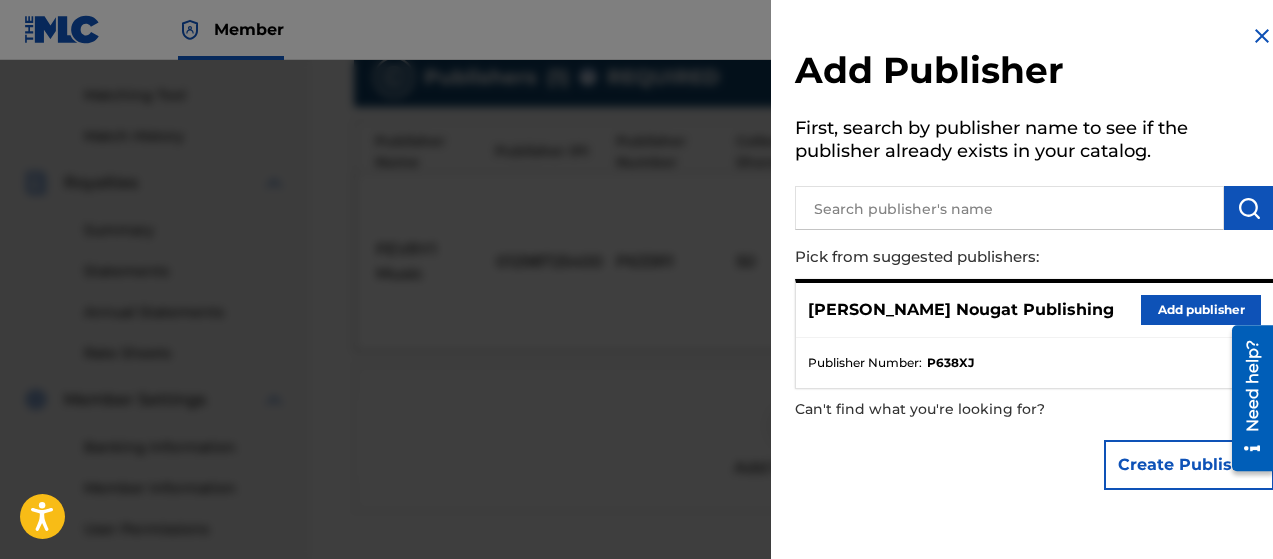click on "Add publisher" at bounding box center (1201, 310) 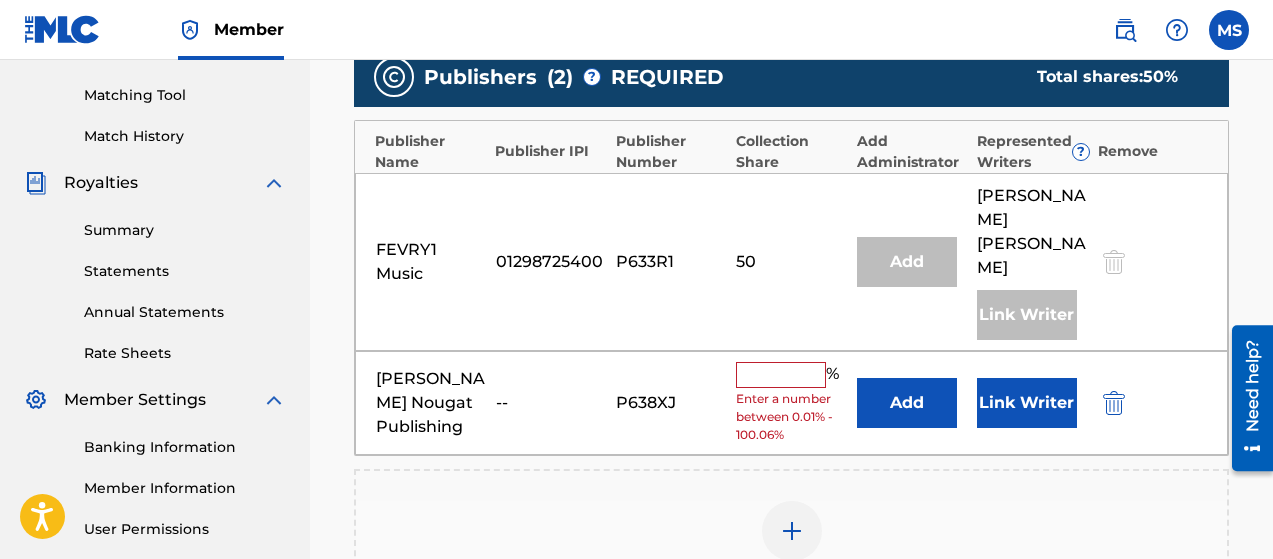click at bounding box center (781, 375) 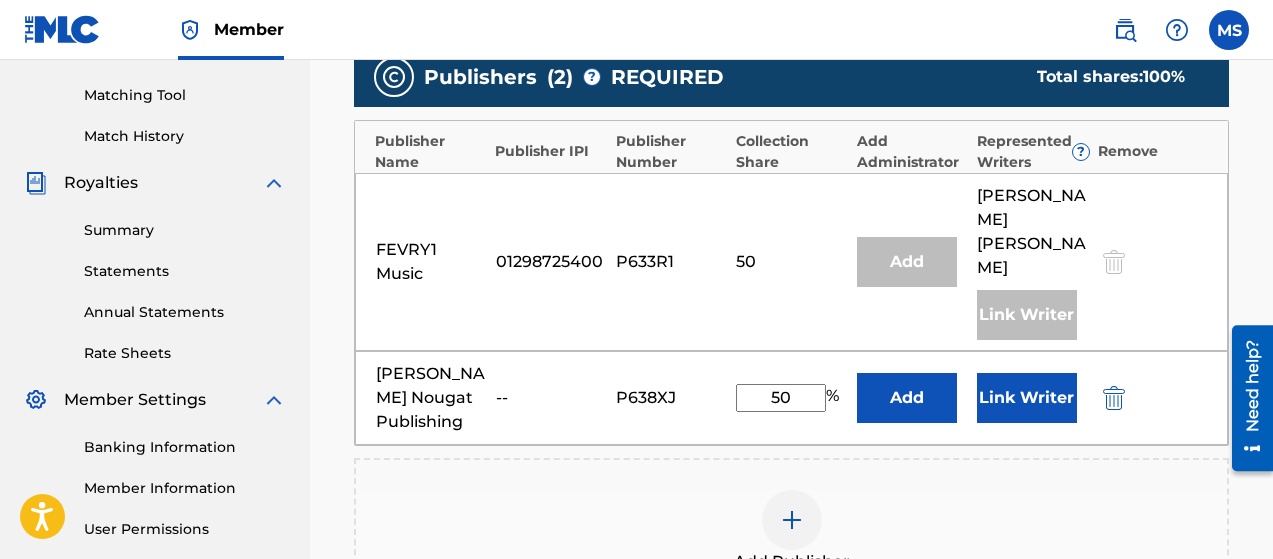 click on "Link Writer" at bounding box center (1027, 398) 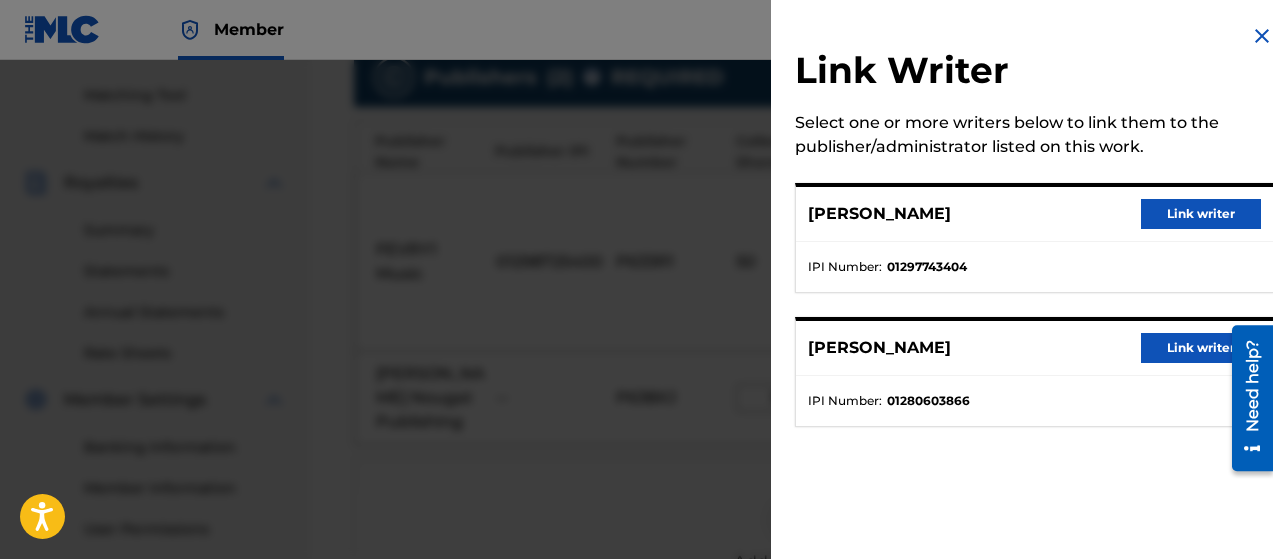 click on "[PERSON_NAME] Link writer" at bounding box center (1034, 214) 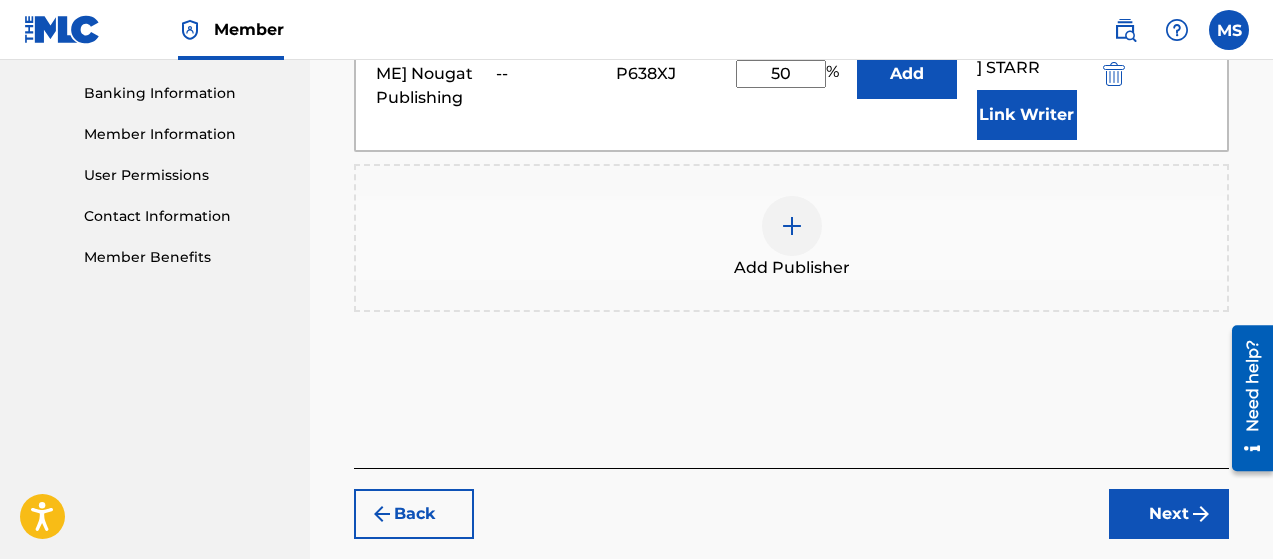 click on "Next" at bounding box center [1169, 514] 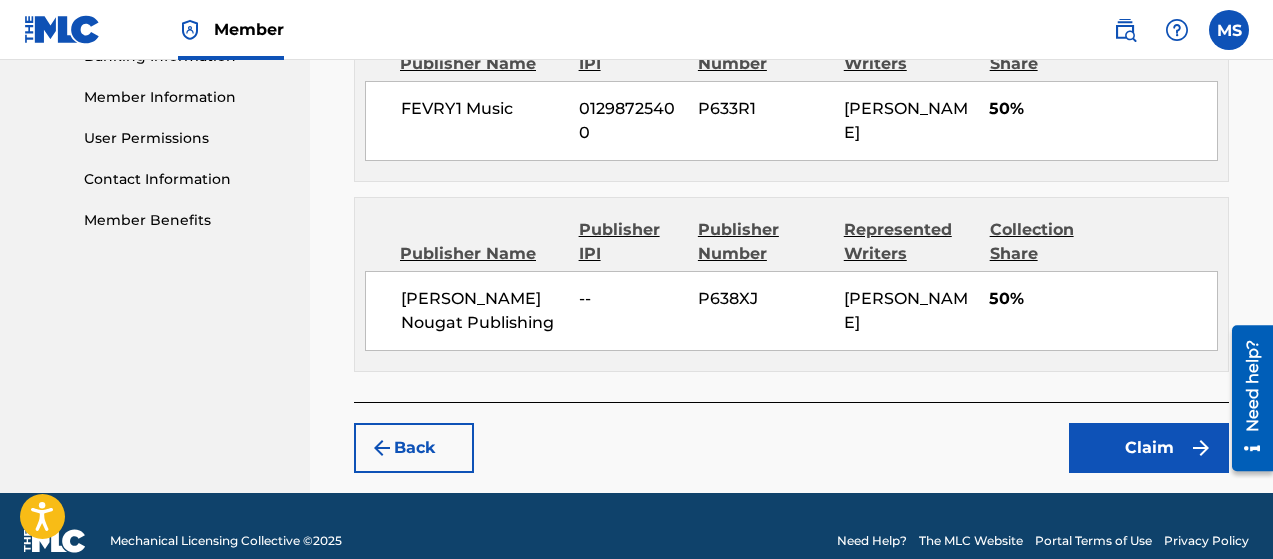 scroll, scrollTop: 890, scrollLeft: 0, axis: vertical 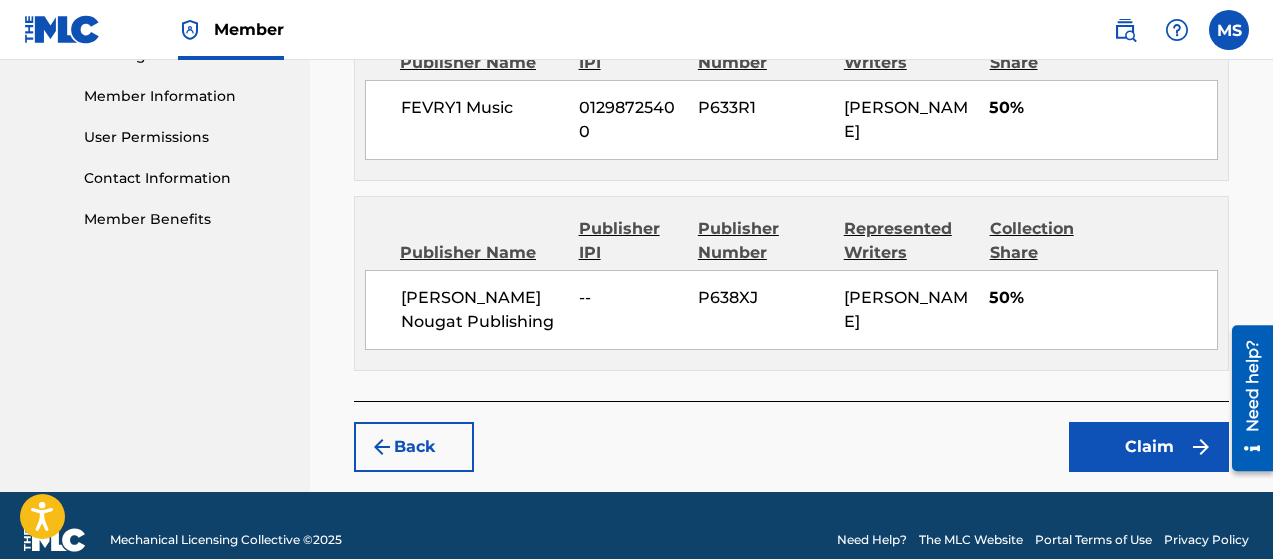 click on "Claim" at bounding box center [1149, 447] 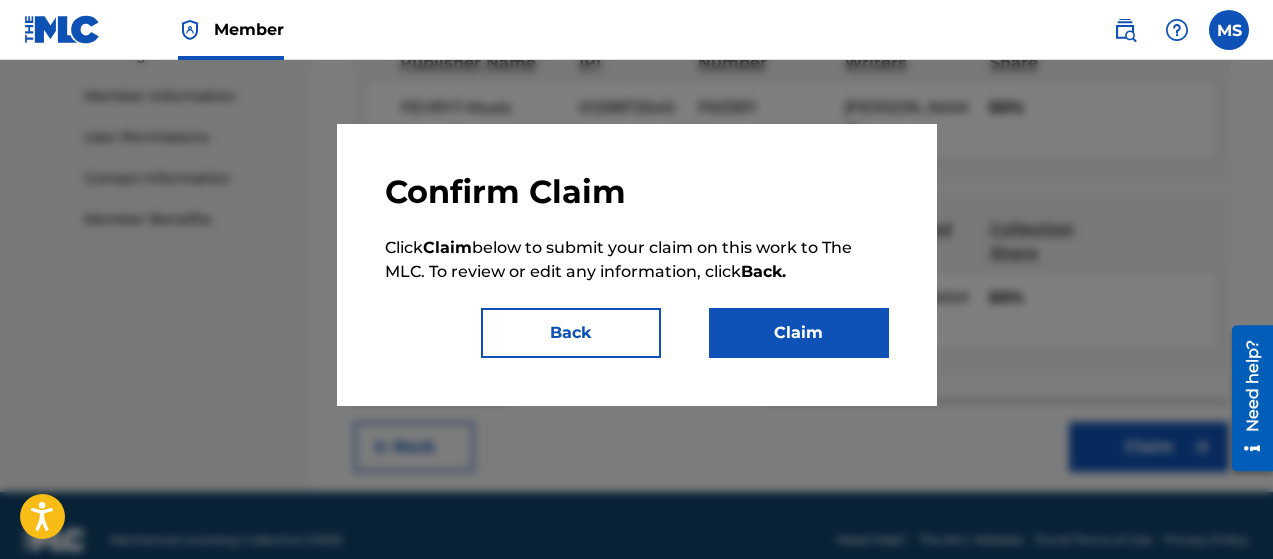 click on "Claim" at bounding box center [799, 333] 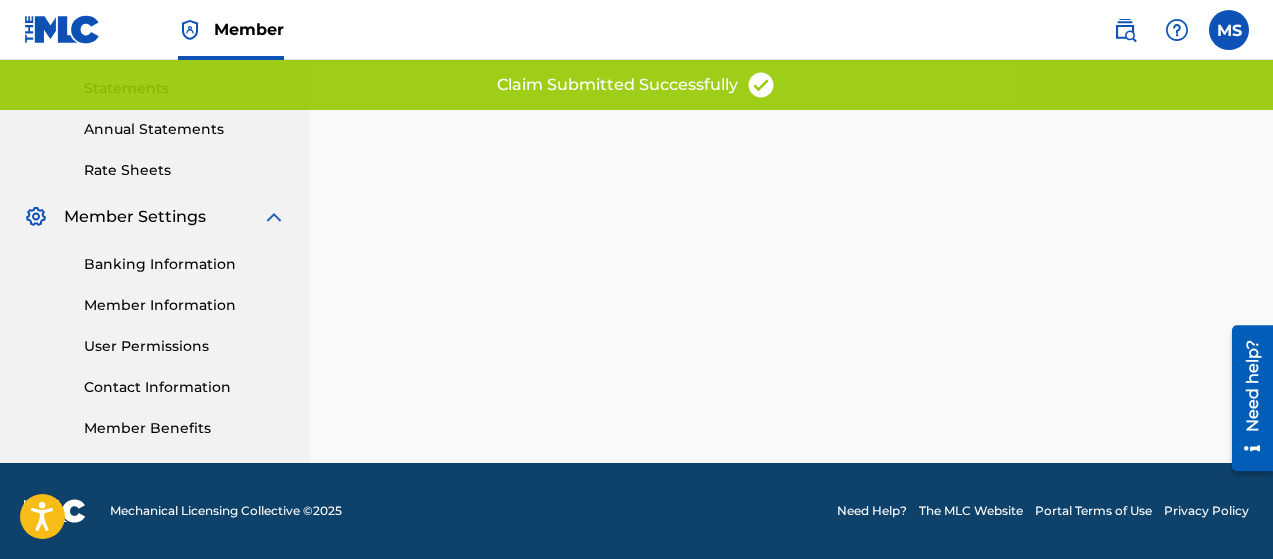 scroll, scrollTop: 0, scrollLeft: 0, axis: both 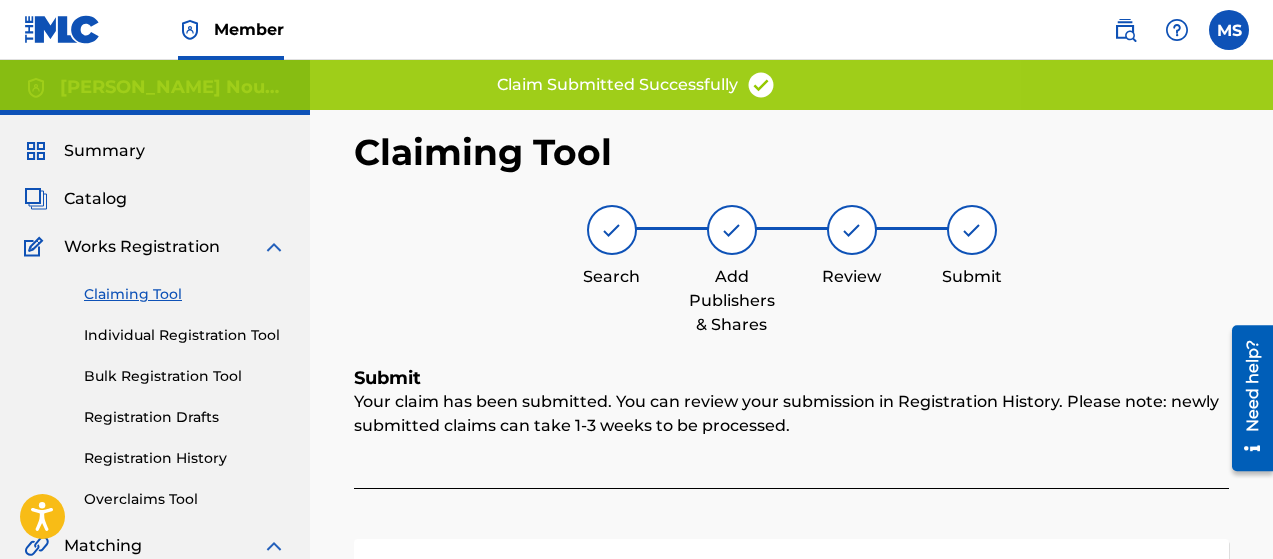click on "Claiming Tool" at bounding box center (185, 294) 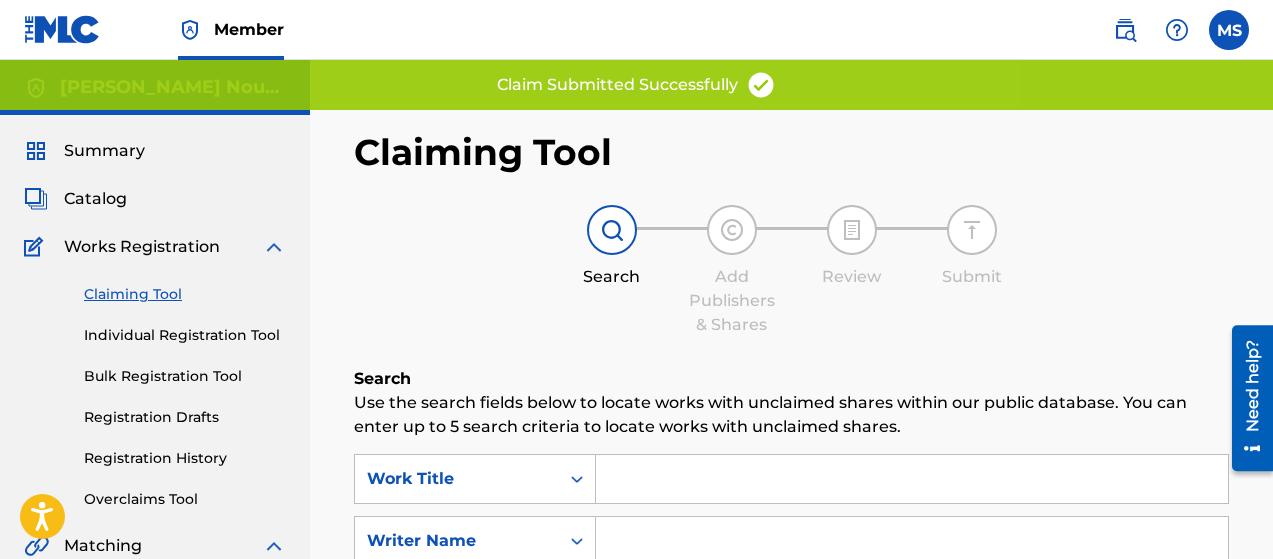 click at bounding box center (912, 479) 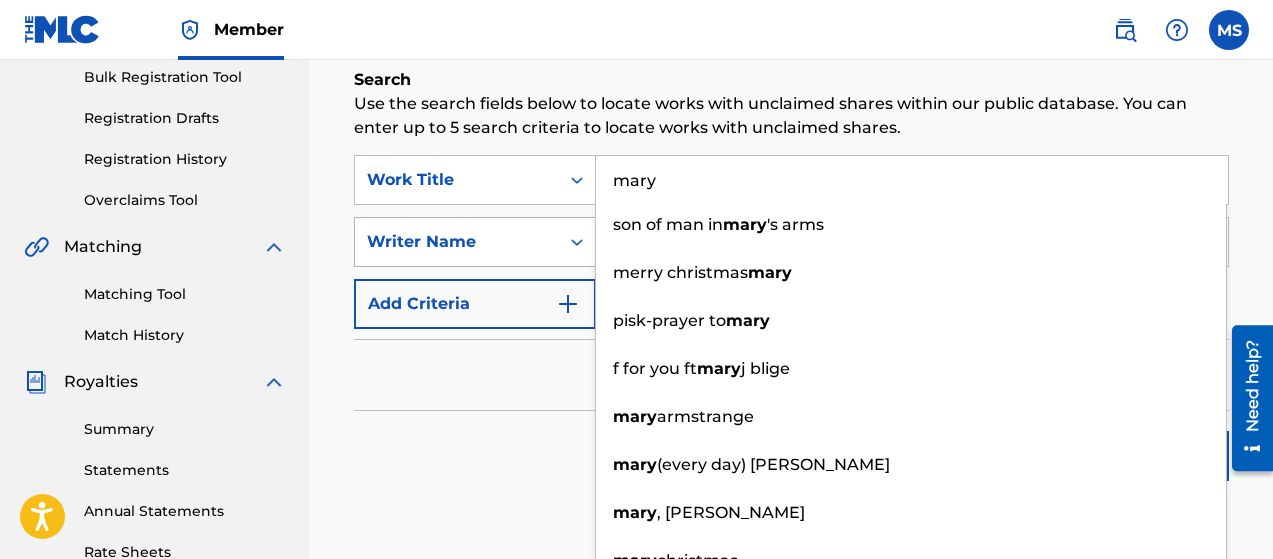 type on "mary" 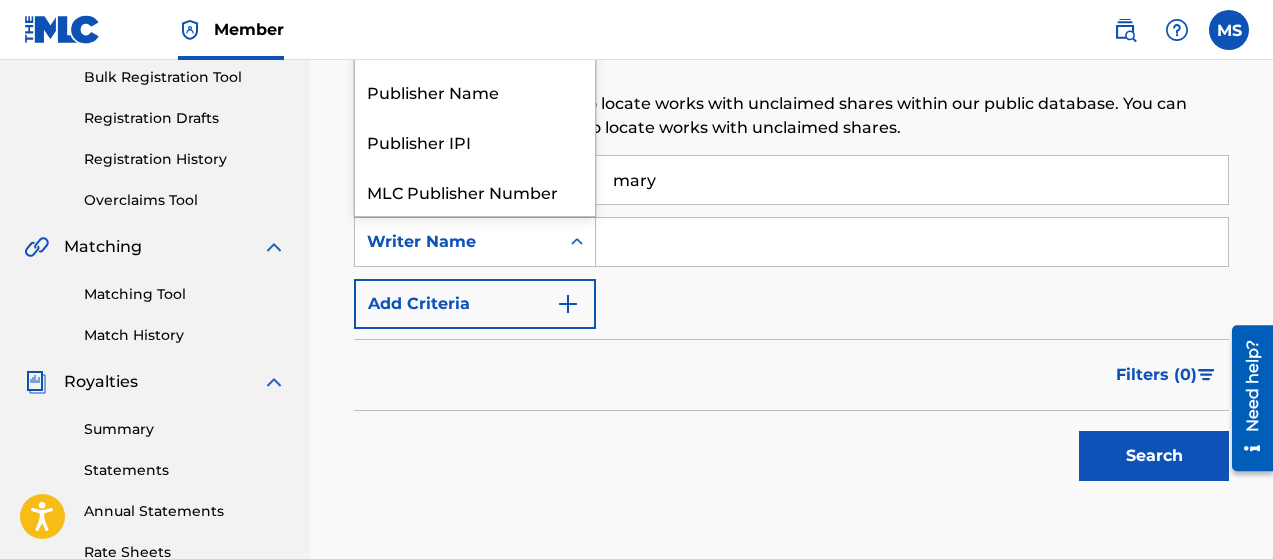 scroll, scrollTop: 50, scrollLeft: 0, axis: vertical 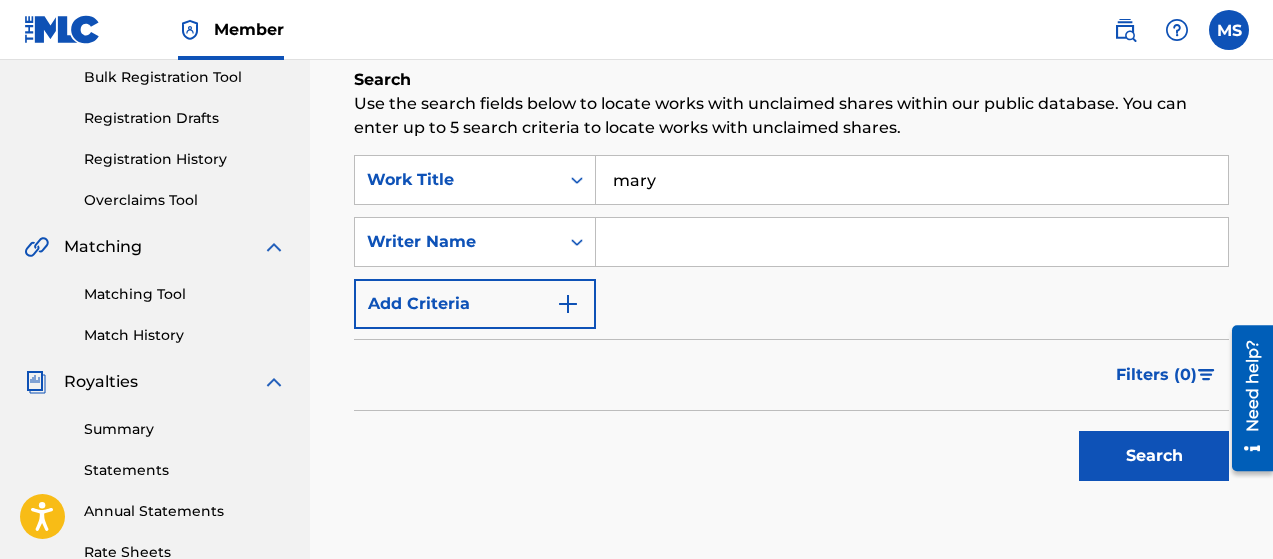 click at bounding box center [912, 242] 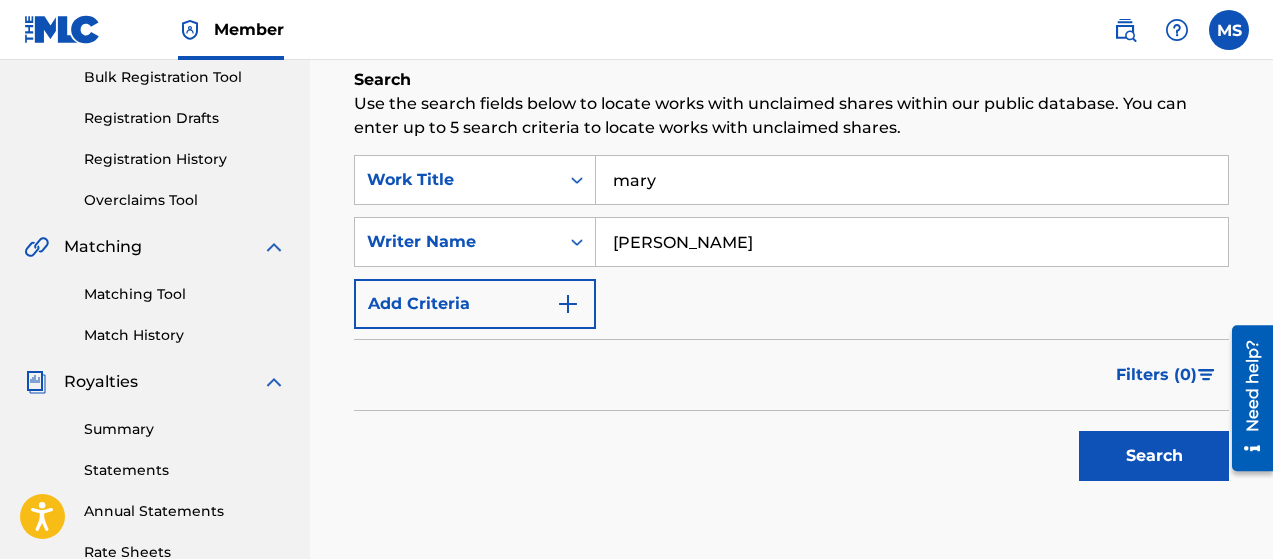 click on "Search" at bounding box center [1154, 456] 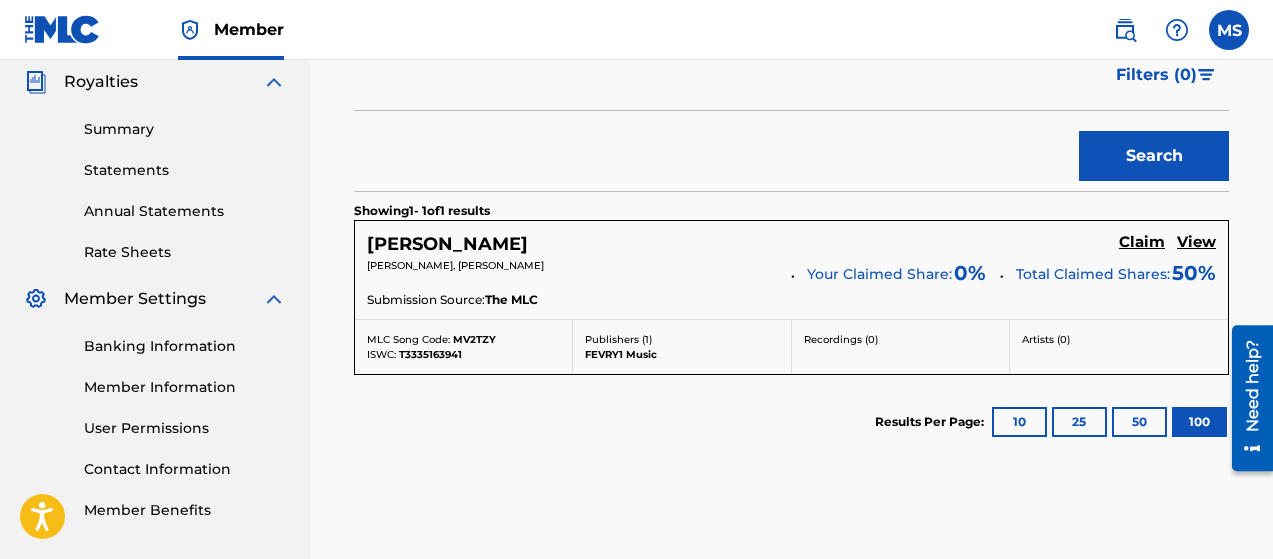 scroll, scrollTop: 599, scrollLeft: 0, axis: vertical 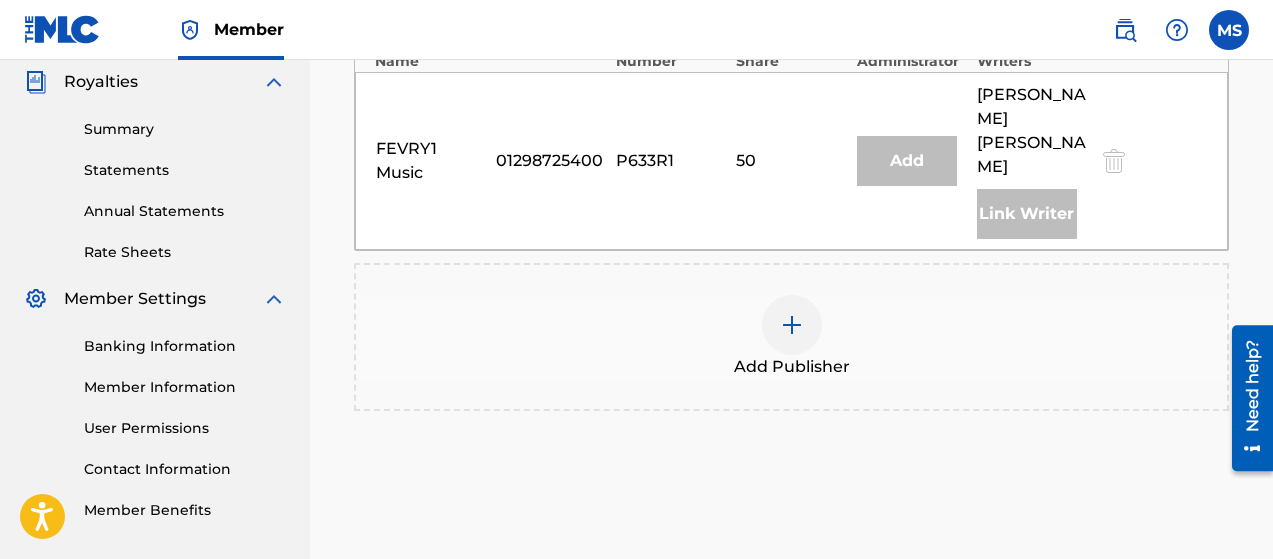 click at bounding box center [792, 325] 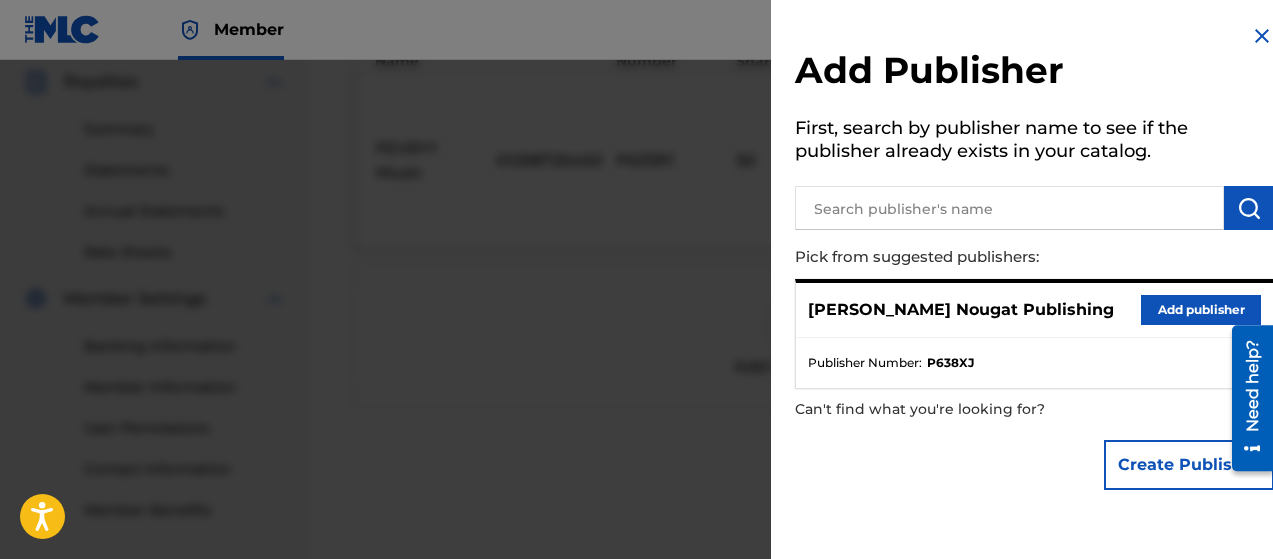 click on "Add publisher" at bounding box center [1201, 310] 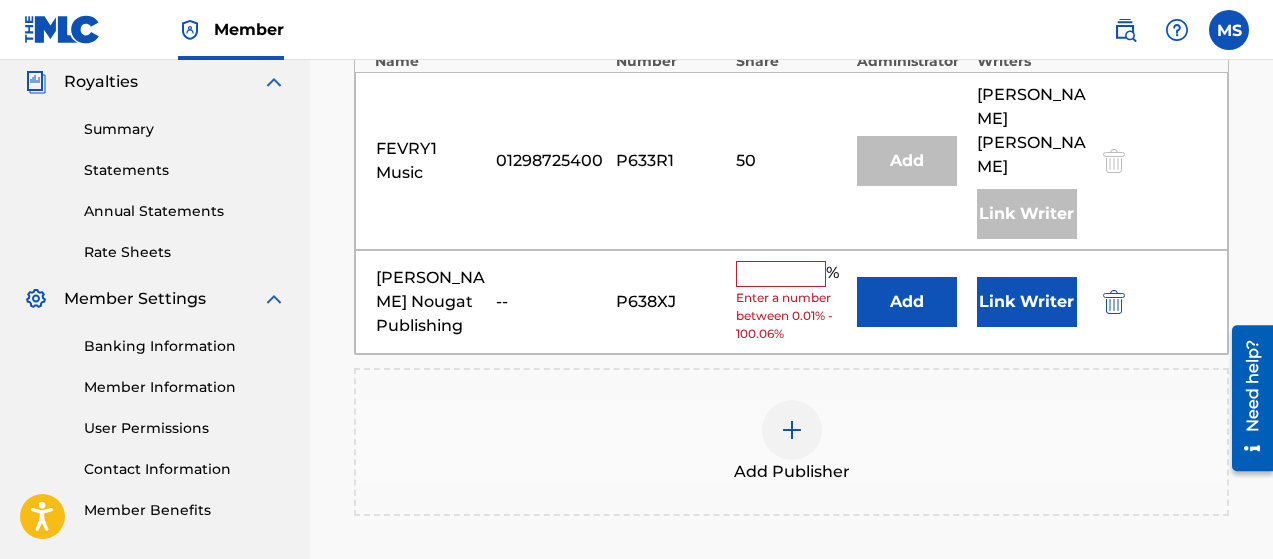 click at bounding box center (781, 274) 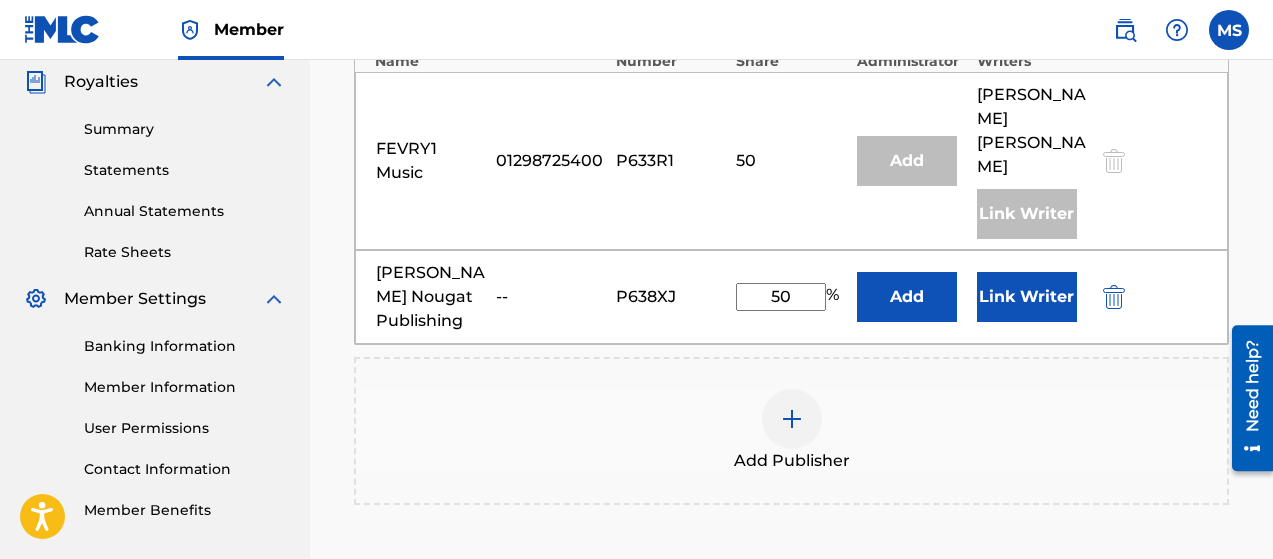 click on "Link Writer" at bounding box center [1027, 297] 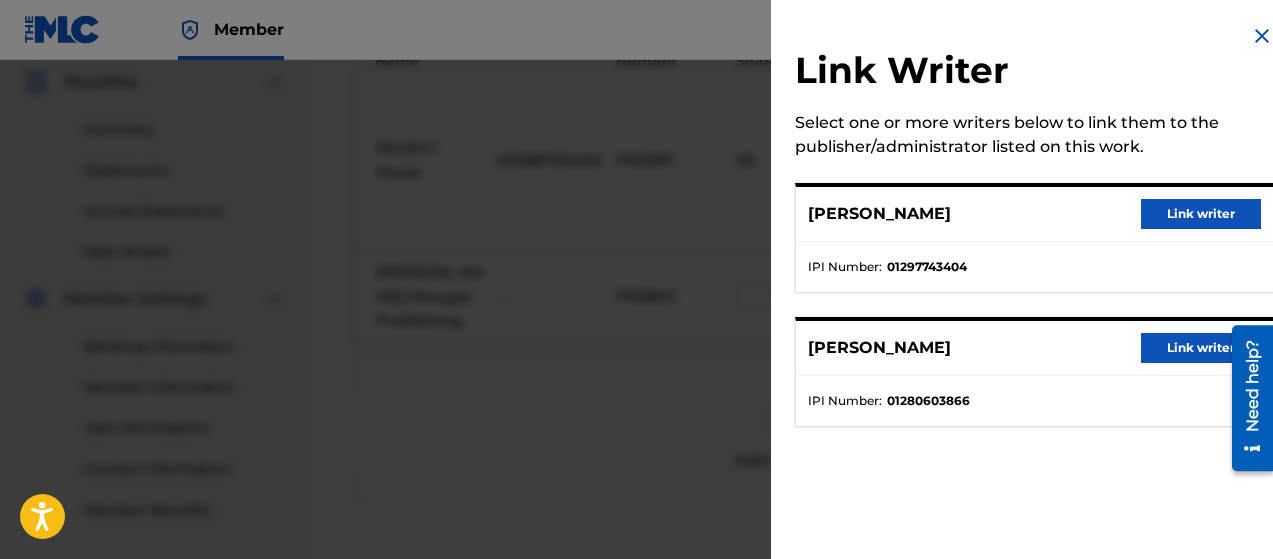 click on "Link writer" at bounding box center [1201, 214] 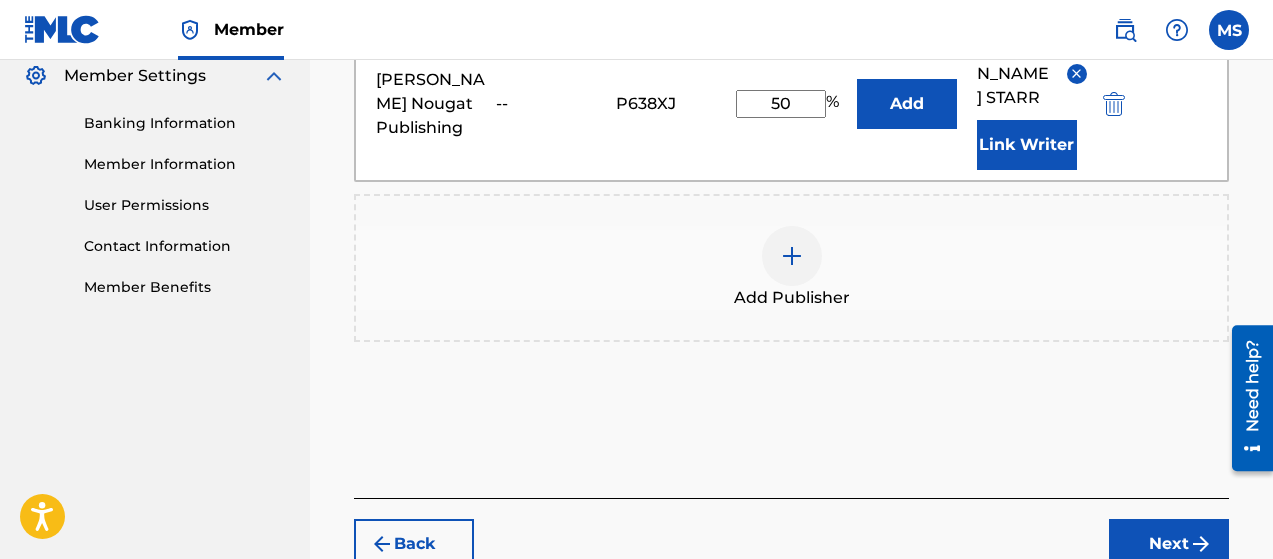 scroll, scrollTop: 852, scrollLeft: 0, axis: vertical 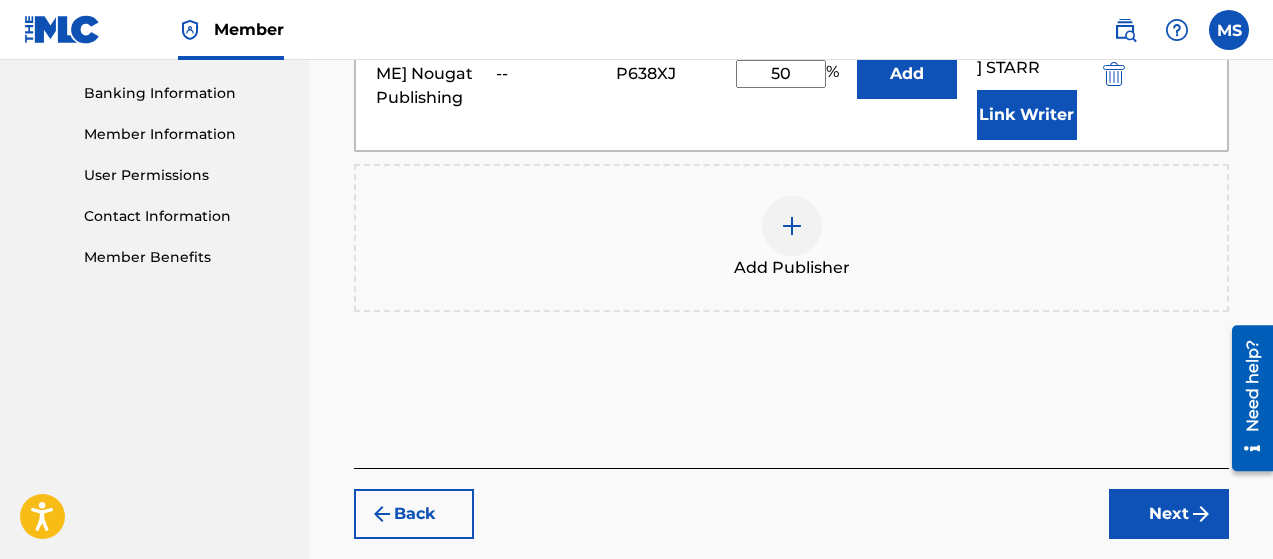 click on "Next" at bounding box center [1169, 514] 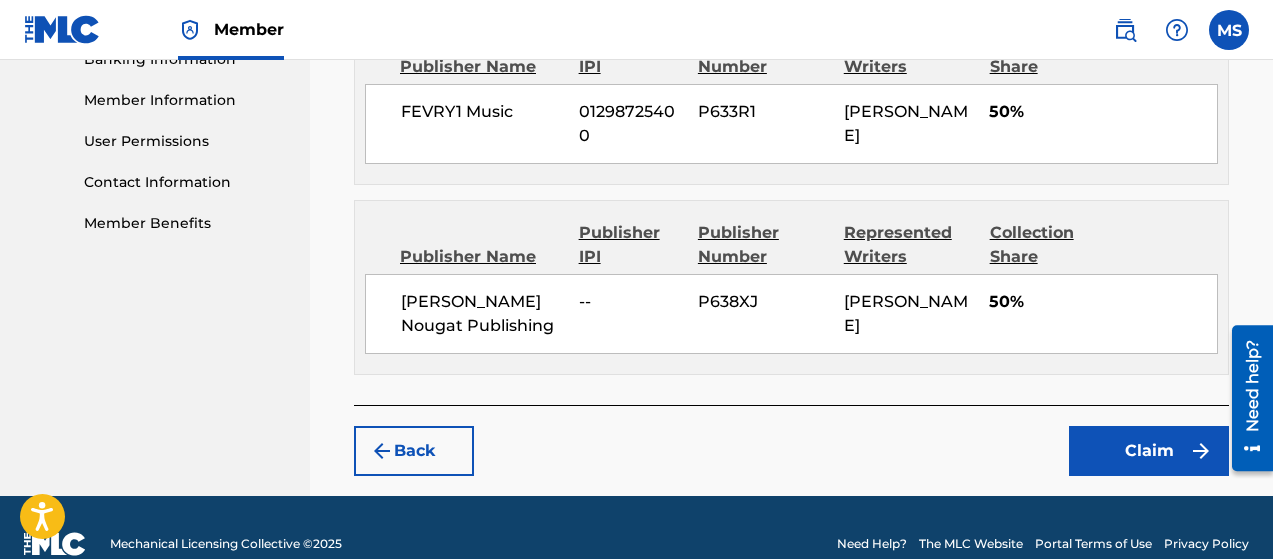 scroll, scrollTop: 890, scrollLeft: 0, axis: vertical 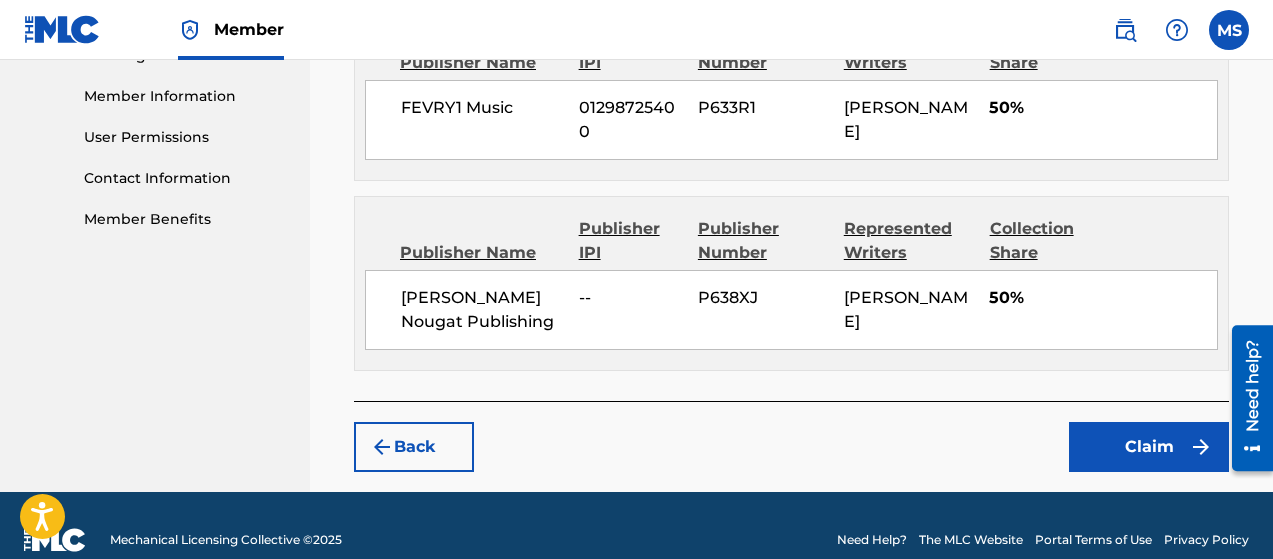 click on "Claim" at bounding box center [1149, 447] 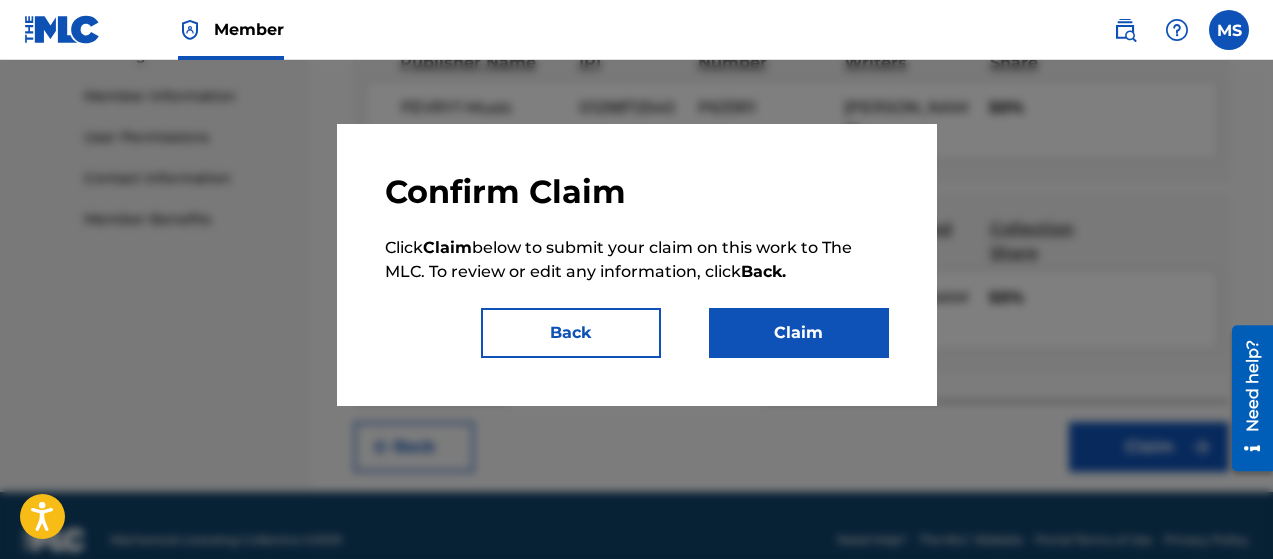 click on "Claim" at bounding box center (799, 333) 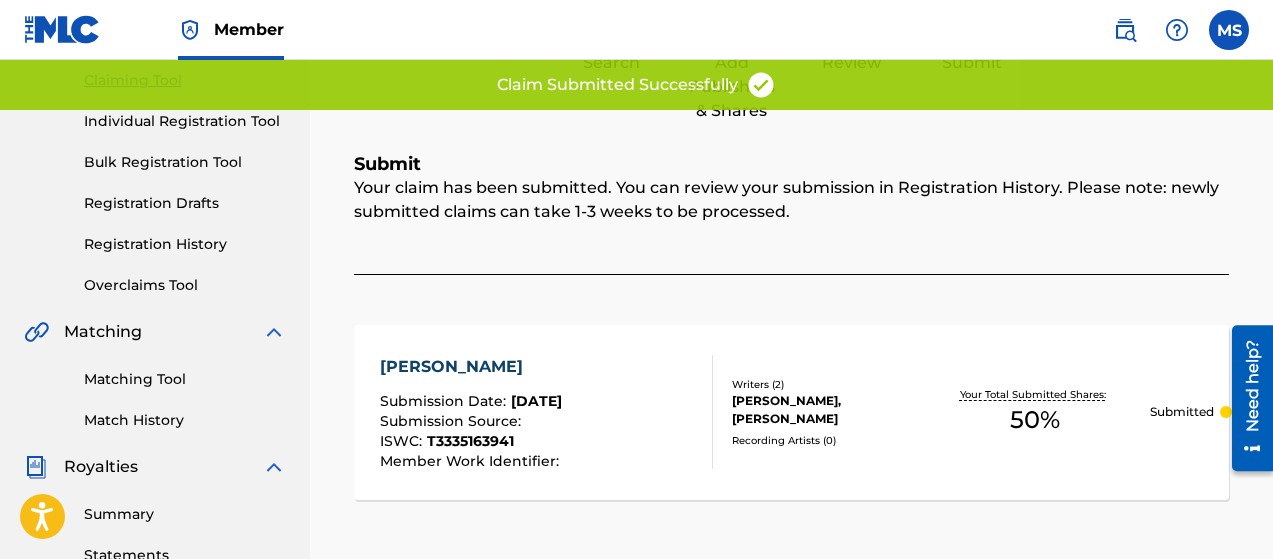 scroll, scrollTop: 0, scrollLeft: 0, axis: both 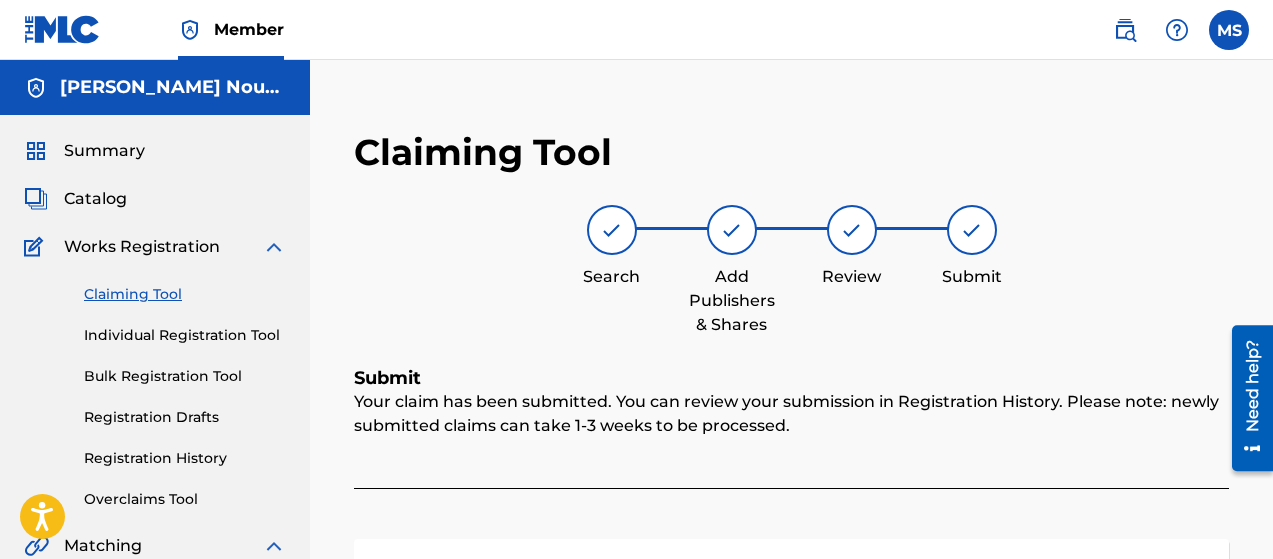 drag, startPoint x: 155, startPoint y: 290, endPoint x: 171, endPoint y: 286, distance: 16.492422 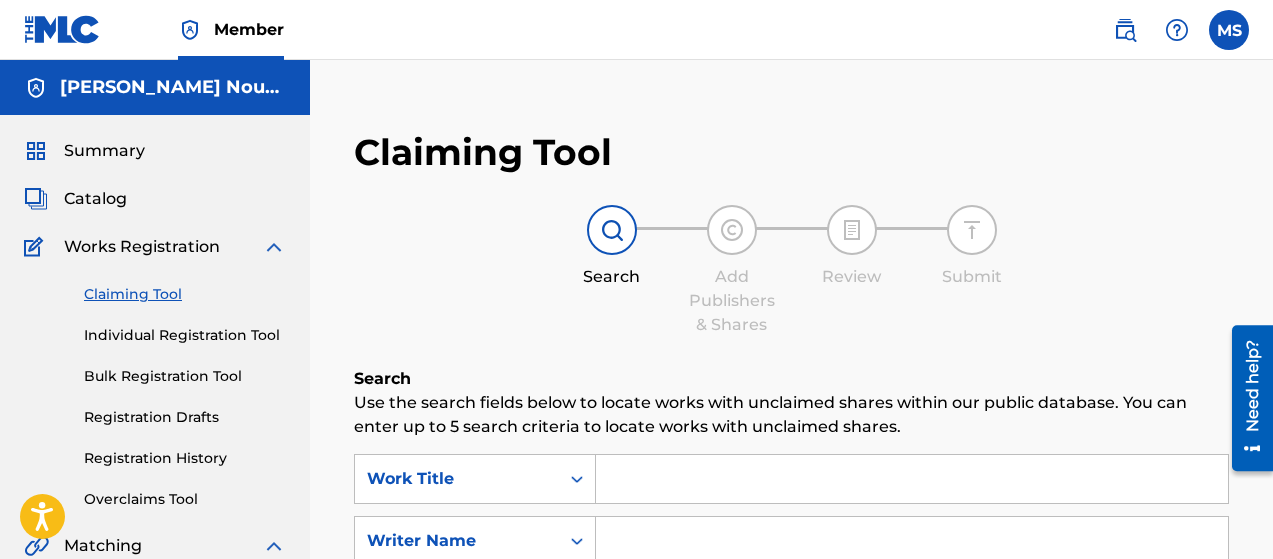 click at bounding box center (912, 479) 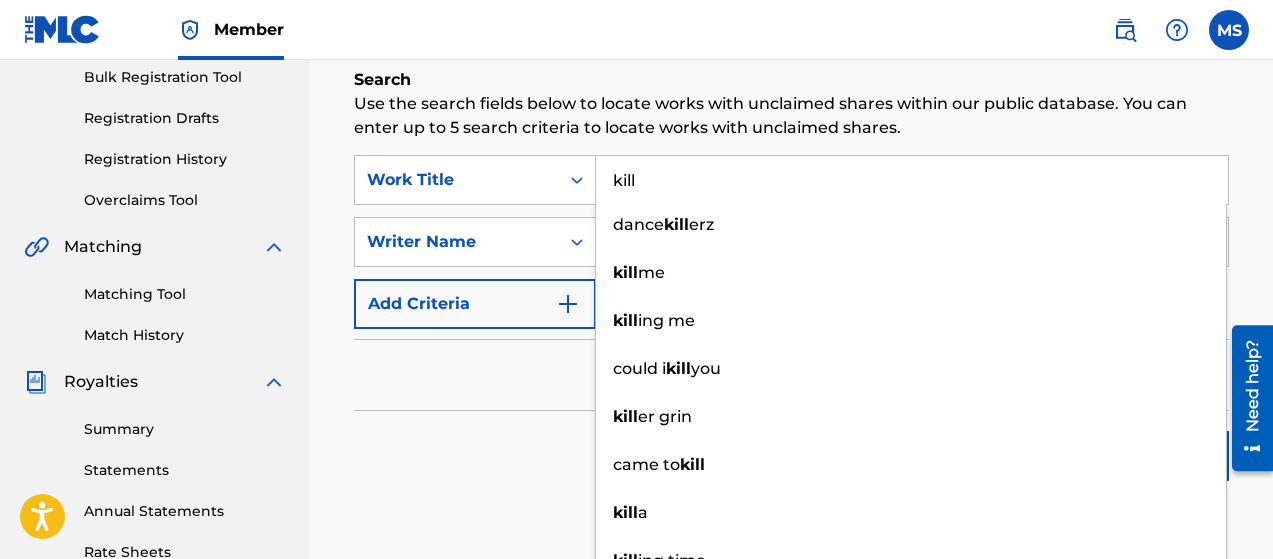 type on "kill" 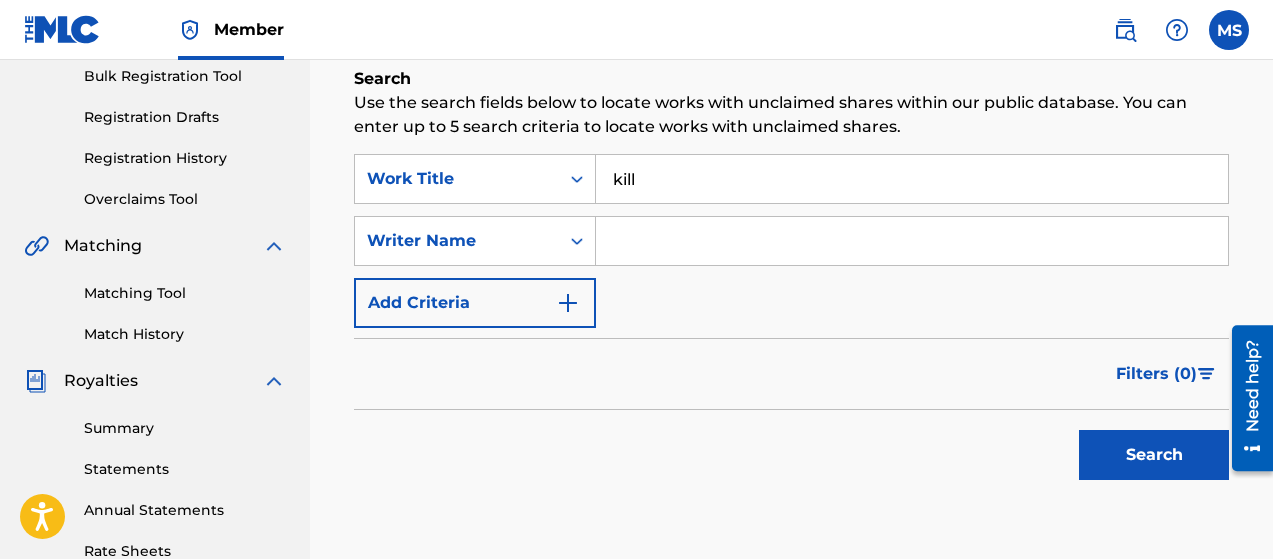 click at bounding box center [912, 241] 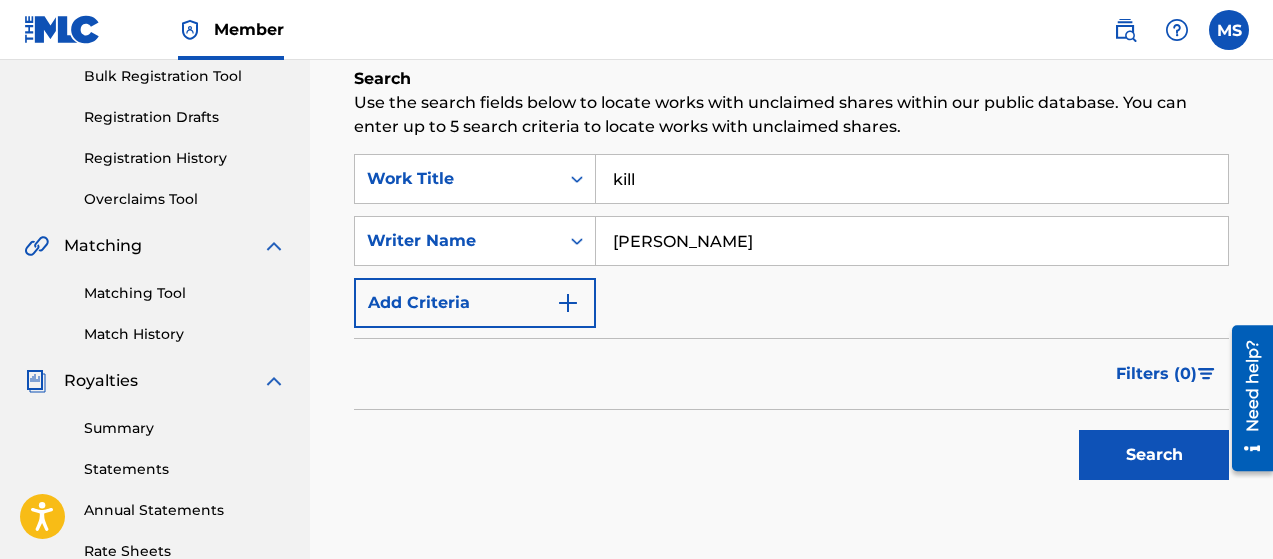 click on "Search" at bounding box center (1154, 455) 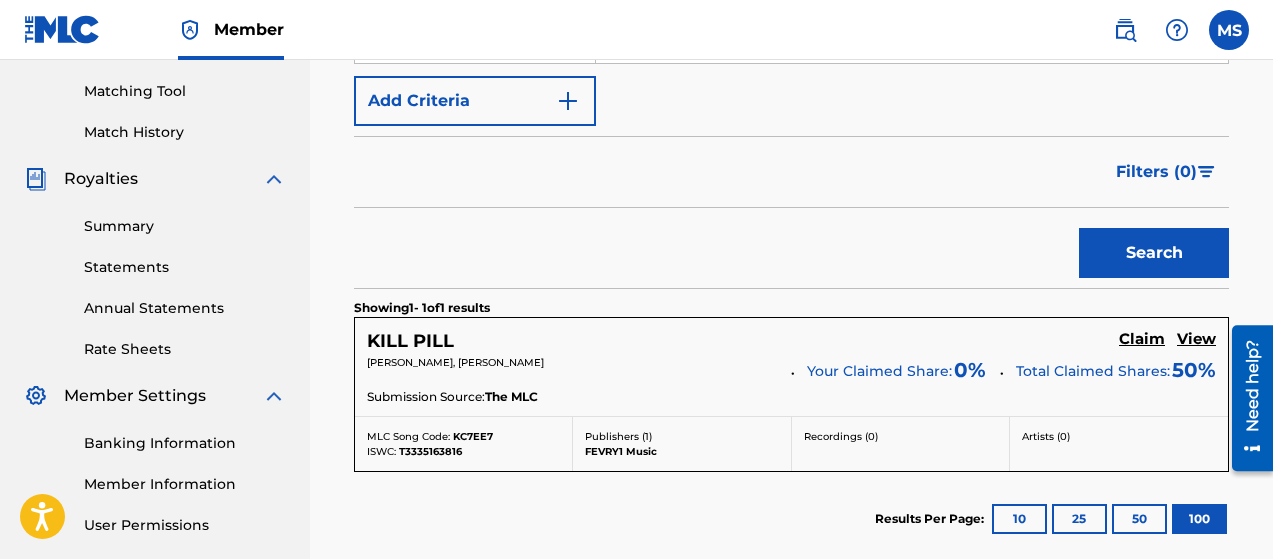 scroll, scrollTop: 501, scrollLeft: 0, axis: vertical 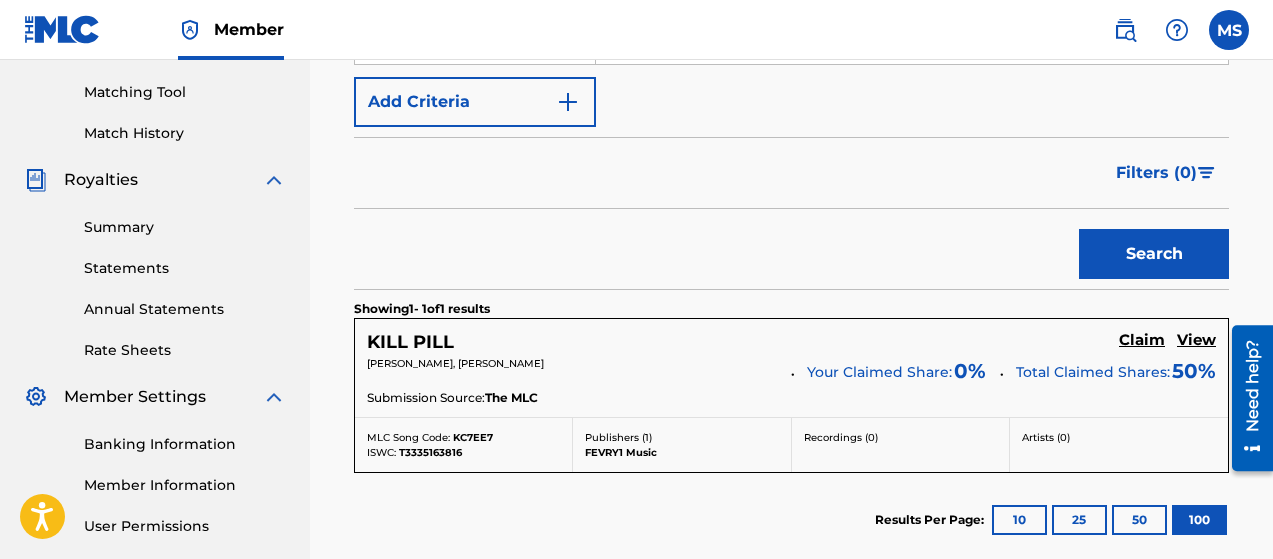 click on "Claim" at bounding box center [1142, 340] 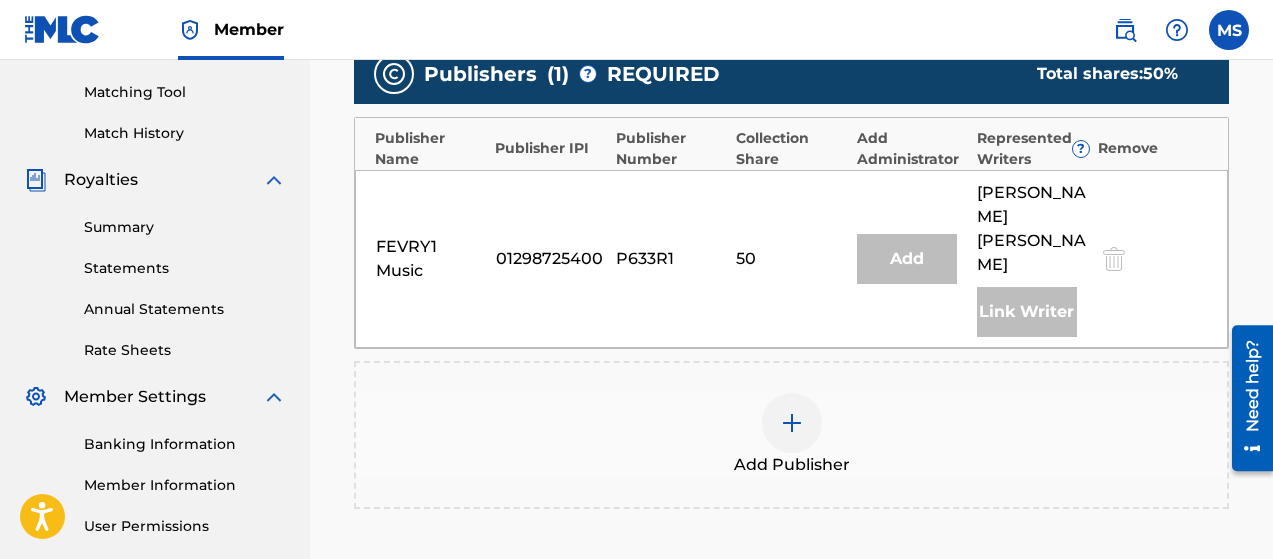 click at bounding box center [792, 423] 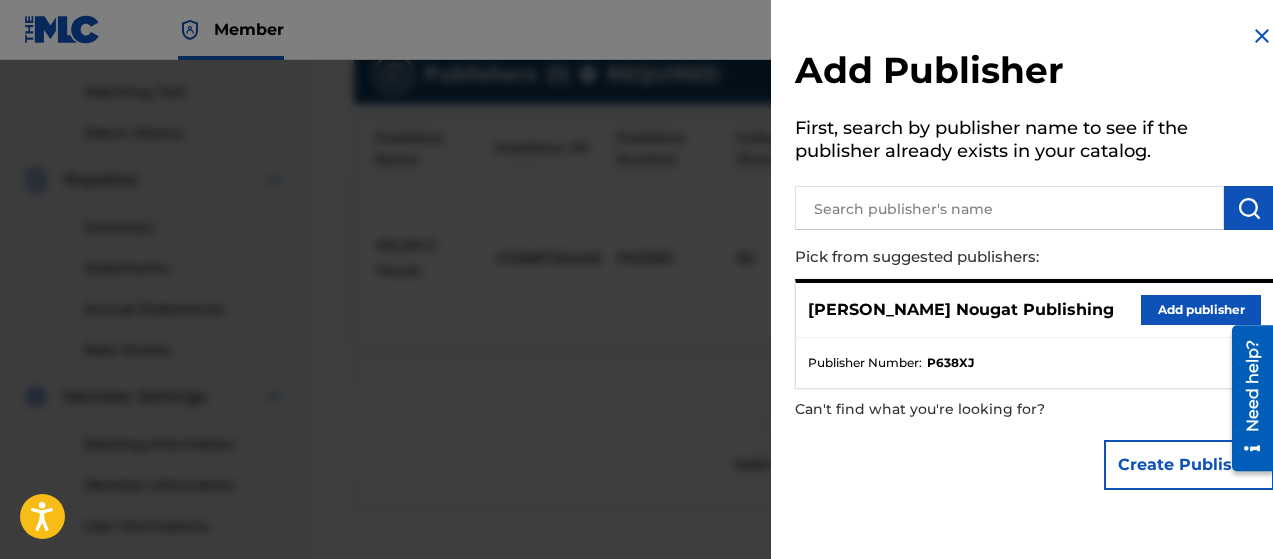 click on "Add publisher" at bounding box center (1201, 310) 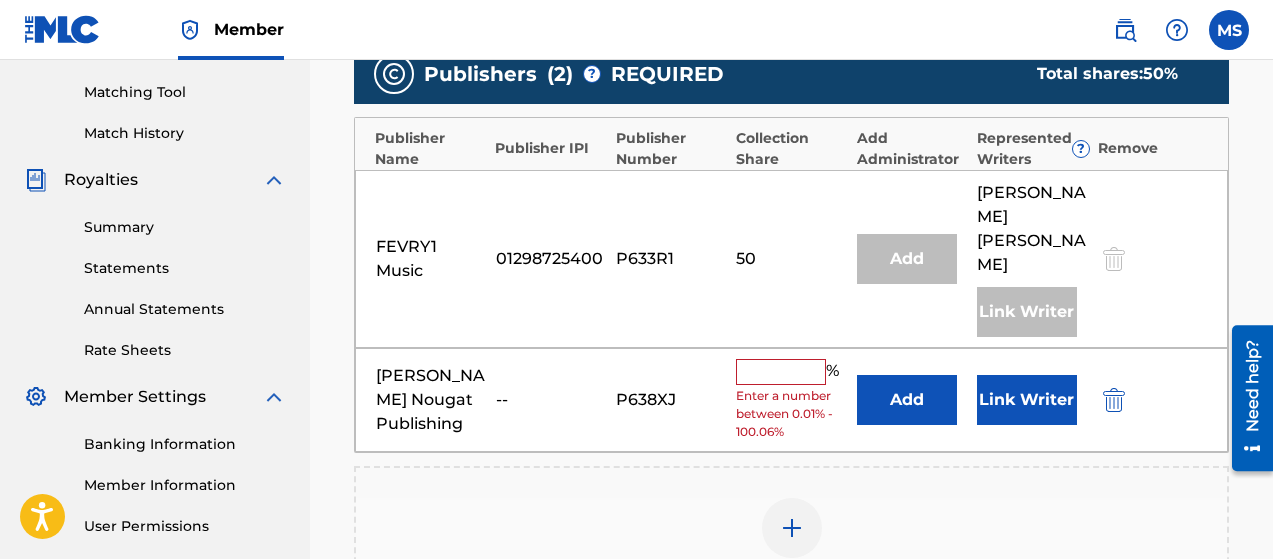click at bounding box center [781, 372] 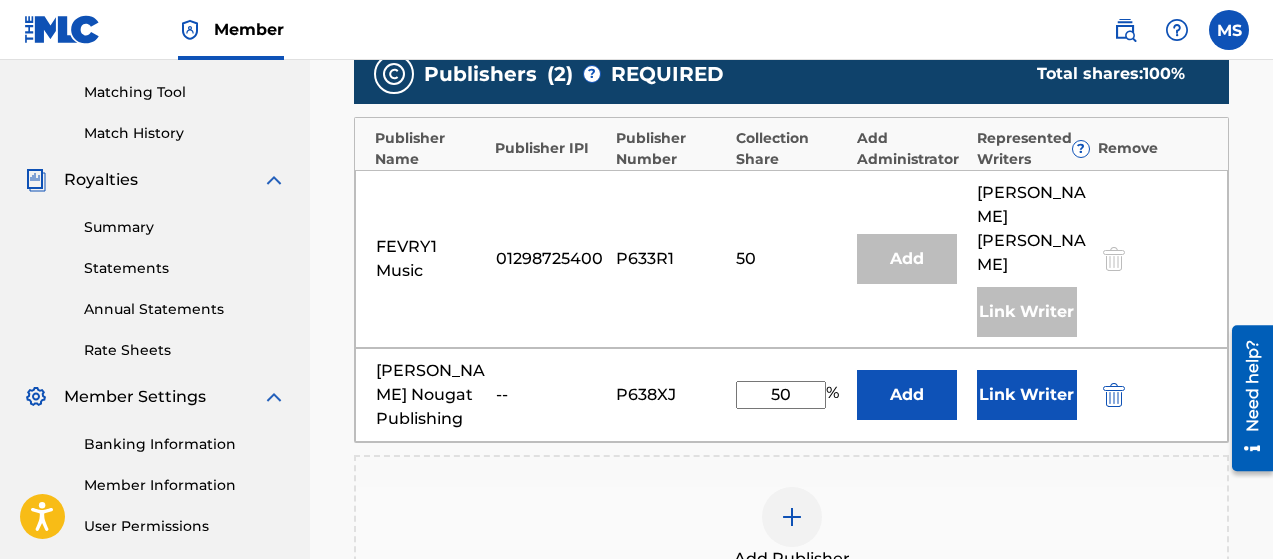 click on "Link Writer" at bounding box center [1027, 395] 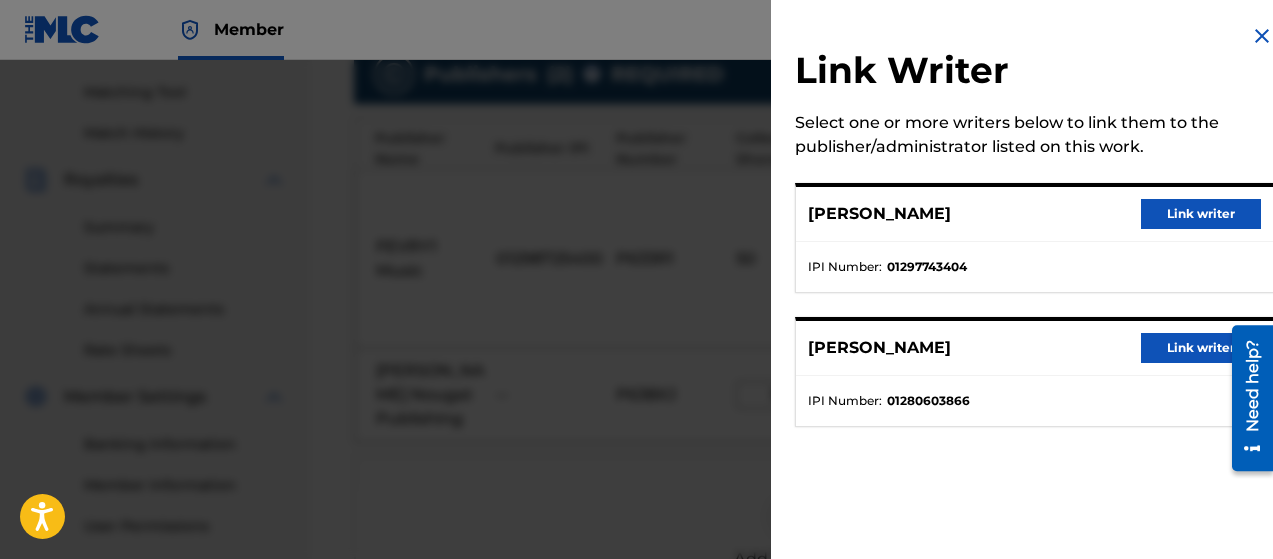 click on "Link writer" at bounding box center [1201, 214] 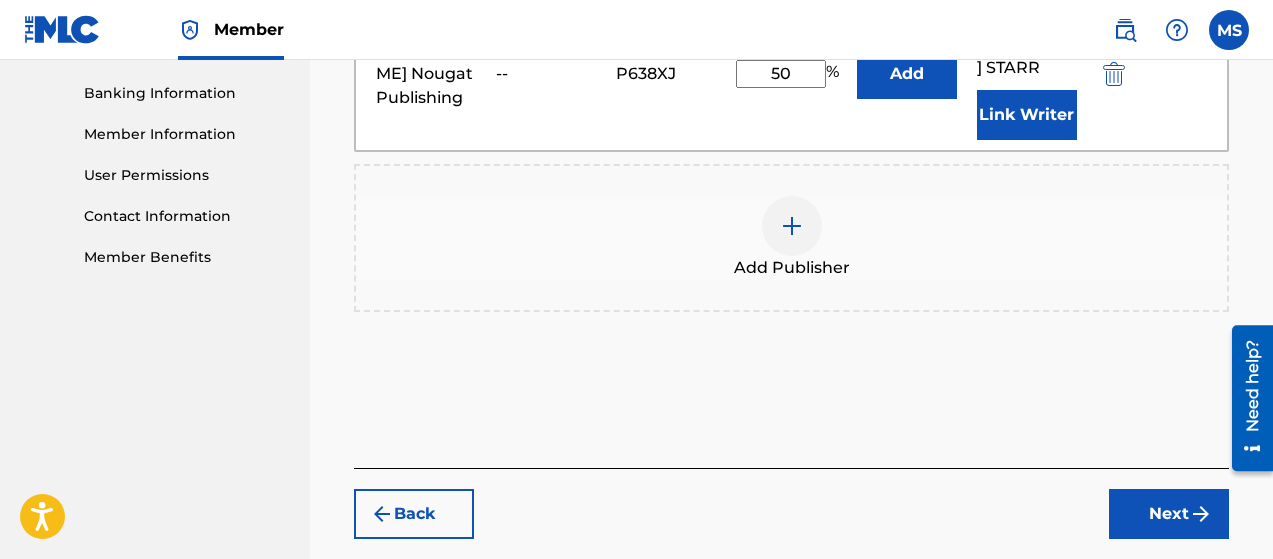 click on "Next" at bounding box center [1169, 514] 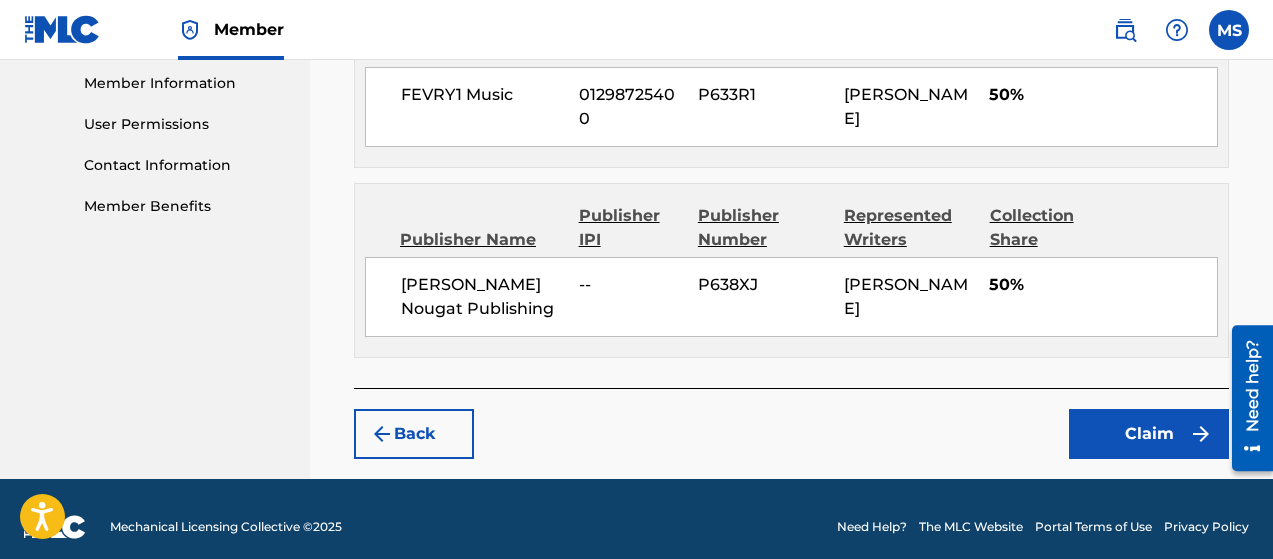 scroll, scrollTop: 903, scrollLeft: 0, axis: vertical 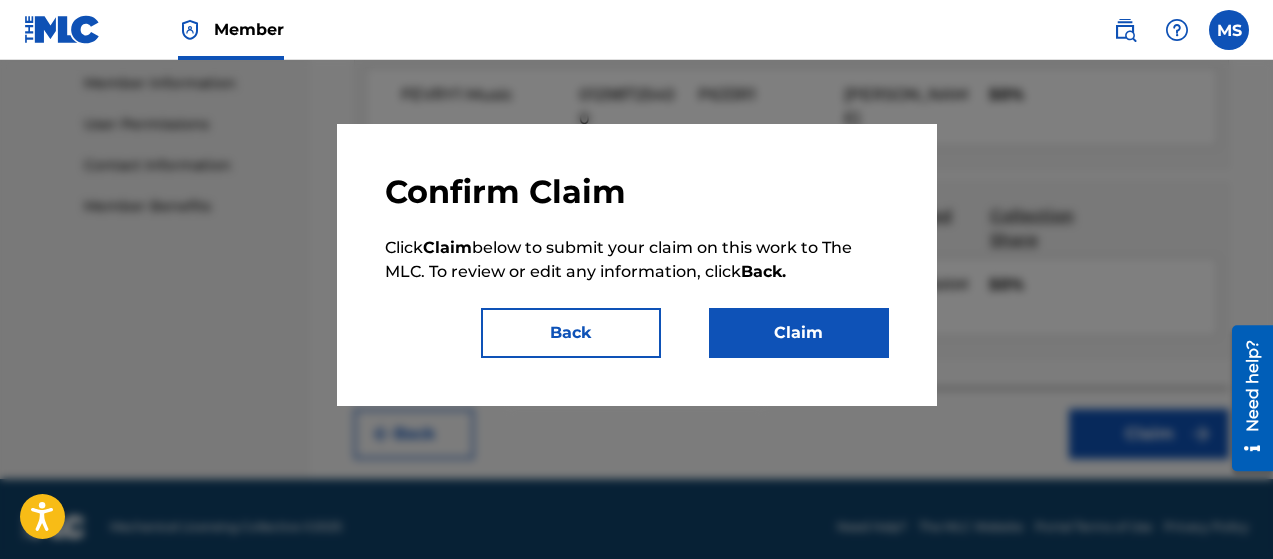 click on "Claim" at bounding box center [799, 333] 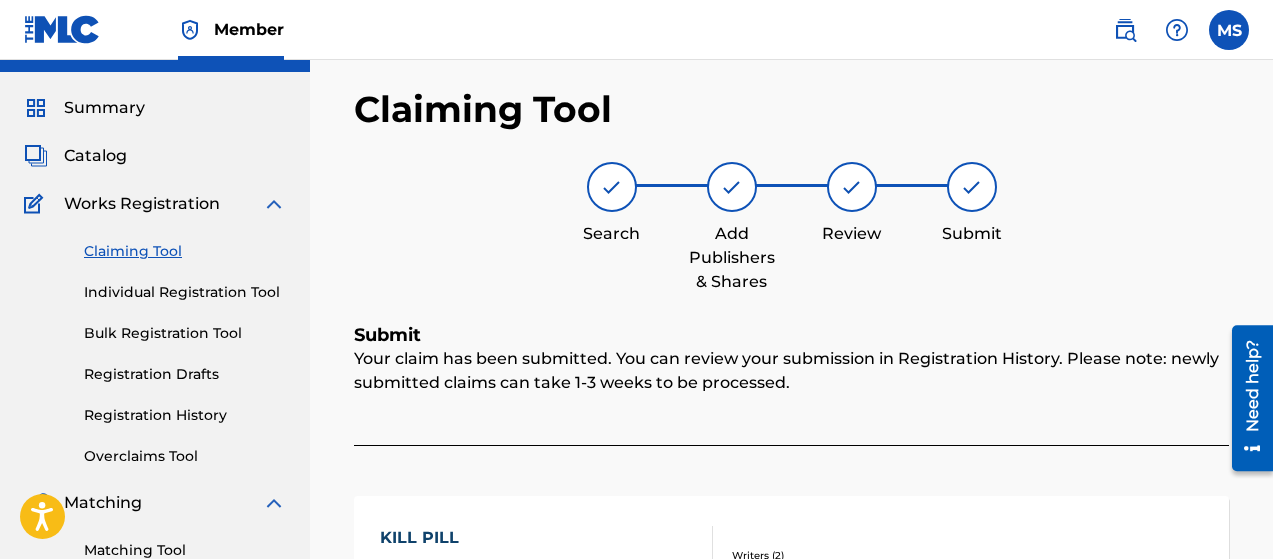 scroll, scrollTop: 0, scrollLeft: 0, axis: both 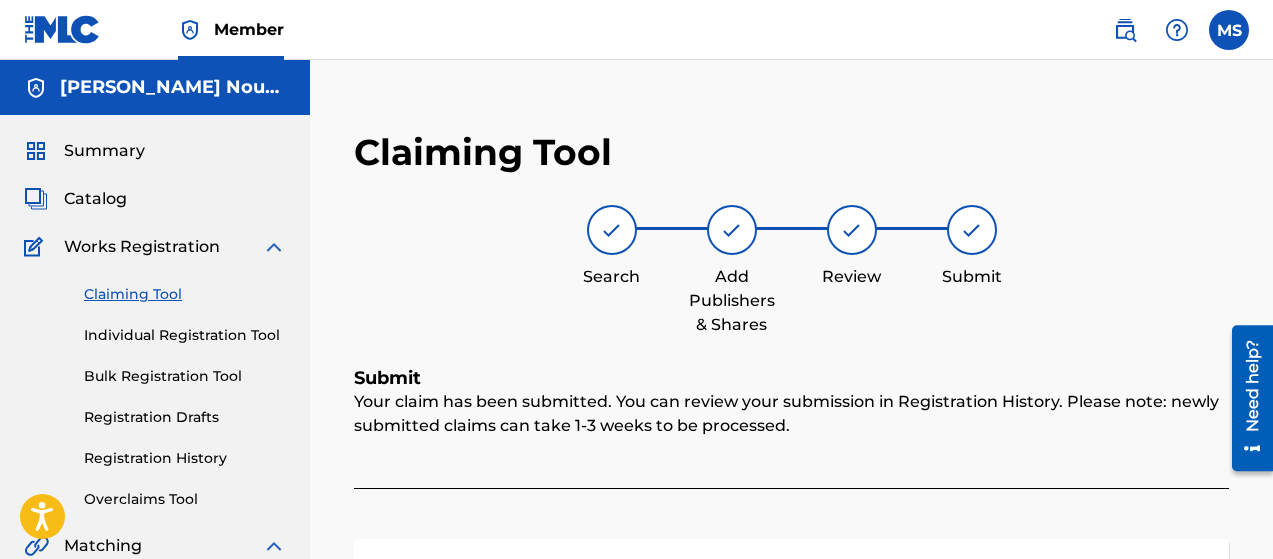 click on "Claiming Tool" at bounding box center (185, 294) 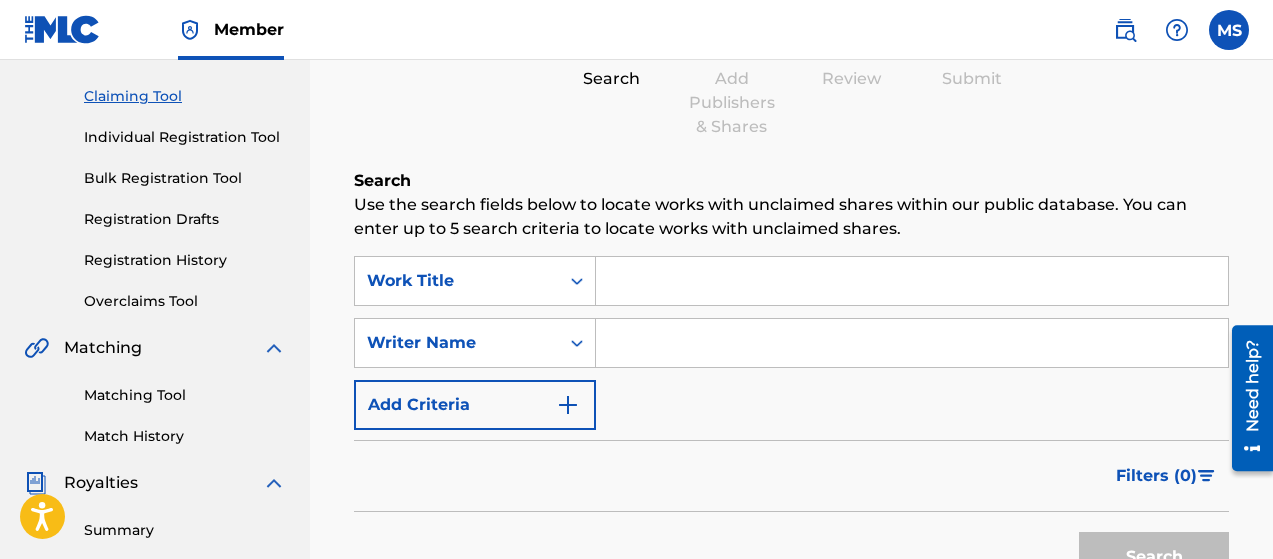 scroll, scrollTop: 199, scrollLeft: 0, axis: vertical 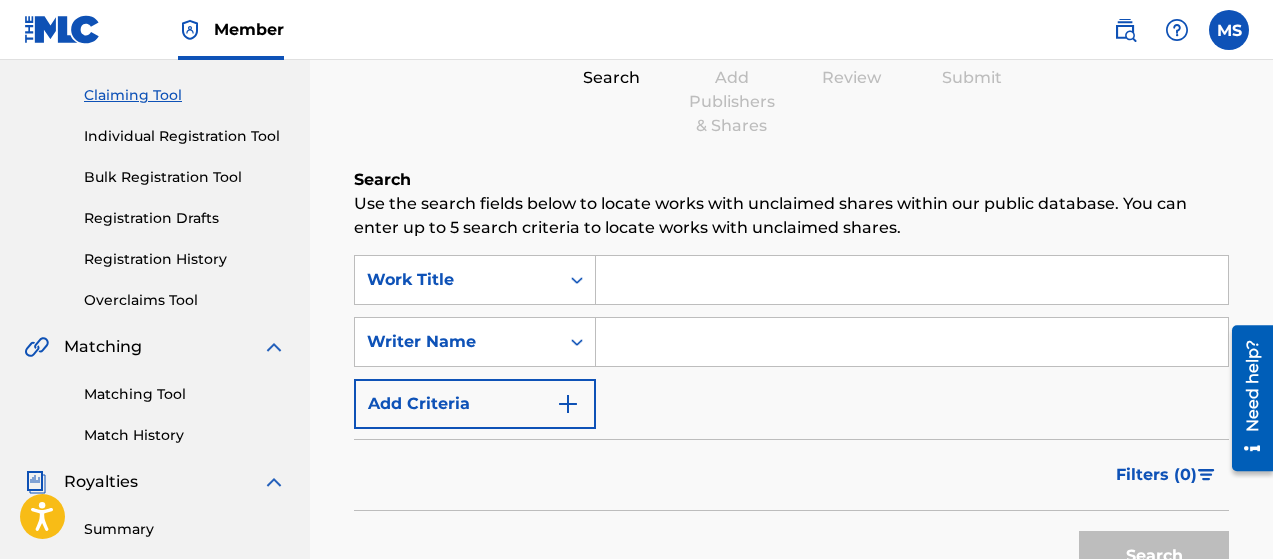 click at bounding box center (912, 280) 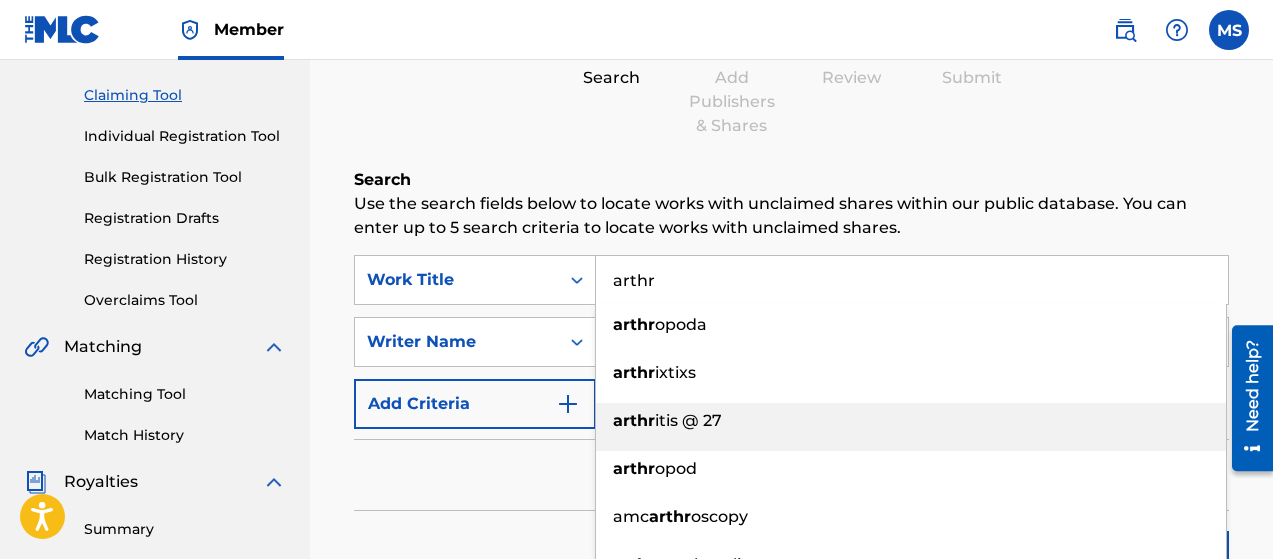 click on "arthr itis @ 27" at bounding box center (911, 421) 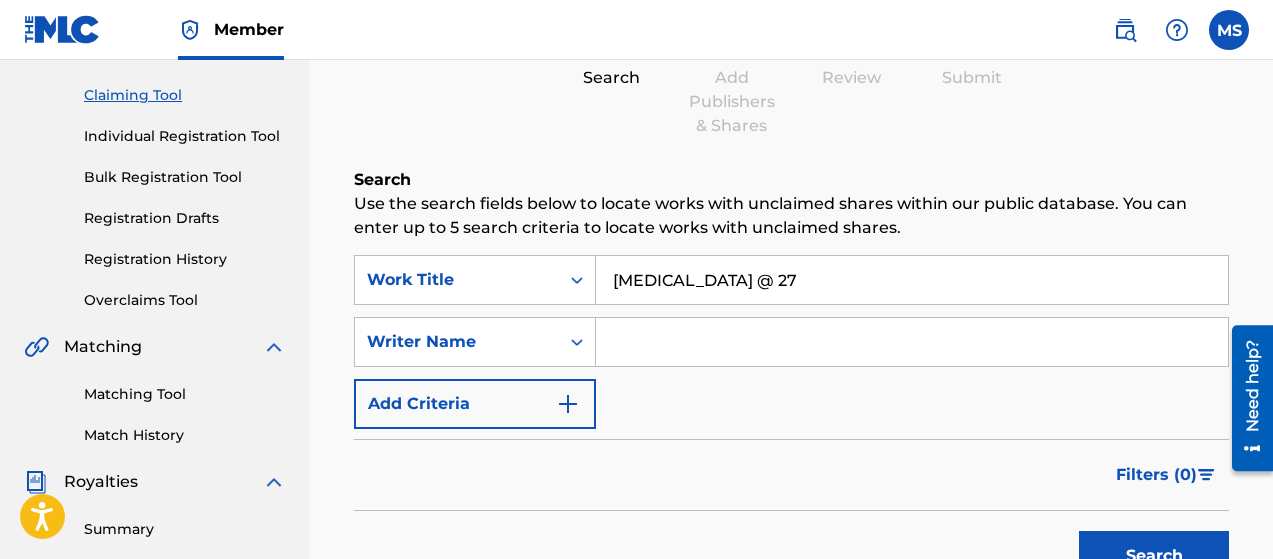 click at bounding box center (912, 342) 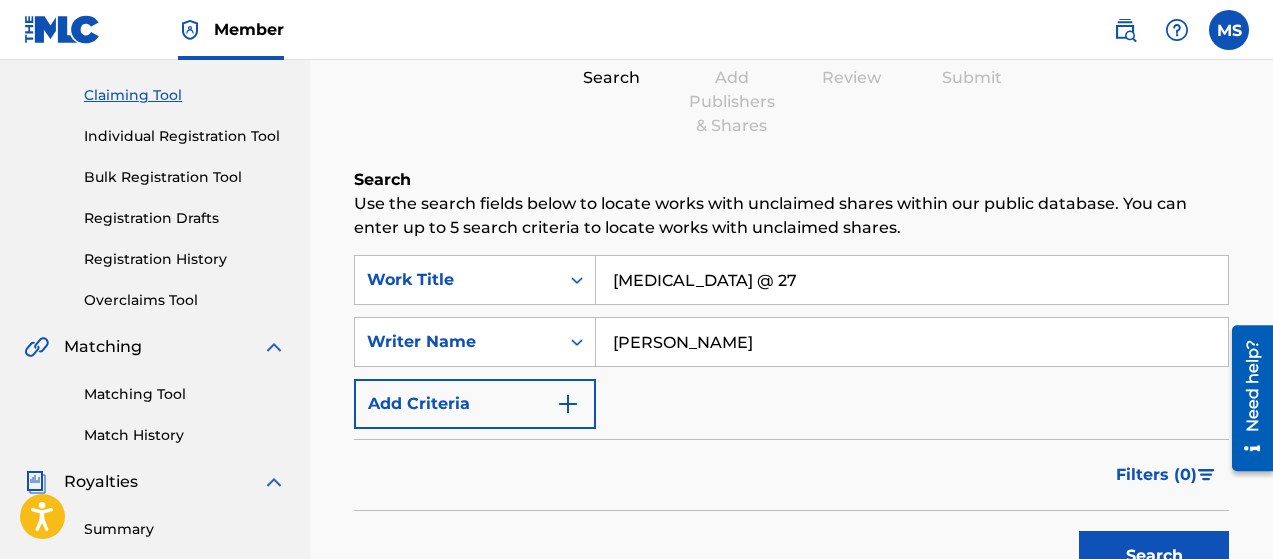 click on "Search" at bounding box center [1154, 556] 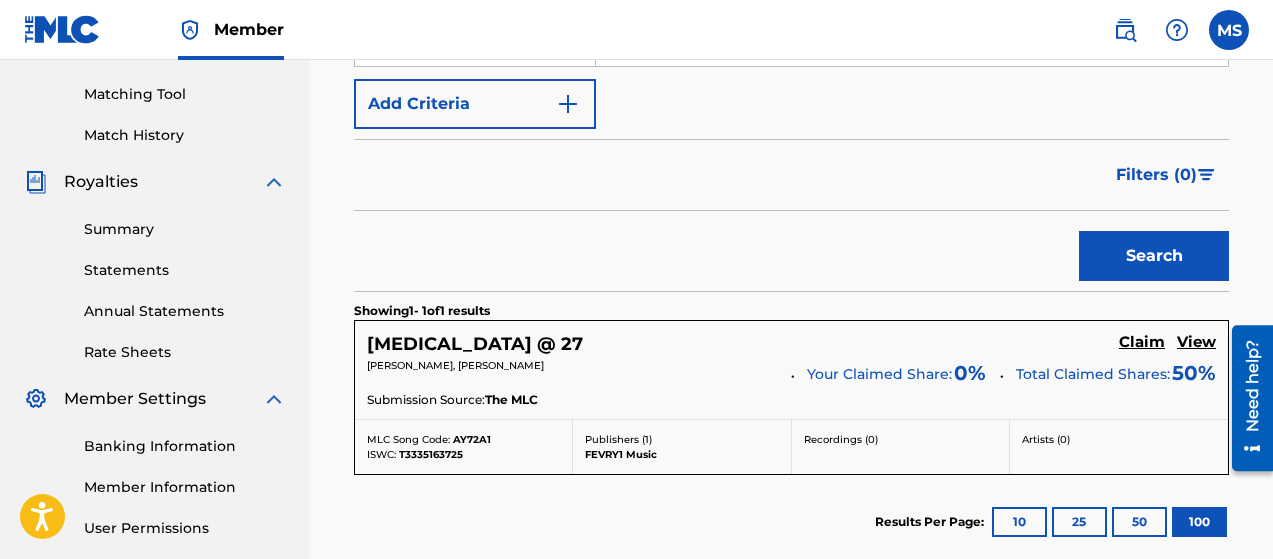 scroll, scrollTop: 499, scrollLeft: 0, axis: vertical 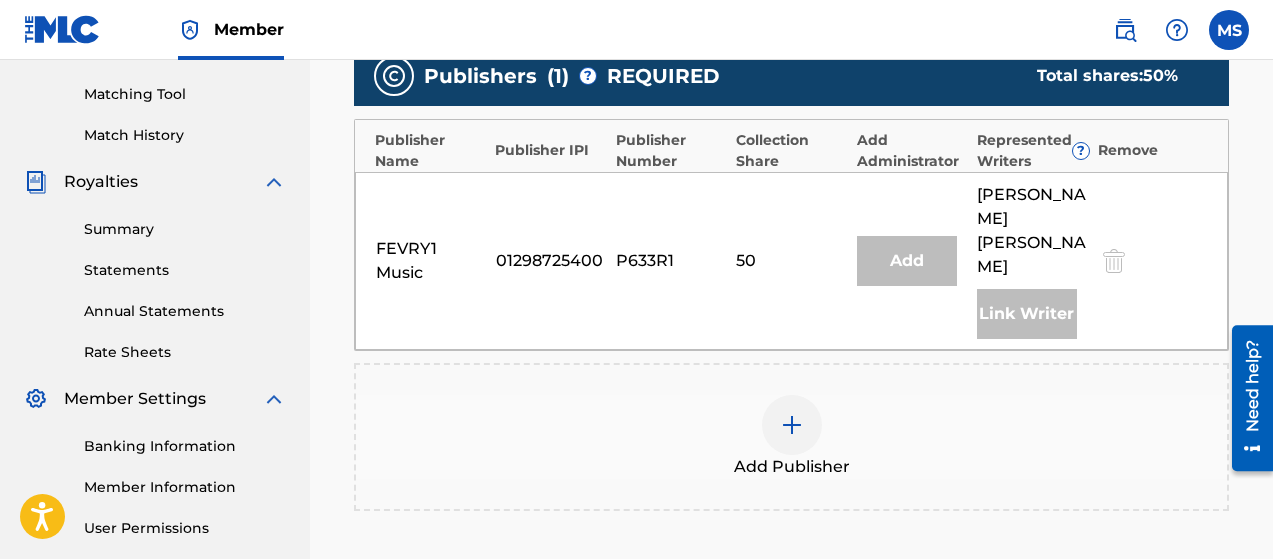 click at bounding box center [792, 425] 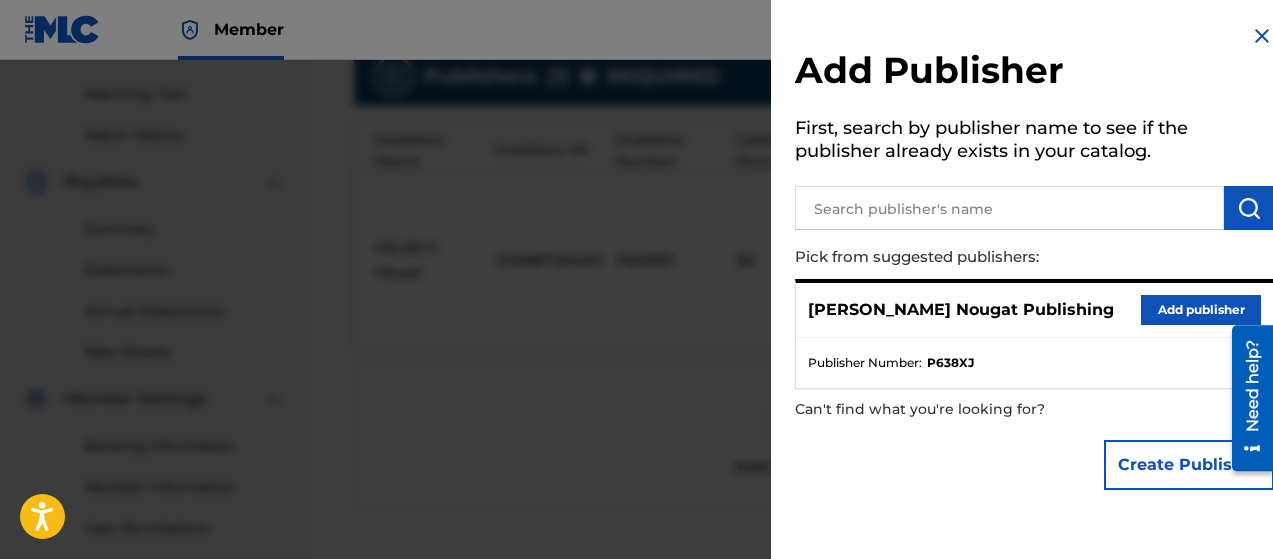 click on "Add publisher" at bounding box center (1201, 310) 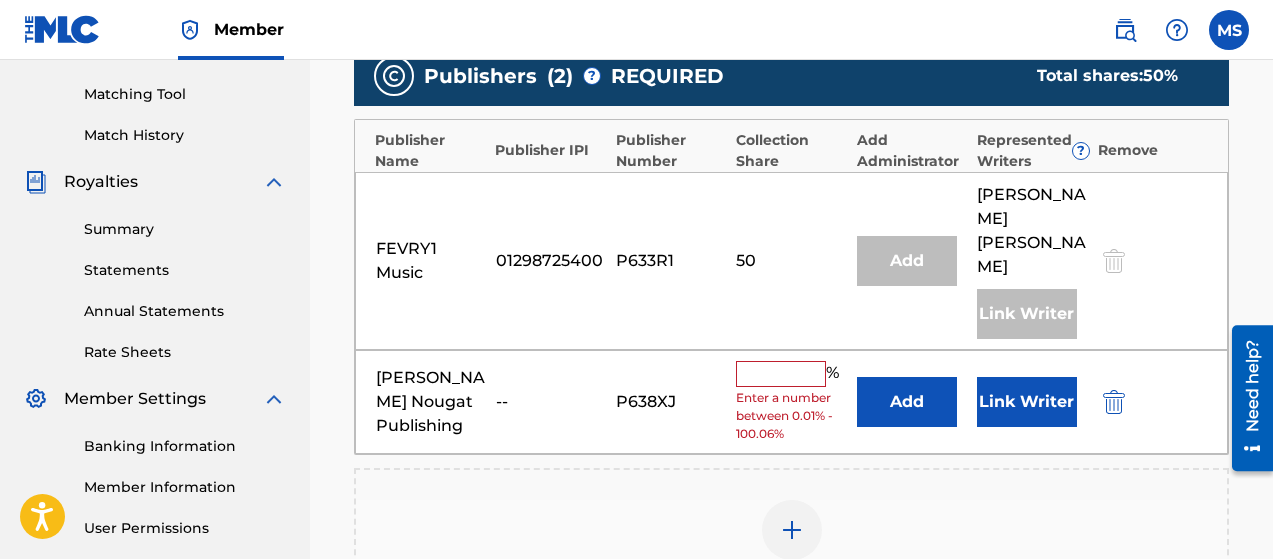 click at bounding box center (781, 374) 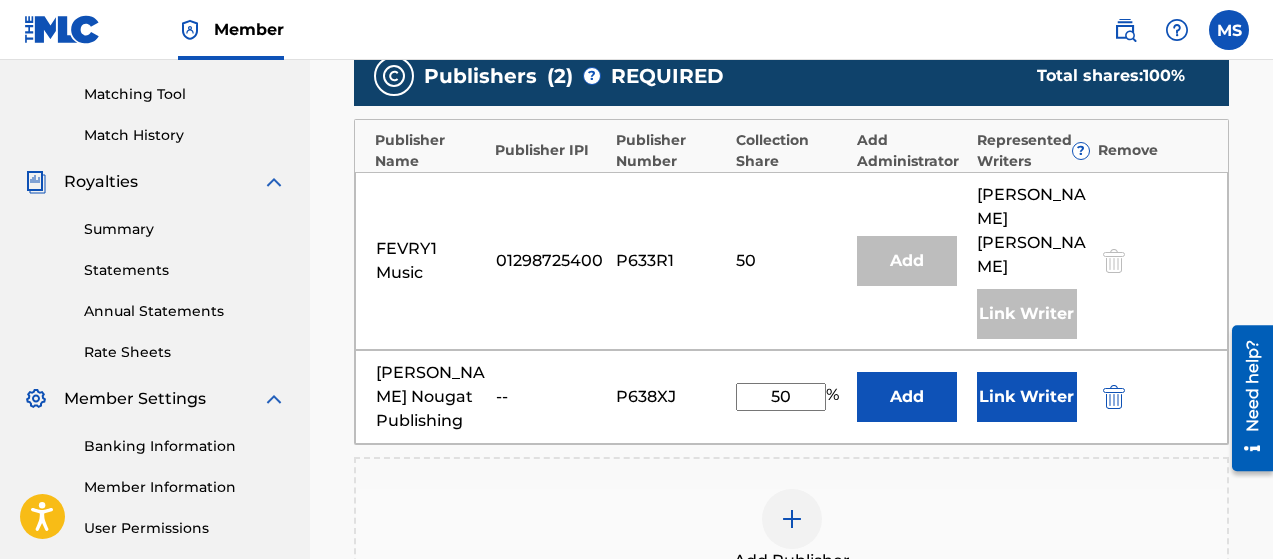 click on "Link Writer" at bounding box center (1027, 397) 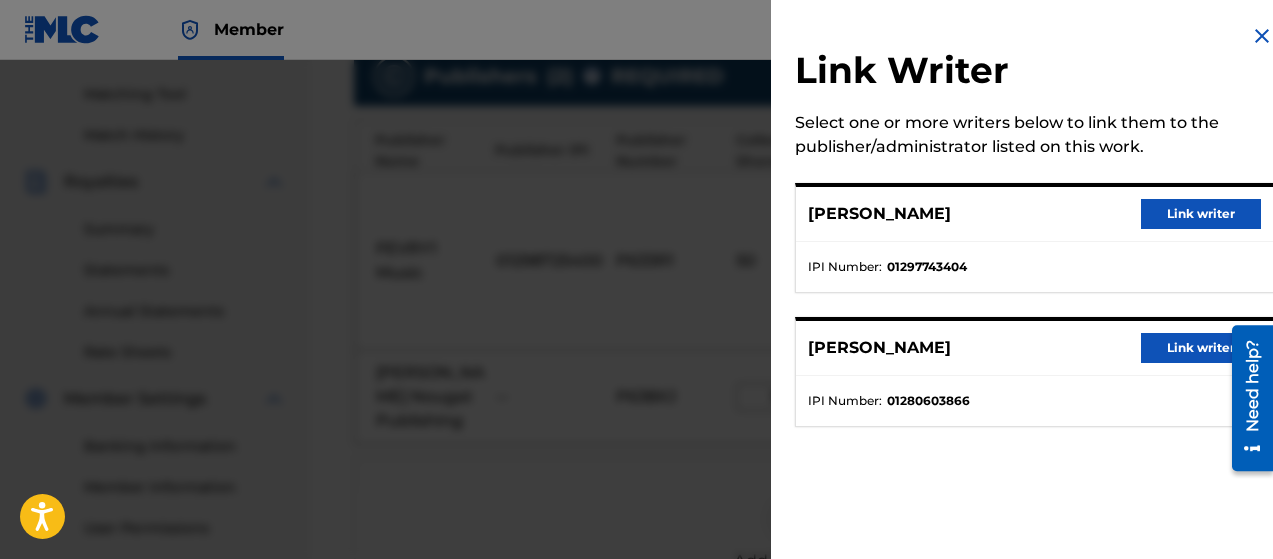 click on "Link writer" at bounding box center (1201, 214) 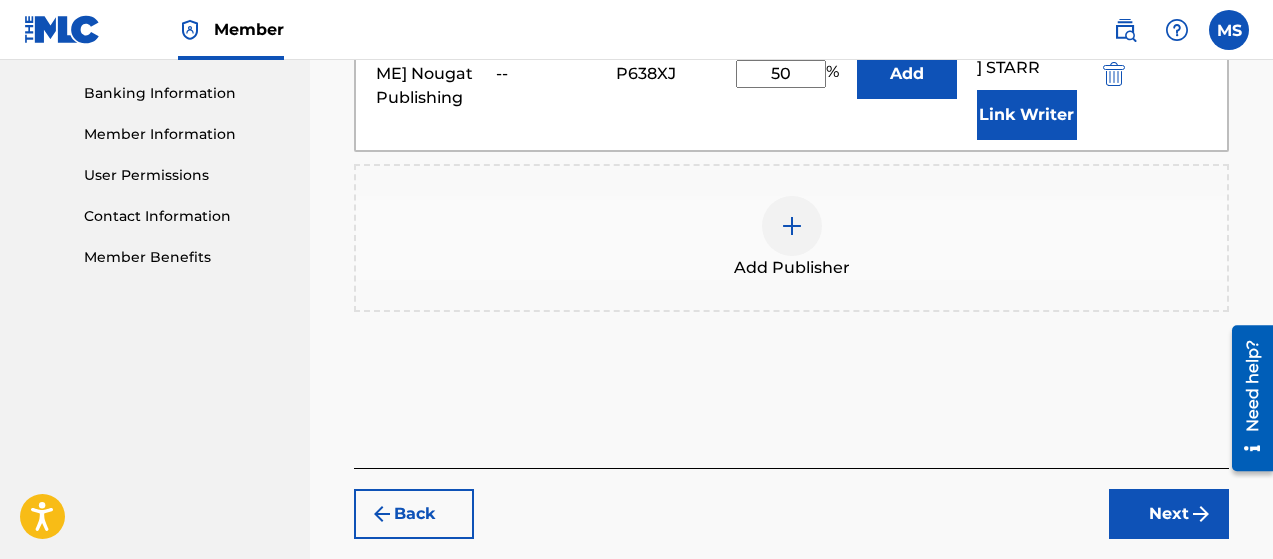 click on "Next" at bounding box center [1169, 514] 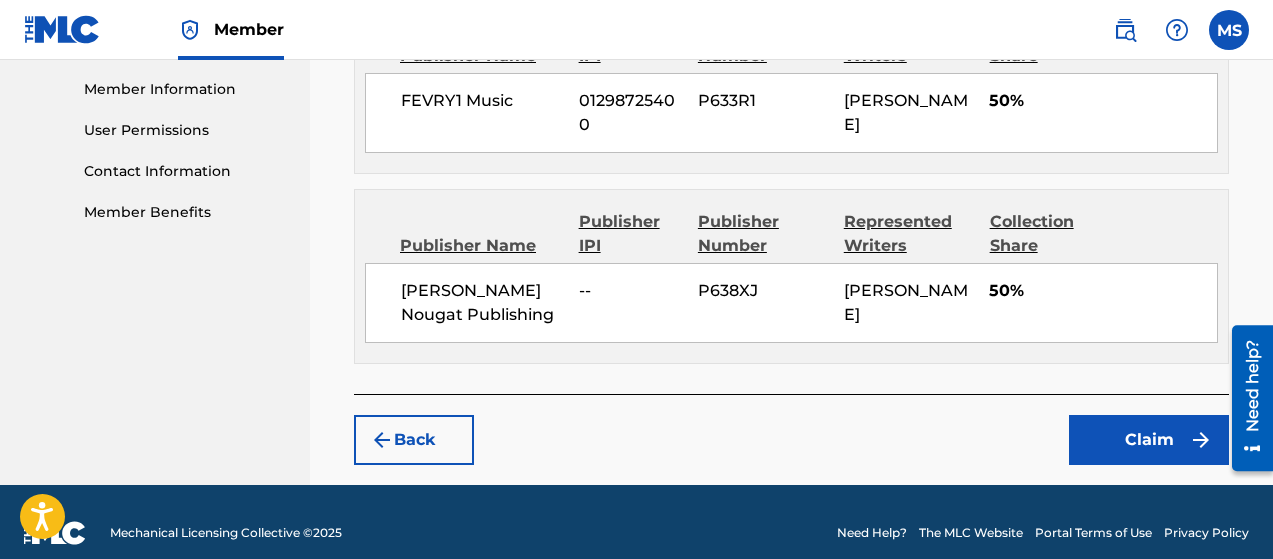 scroll, scrollTop: 915, scrollLeft: 0, axis: vertical 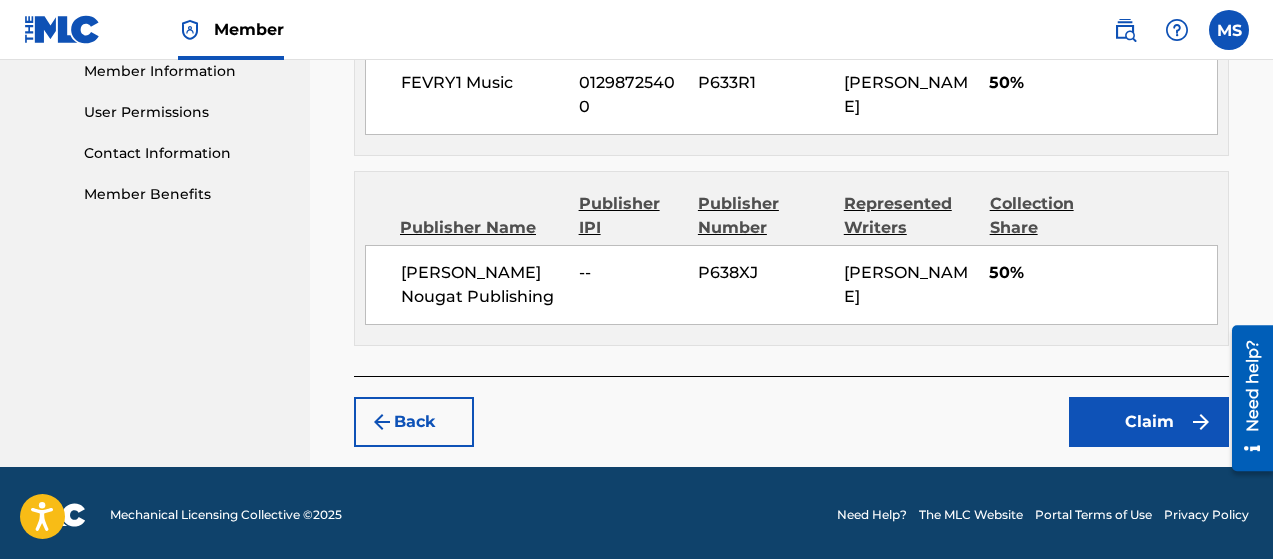 click on "Claim" at bounding box center [1149, 422] 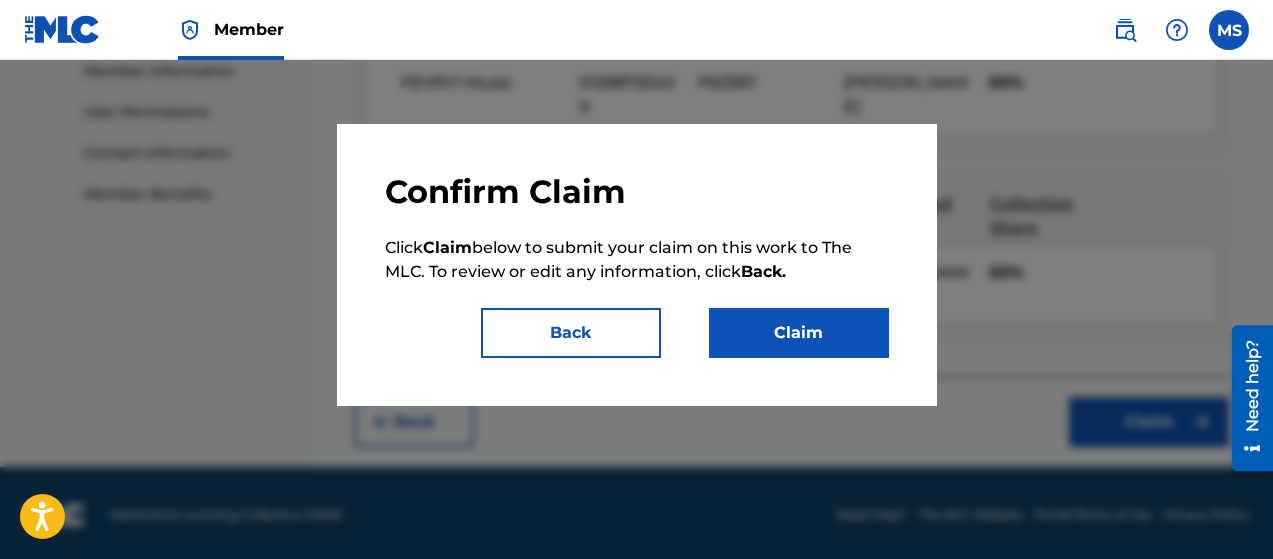 click on "Claim" at bounding box center (799, 333) 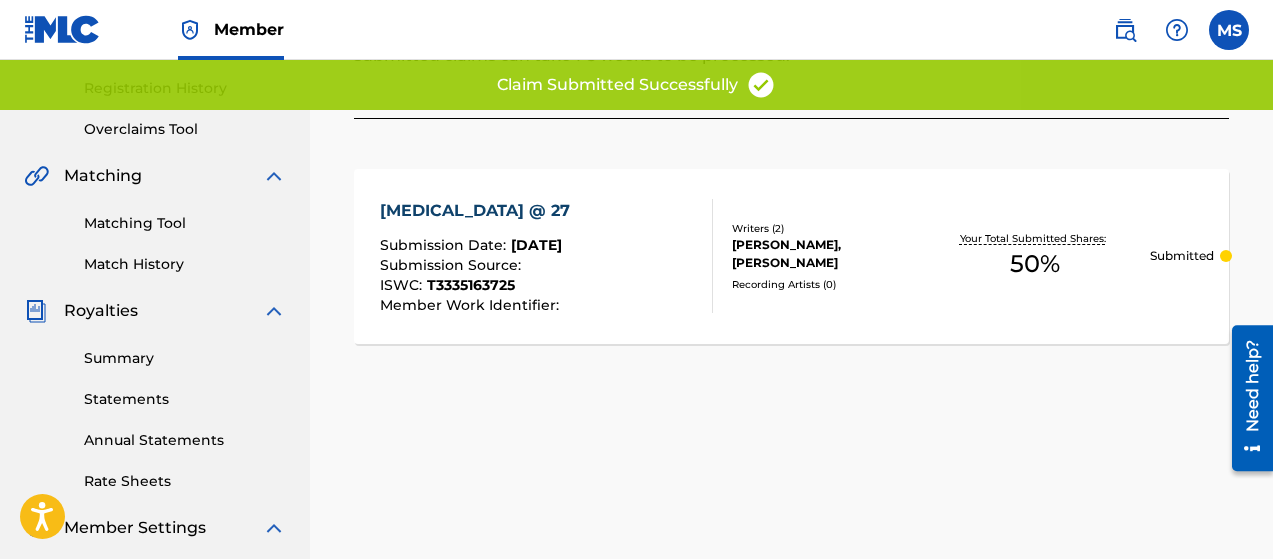 scroll, scrollTop: 0, scrollLeft: 0, axis: both 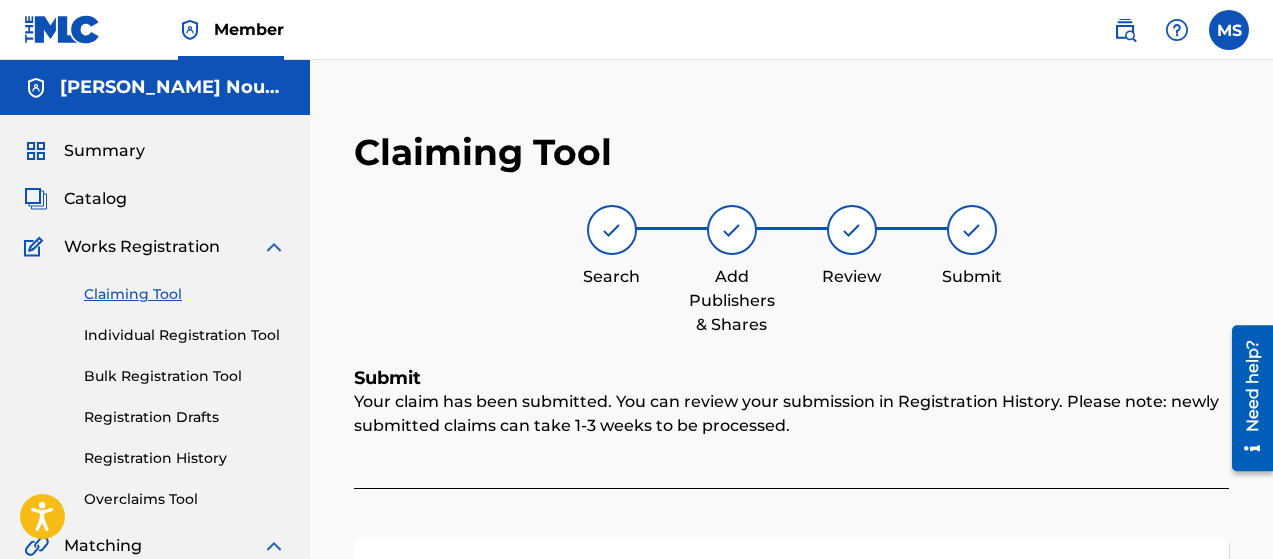 drag, startPoint x: 134, startPoint y: 287, endPoint x: 262, endPoint y: 323, distance: 132.96616 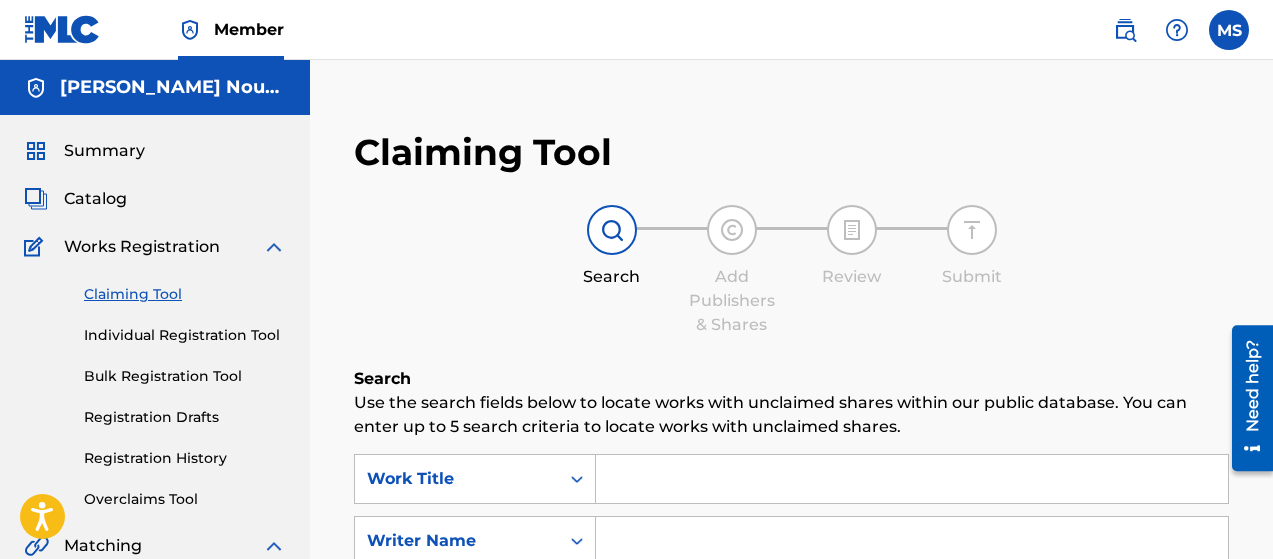 click at bounding box center [912, 479] 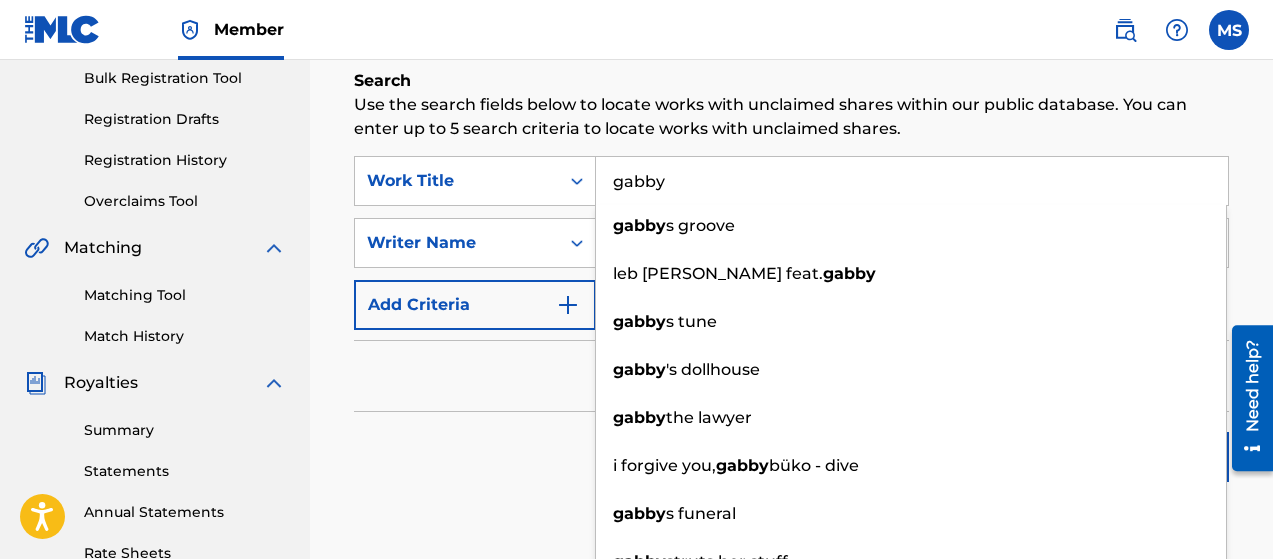 type on "gabby" 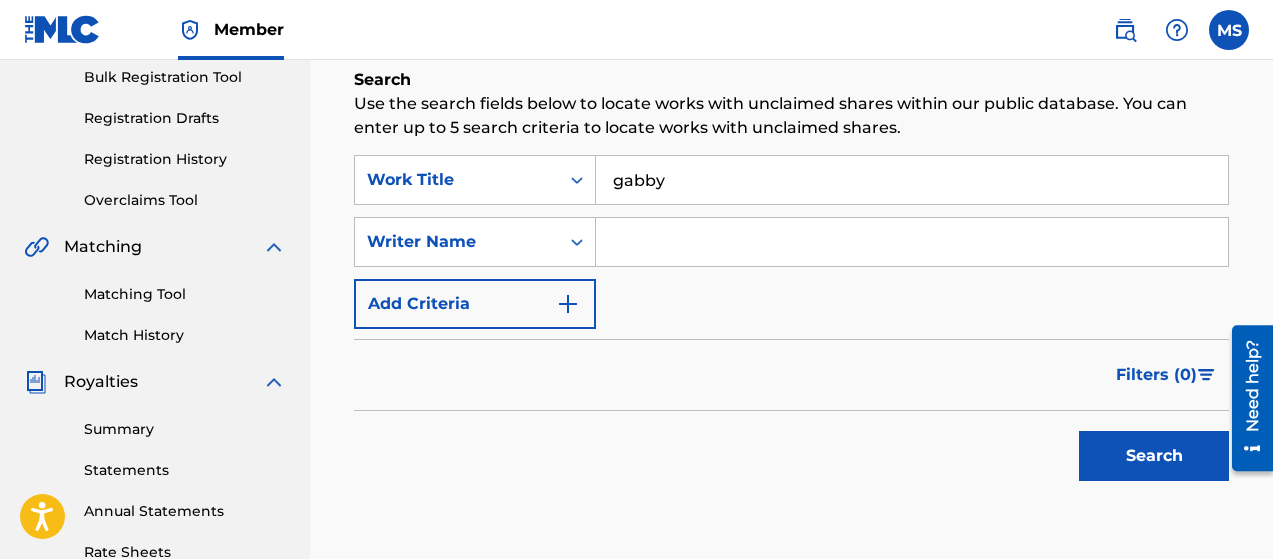 click on "Search" at bounding box center [791, 451] 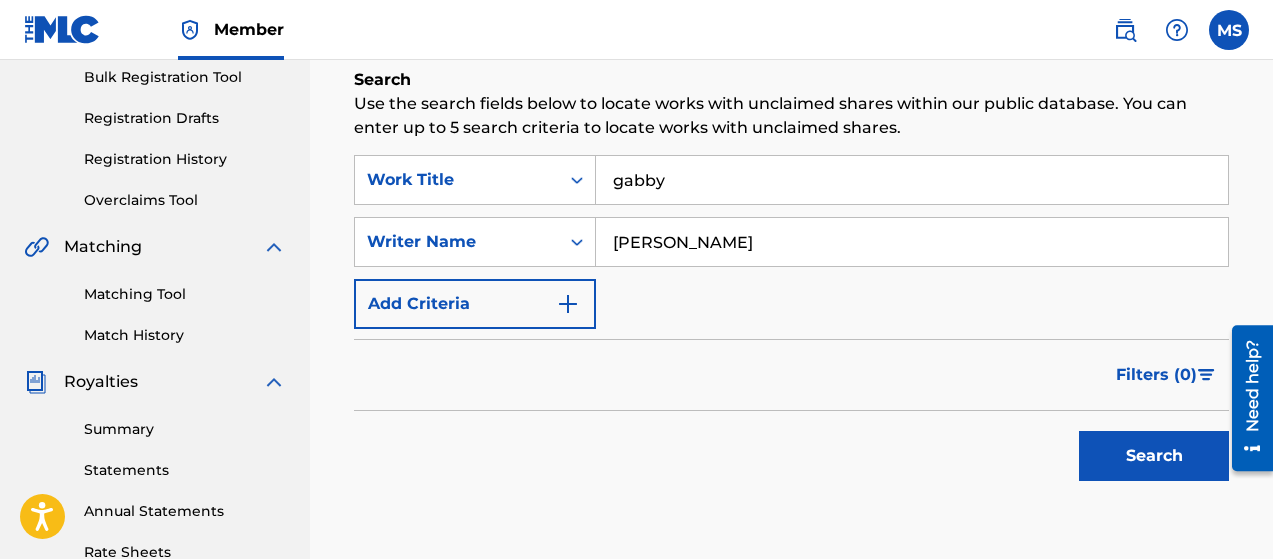 click on "Search" at bounding box center (1154, 456) 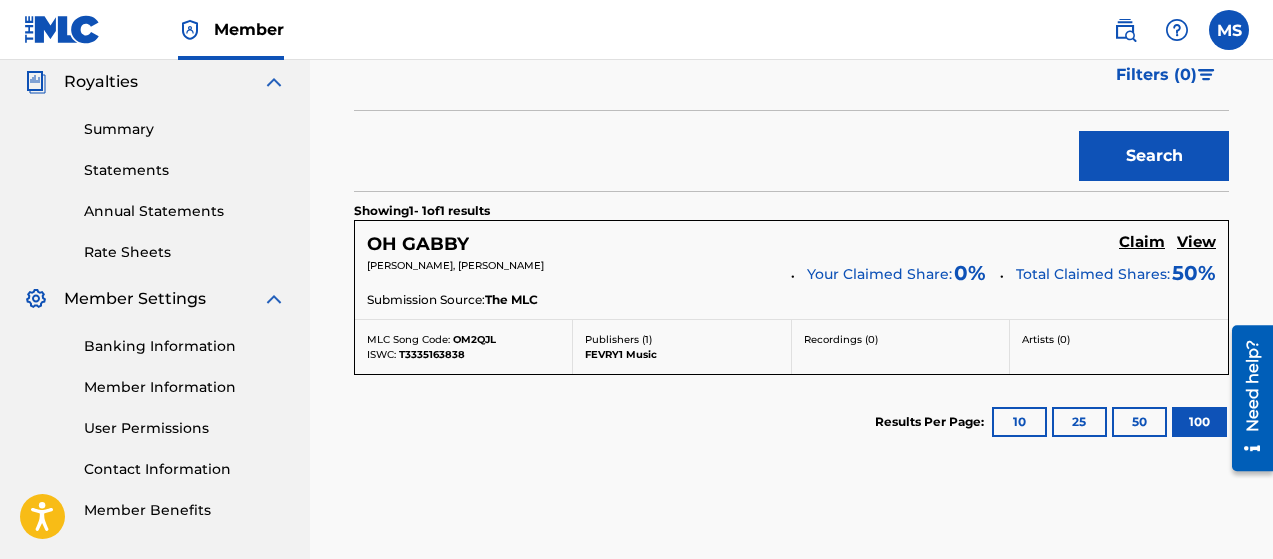 scroll, scrollTop: 599, scrollLeft: 0, axis: vertical 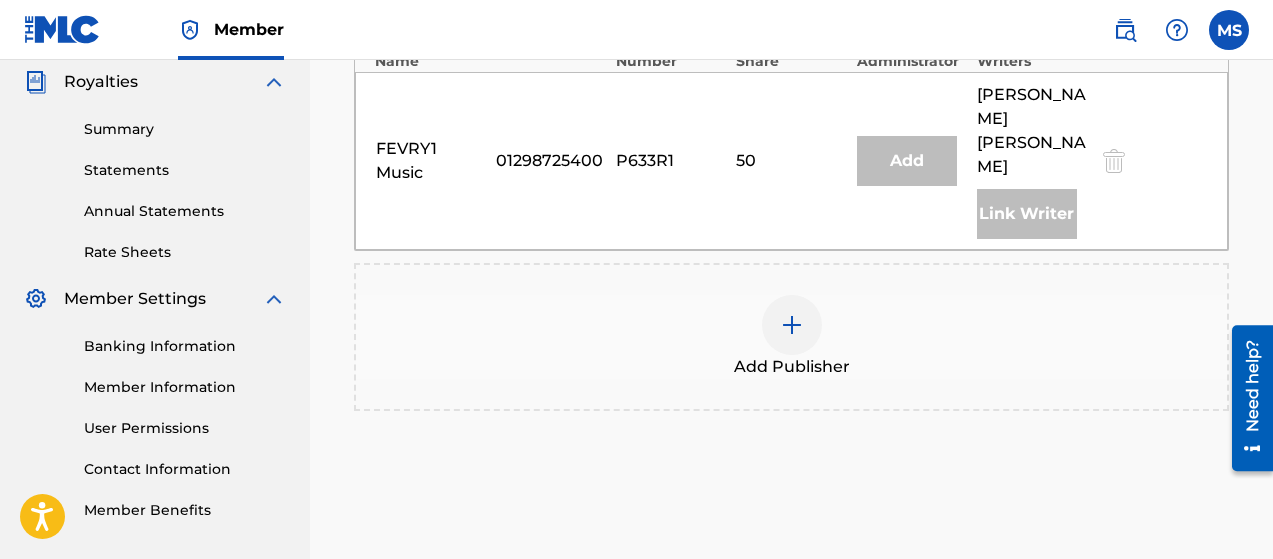 click at bounding box center (792, 325) 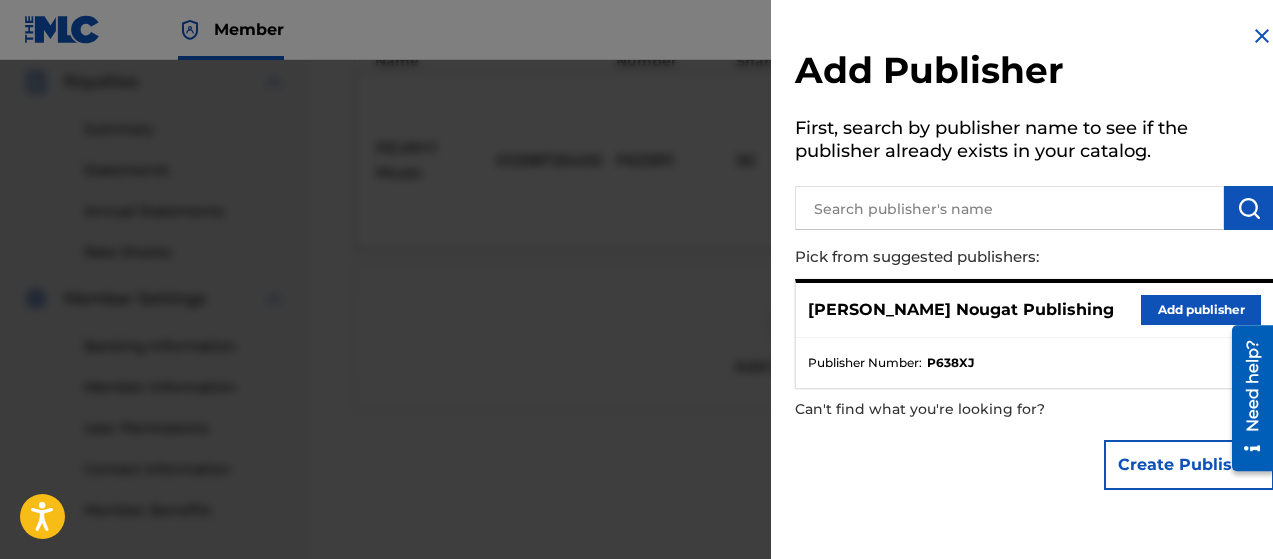 click on "Add publisher" at bounding box center [1201, 310] 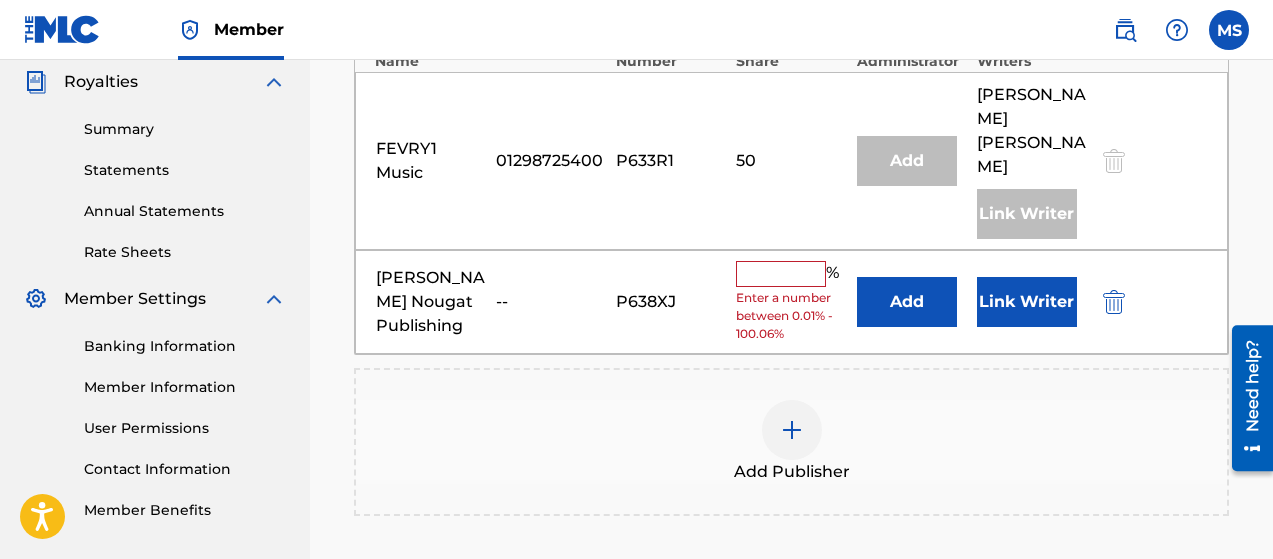 click at bounding box center [781, 274] 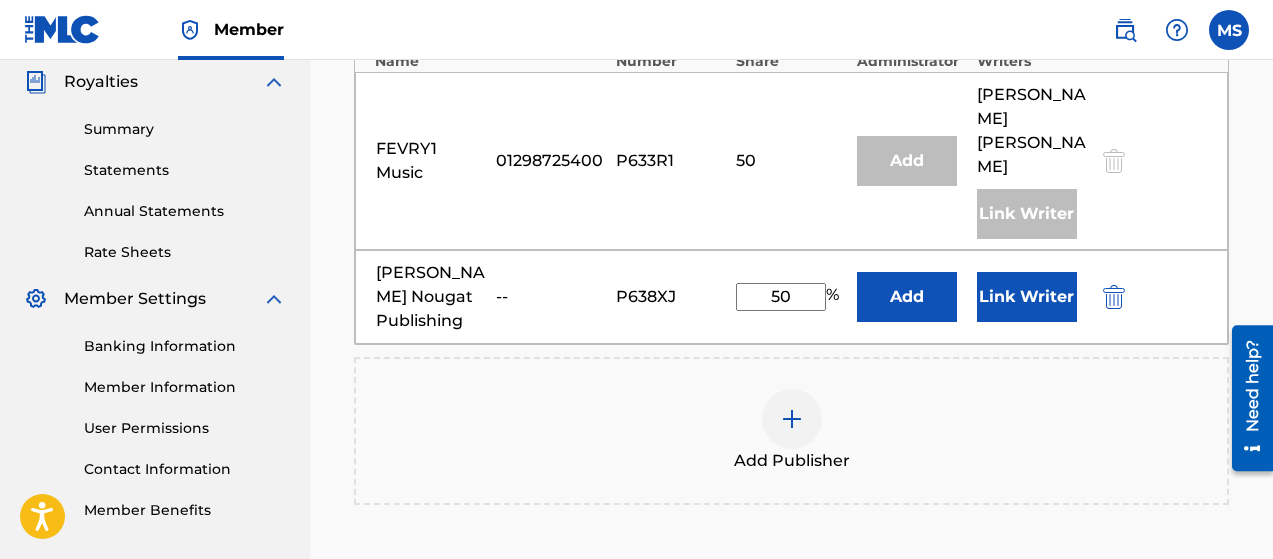 click on "Link Writer" at bounding box center [1027, 297] 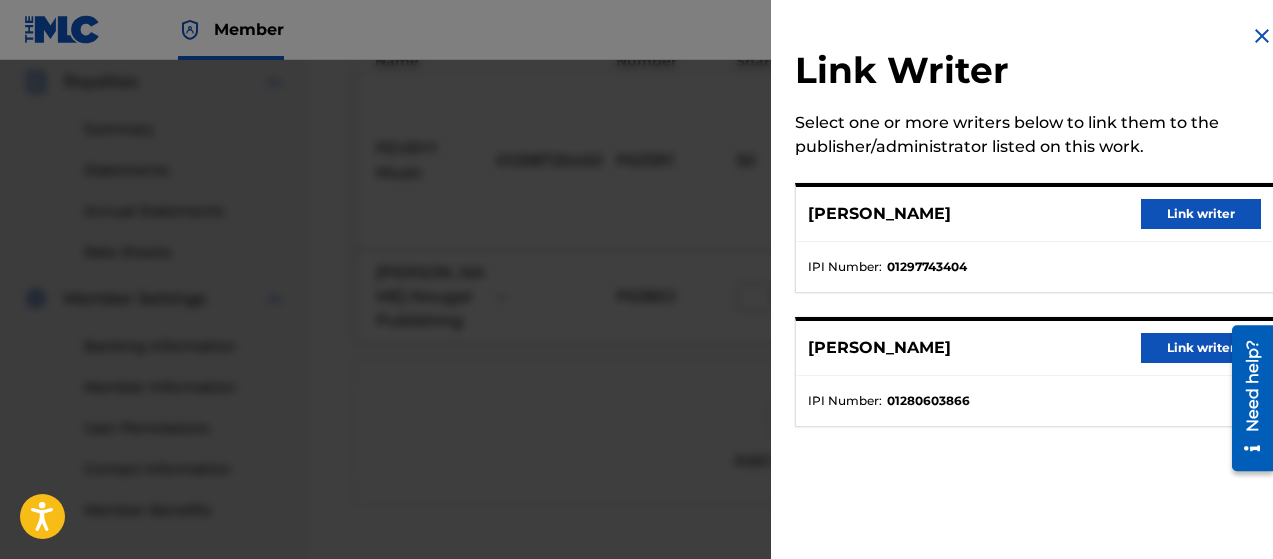 click on "Link writer" at bounding box center (1201, 214) 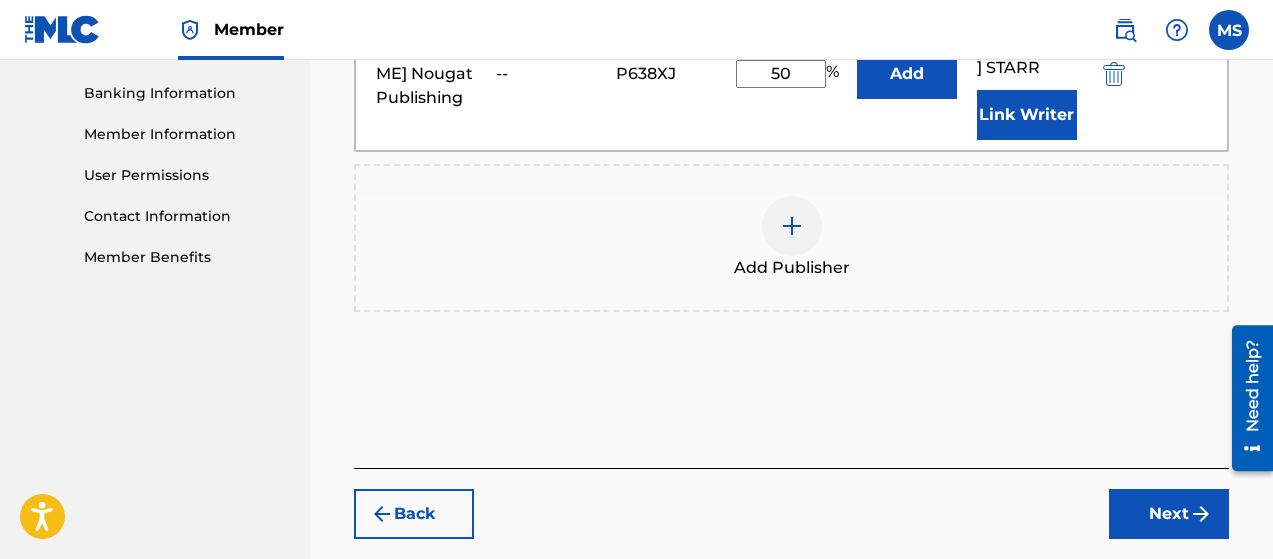 click on "Next" at bounding box center (1169, 514) 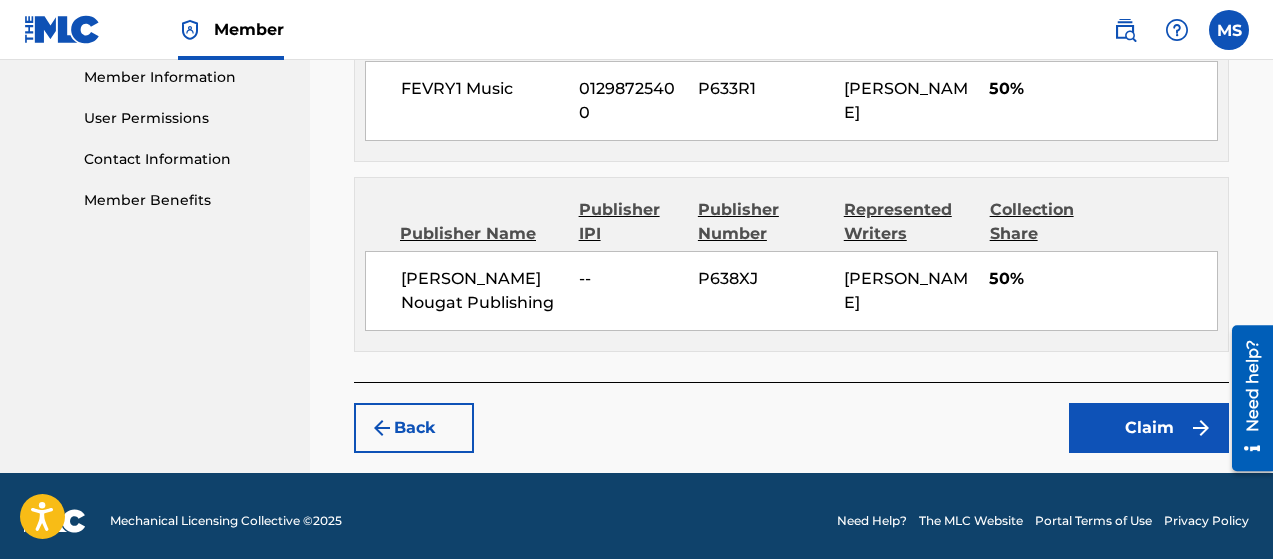scroll, scrollTop: 915, scrollLeft: 0, axis: vertical 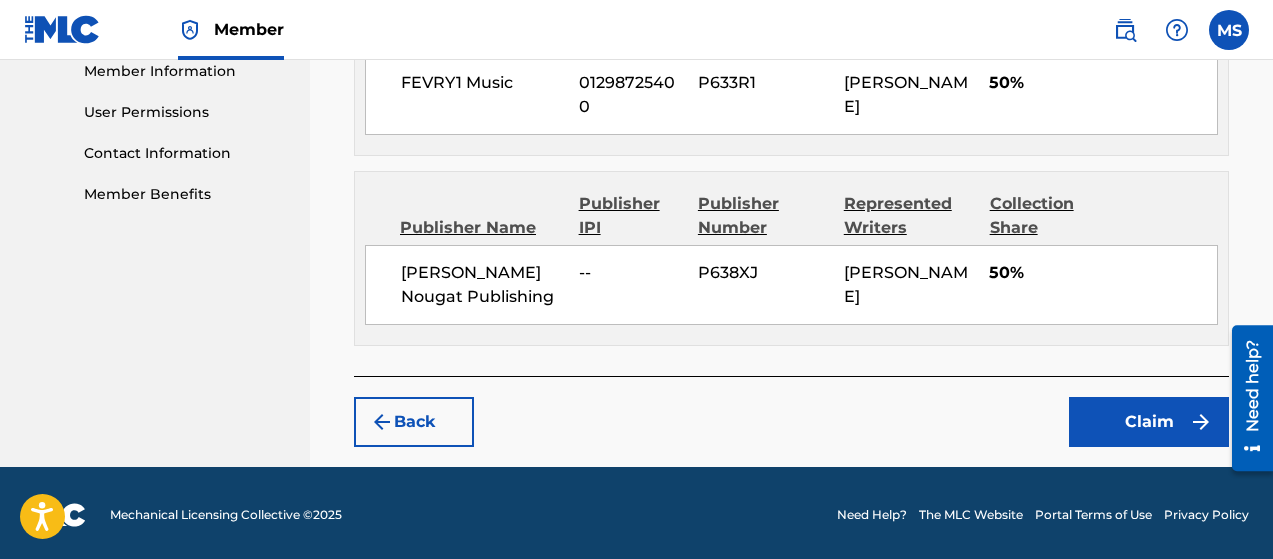 click on "Claim" at bounding box center [1149, 422] 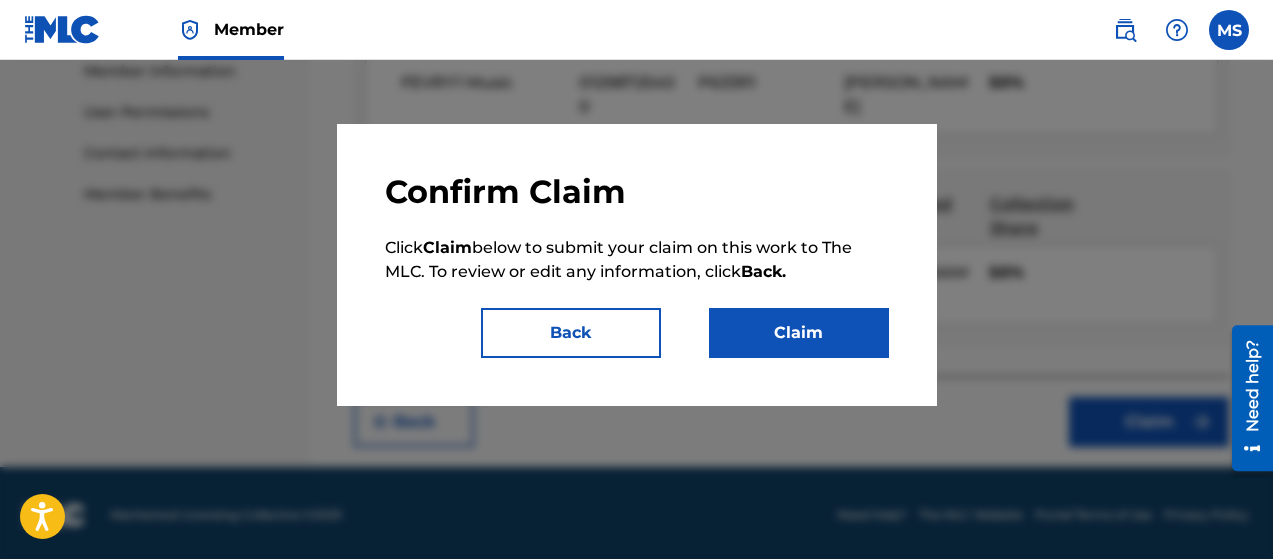 click on "Claim" at bounding box center (799, 333) 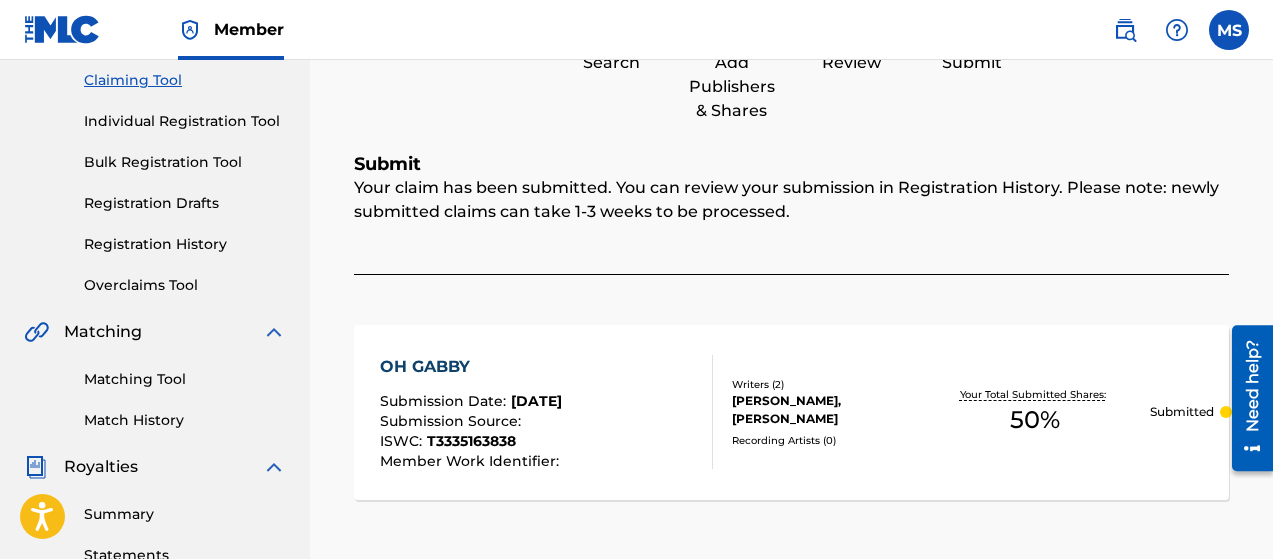 scroll, scrollTop: 0, scrollLeft: 0, axis: both 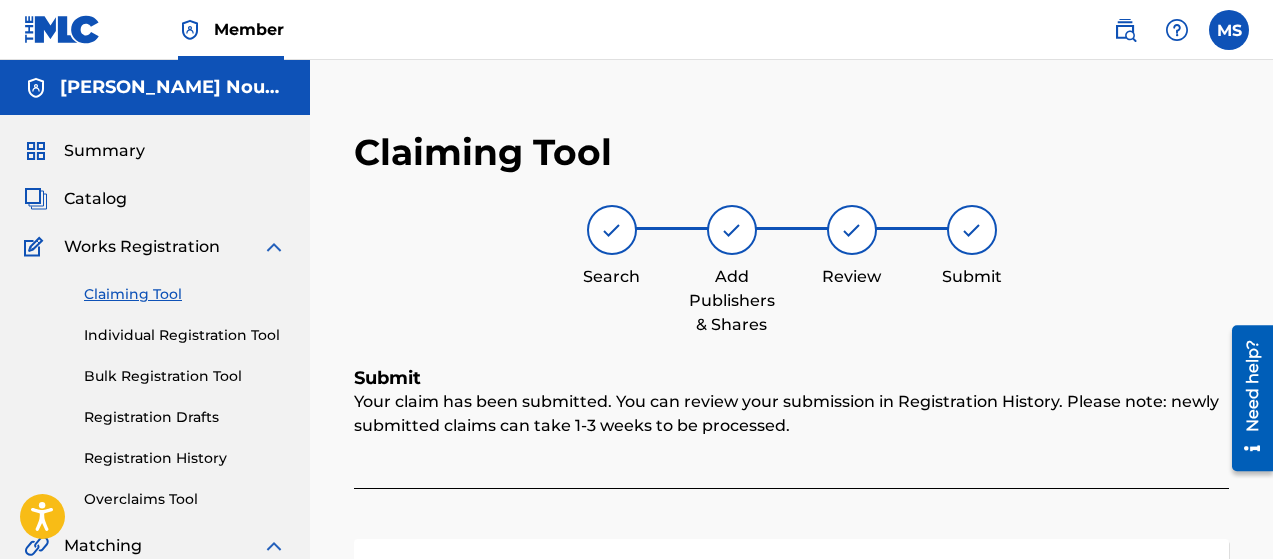 click on "Claiming Tool" at bounding box center (185, 294) 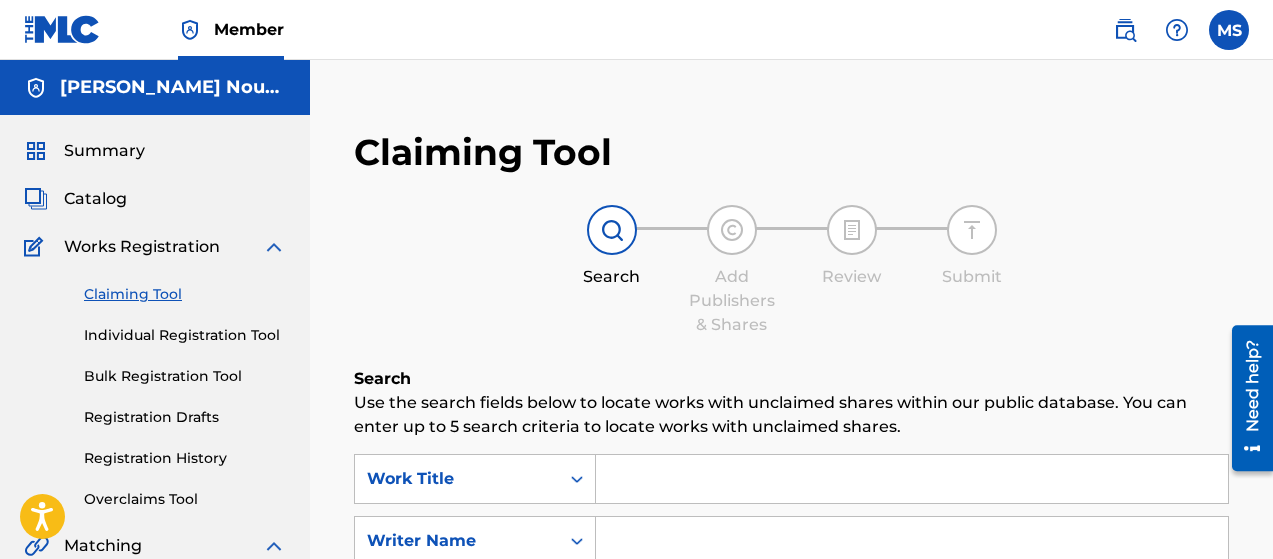 click at bounding box center (912, 479) 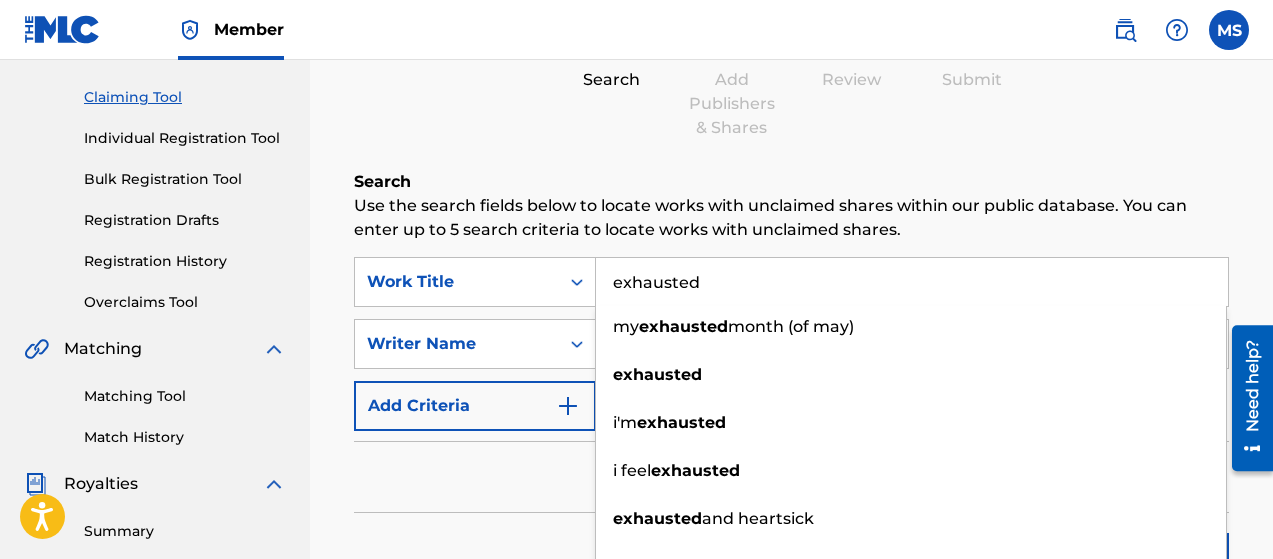 scroll, scrollTop: 199, scrollLeft: 0, axis: vertical 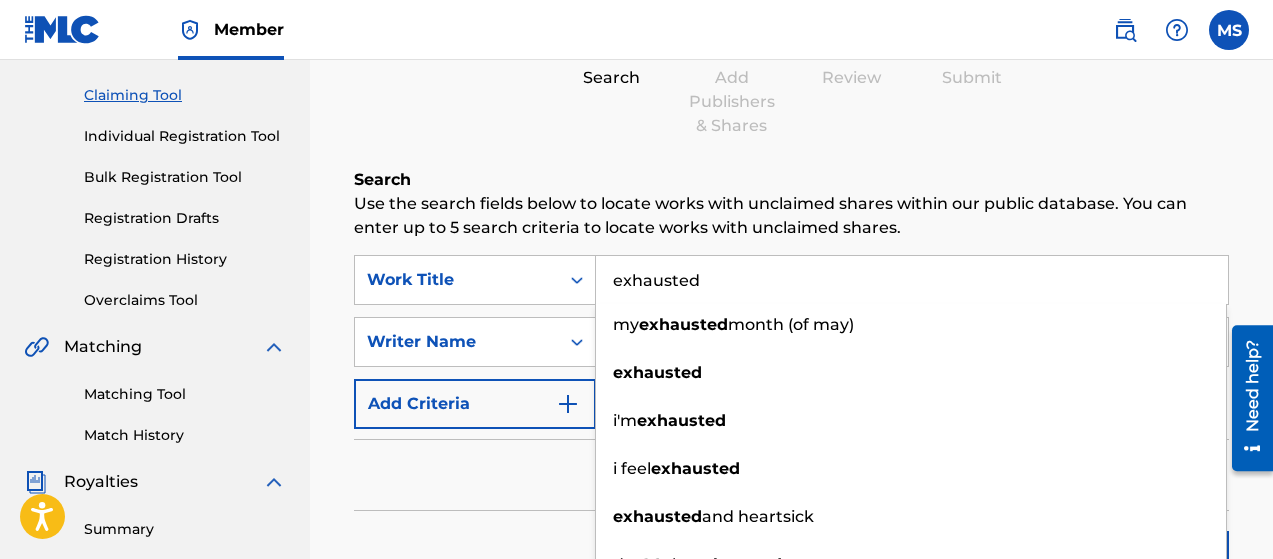 type on "exhausted" 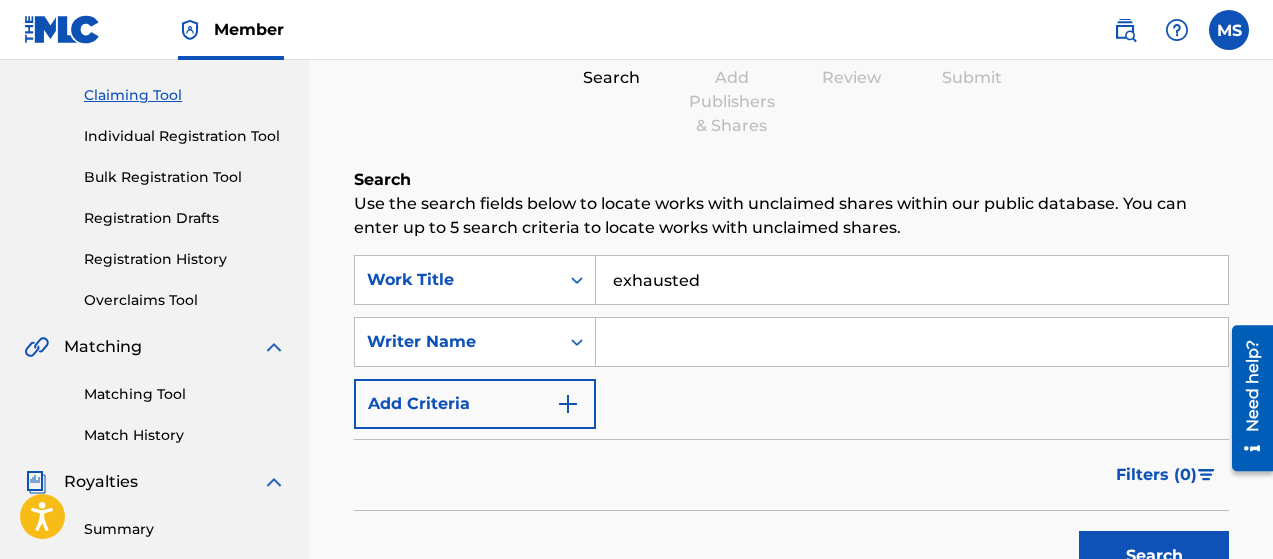 click on "Filters ( 0 )" at bounding box center (791, 475) 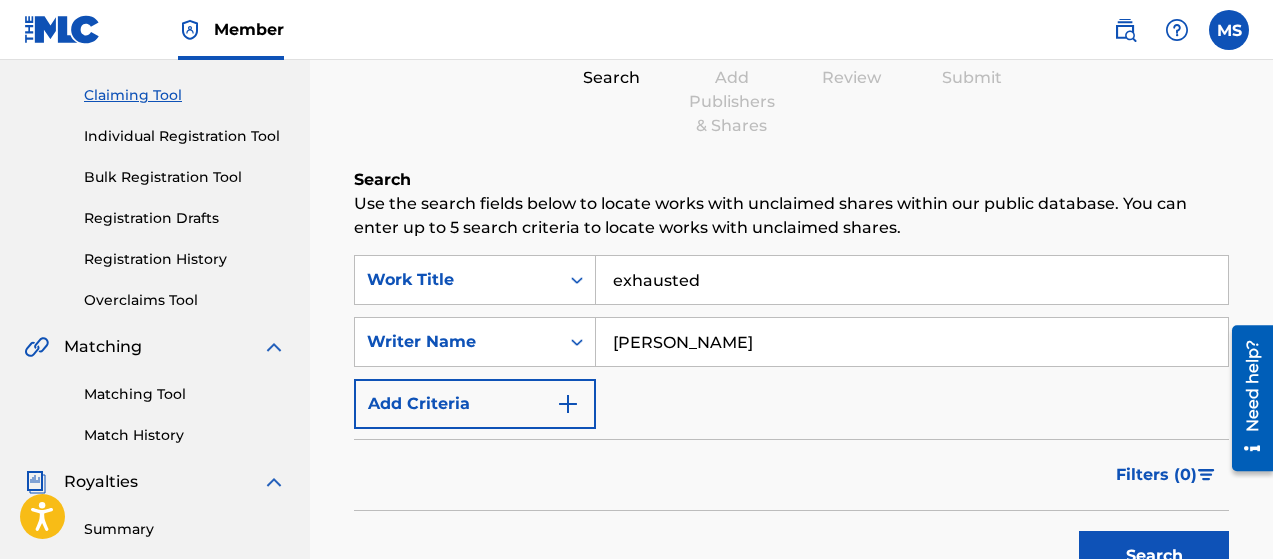 click on "Search" at bounding box center [1154, 556] 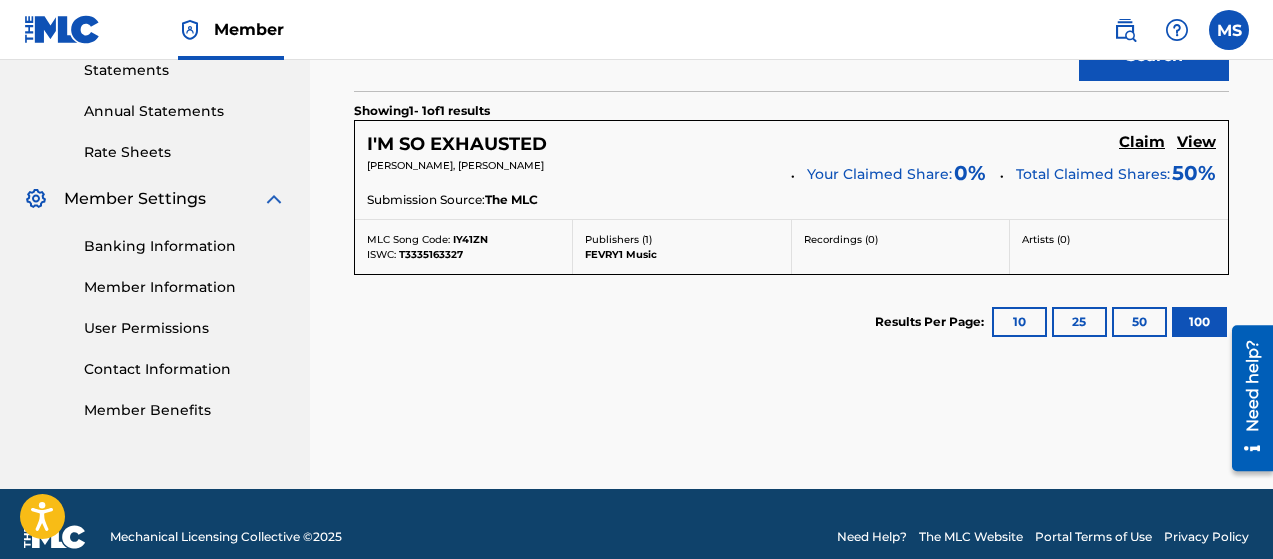 scroll, scrollTop: 699, scrollLeft: 0, axis: vertical 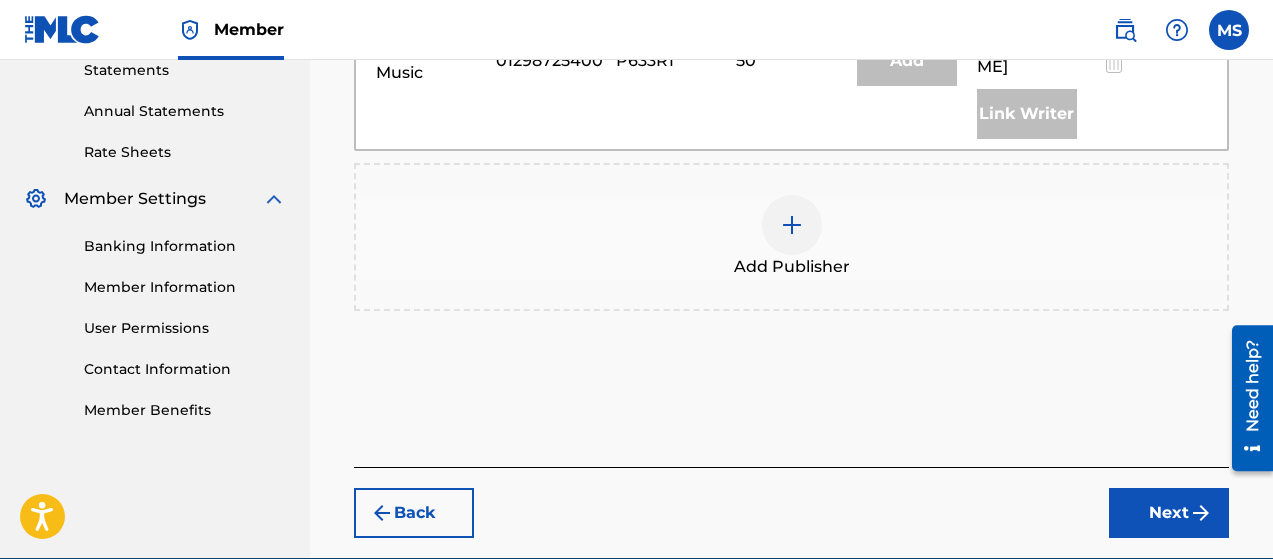click at bounding box center (792, 225) 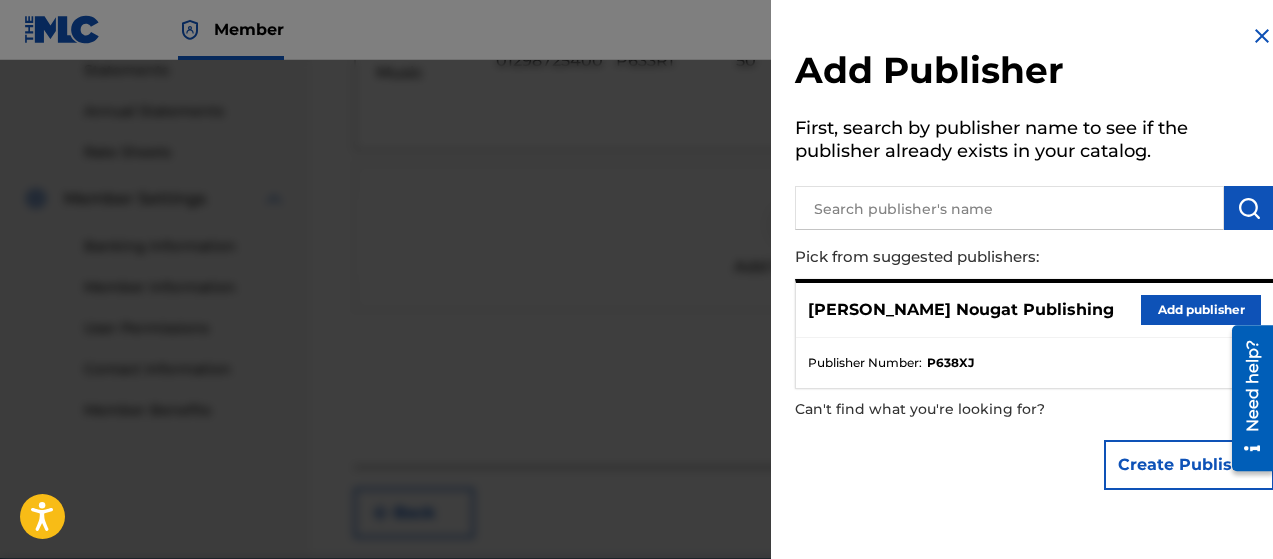 click on "Add publisher" at bounding box center (1201, 310) 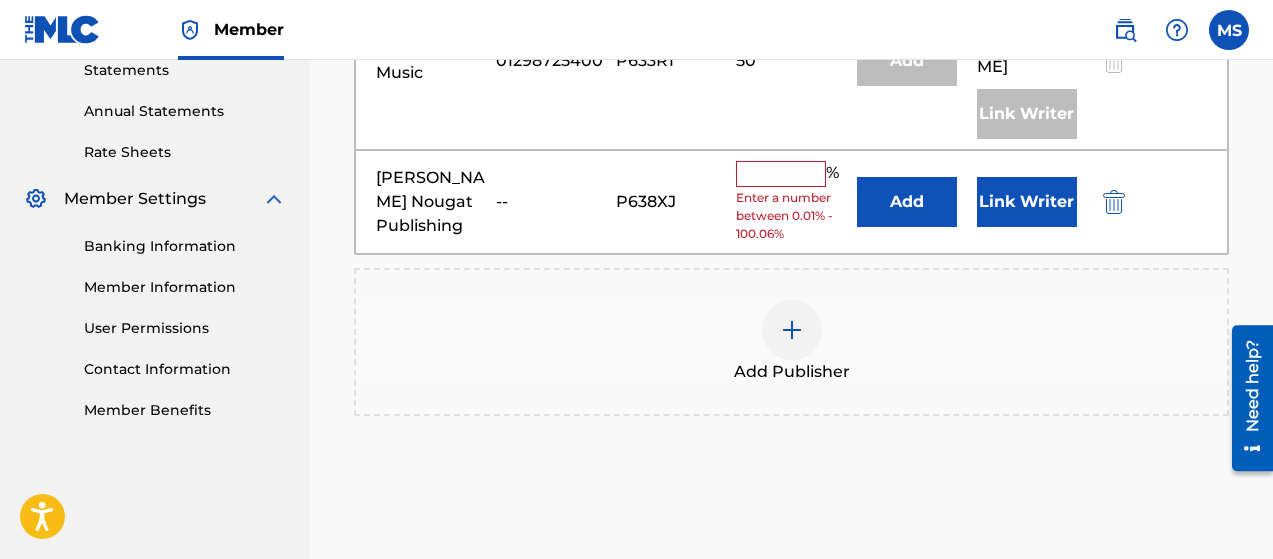 click at bounding box center (781, 174) 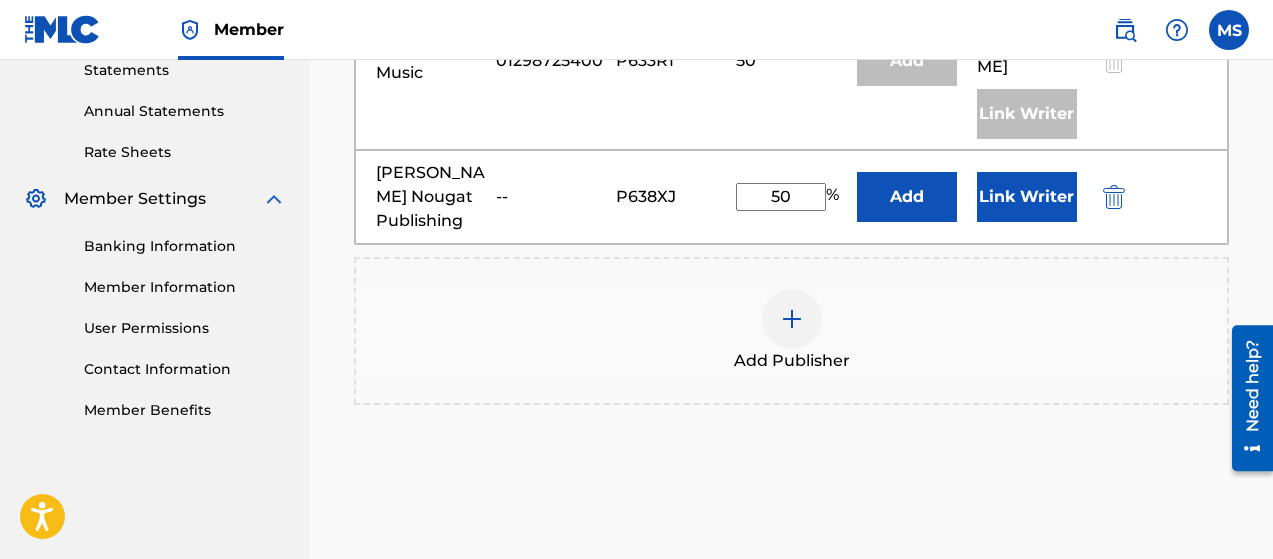 click on "Link Writer" at bounding box center (1027, 197) 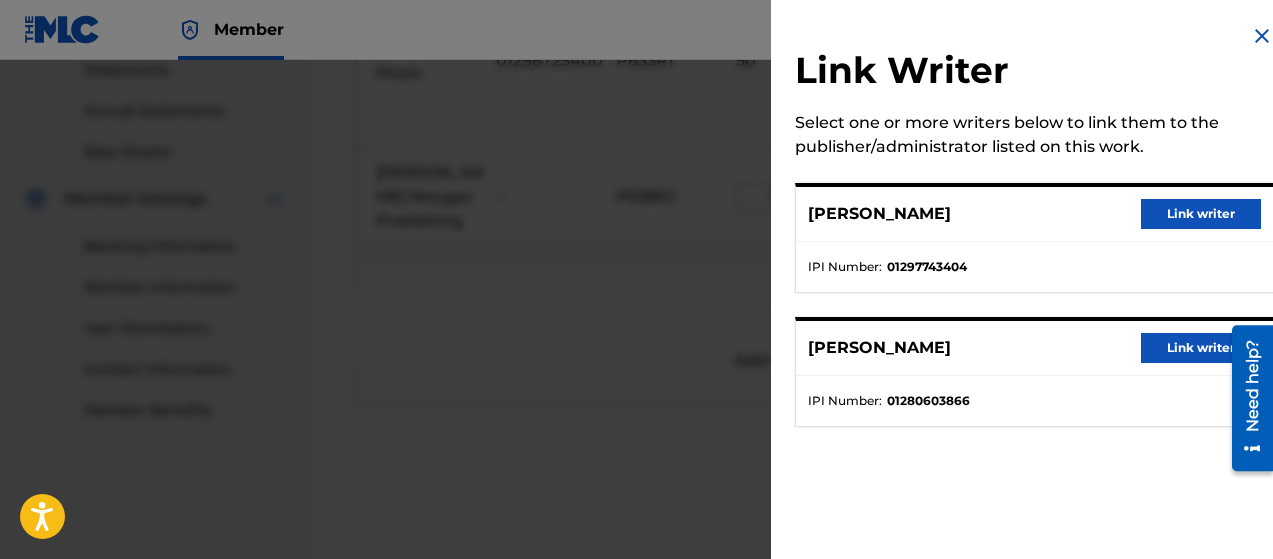 click on "Link writer" at bounding box center (1201, 214) 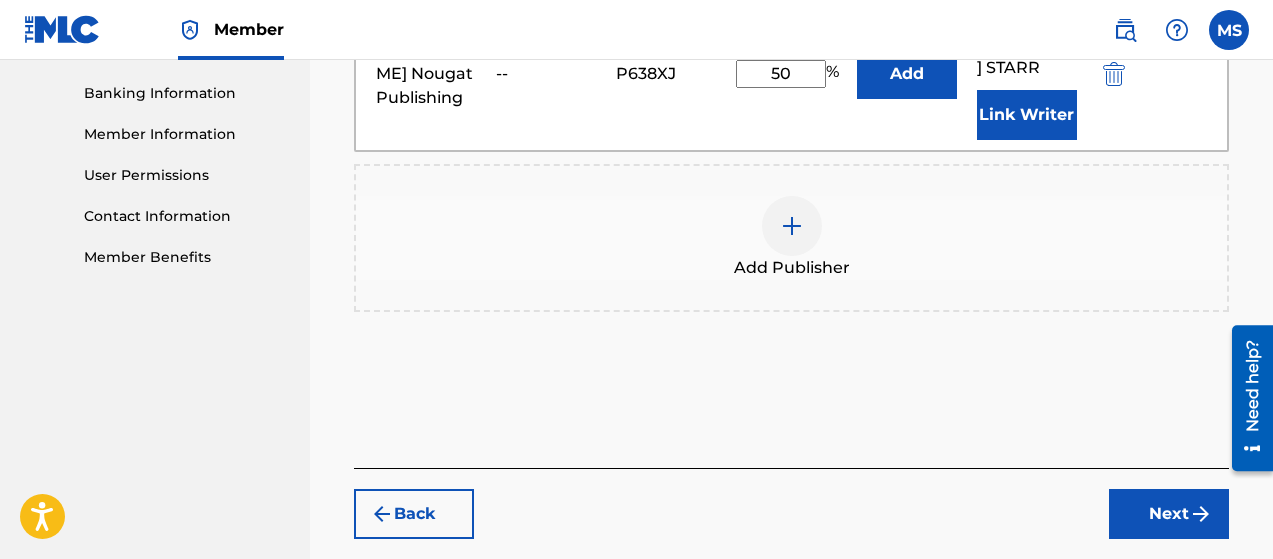 click on "Next" at bounding box center [1169, 514] 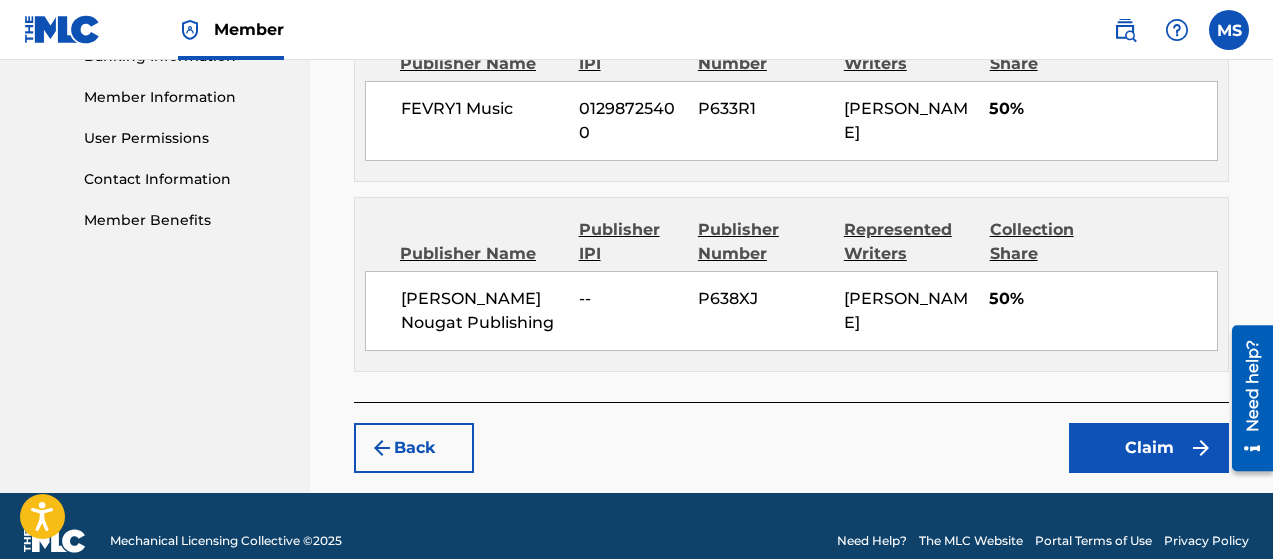 scroll, scrollTop: 889, scrollLeft: 0, axis: vertical 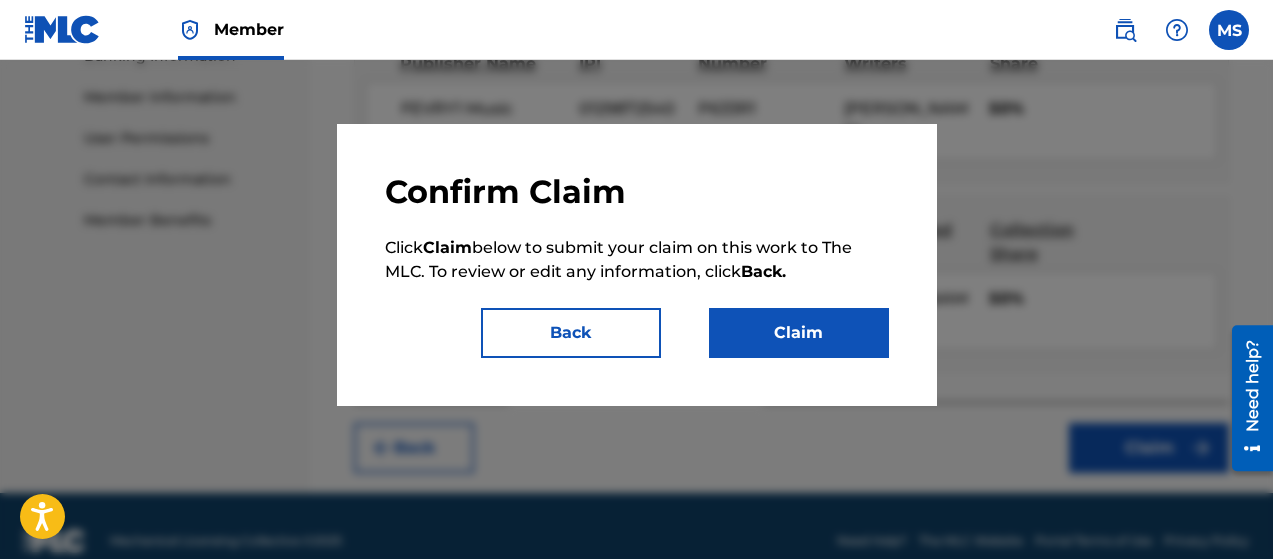 click on "Claim" at bounding box center (799, 333) 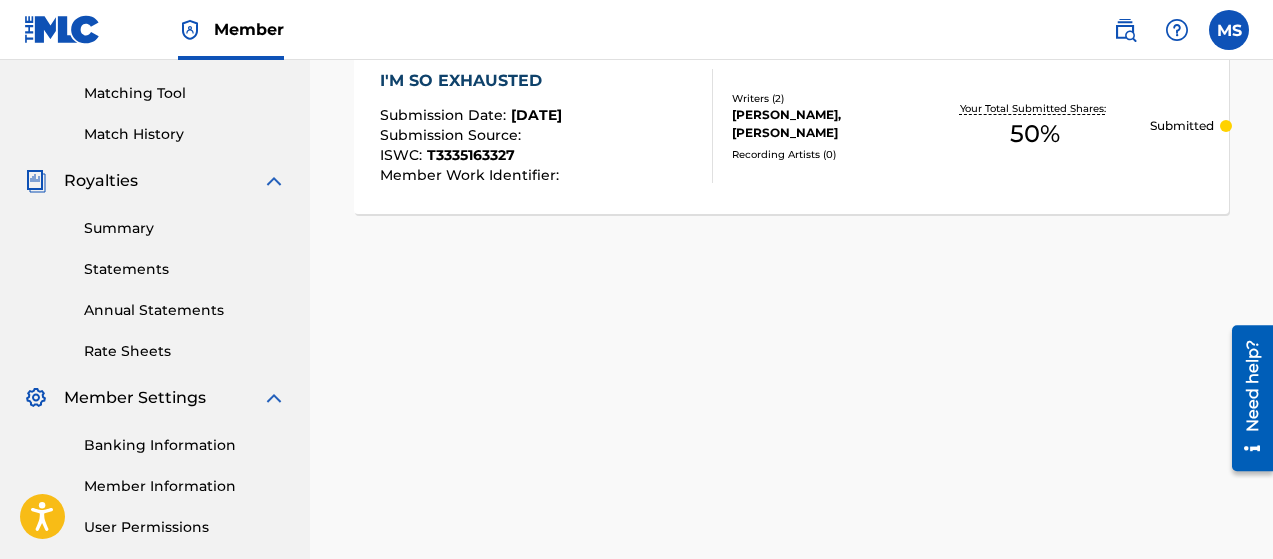 scroll, scrollTop: 0, scrollLeft: 0, axis: both 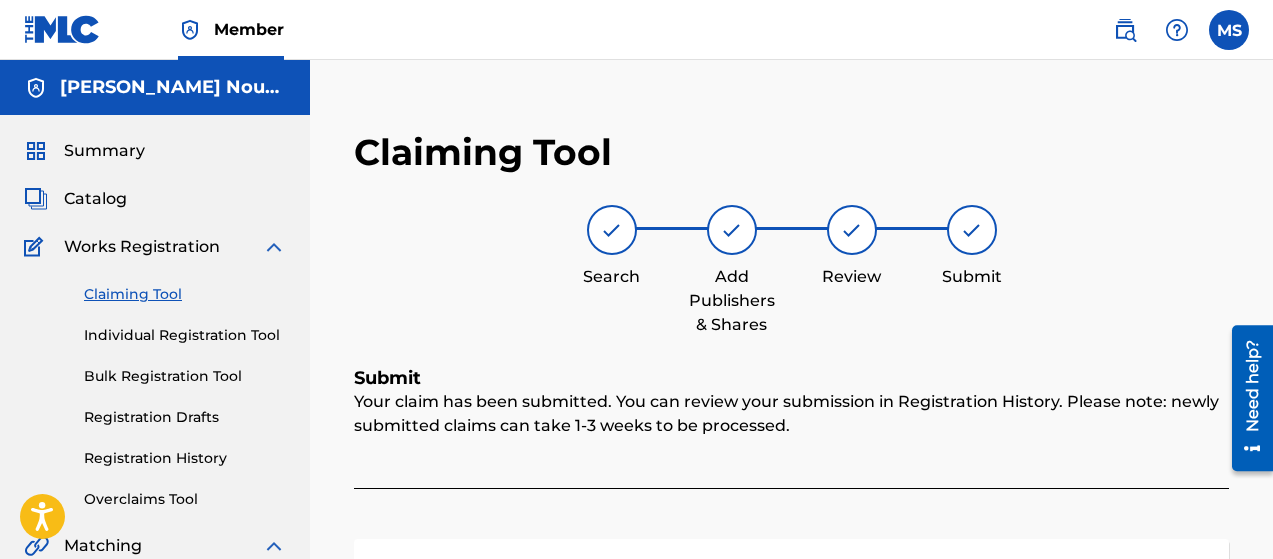 drag, startPoint x: 142, startPoint y: 295, endPoint x: 165, endPoint y: 297, distance: 23.086792 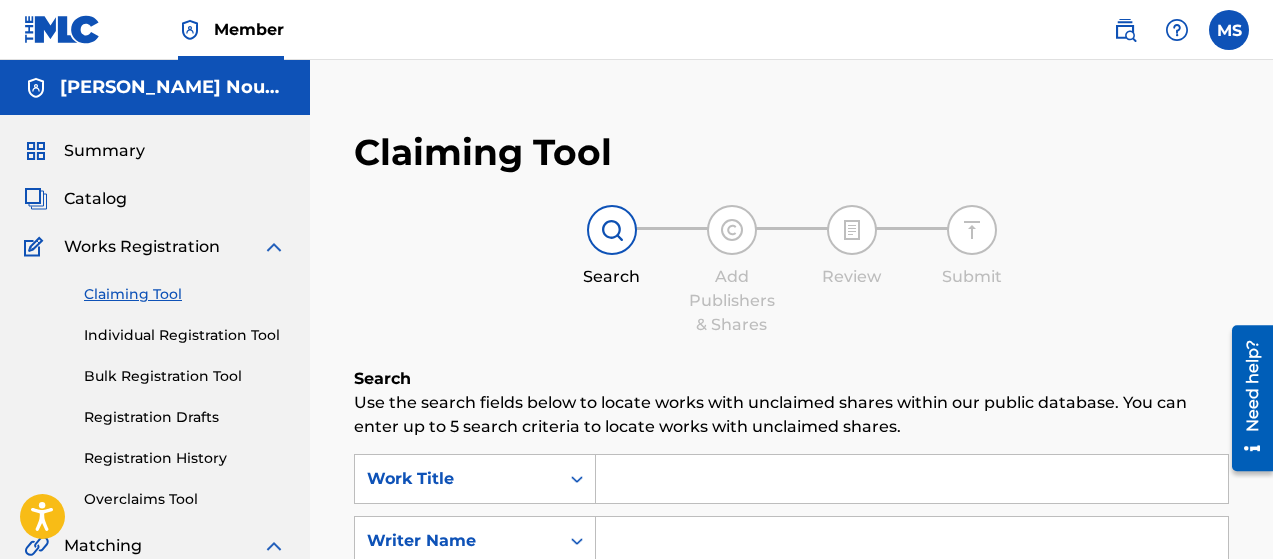click at bounding box center (912, 479) 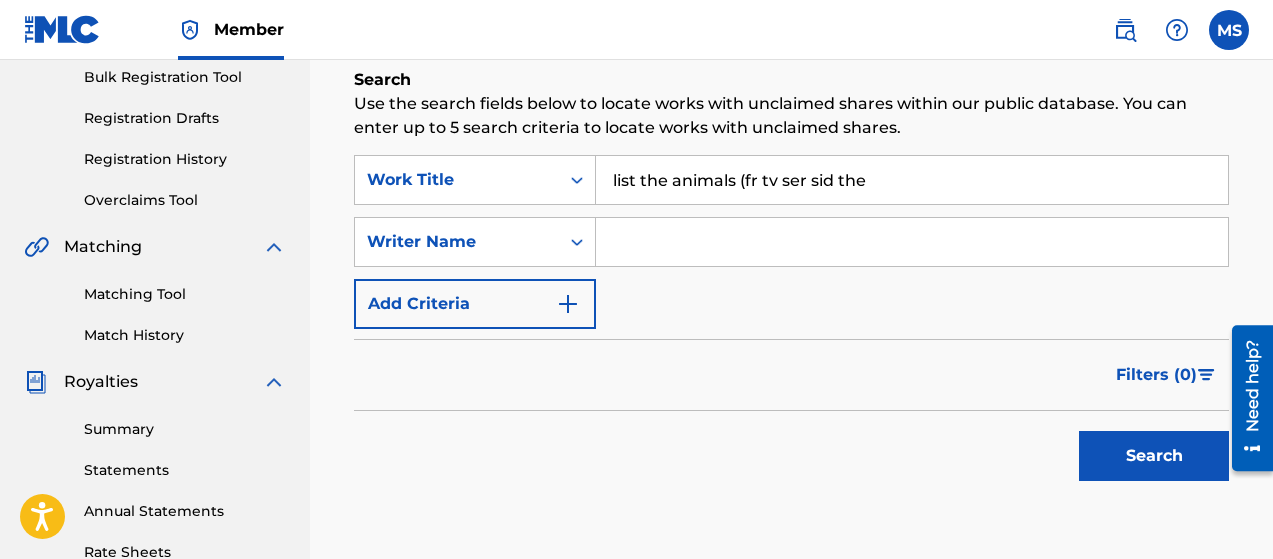 scroll, scrollTop: 300, scrollLeft: 0, axis: vertical 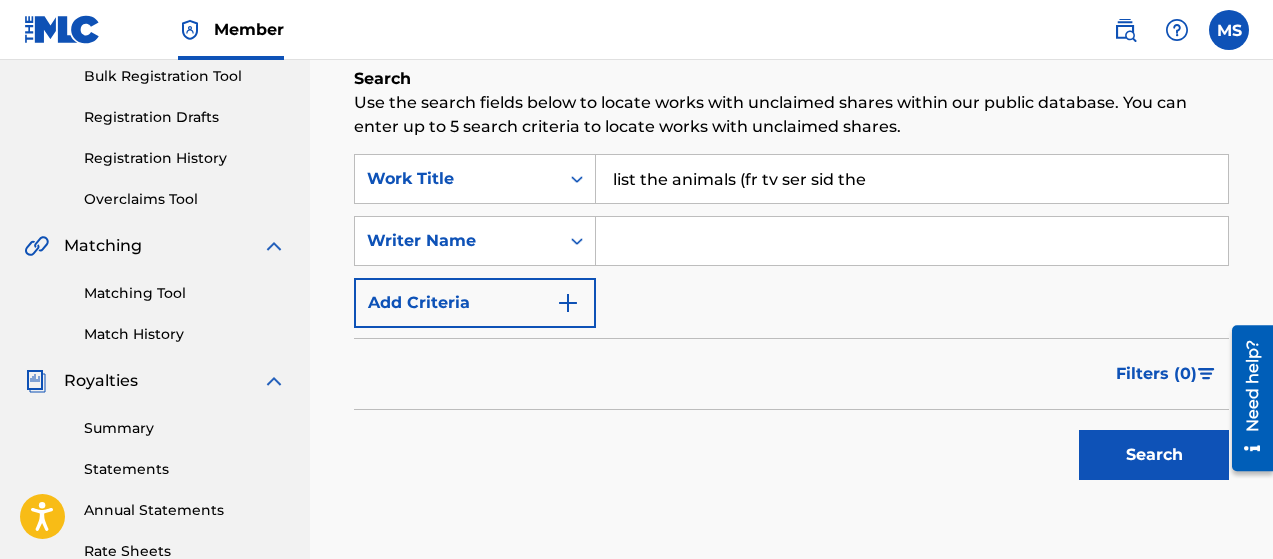 drag, startPoint x: 920, startPoint y: 174, endPoint x: 580, endPoint y: 204, distance: 341.32095 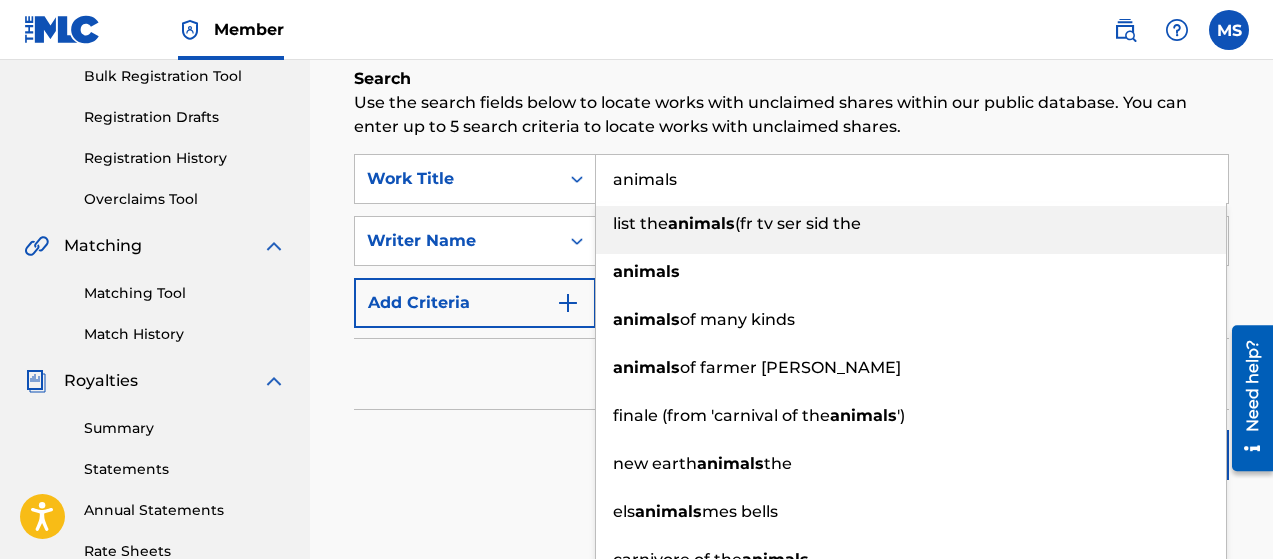 type on "animals" 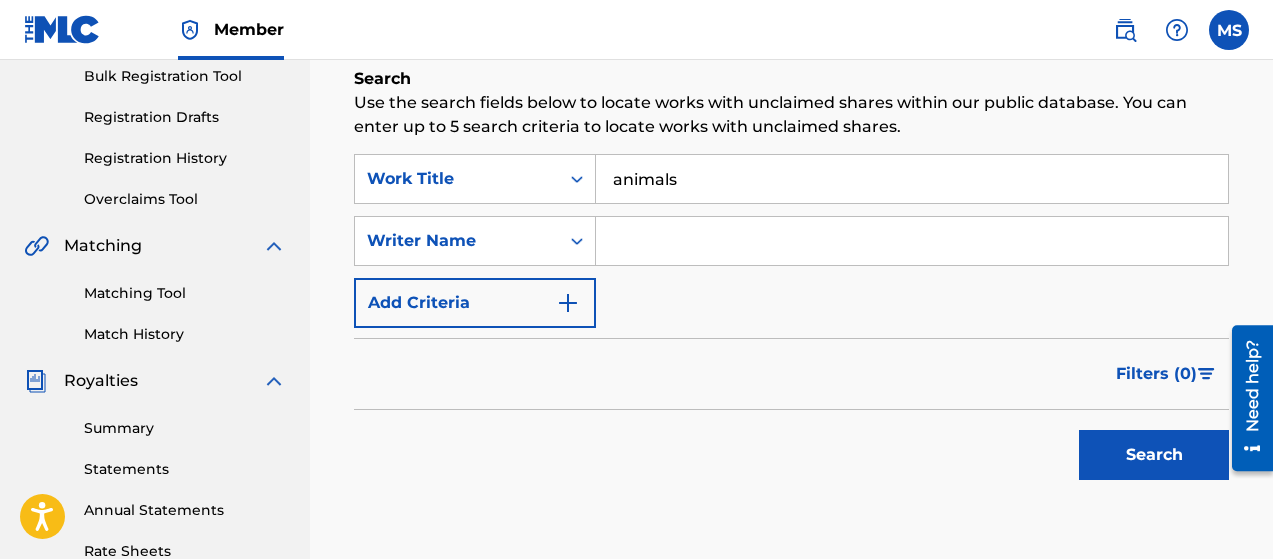 click at bounding box center (912, 241) 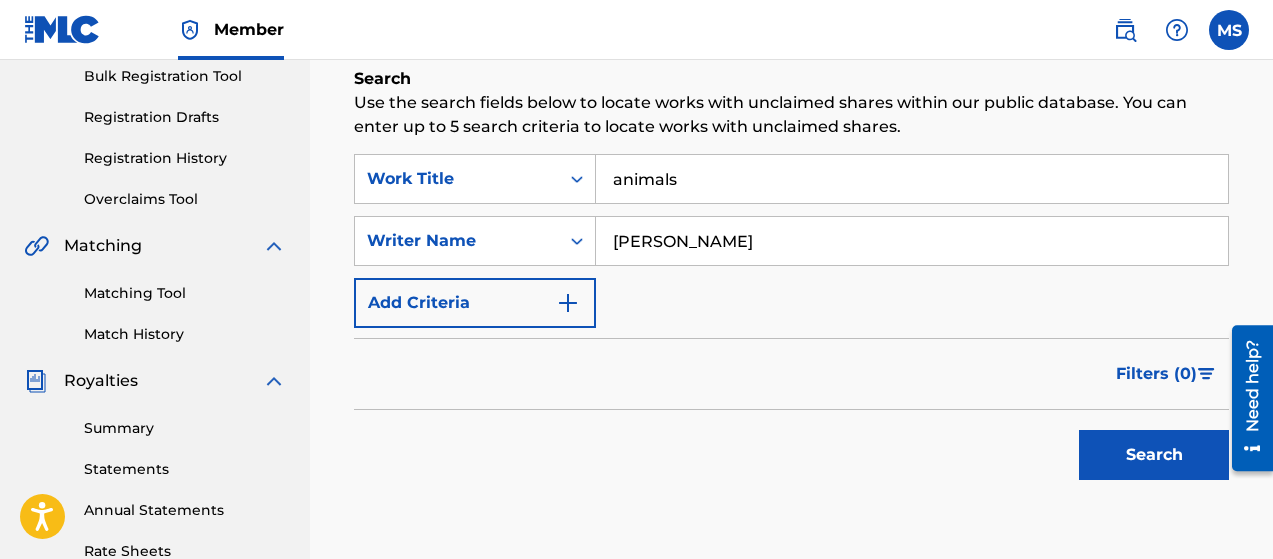click on "Search" at bounding box center (1154, 455) 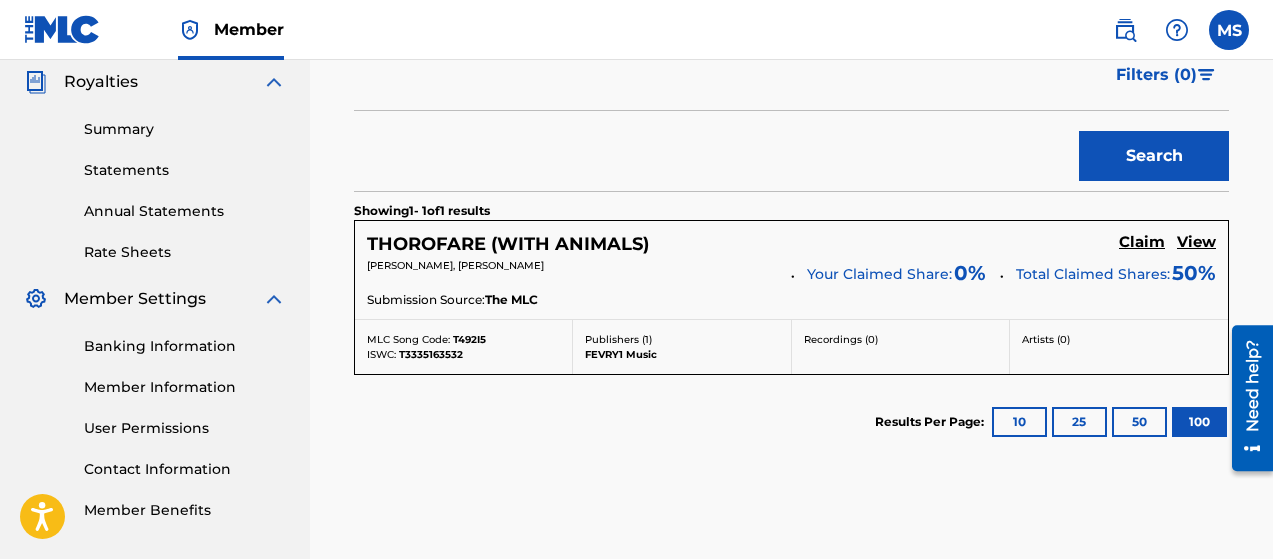 scroll, scrollTop: 600, scrollLeft: 0, axis: vertical 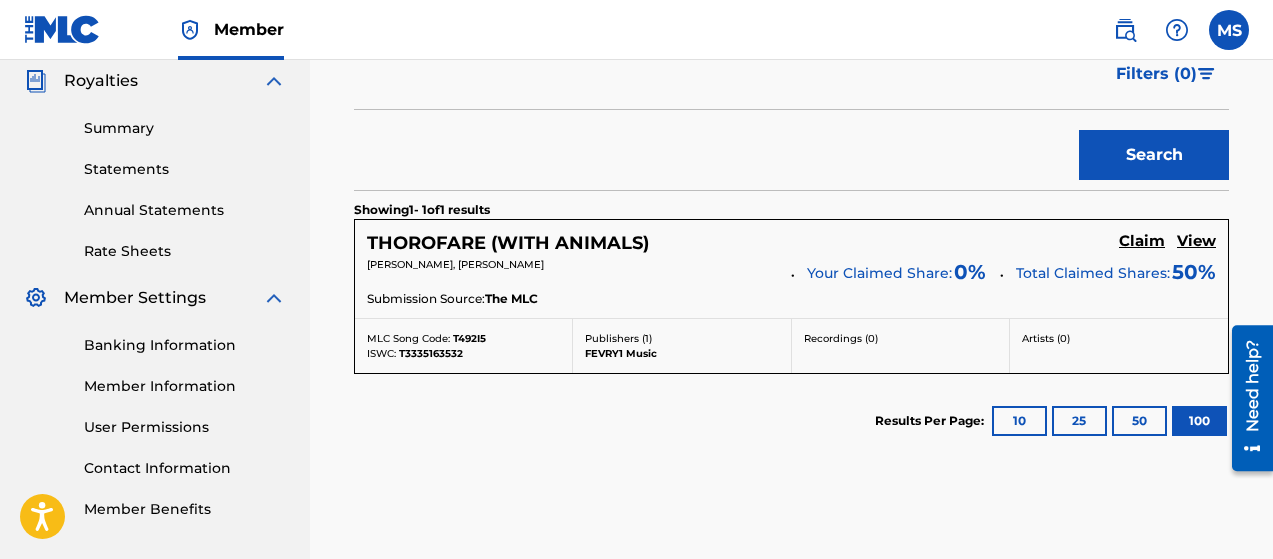 click on "Claim" at bounding box center [1142, 241] 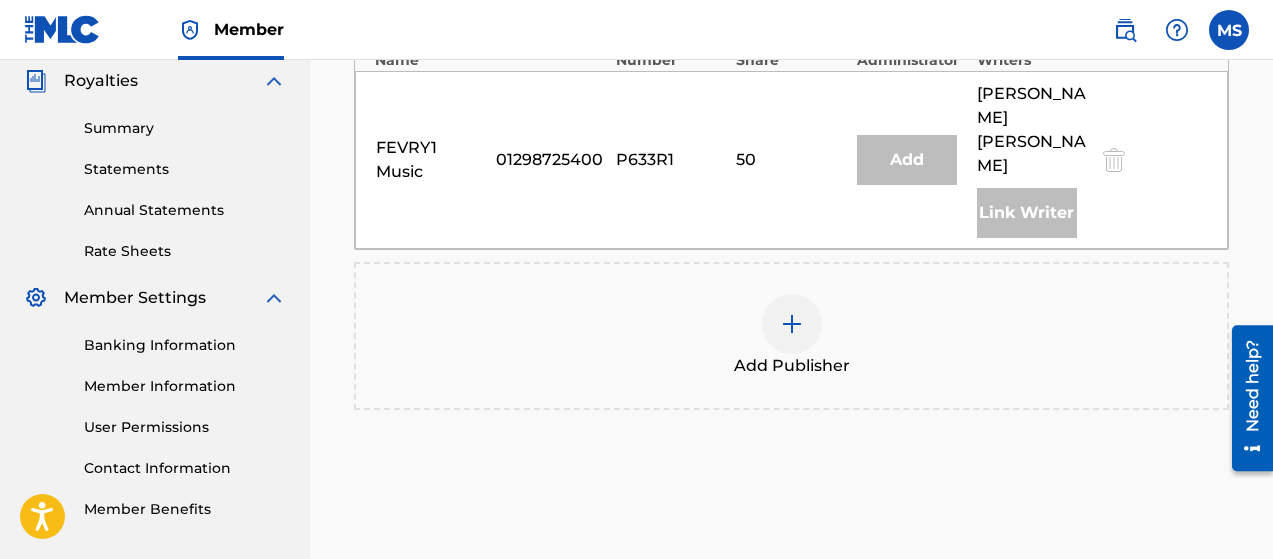 click at bounding box center [792, 324] 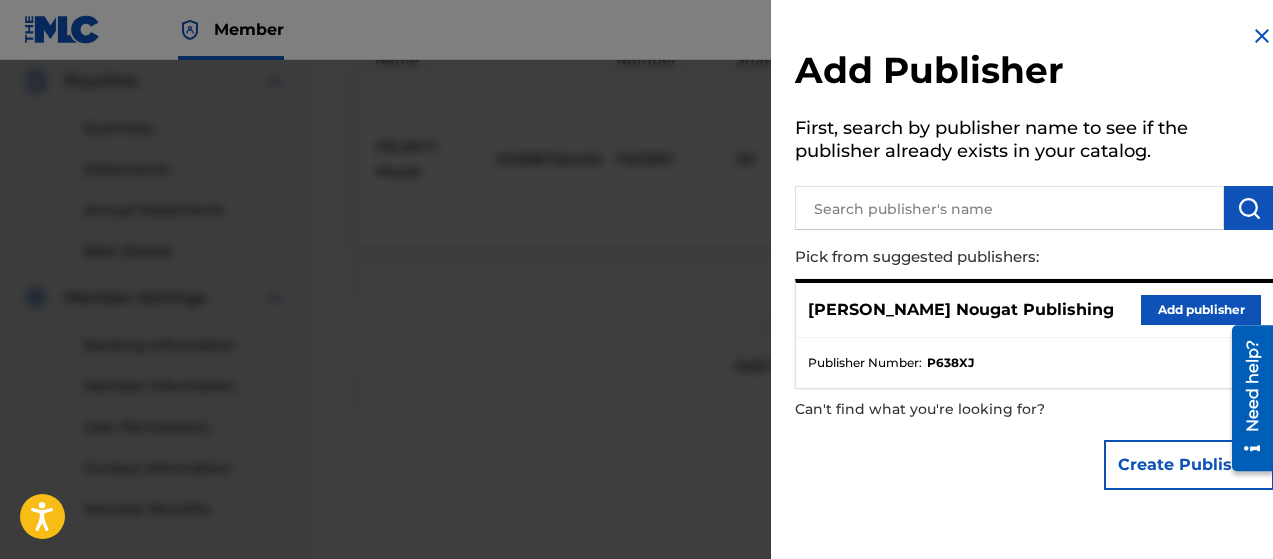 click on "Add publisher" at bounding box center [1201, 310] 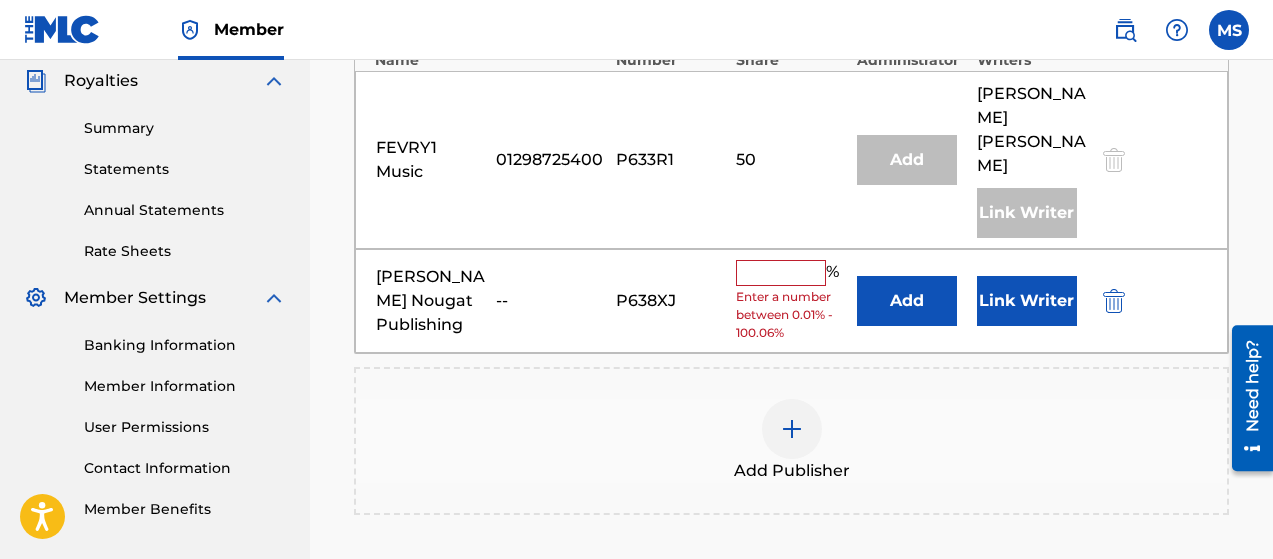 click on "[PERSON_NAME] Publishing -- P638XJ % Enter a number between 0.01% - 100.06% Add Link Writer" at bounding box center (791, 301) 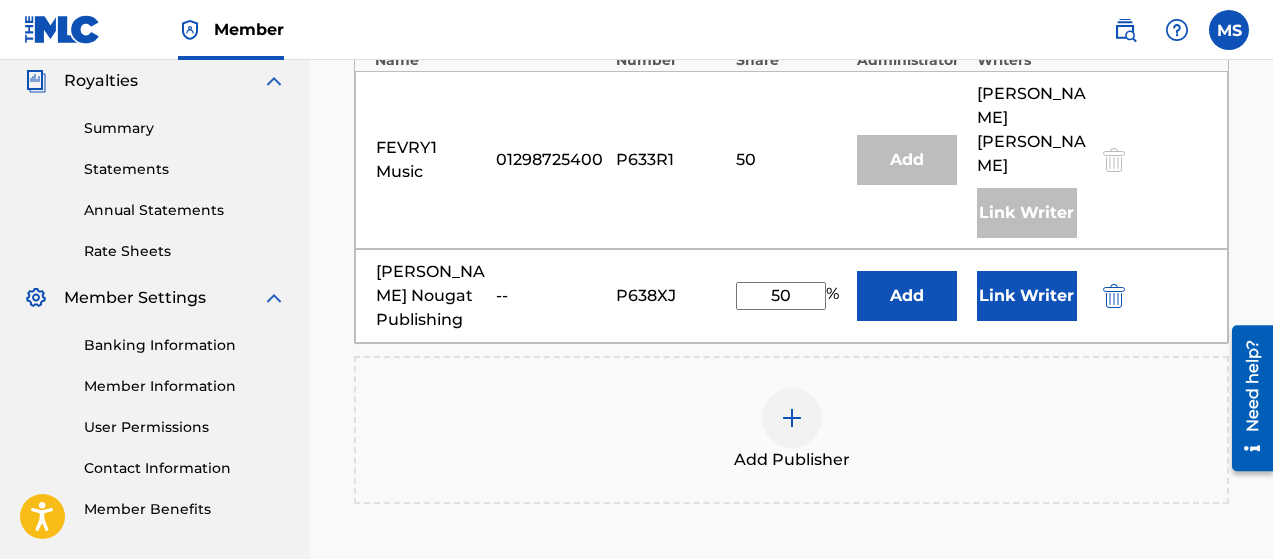 click on "Link Writer" at bounding box center [1027, 296] 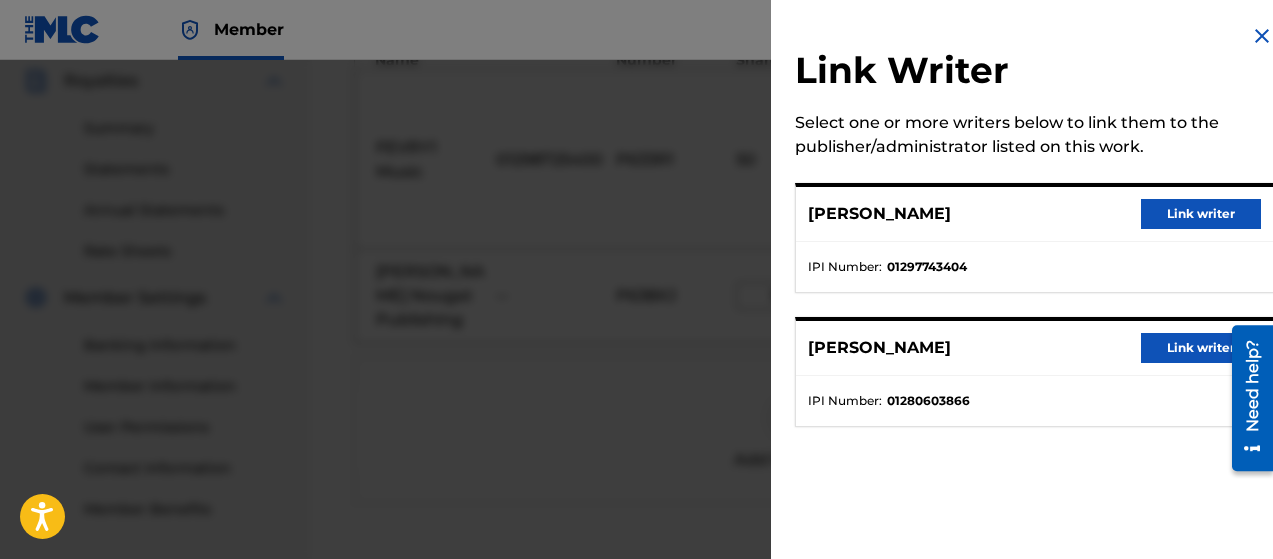 click on "Link writer" at bounding box center [1201, 214] 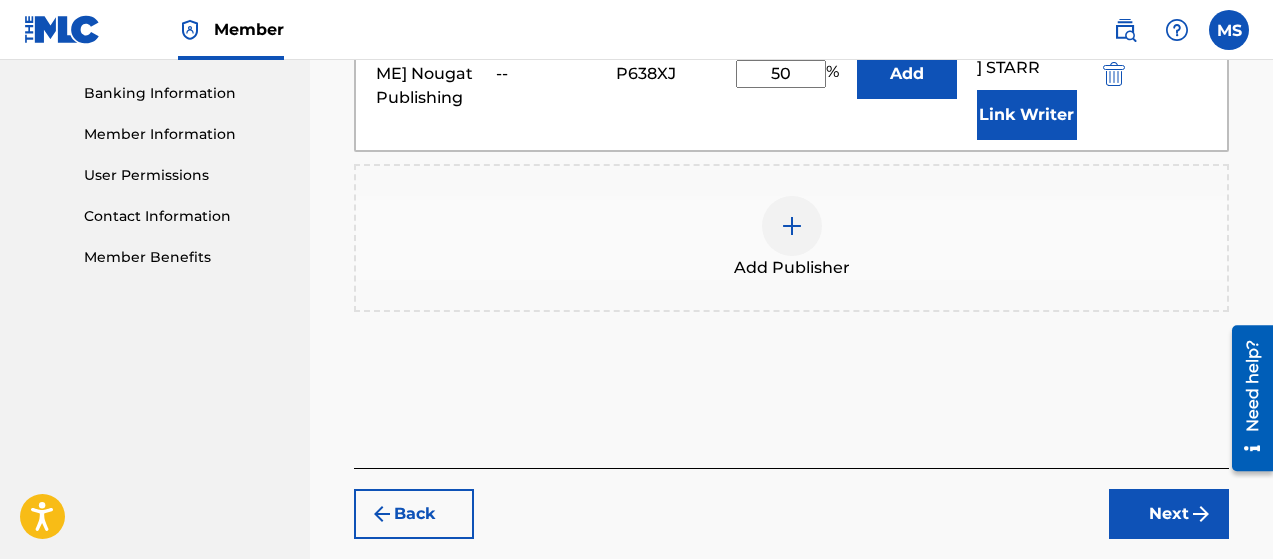 click on "Next" at bounding box center [1169, 514] 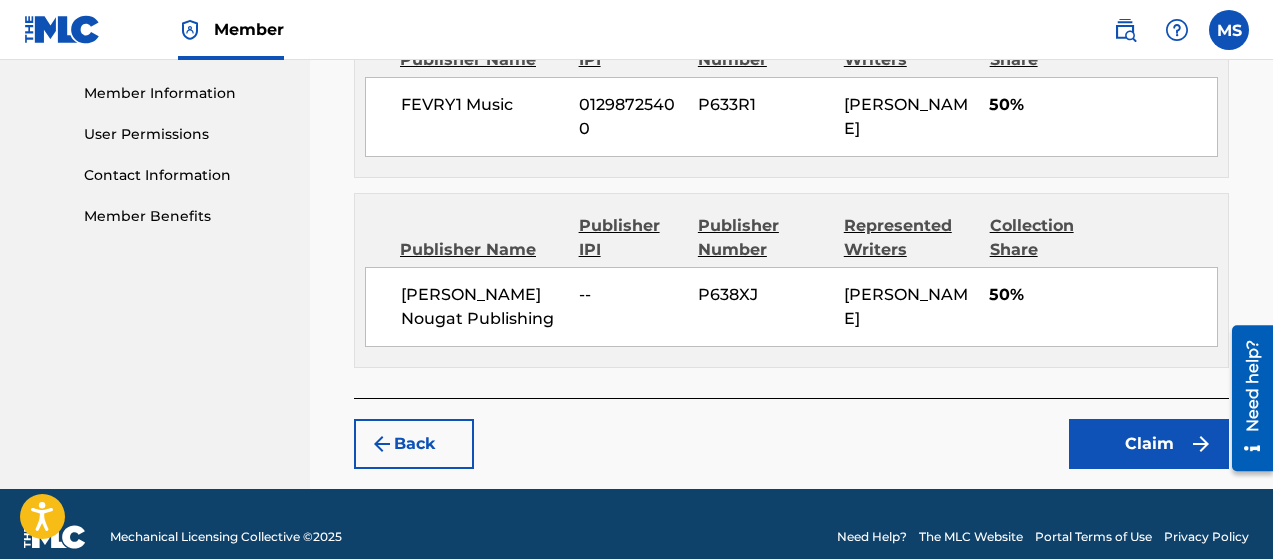 scroll, scrollTop: 897, scrollLeft: 0, axis: vertical 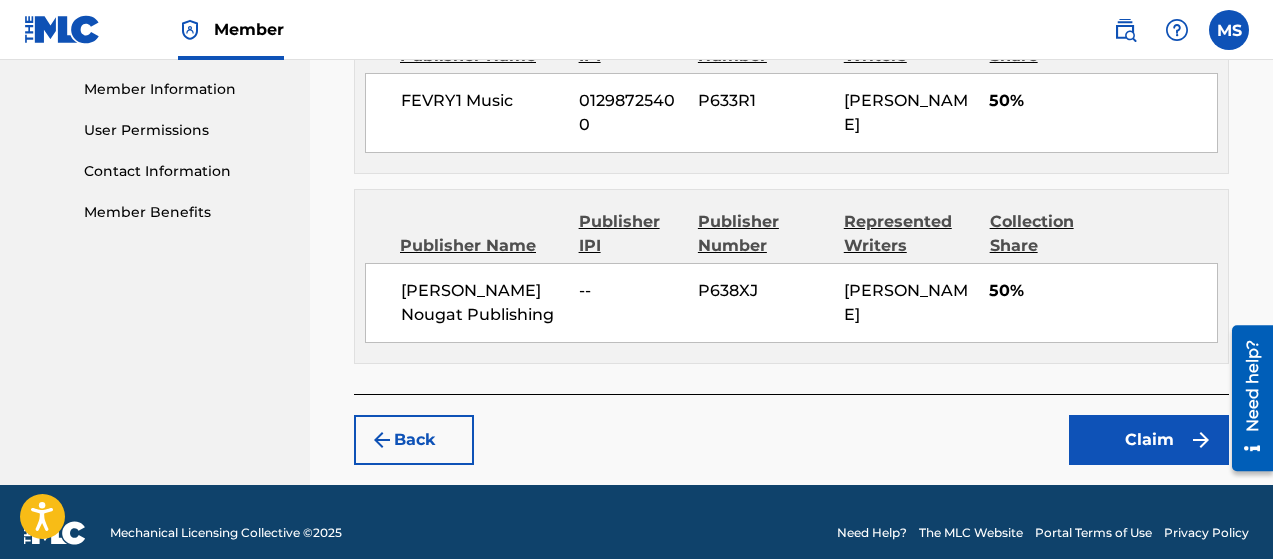 click on "Claim" at bounding box center (1149, 440) 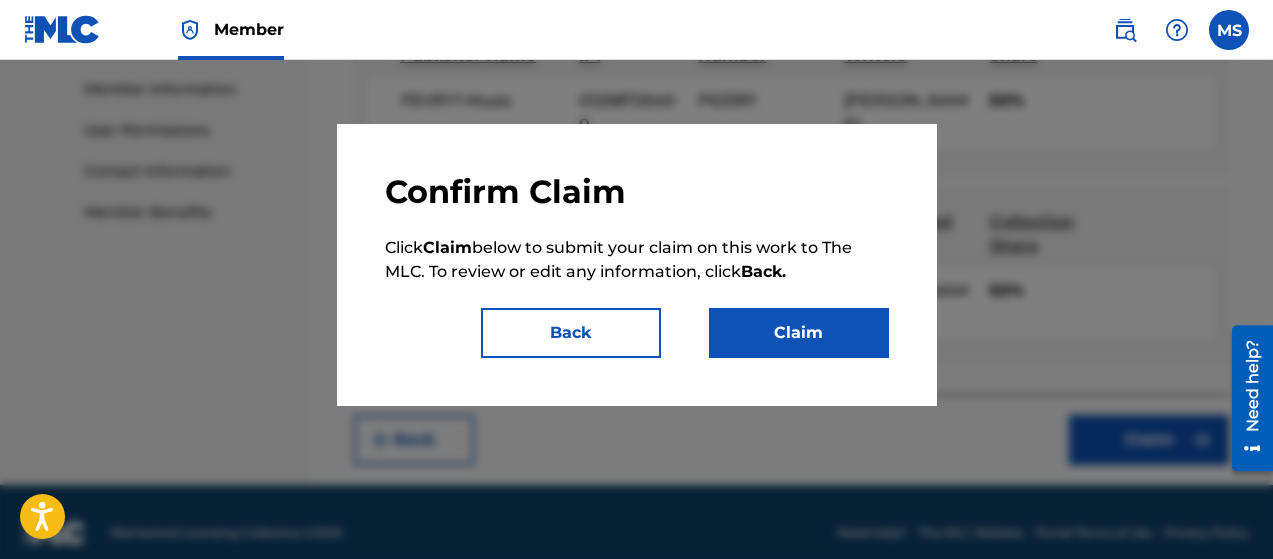 click on "Claim" at bounding box center [799, 333] 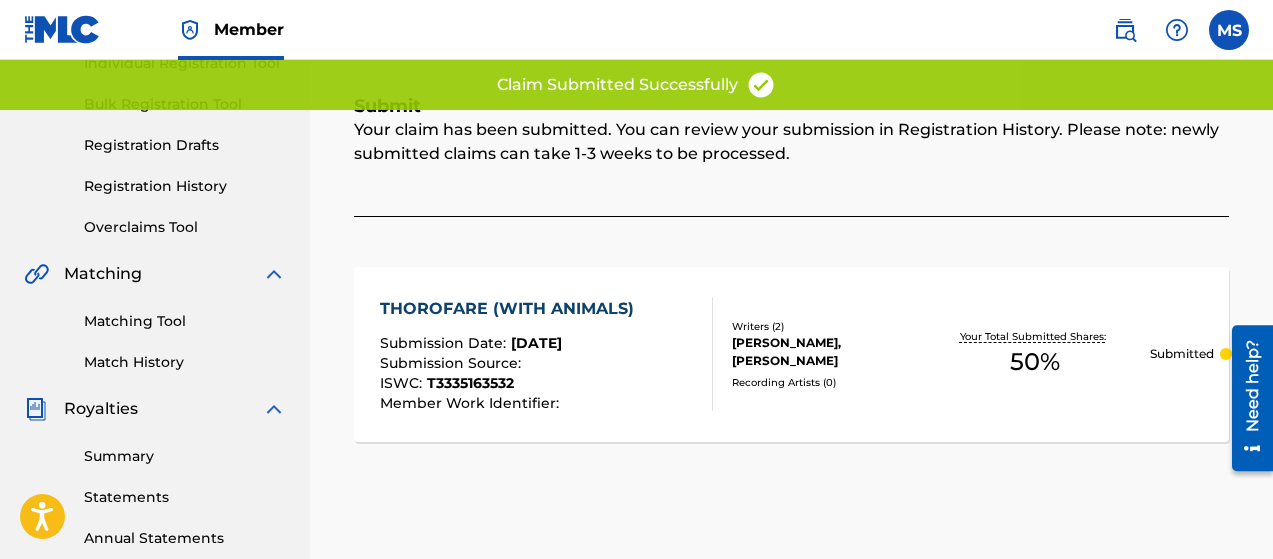 scroll, scrollTop: 0, scrollLeft: 0, axis: both 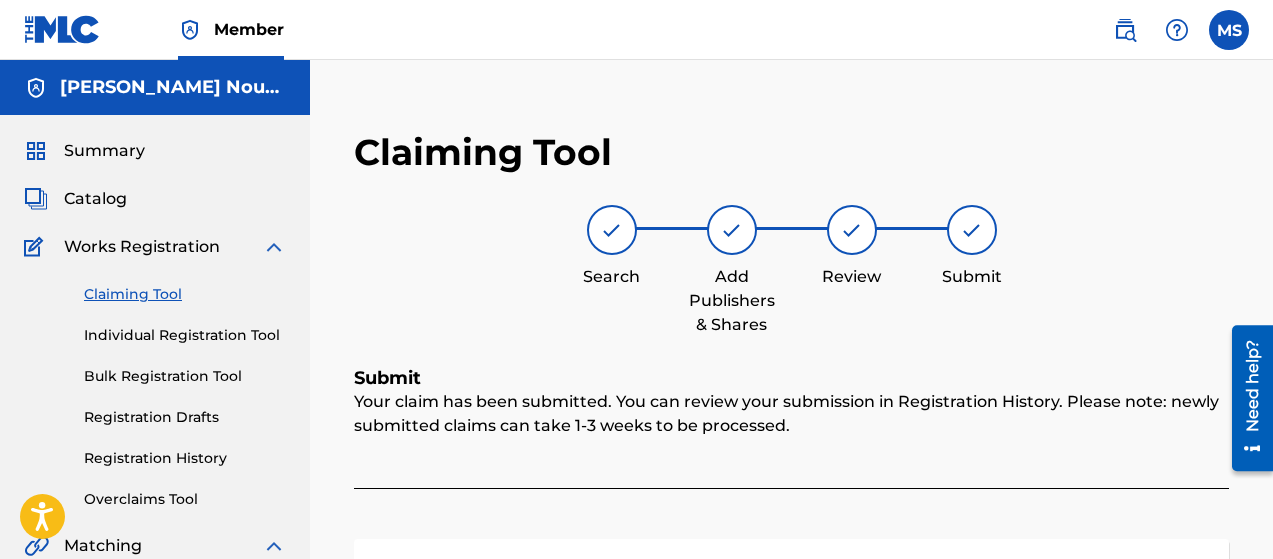 click on "Claiming Tool" at bounding box center [185, 294] 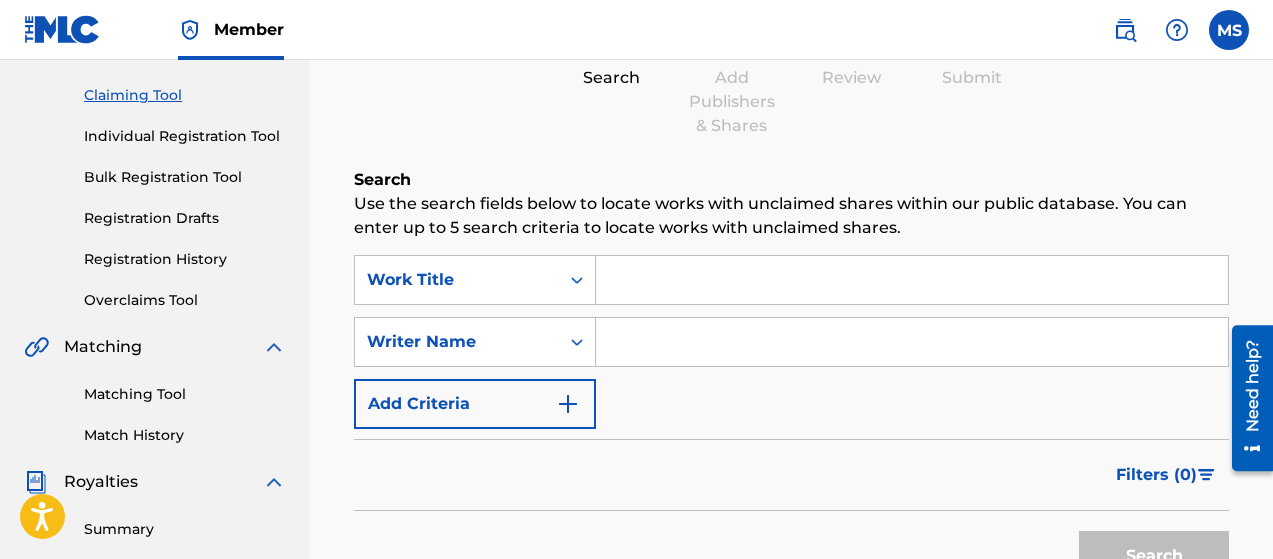 scroll, scrollTop: 200, scrollLeft: 0, axis: vertical 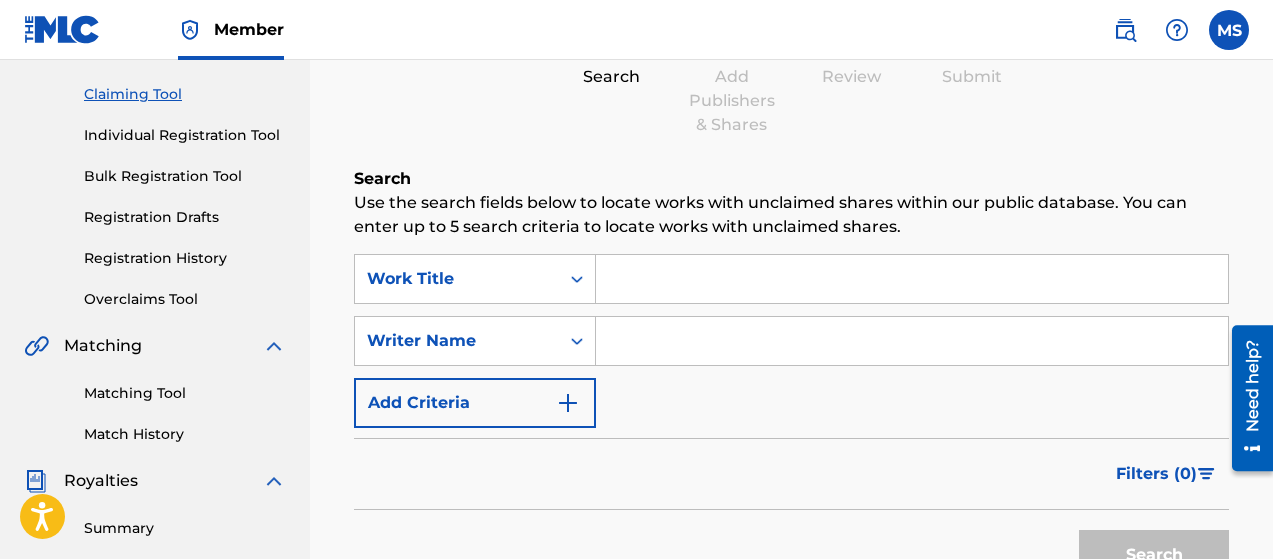 click at bounding box center [912, 279] 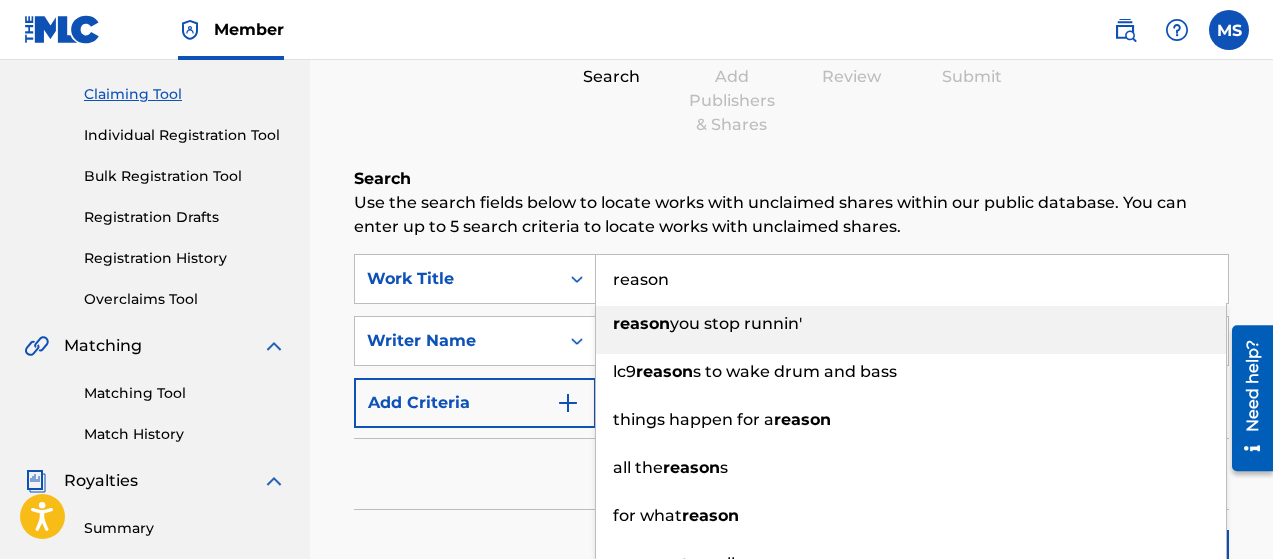 type on "reason" 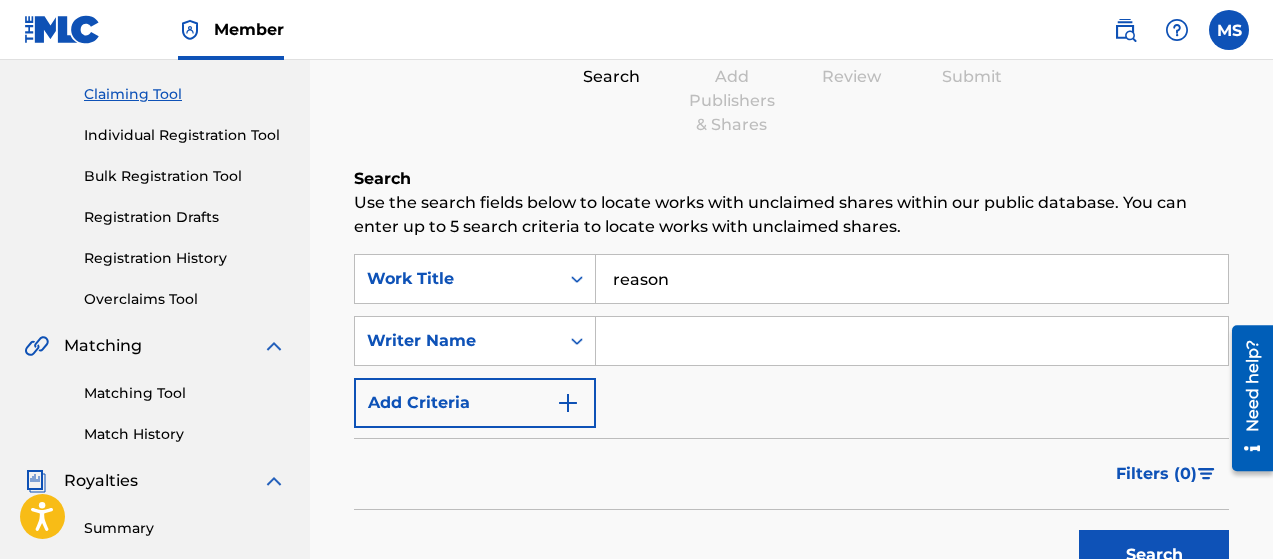 click on "Search" at bounding box center [791, 179] 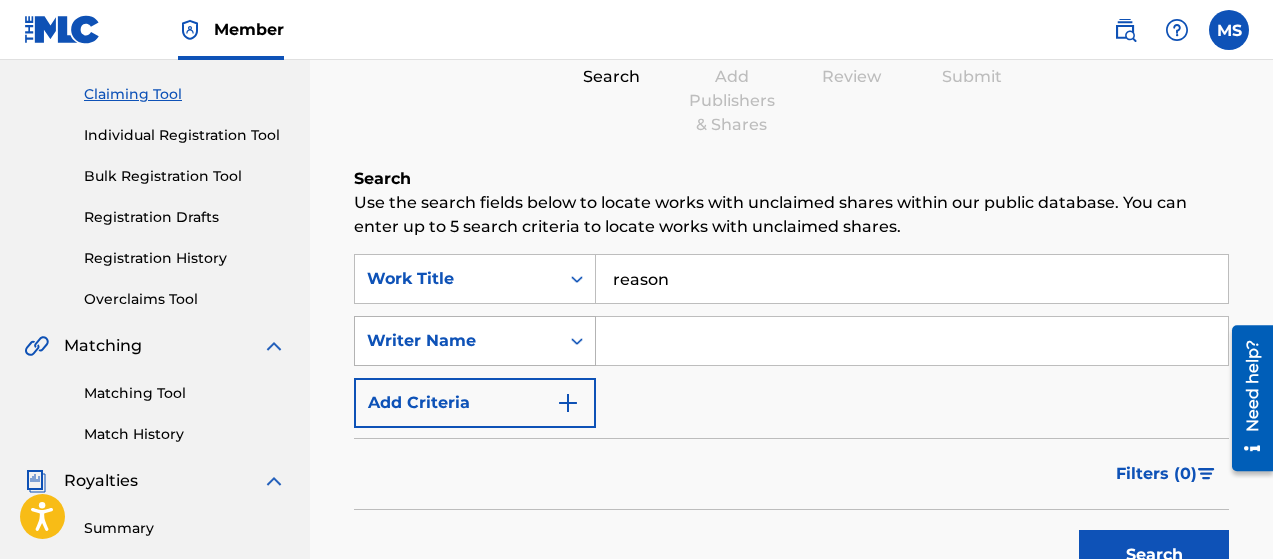 click on "Writer Name" at bounding box center [457, 341] 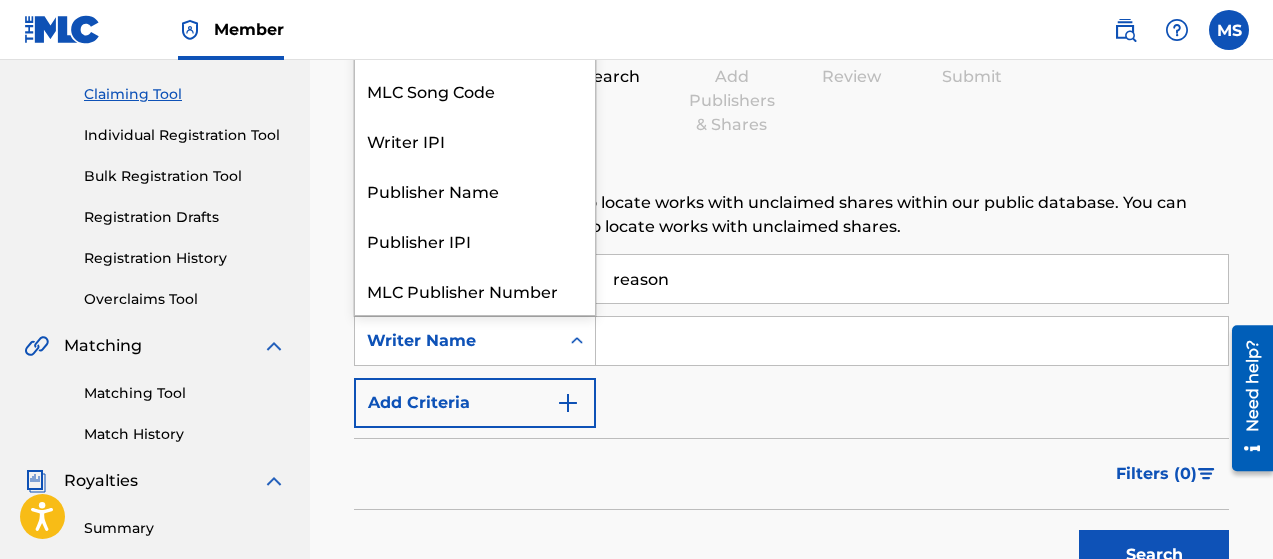 scroll, scrollTop: 50, scrollLeft: 0, axis: vertical 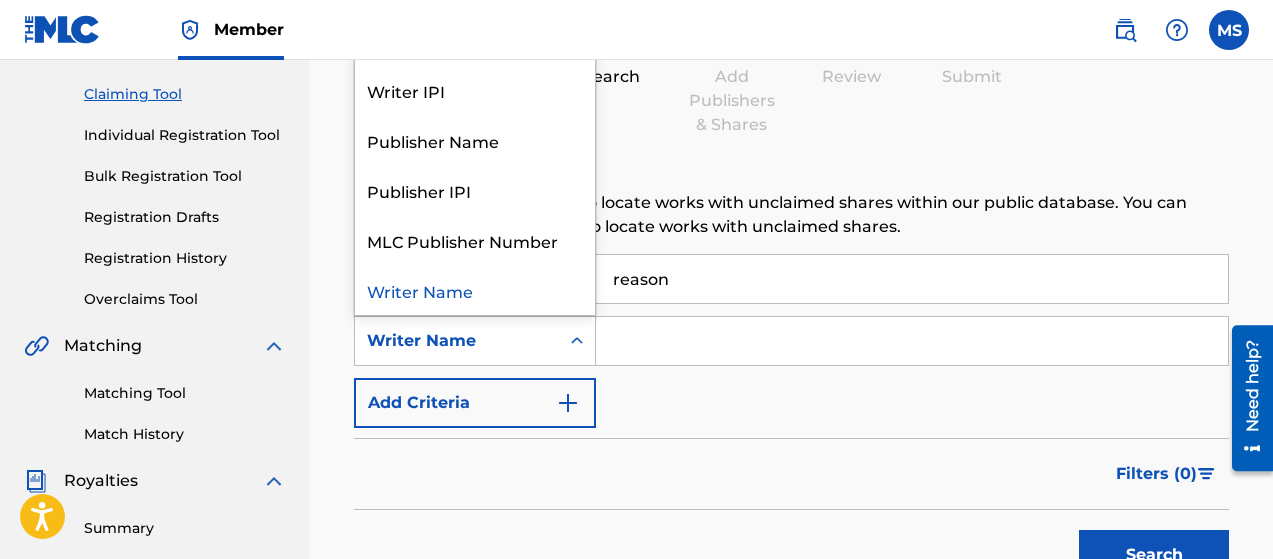 click at bounding box center [912, 341] 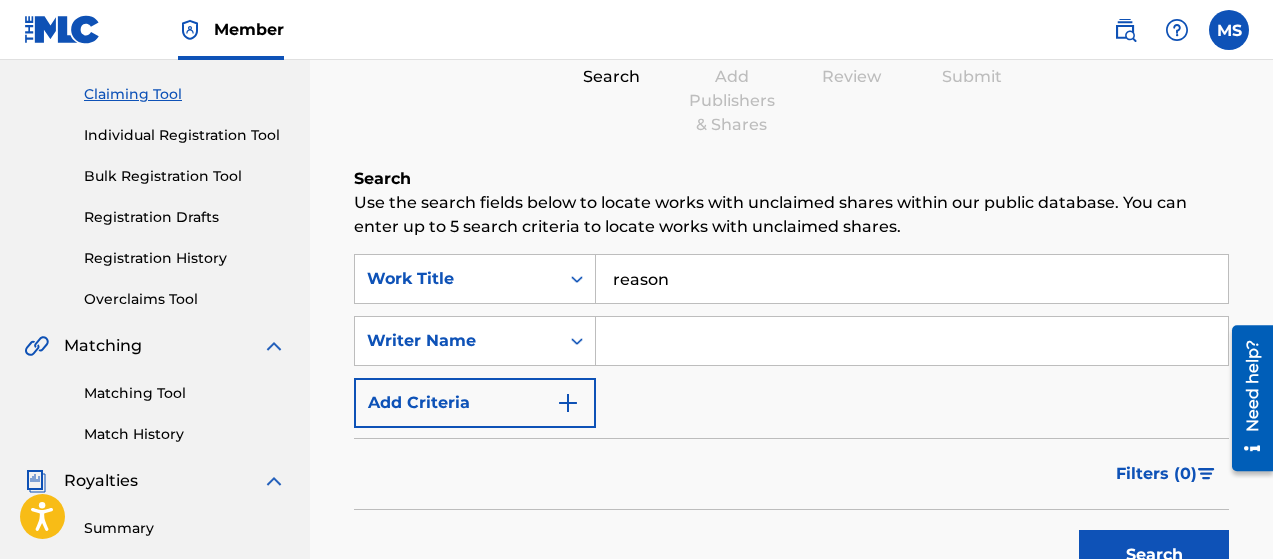 type on "[PERSON_NAME]" 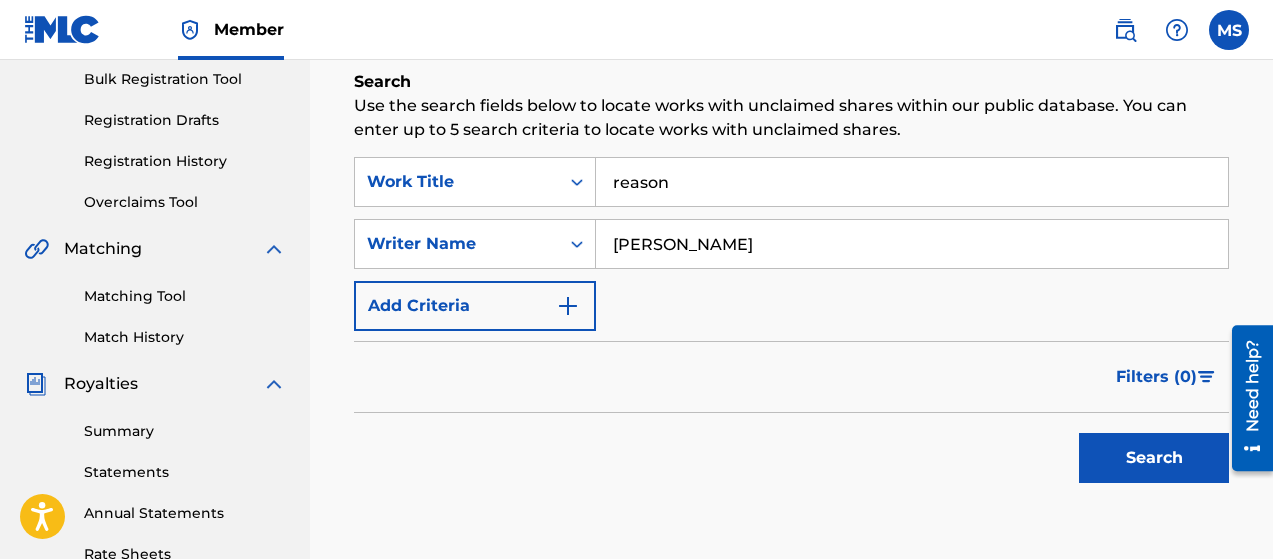 click on "Search" at bounding box center [1154, 458] 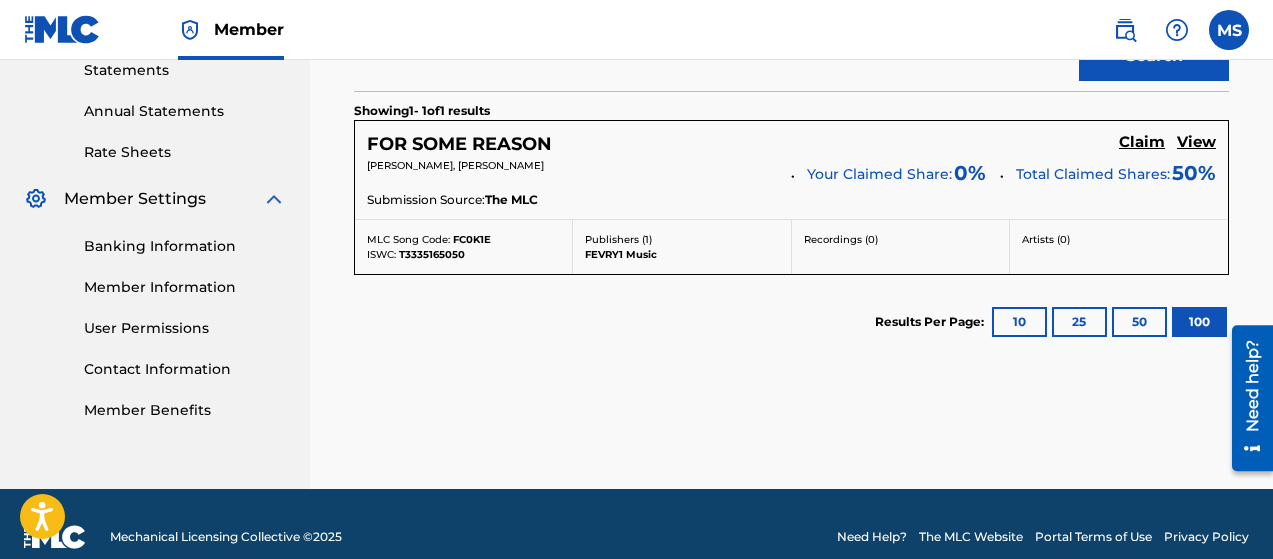 scroll, scrollTop: 699, scrollLeft: 0, axis: vertical 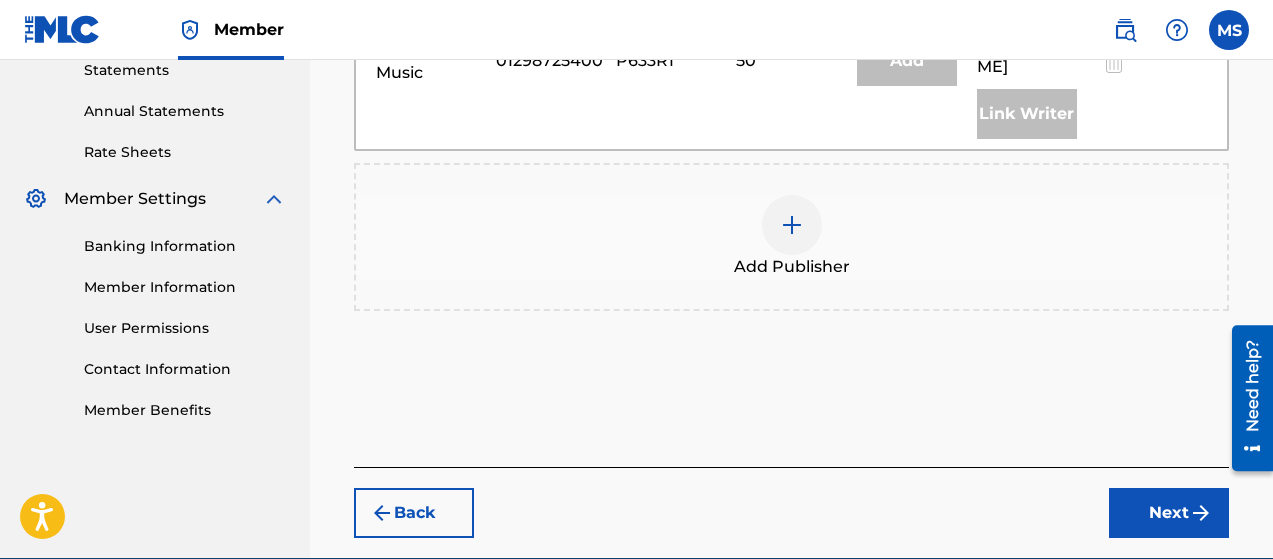 click at bounding box center (382, 513) 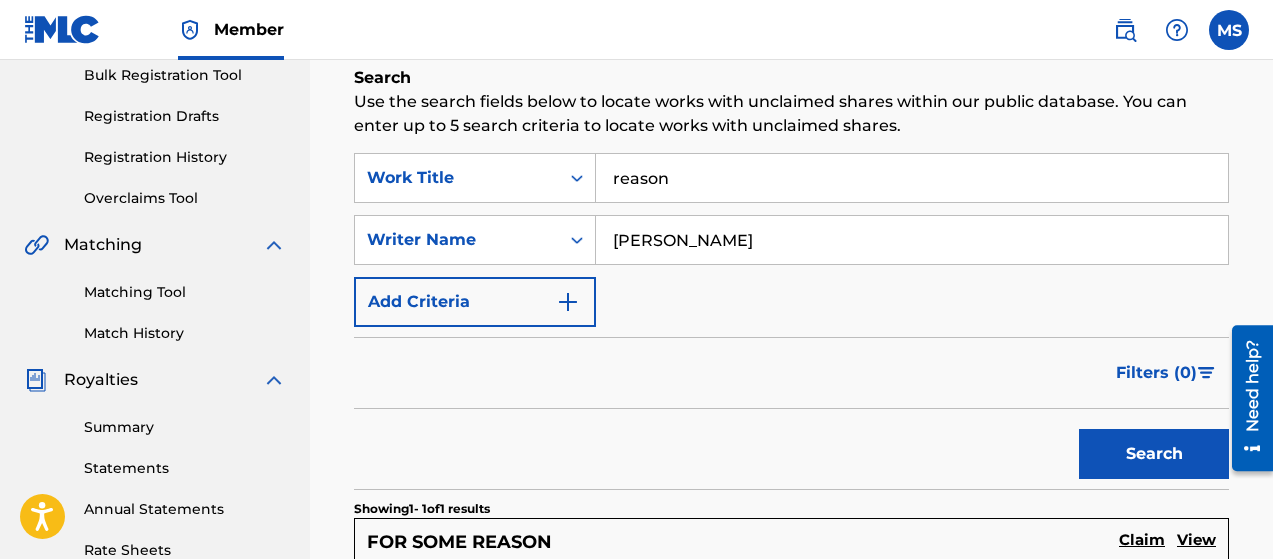 scroll, scrollTop: 301, scrollLeft: 0, axis: vertical 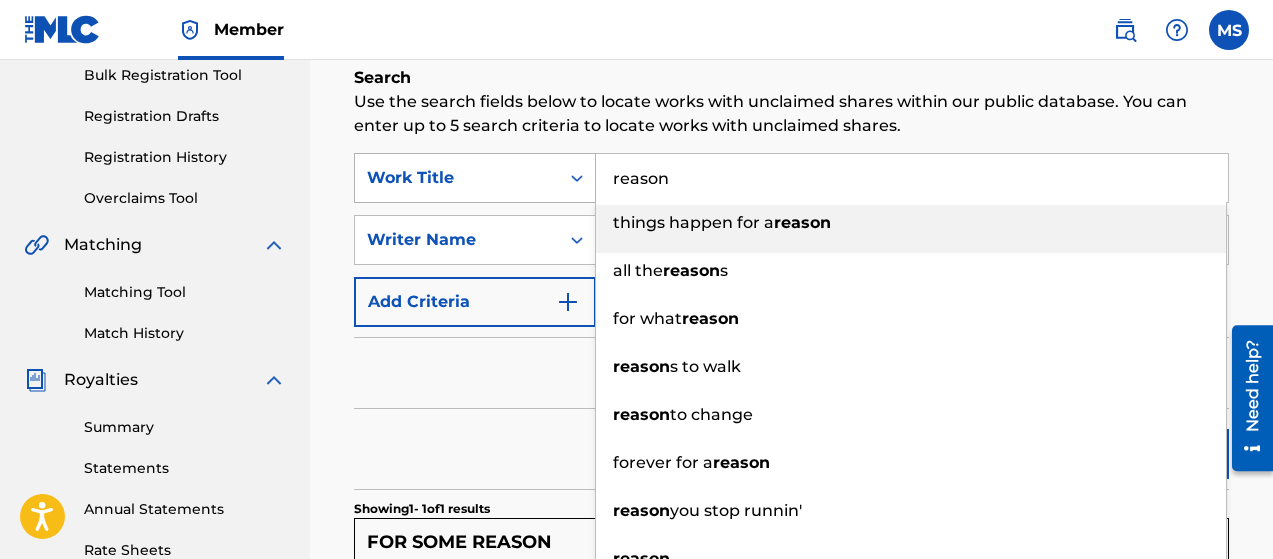 drag, startPoint x: 696, startPoint y: 173, endPoint x: 569, endPoint y: 196, distance: 129.06587 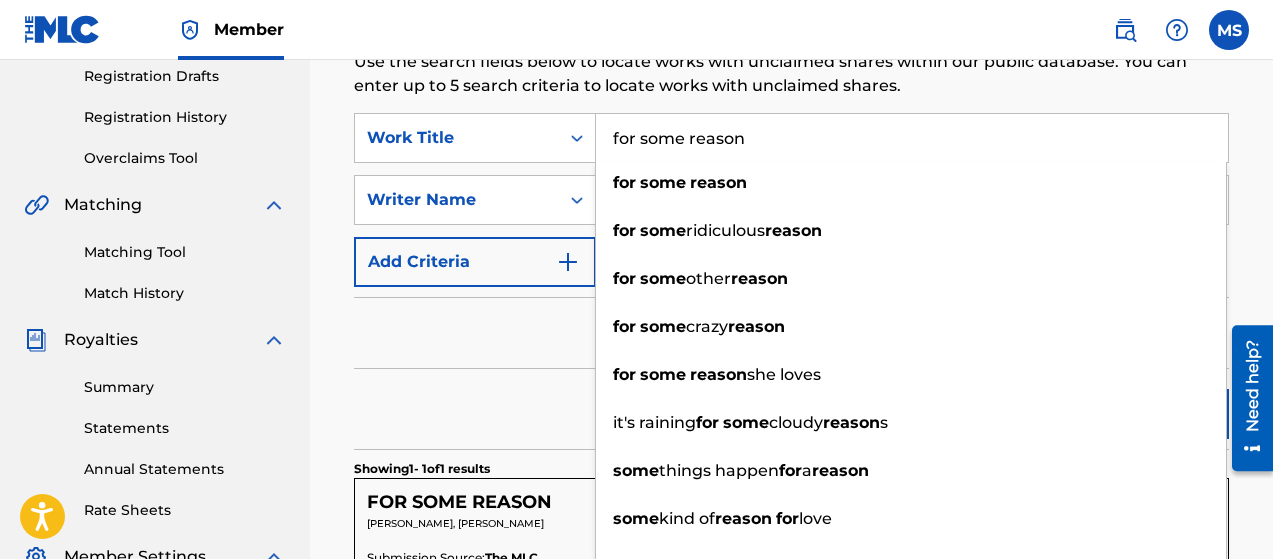 type on "for some reason" 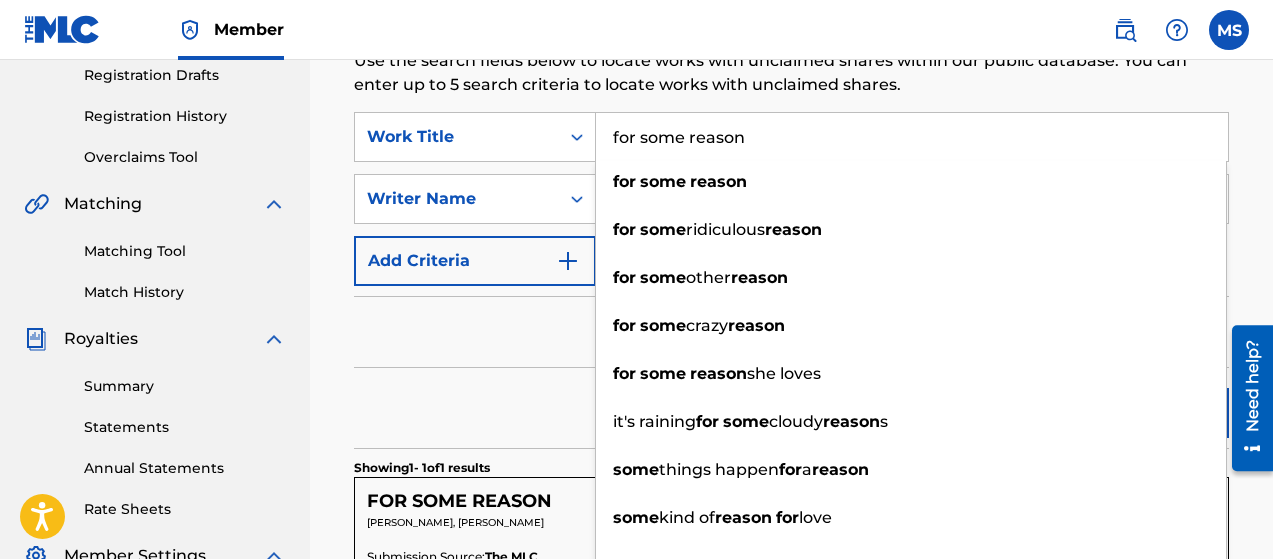 click on "Filters ( 0 )" at bounding box center (791, 332) 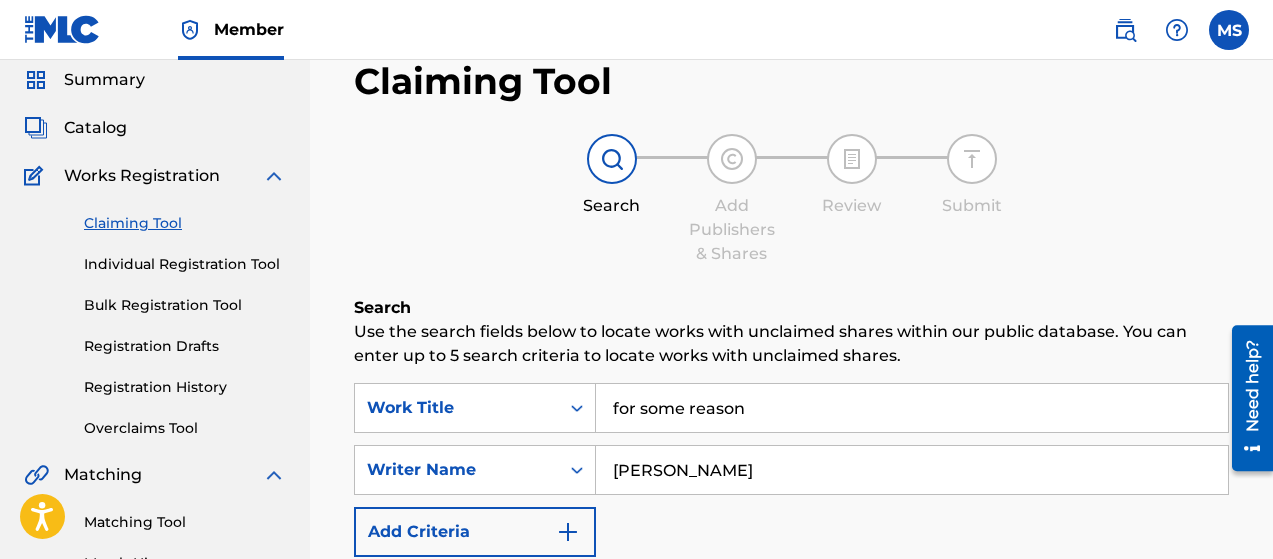 scroll, scrollTop: 0, scrollLeft: 0, axis: both 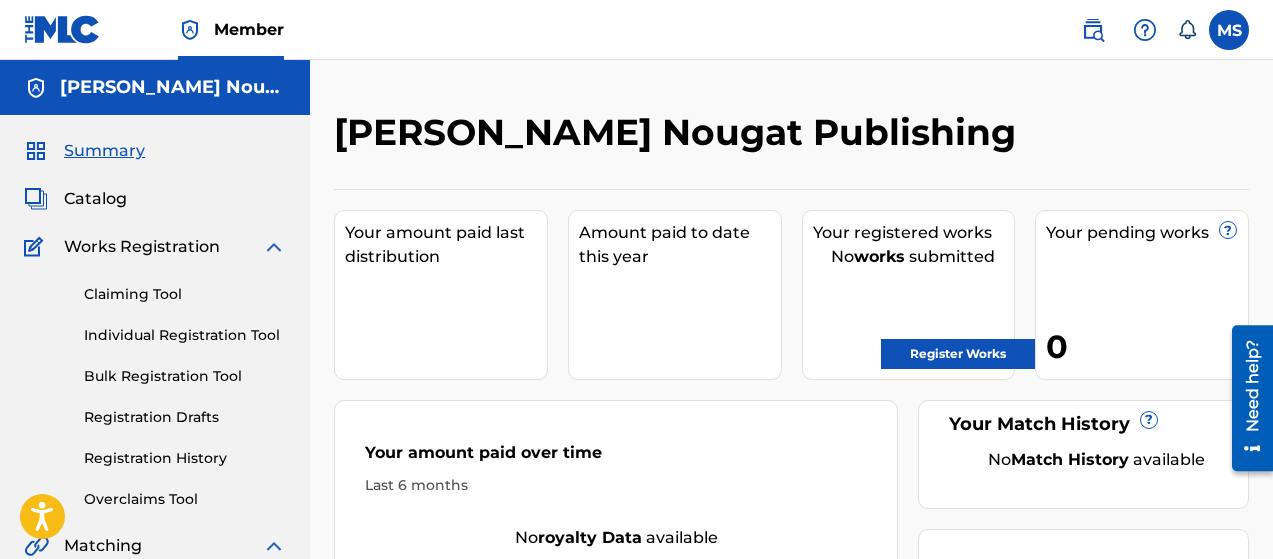 click at bounding box center (1229, 30) 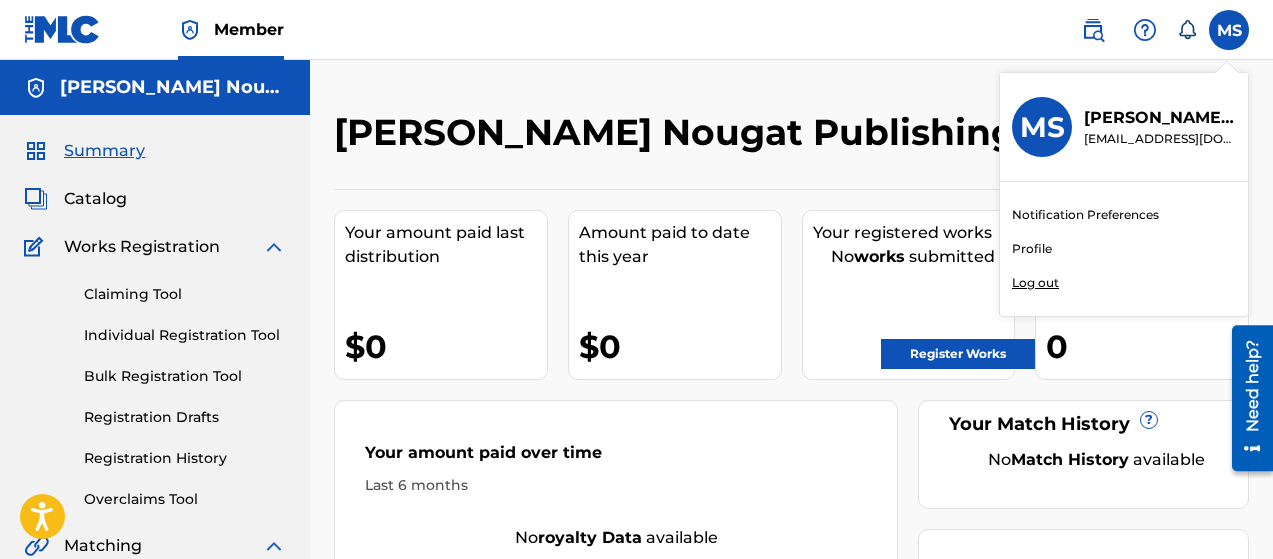 click on "Log out" at bounding box center [1035, 283] 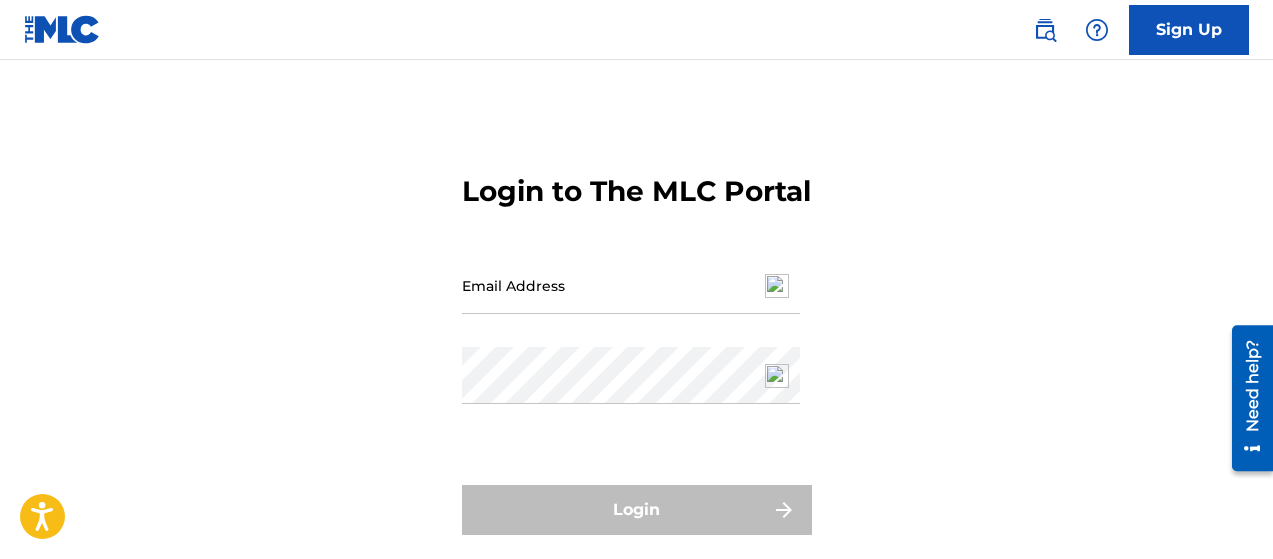 click on "Email Address" at bounding box center [631, 285] 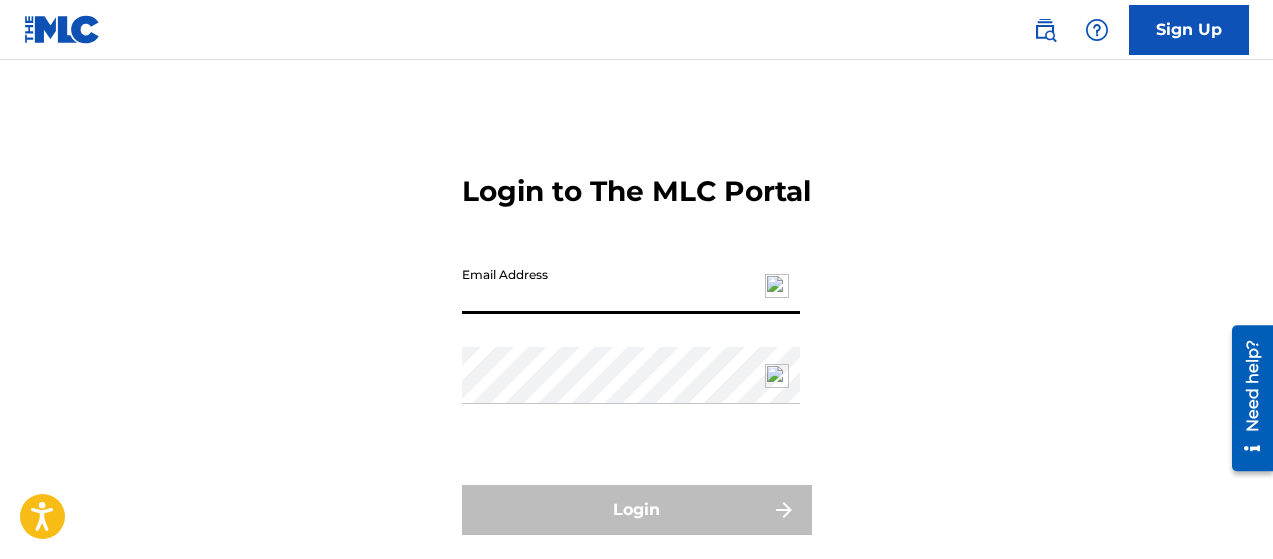 click on "Login to The MLC Portal Email Address Password Login Forgot password?" at bounding box center (636, 359) 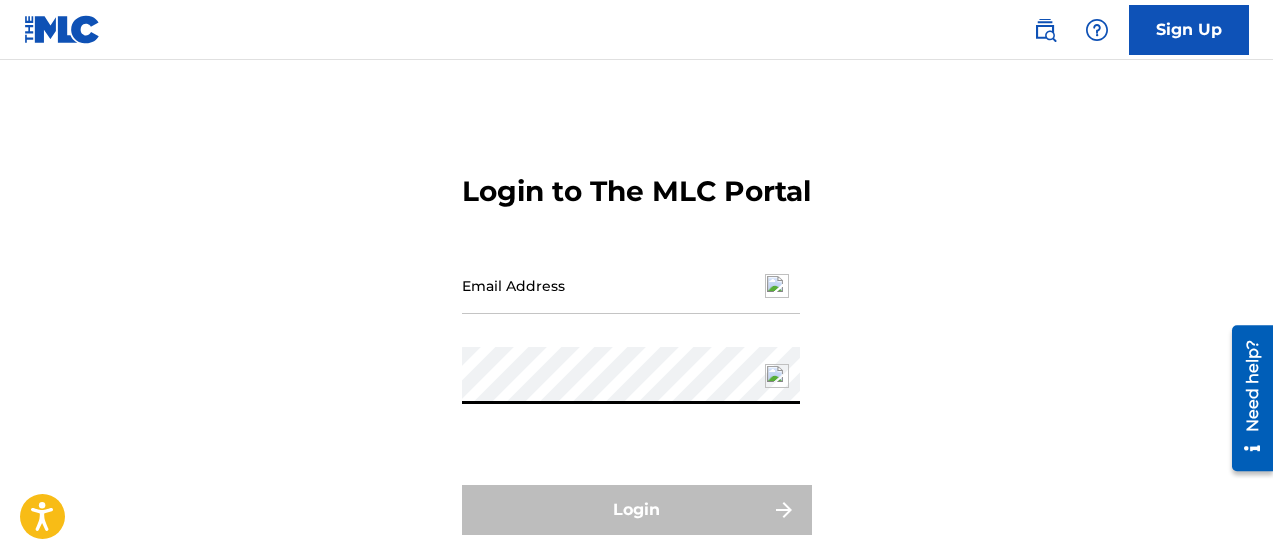 type on "edub1612@gmail.com" 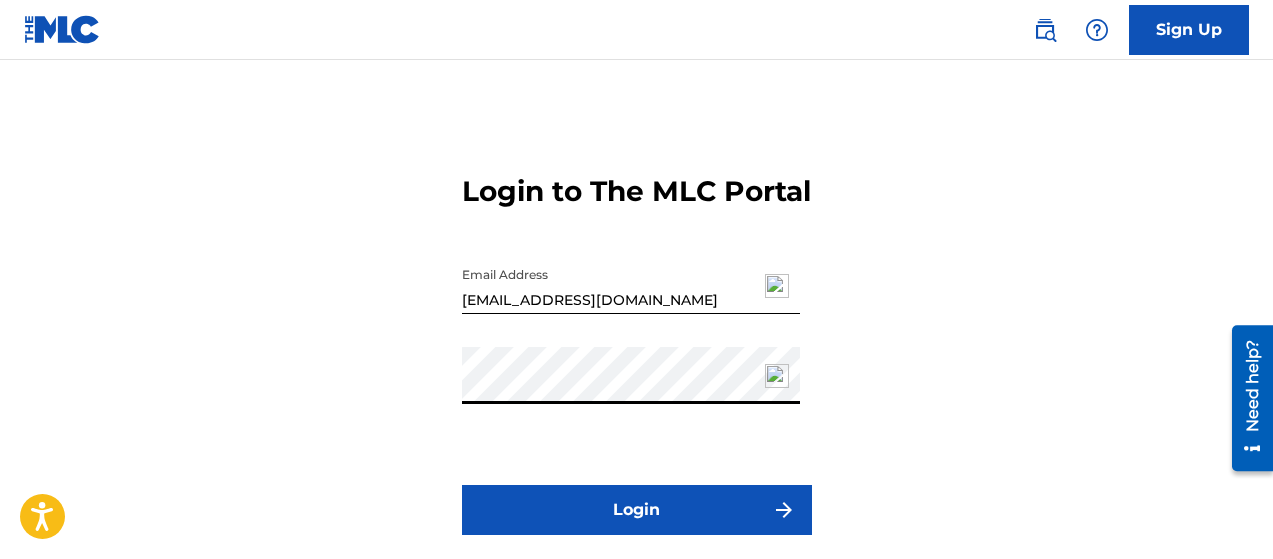 click on "Login" at bounding box center [637, 510] 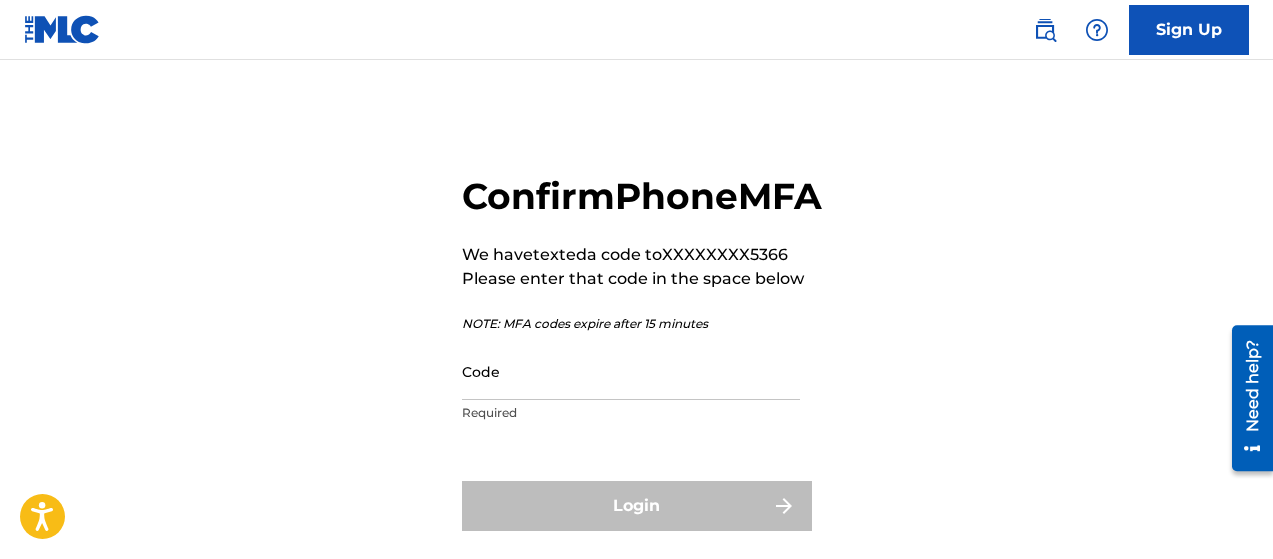 click on "Code" at bounding box center (631, 371) 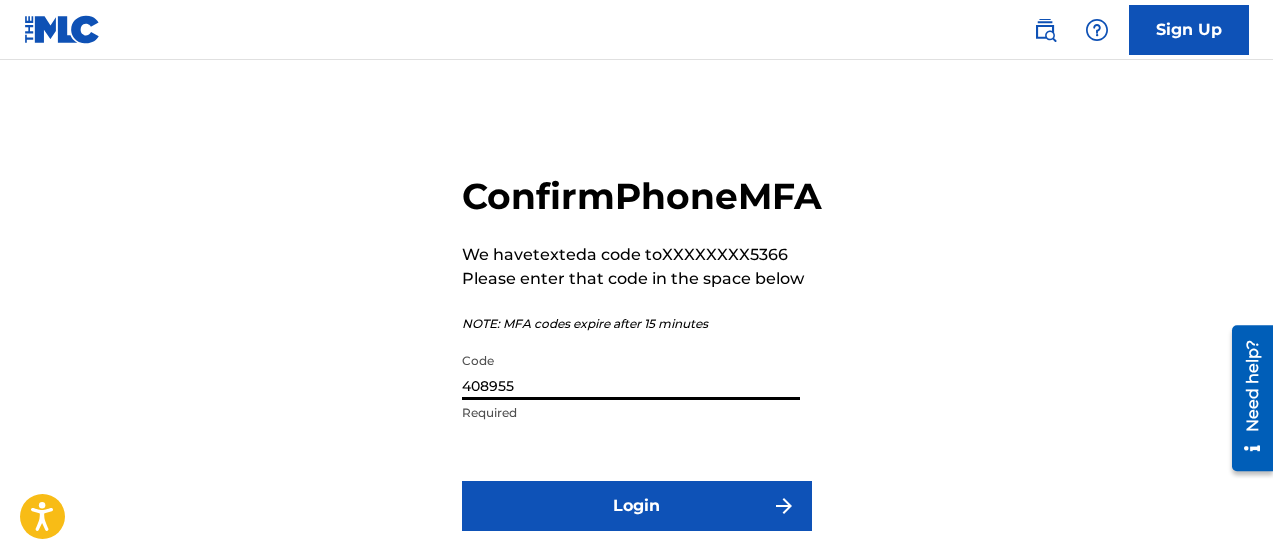 type on "408955" 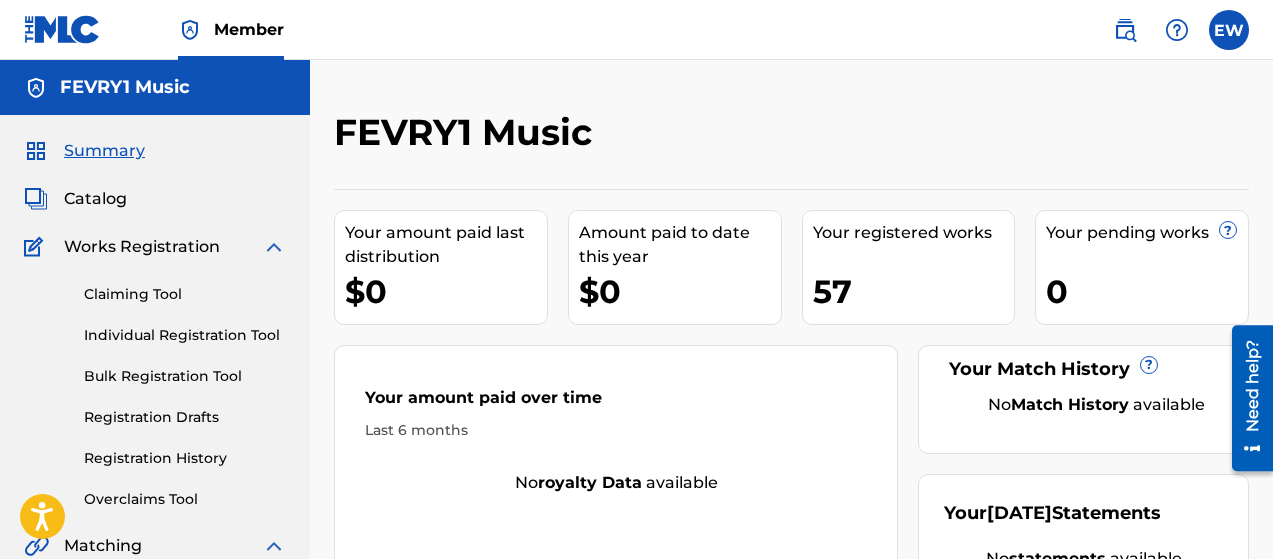 click on "Catalog" at bounding box center (95, 199) 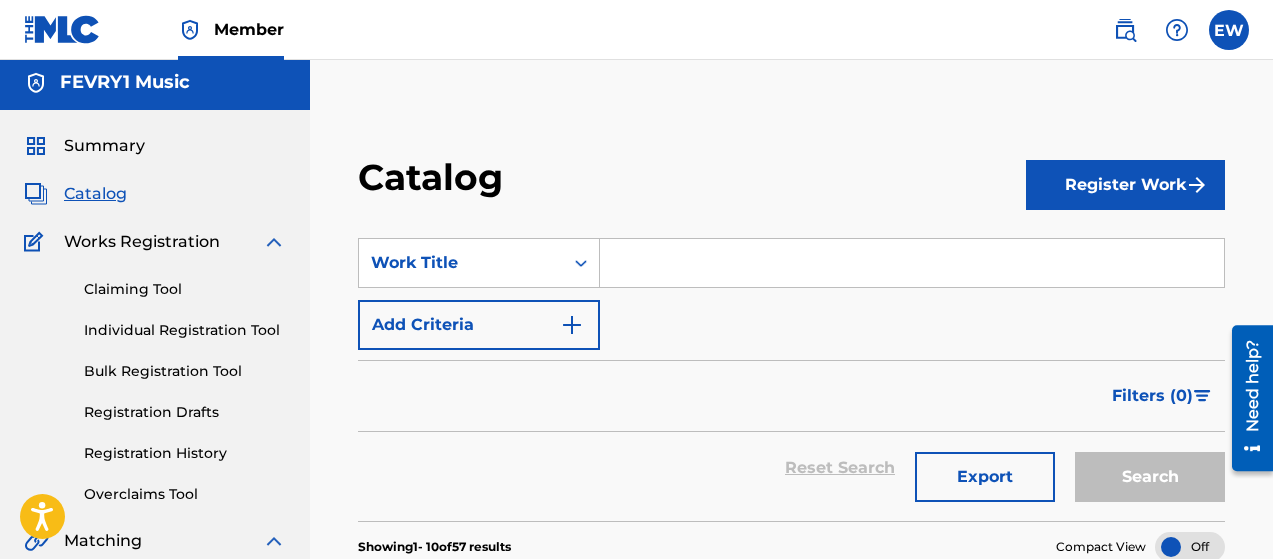 scroll, scrollTop: 0, scrollLeft: 0, axis: both 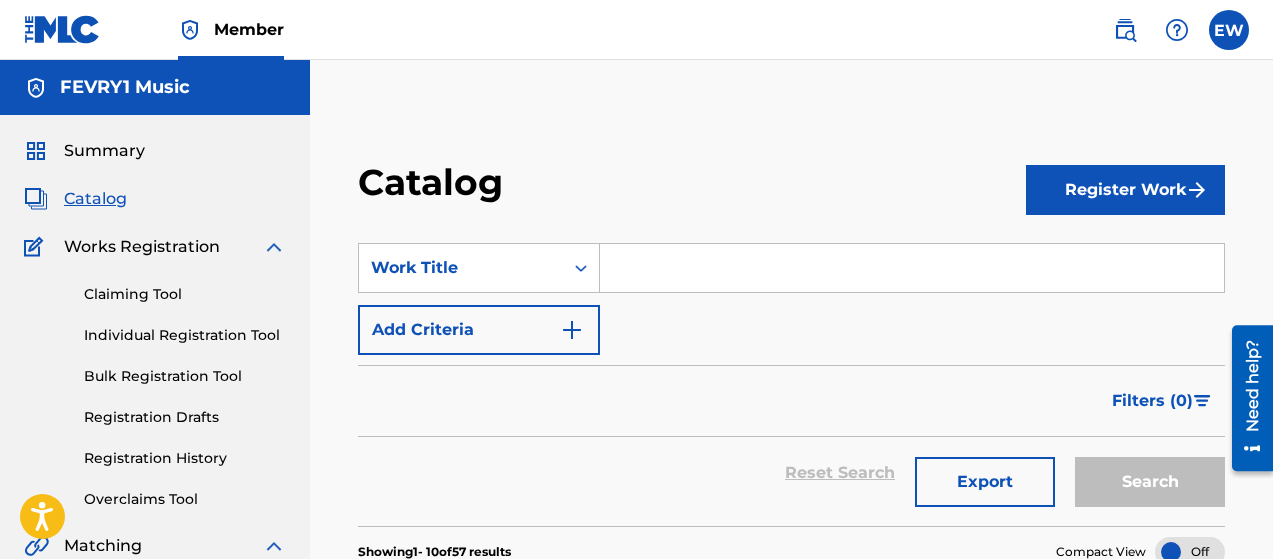 click on "Registration History" at bounding box center [185, 458] 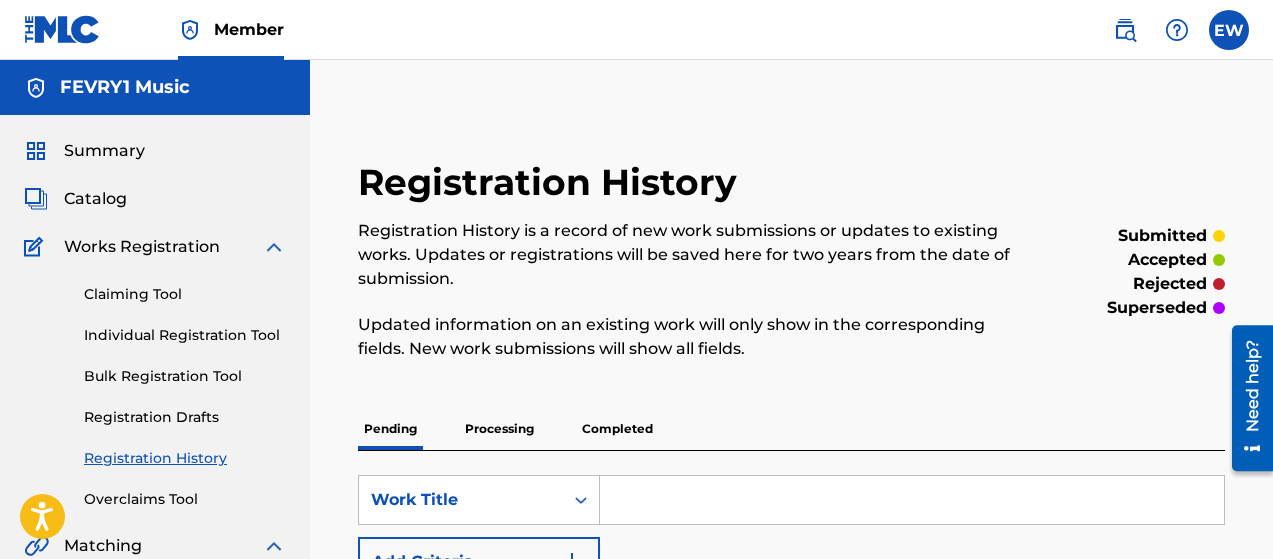 scroll, scrollTop: 0, scrollLeft: 0, axis: both 